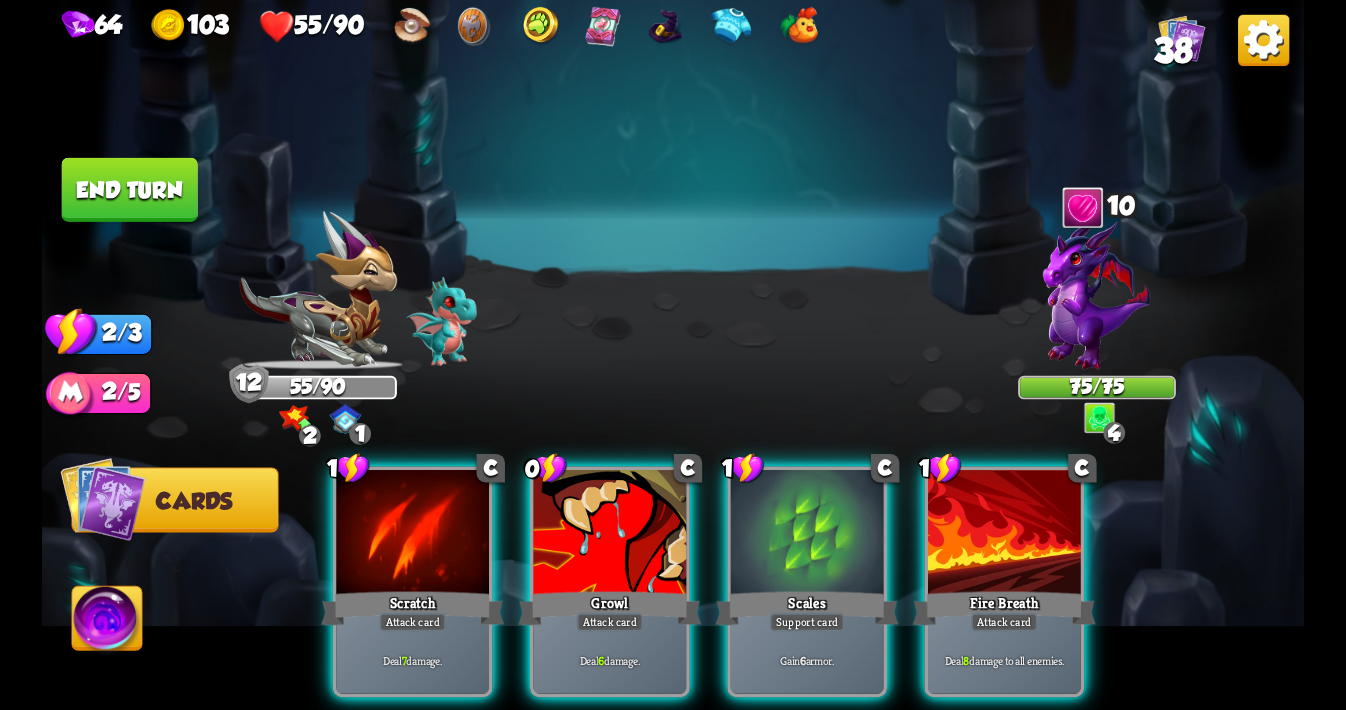 scroll, scrollTop: 0, scrollLeft: 0, axis: both 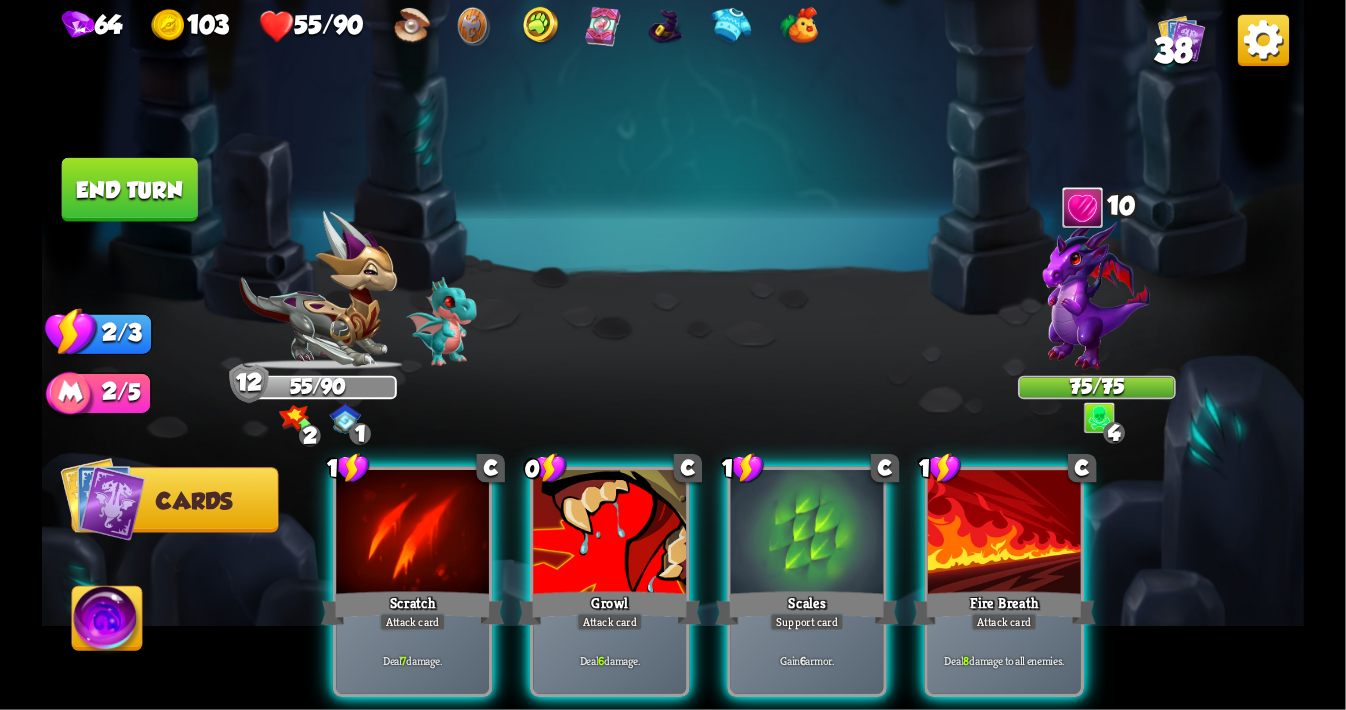 click at bounding box center [1083, 207] 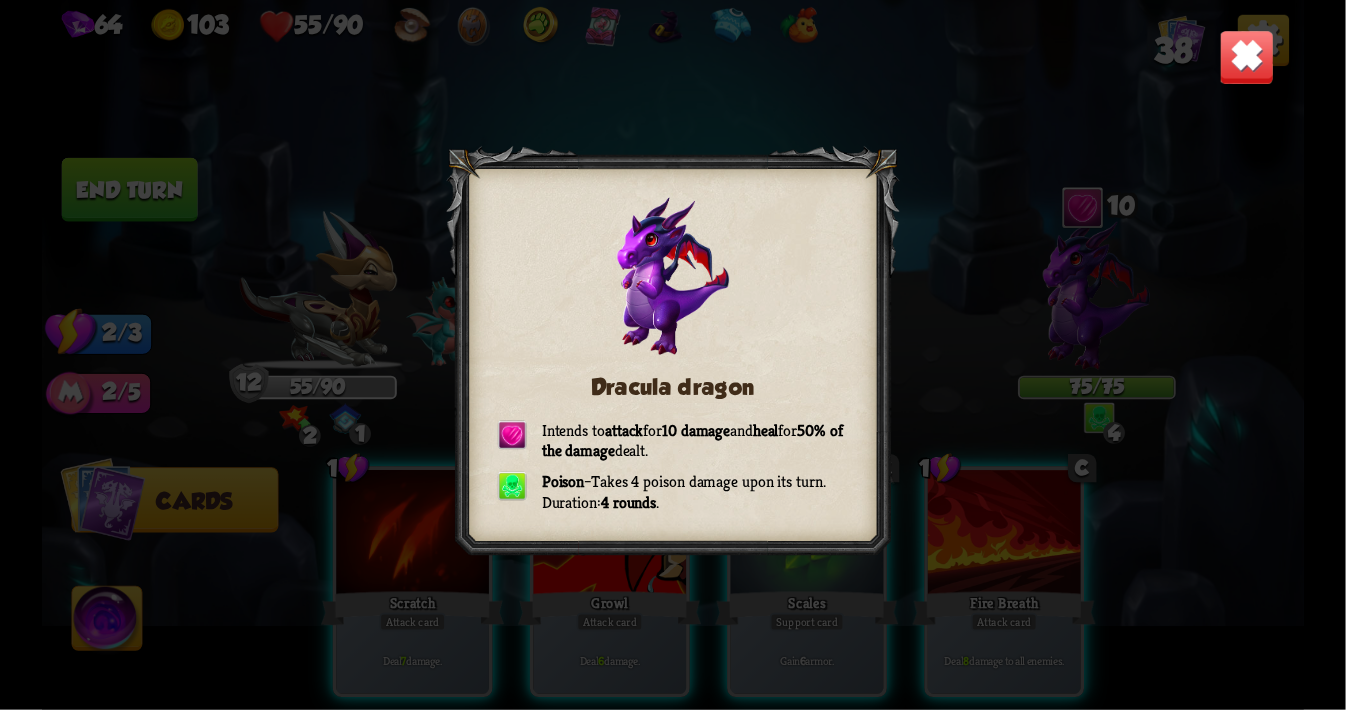 click at bounding box center [1246, 57] 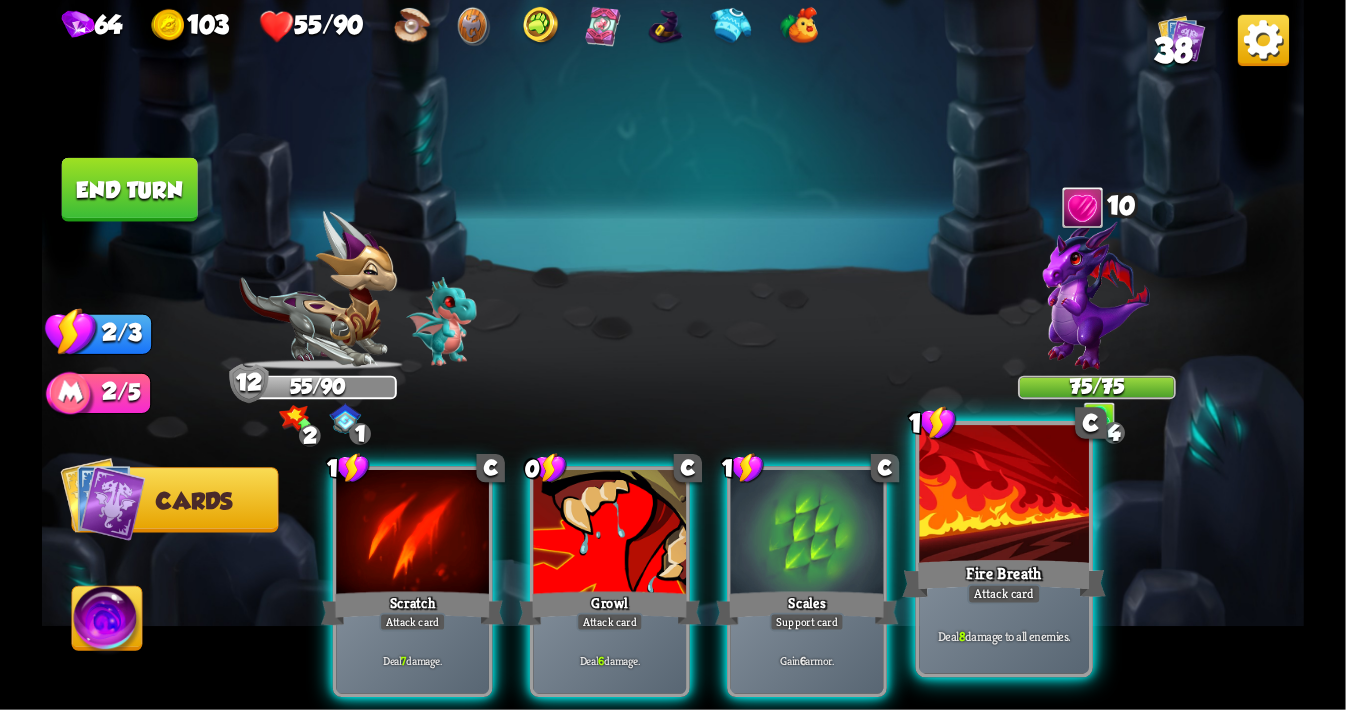 click at bounding box center [1005, 496] 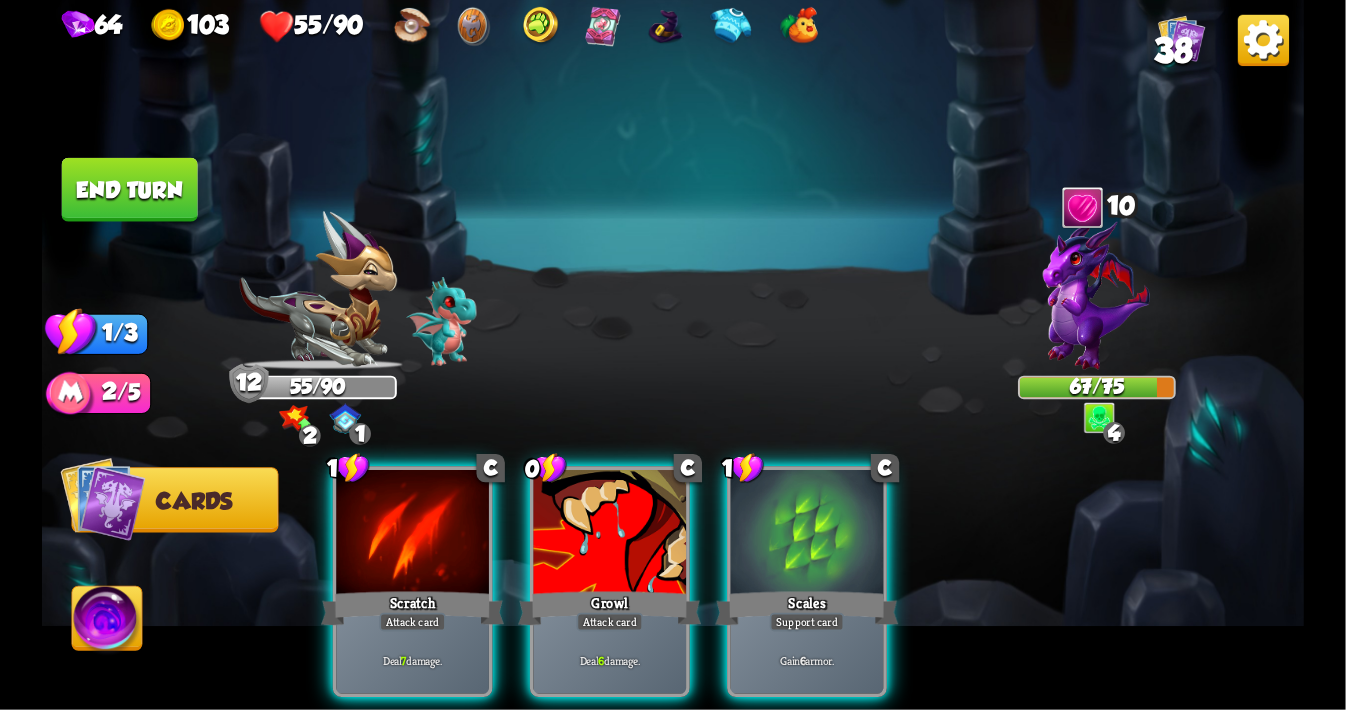 click on "1
C   Scratch     Attack card   Deal  7  damage.
0
C   Growl     Attack card   Deal  6  damage.
1
C   Scales     Support card   Gain  6  armor." at bounding box center (799, 552) 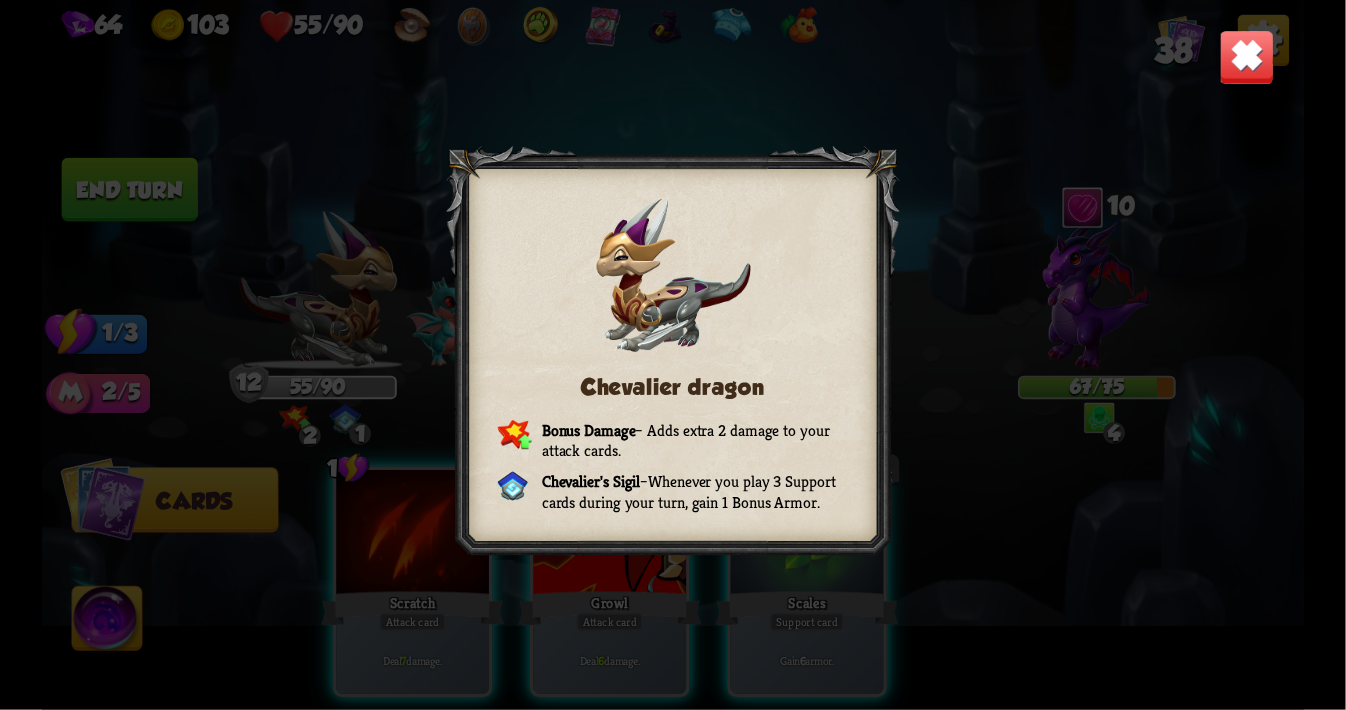 click at bounding box center (1246, 57) 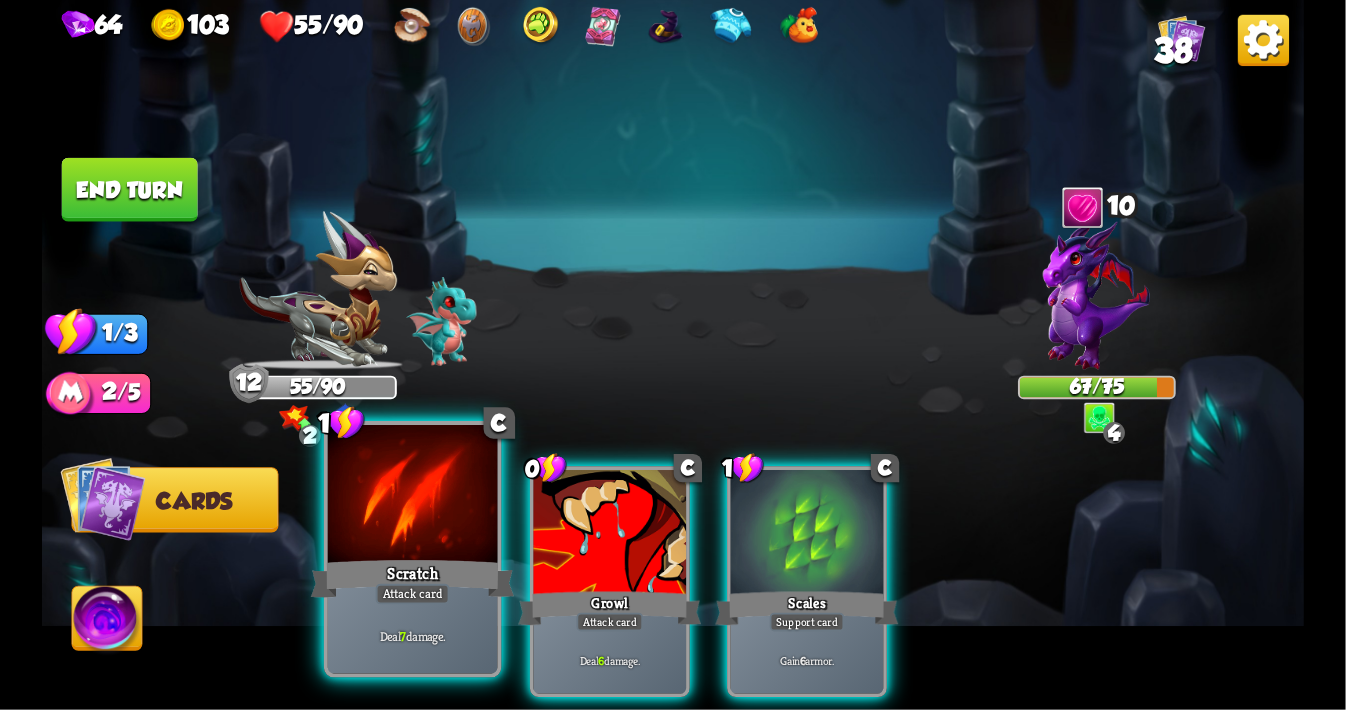 click at bounding box center [413, 496] 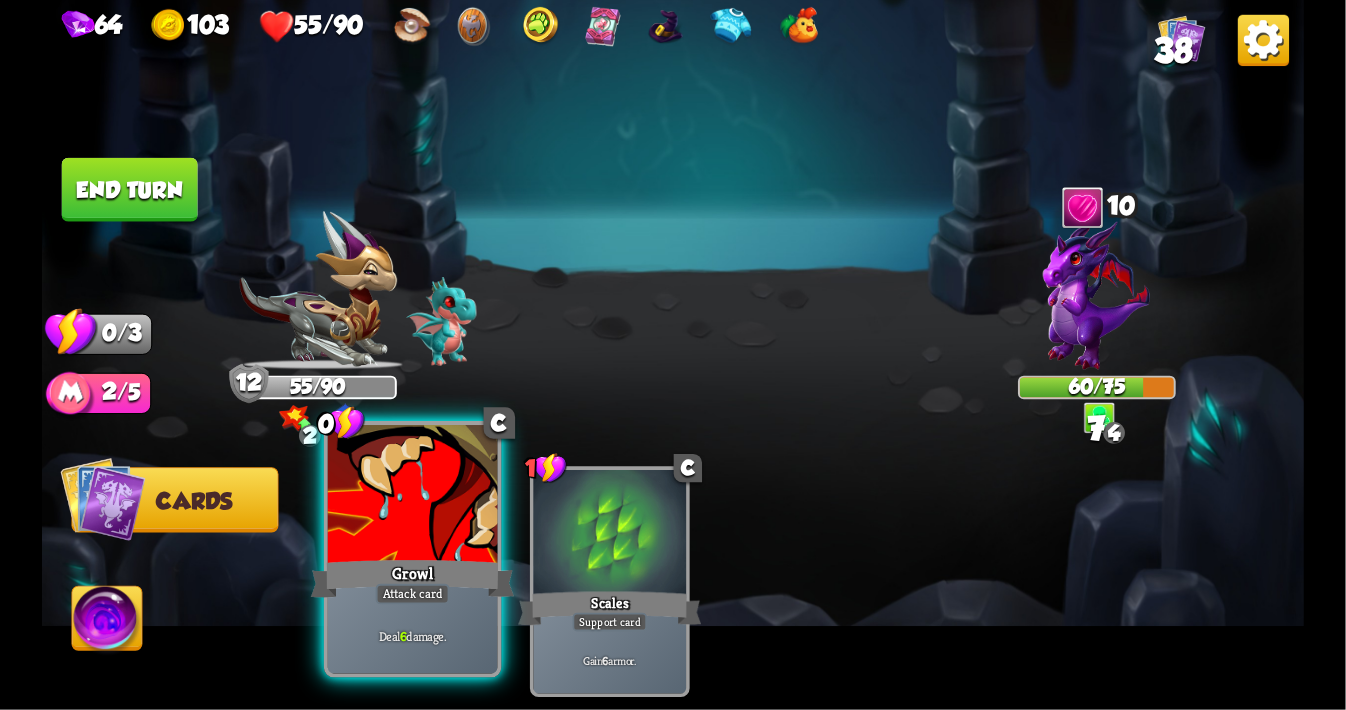 click at bounding box center [413, 496] 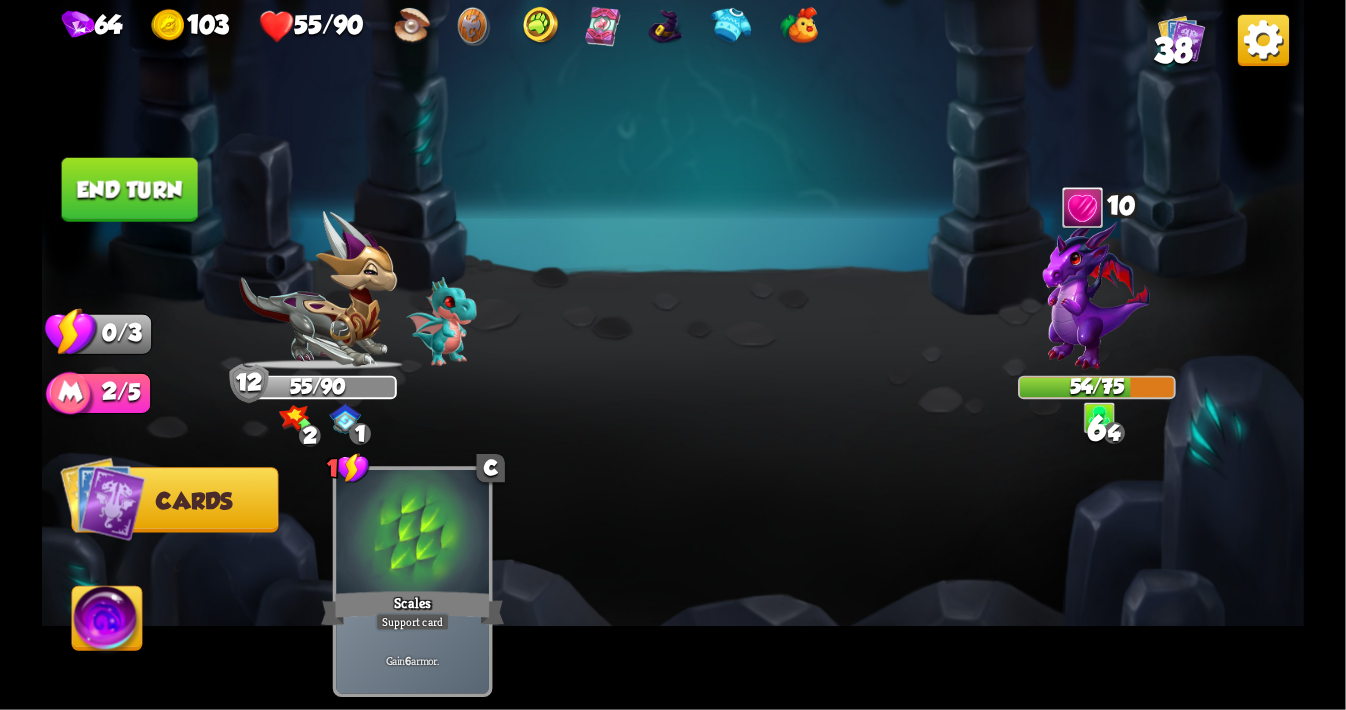 click on "End turn" at bounding box center [130, 190] 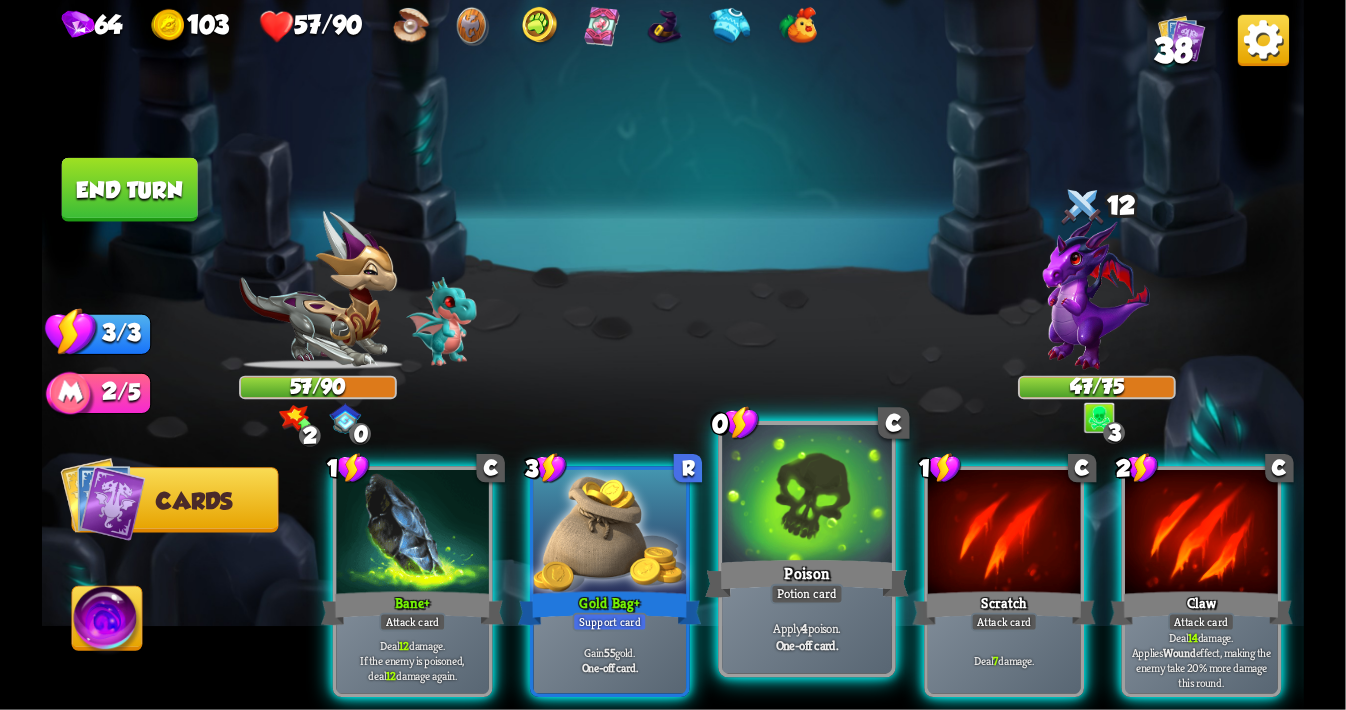 click at bounding box center [807, 496] 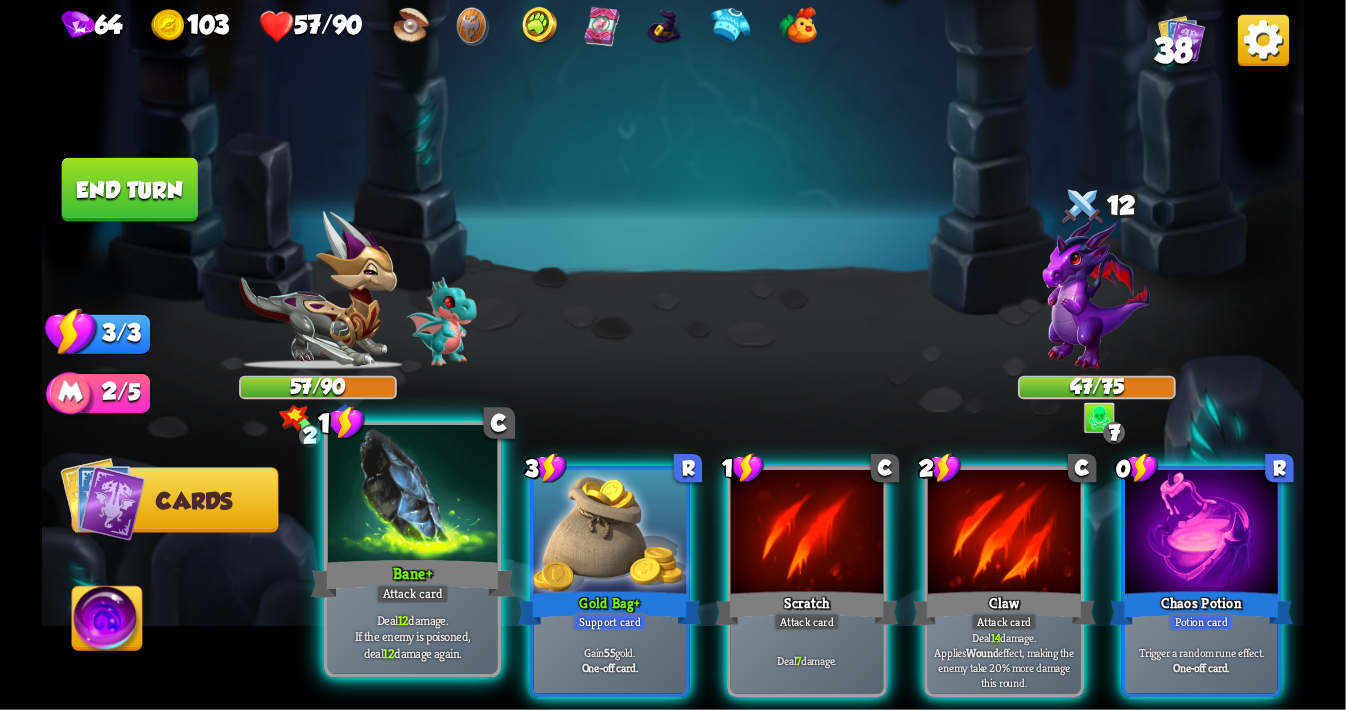 click at bounding box center (413, 496) 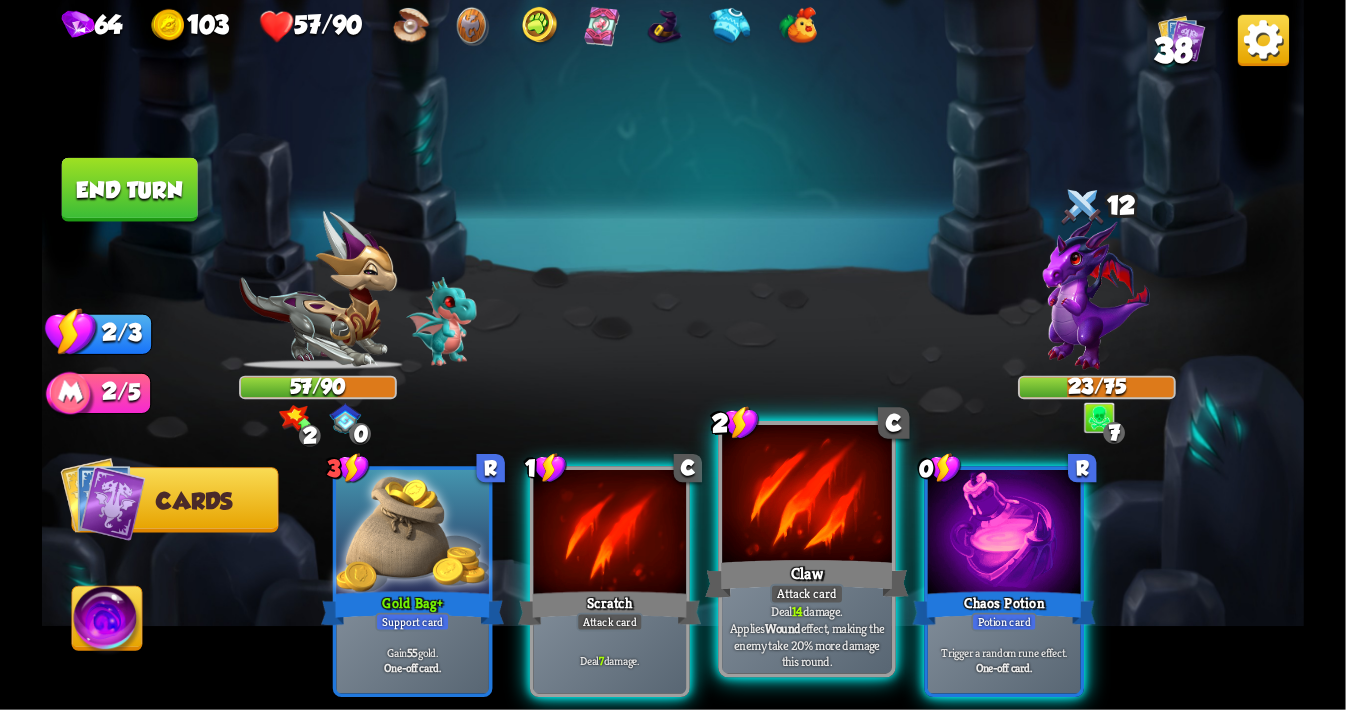 click at bounding box center [807, 496] 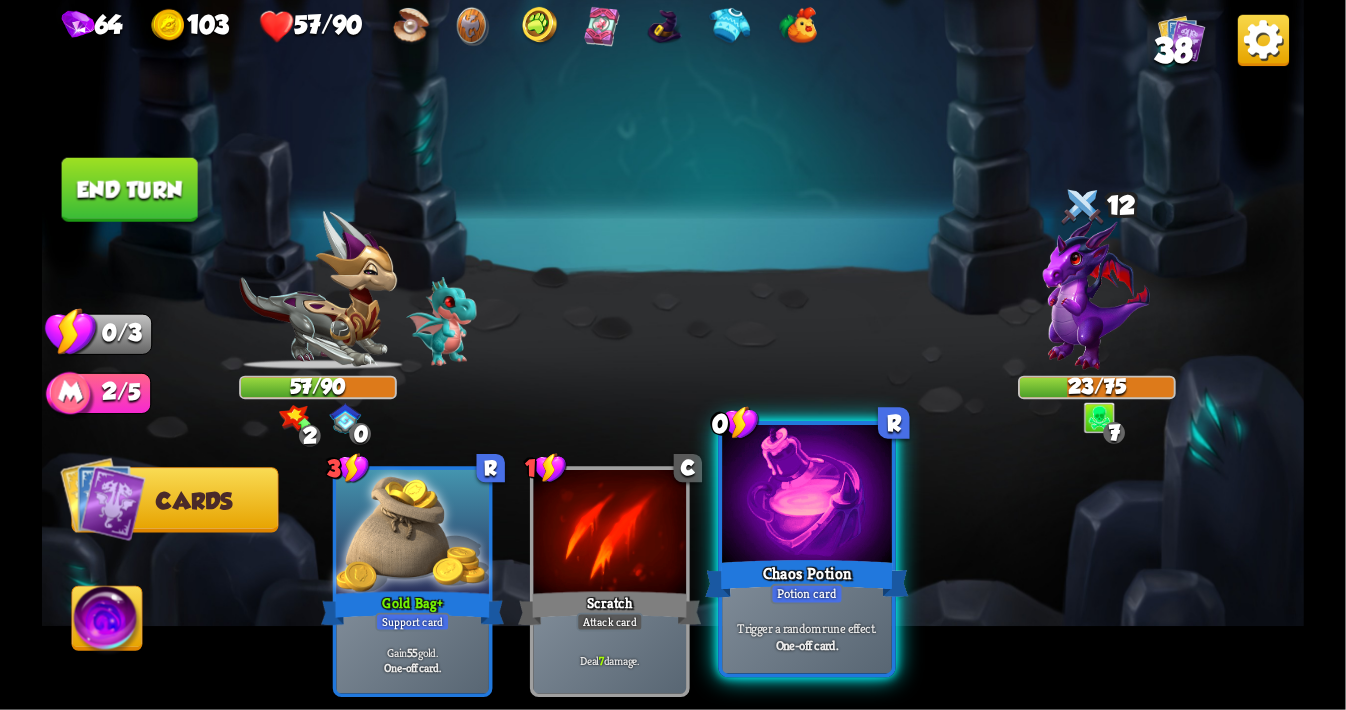 click at bounding box center [807, 496] 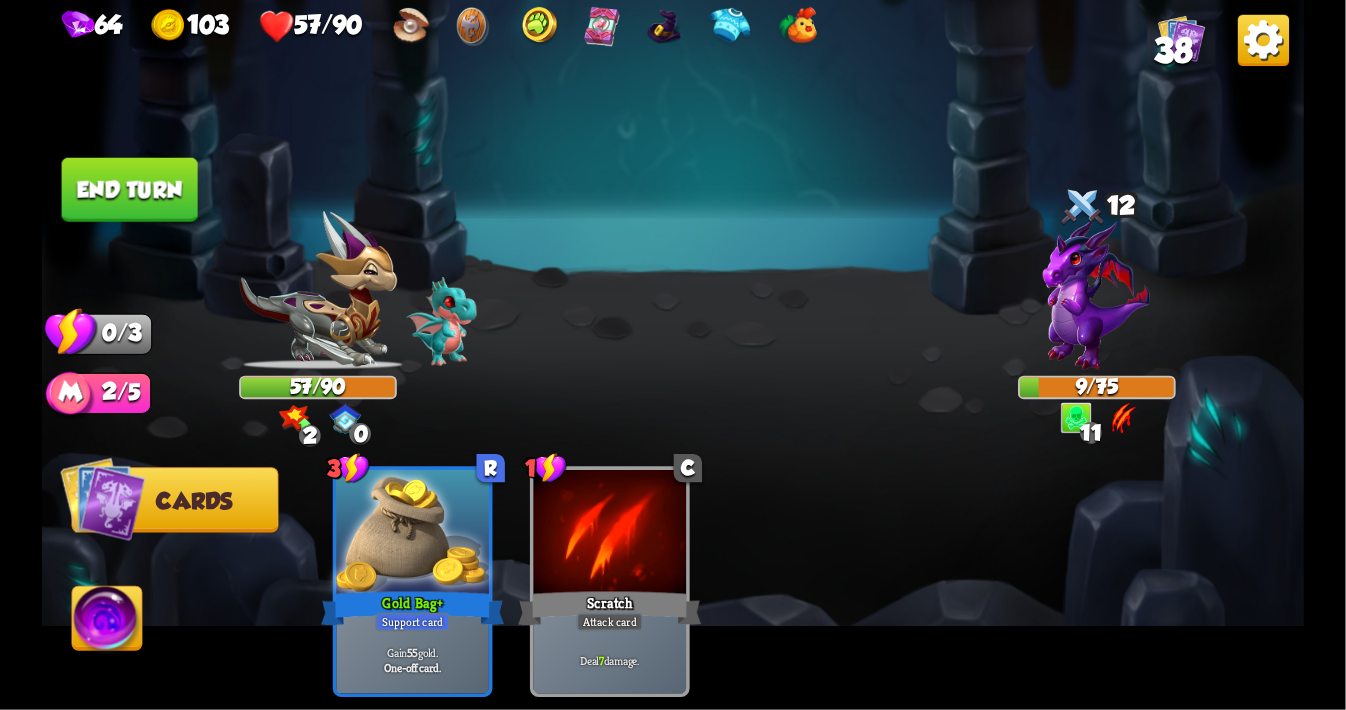 click on "End turn" at bounding box center (130, 190) 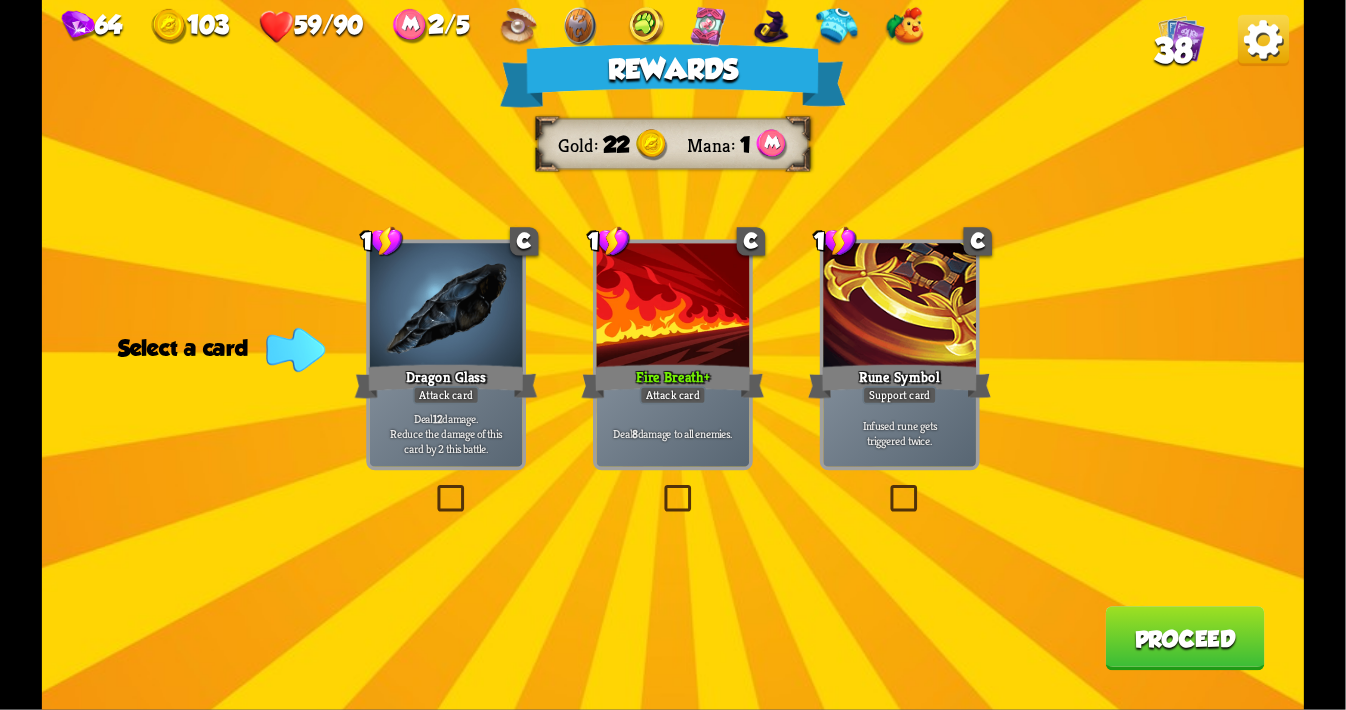 click at bounding box center [886, 488] 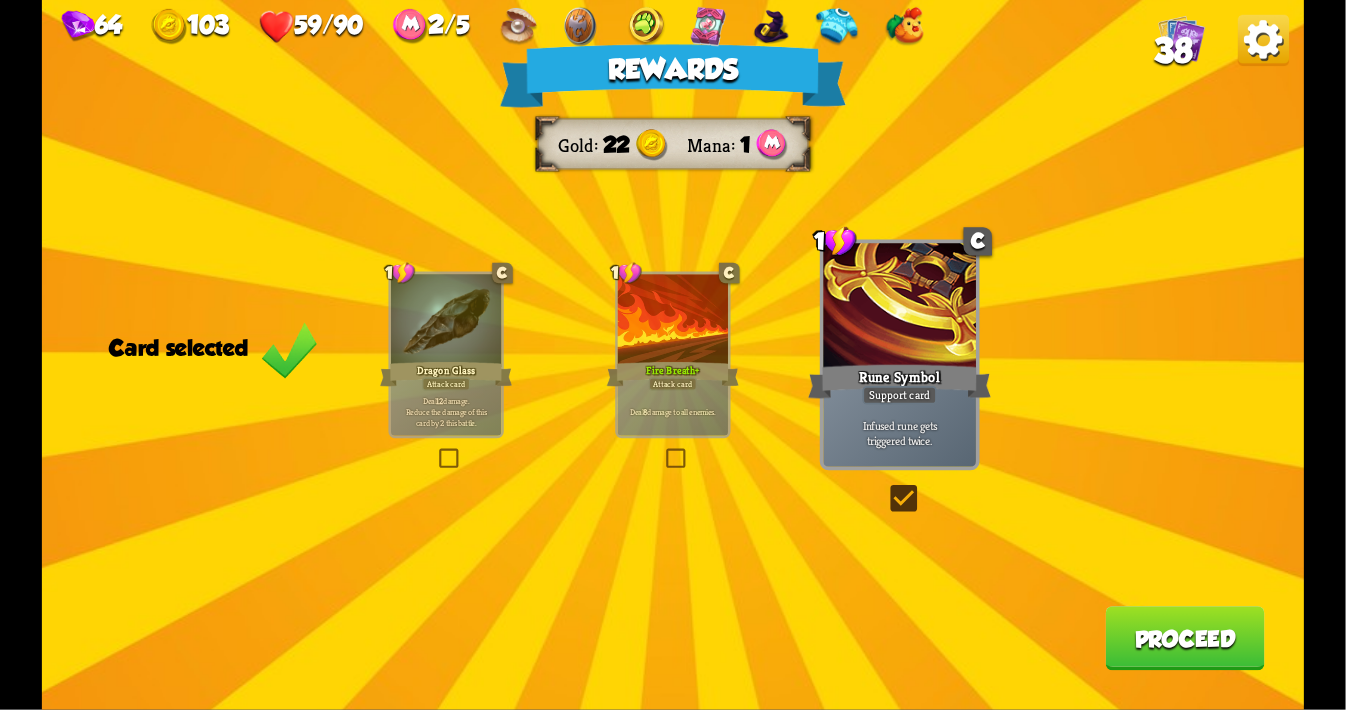 click at bounding box center (886, 488) 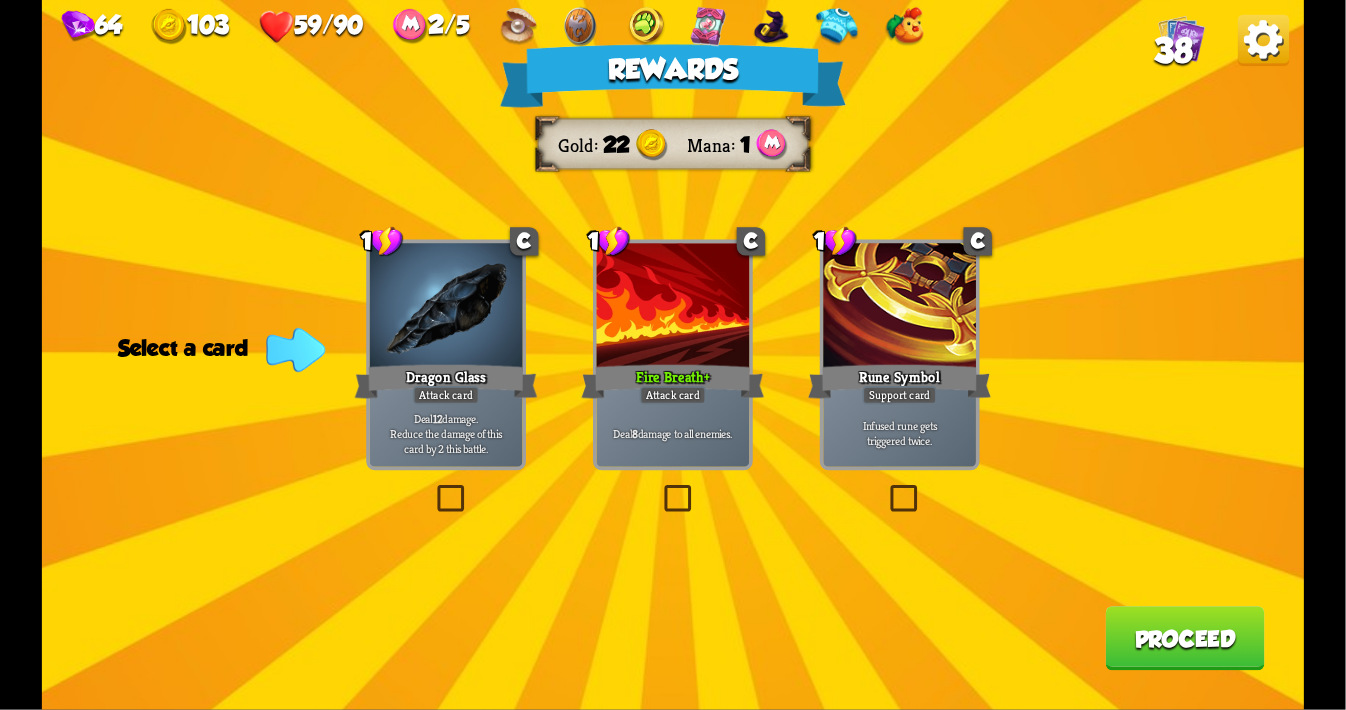 click at bounding box center (886, 488) 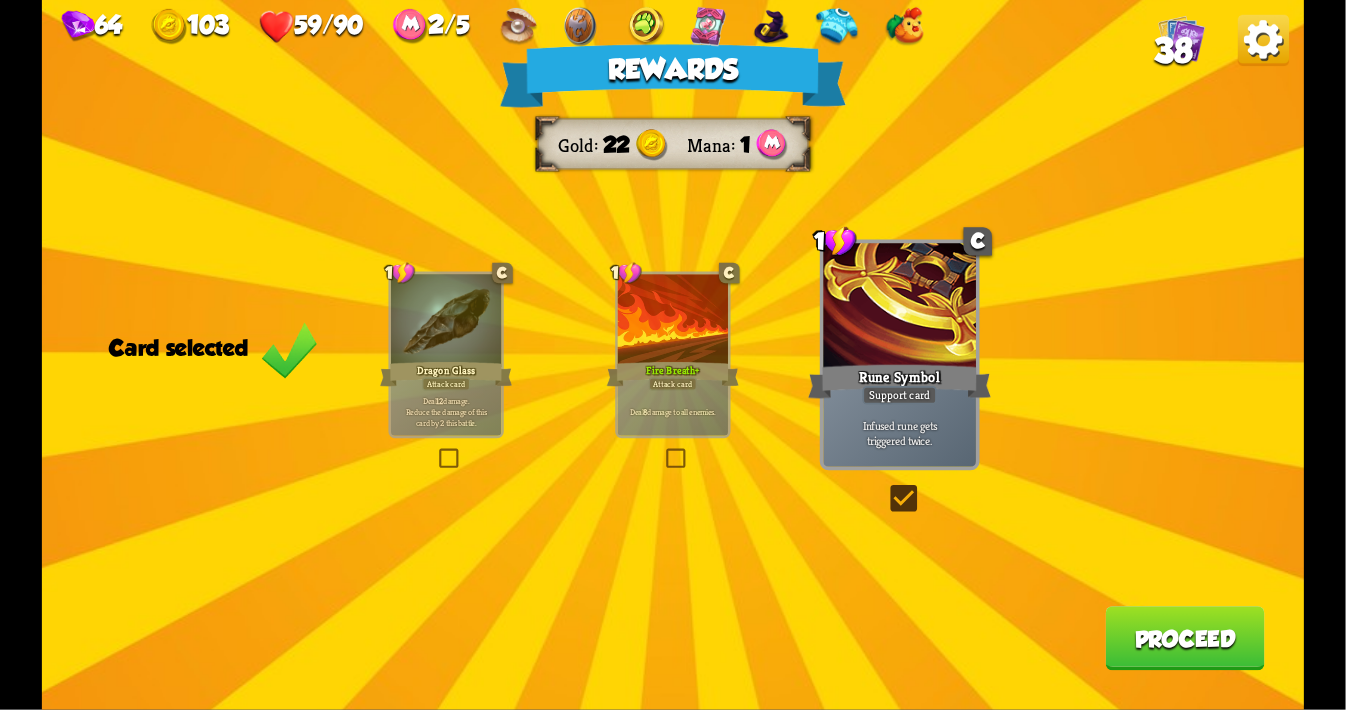 click on "Proceed" at bounding box center [1184, 638] 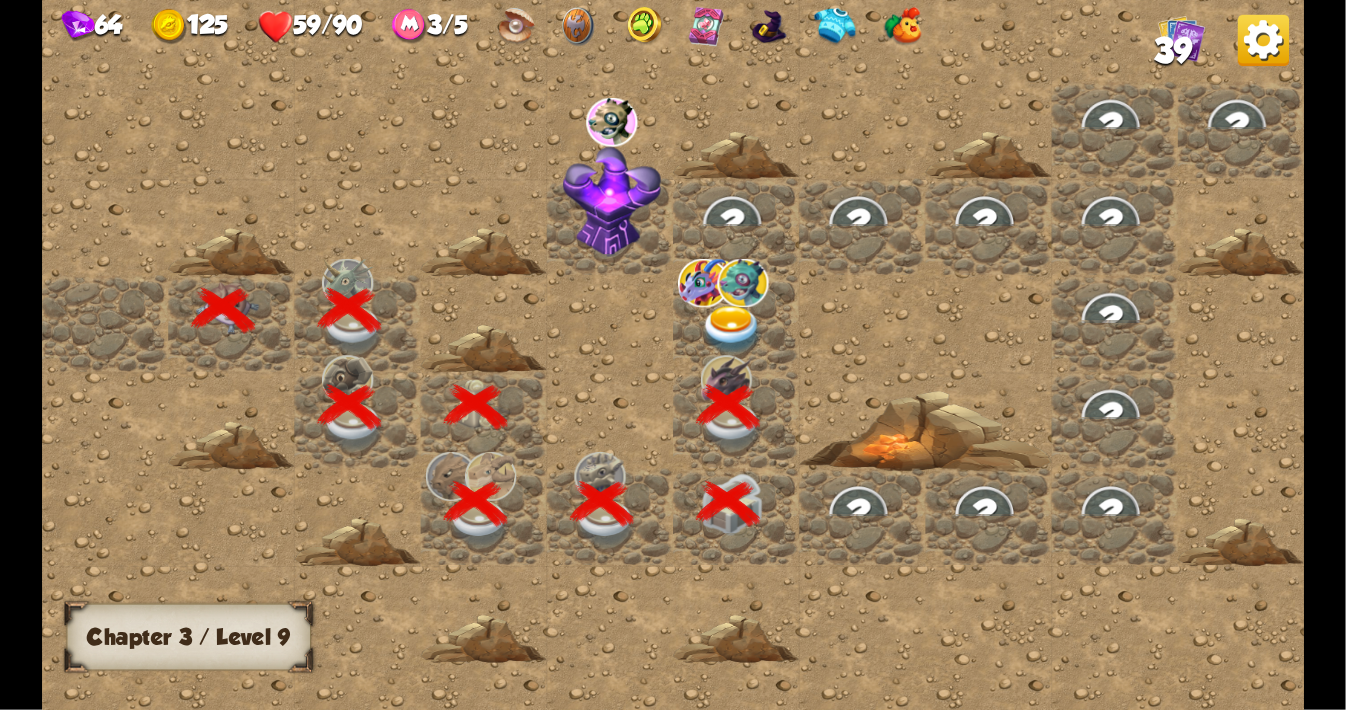 click at bounding box center [611, 122] 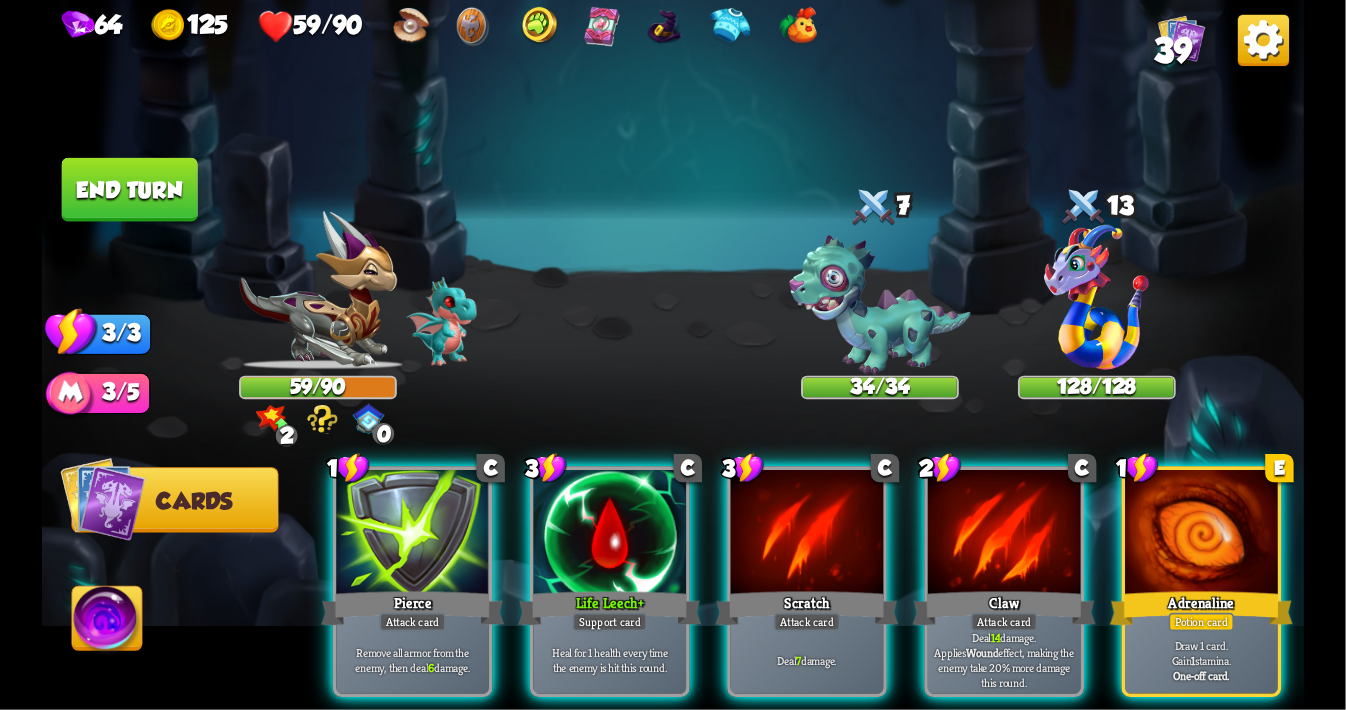 click at bounding box center (323, 419) 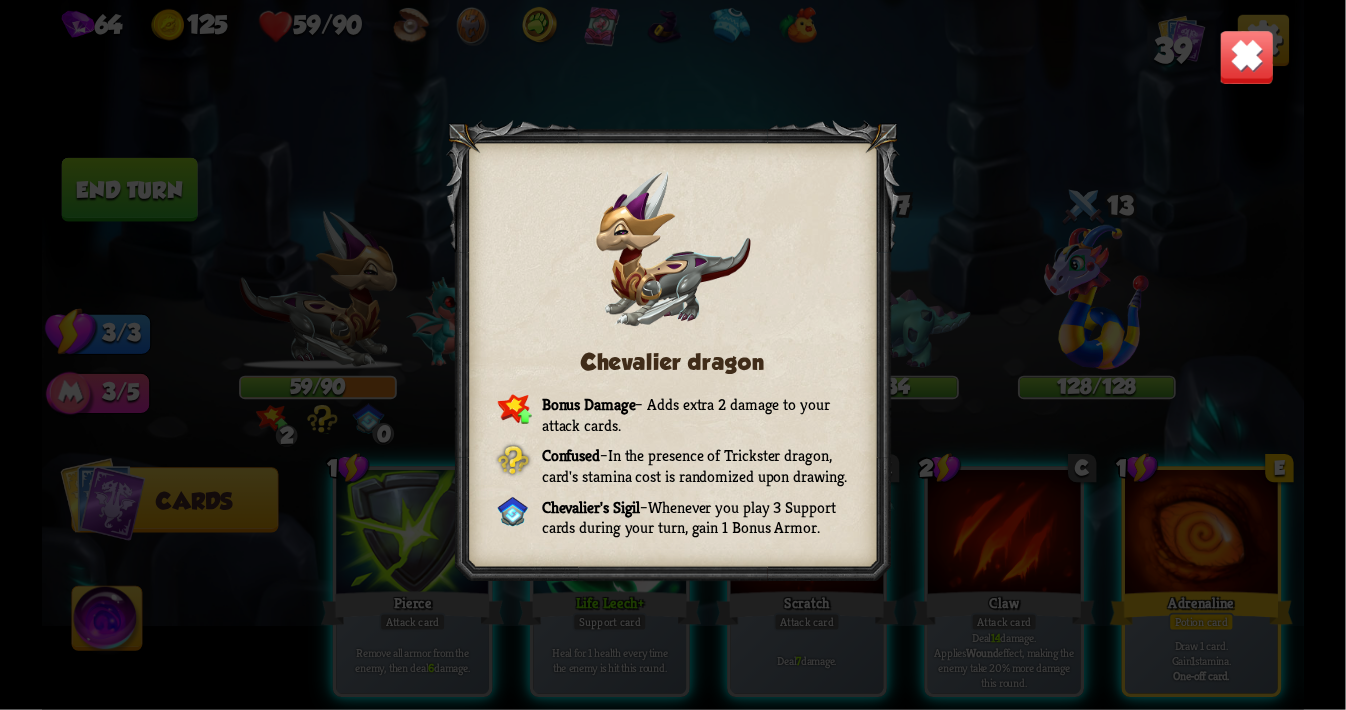 click at bounding box center [1246, 57] 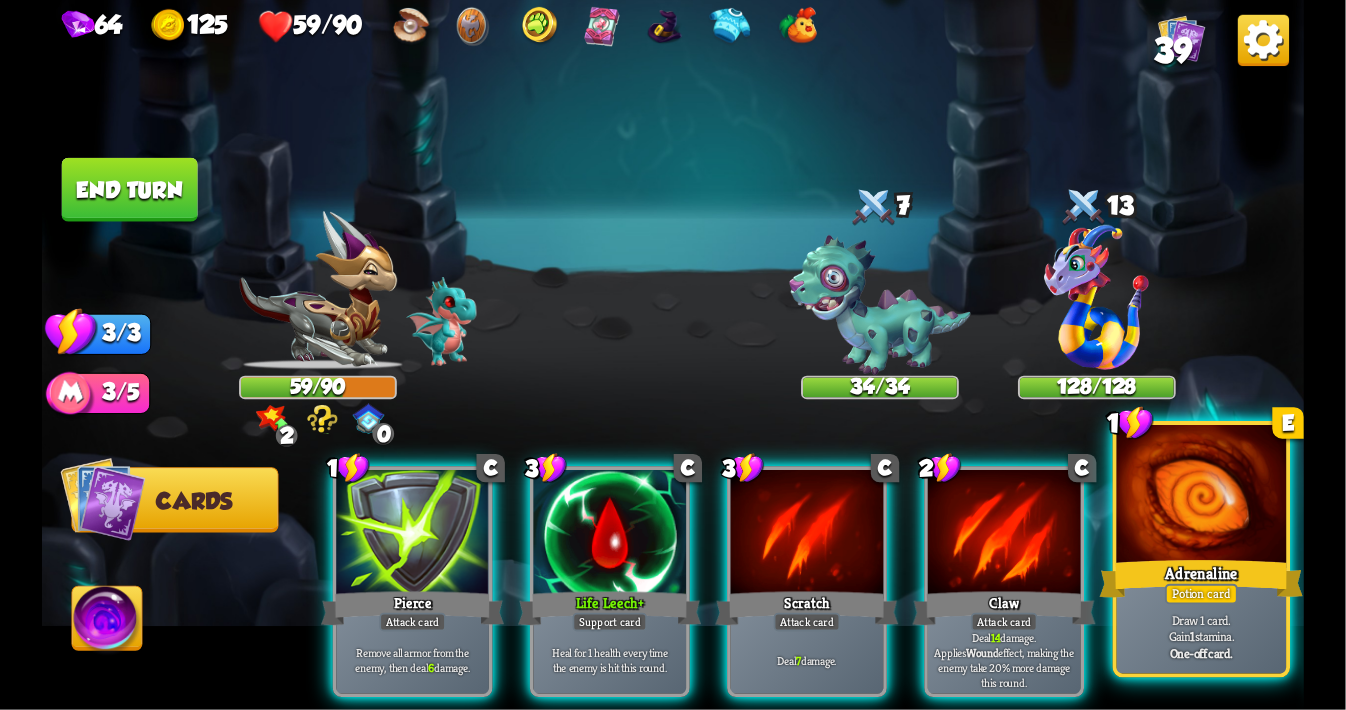 click at bounding box center (1202, 496) 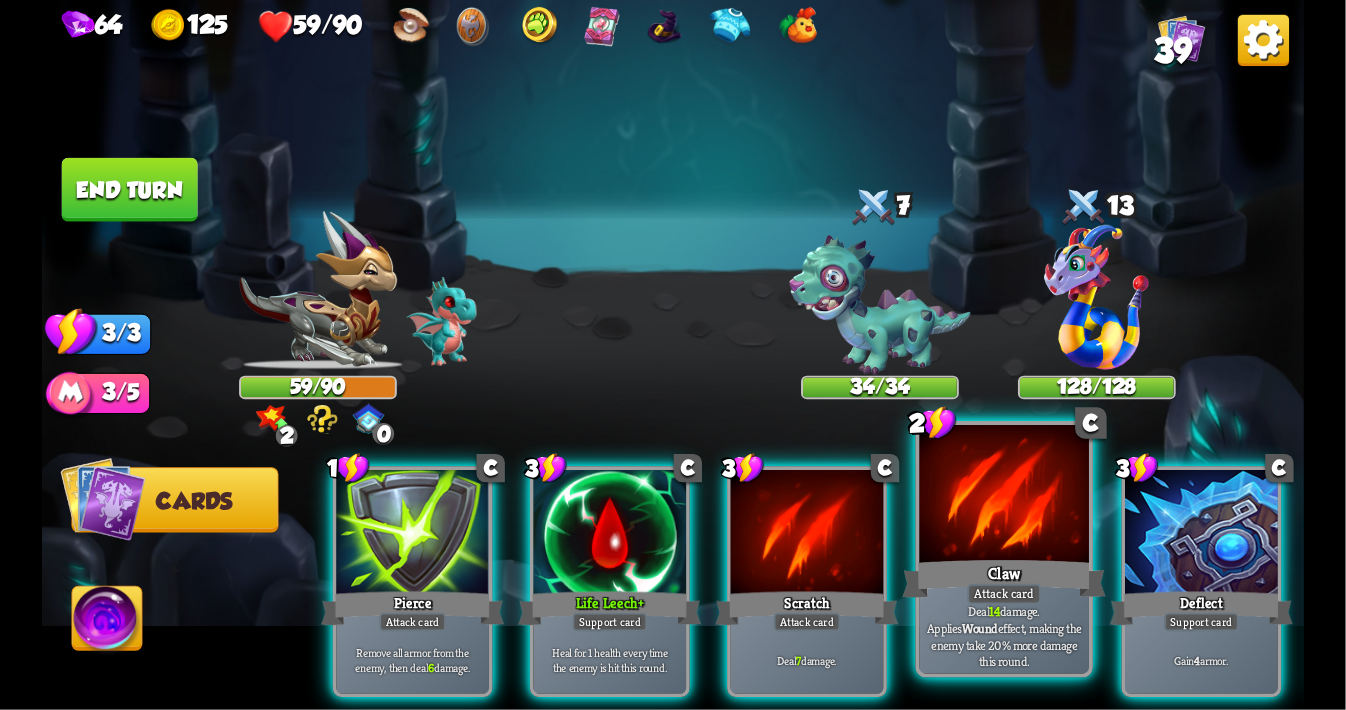 click at bounding box center [1005, 496] 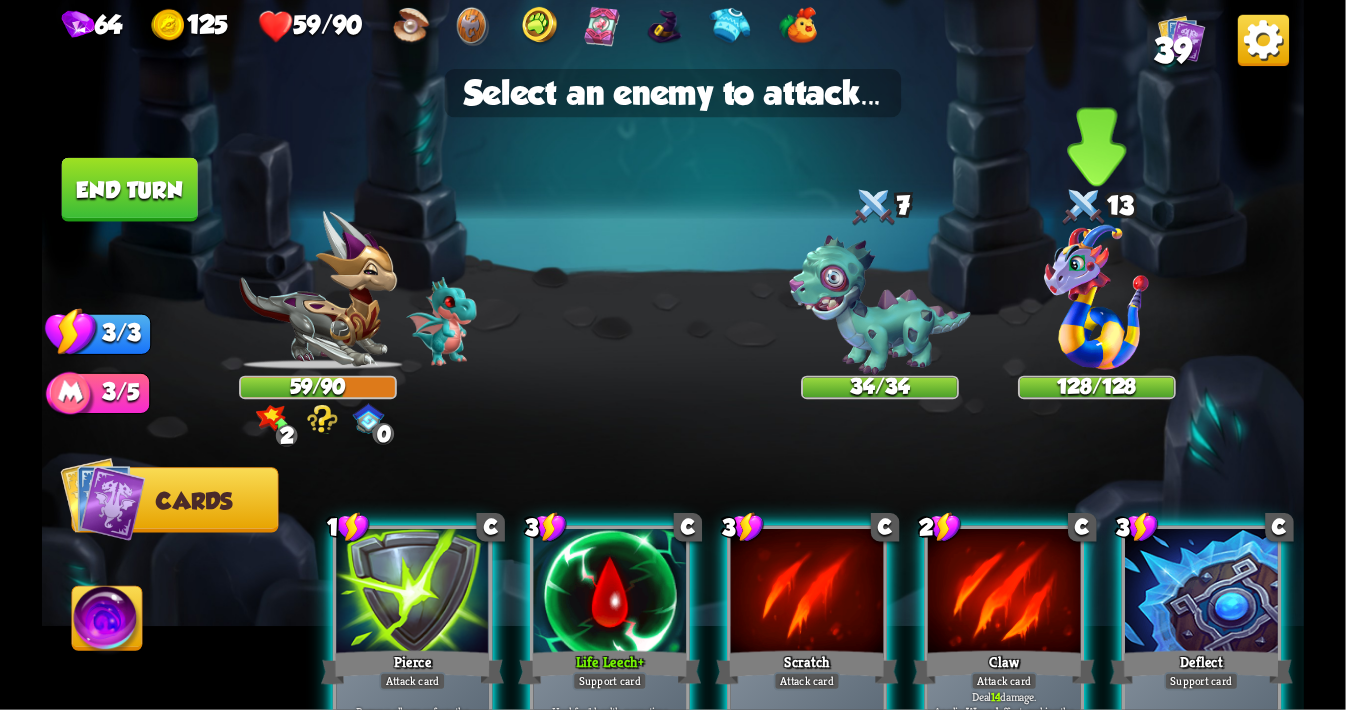 click at bounding box center [1097, 297] 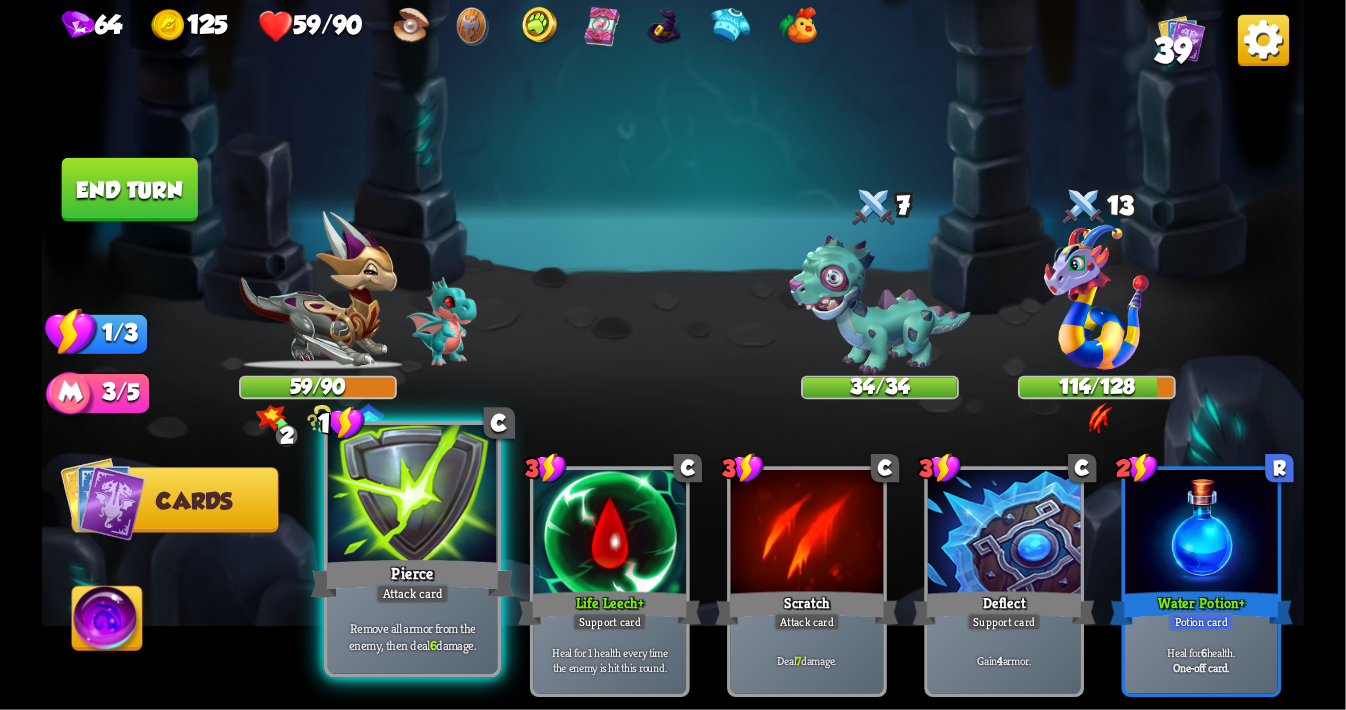 click at bounding box center (413, 496) 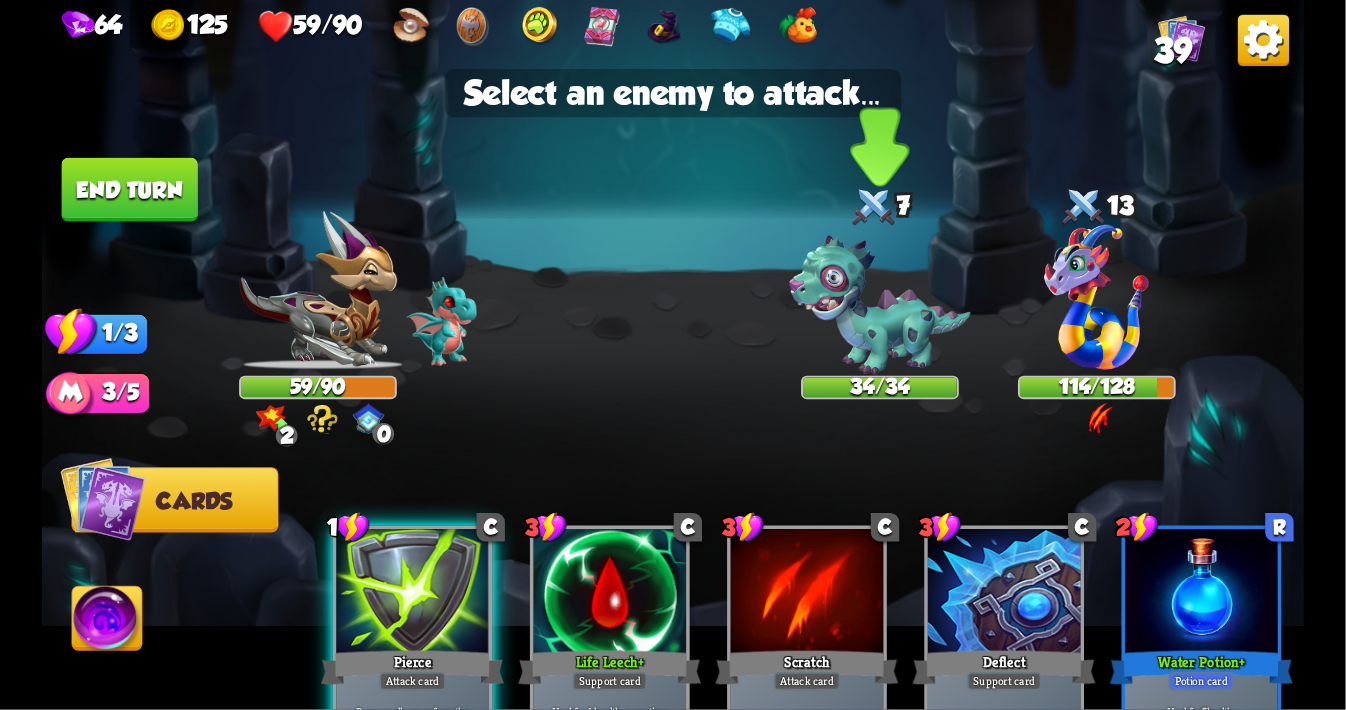 click at bounding box center [879, 305] 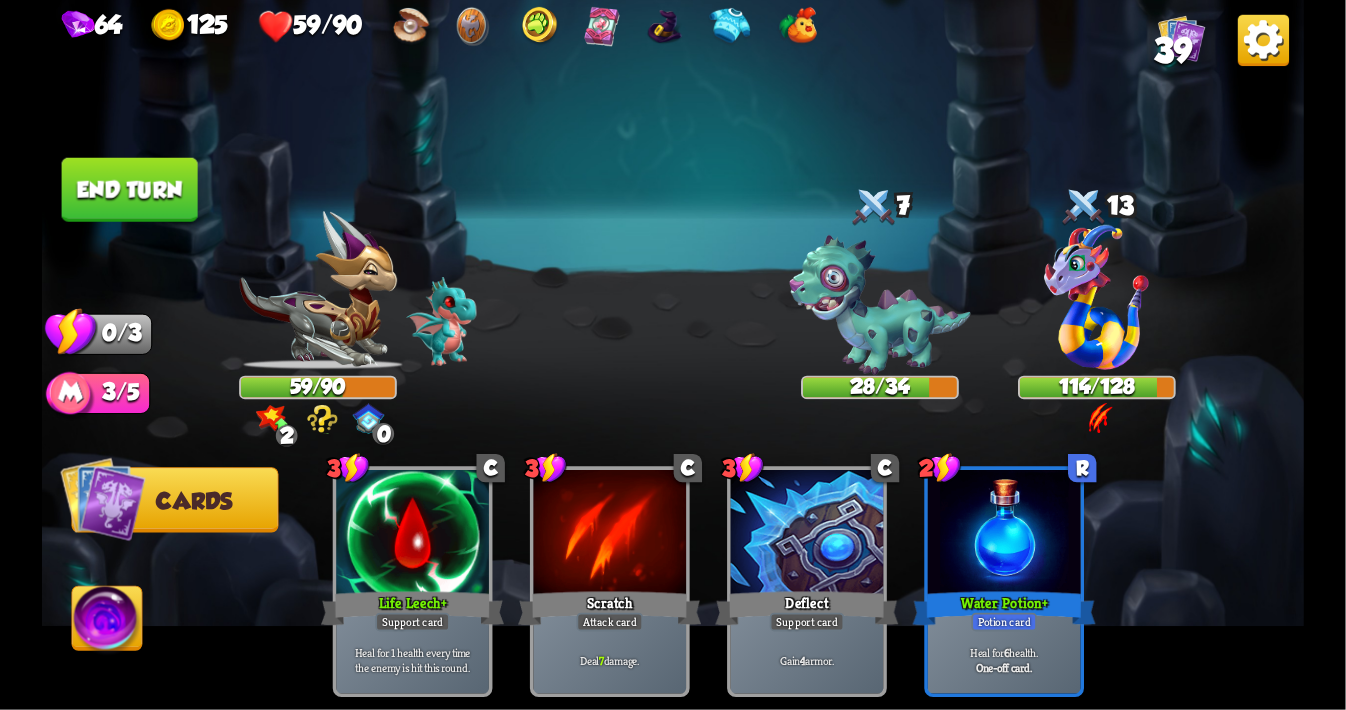 click on "End turn" at bounding box center (130, 190) 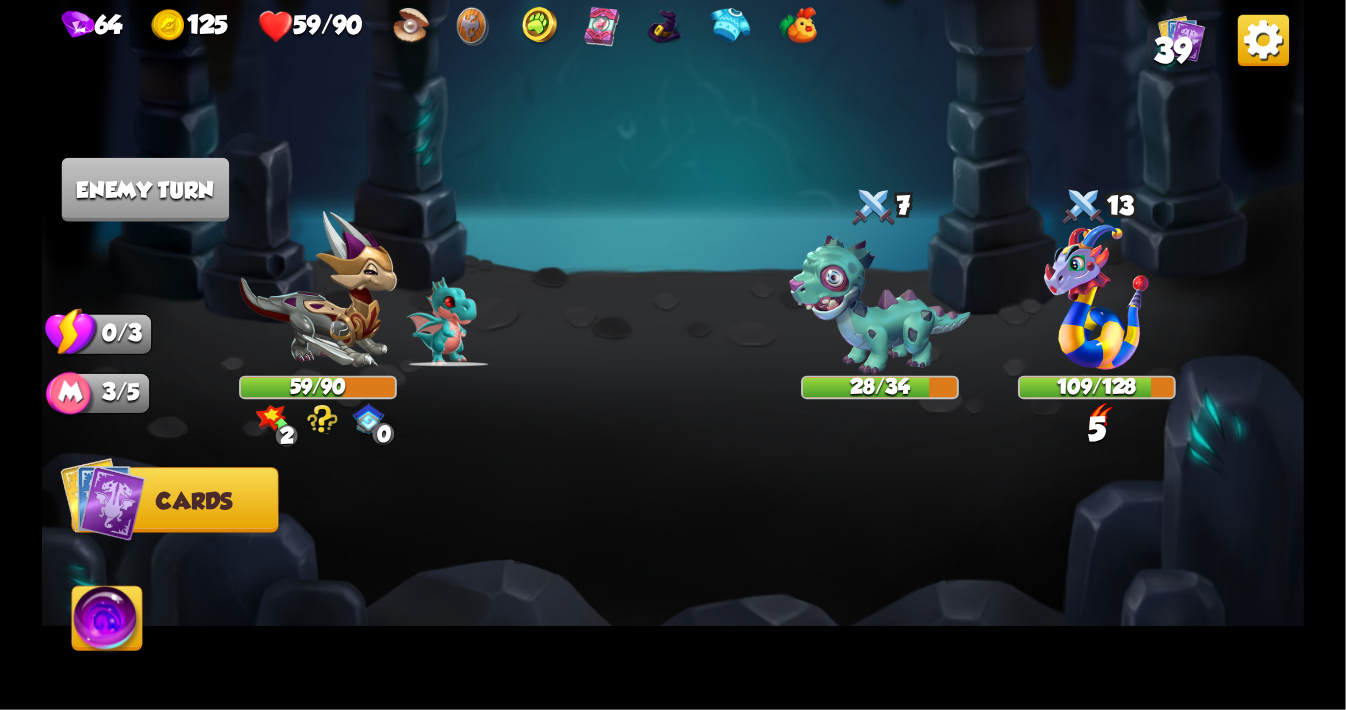 click at bounding box center [323, 419] 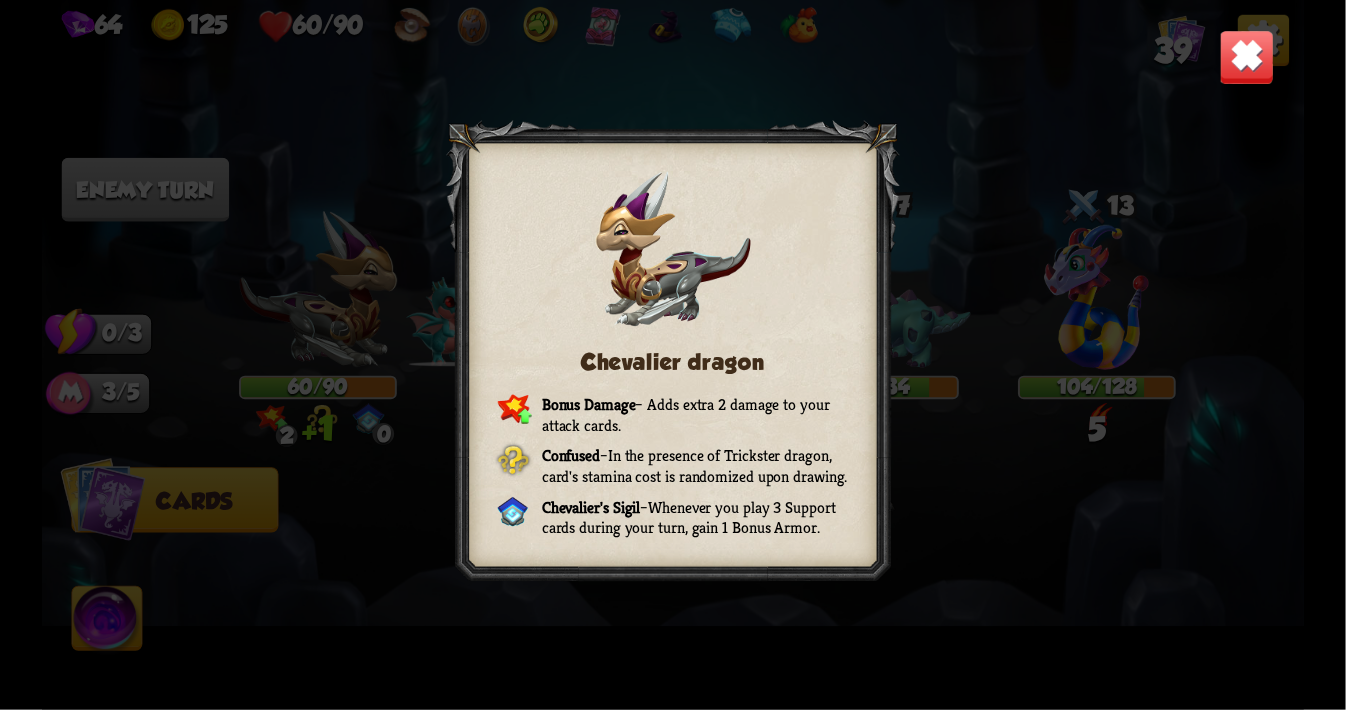 click at bounding box center [1246, 57] 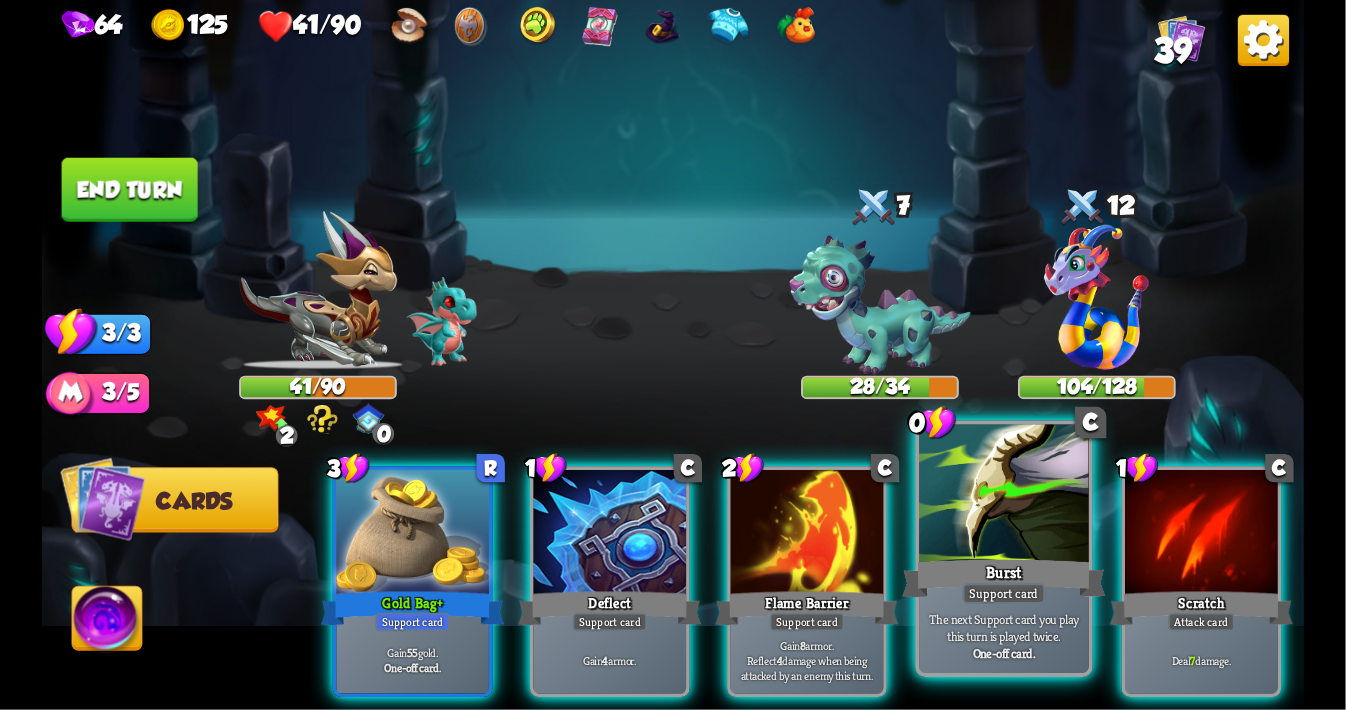 click at bounding box center [1005, 496] 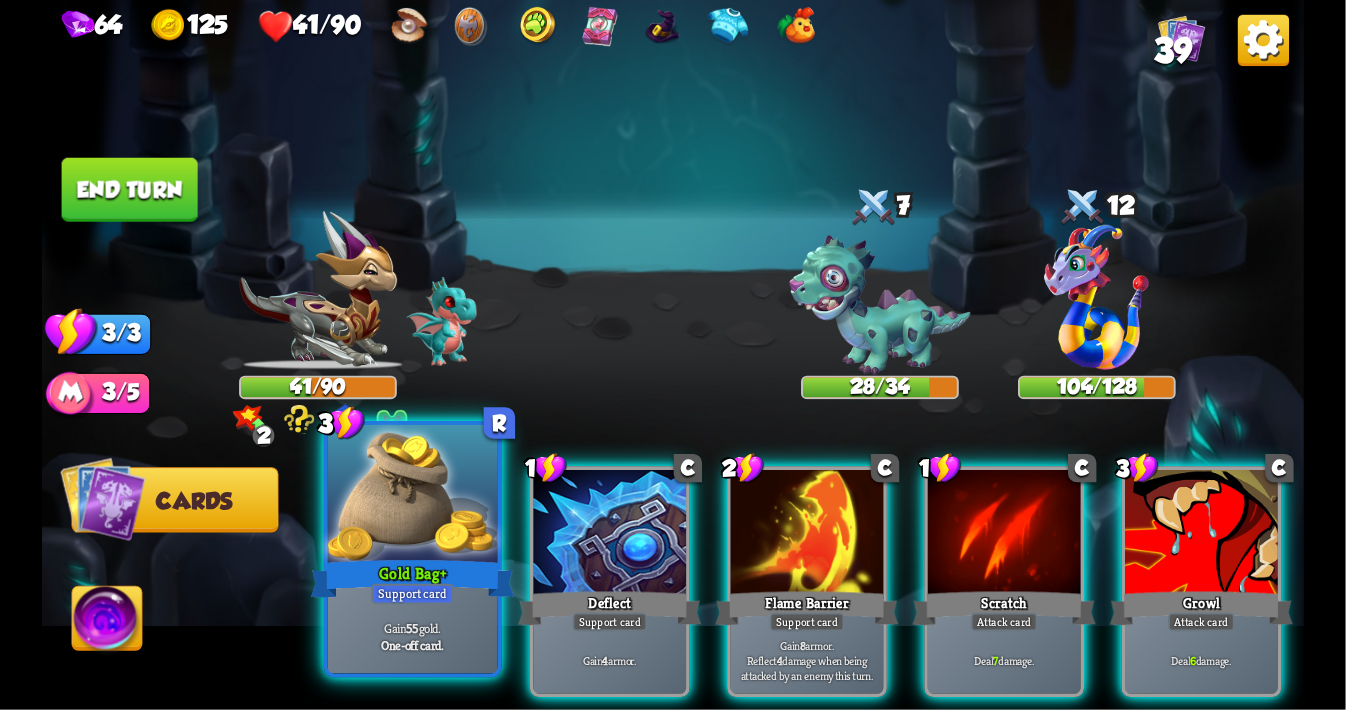 click at bounding box center [413, 496] 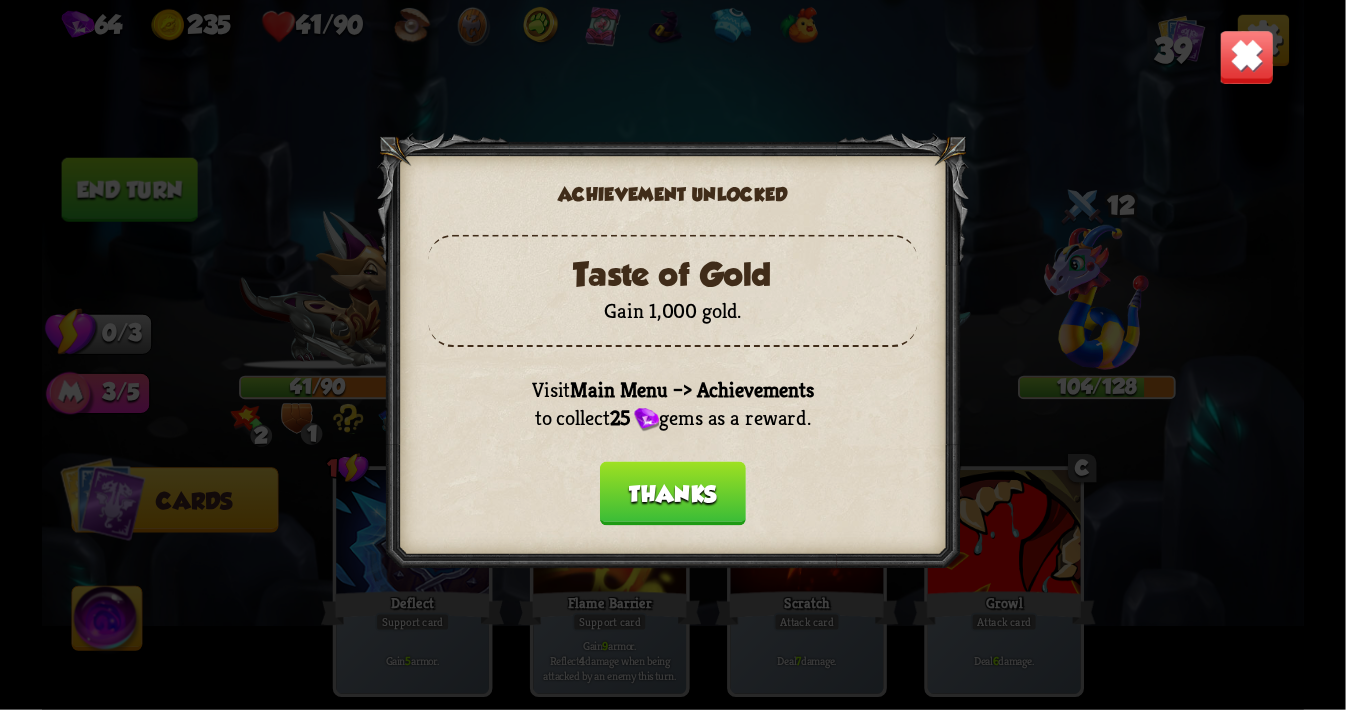 click on "Thanks" at bounding box center (673, 493) 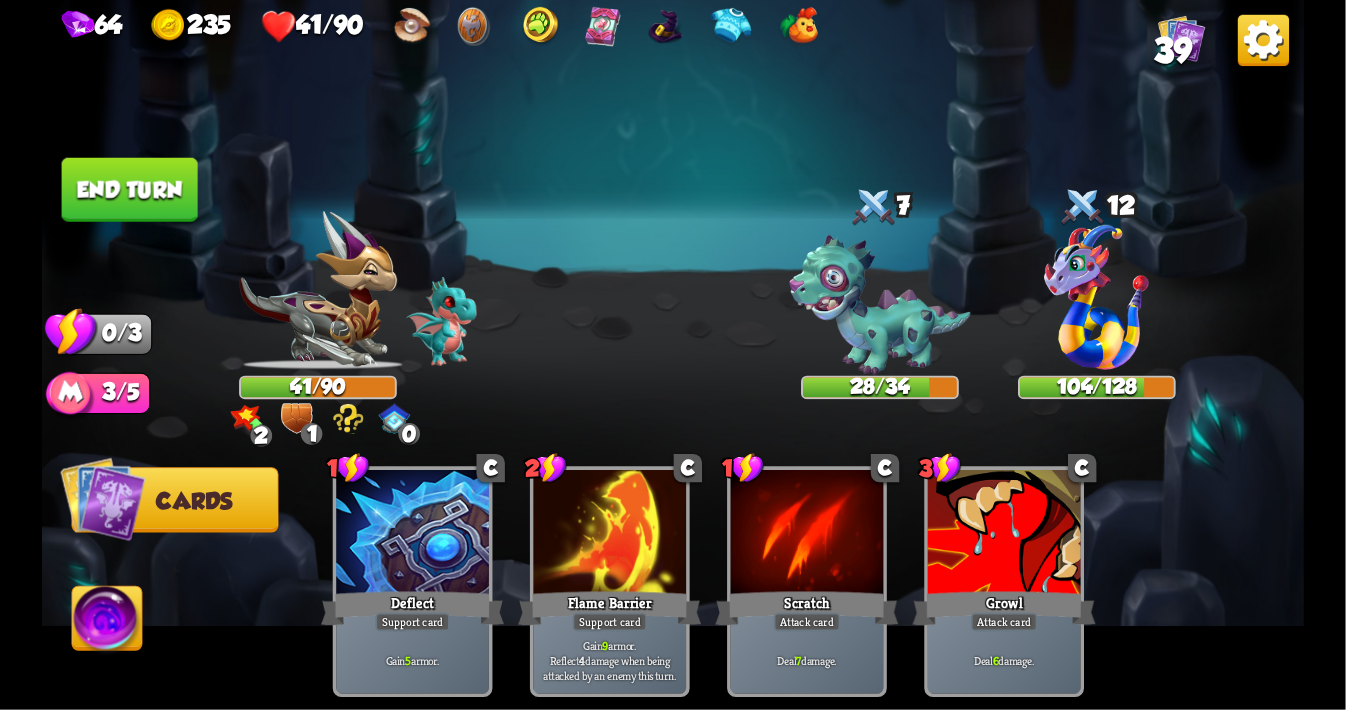 click on "End turn" at bounding box center [130, 190] 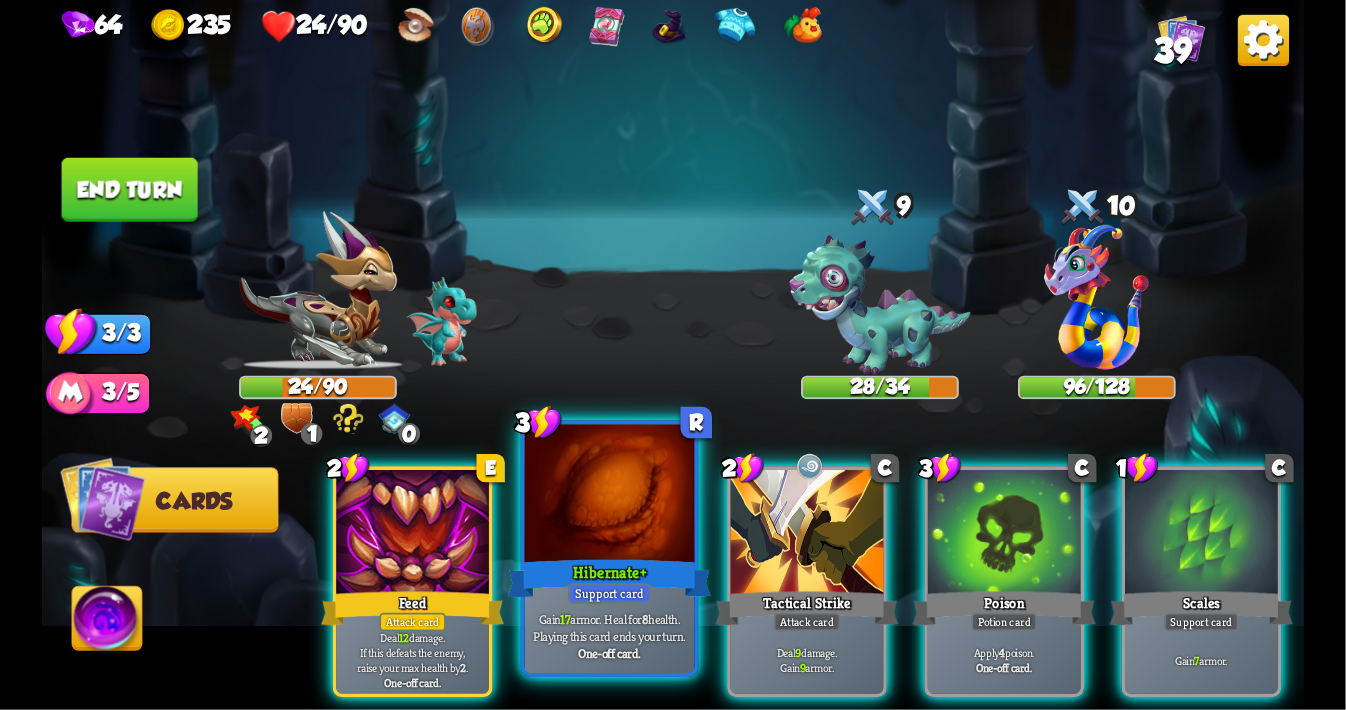 click at bounding box center (610, 496) 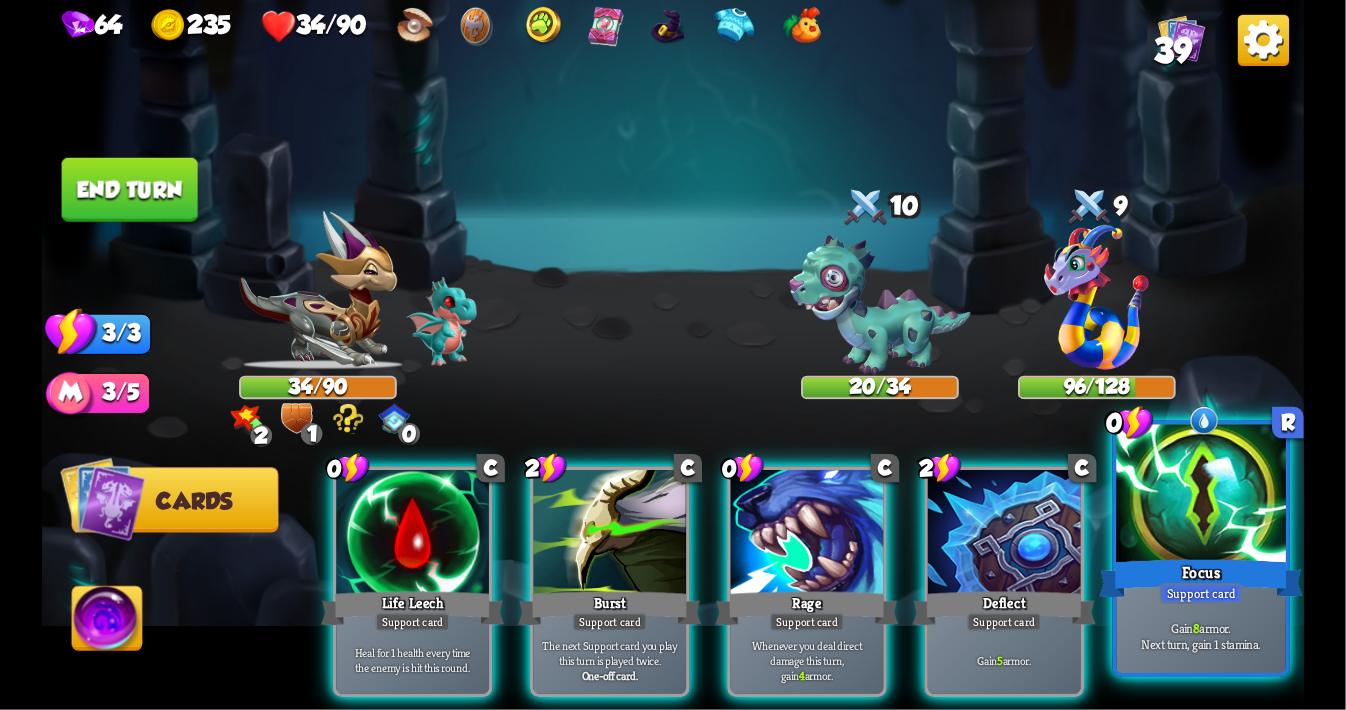 click at bounding box center [1202, 496] 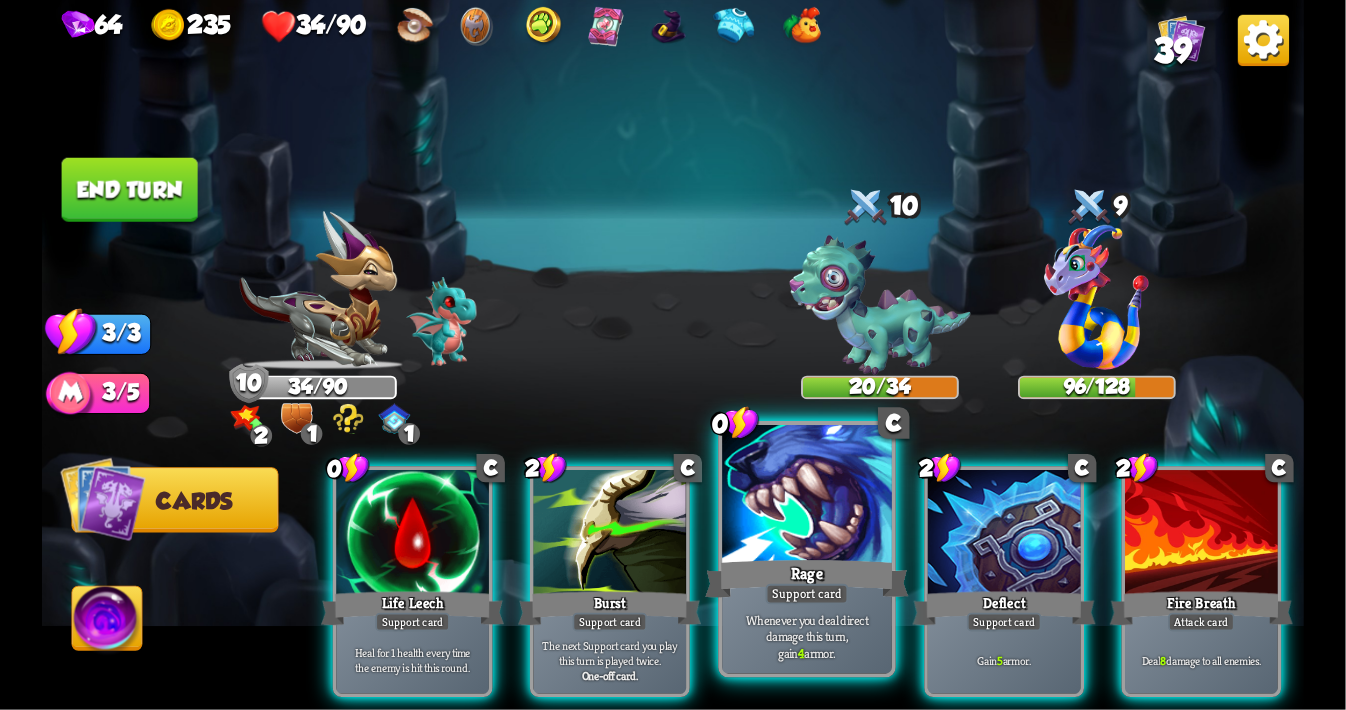 click at bounding box center [807, 496] 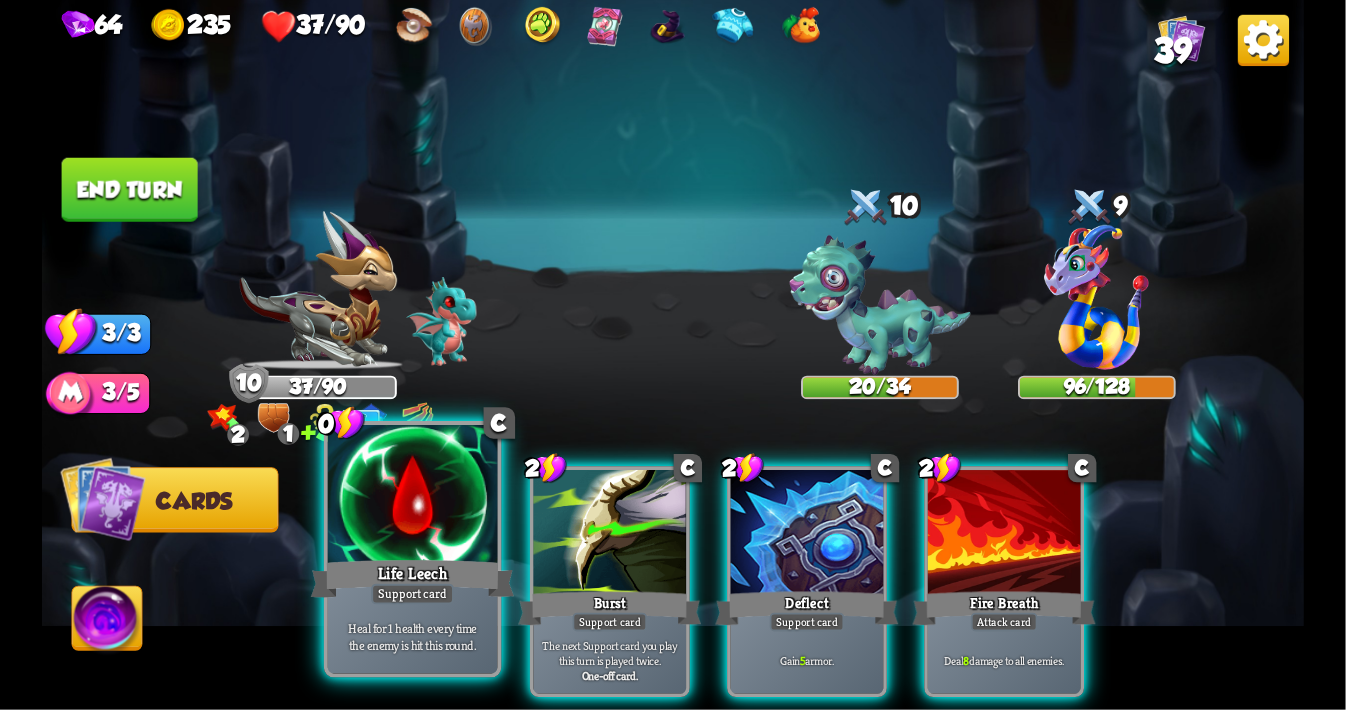click at bounding box center (413, 496) 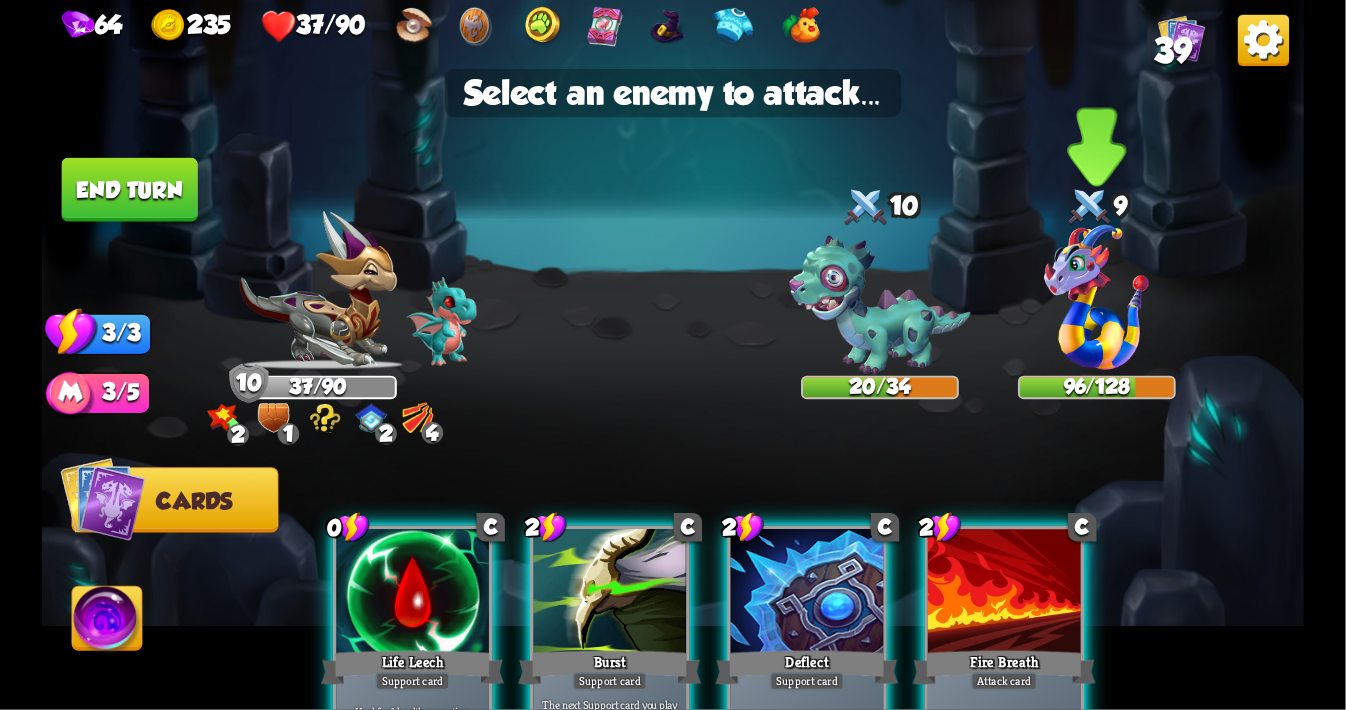 click at bounding box center [1097, 297] 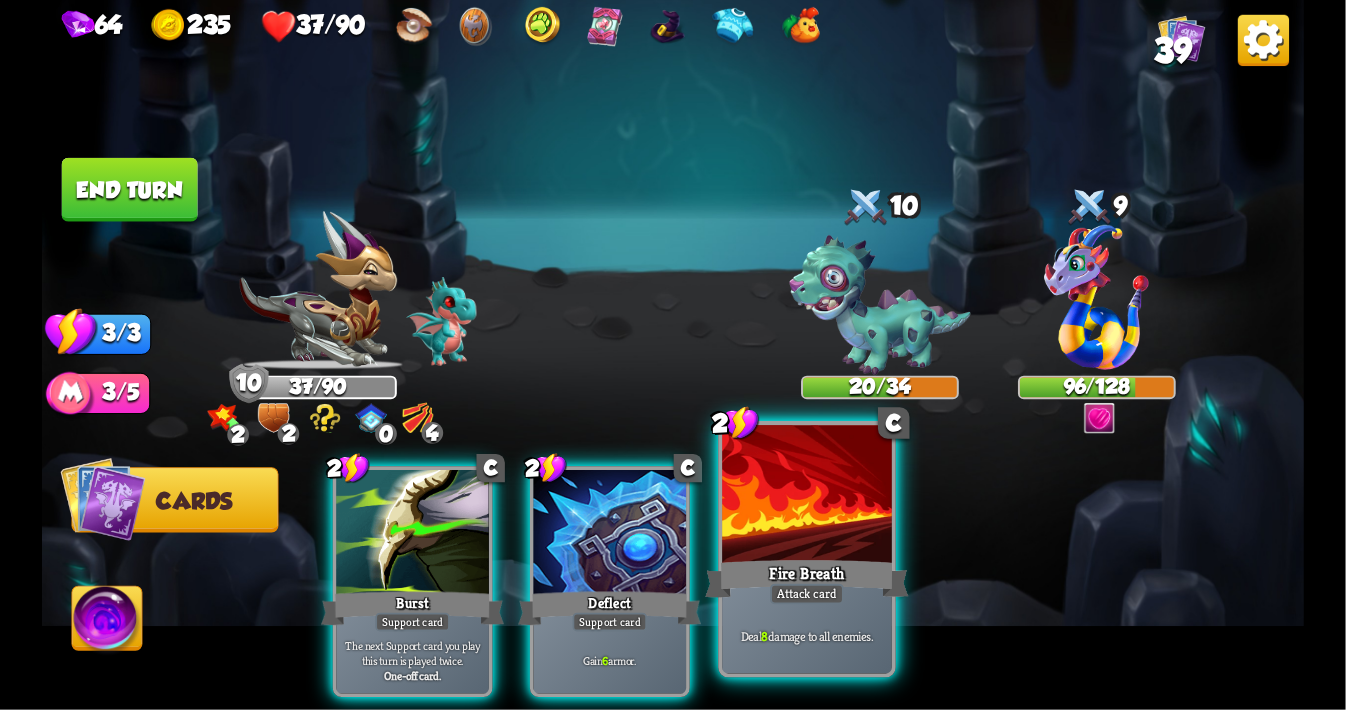 click at bounding box center (807, 496) 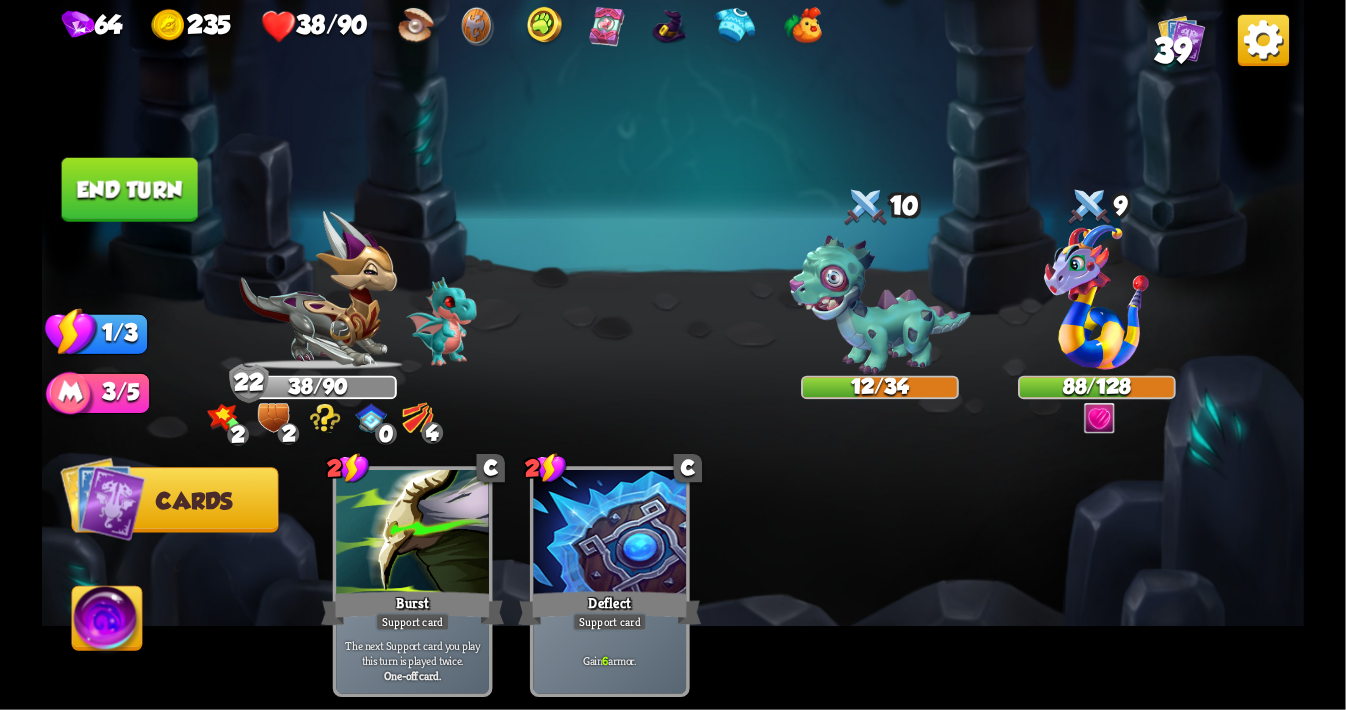 click on "End turn" at bounding box center (130, 190) 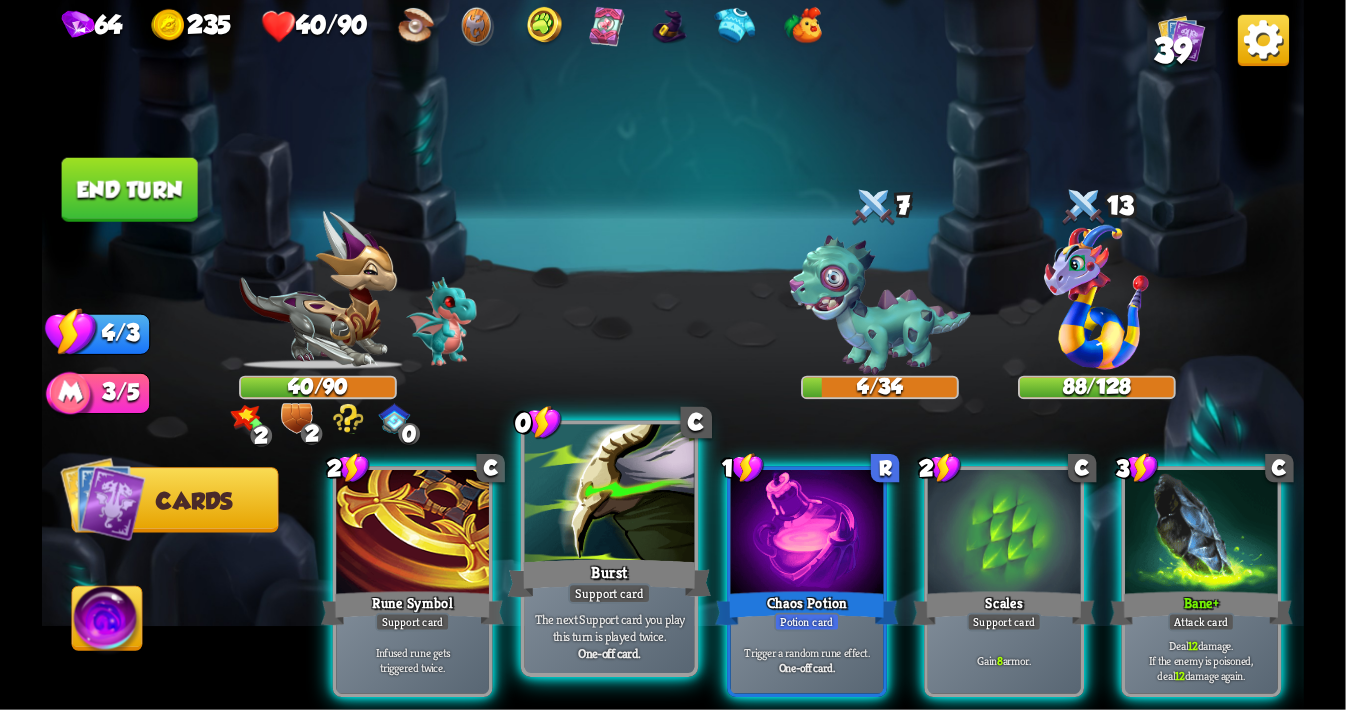 click at bounding box center (610, 496) 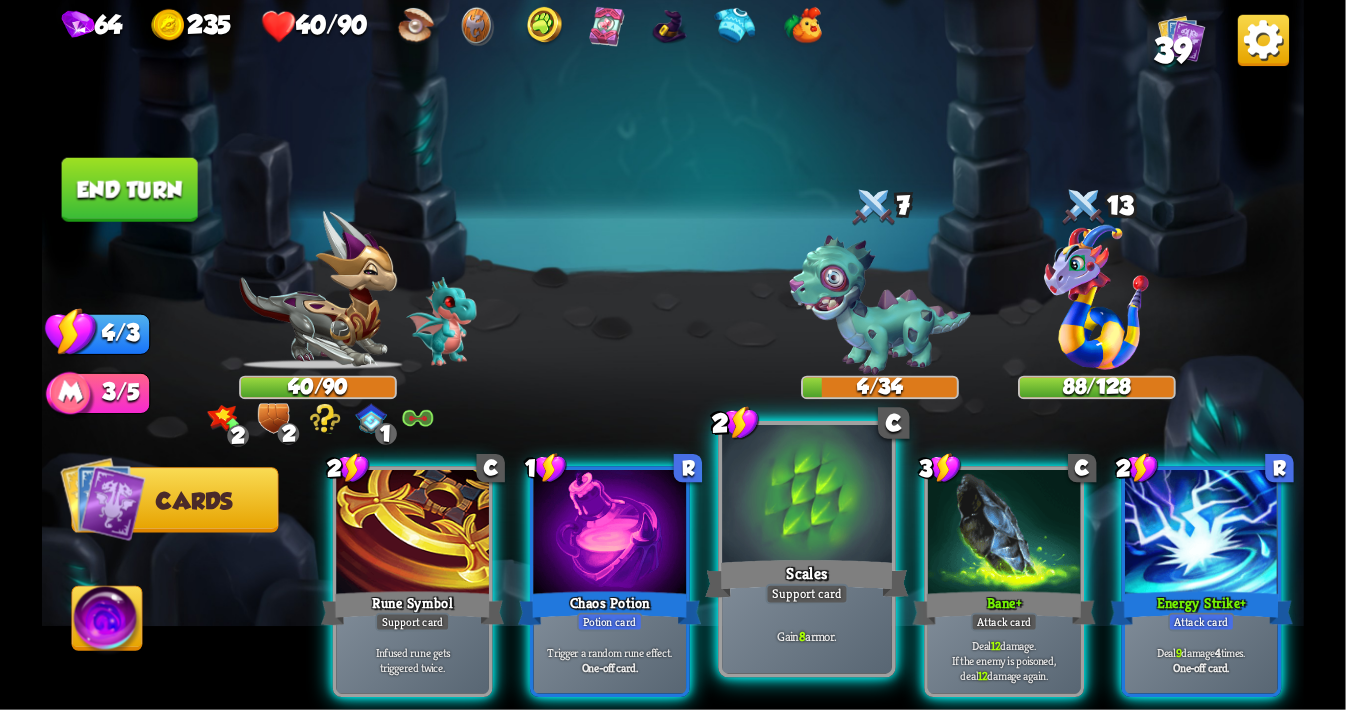 click at bounding box center (807, 496) 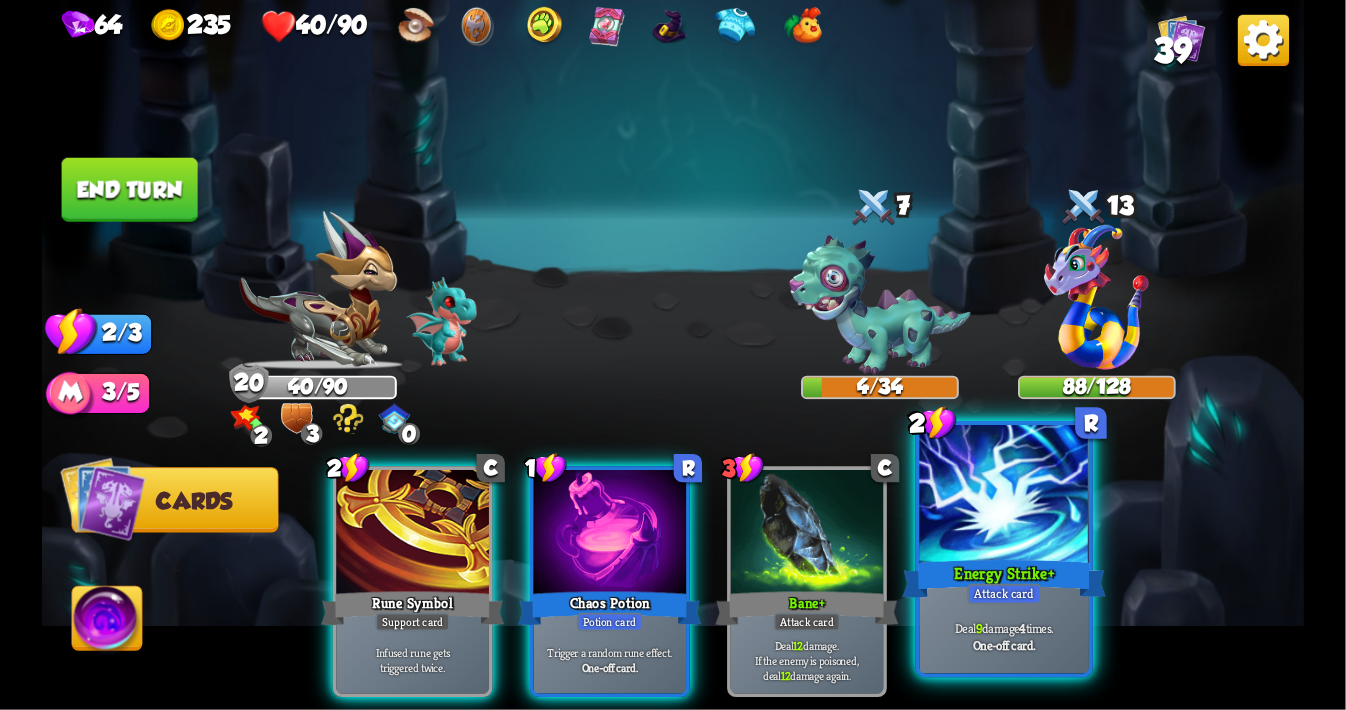 click at bounding box center [1005, 496] 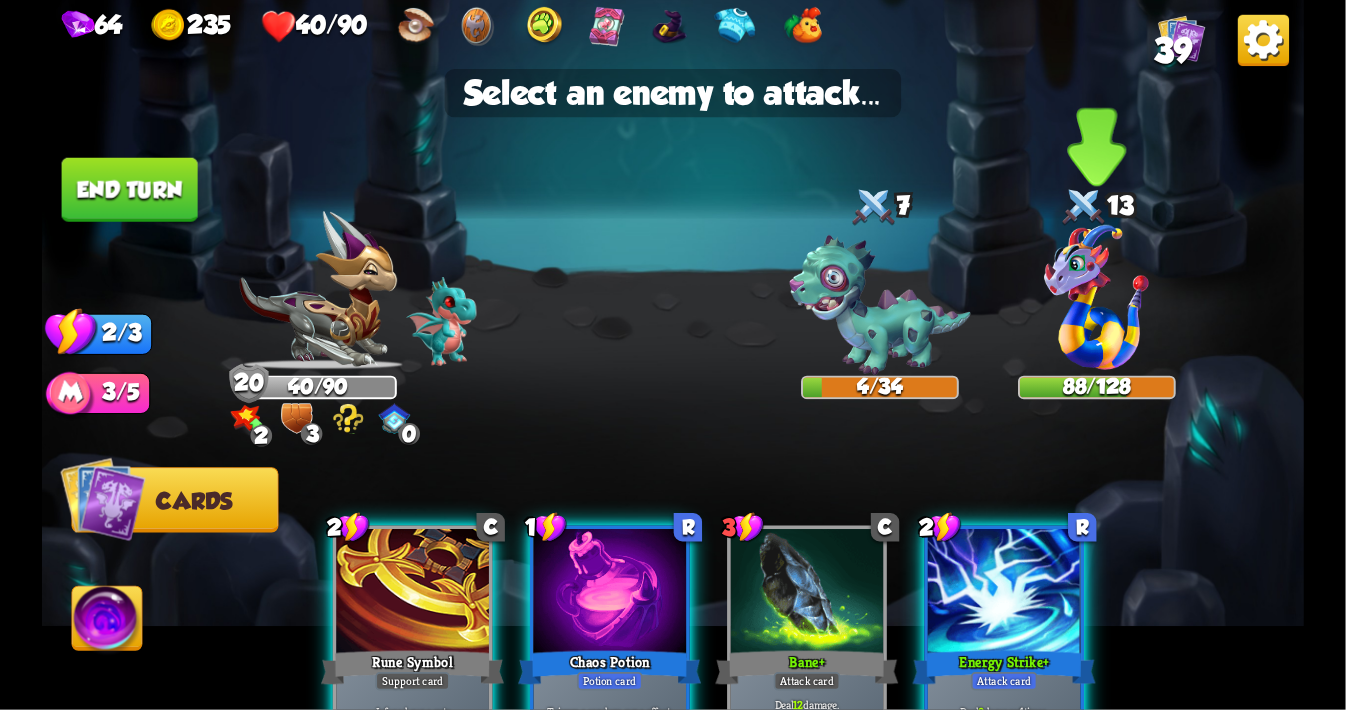 click at bounding box center [1097, 297] 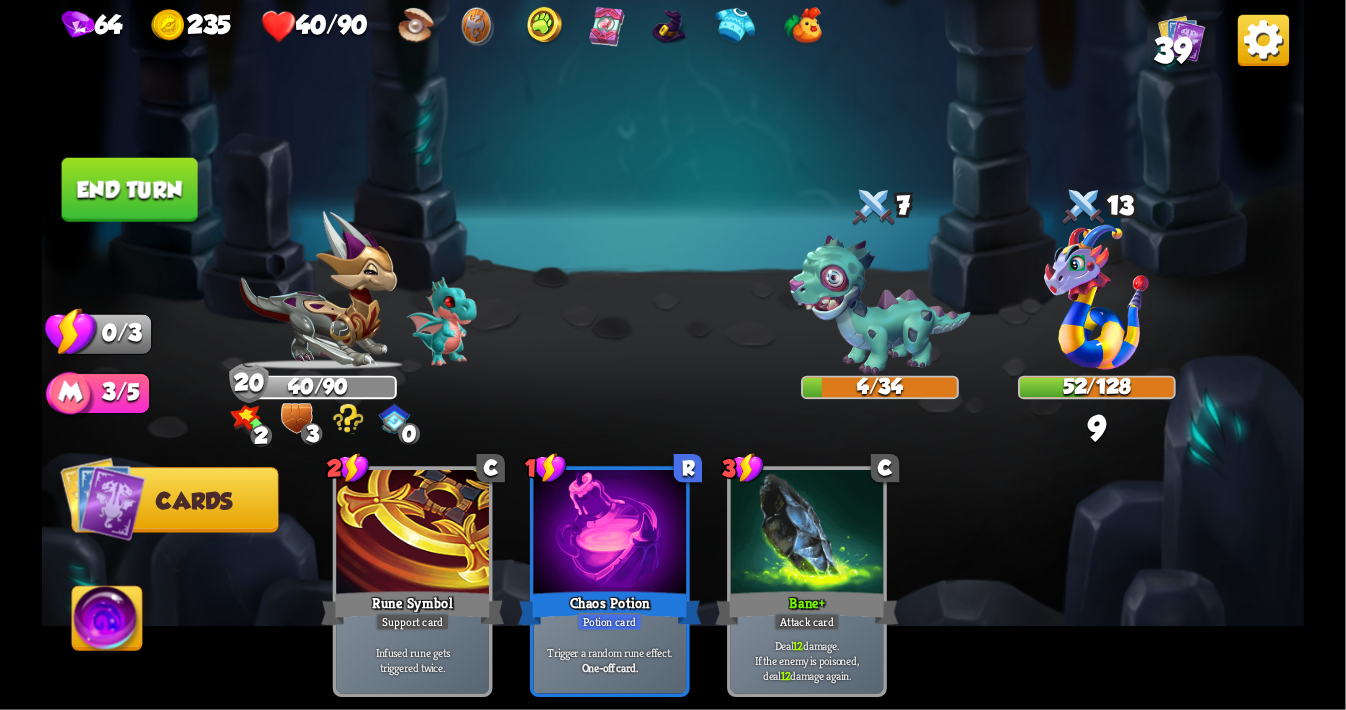 click on "End turn" at bounding box center [130, 190] 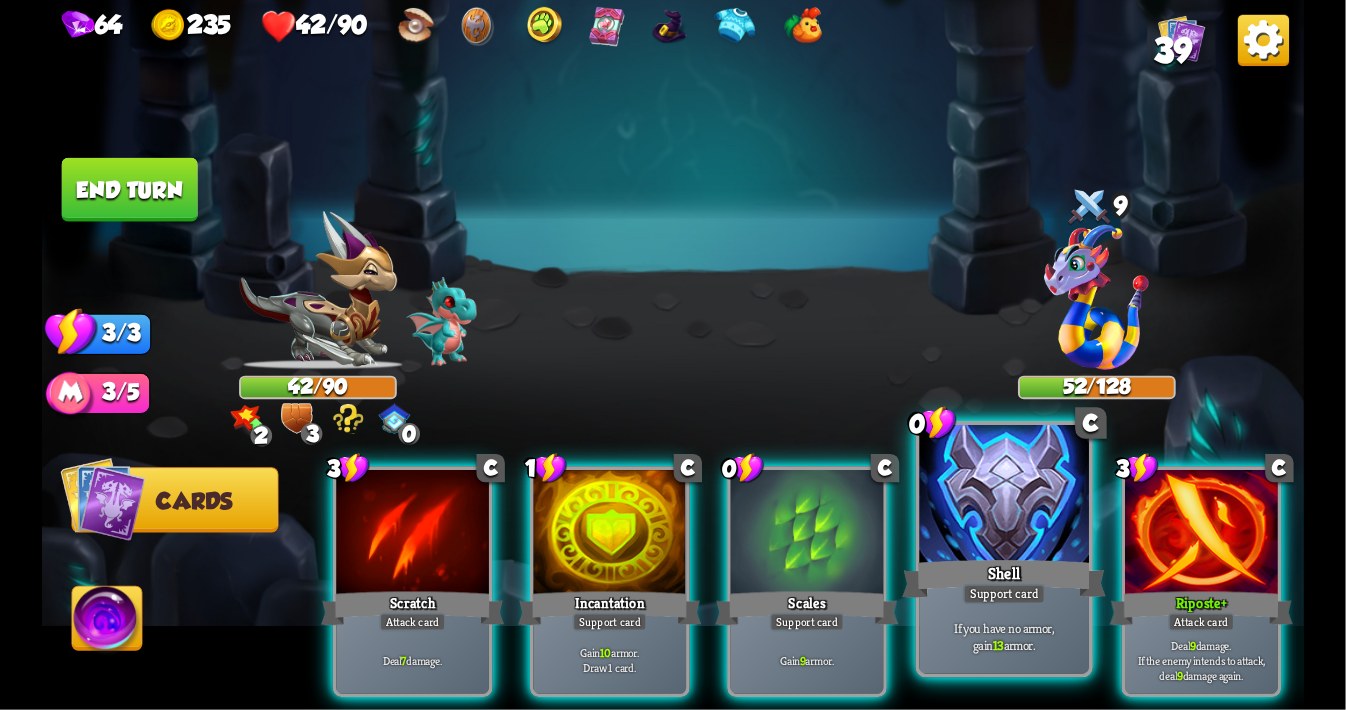 click at bounding box center (1005, 496) 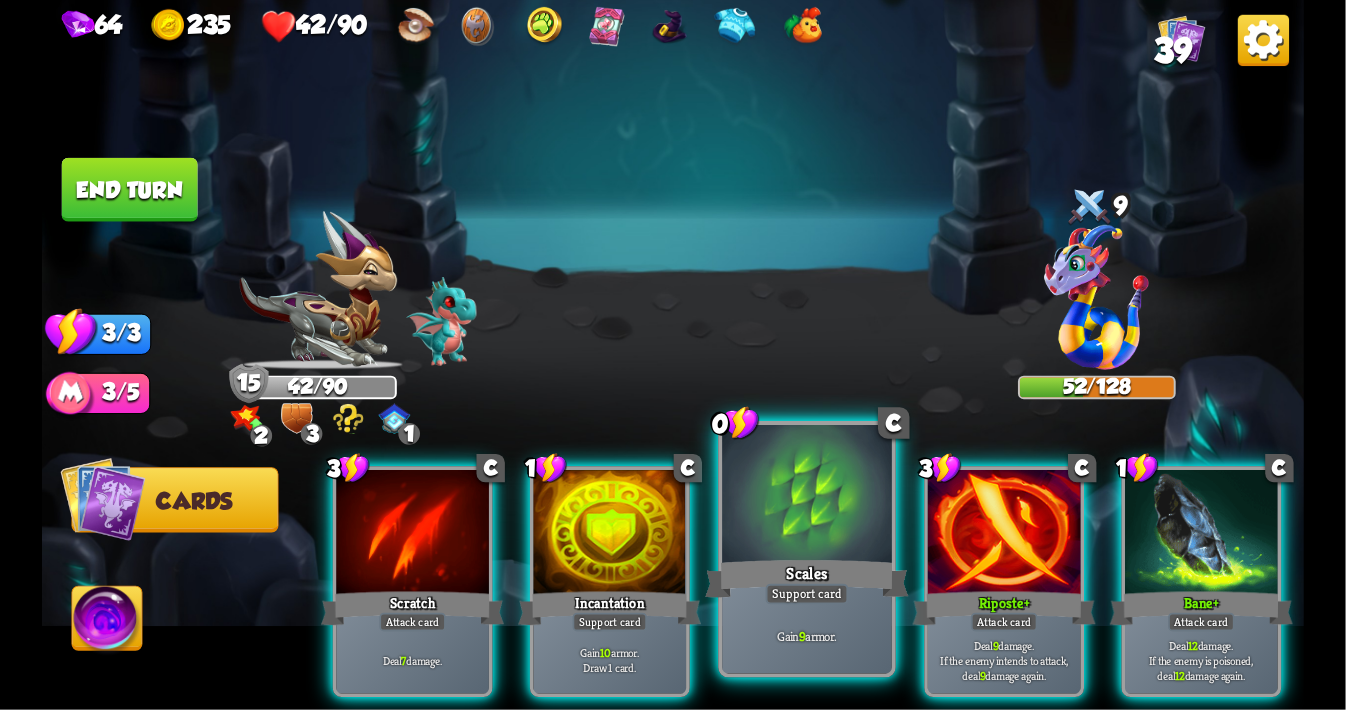 click at bounding box center [807, 496] 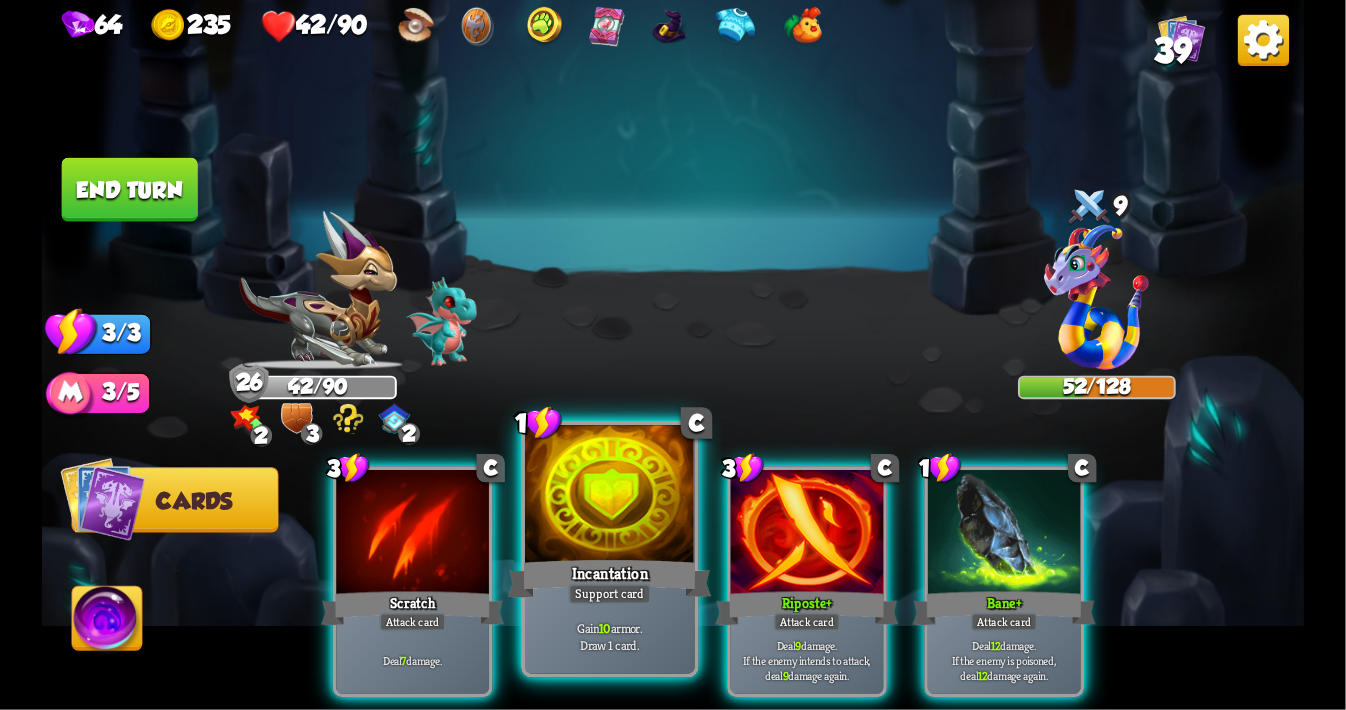 click at bounding box center [610, 496] 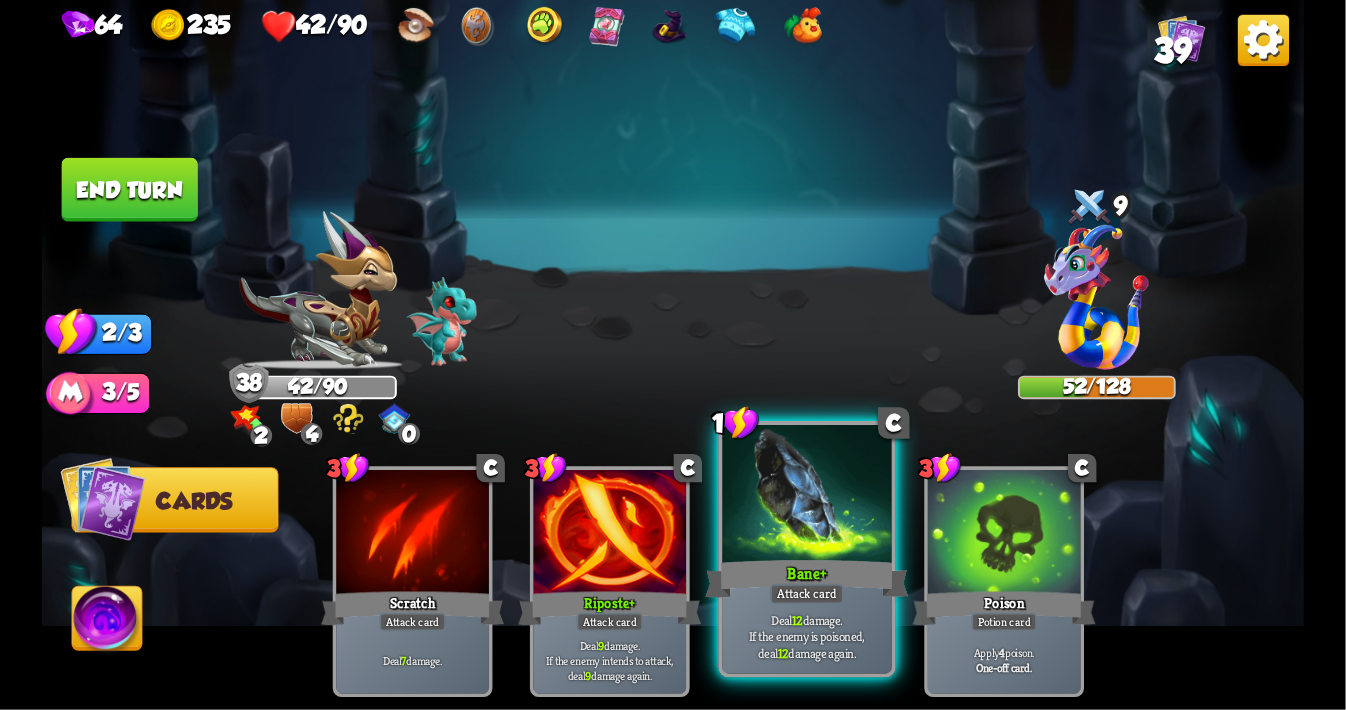 click at bounding box center [807, 496] 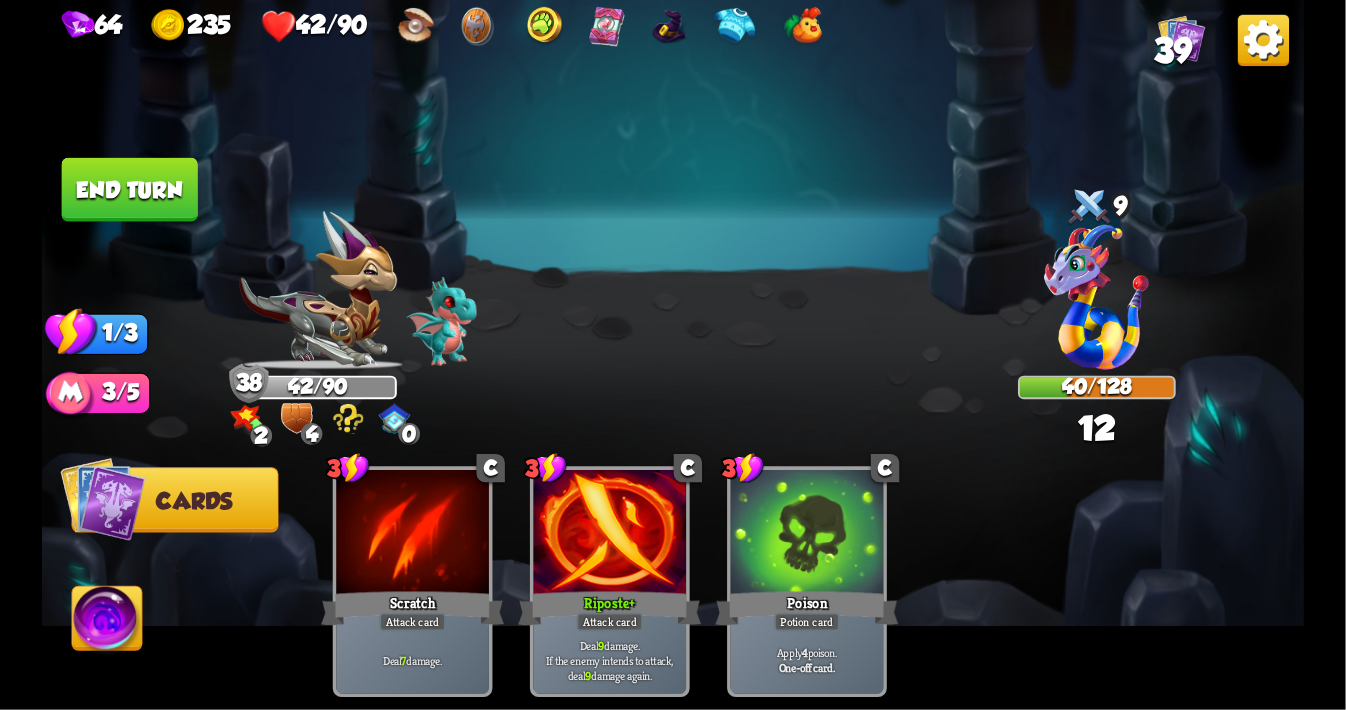 click at bounding box center [673, 355] 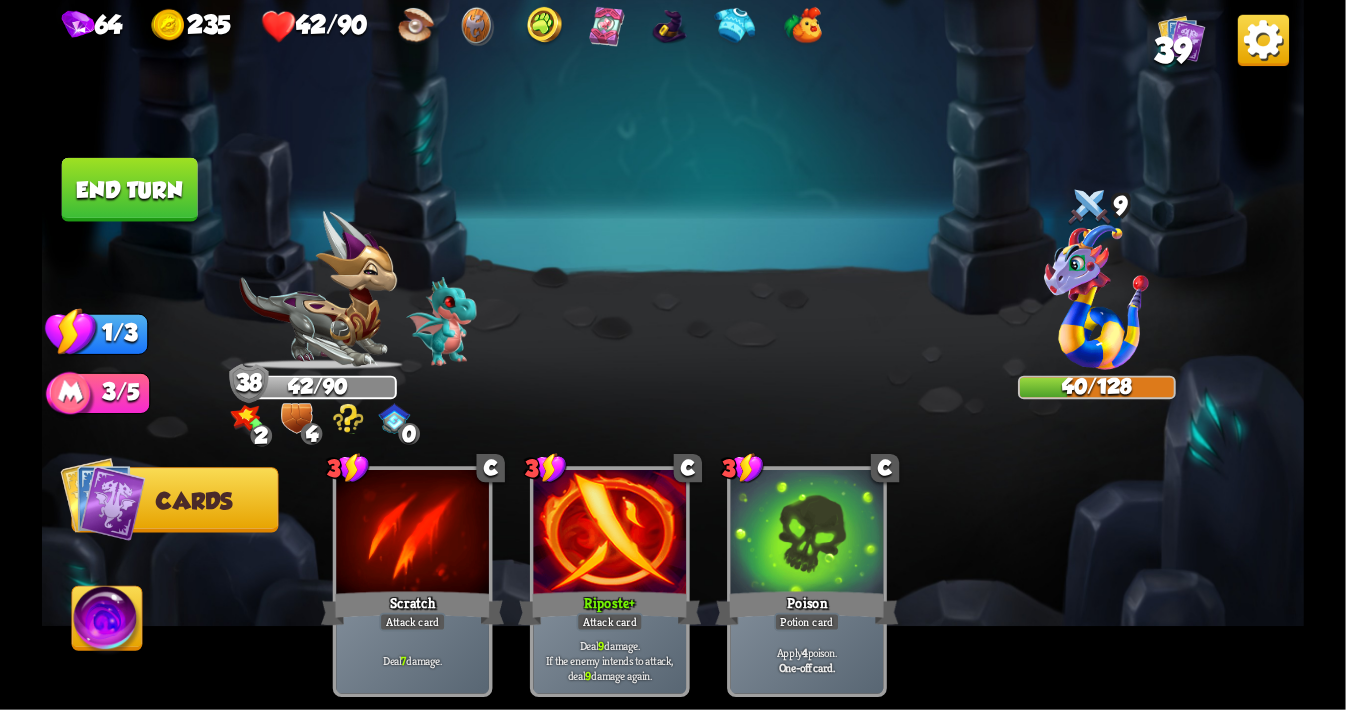 click on "End turn" at bounding box center [130, 190] 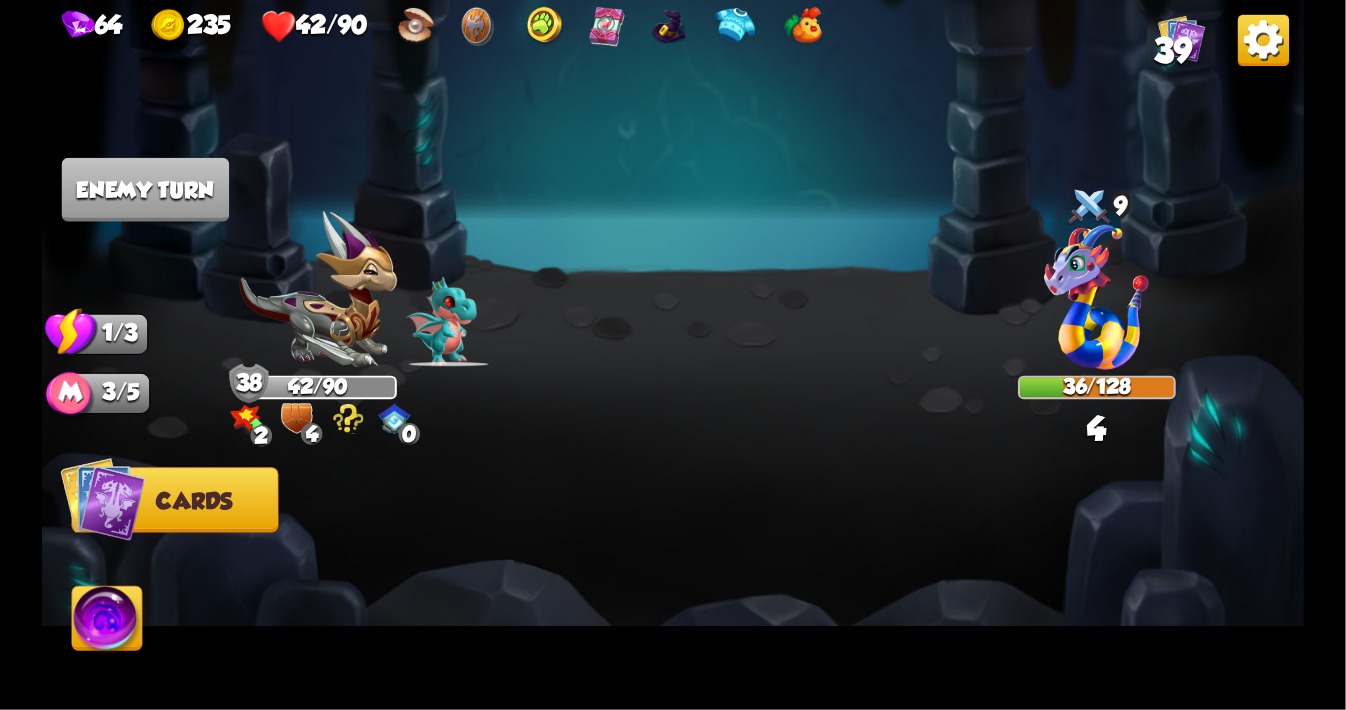 click on "39" at bounding box center (1172, 51) 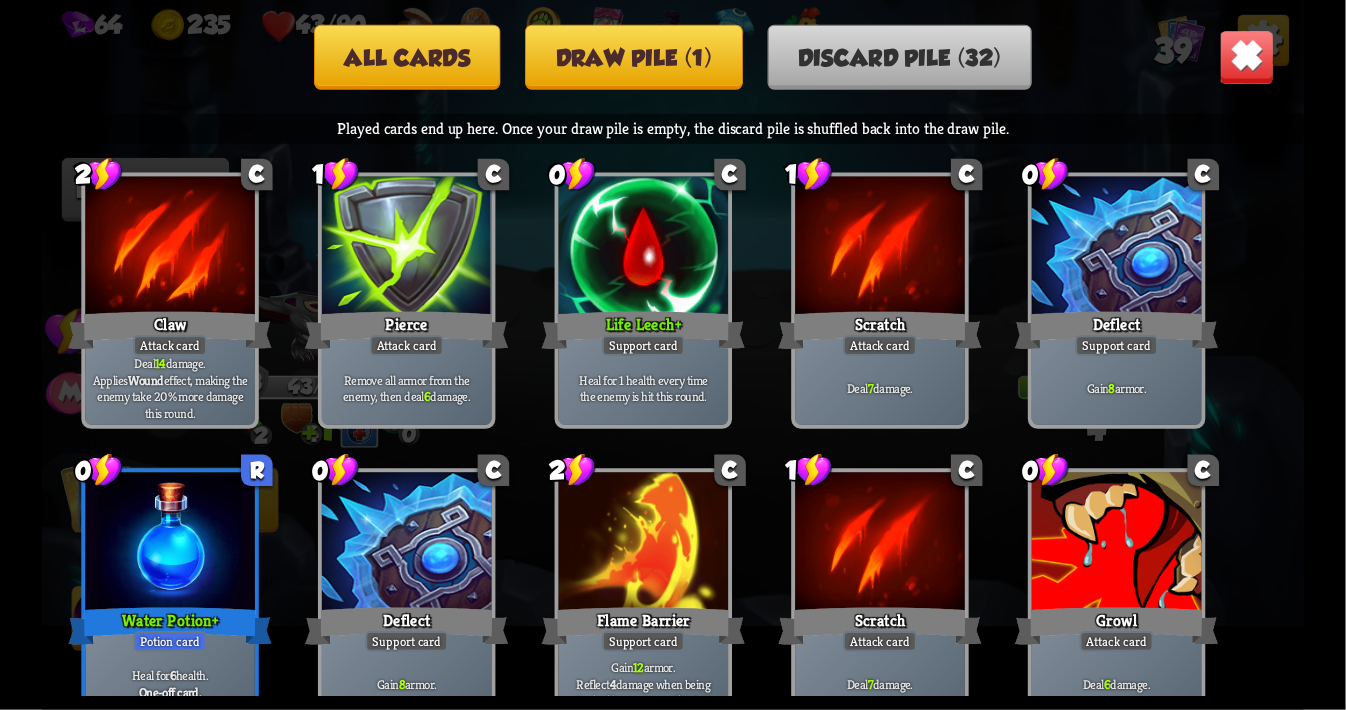 click on "Draw pile (1)" at bounding box center [633, 57] 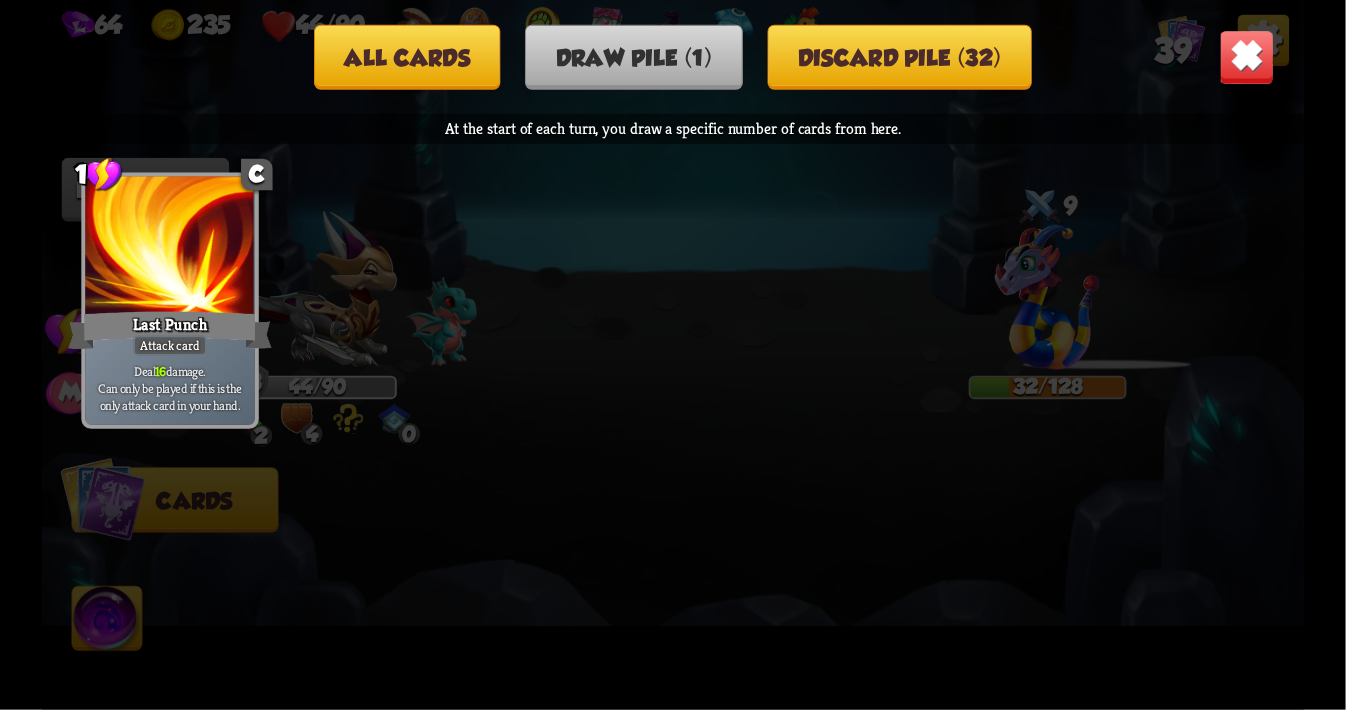 click on "Discard pile (32)" at bounding box center [899, 57] 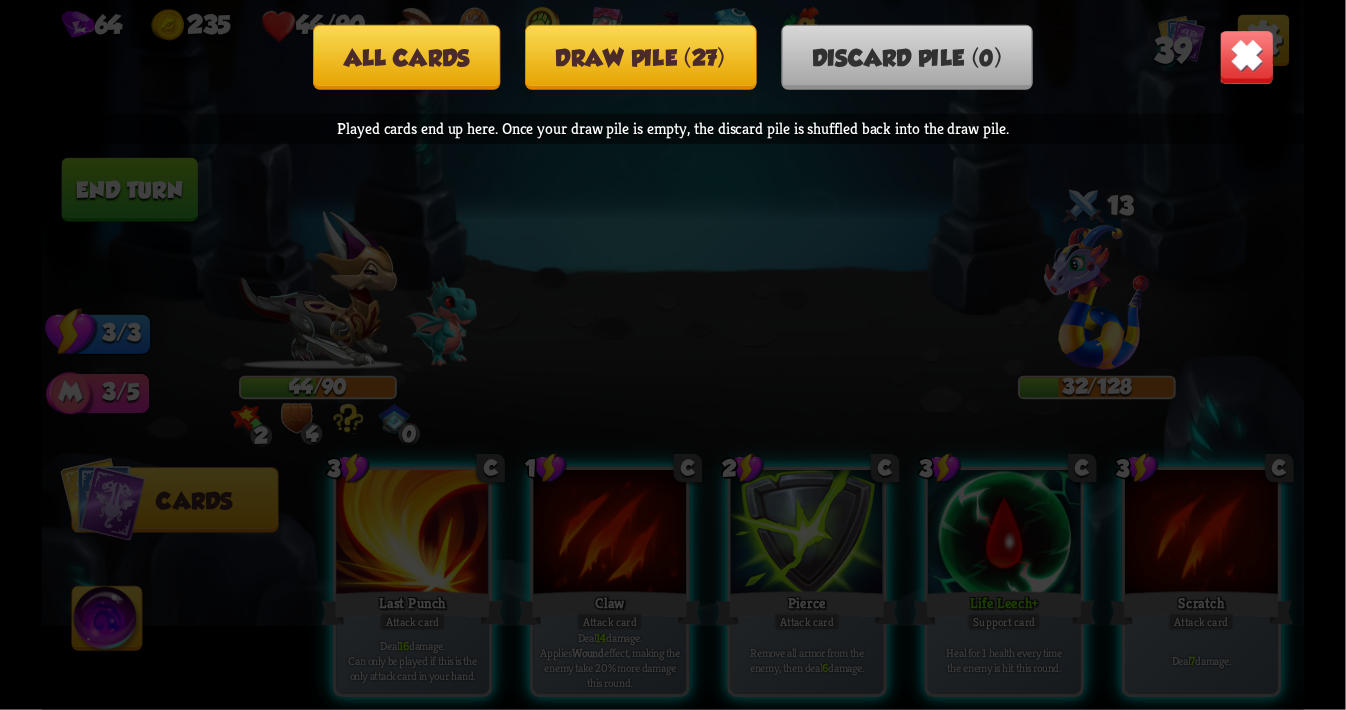 click on "Draw pile (27)" at bounding box center [641, 57] 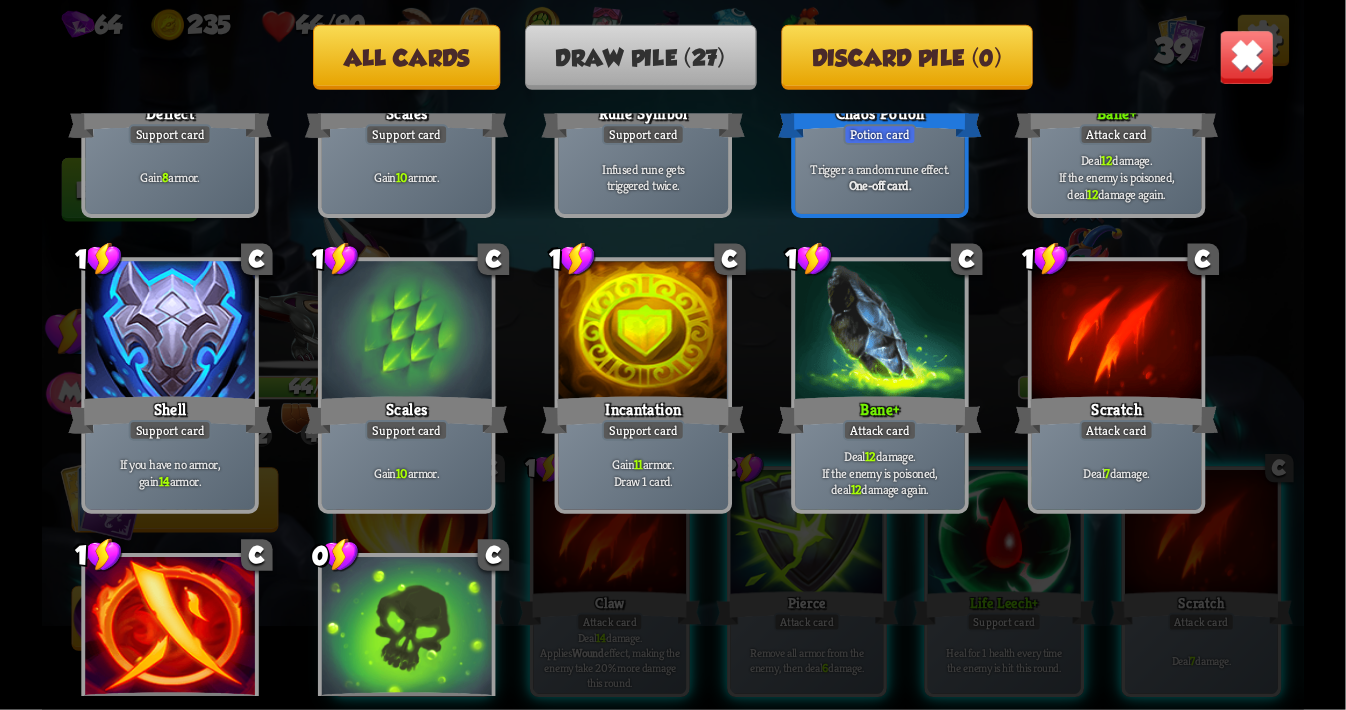 scroll, scrollTop: 1116, scrollLeft: 0, axis: vertical 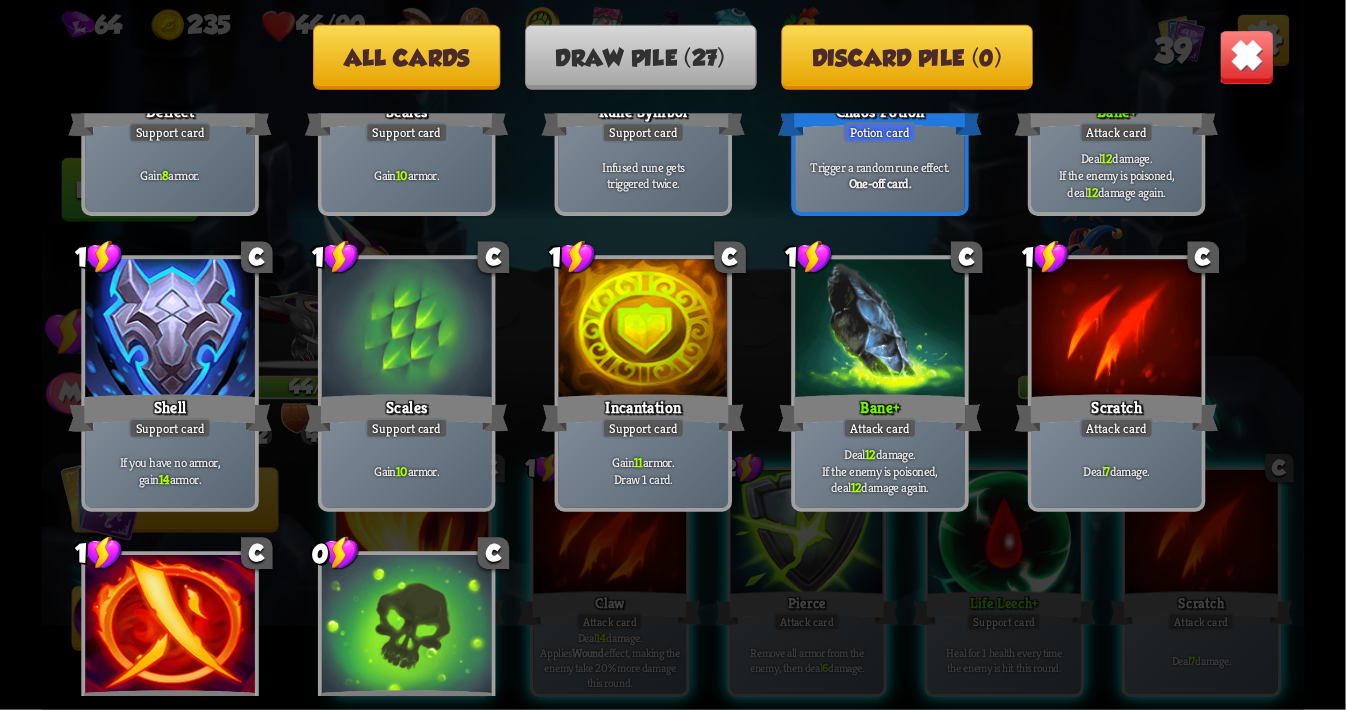 click at bounding box center [1246, 57] 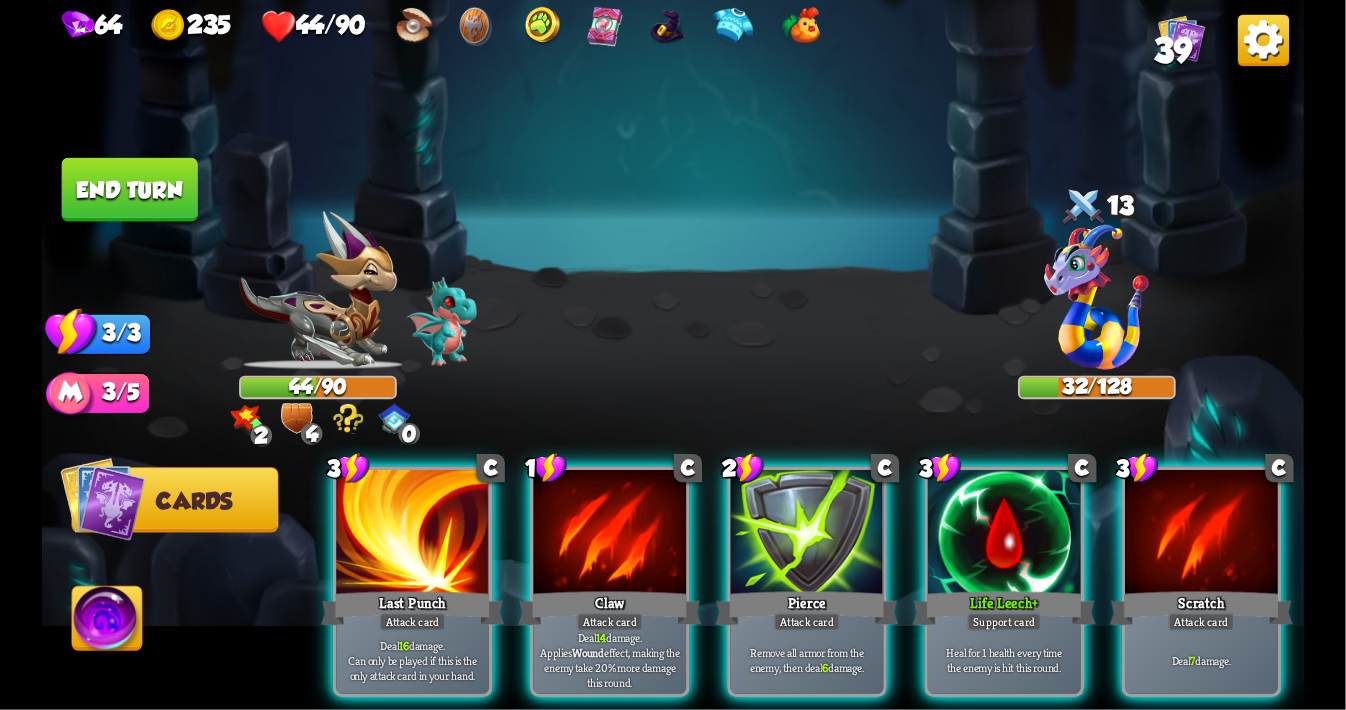 click on "39" at bounding box center (1172, 51) 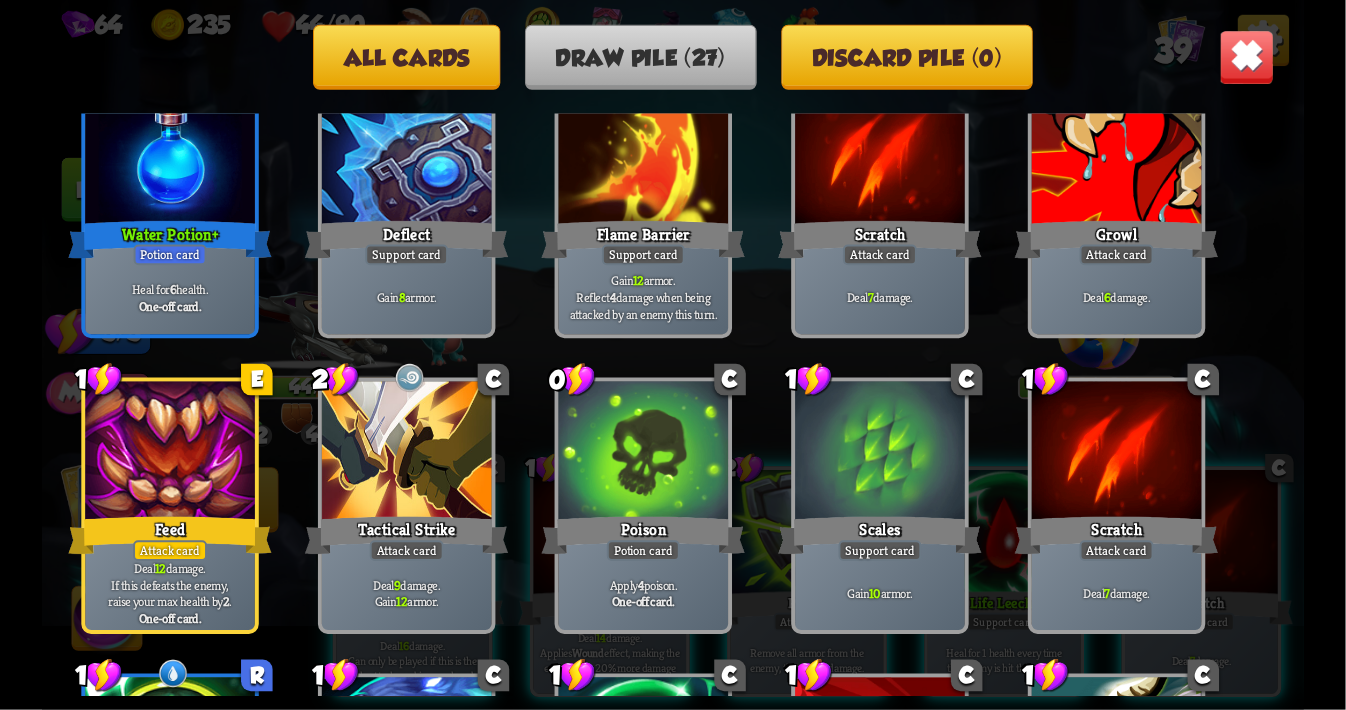 scroll, scrollTop: 92, scrollLeft: 0, axis: vertical 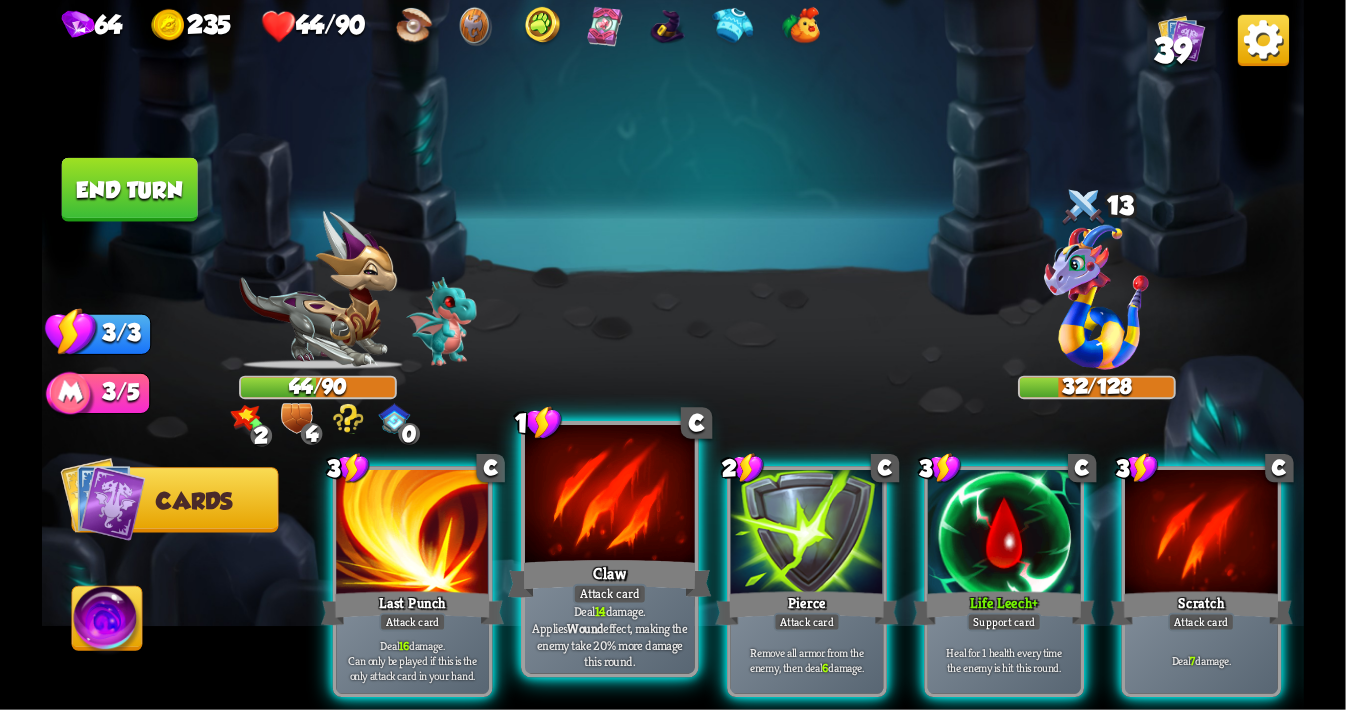 click at bounding box center (610, 496) 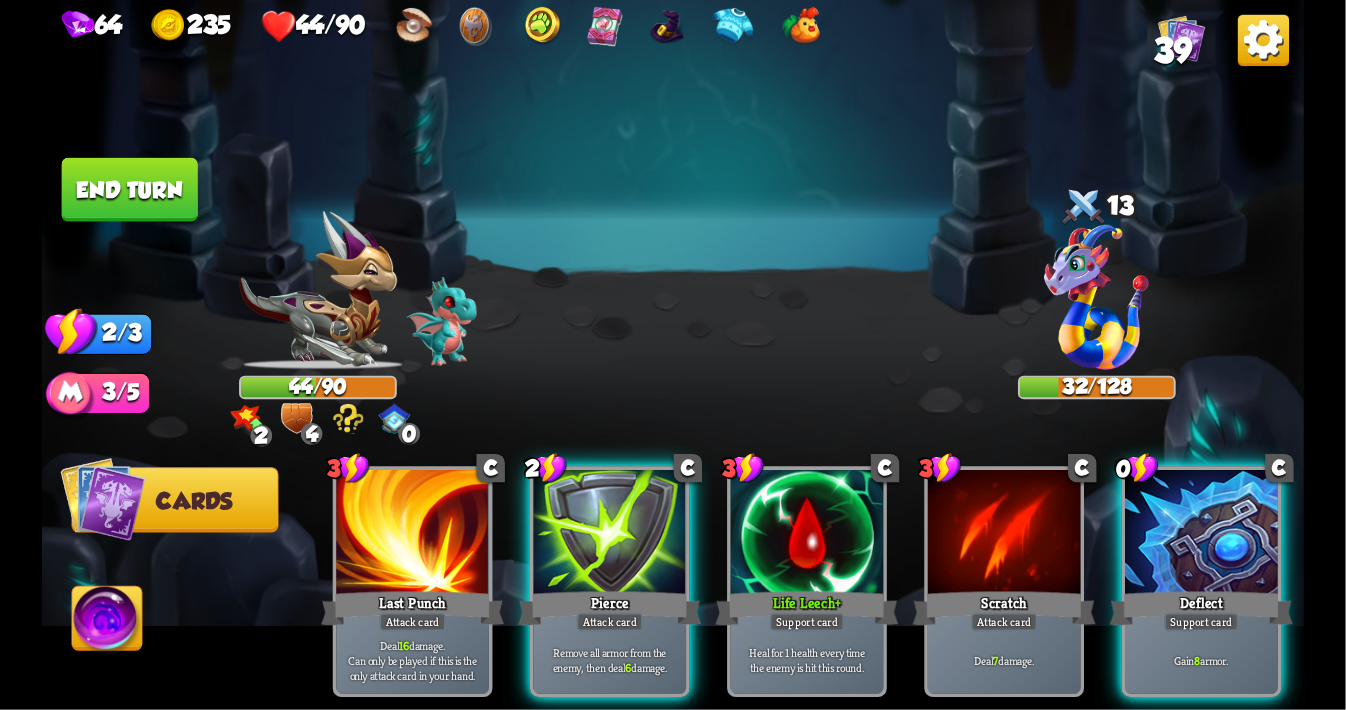 click at bounding box center [610, 534] 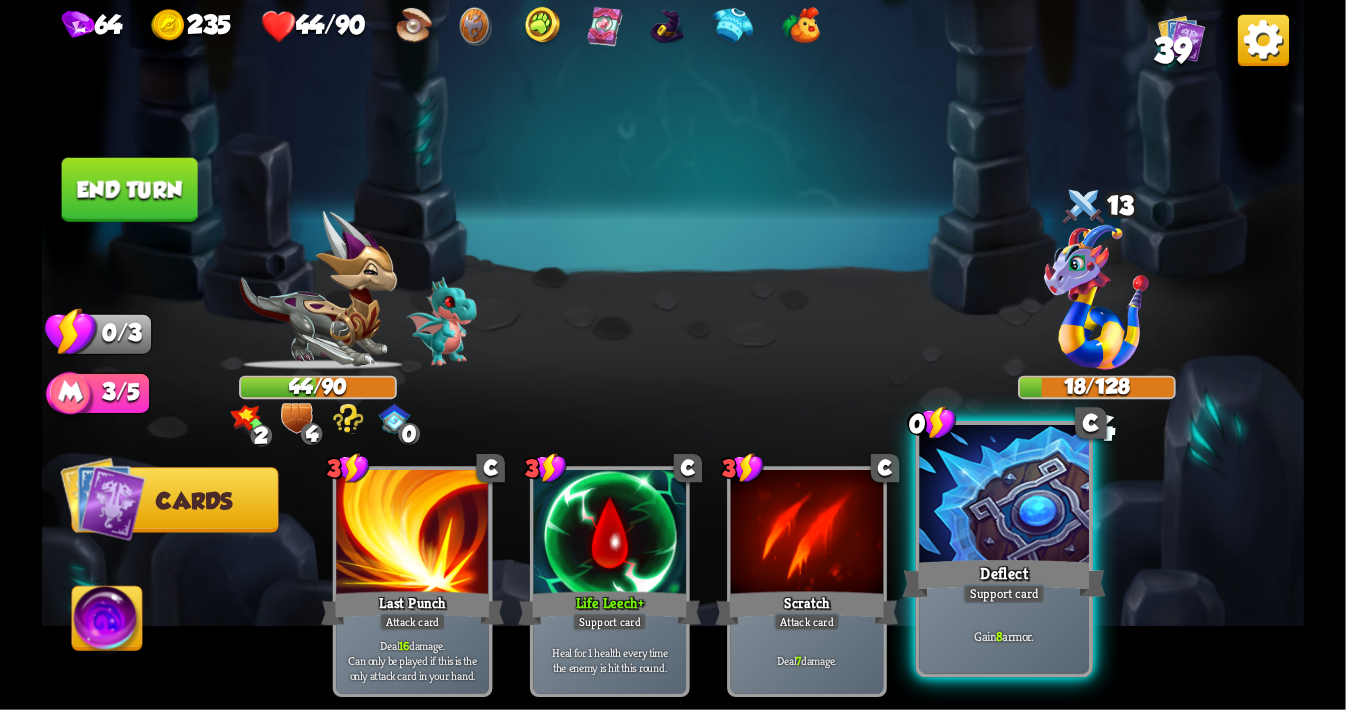 click at bounding box center (1005, 496) 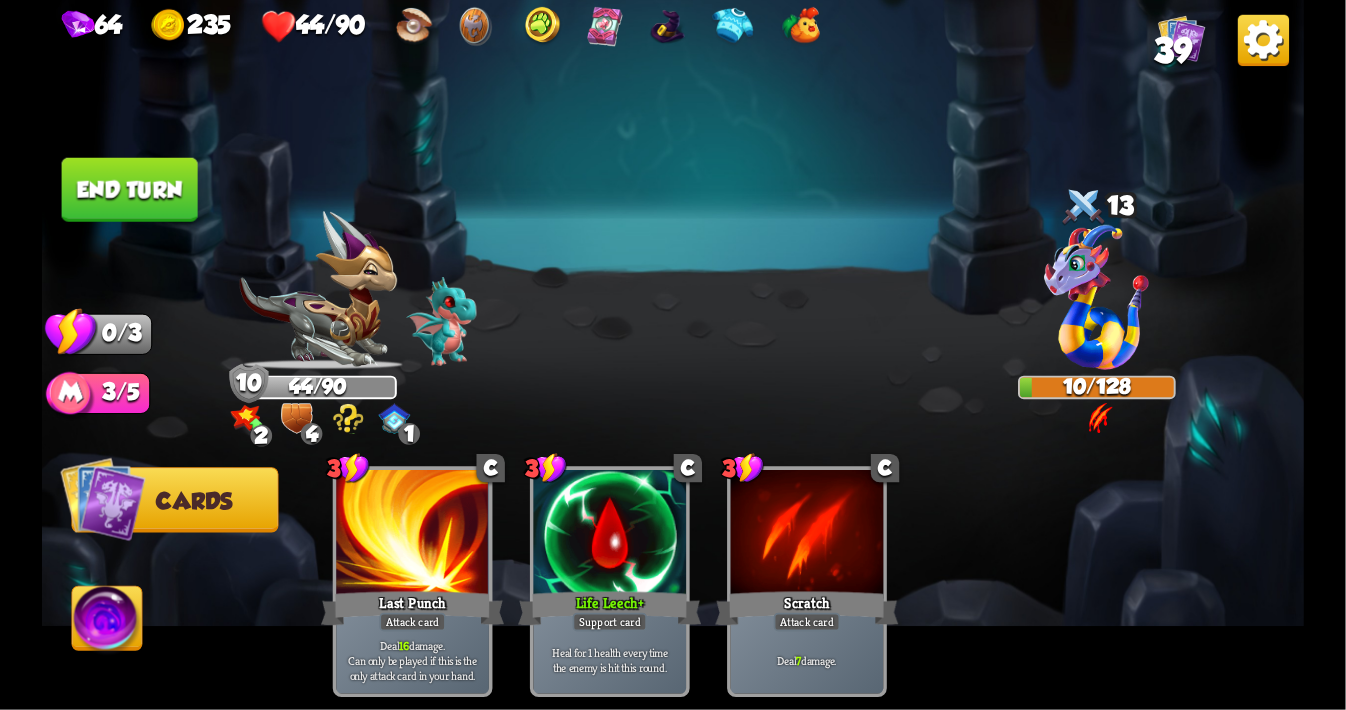click on "End turn" at bounding box center (130, 190) 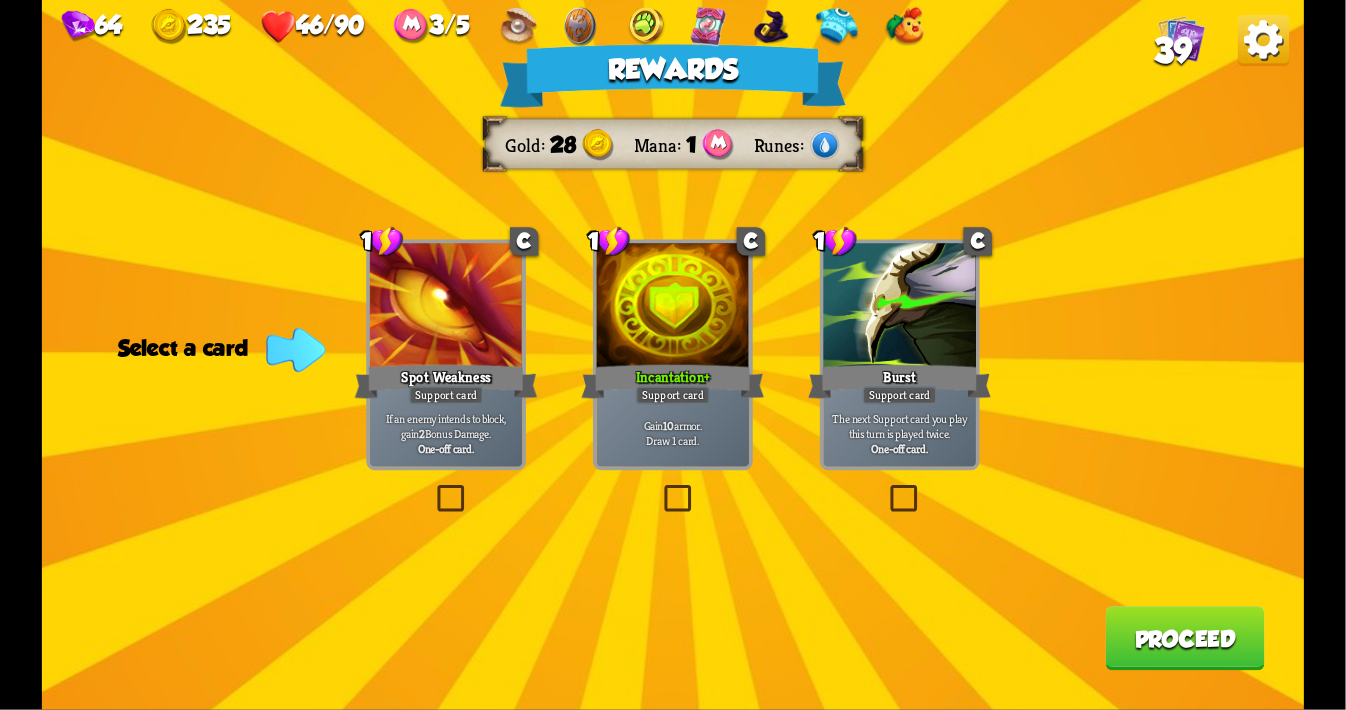 click at bounding box center (886, 488) 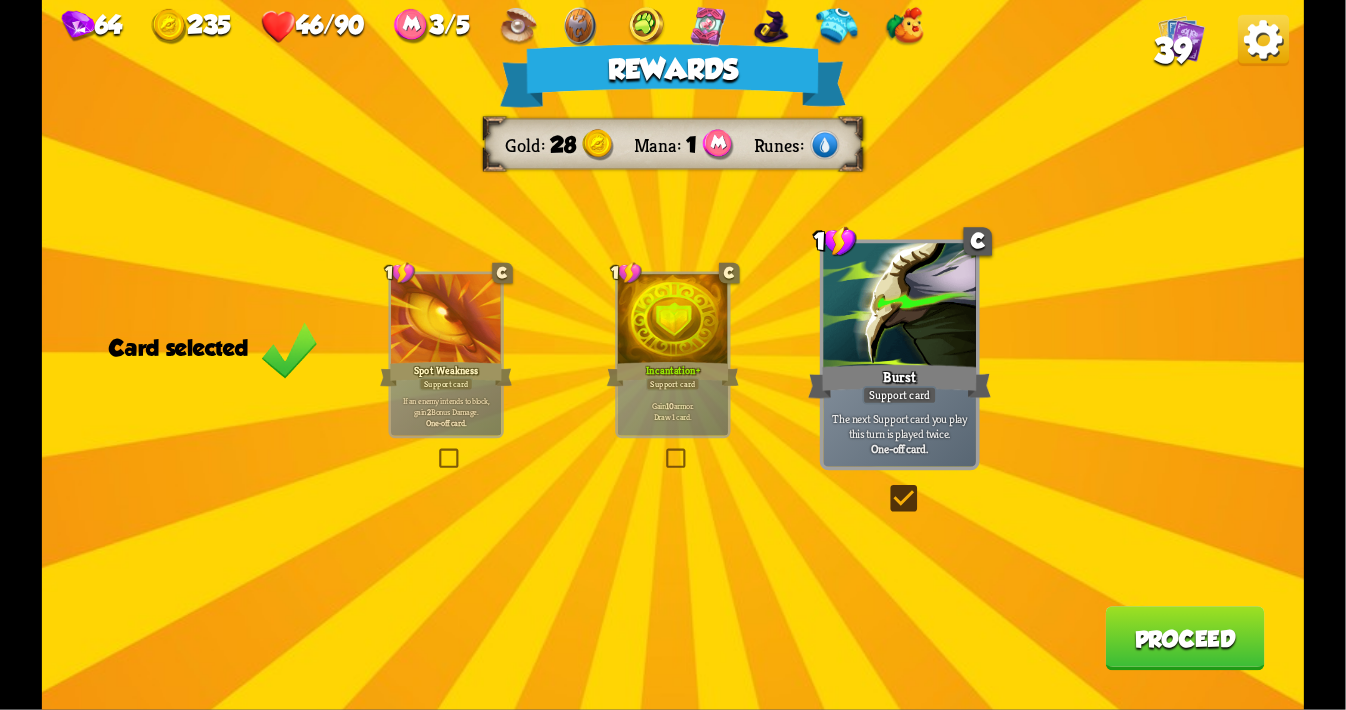 click on "Proceed" at bounding box center (1184, 638) 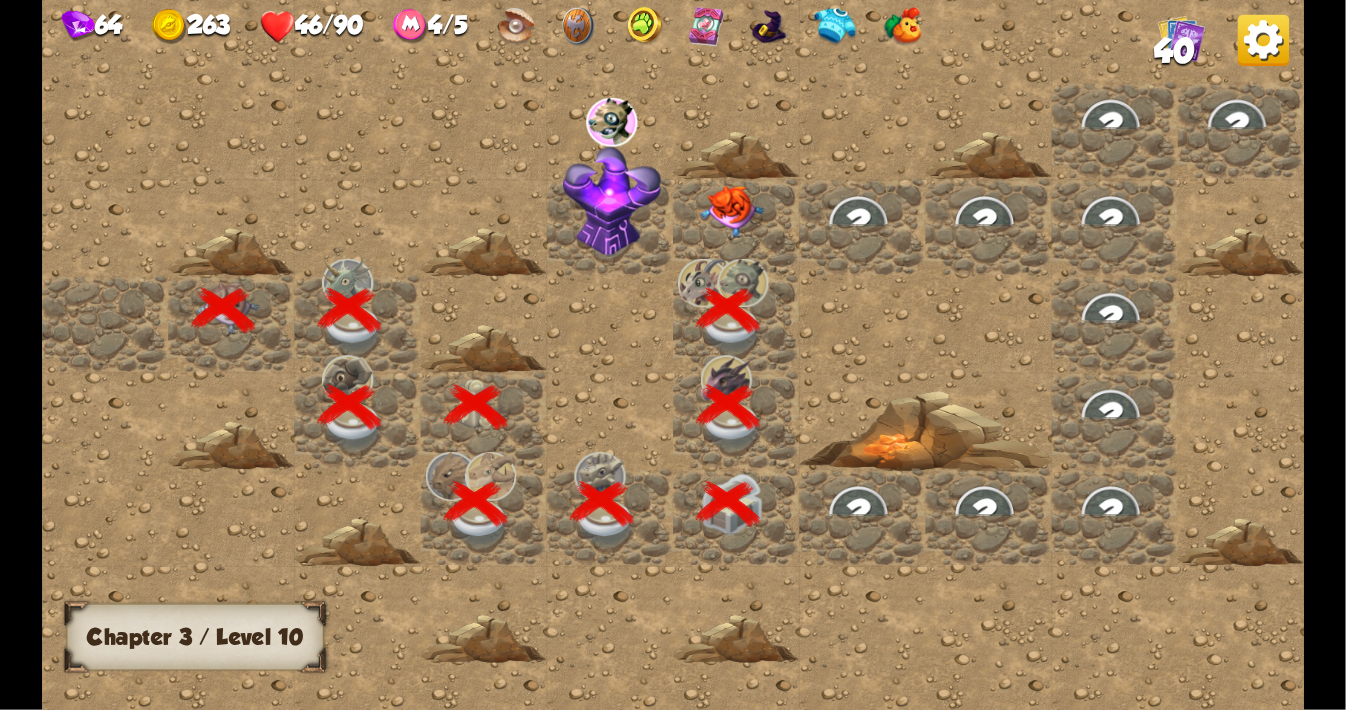 click at bounding box center (612, 201) 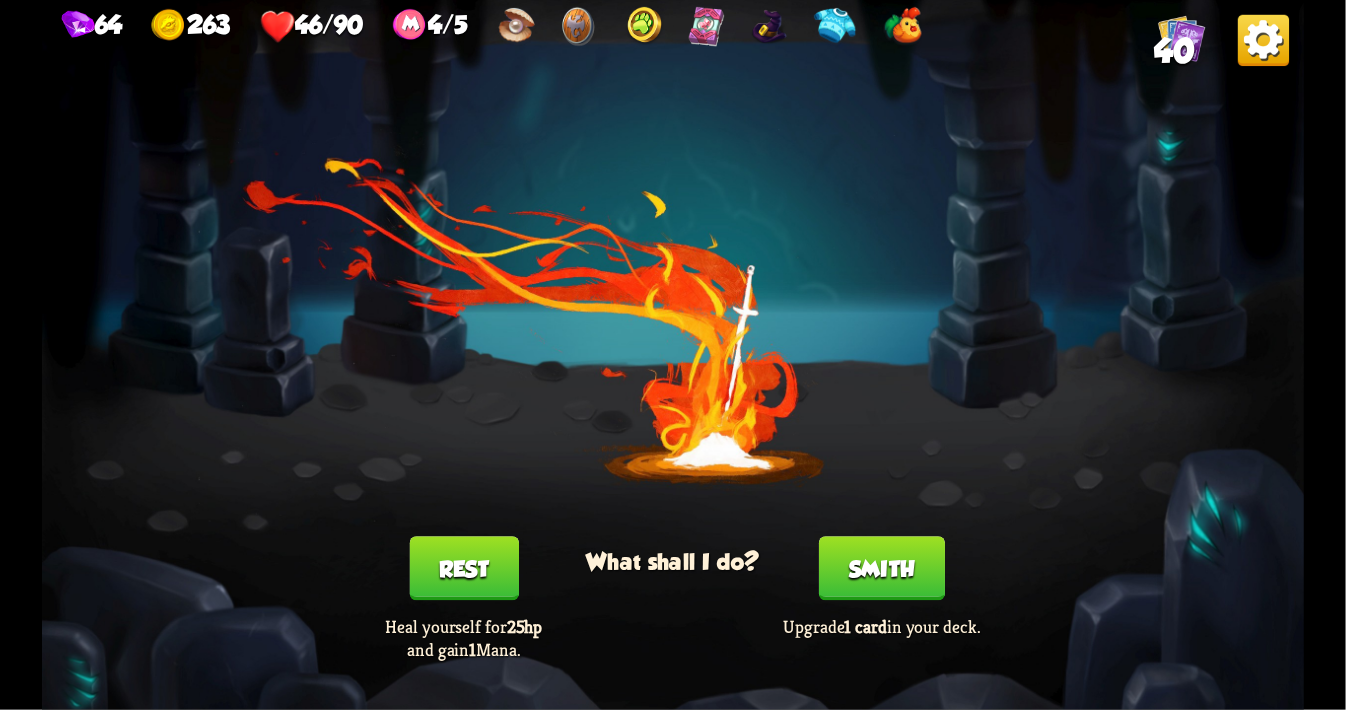 click on "Rest" at bounding box center [463, 568] 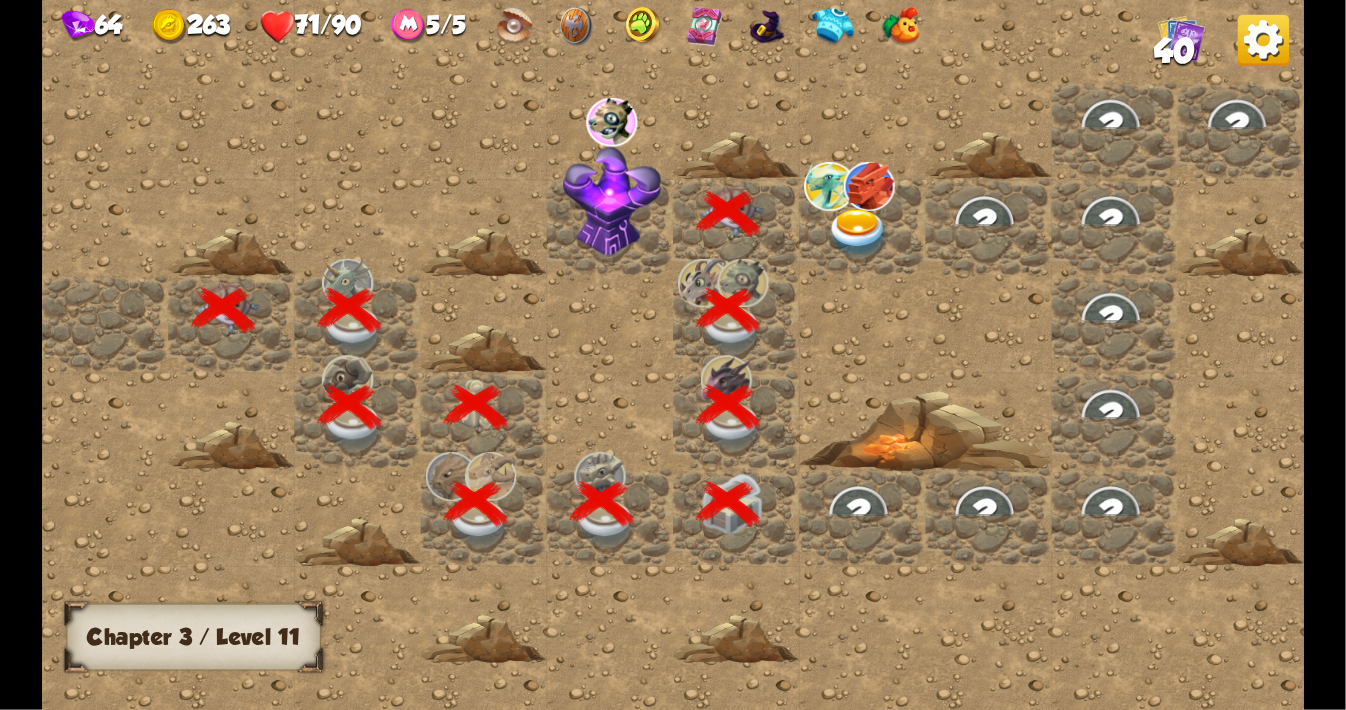 scroll, scrollTop: 0, scrollLeft: 384, axis: horizontal 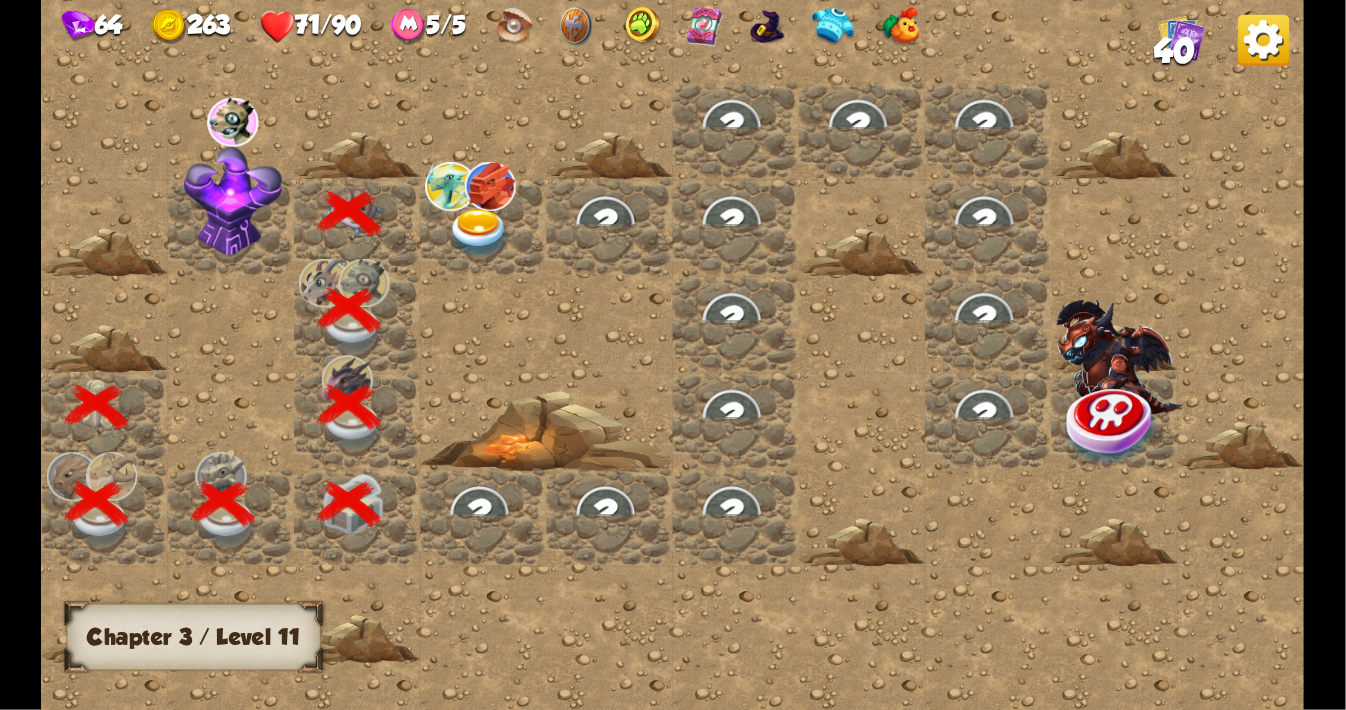 click at bounding box center [233, 201] 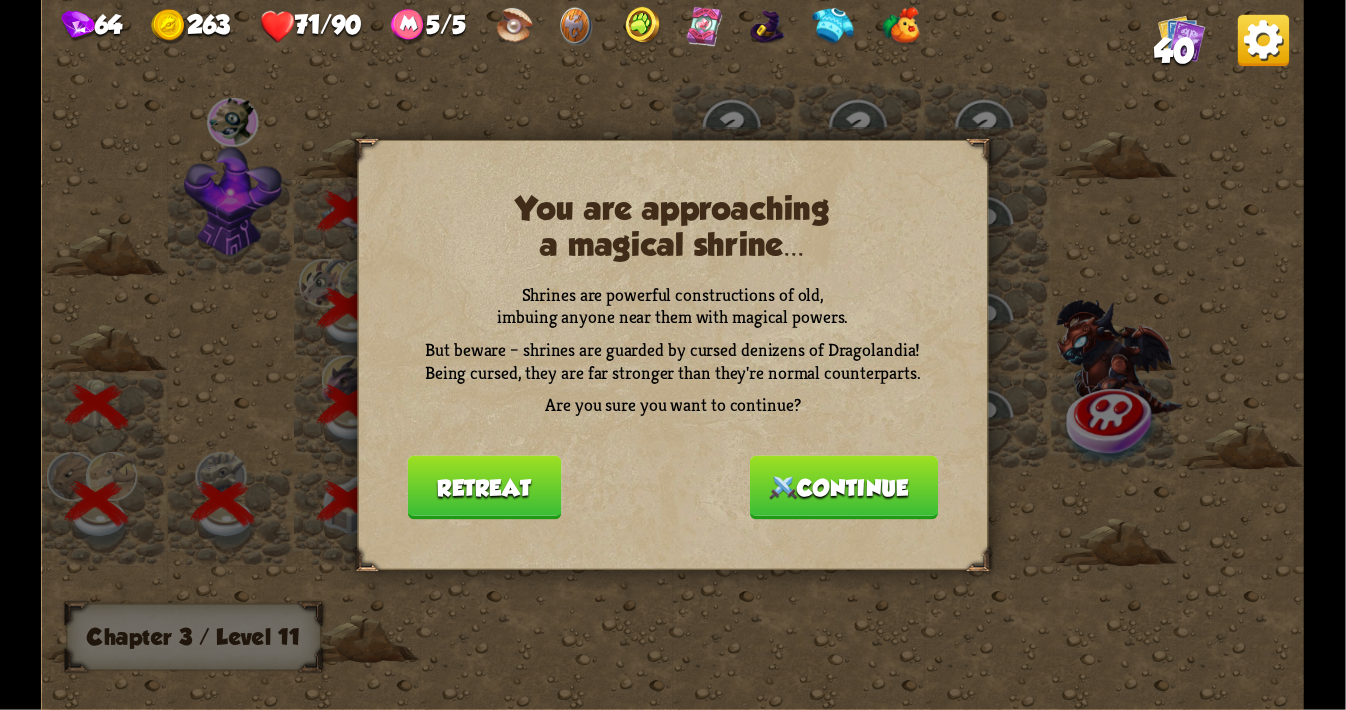 click on "Continue" at bounding box center [844, 488] 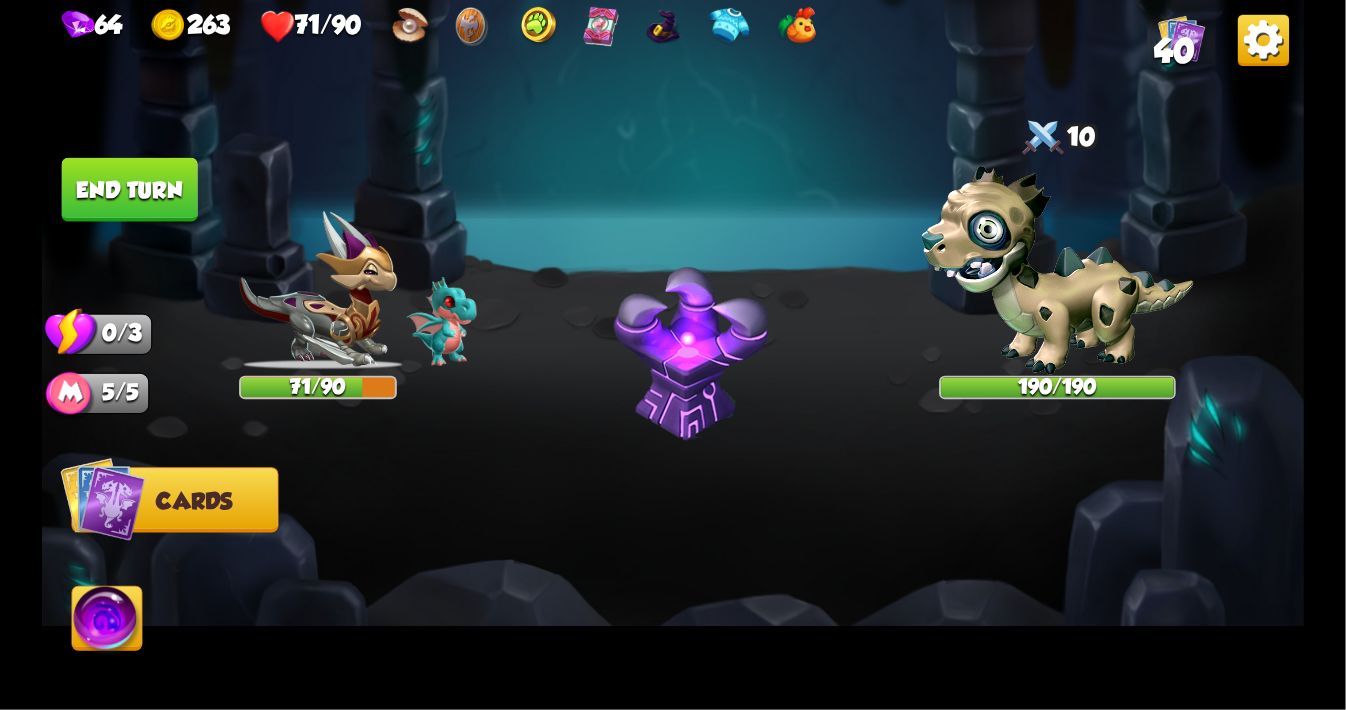 click at bounding box center [673, 355] 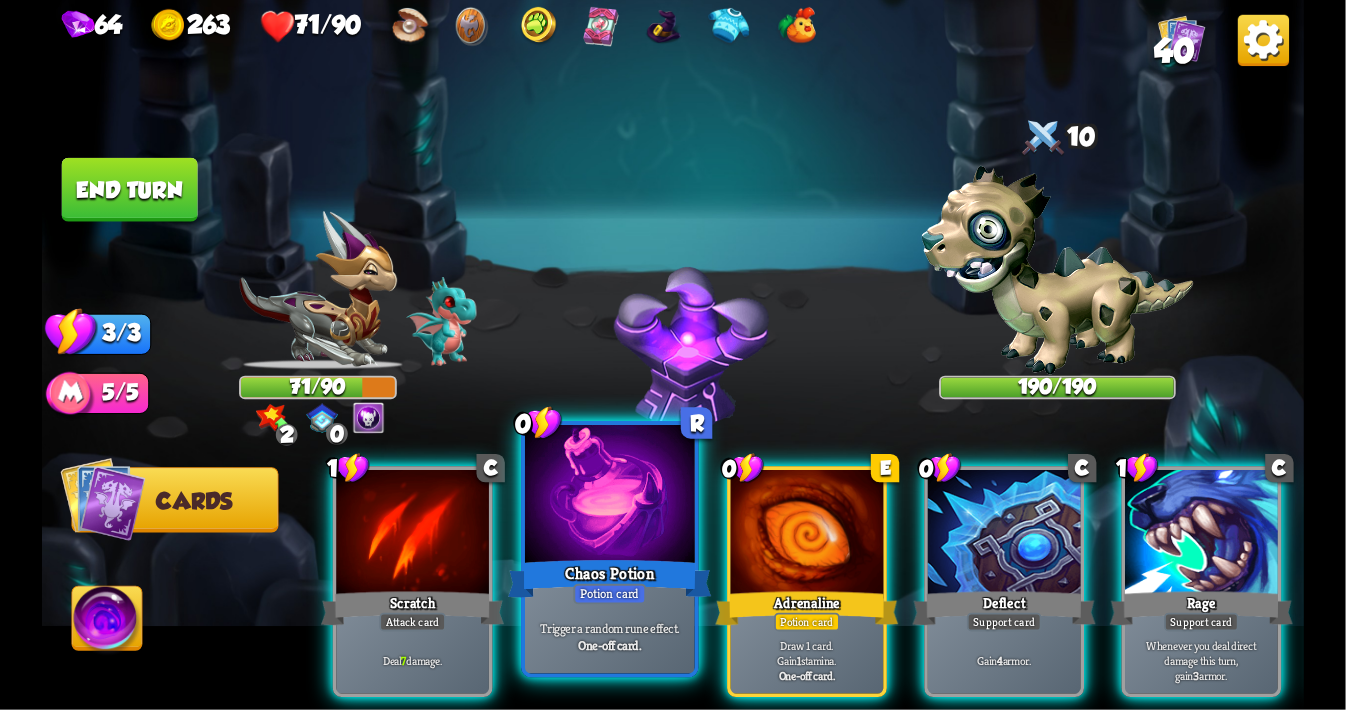 click at bounding box center (610, 496) 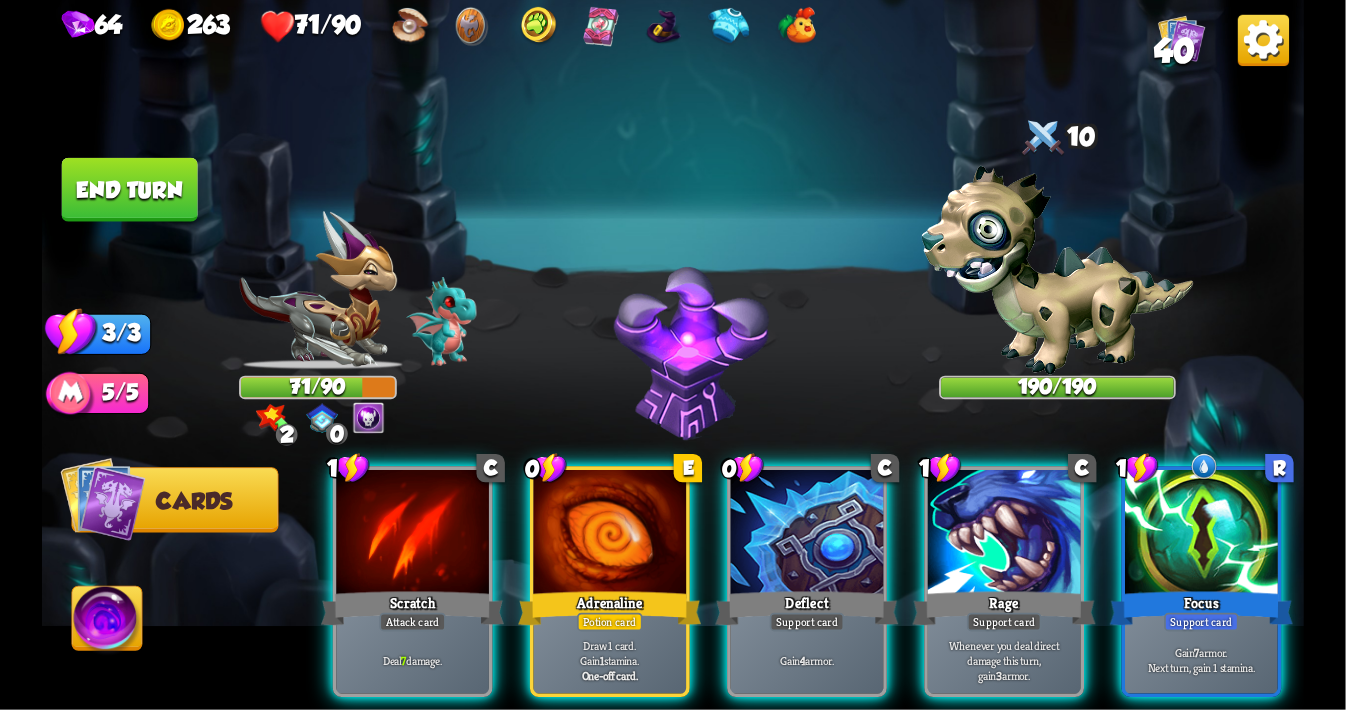 click at bounding box center [610, 534] 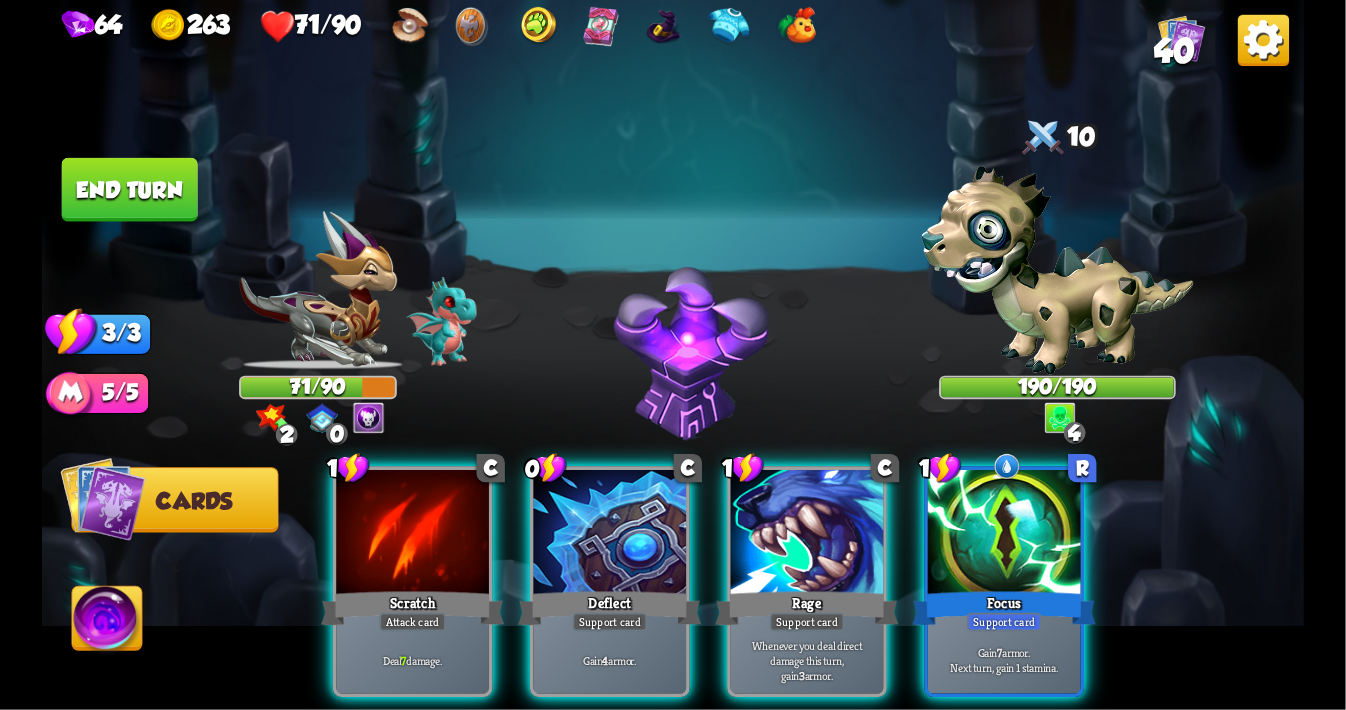 click at bounding box center (610, 534) 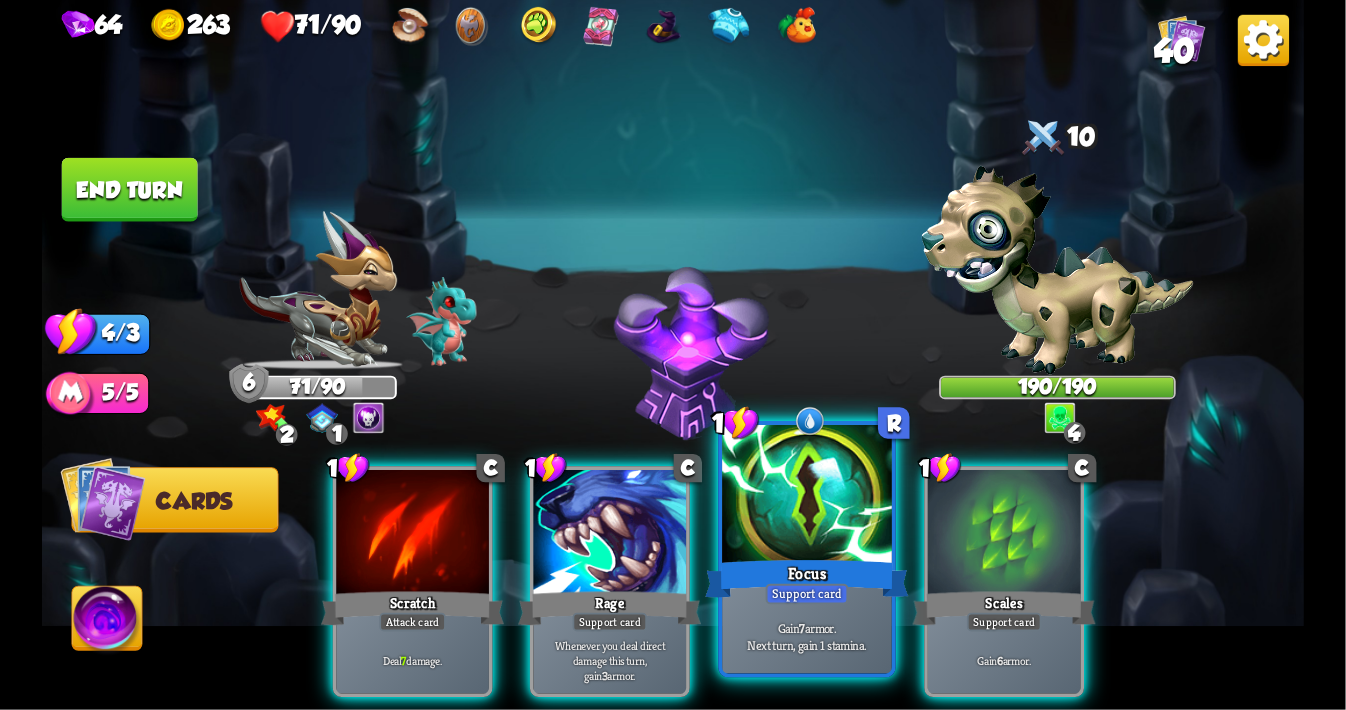 click at bounding box center (807, 496) 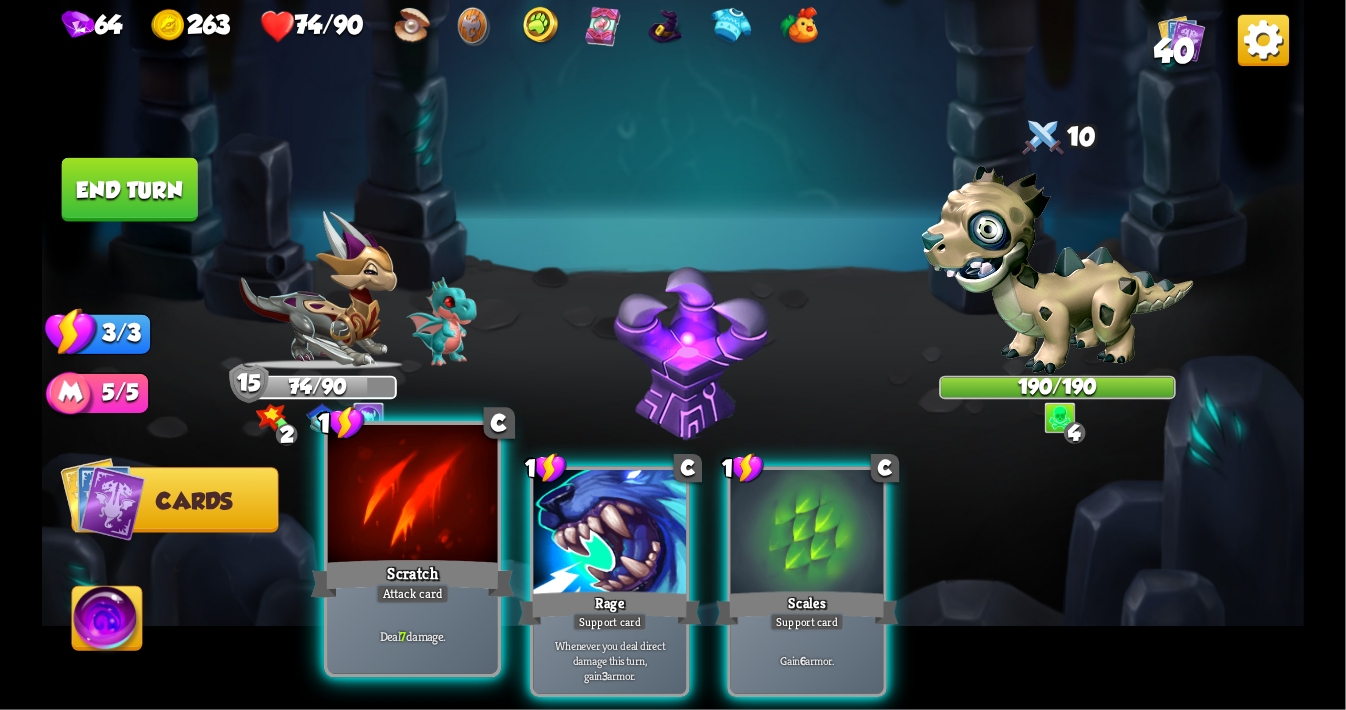 click at bounding box center [413, 496] 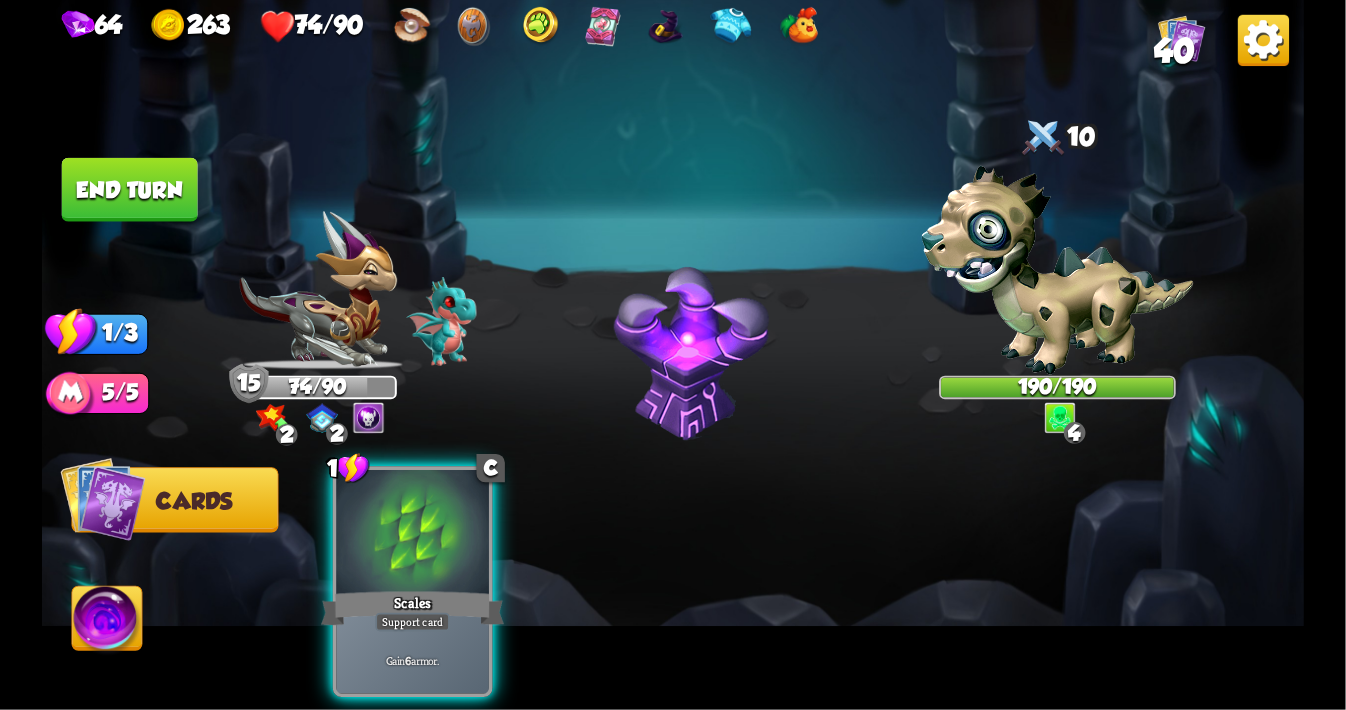 click at bounding box center [412, 534] 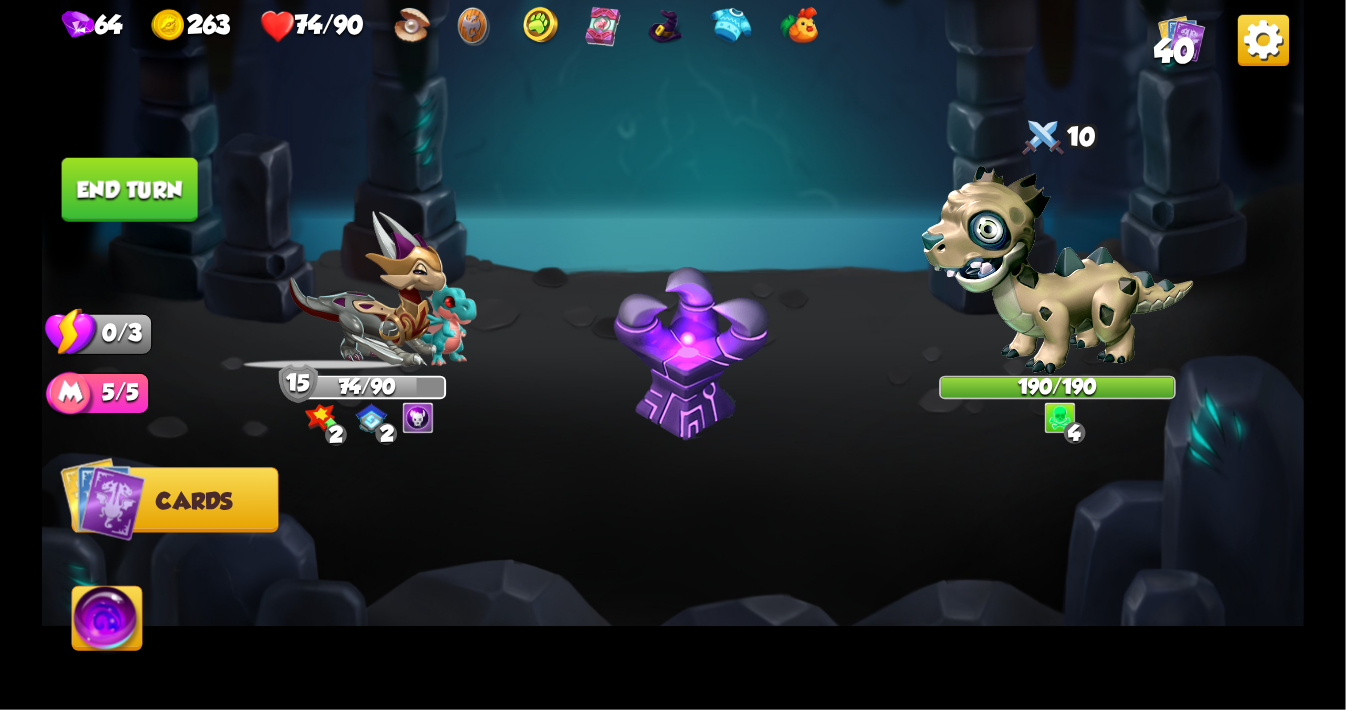 click at bounding box center [799, 552] 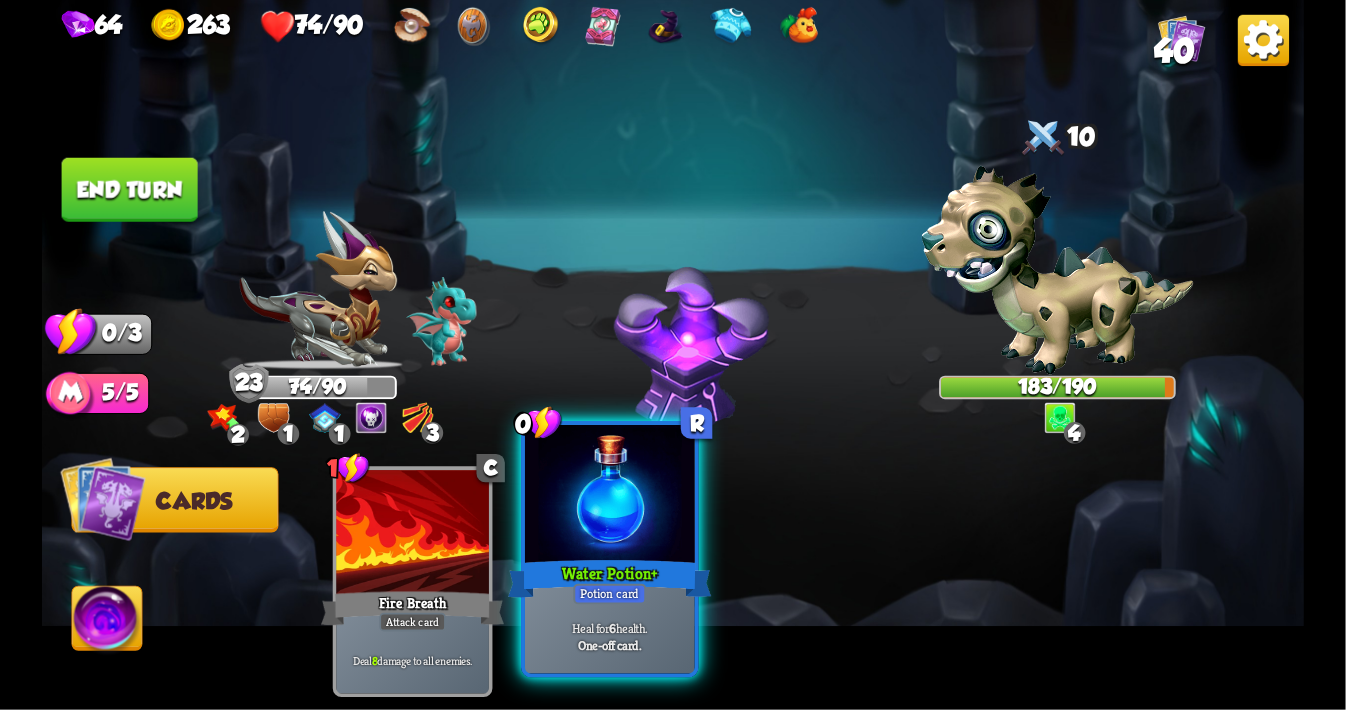 click at bounding box center (610, 496) 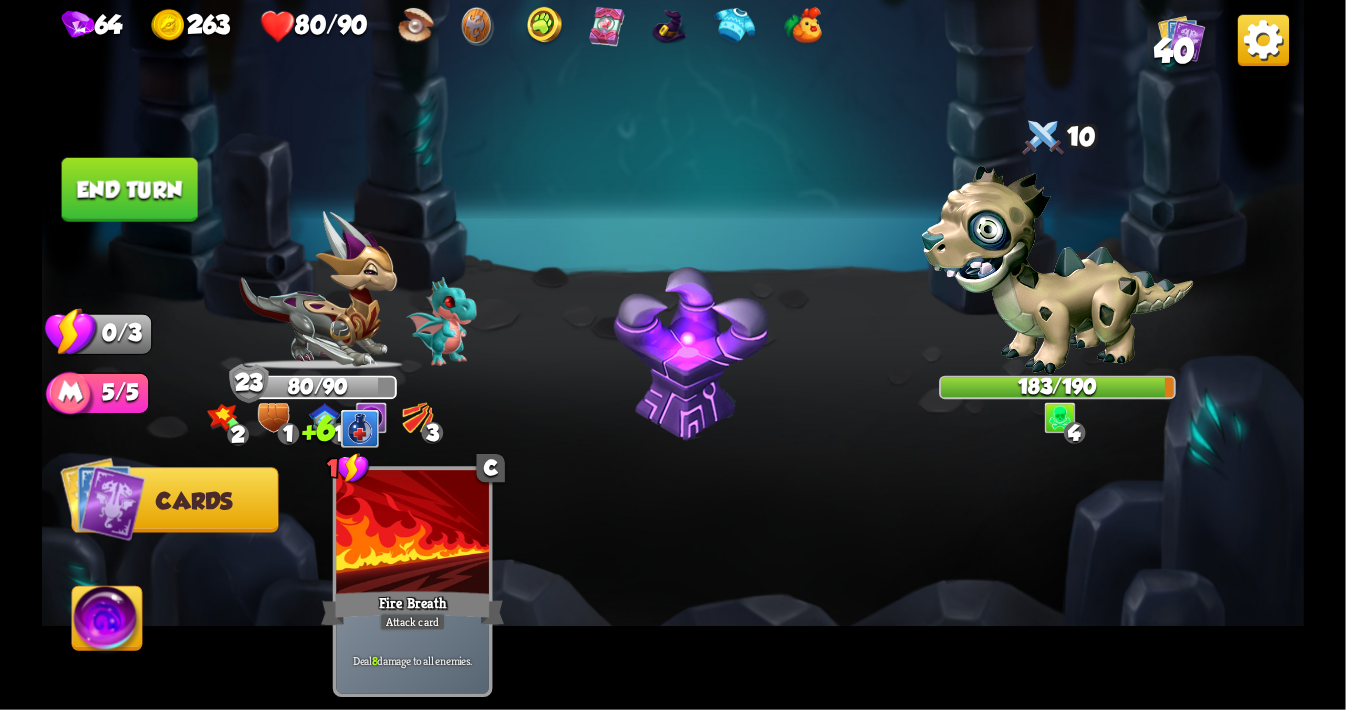 click on "End turn" at bounding box center [130, 190] 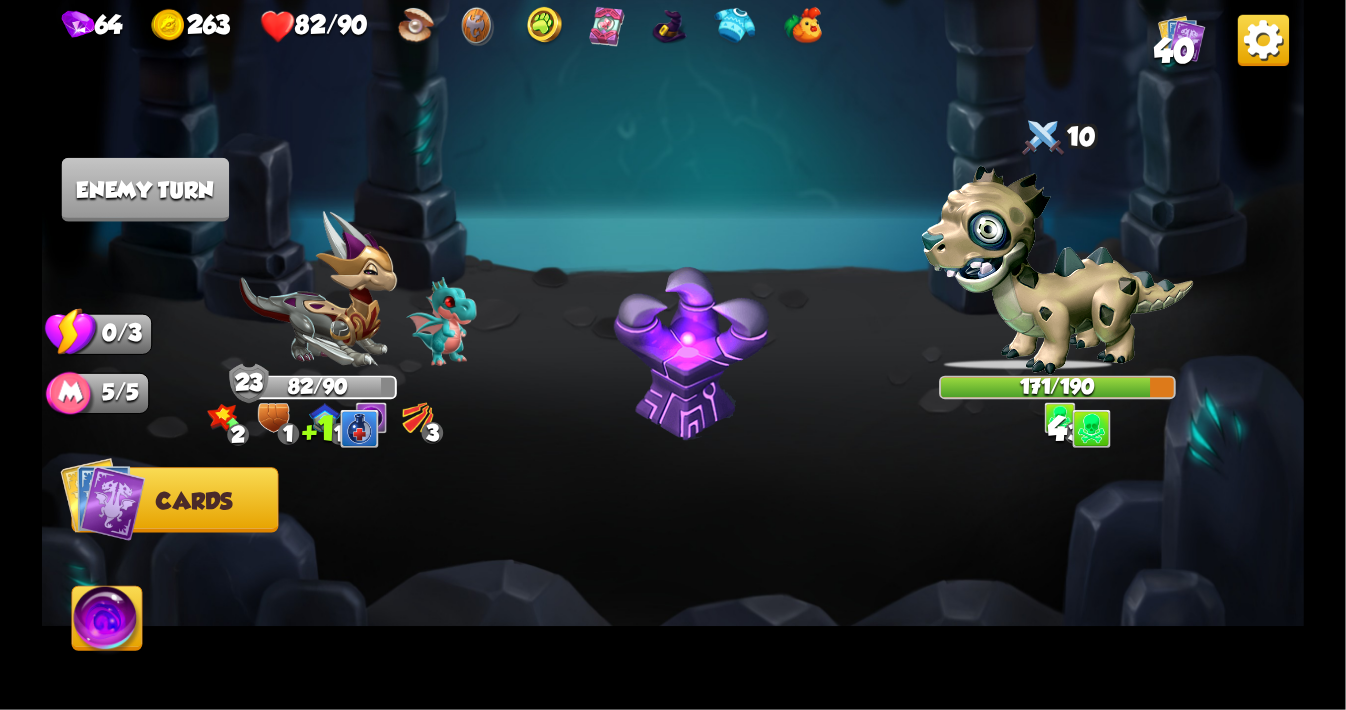 click at bounding box center [673, 355] 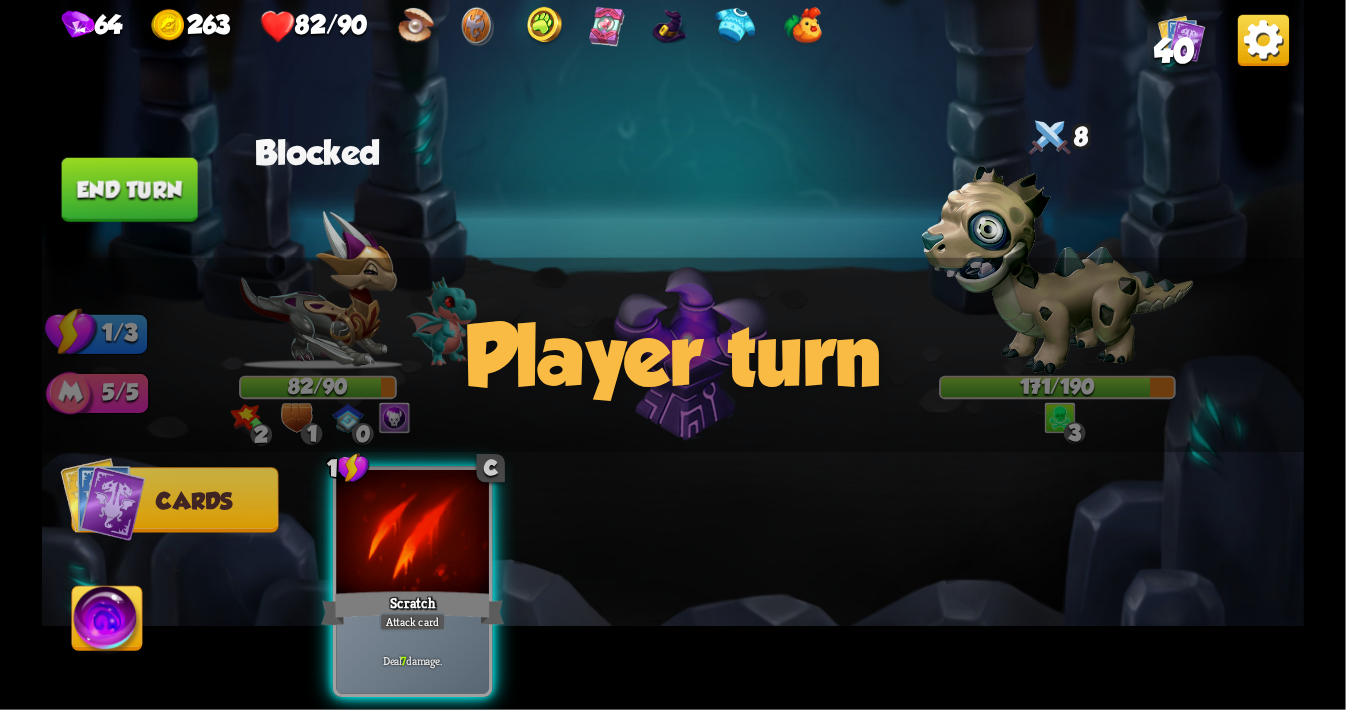 click on "Player turn" at bounding box center (673, 355) 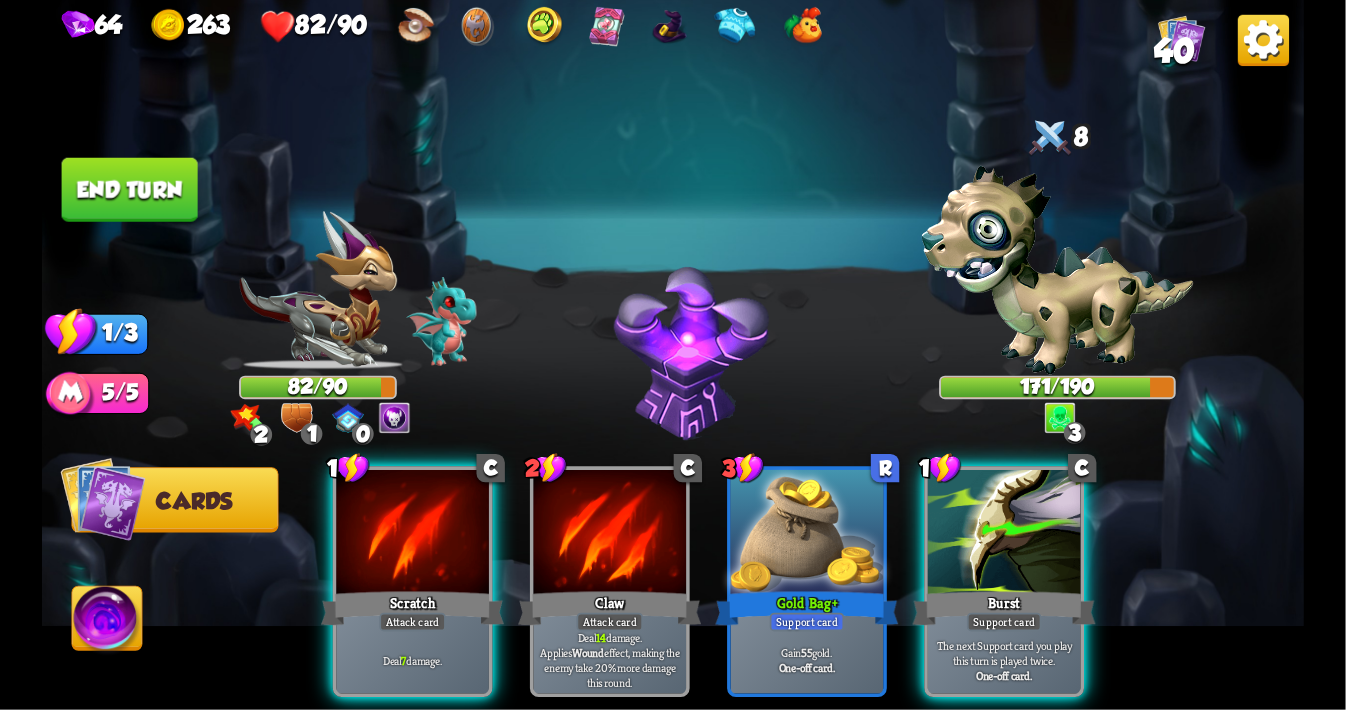 click on "Player turn" at bounding box center [673, 355] 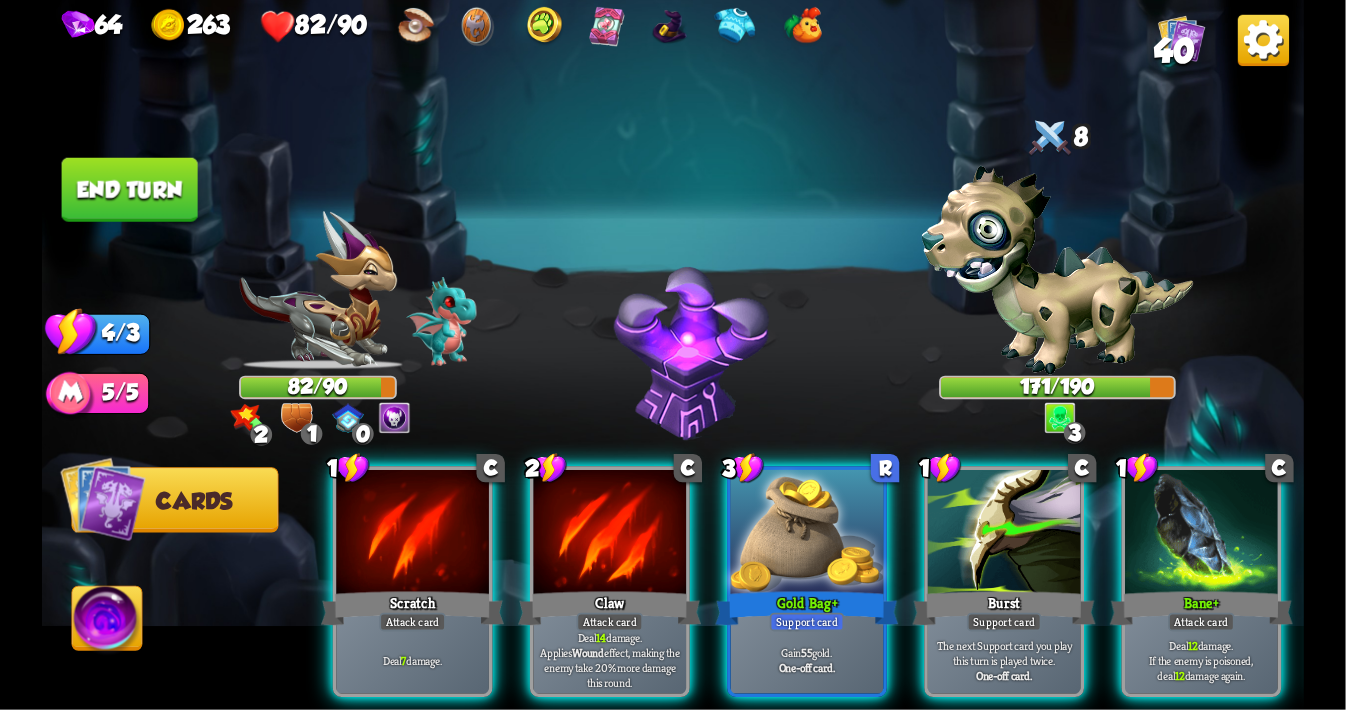 click at bounding box center (673, 355) 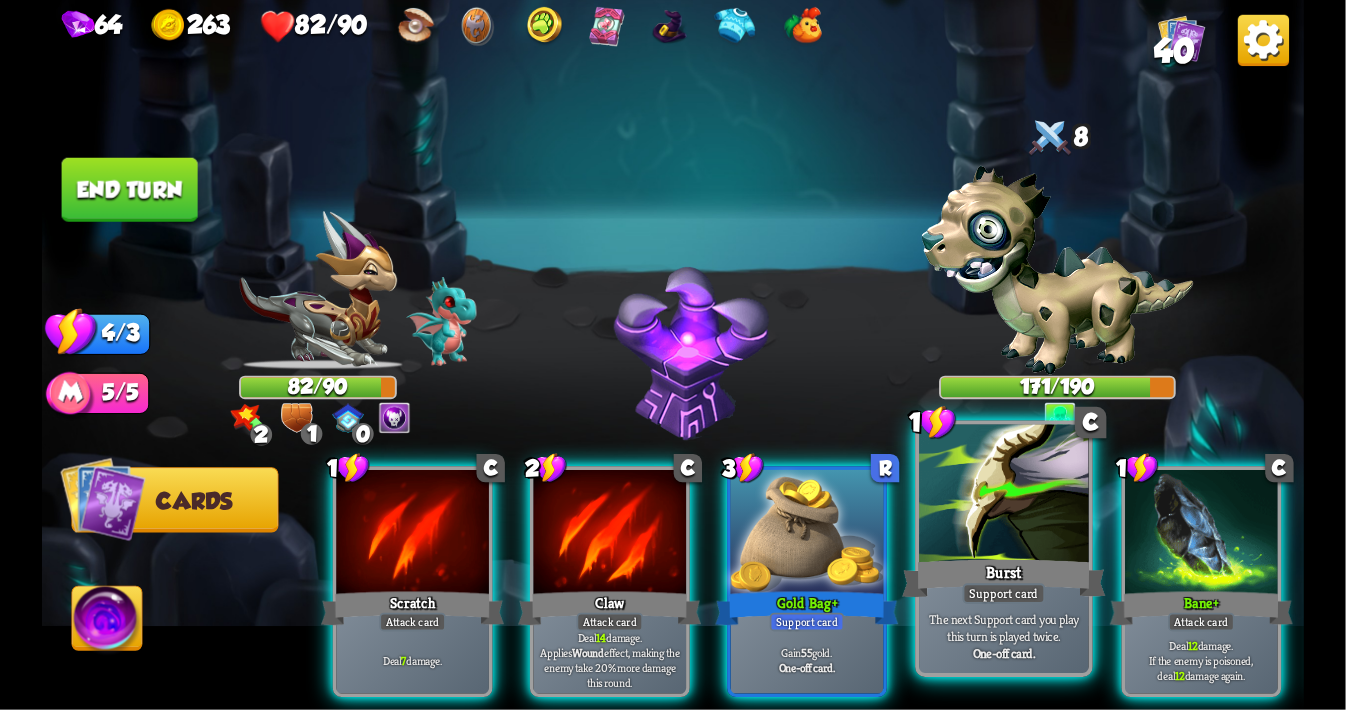 click at bounding box center (1005, 496) 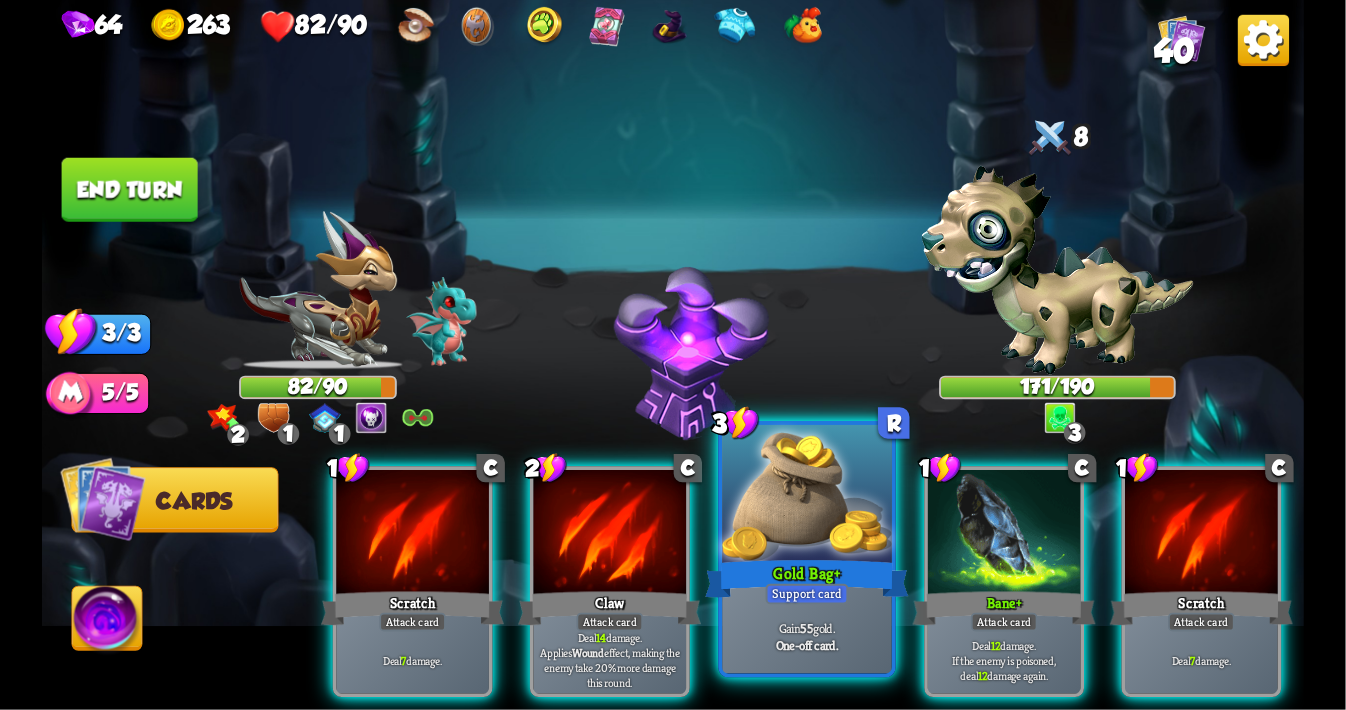 click on "Gold Bag +" at bounding box center (807, 578) 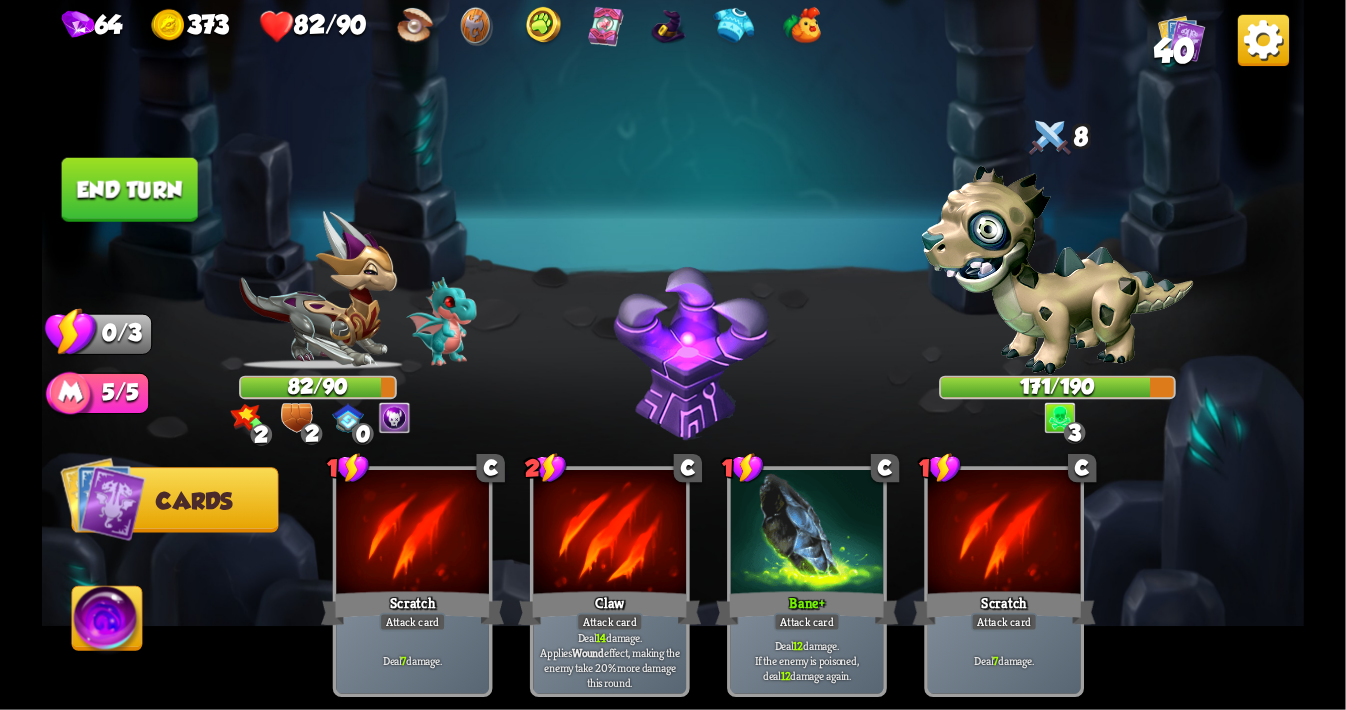 click on "End turn" at bounding box center [130, 190] 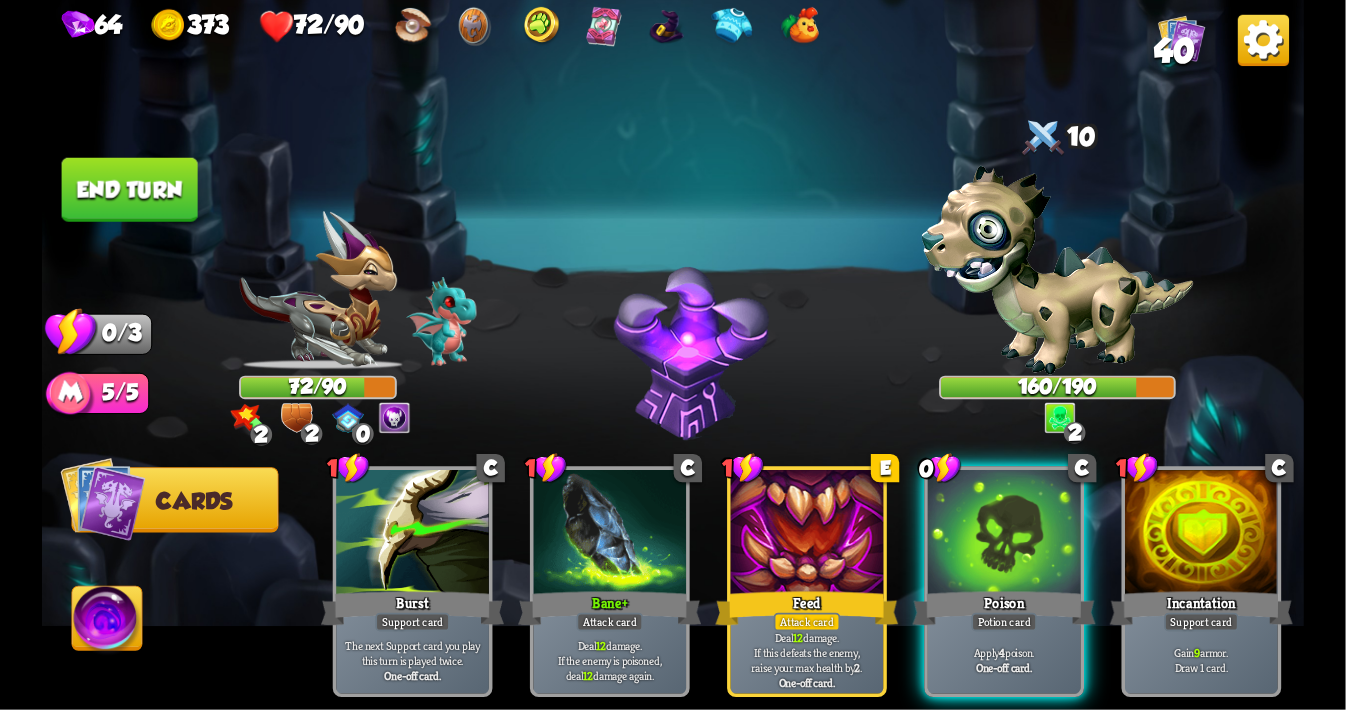 click on "Player turn" at bounding box center [673, 355] 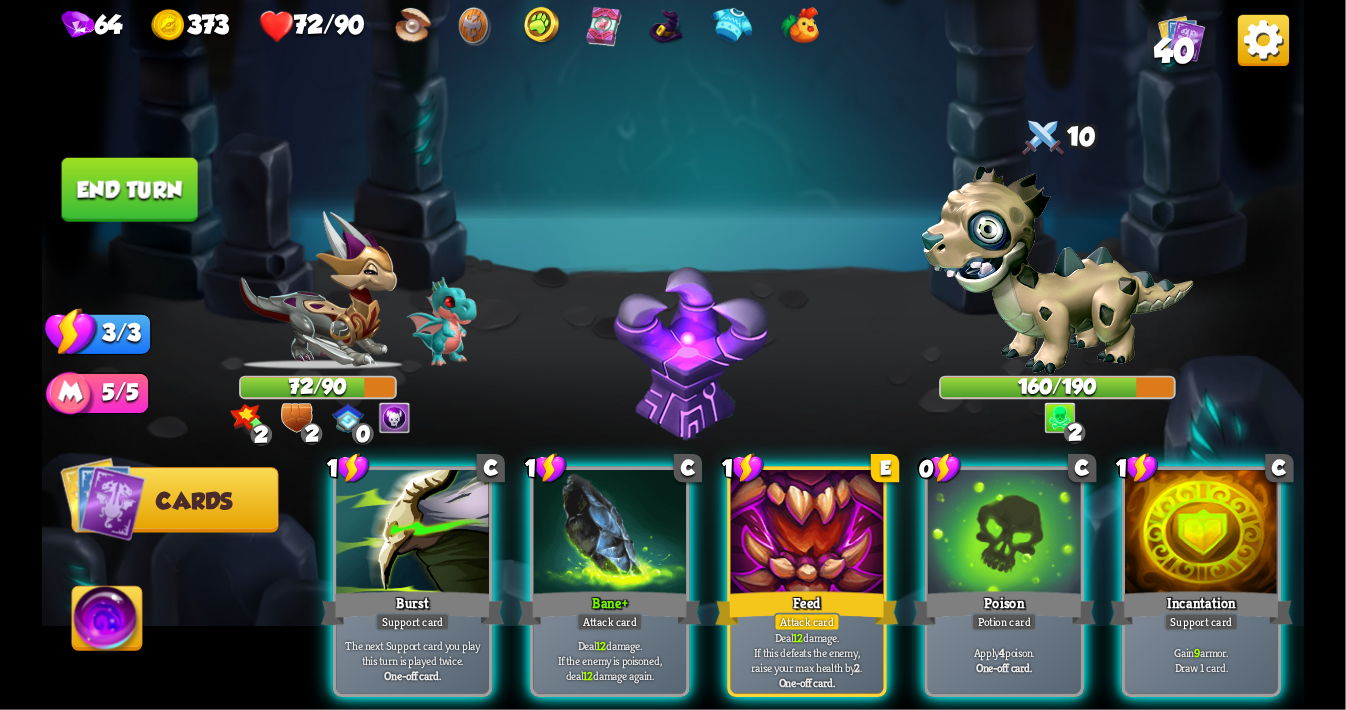 click at bounding box center [395, 418] 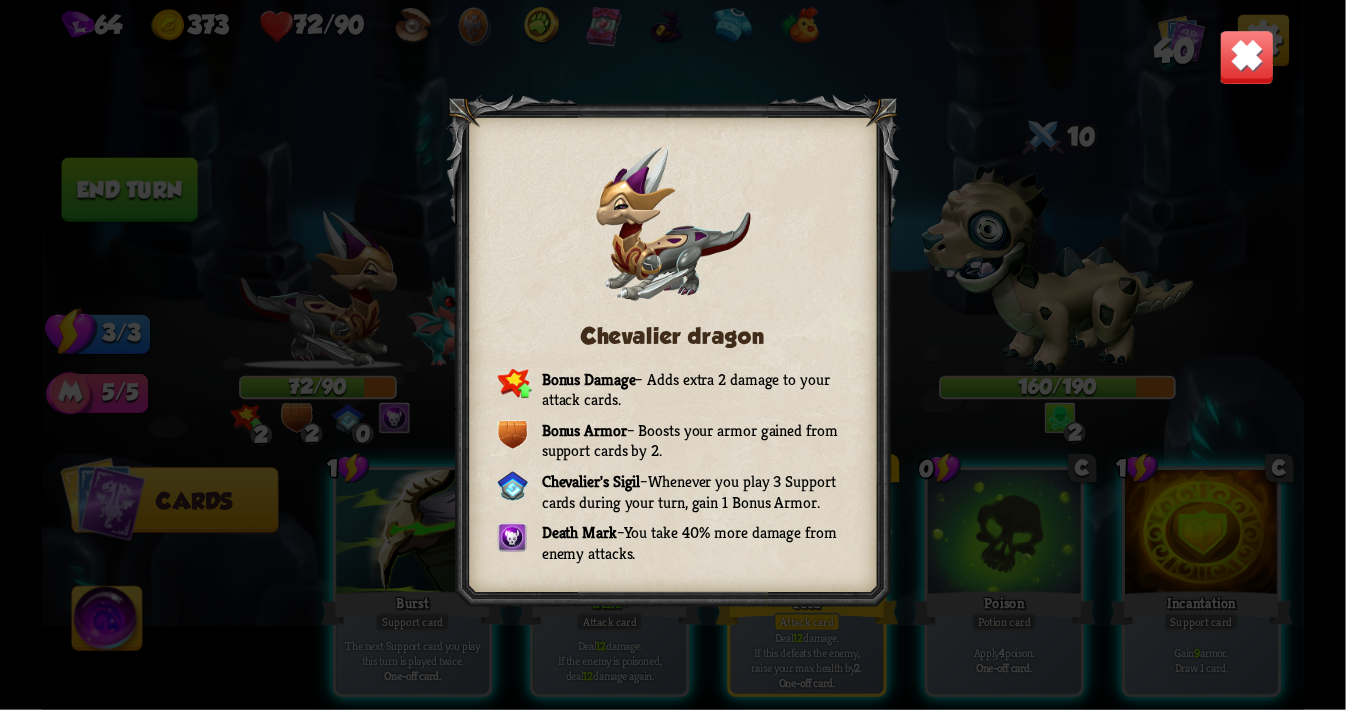 click at bounding box center (1246, 57) 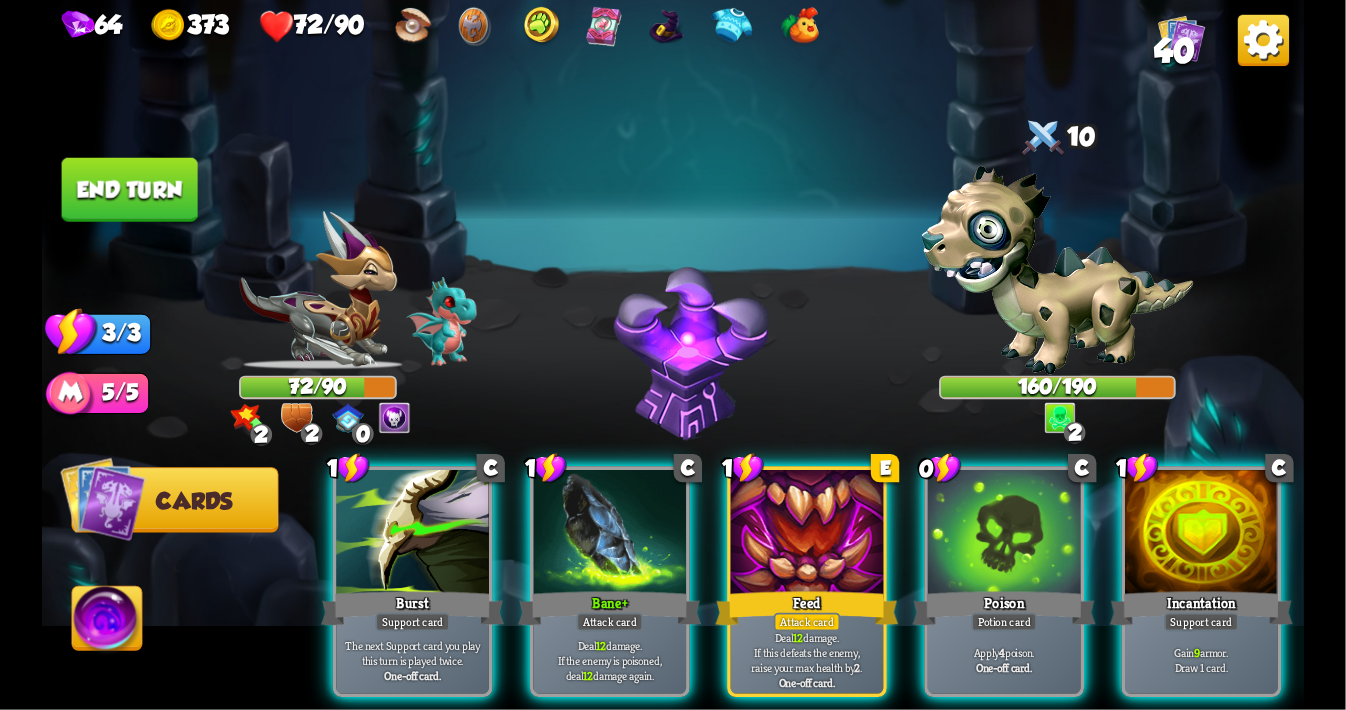 click at bounding box center [1058, 270] 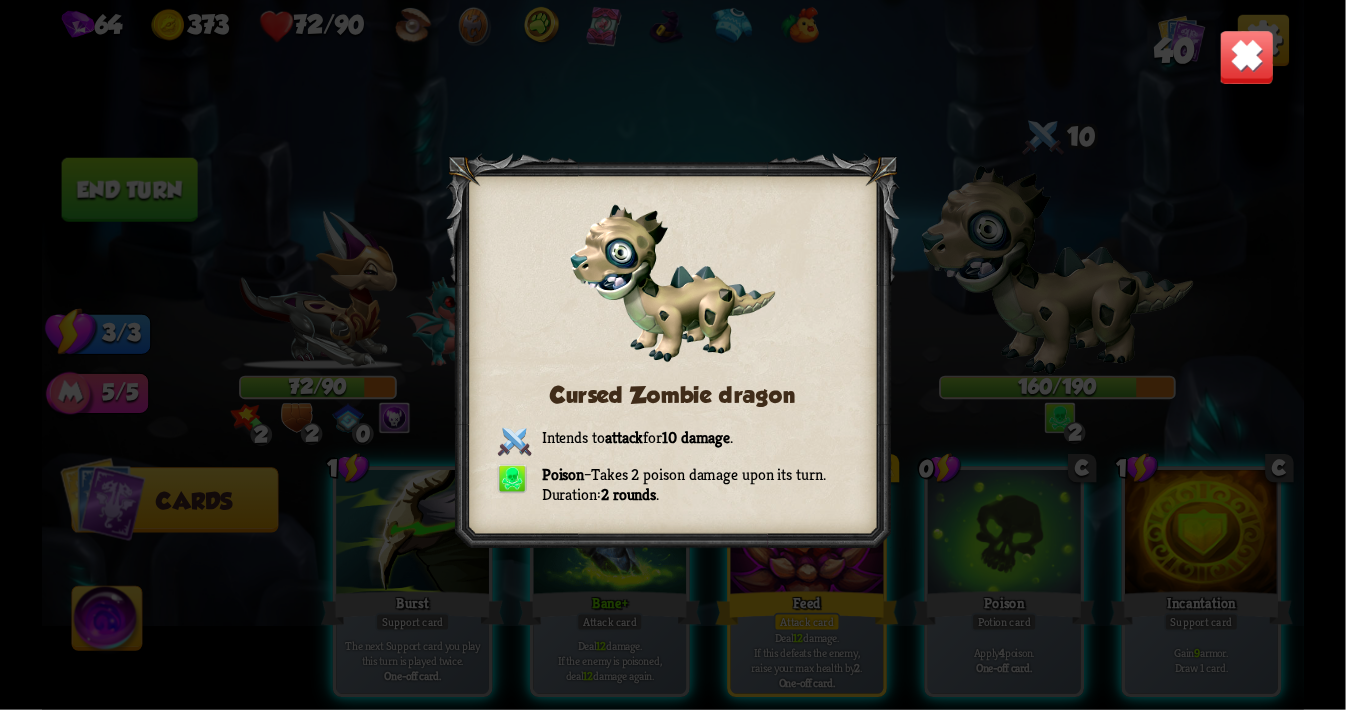 click at bounding box center (1246, 57) 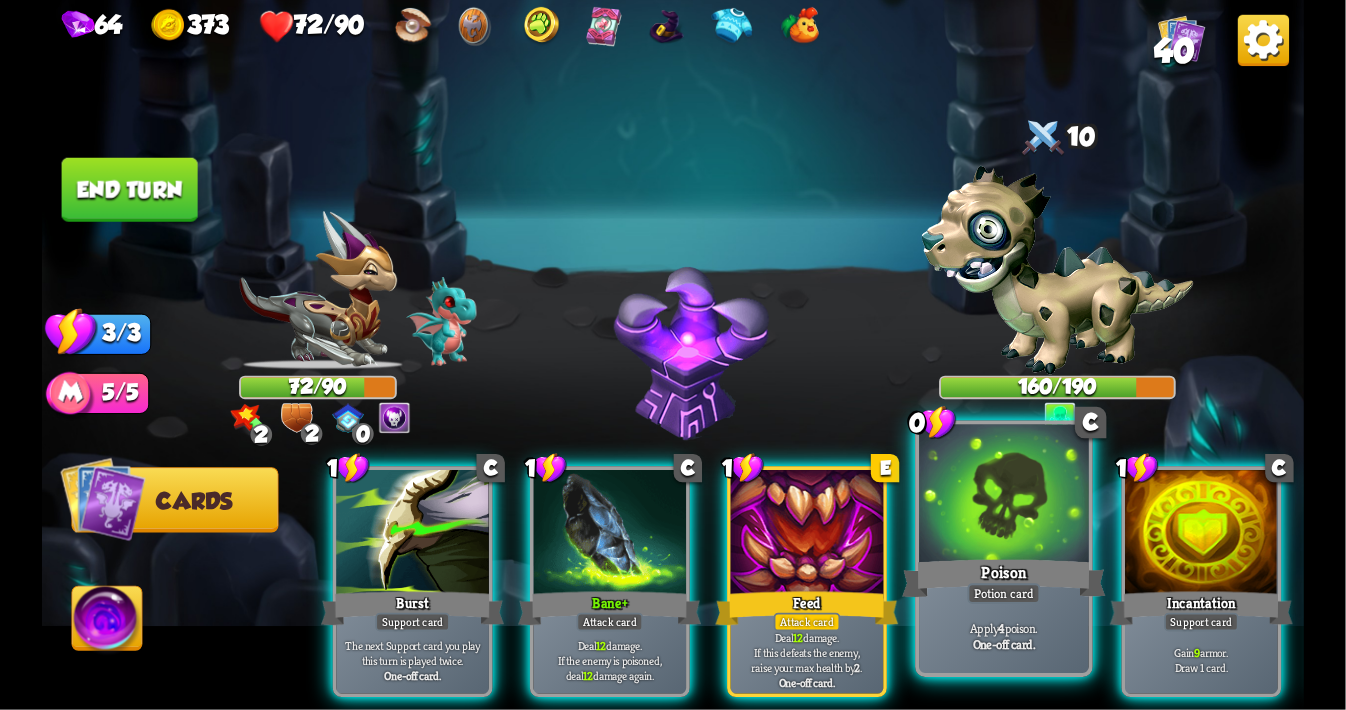click at bounding box center [1005, 496] 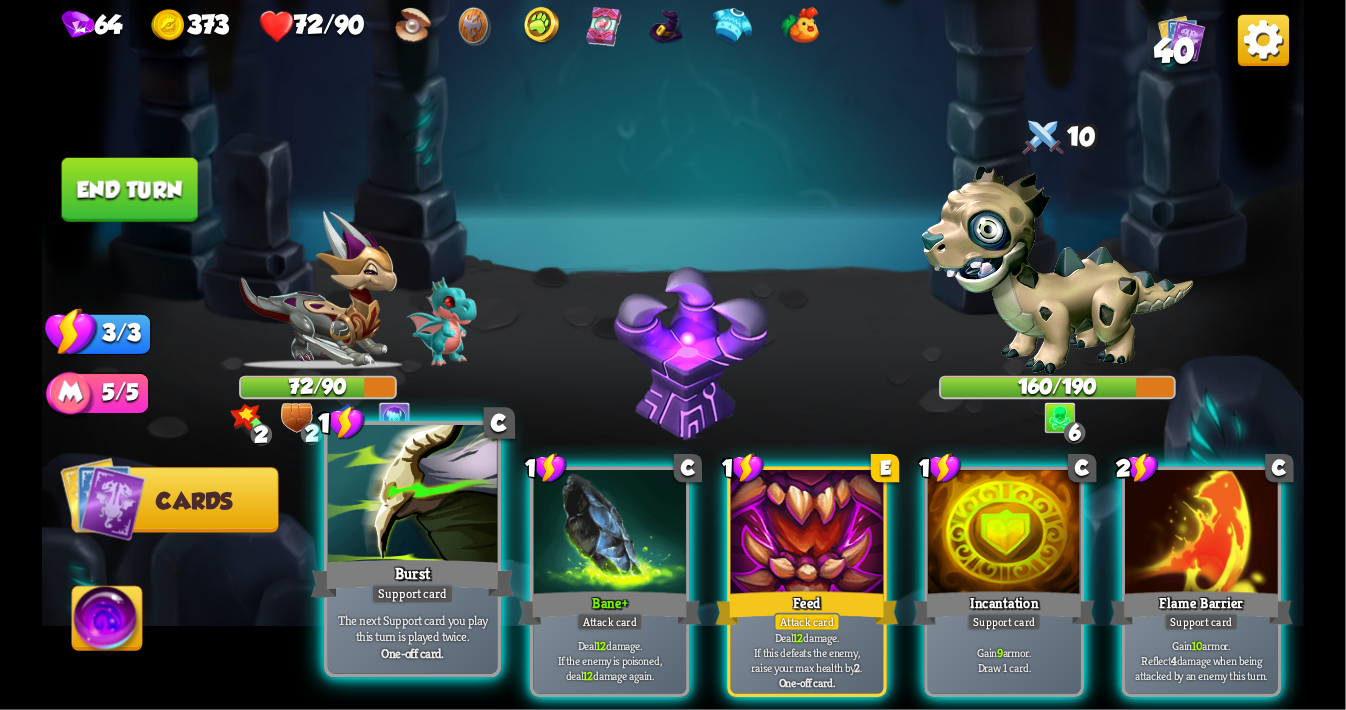 click at bounding box center (413, 496) 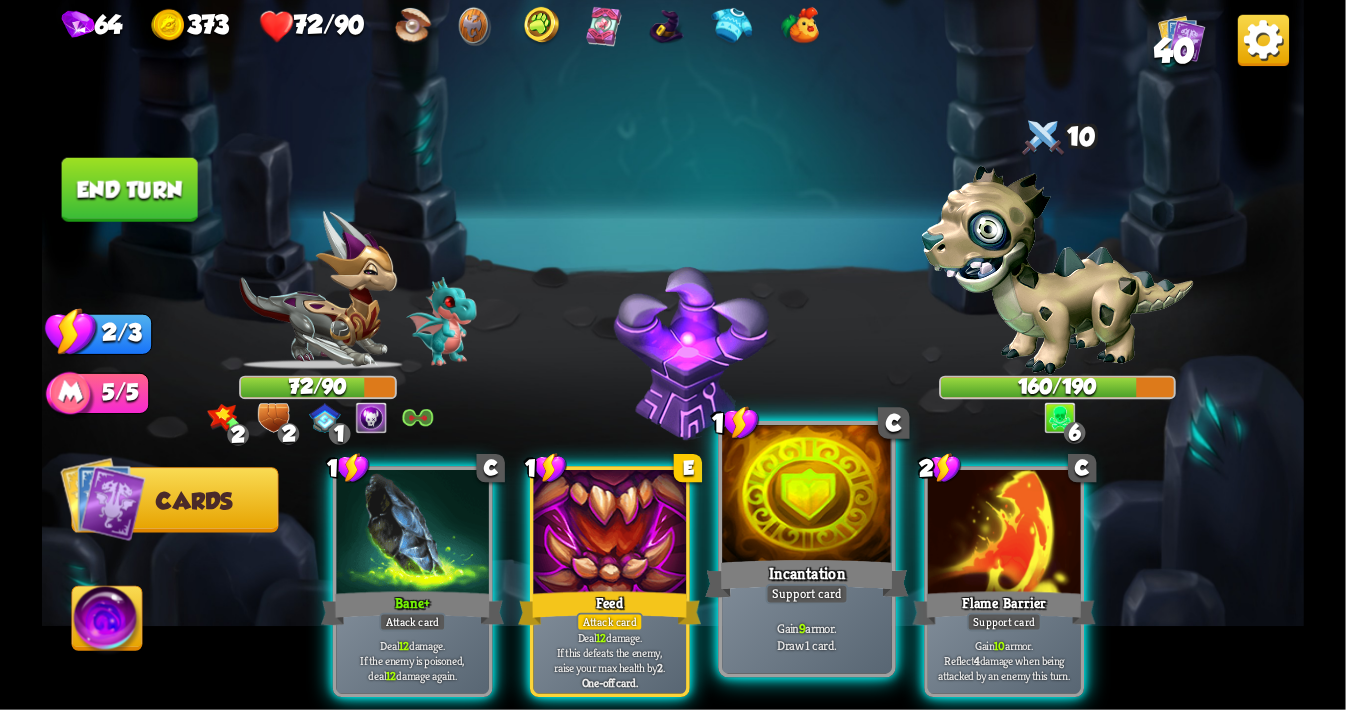 click at bounding box center (807, 496) 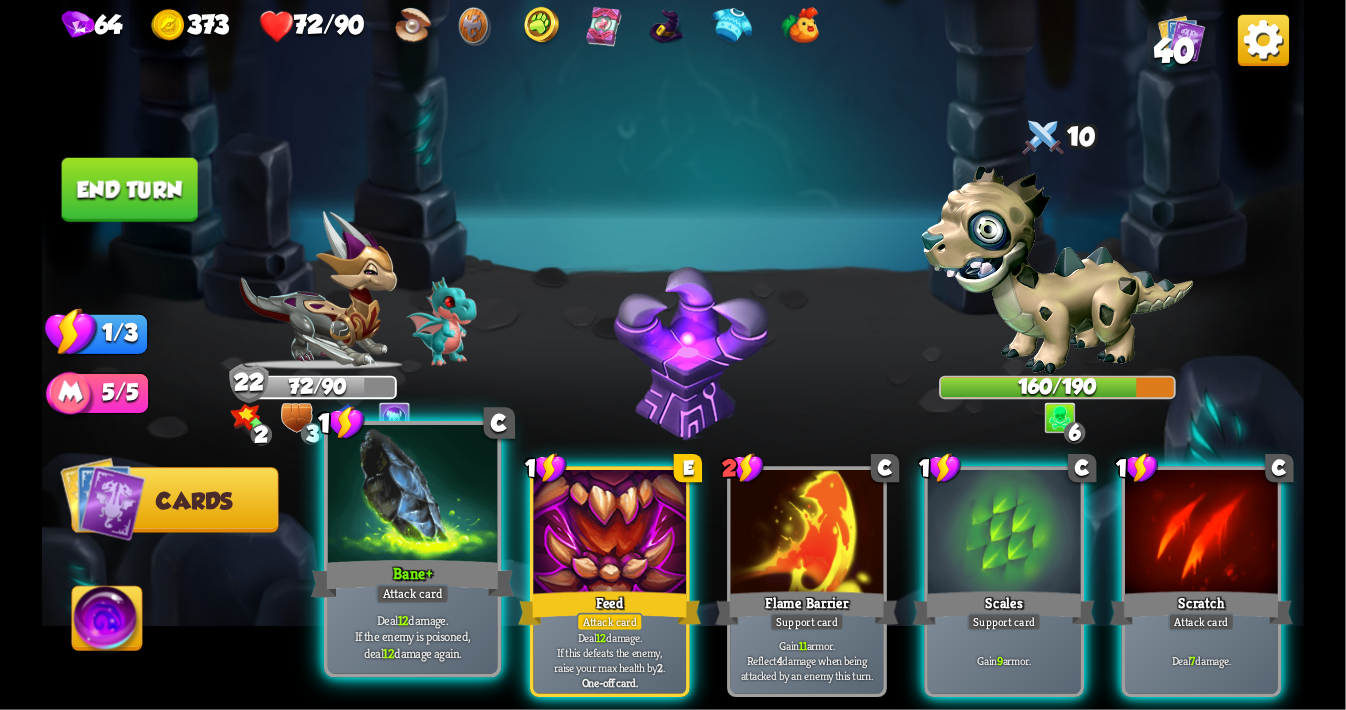 click at bounding box center (413, 496) 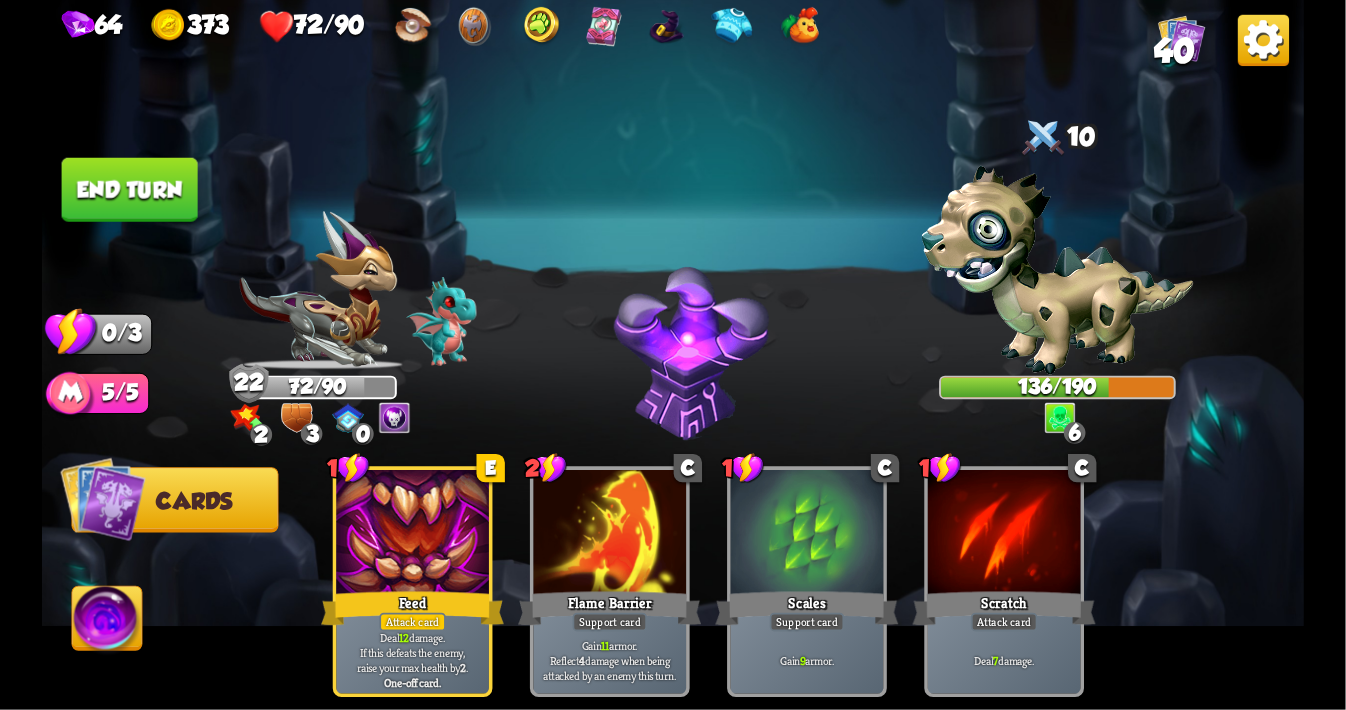 click on "End turn" at bounding box center (130, 190) 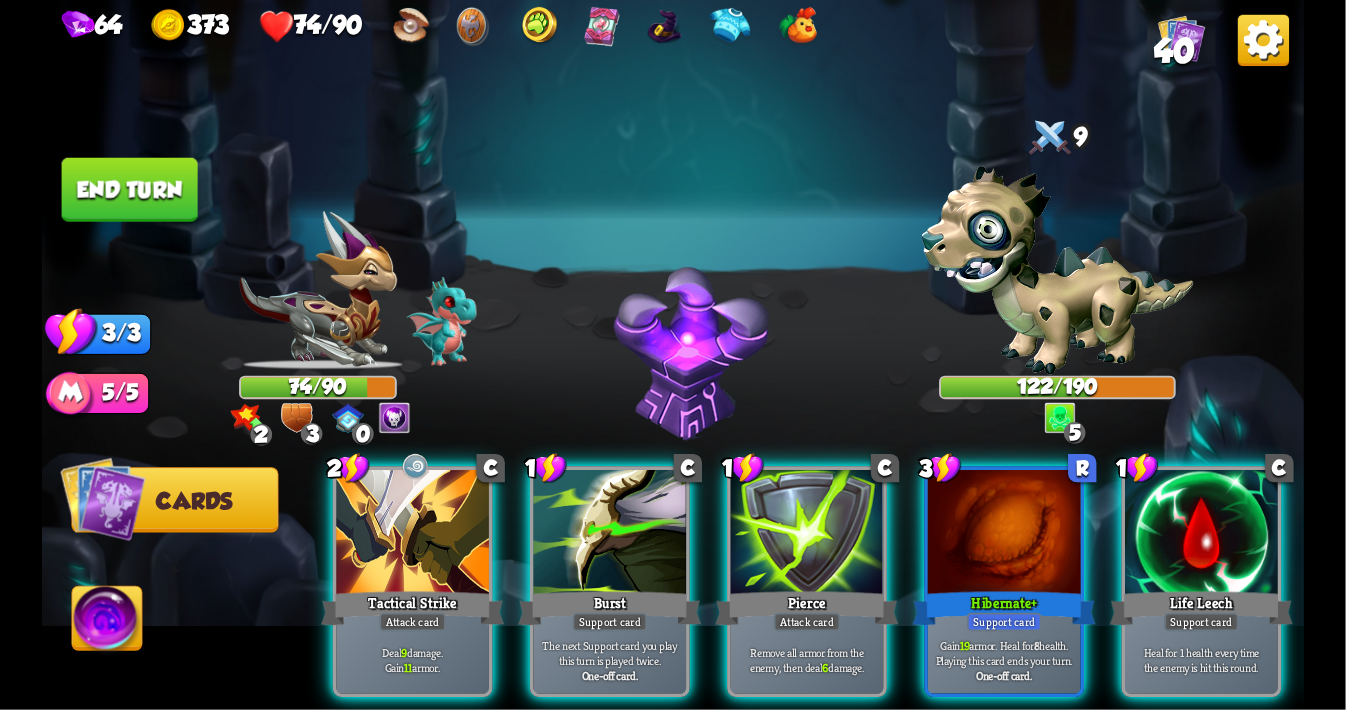 click at bounding box center [1058, 270] 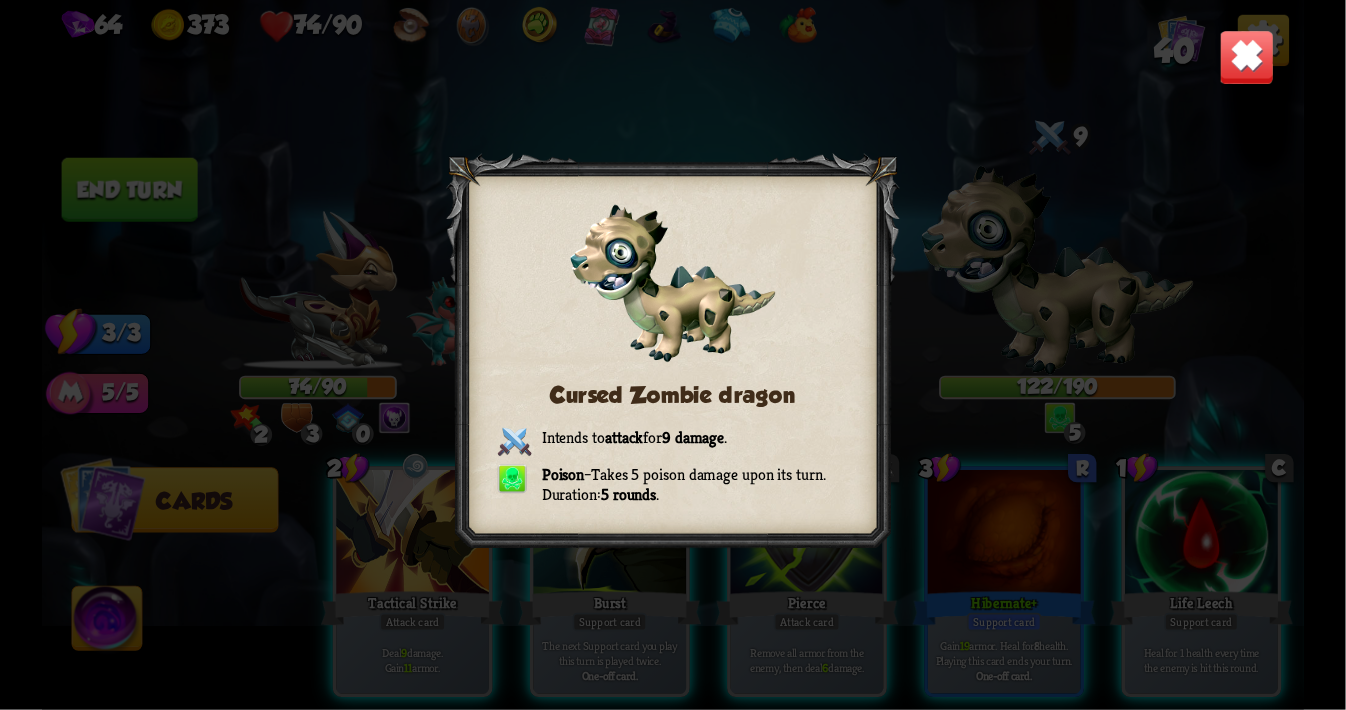 click on "Cursed Zombie dragon
Intends to  attack  for  9 damage .
Poison
–
Takes 5 poison damage upon its turn.
Duration:
5 rounds ." at bounding box center (673, 355) 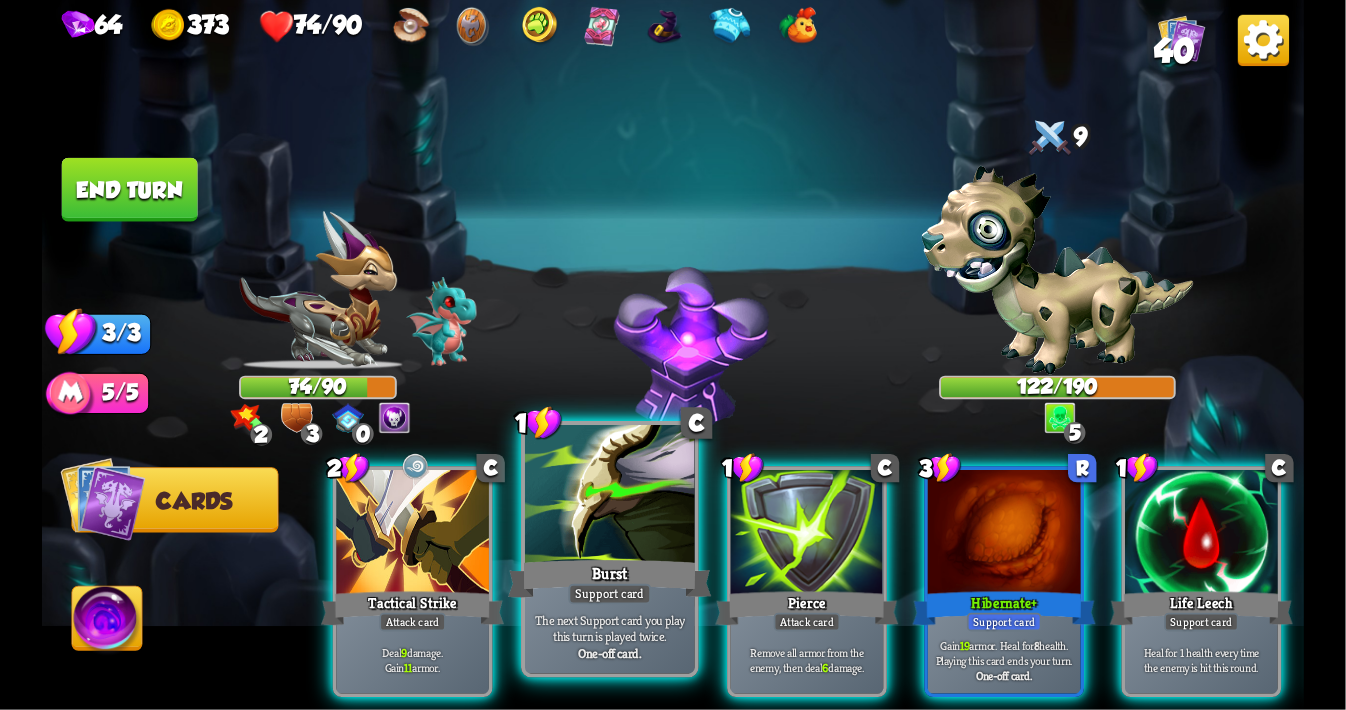 click at bounding box center [610, 496] 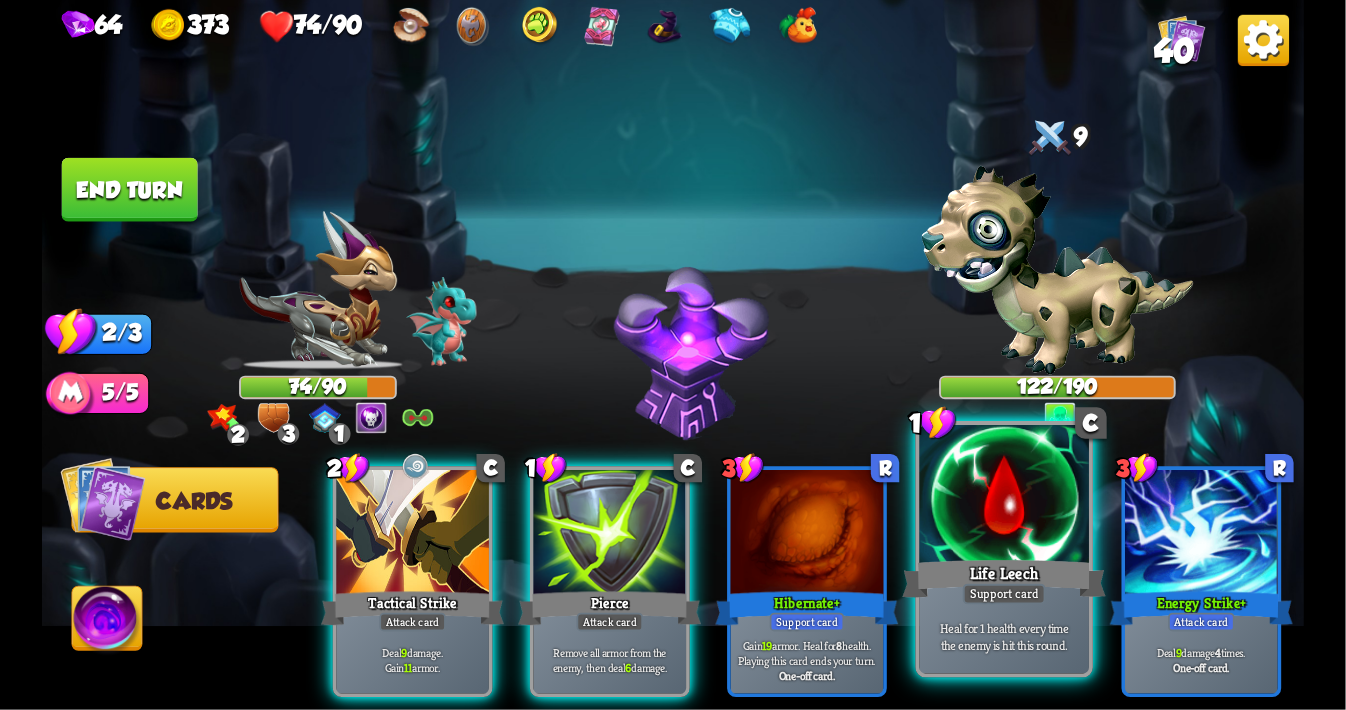 click at bounding box center (1005, 496) 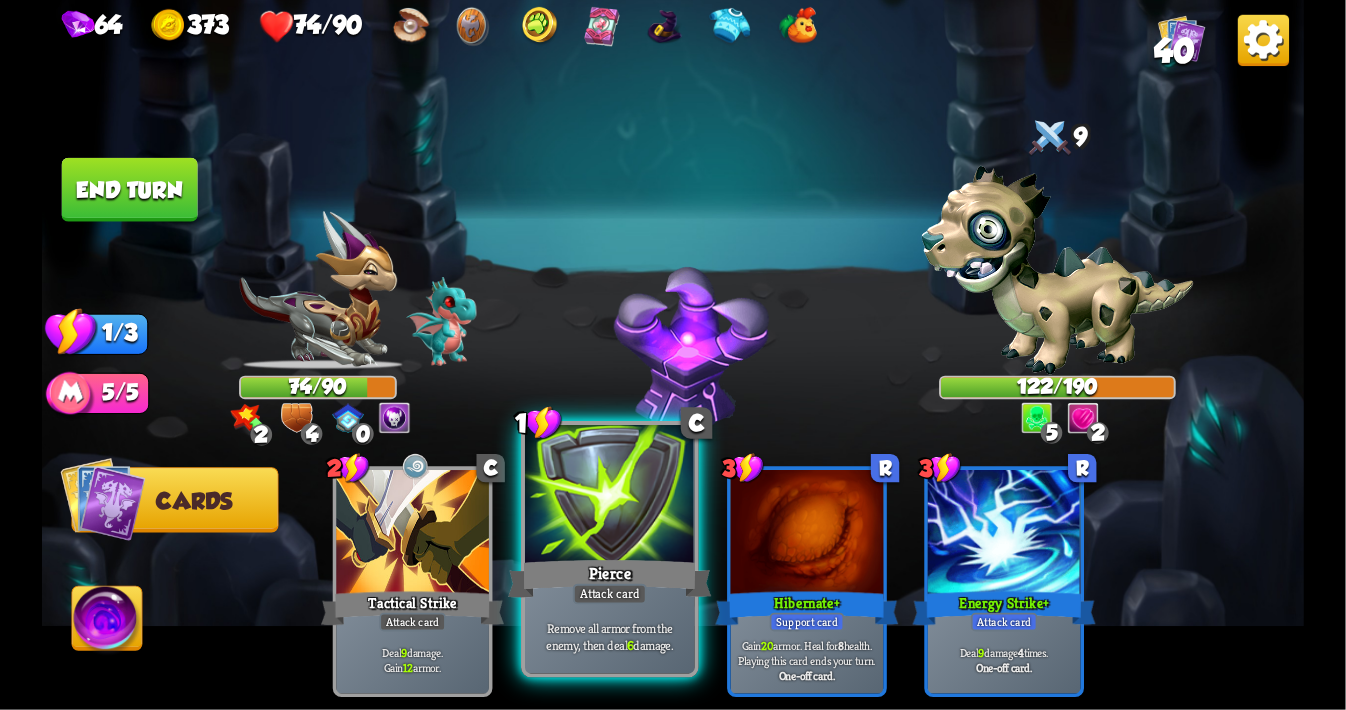 click at bounding box center [610, 496] 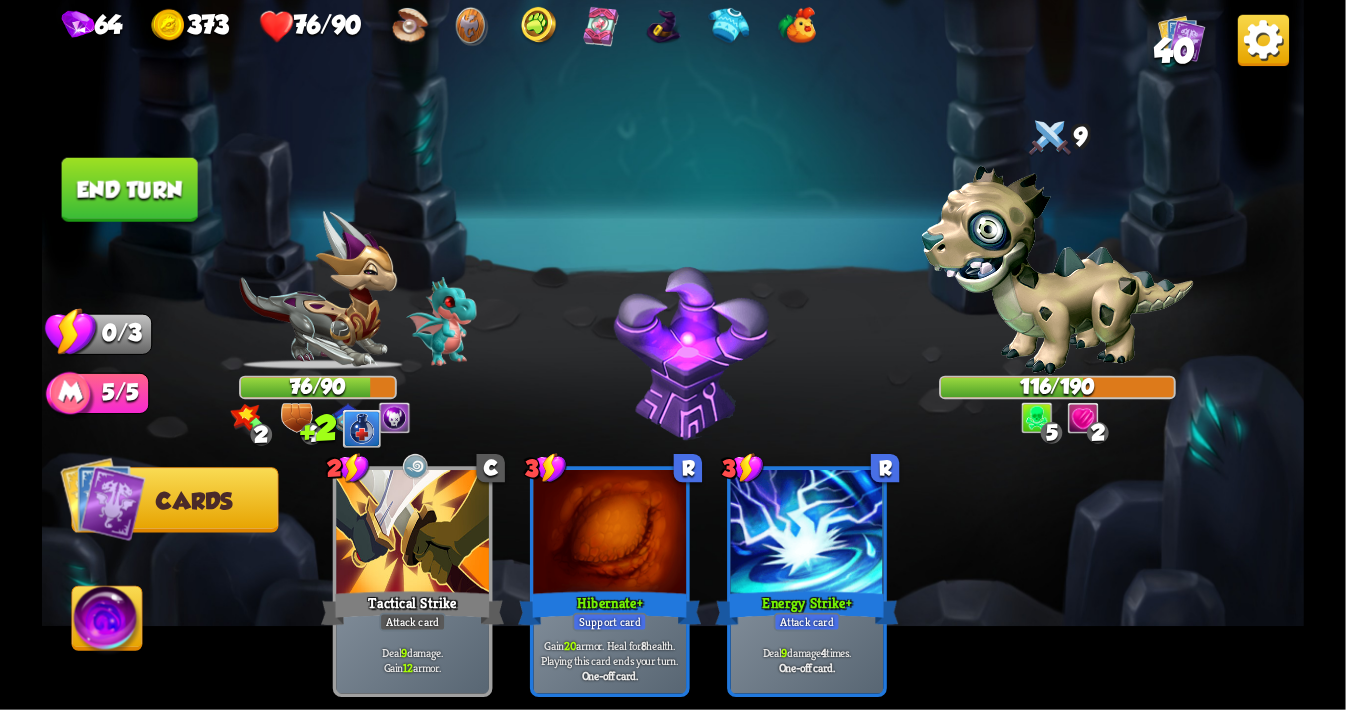 click on "End turn" at bounding box center [130, 190] 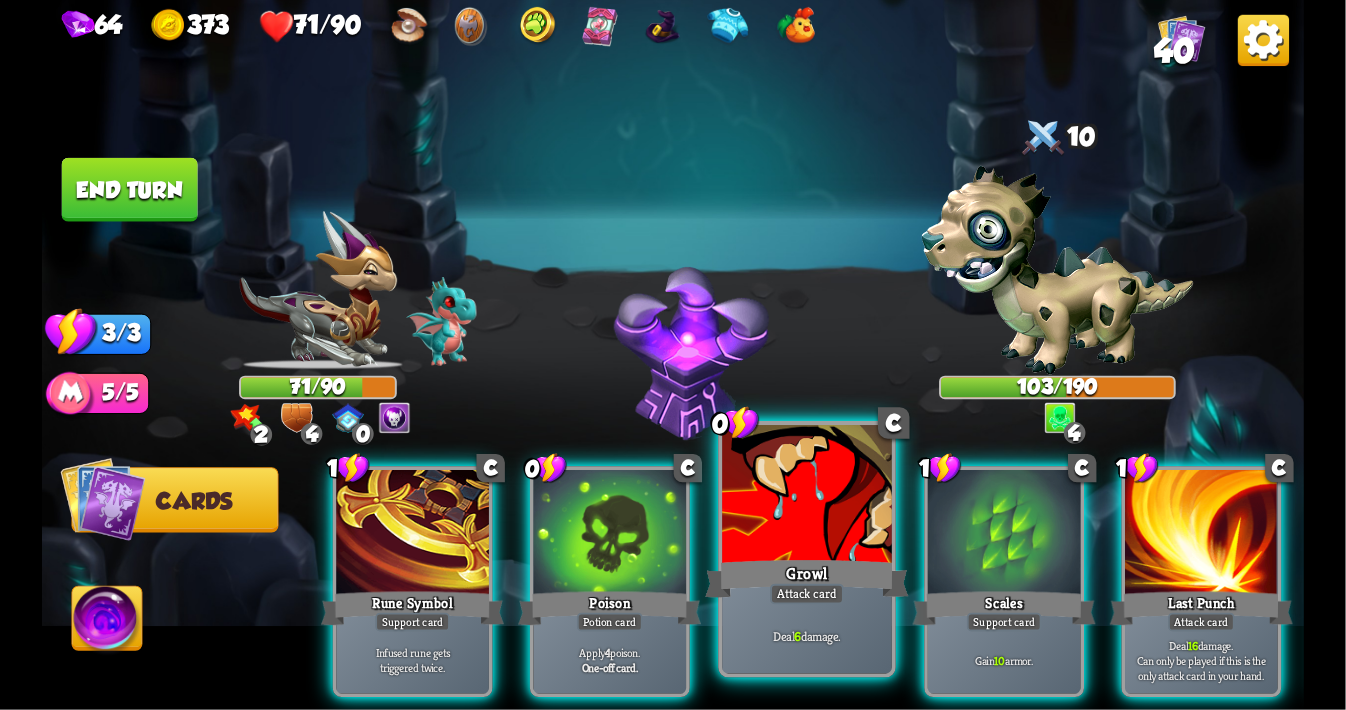 click at bounding box center [807, 496] 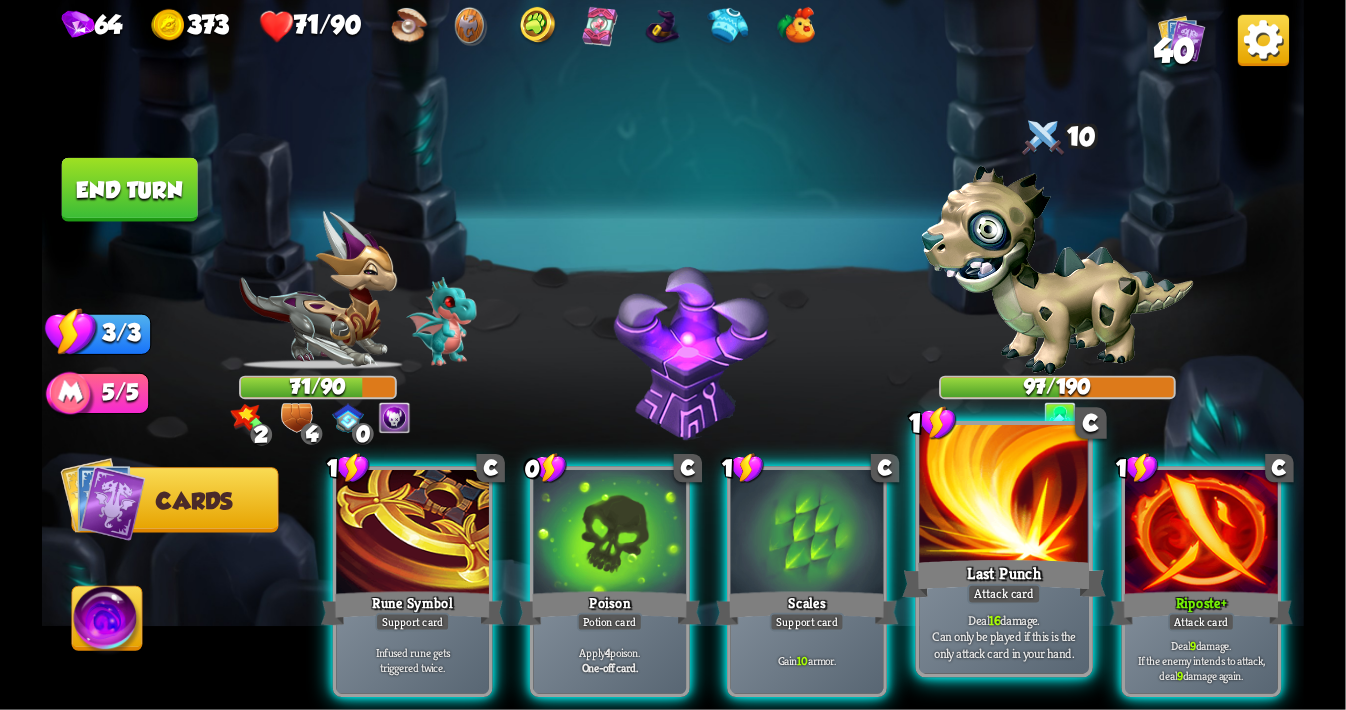 click at bounding box center [1005, 496] 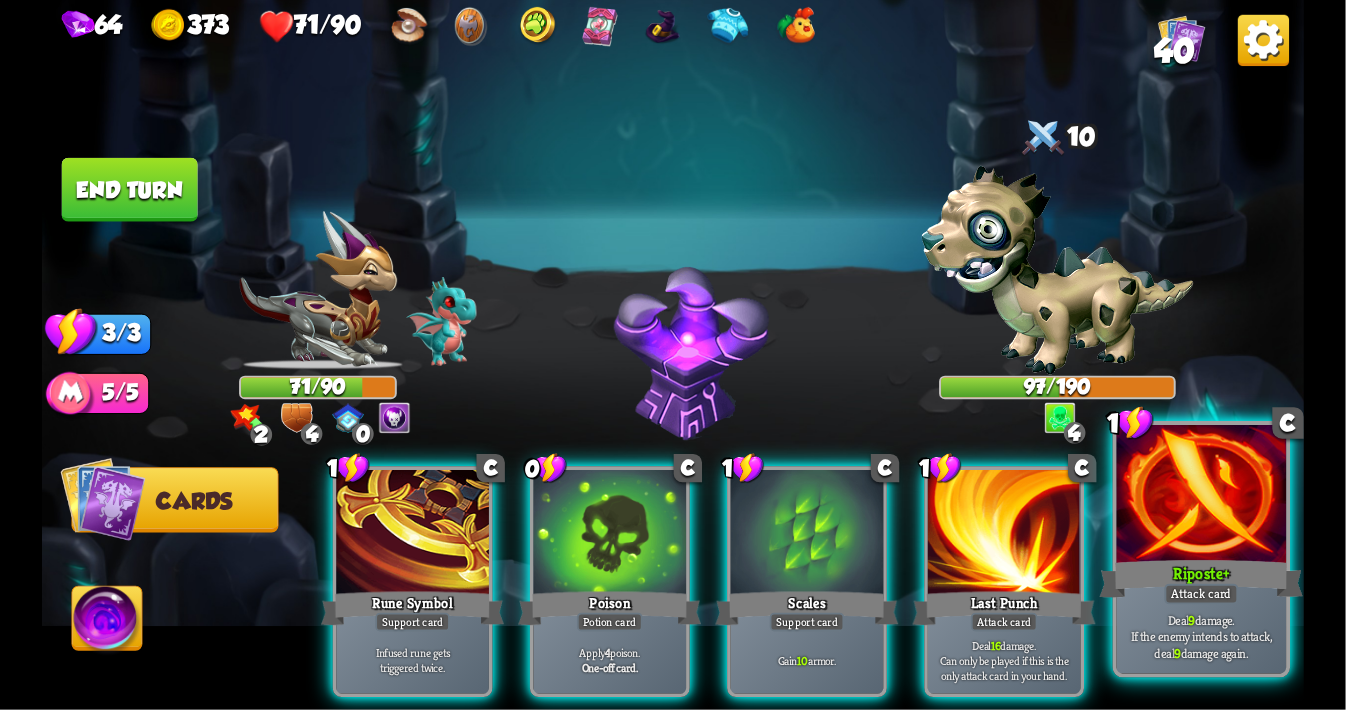 click at bounding box center [1202, 496] 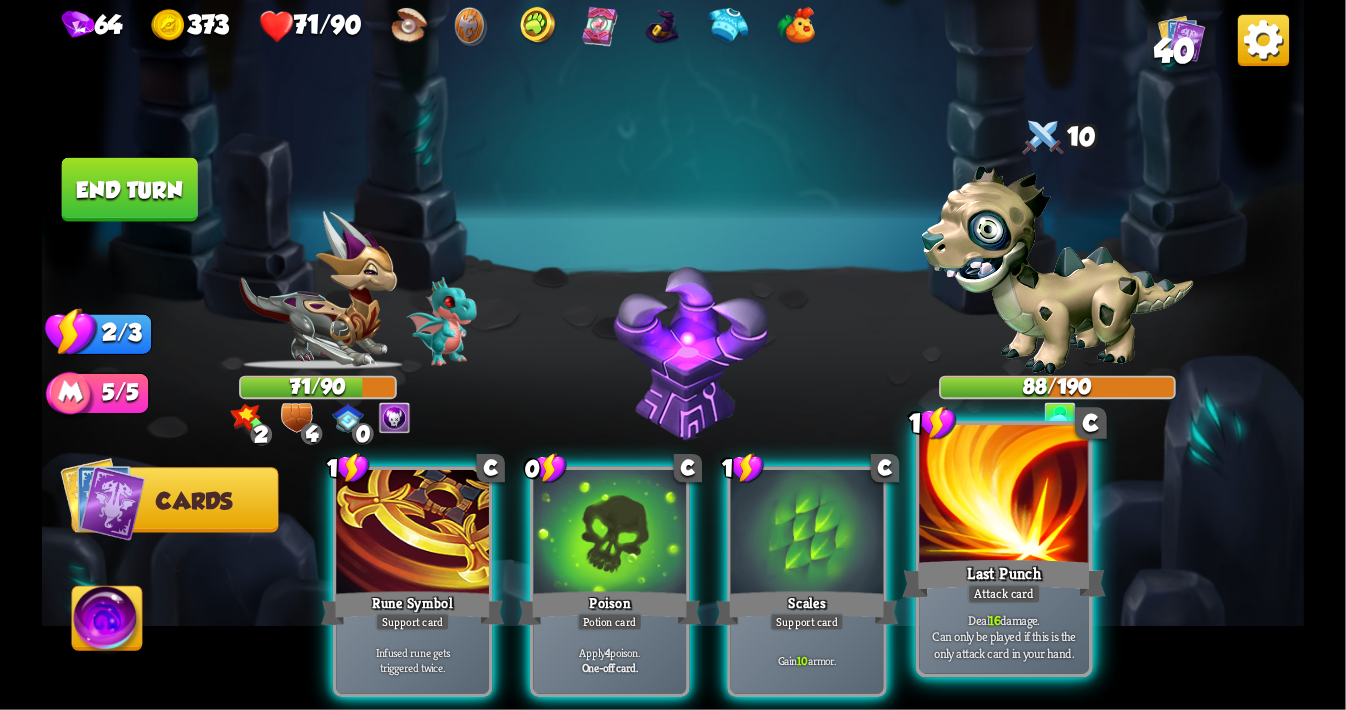 click at bounding box center [1005, 496] 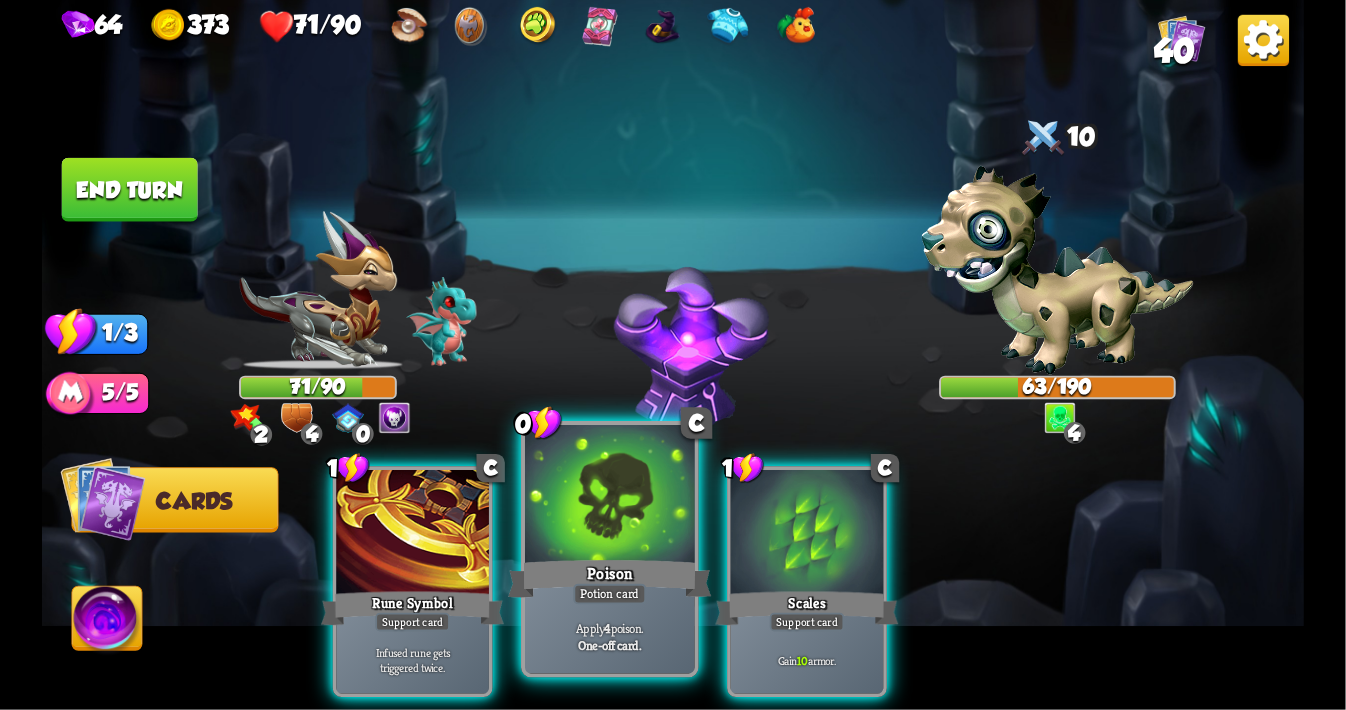 click at bounding box center (610, 496) 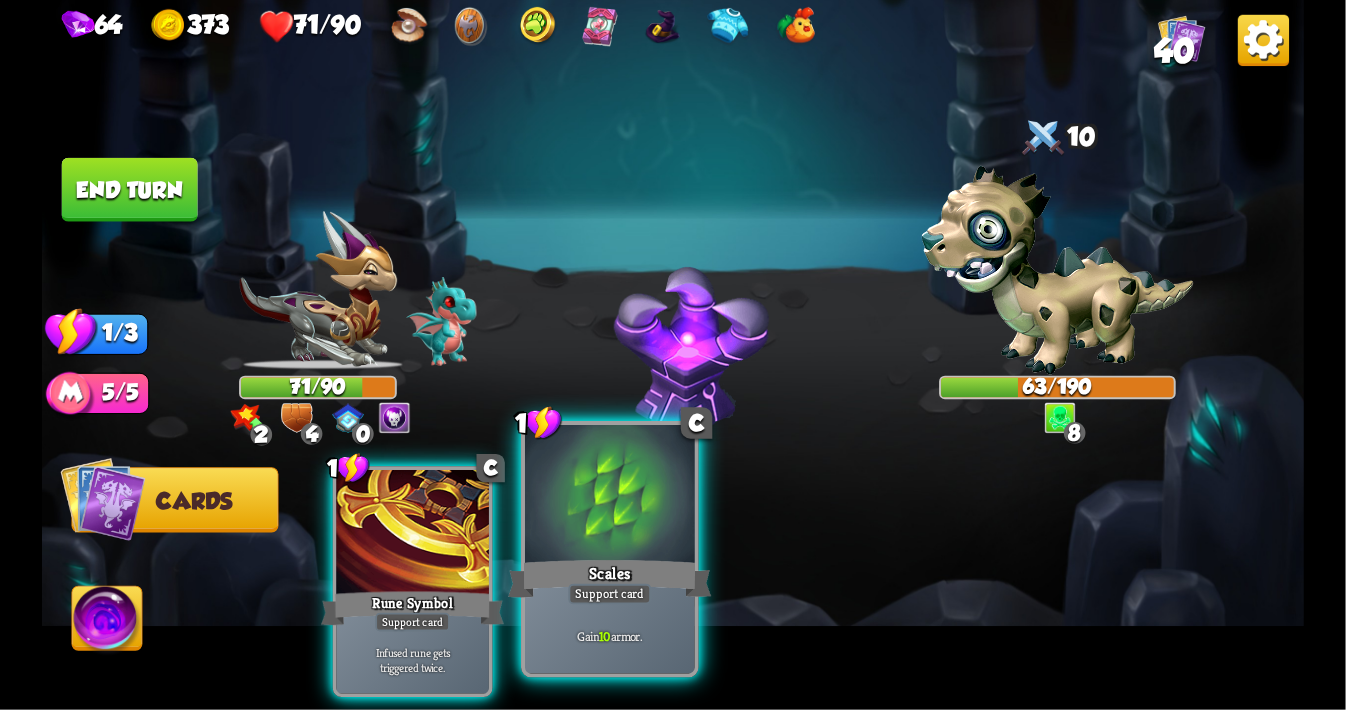 click on "Gain  10  armor." at bounding box center [610, 637] 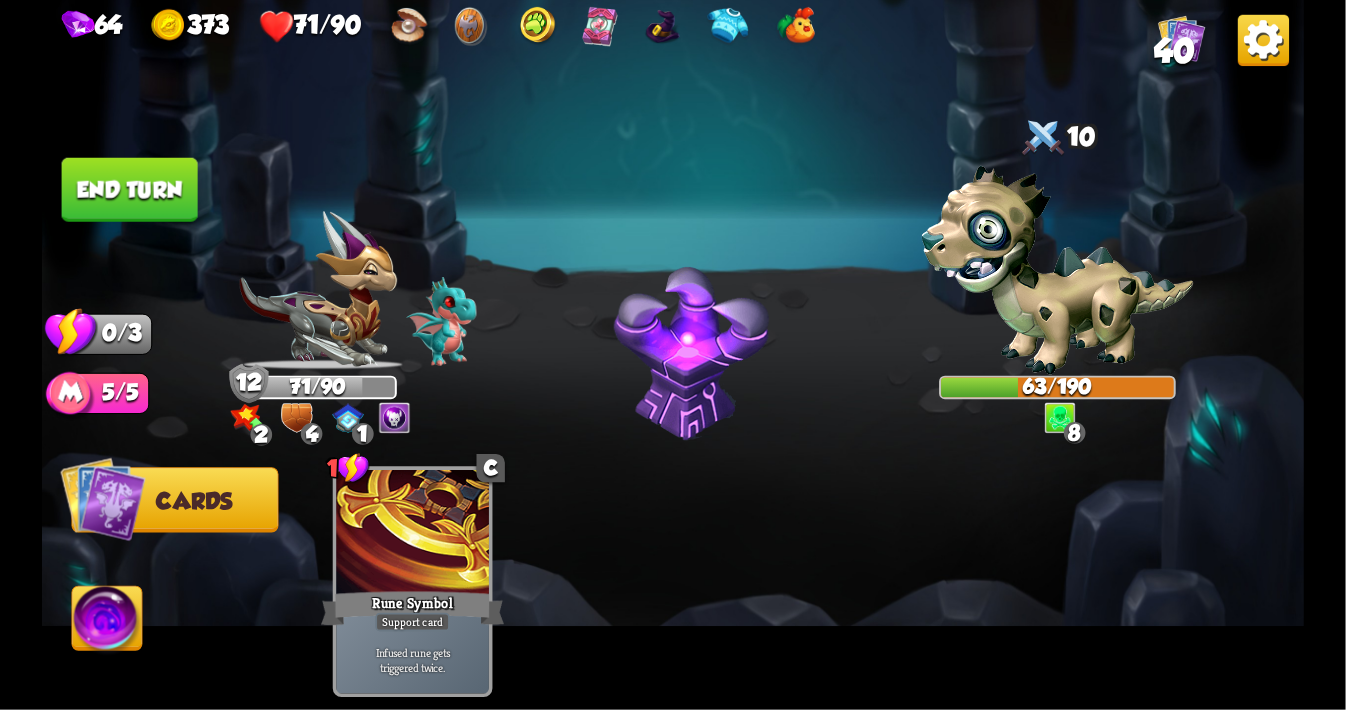 click on "End turn" at bounding box center [130, 190] 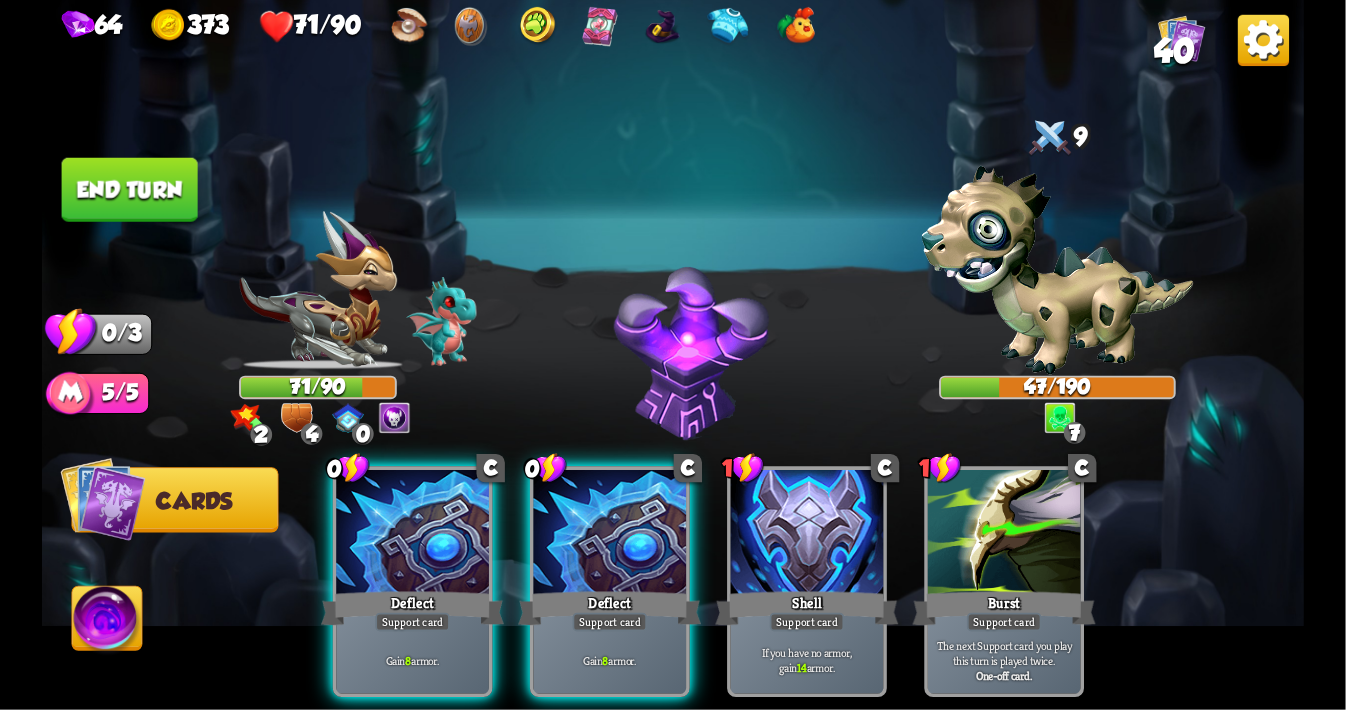 click on "Player turn" at bounding box center [673, 355] 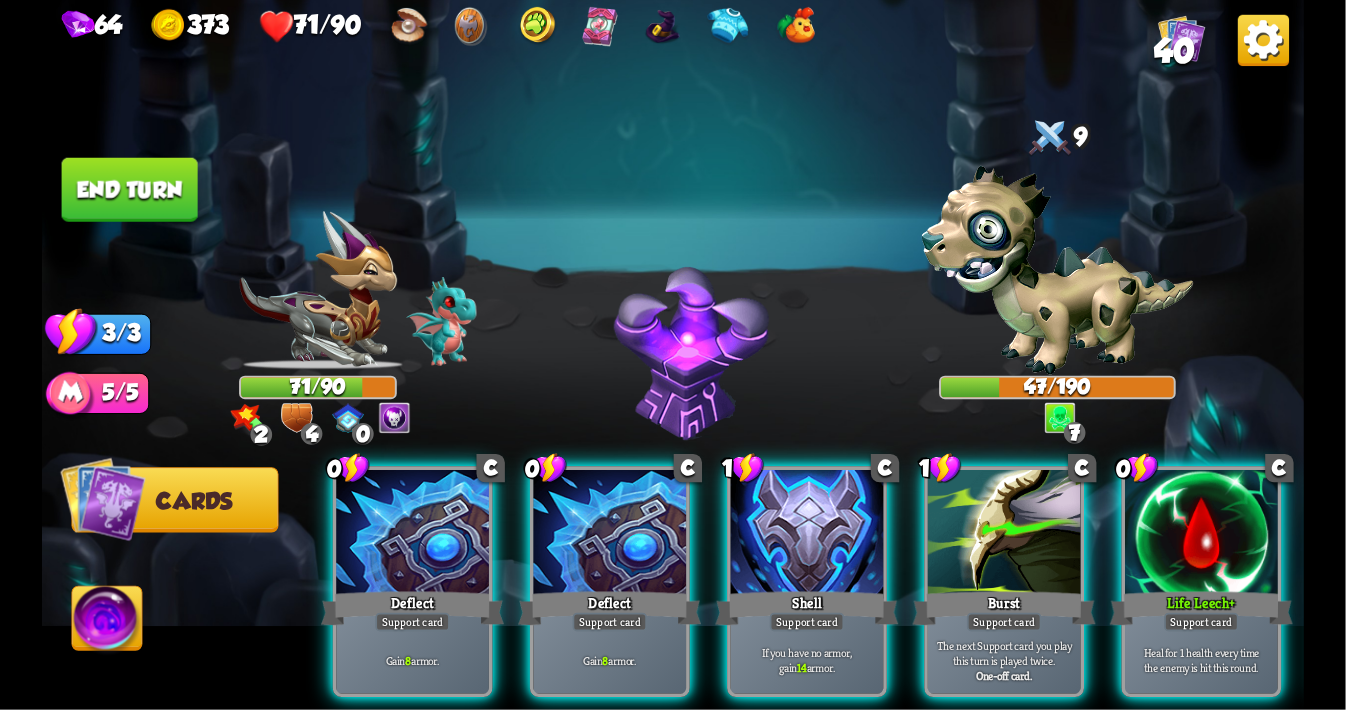 click at bounding box center (395, 418) 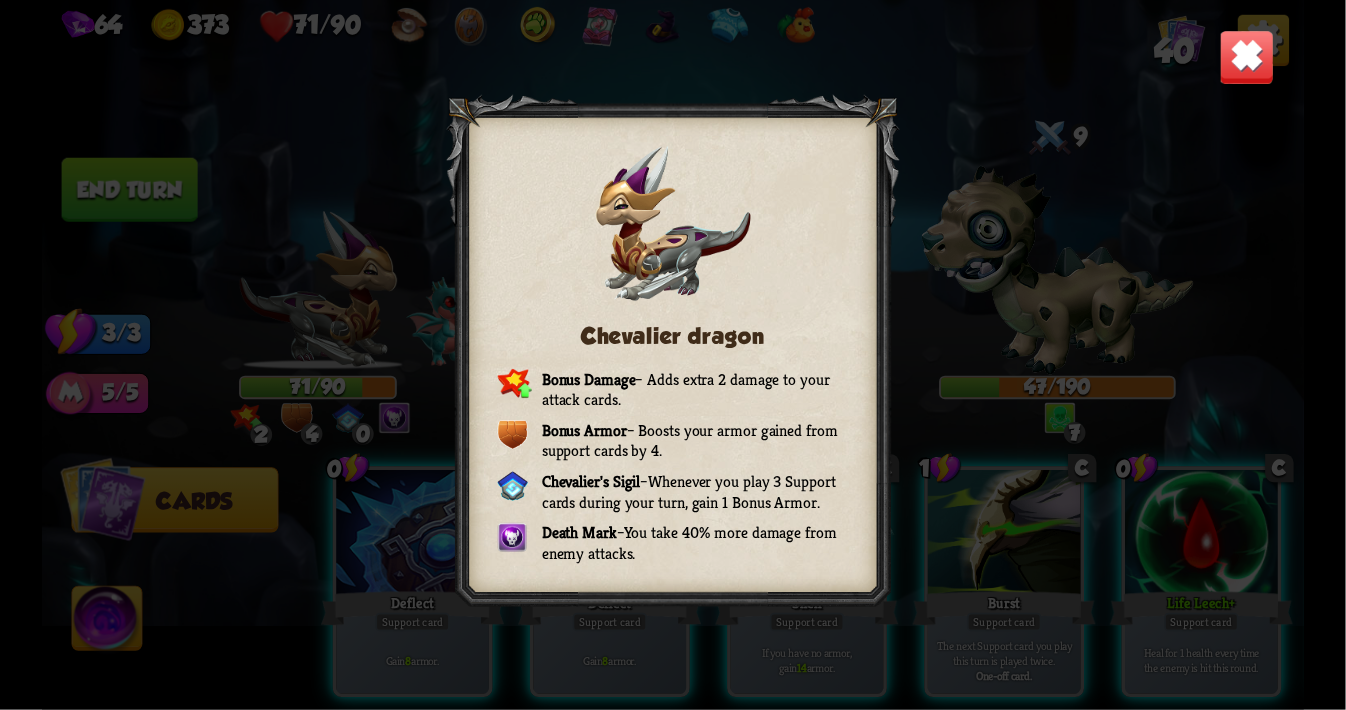 click at bounding box center (1246, 57) 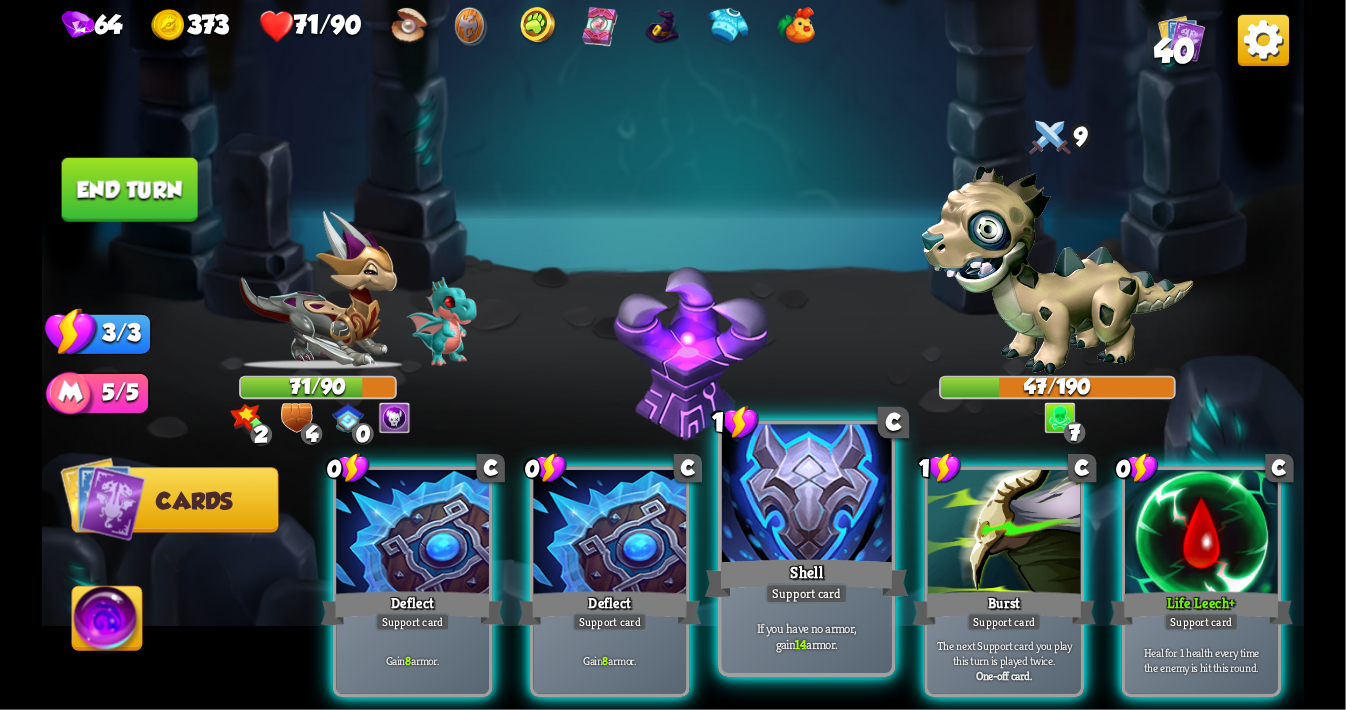 click at bounding box center (807, 496) 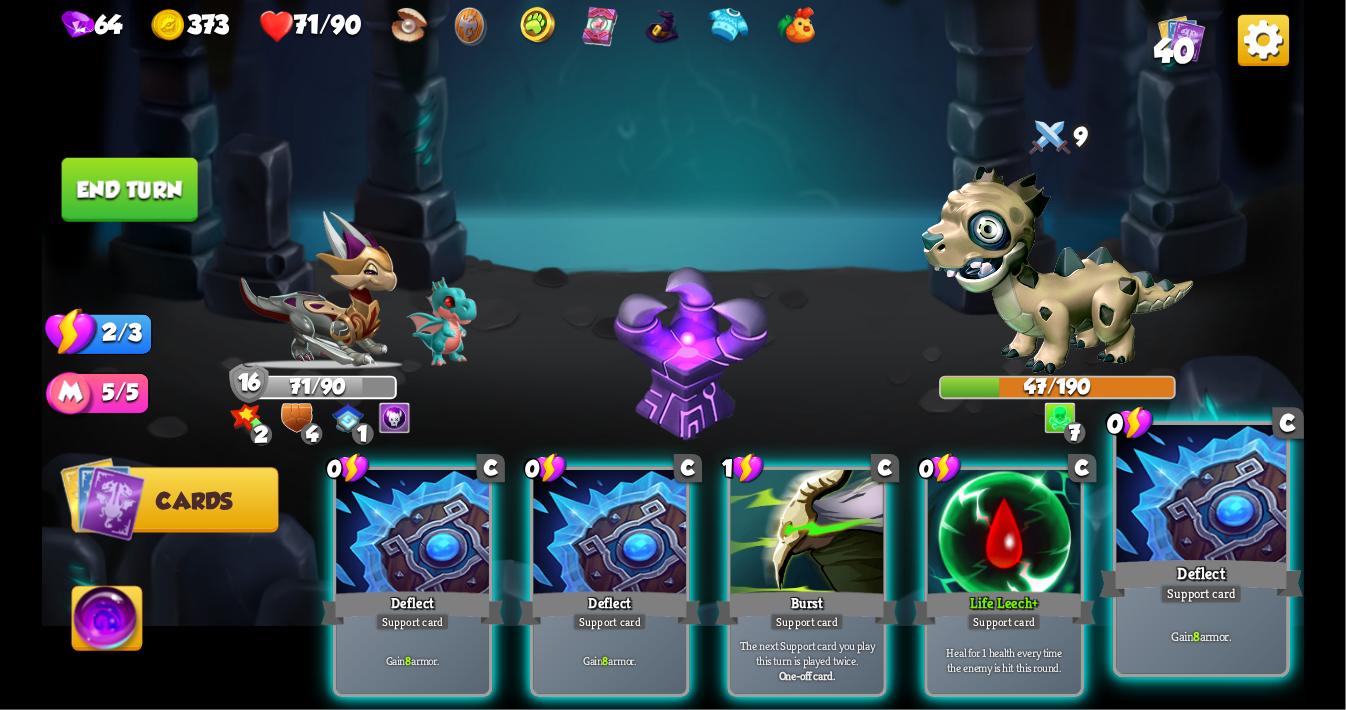 click at bounding box center (1202, 496) 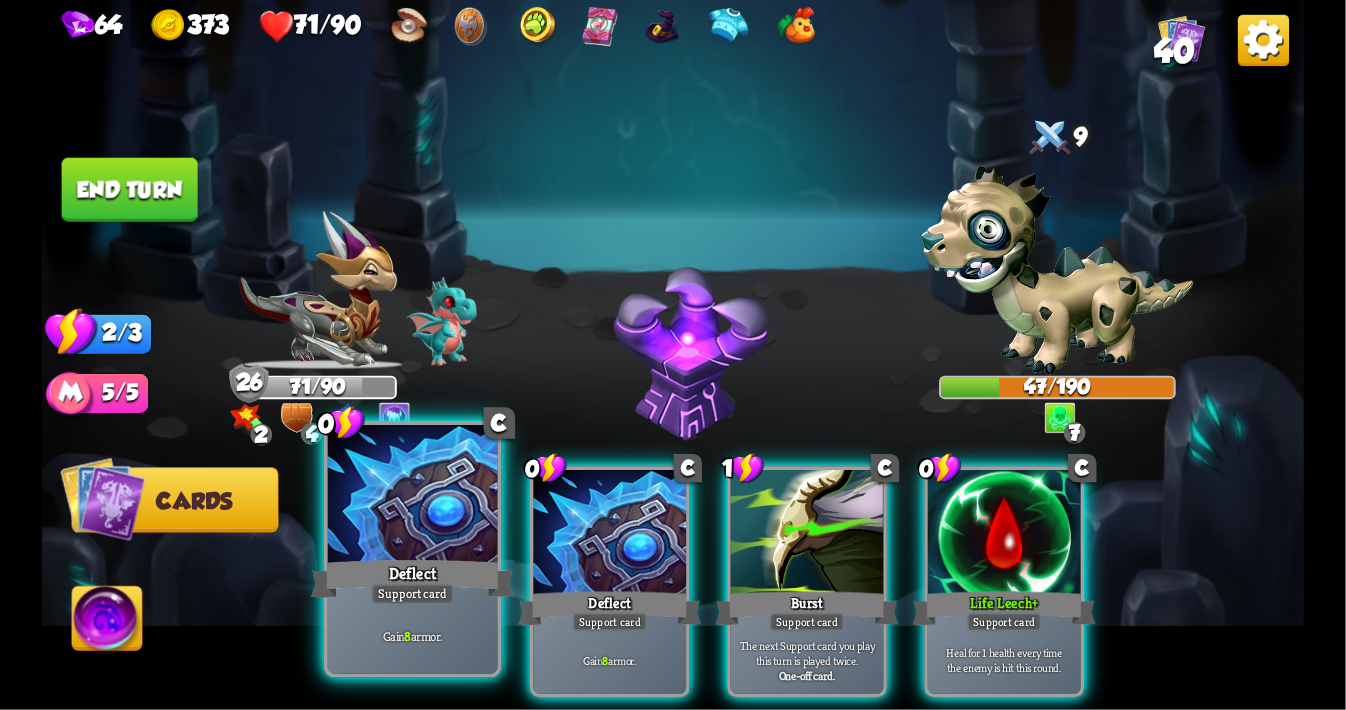 click at bounding box center (413, 496) 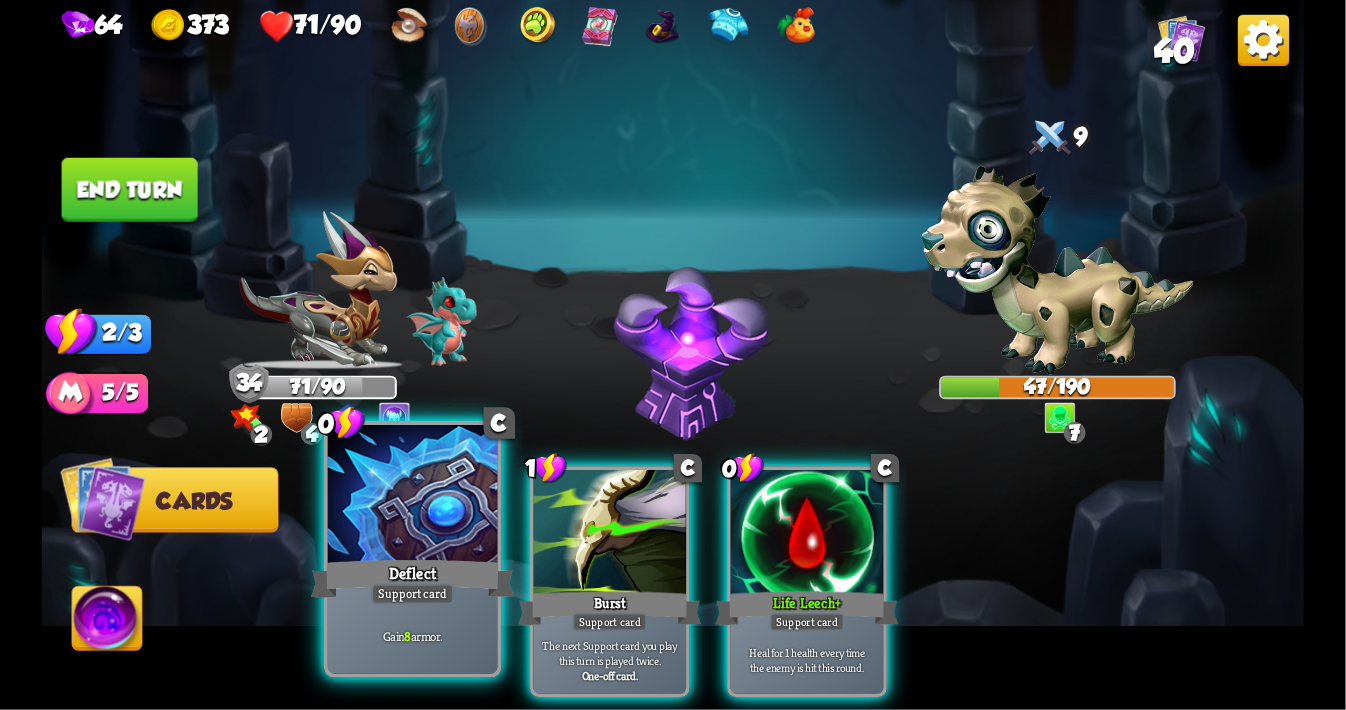 click at bounding box center (413, 496) 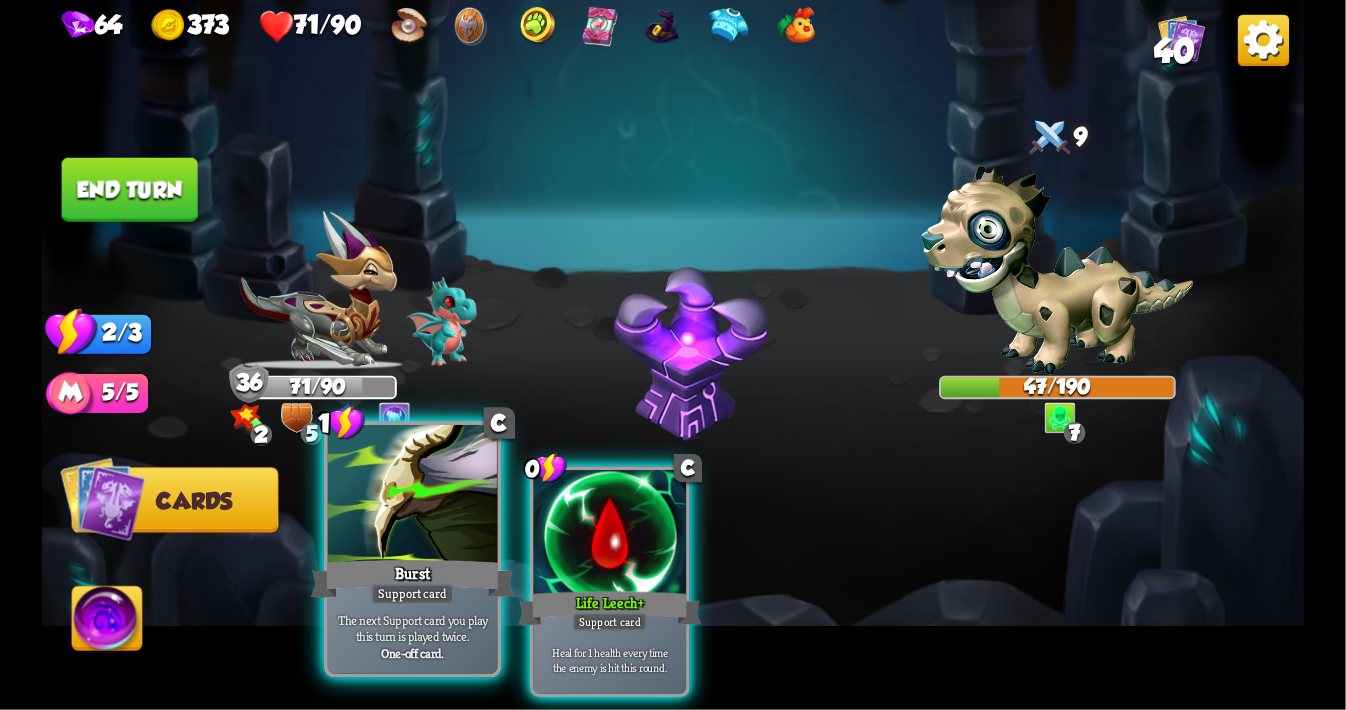 click at bounding box center (413, 496) 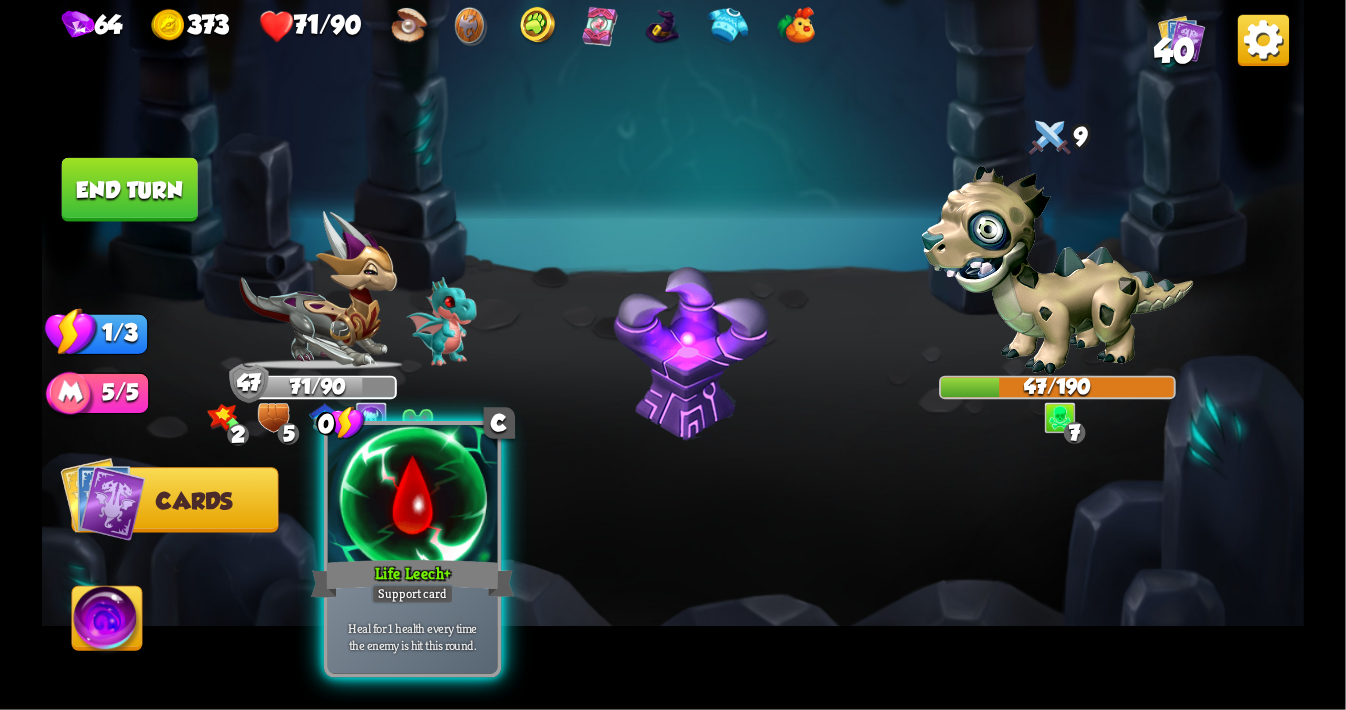 click at bounding box center [413, 496] 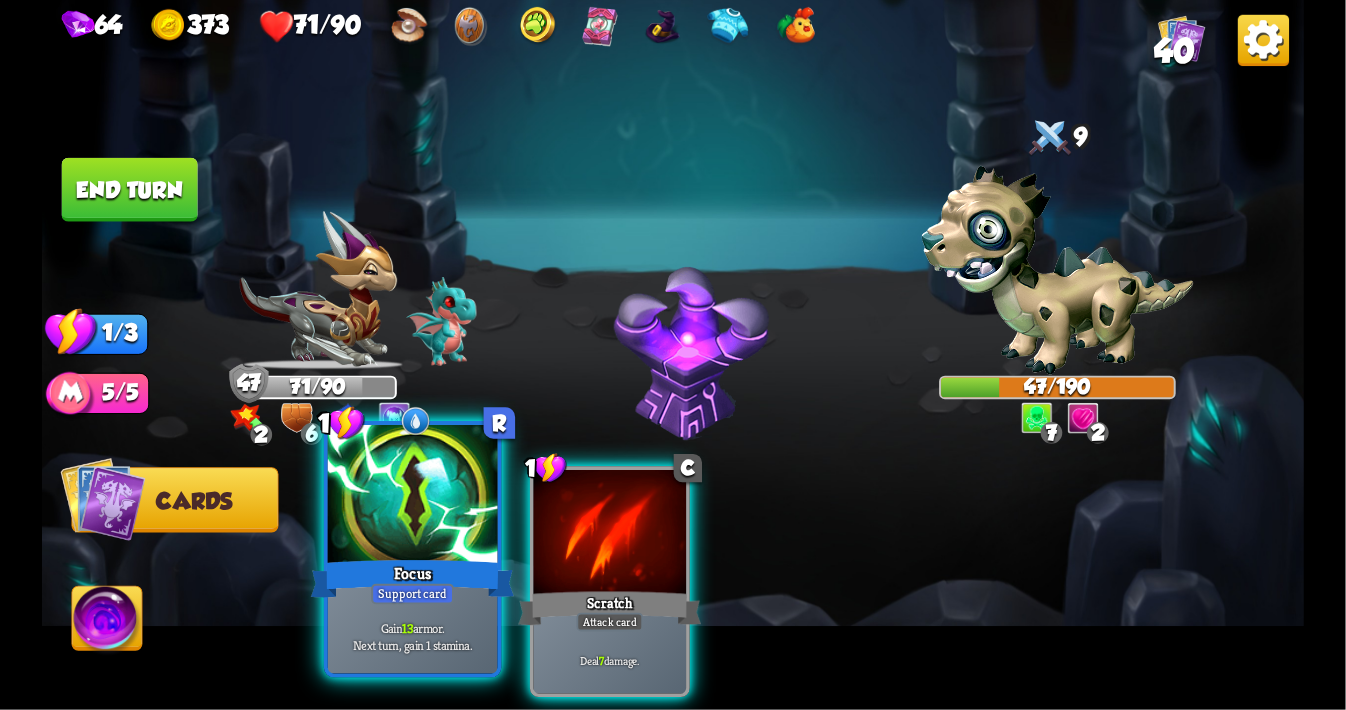 click at bounding box center (413, 496) 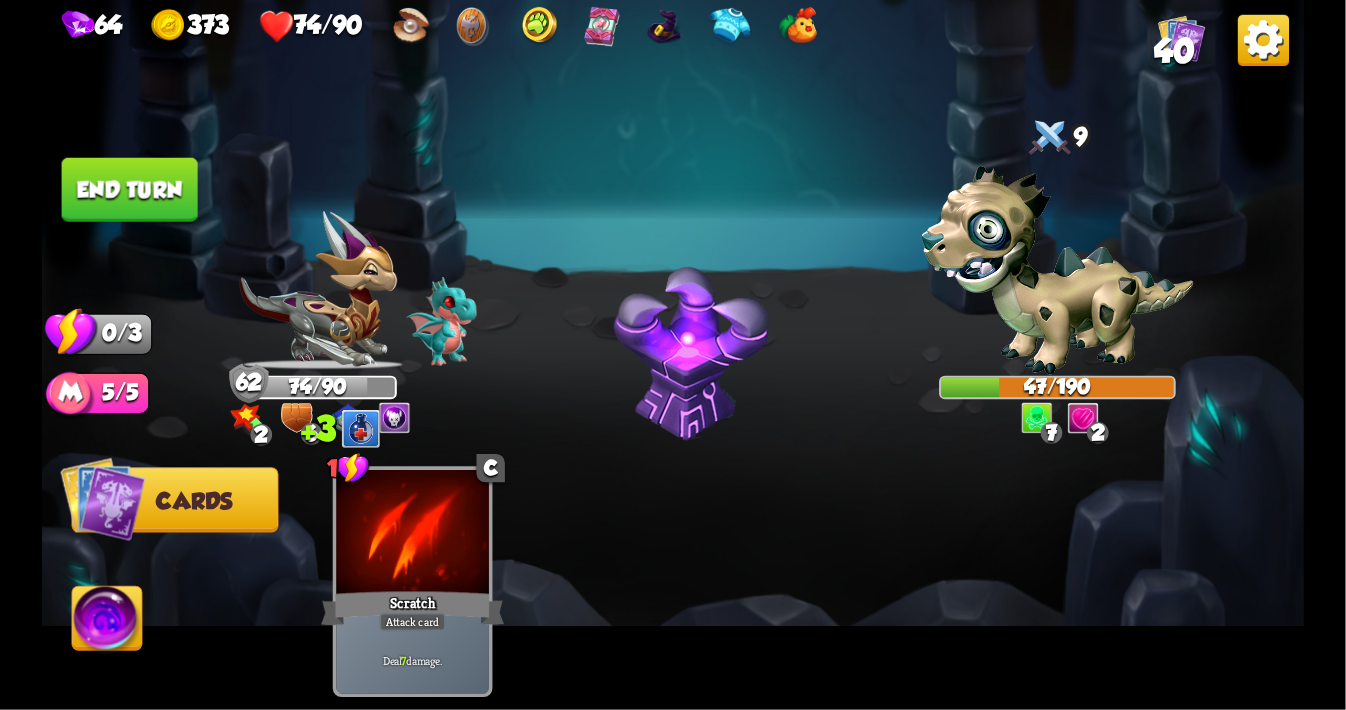 click at bounding box center (107, 622) 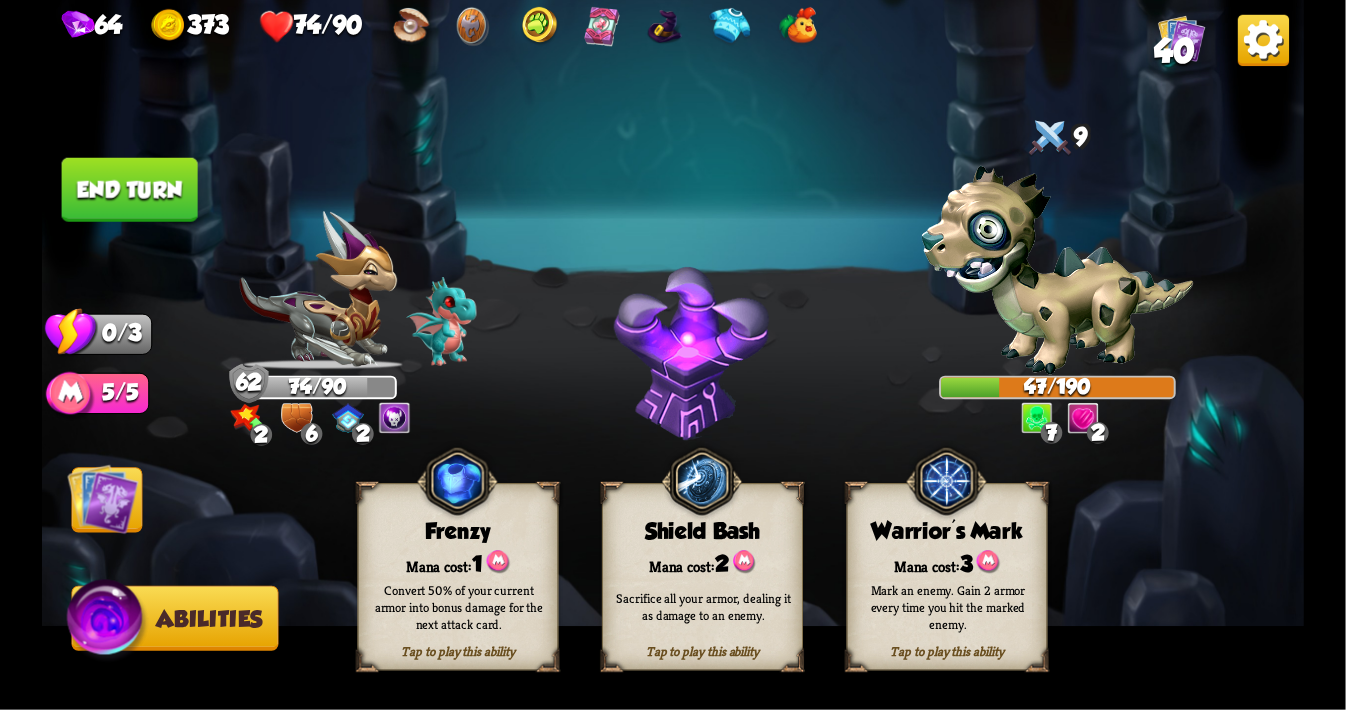 click on "Shield Bash" at bounding box center (702, 532) 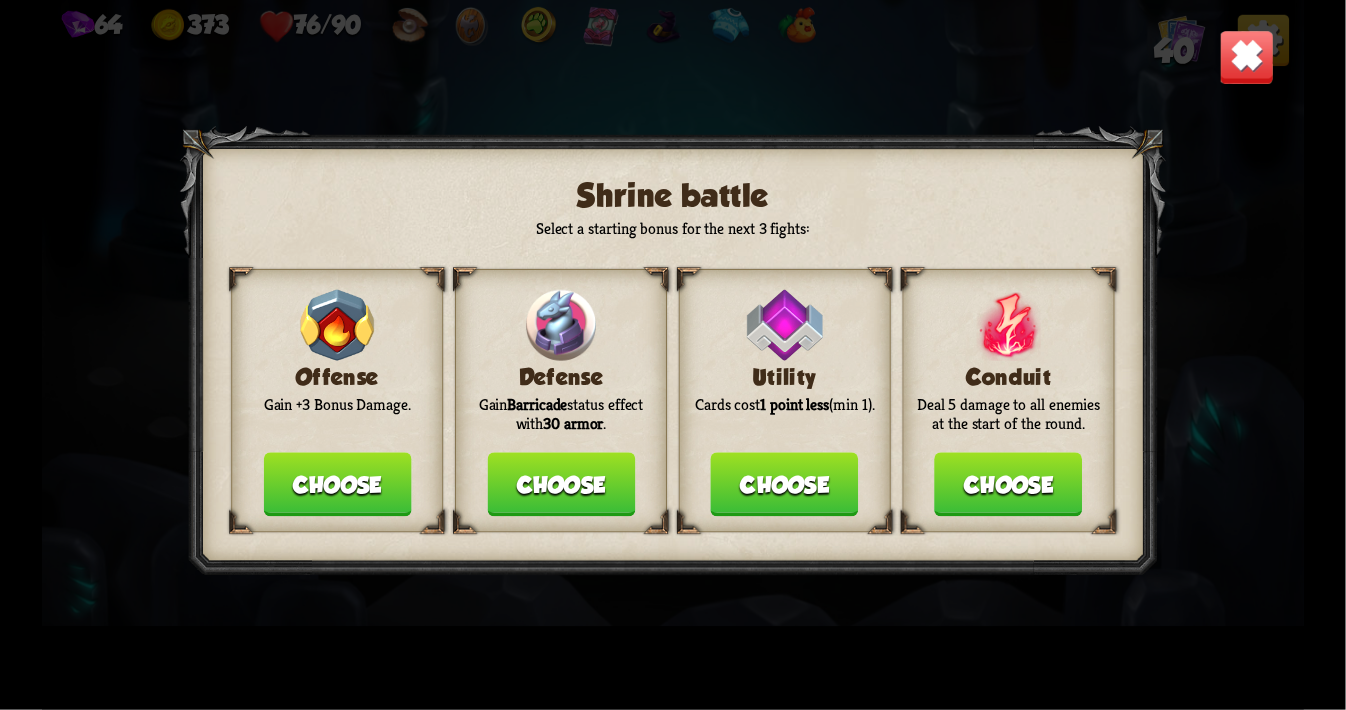 click on "Choose" at bounding box center [785, 485] 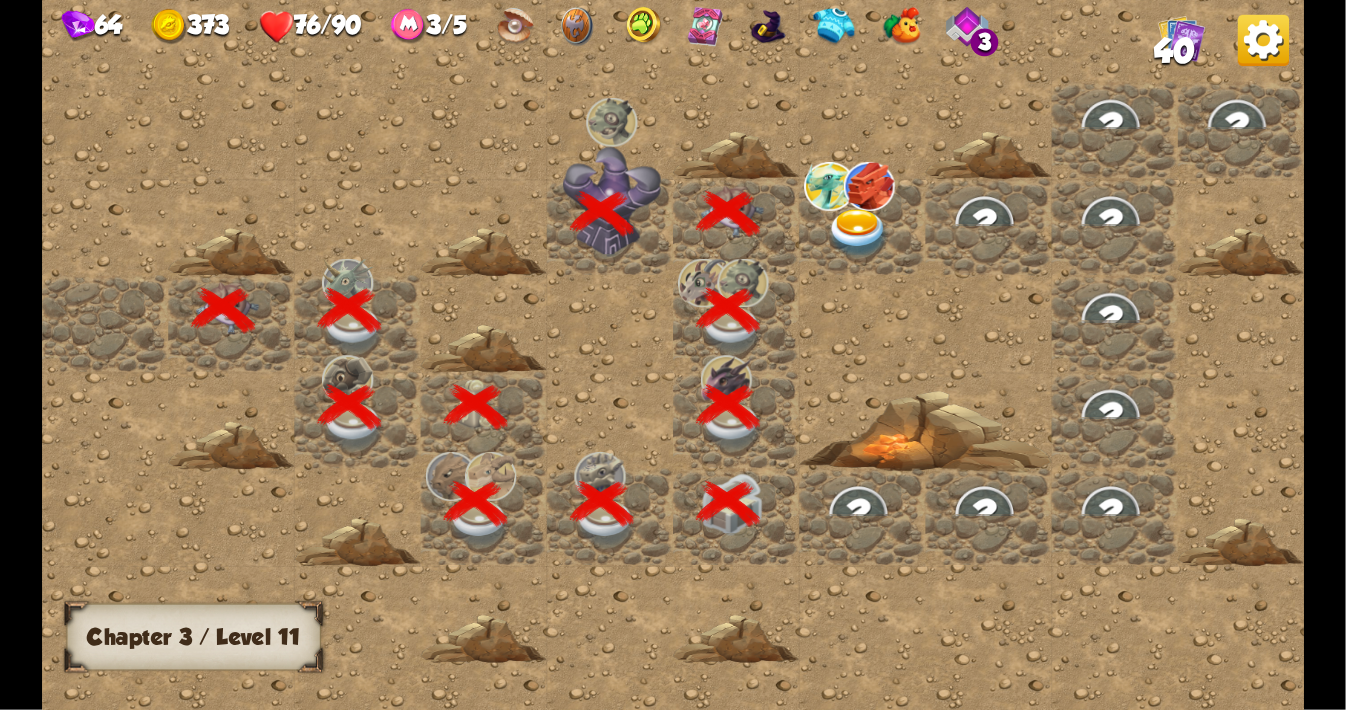scroll, scrollTop: 0, scrollLeft: 384, axis: horizontal 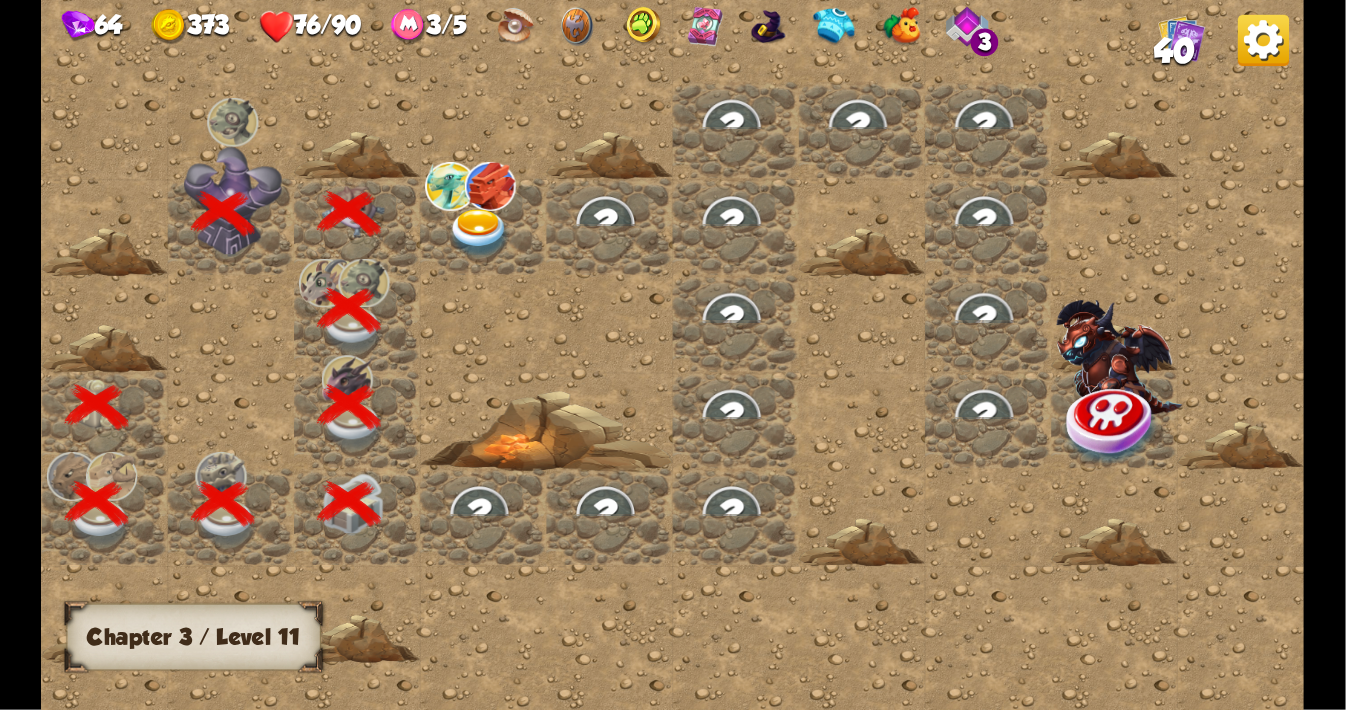 click at bounding box center (479, 233) 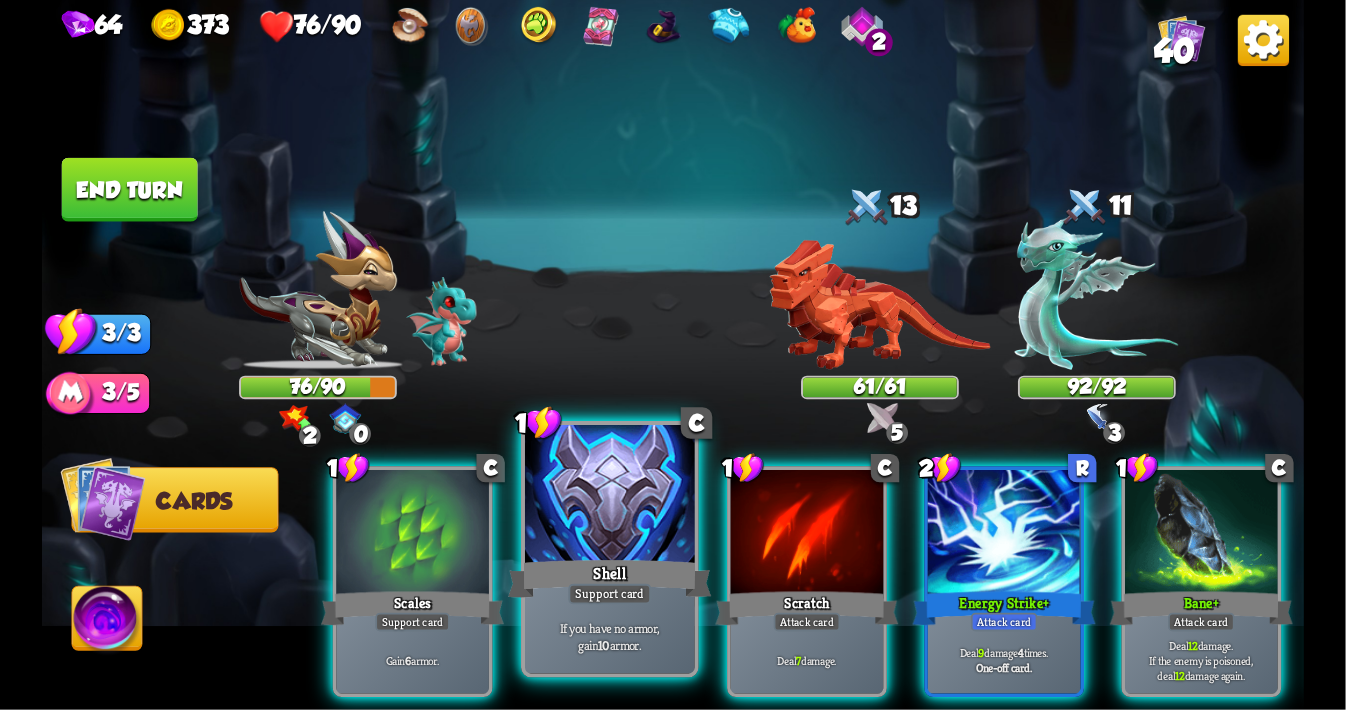click at bounding box center (610, 496) 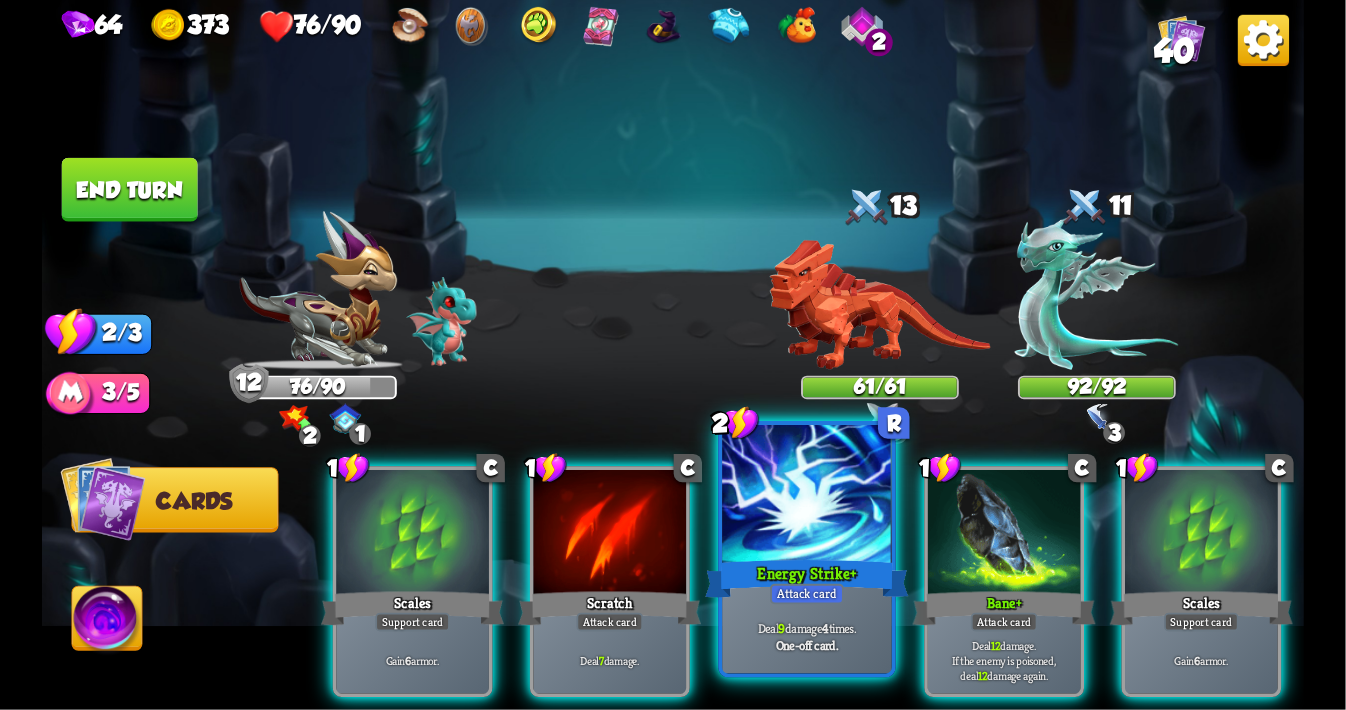 click at bounding box center (807, 496) 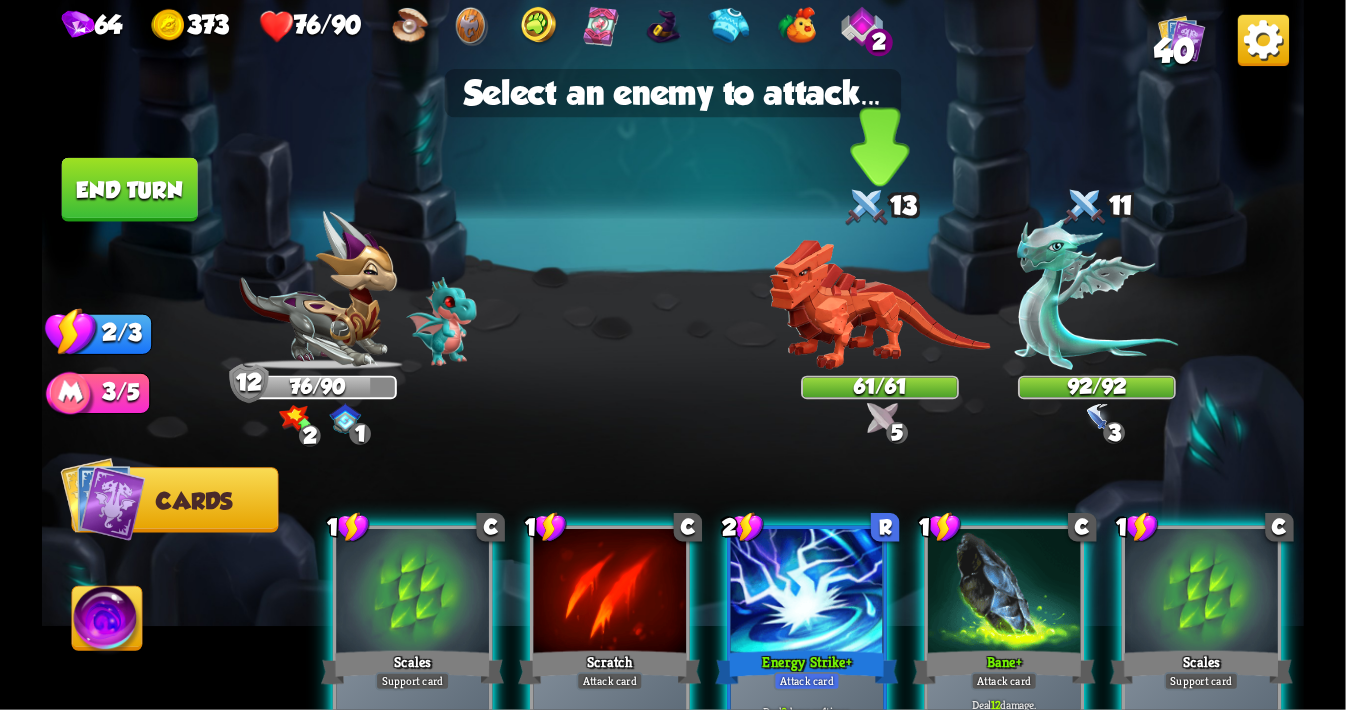 click at bounding box center (883, 418) 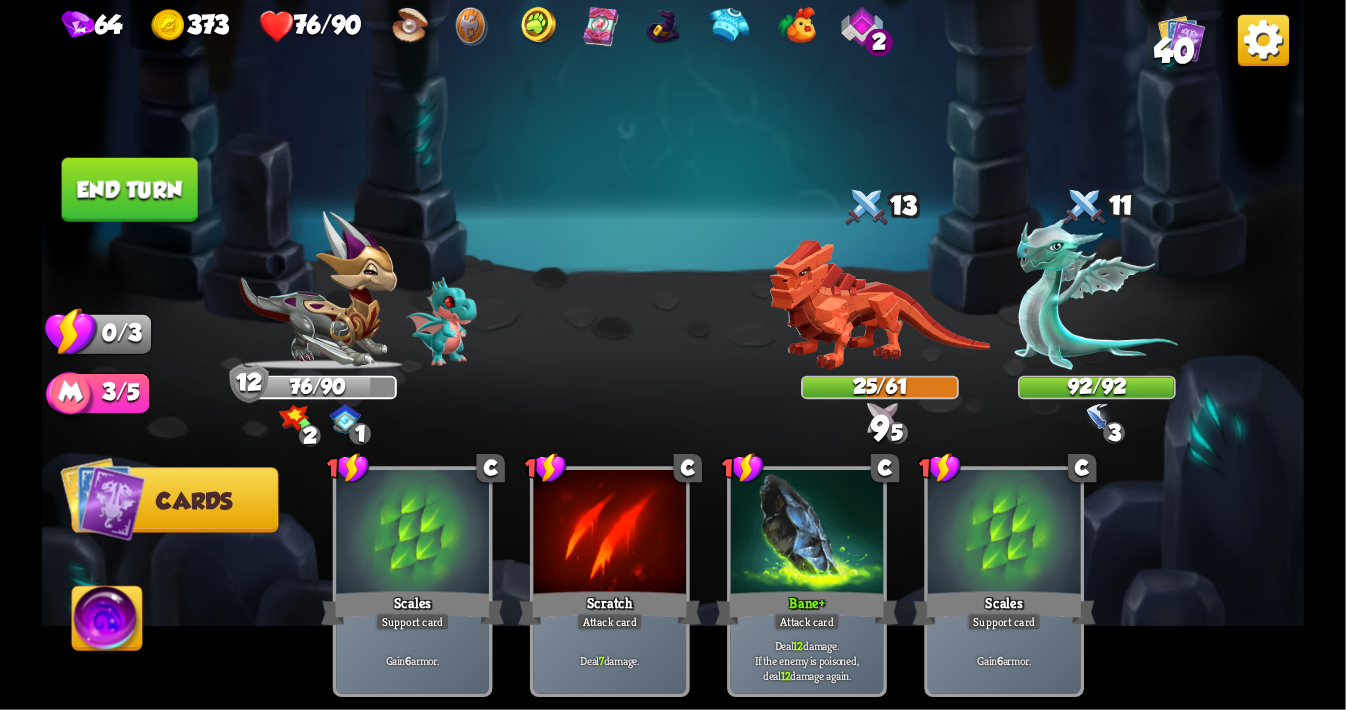 click at bounding box center (883, 418) 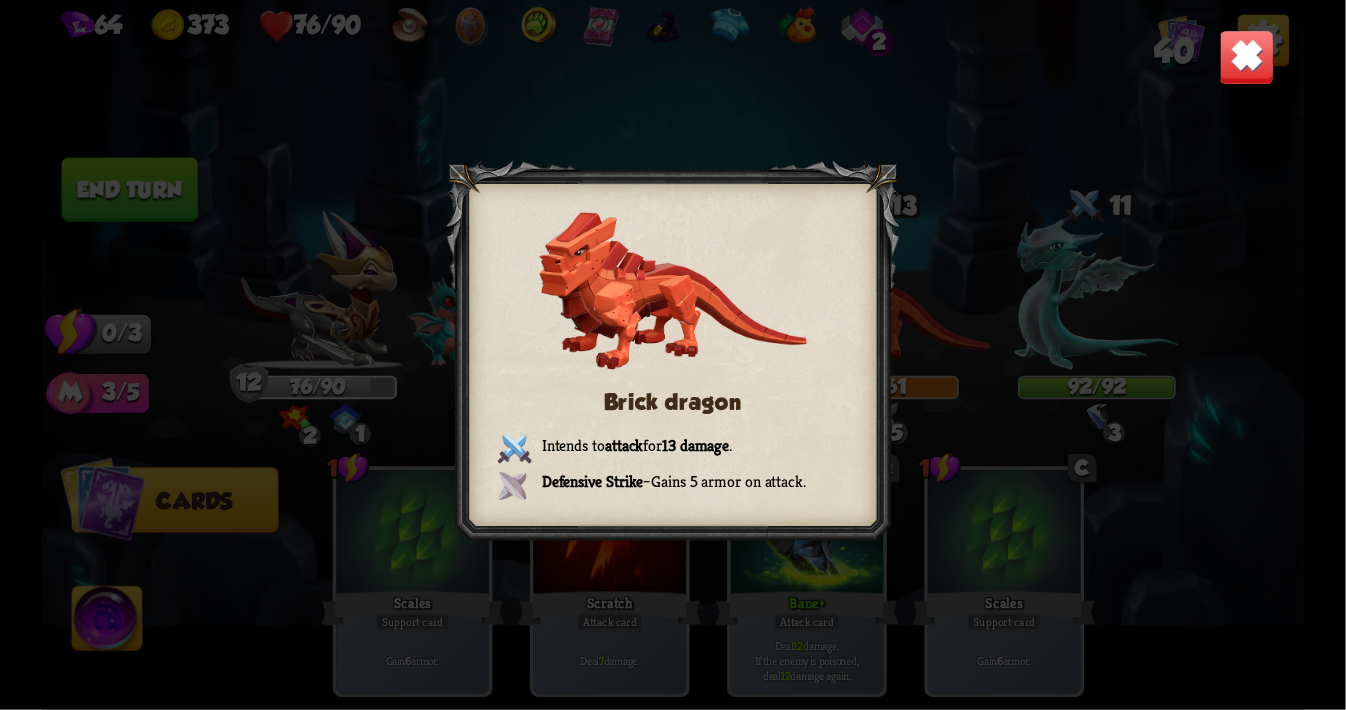 click at bounding box center [1246, 57] 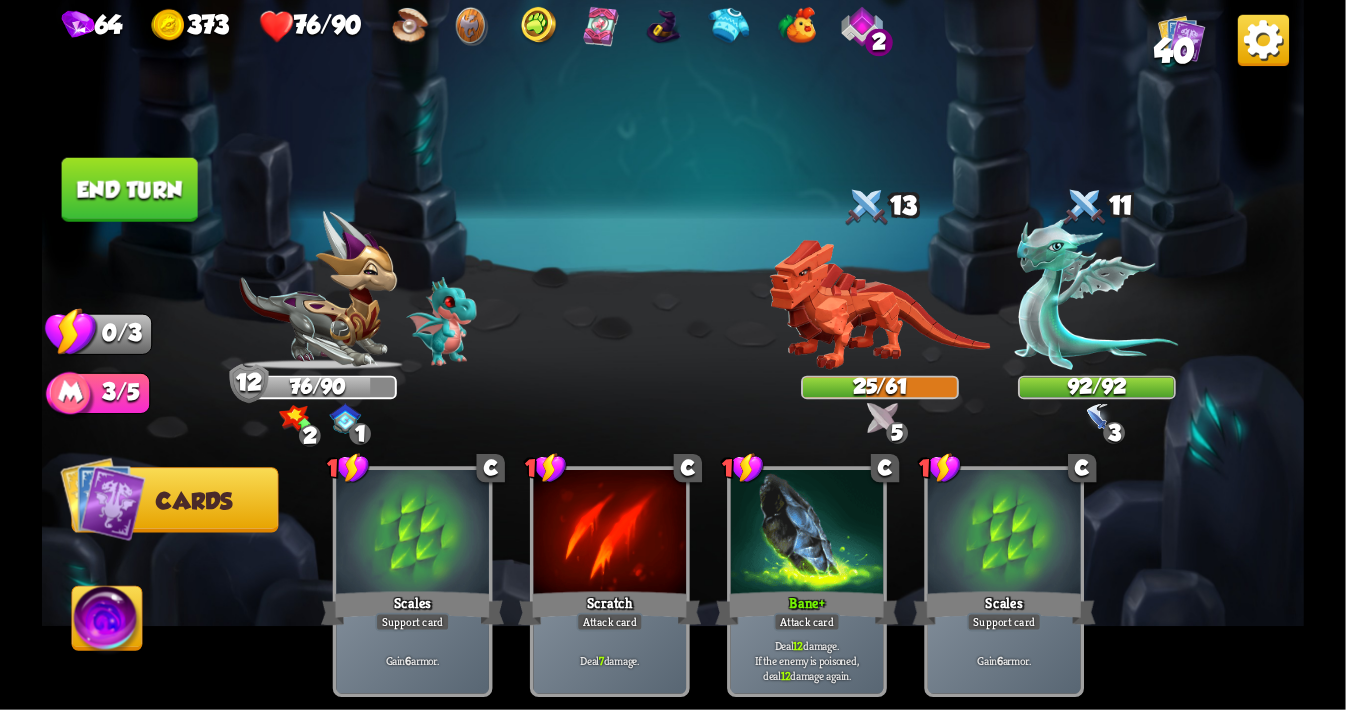 click on "End turn" at bounding box center (130, 190) 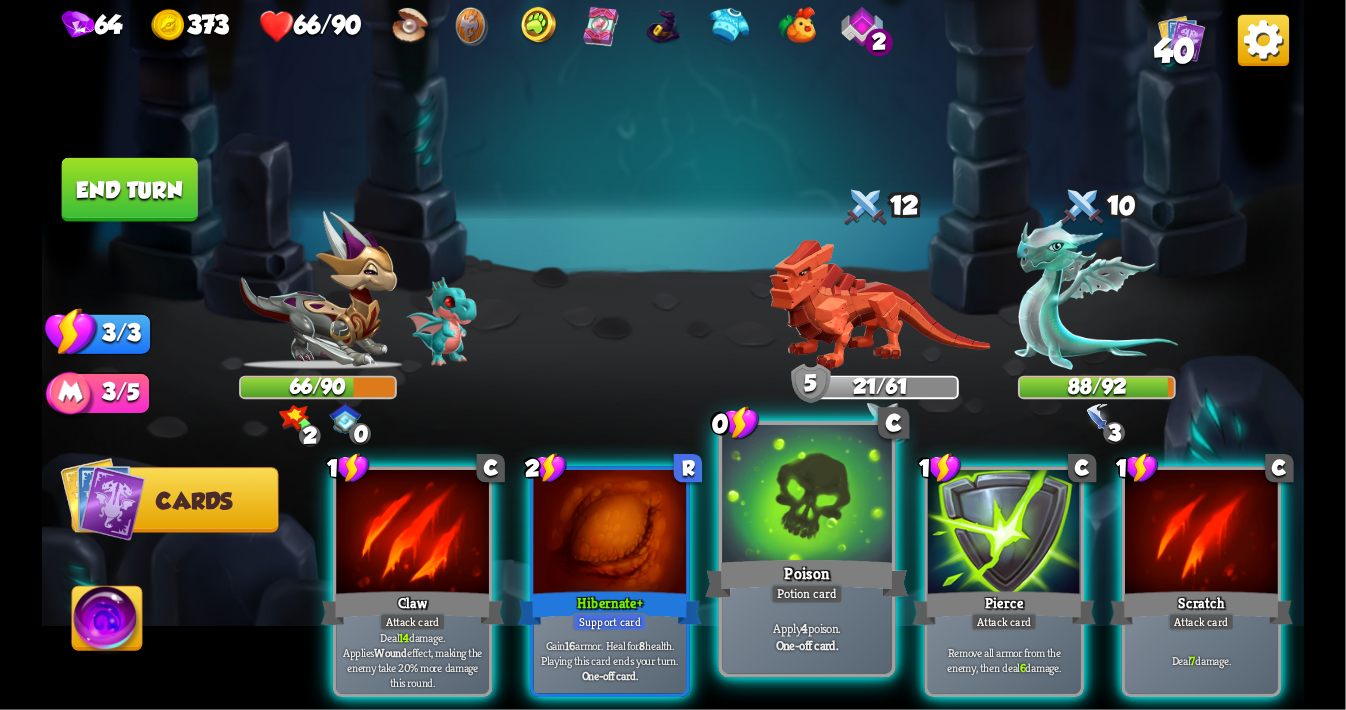click at bounding box center [807, 496] 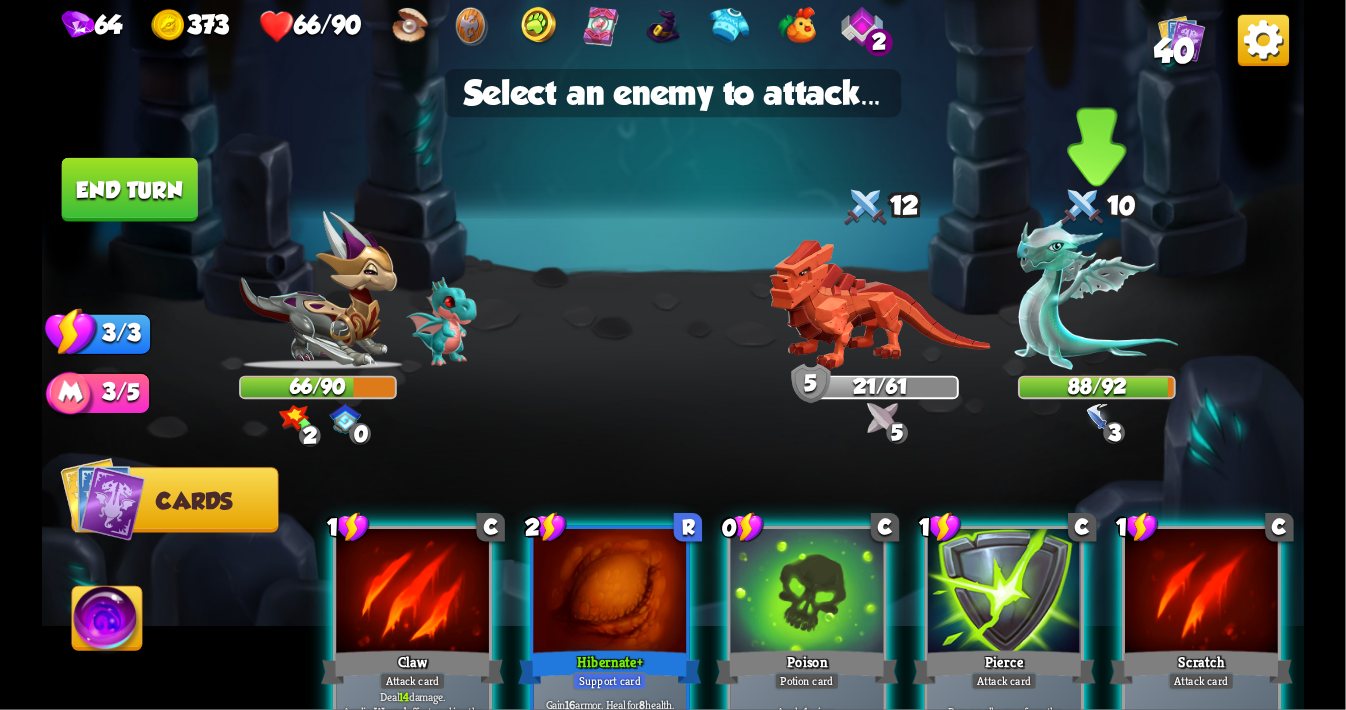 click at bounding box center [1097, 294] 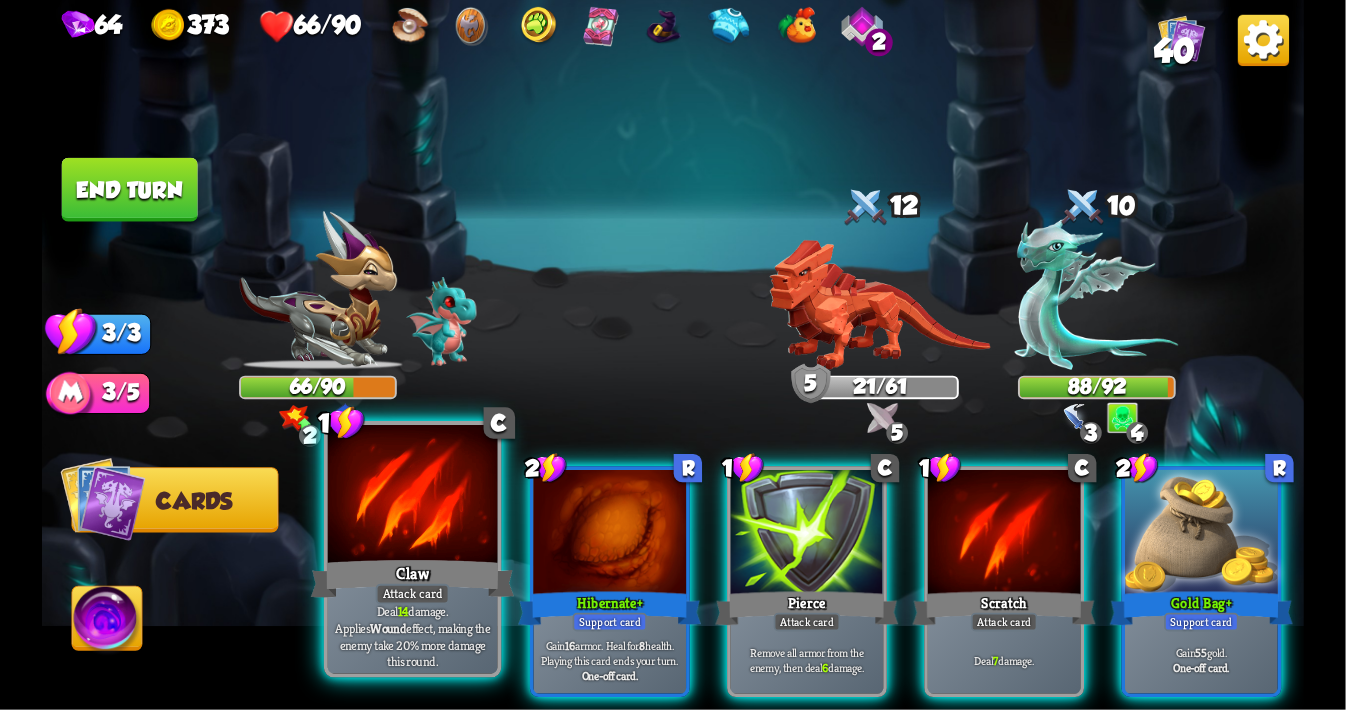 click at bounding box center [413, 496] 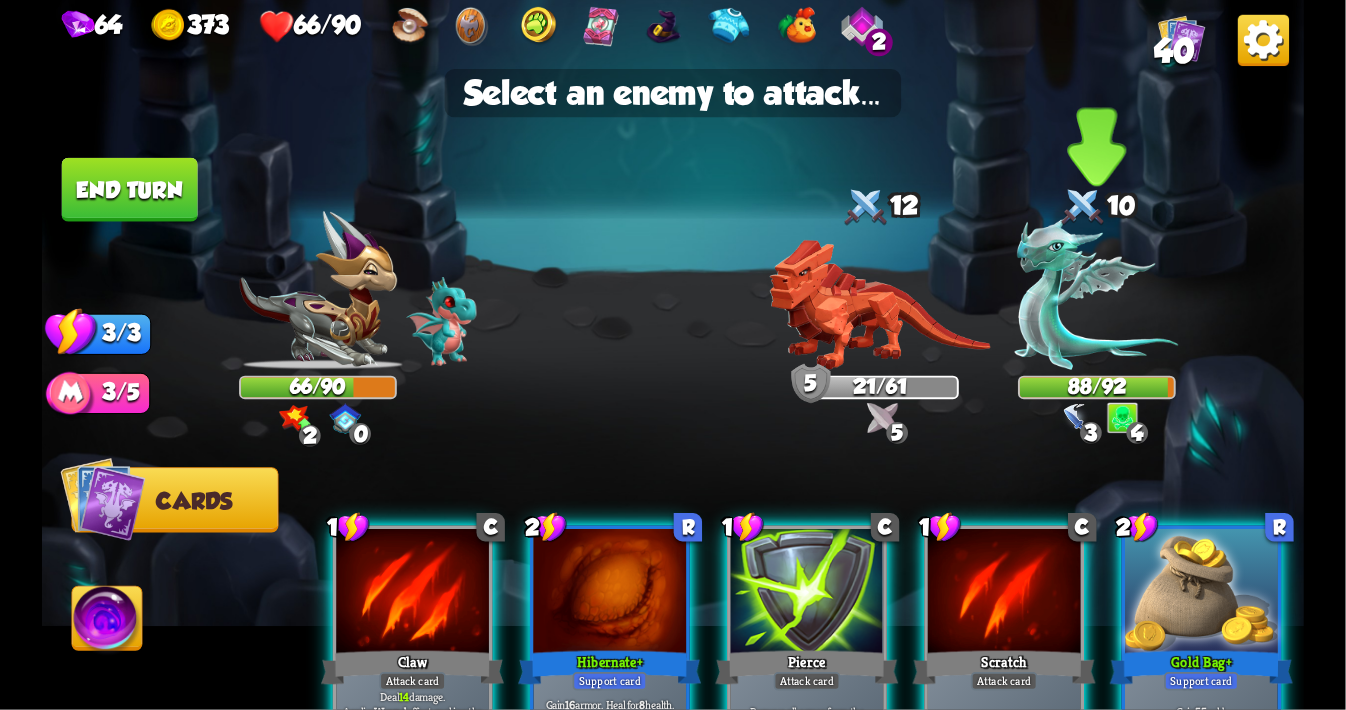 click at bounding box center (1097, 294) 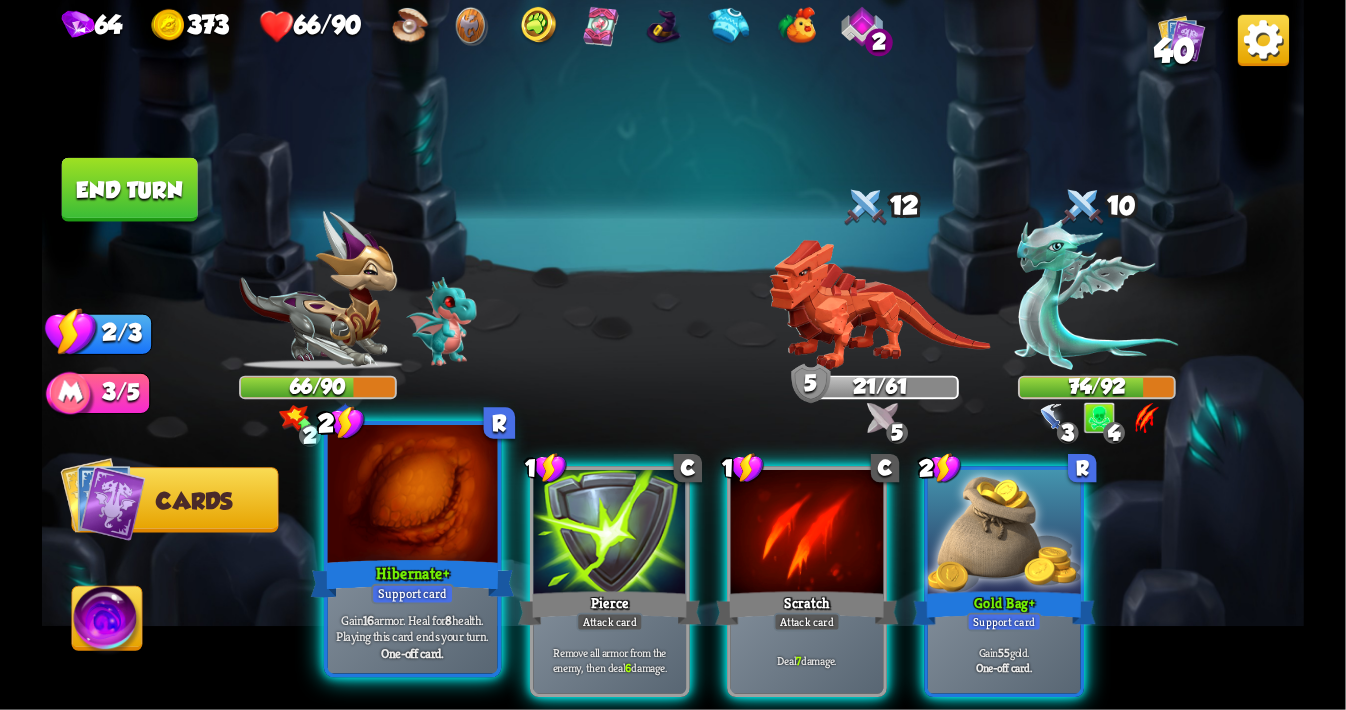 click at bounding box center (413, 496) 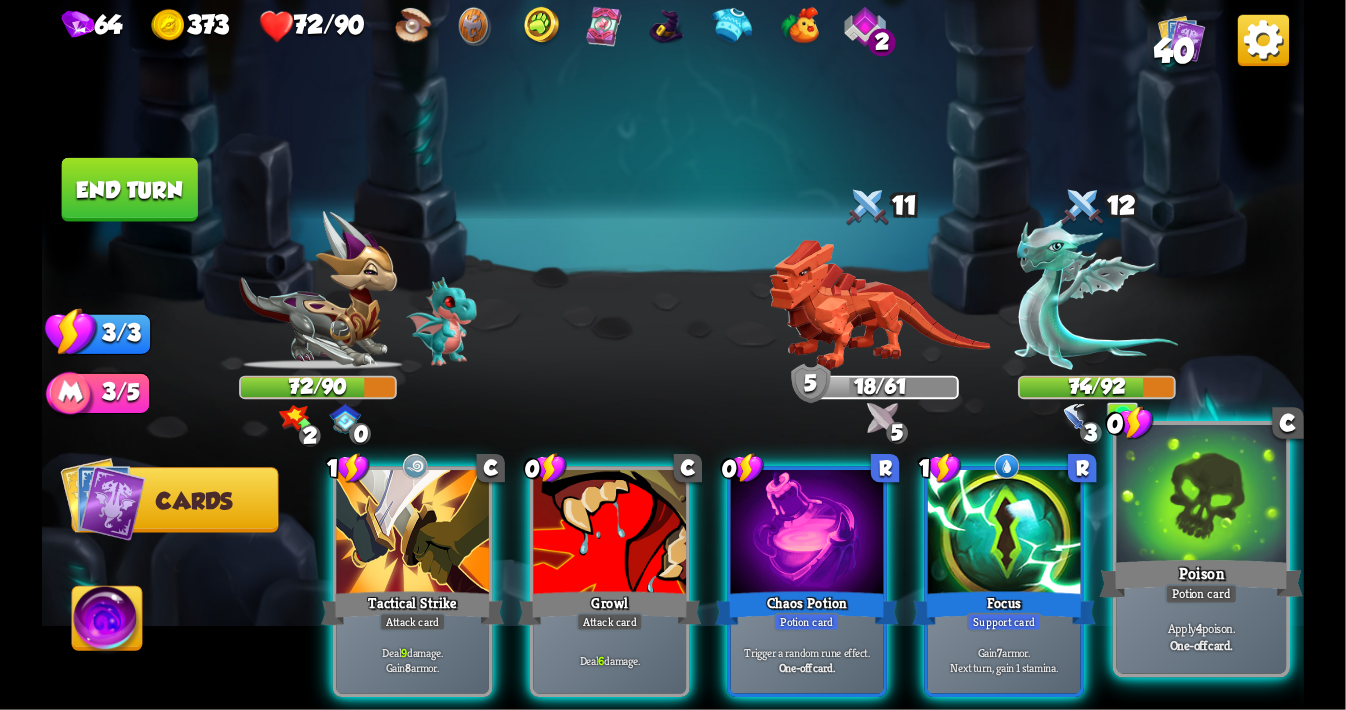 click at bounding box center [1202, 496] 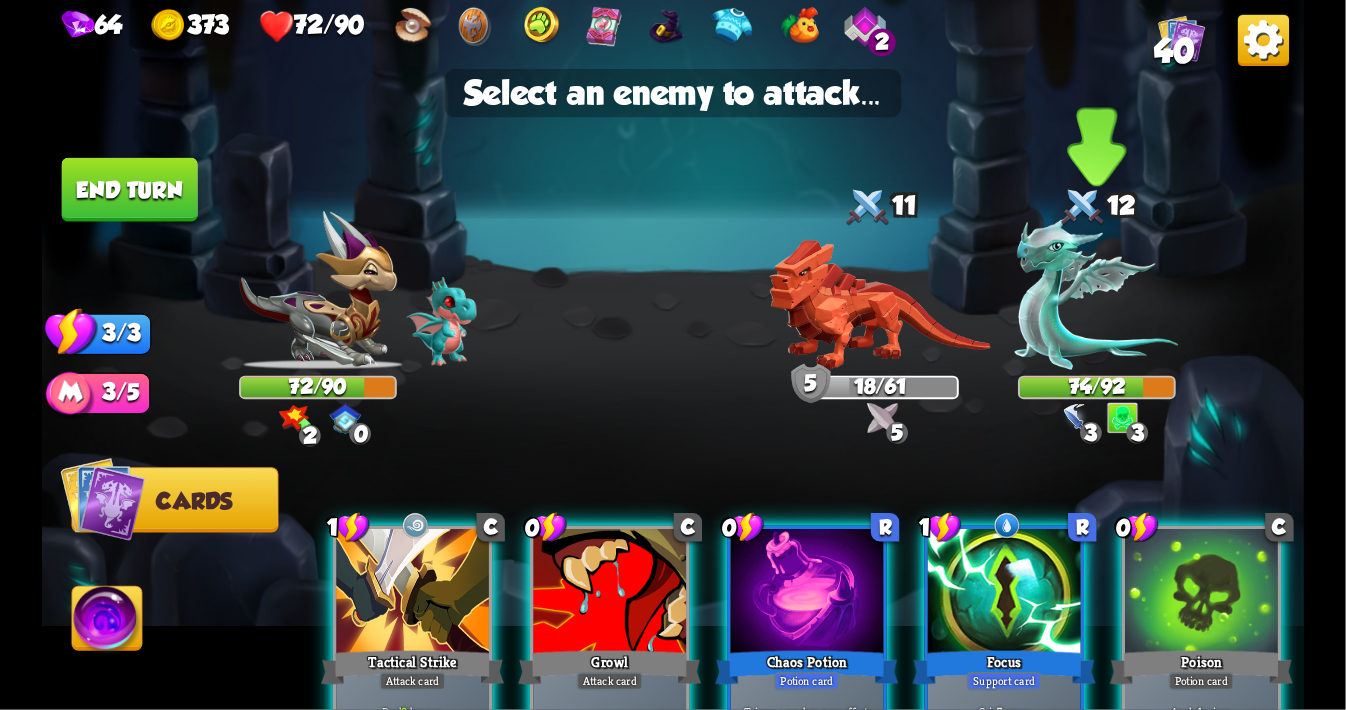 click at bounding box center (1097, 294) 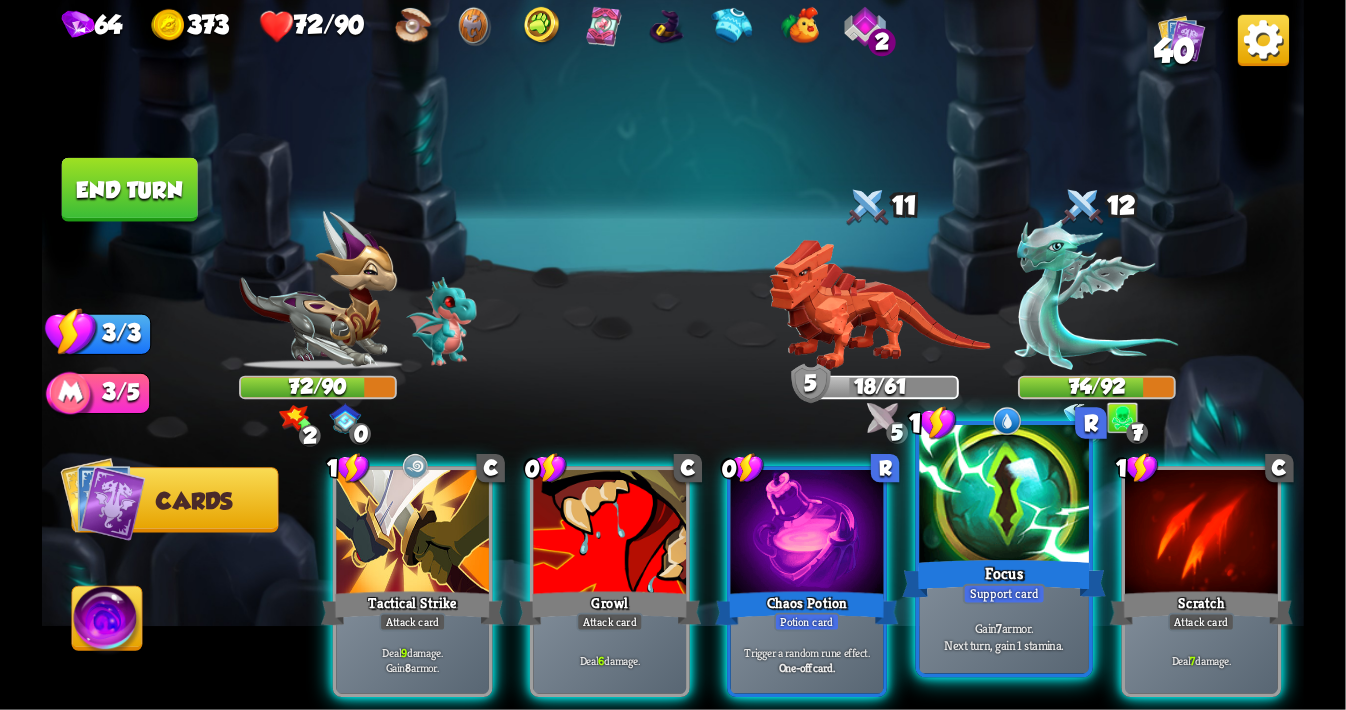 click at bounding box center (1005, 496) 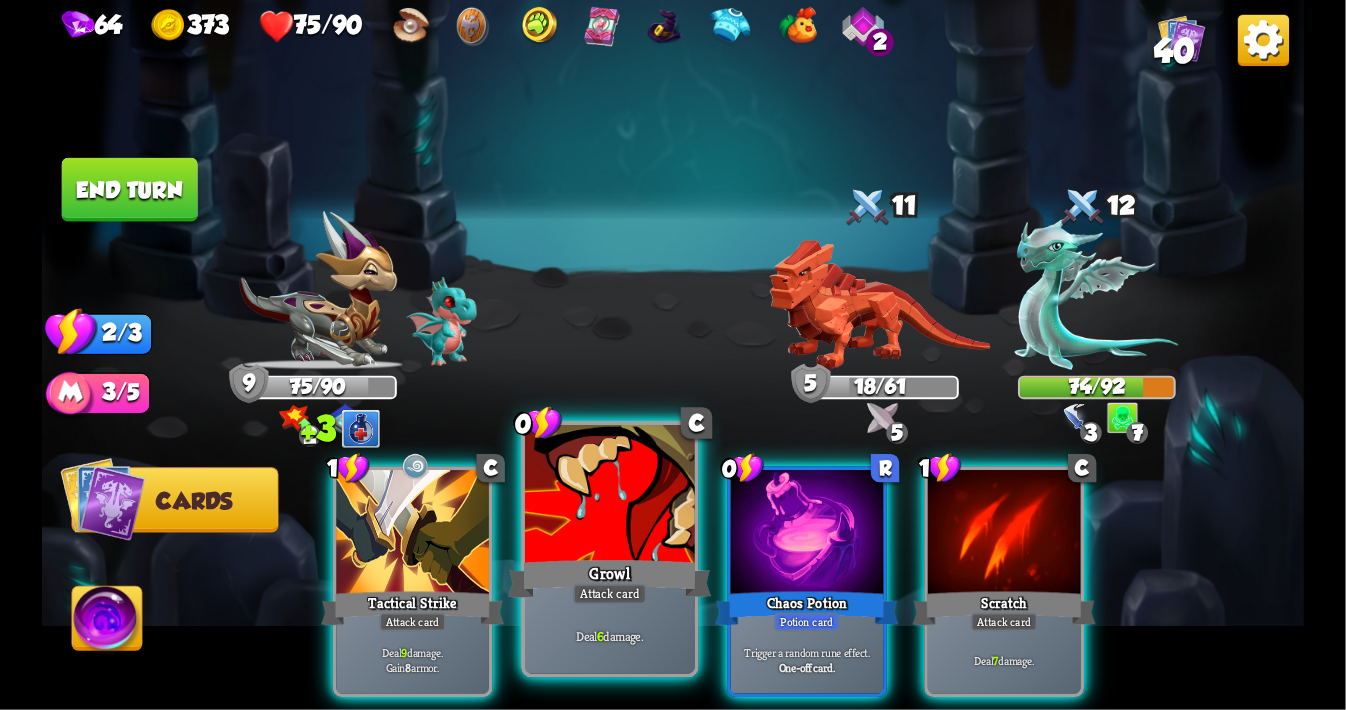 click at bounding box center [610, 496] 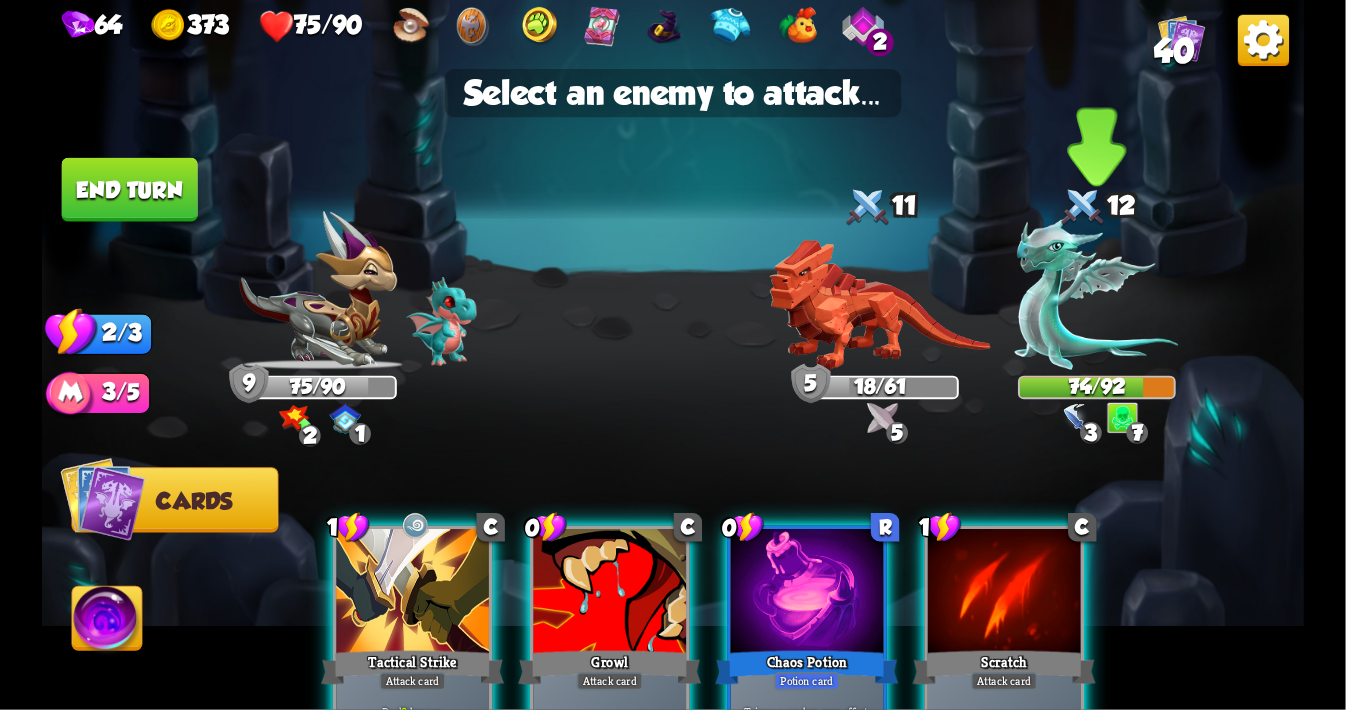 click at bounding box center (1097, 294) 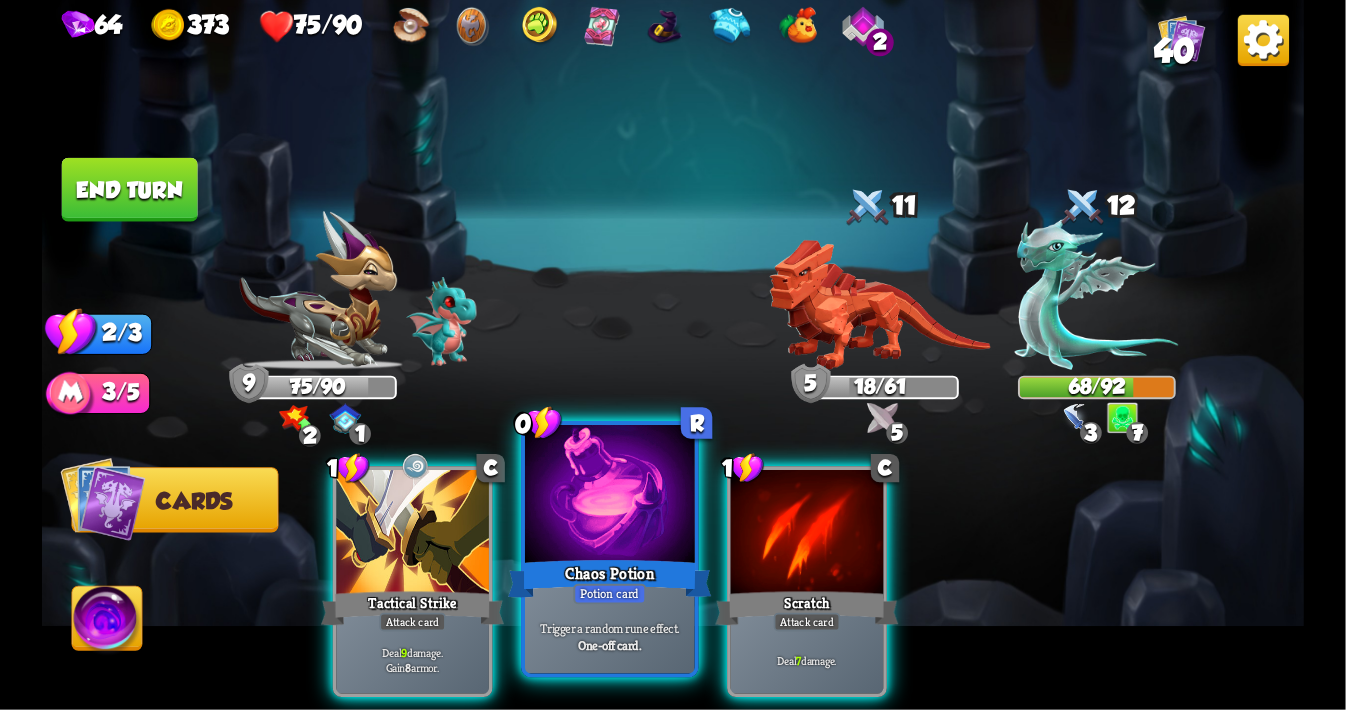 click at bounding box center [610, 496] 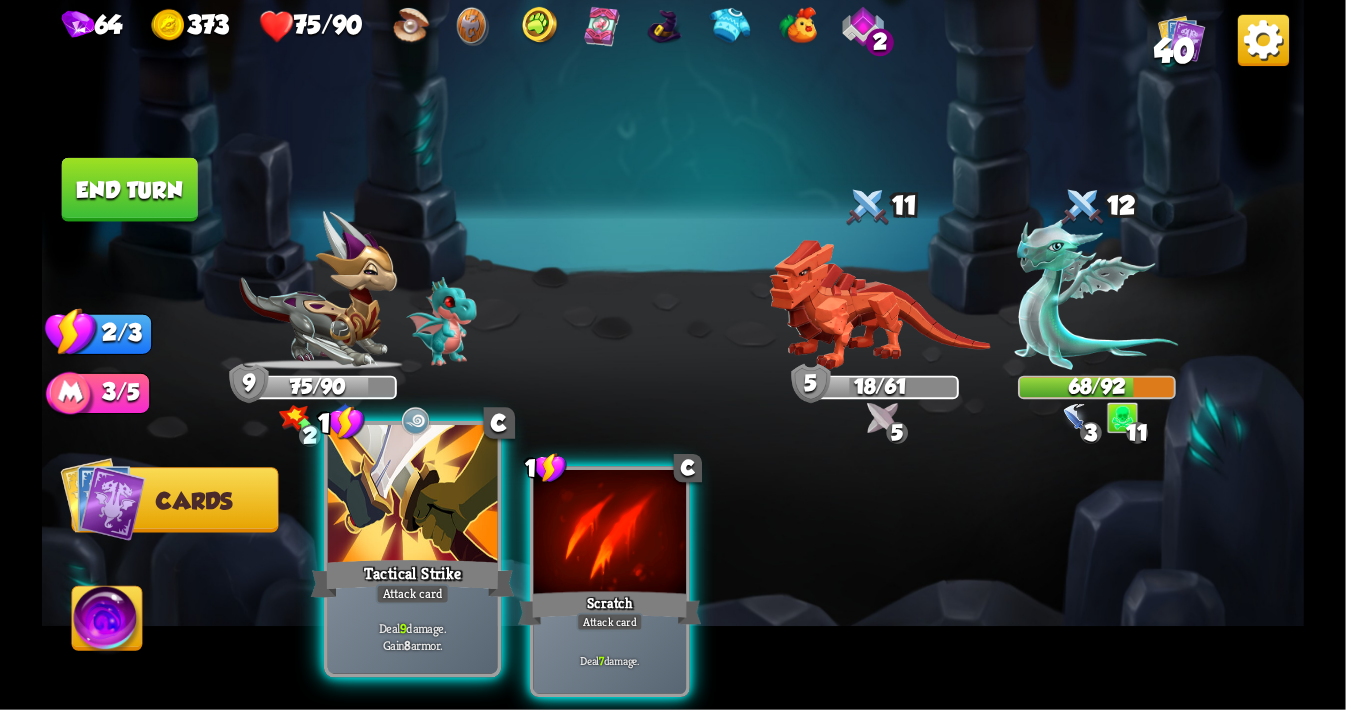 click at bounding box center (413, 496) 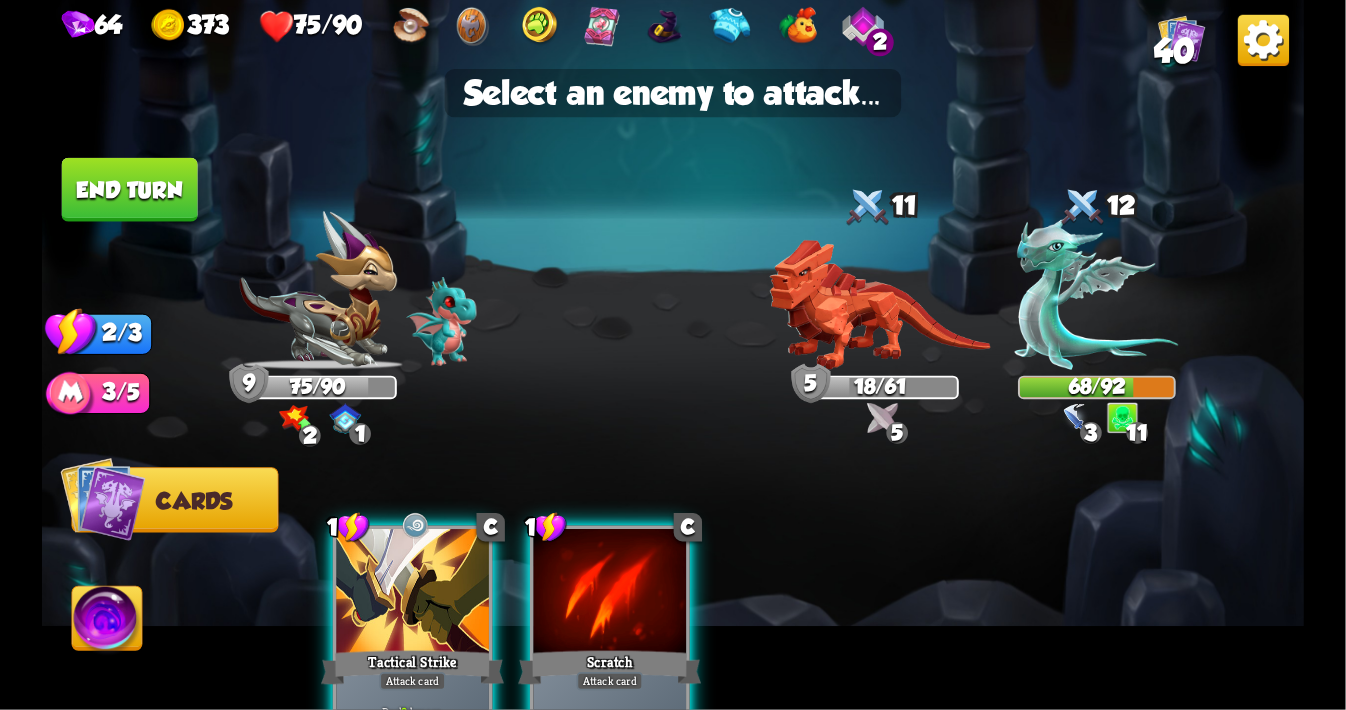 click at bounding box center (412, 593) 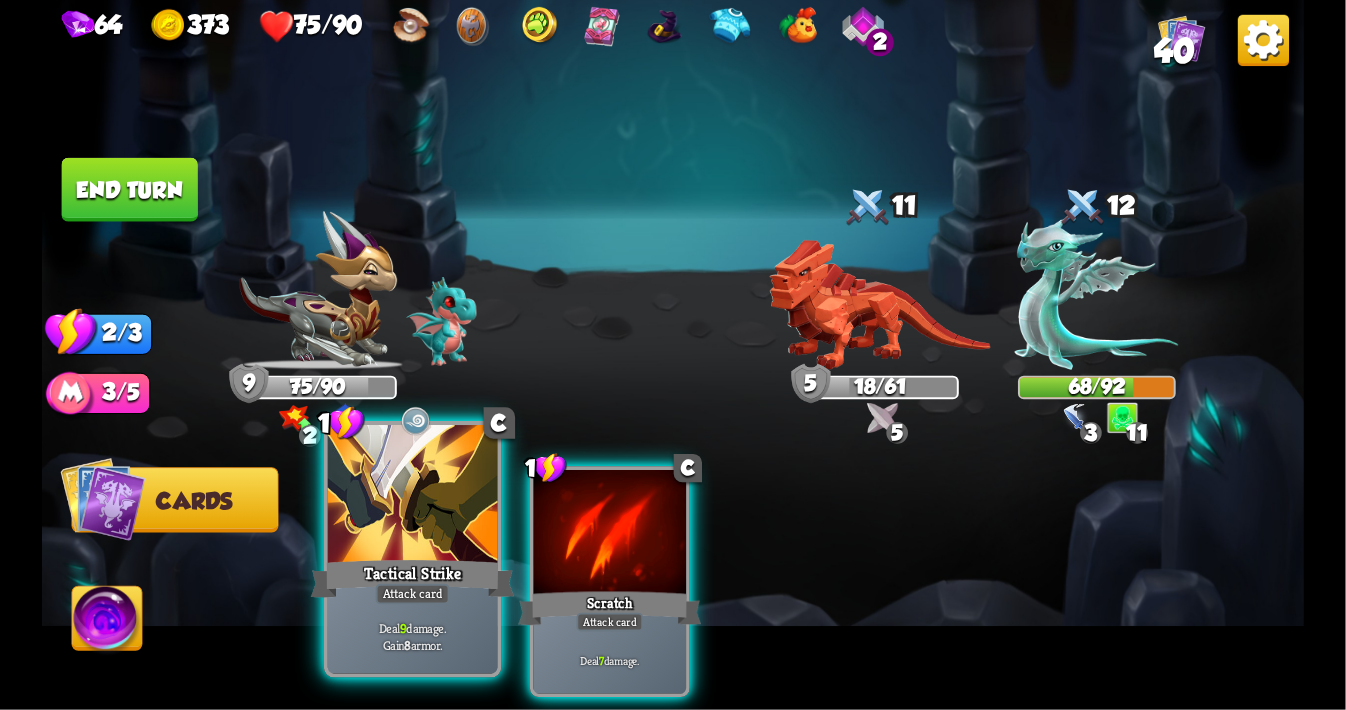 click on "Tactical Strike" at bounding box center [413, 578] 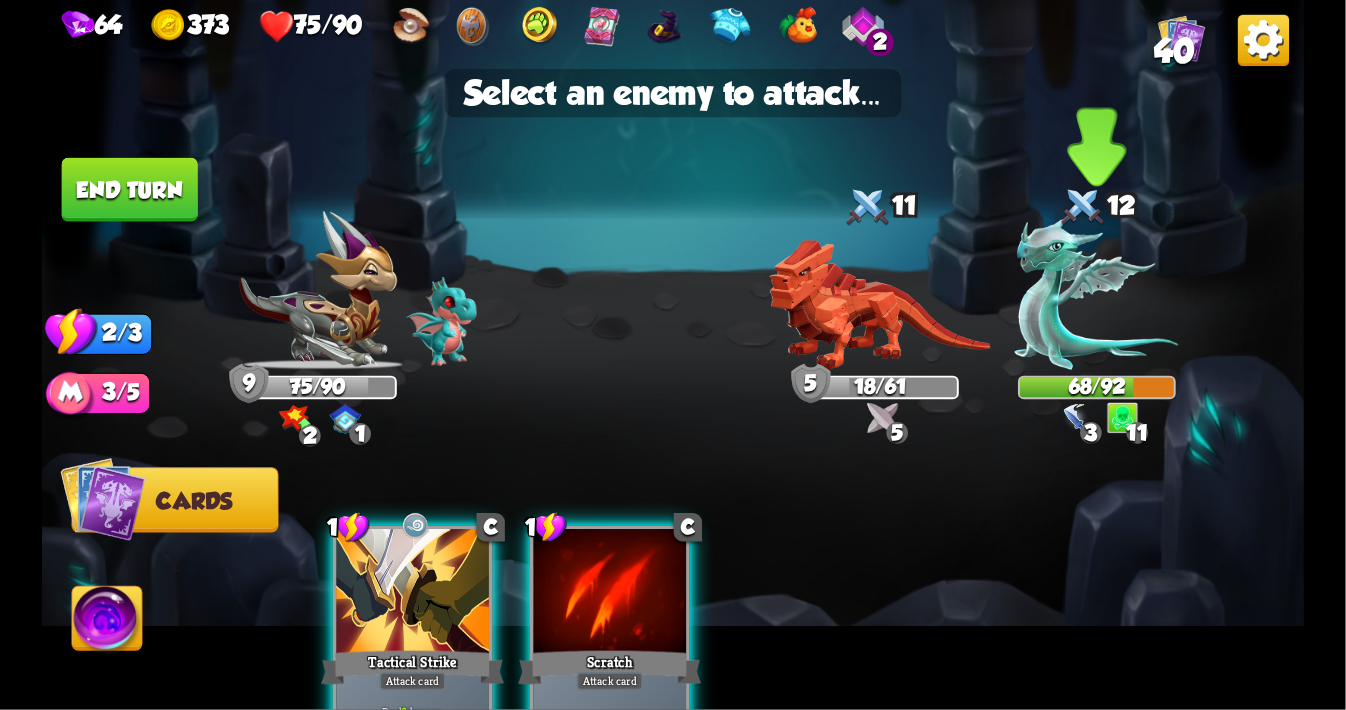 click at bounding box center [1097, 294] 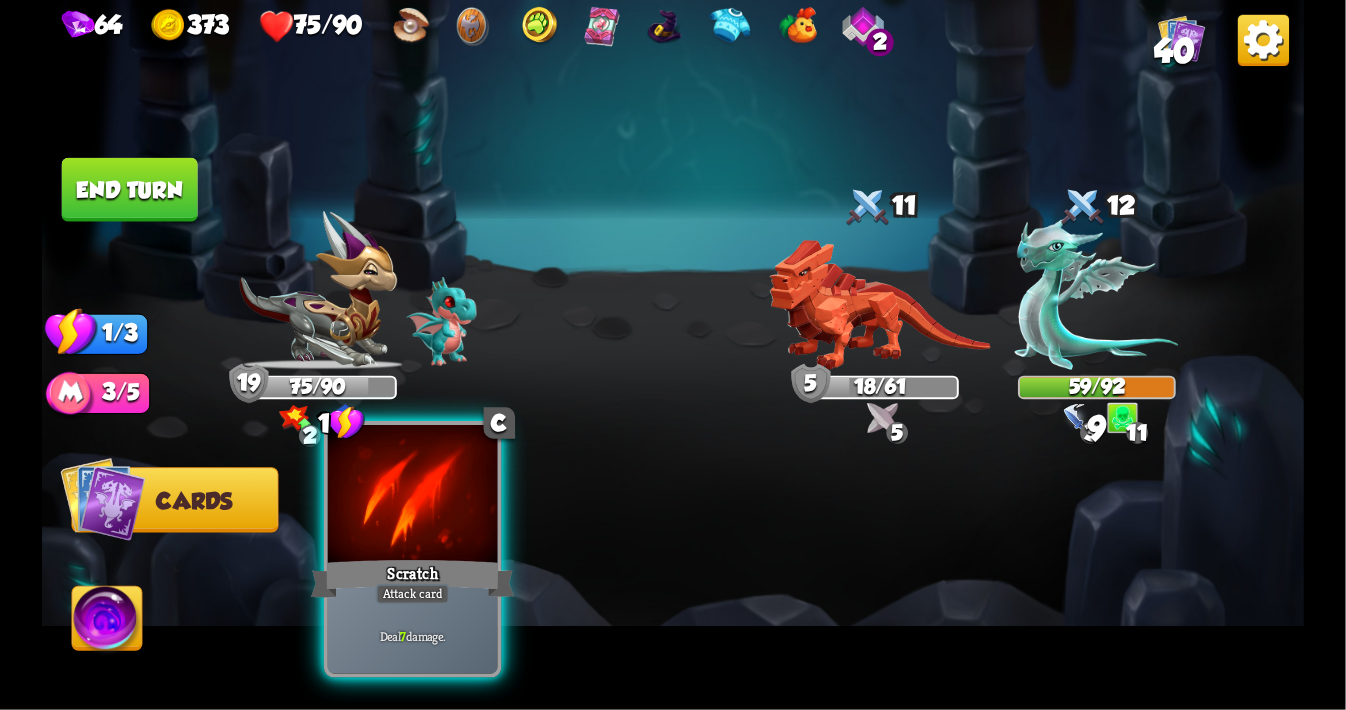 click at bounding box center [413, 496] 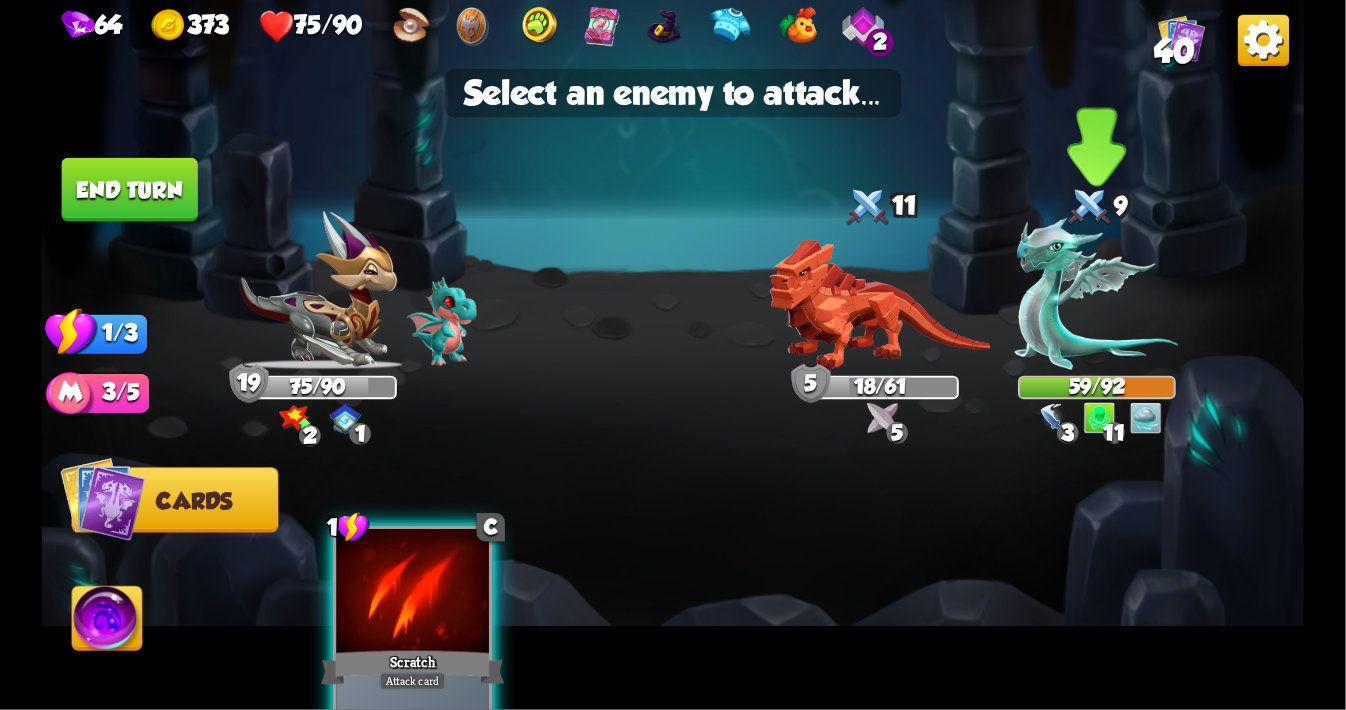 click at bounding box center (1097, 294) 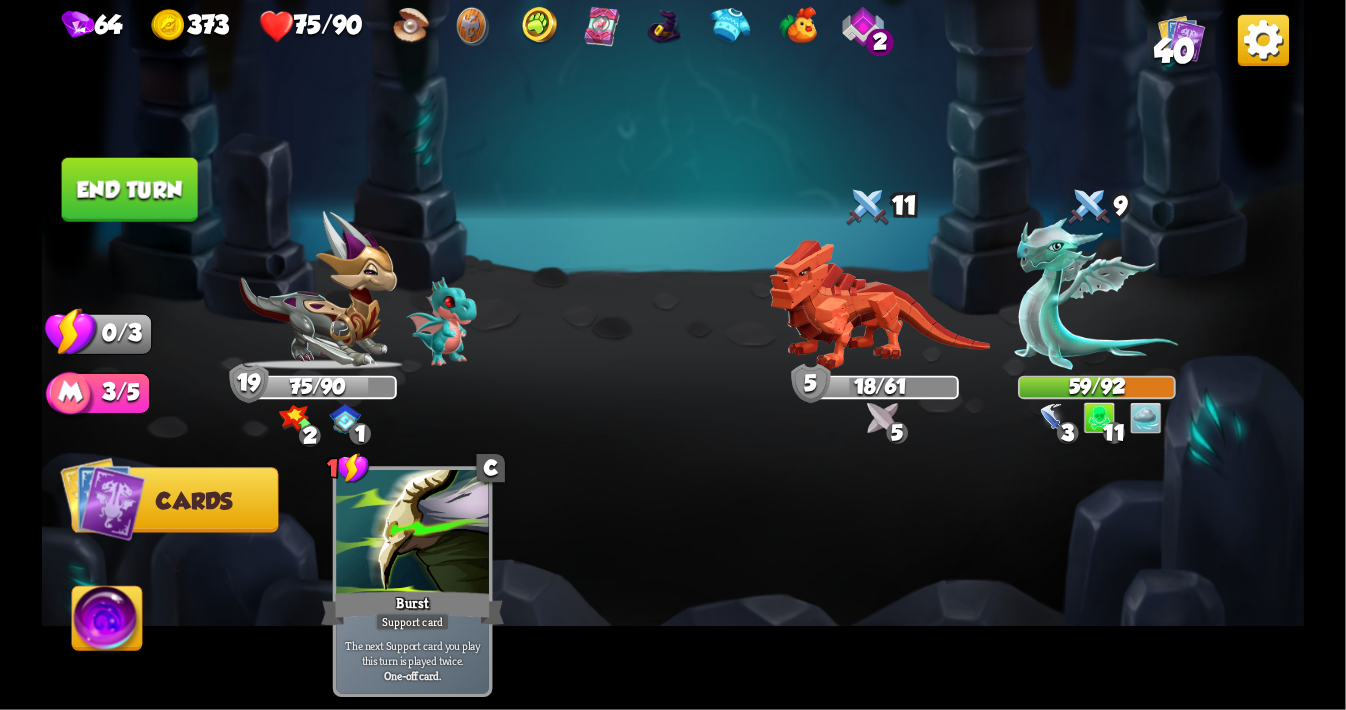 click on "End turn" at bounding box center (130, 190) 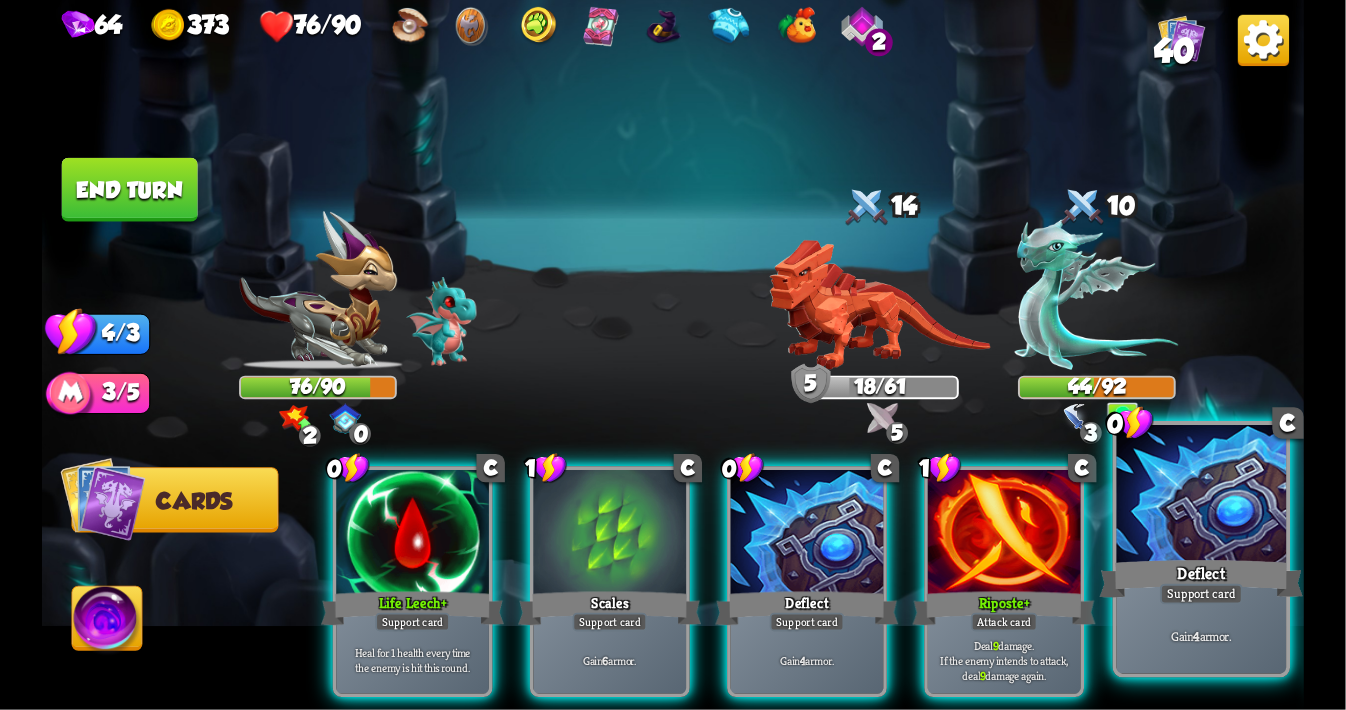 click at bounding box center [1202, 496] 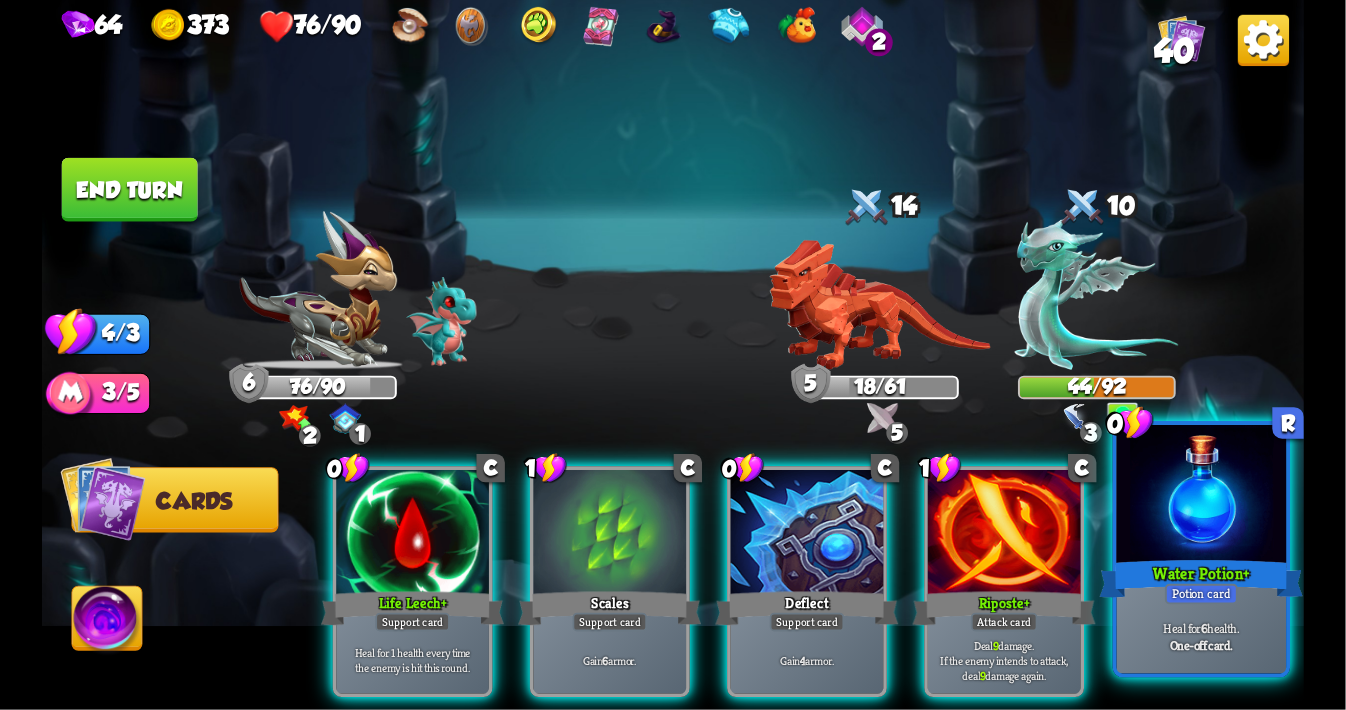 click at bounding box center (1202, 496) 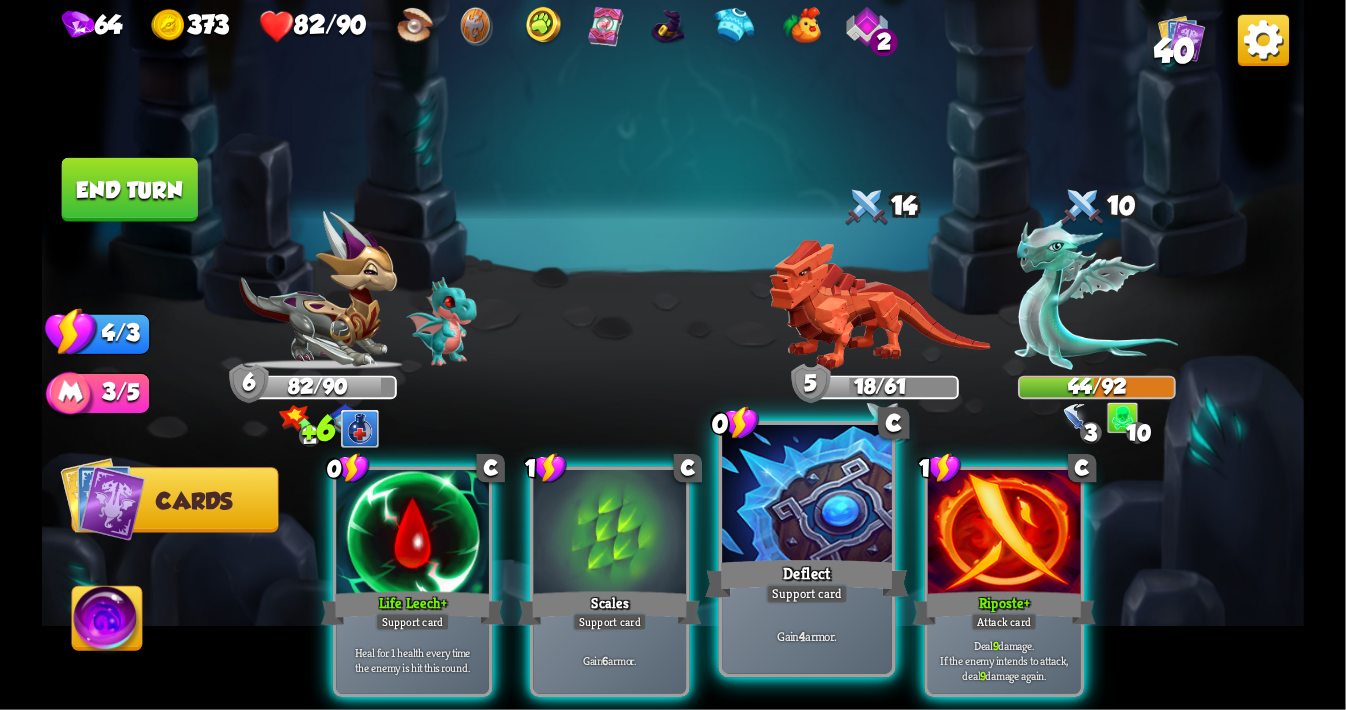 click at bounding box center [807, 496] 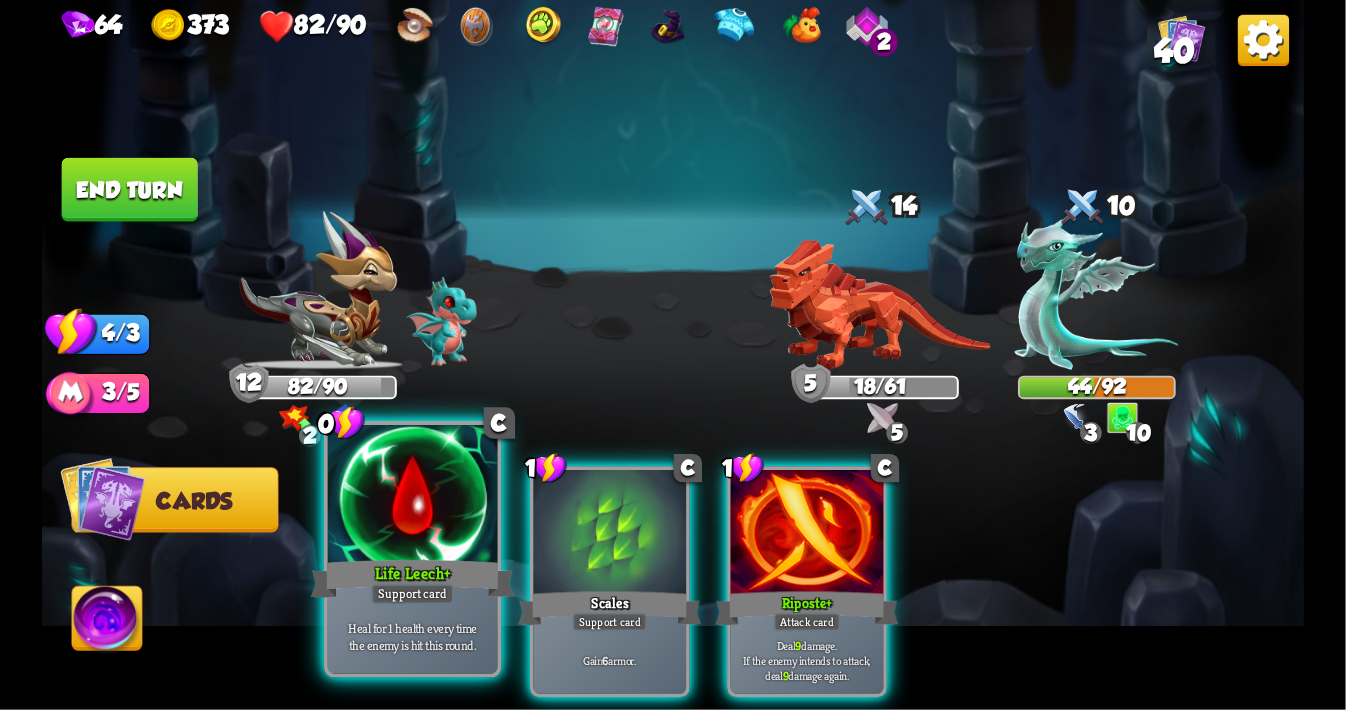 click at bounding box center [413, 496] 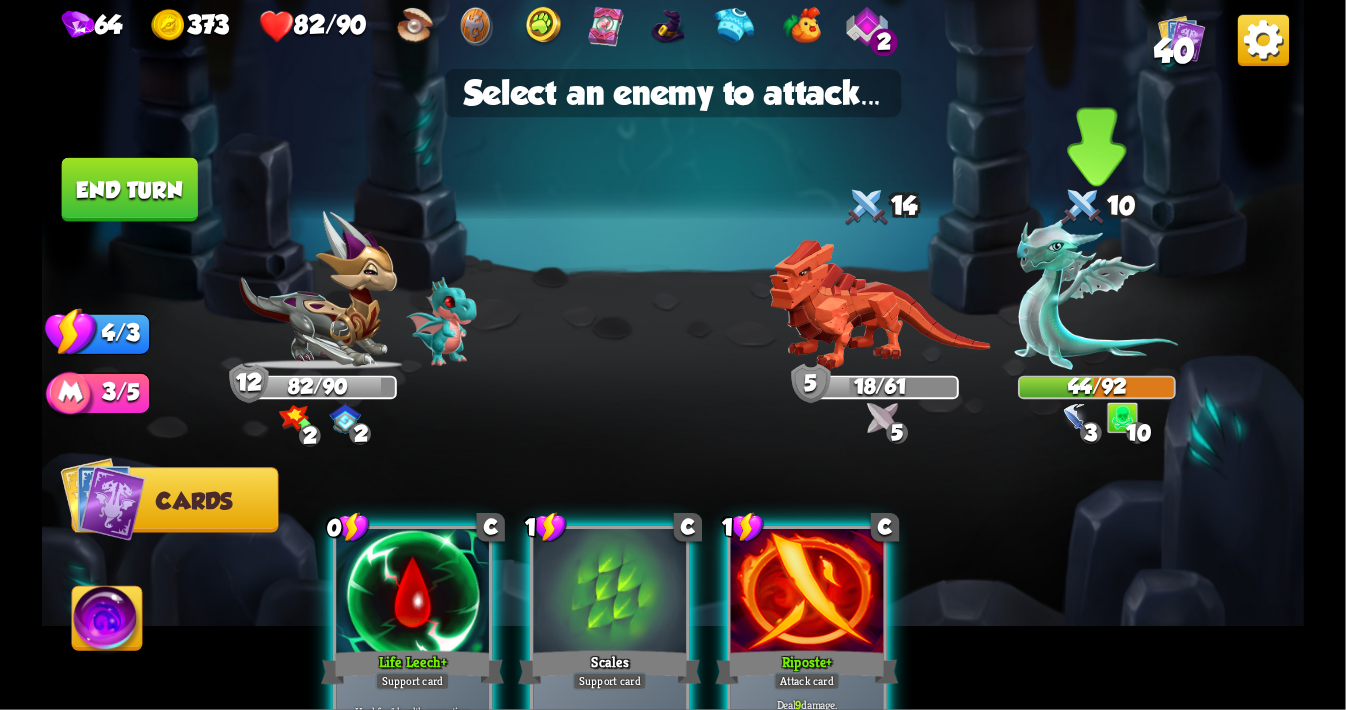 click at bounding box center (1097, 294) 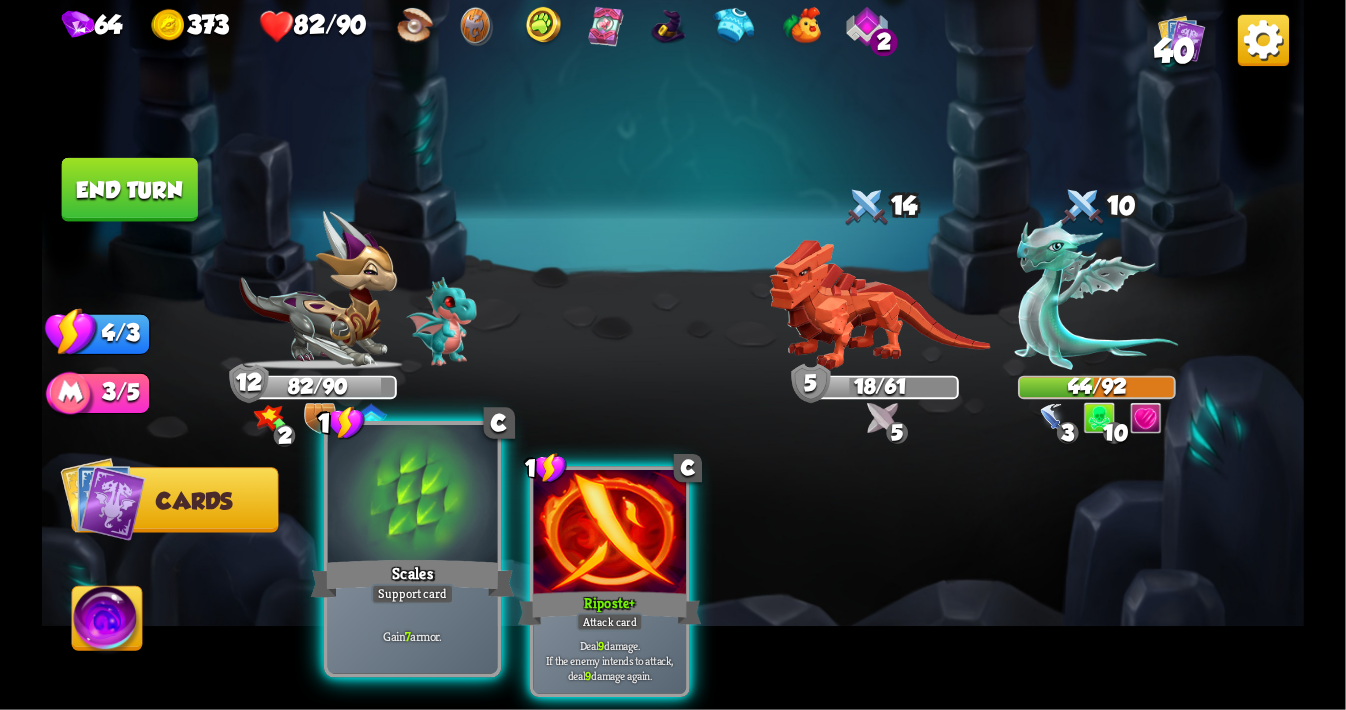 click at bounding box center [413, 496] 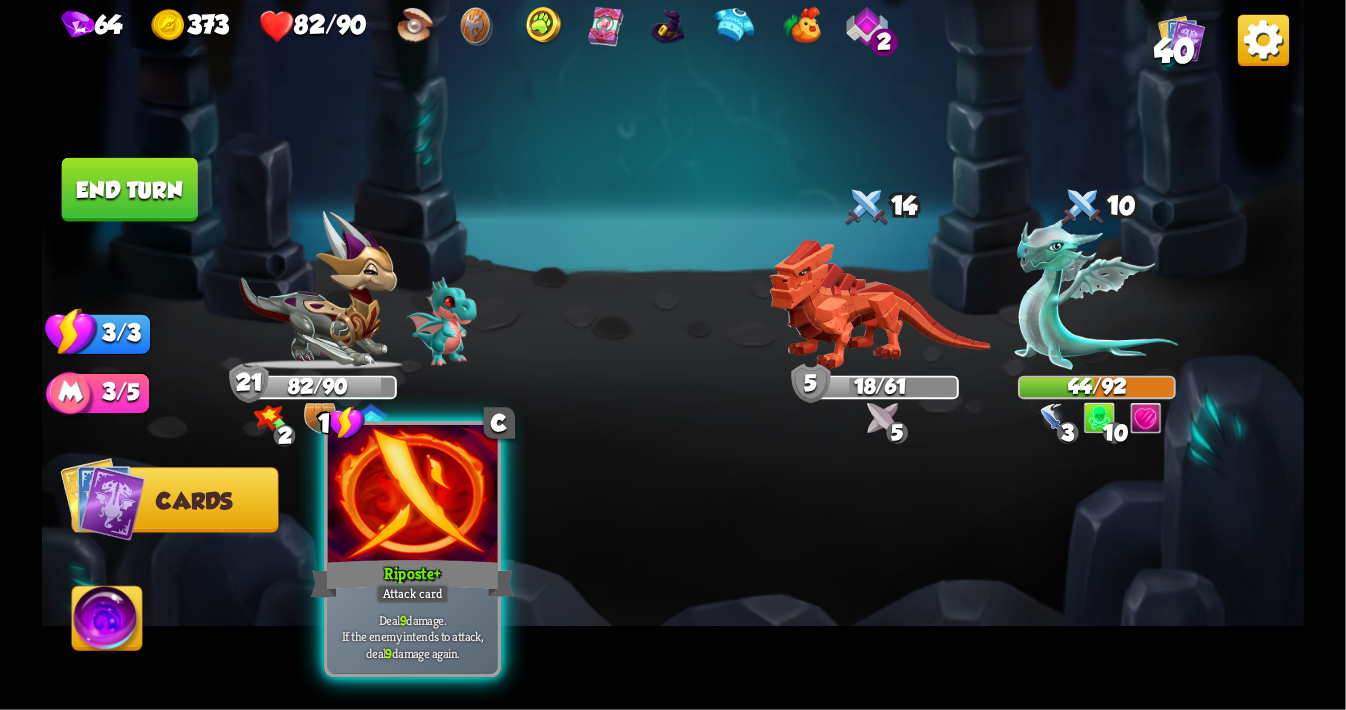 click at bounding box center (413, 496) 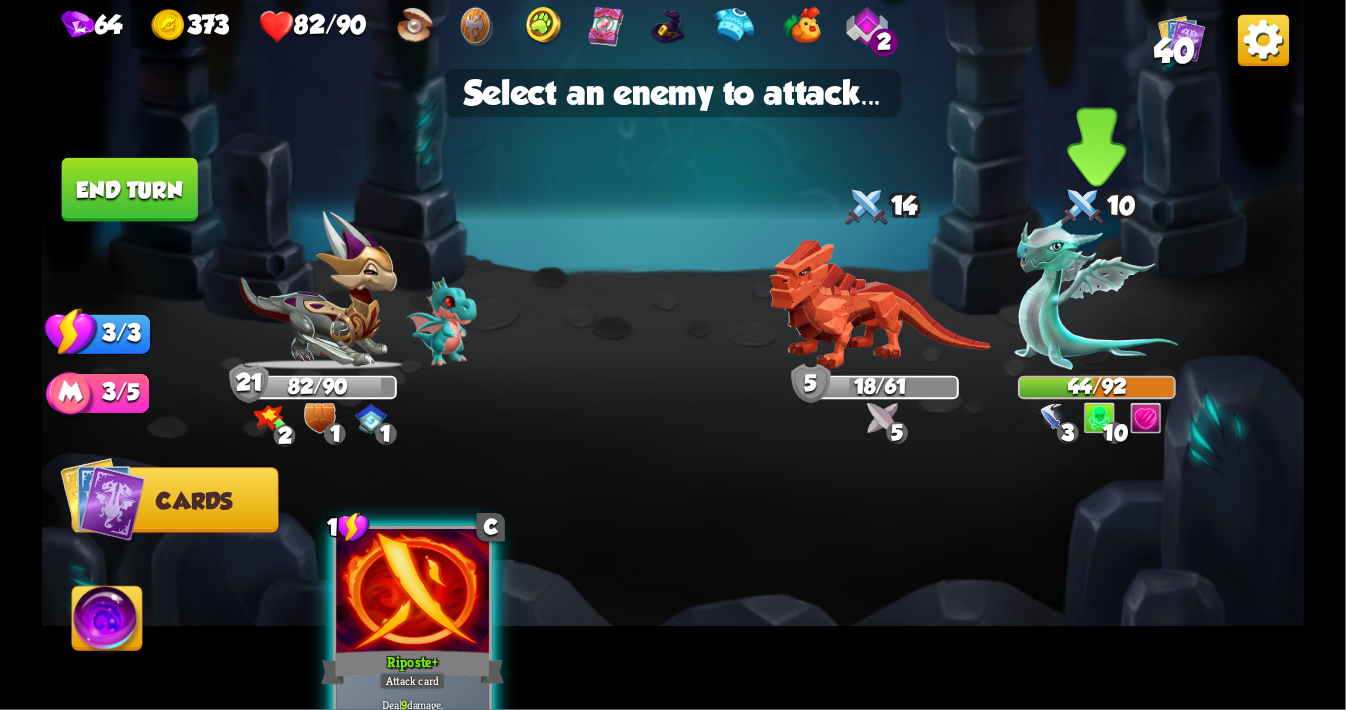 click at bounding box center [1097, 294] 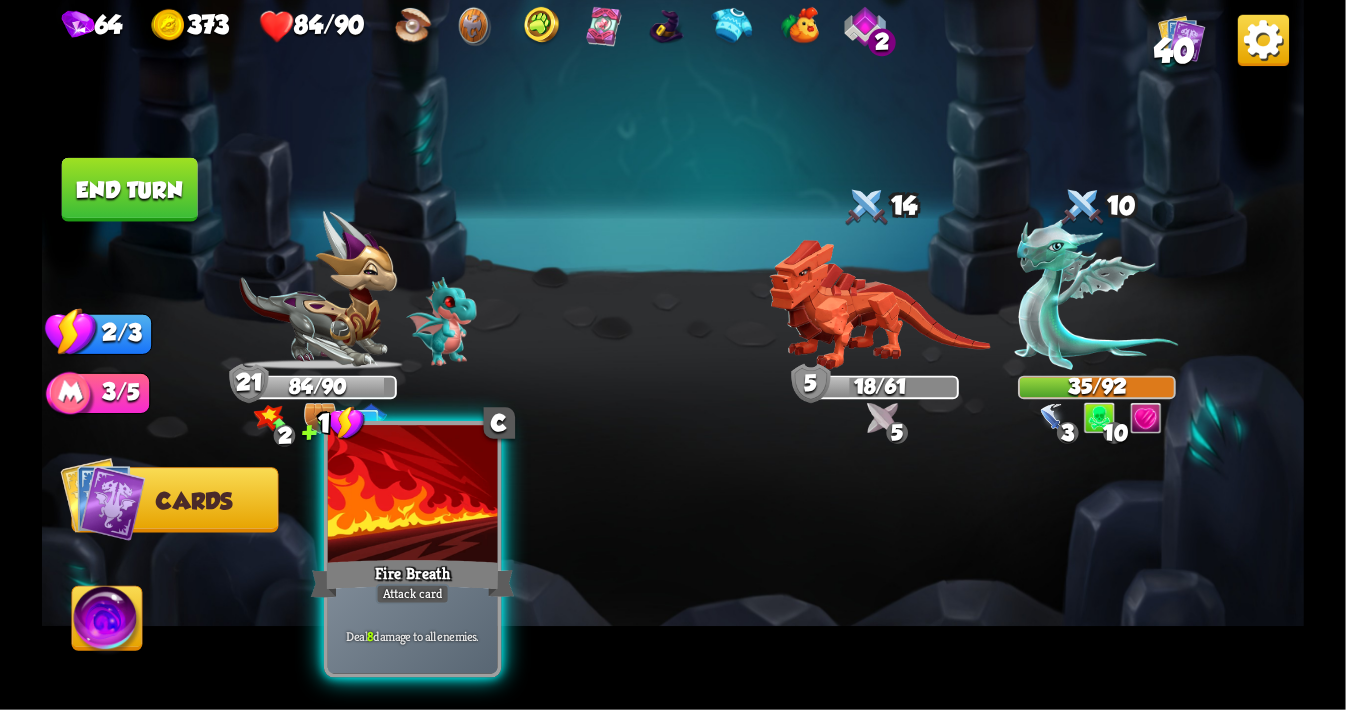 click on "Fire Breath" at bounding box center [413, 578] 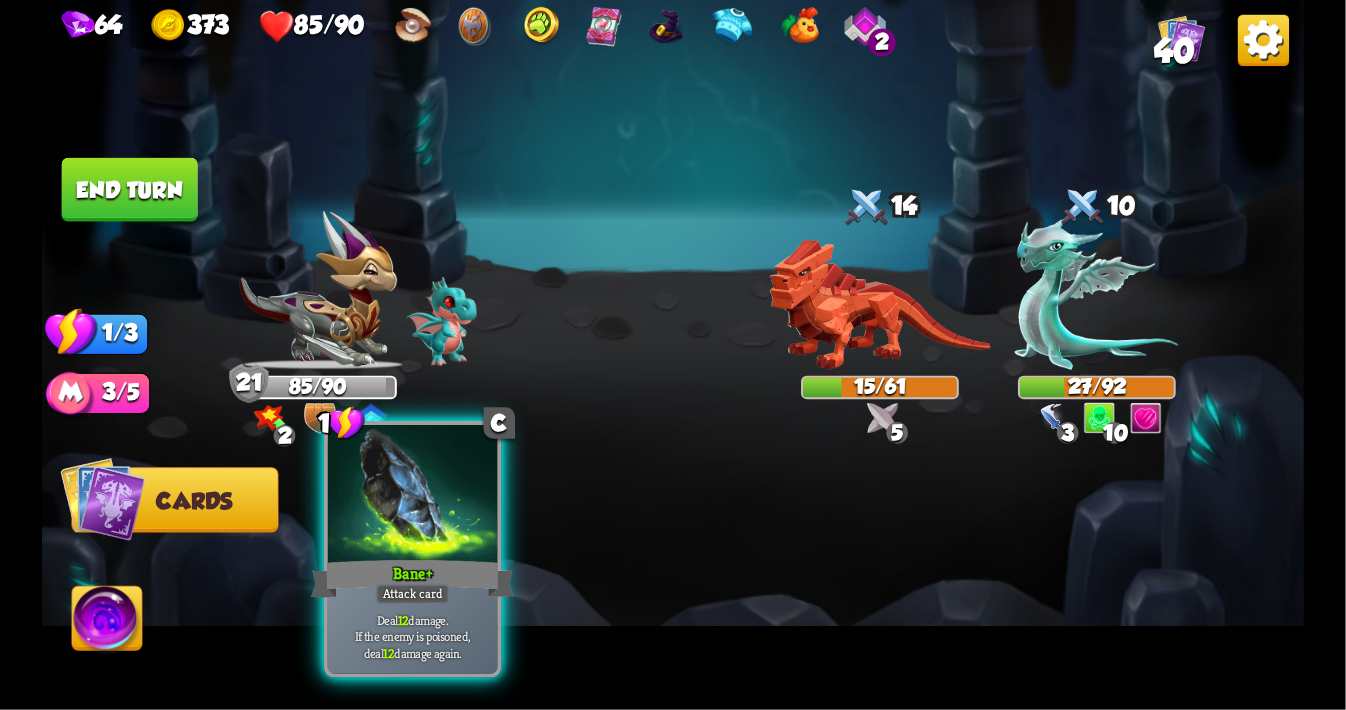 click at bounding box center [413, 496] 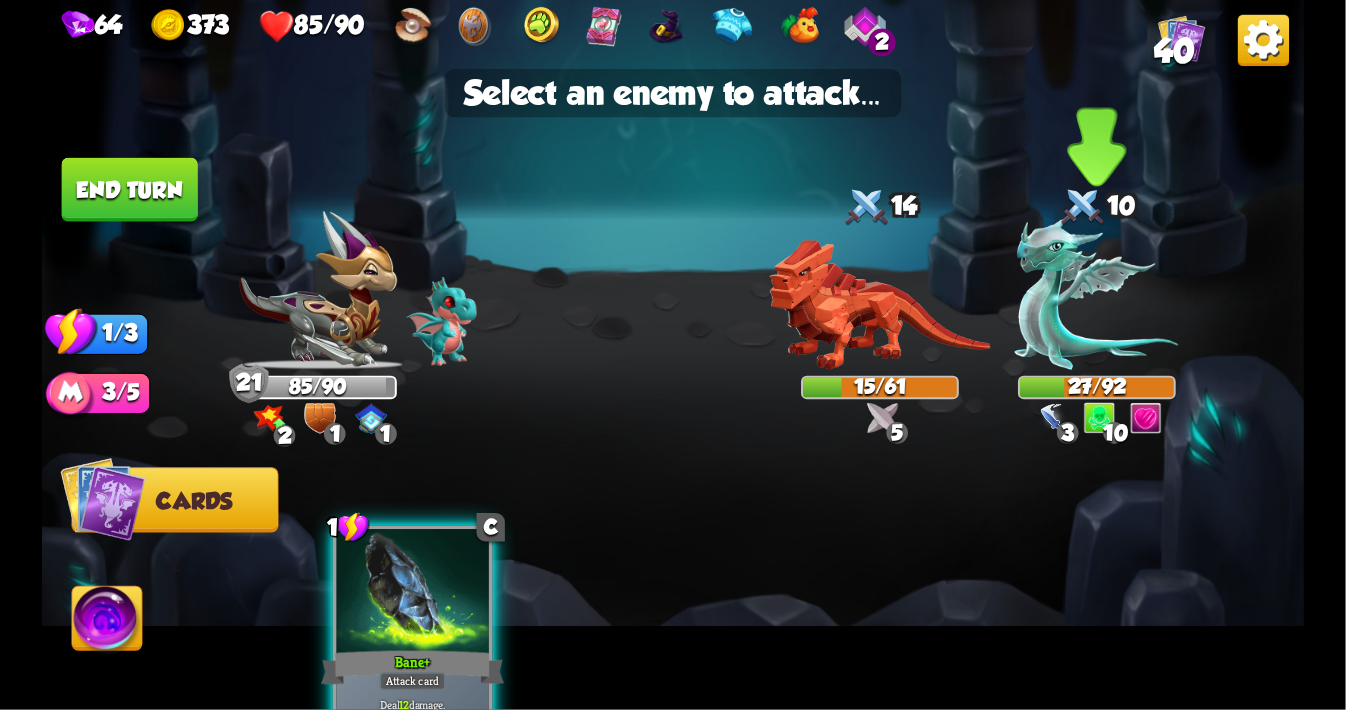 click at bounding box center (1097, 294) 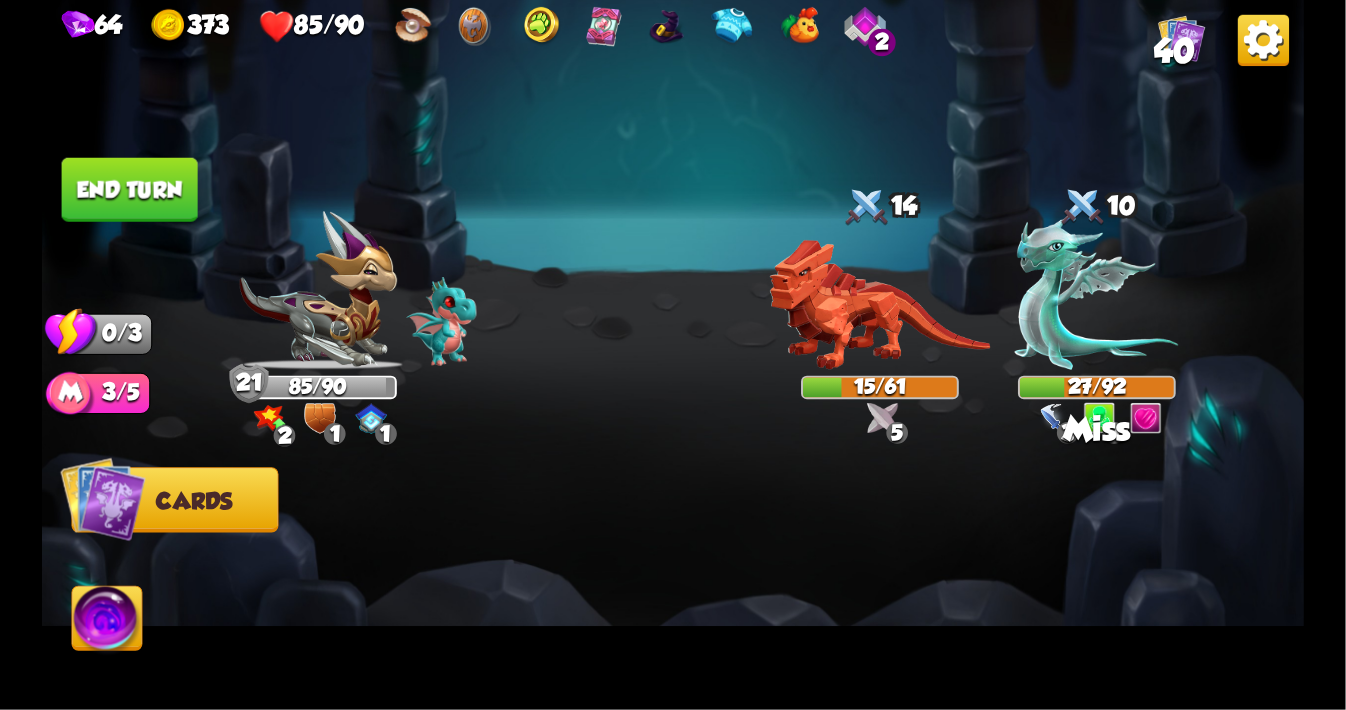 drag, startPoint x: 597, startPoint y: 531, endPoint x: 575, endPoint y: 483, distance: 52.801514 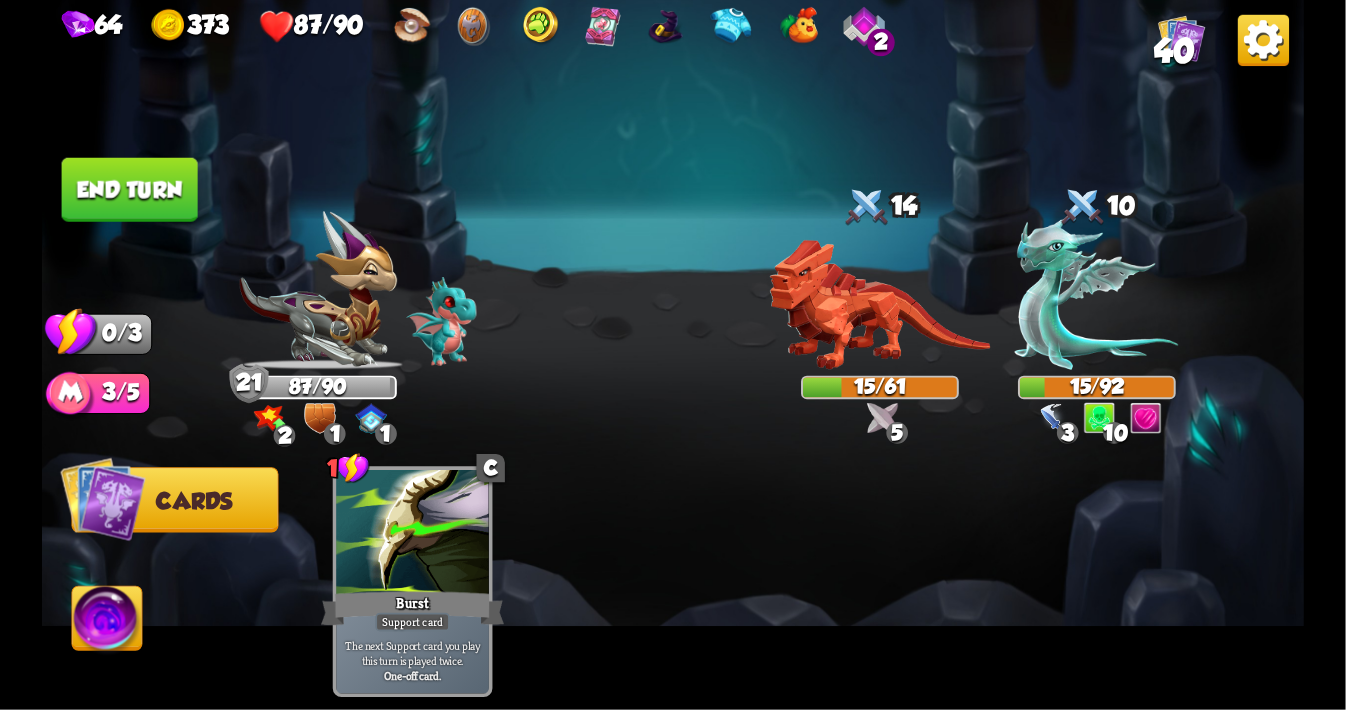 click on "End turn" at bounding box center [130, 190] 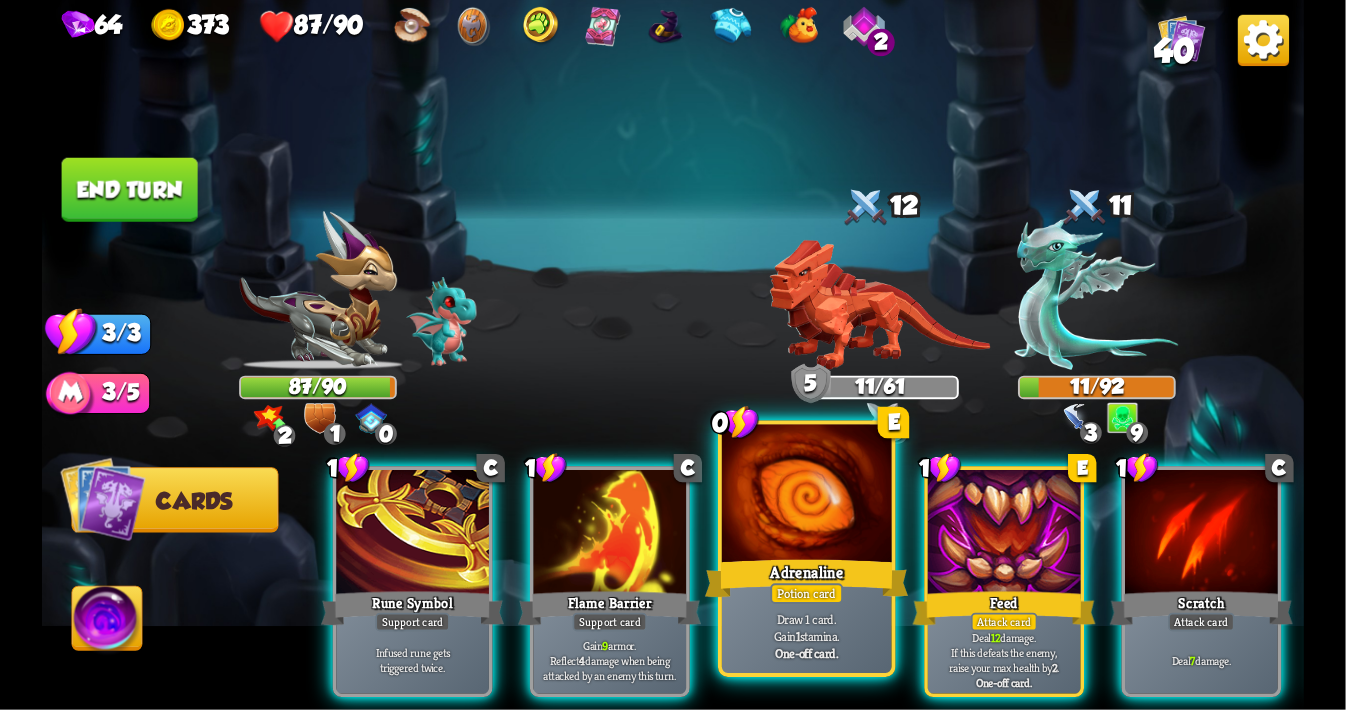 click at bounding box center (807, 496) 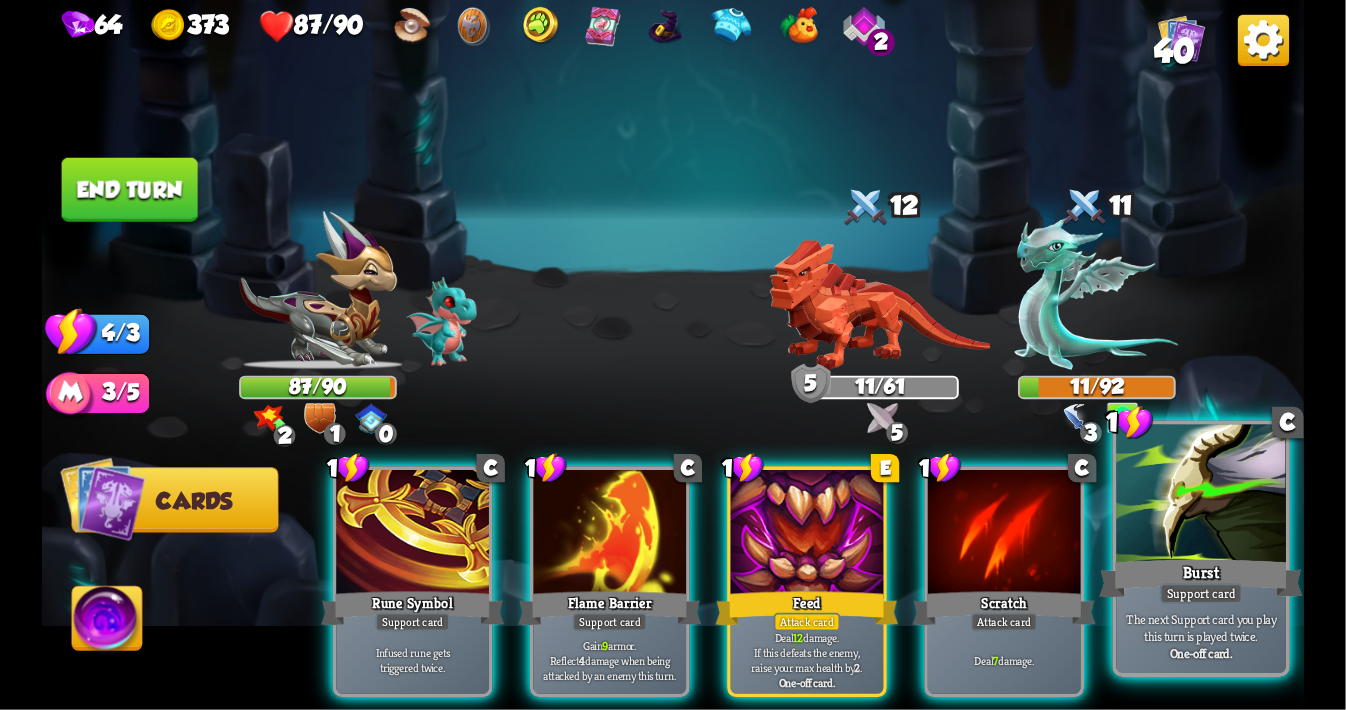 click at bounding box center [1202, 496] 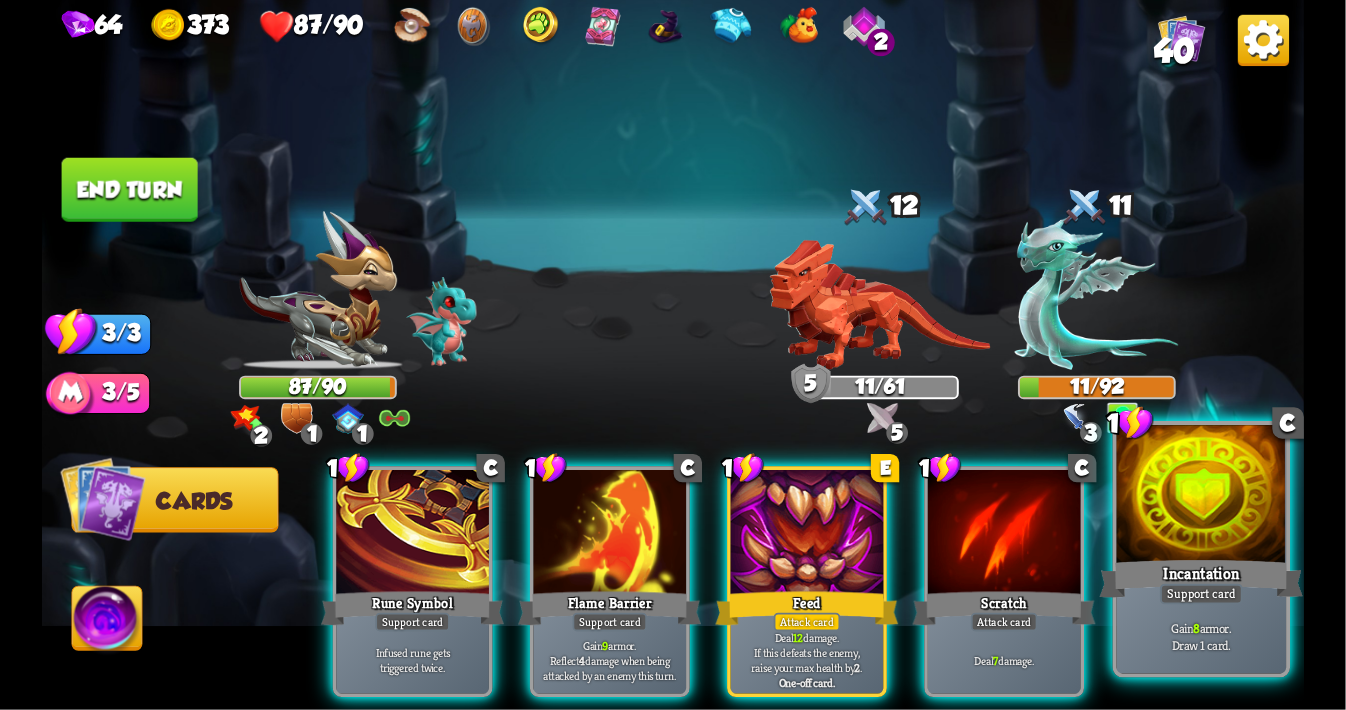 click at bounding box center (1202, 496) 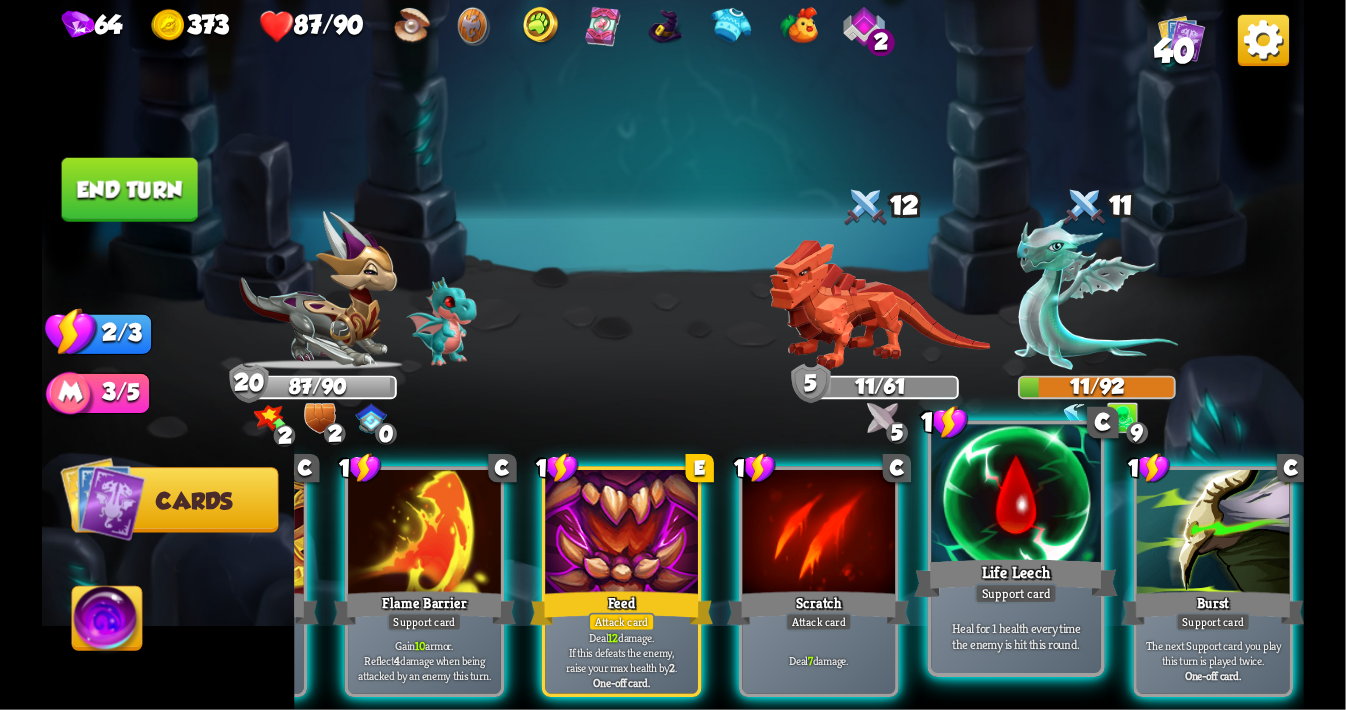 scroll, scrollTop: 0, scrollLeft: 187, axis: horizontal 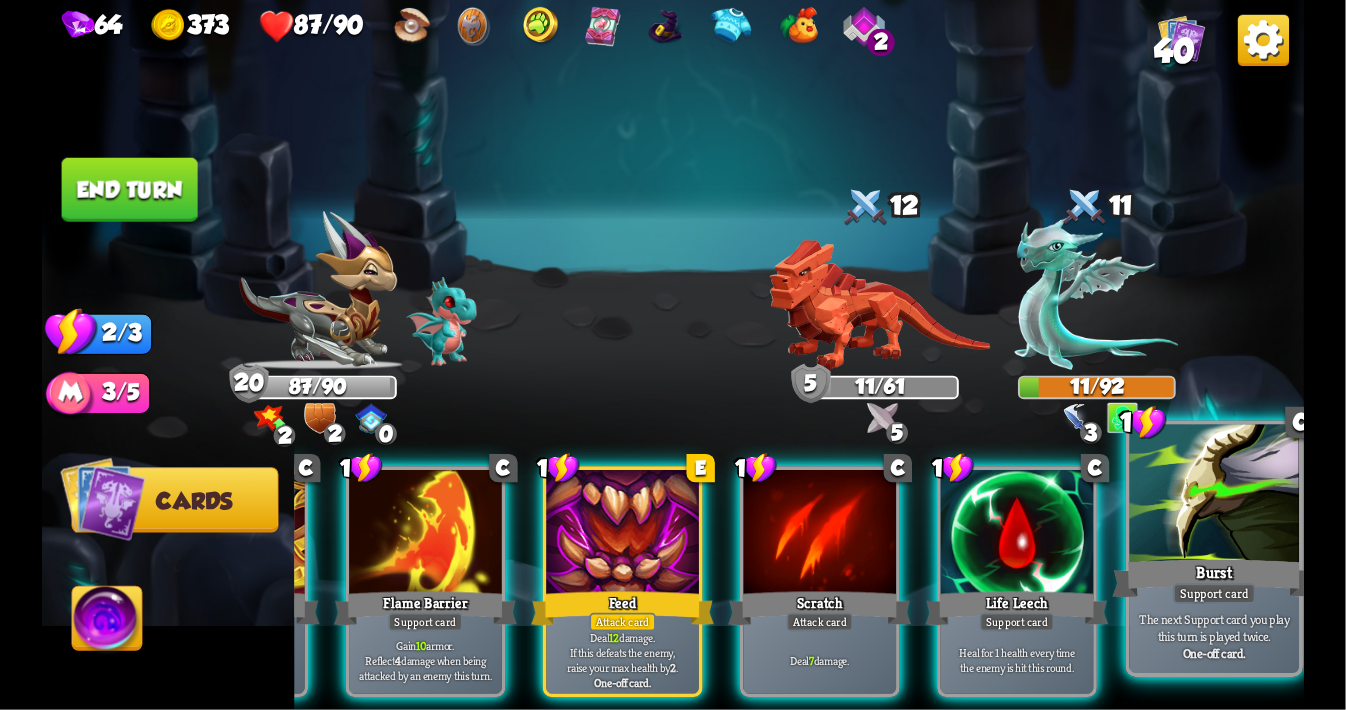 click at bounding box center [1215, 496] 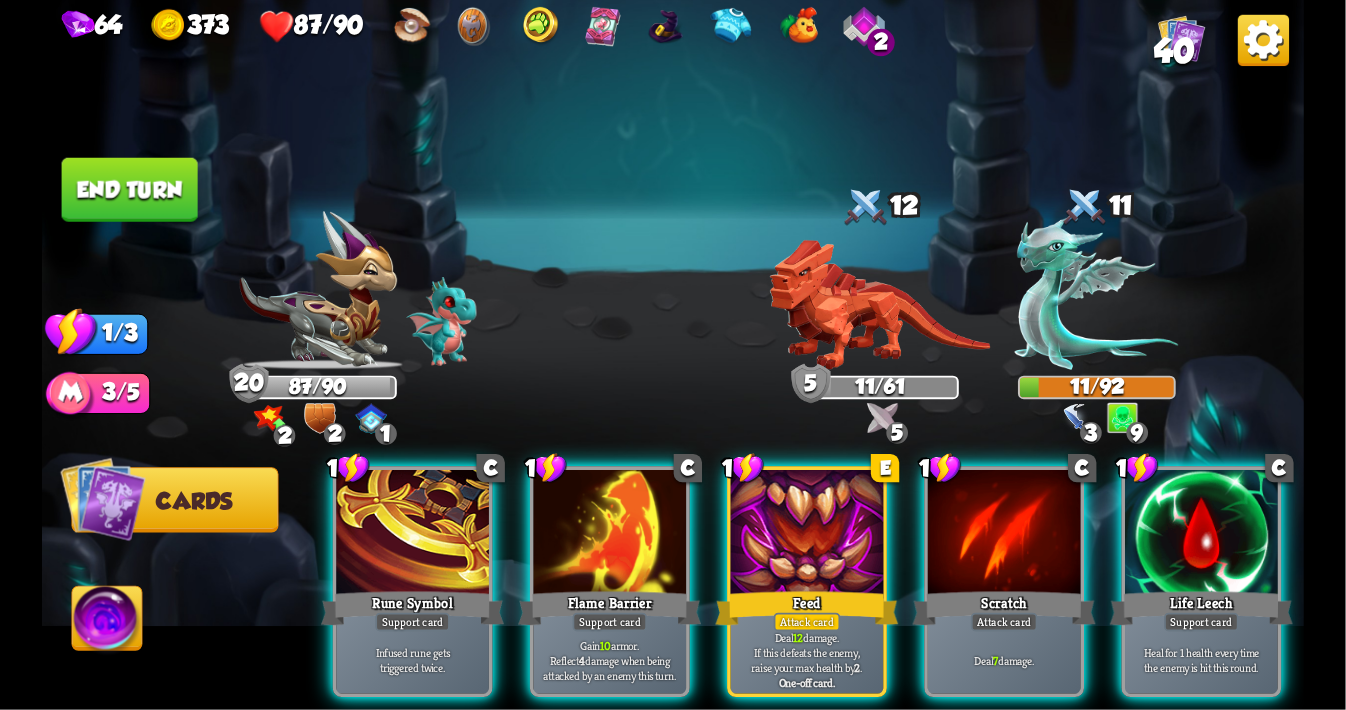 scroll, scrollTop: 0, scrollLeft: 0, axis: both 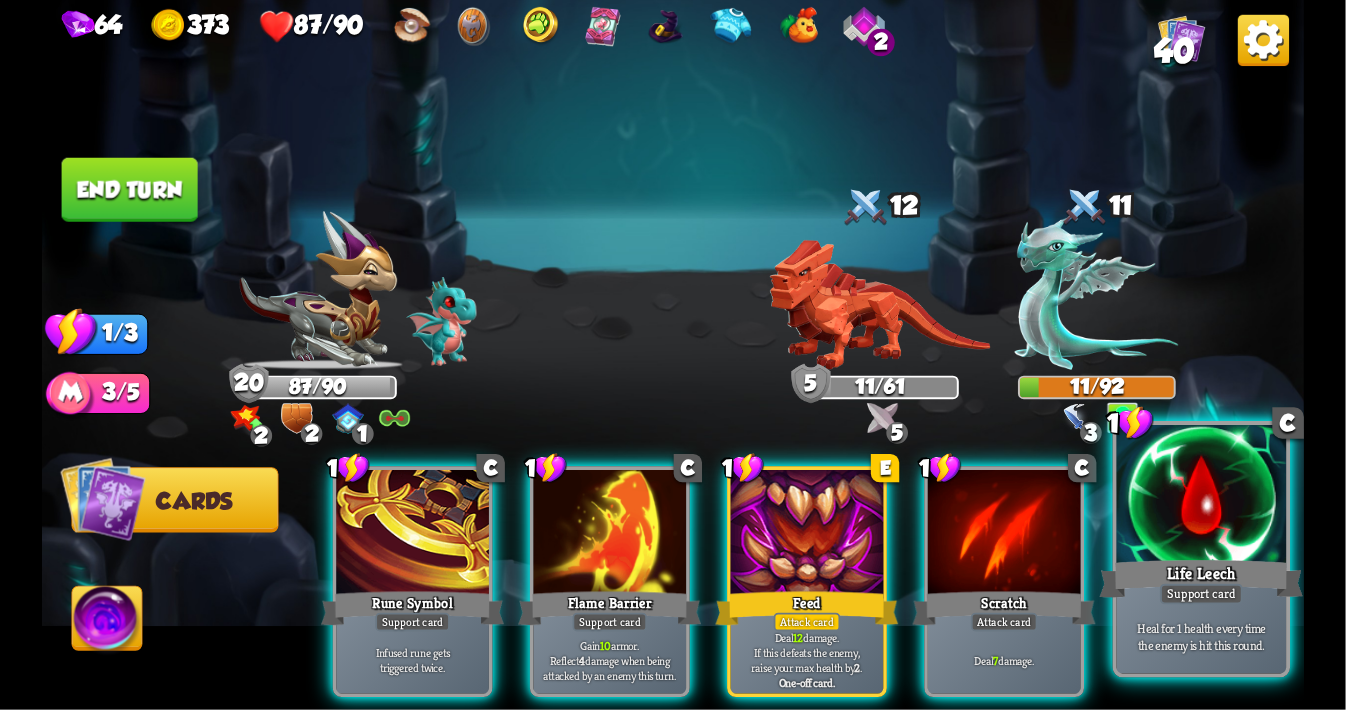 click at bounding box center (1202, 496) 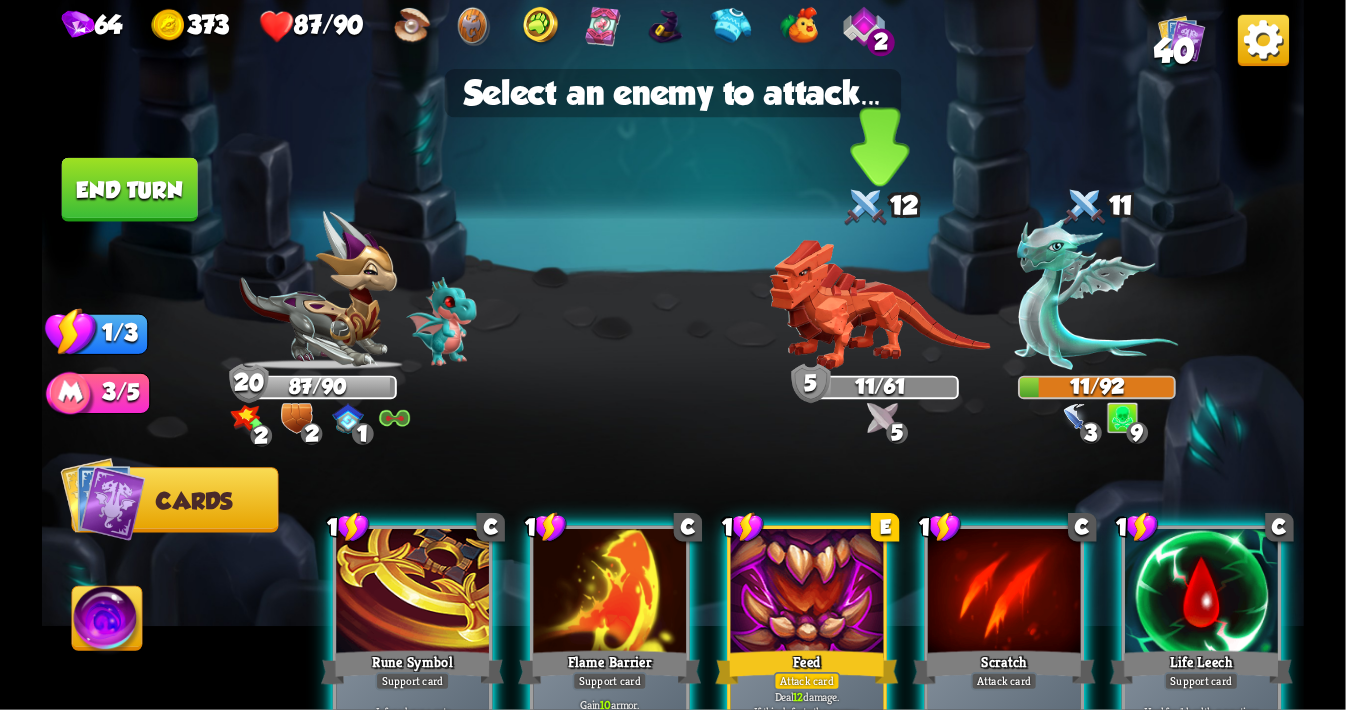 click at bounding box center (880, 305) 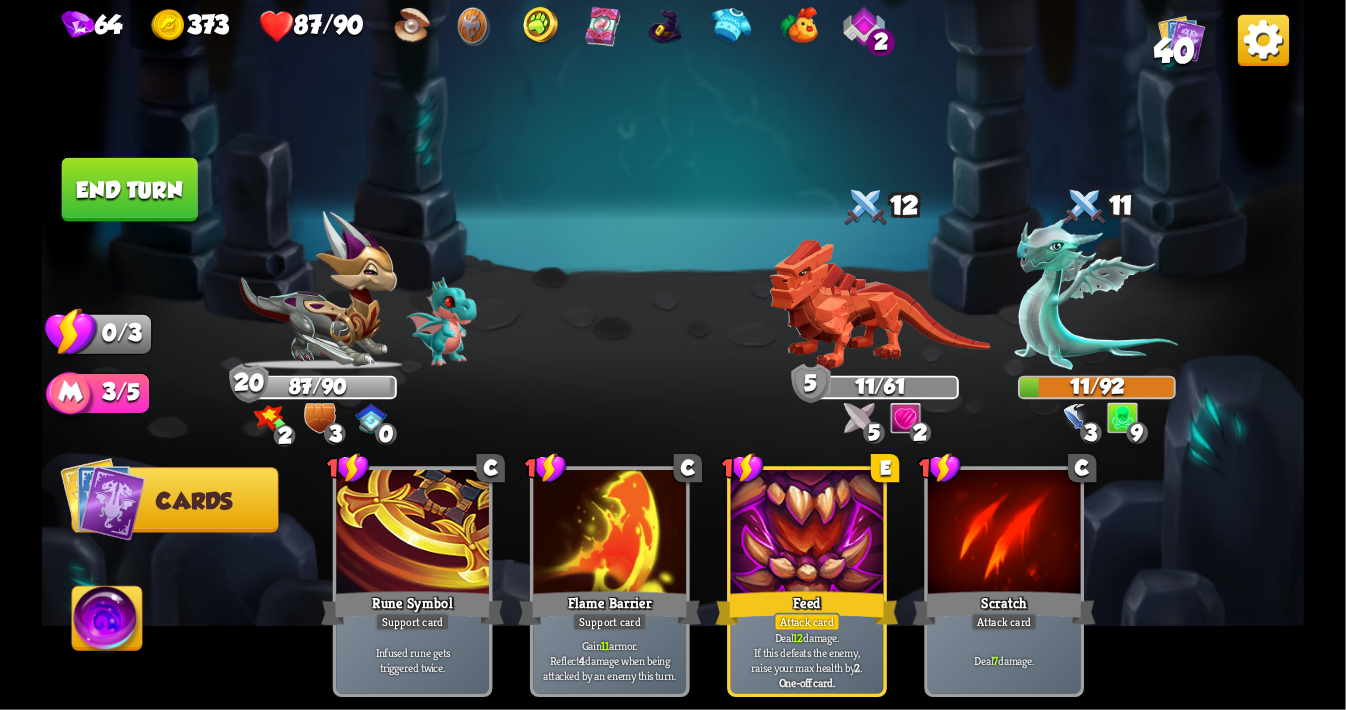 click on "End turn" at bounding box center (130, 190) 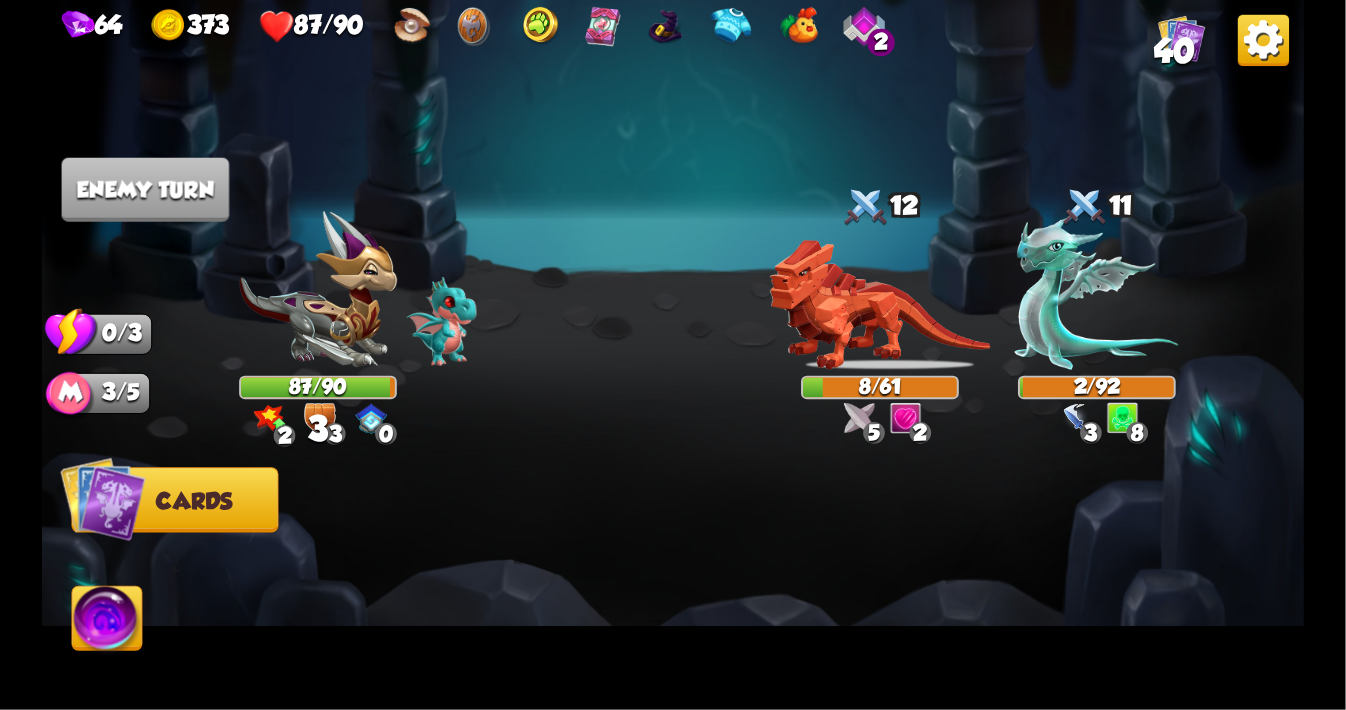 click at bounding box center (799, 552) 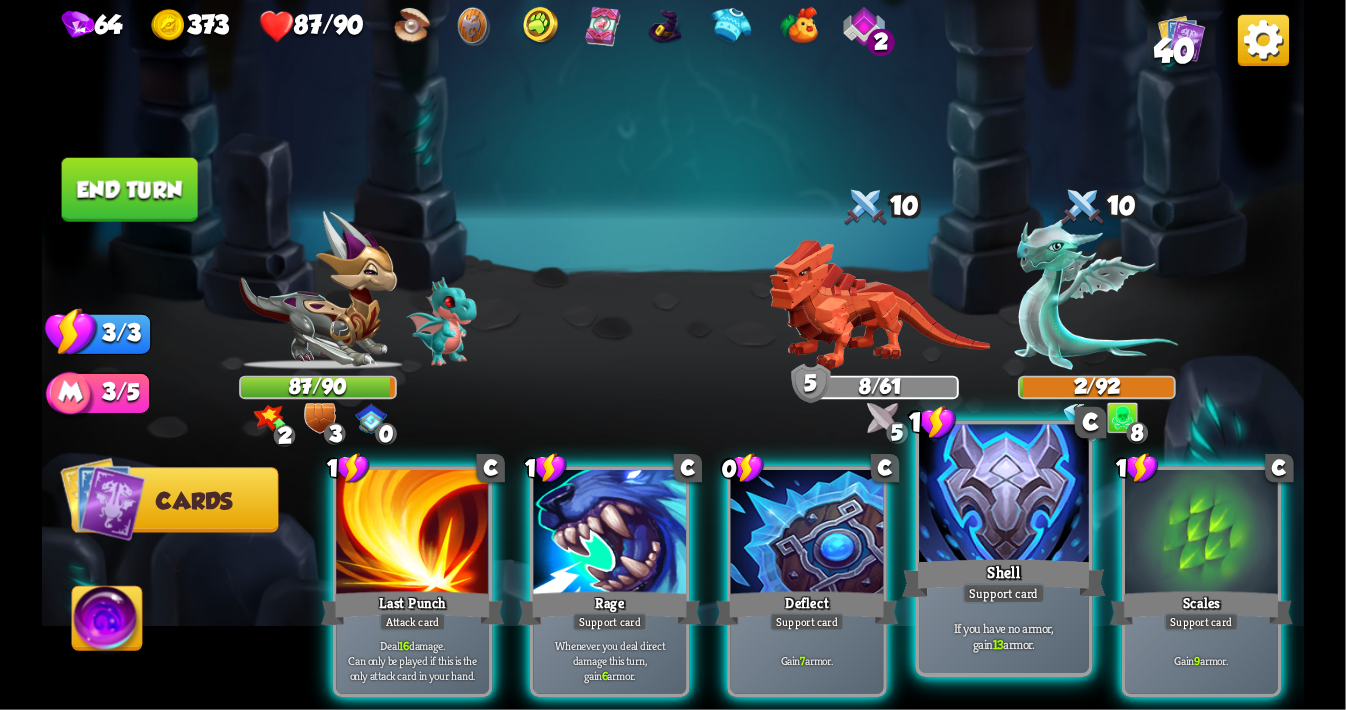 click on "Shell" at bounding box center (1005, 578) 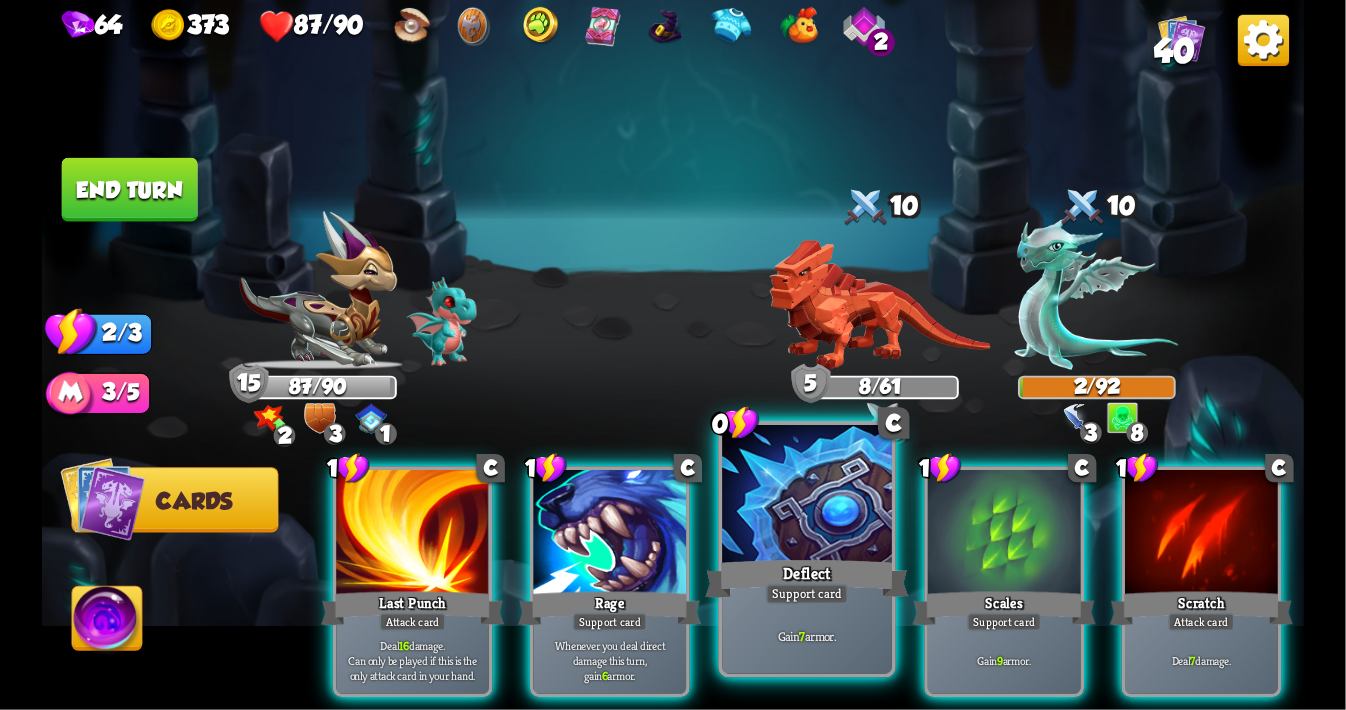 click at bounding box center (807, 496) 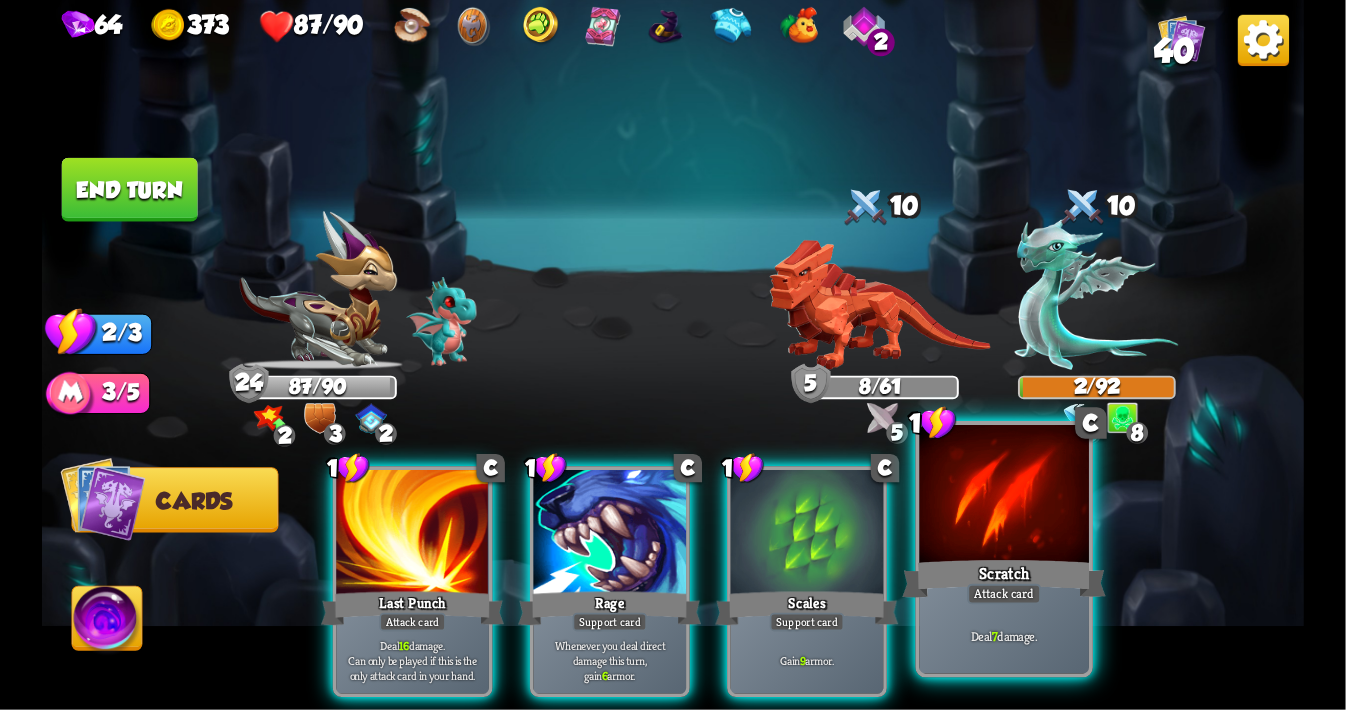 click at bounding box center (1005, 496) 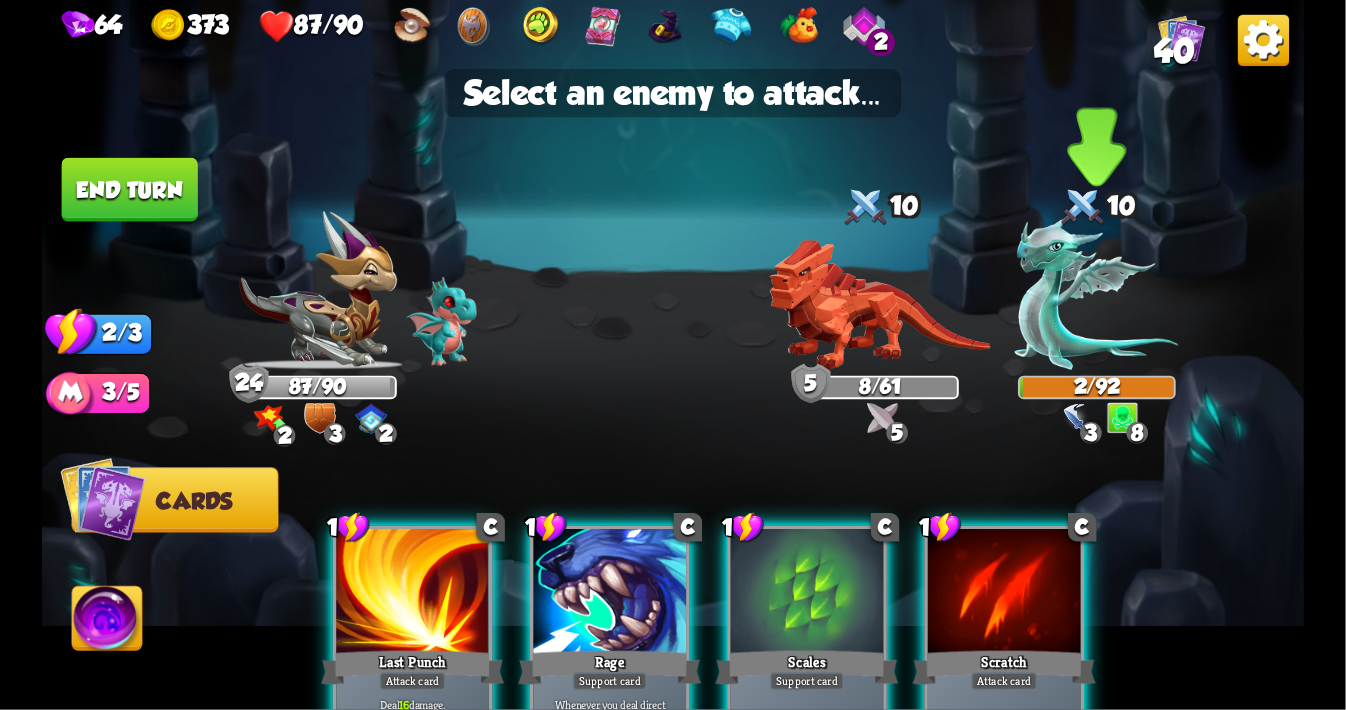 click at bounding box center [1097, 294] 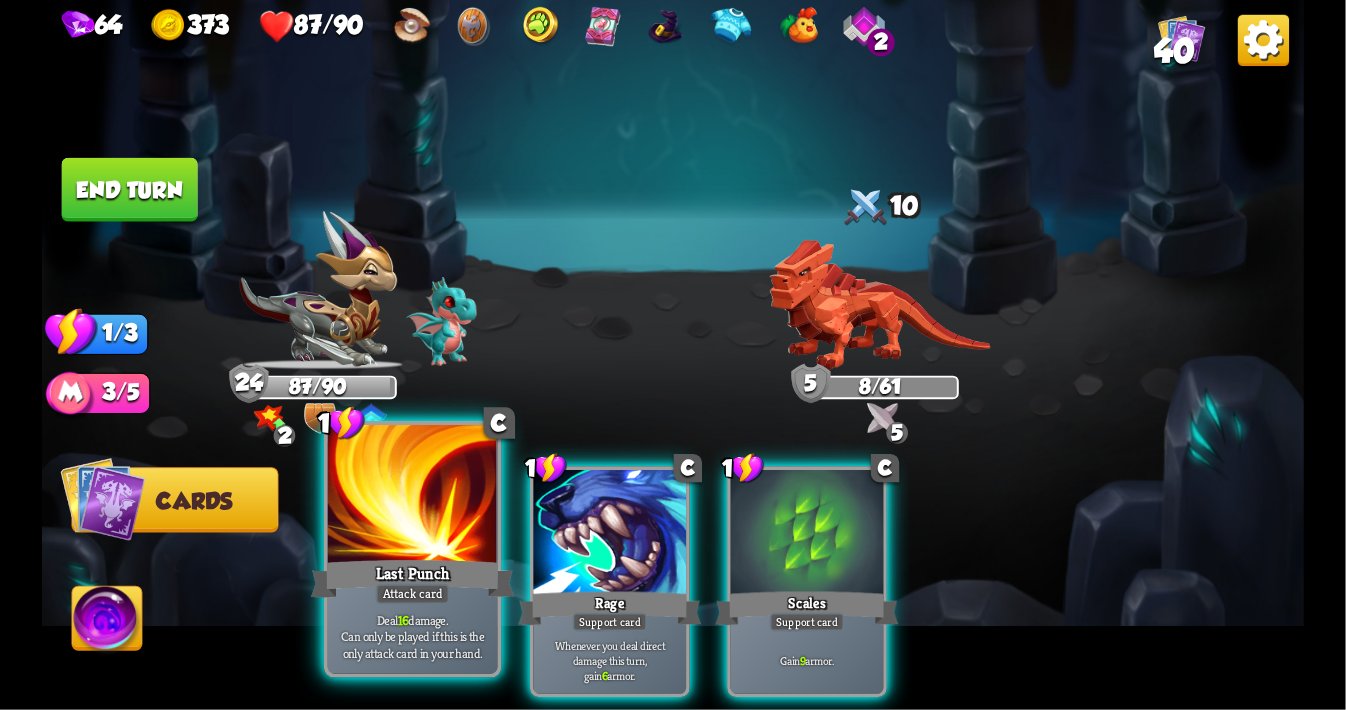 click at bounding box center (413, 496) 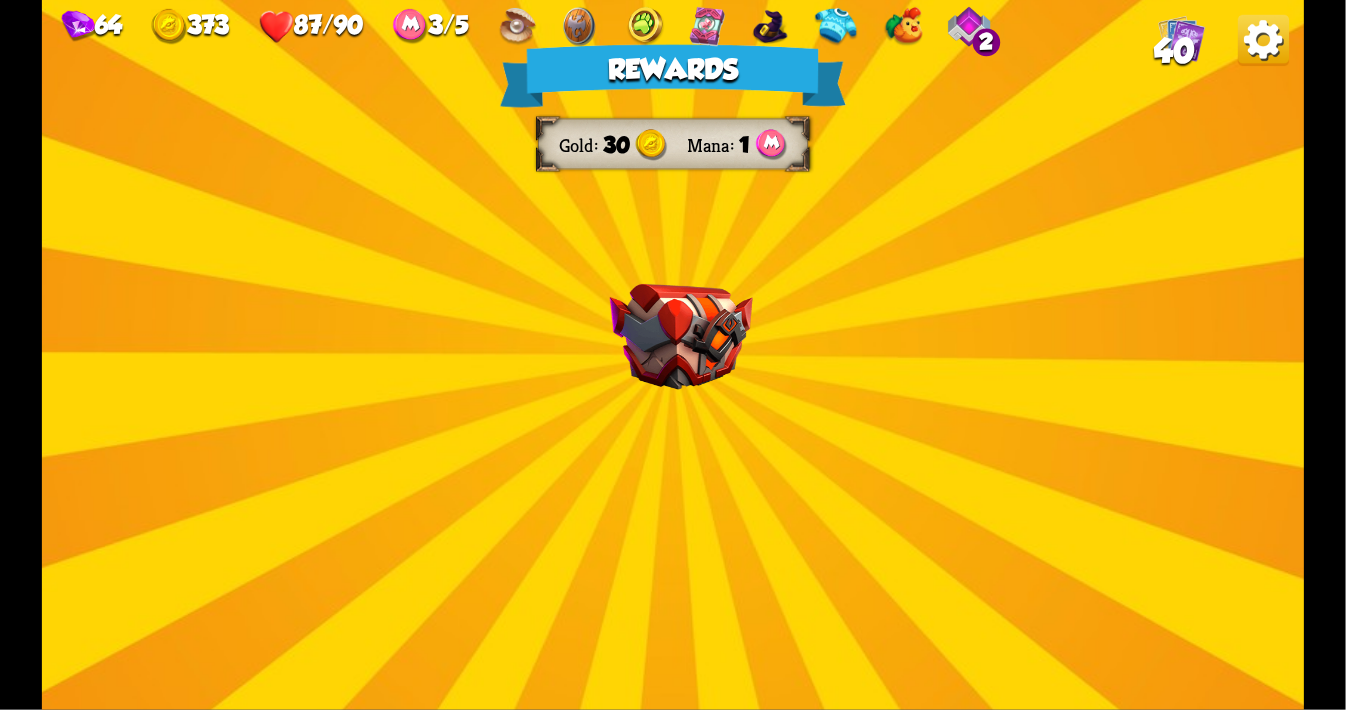 click on "Rewards           Gold   30     Mana   1
Select a card
1
C   Enchanted Scratch +     Attack card   Deal  10  damage. Draw 1 card.
0
C   Weak Potion     Potion card   The enemy will deal 25% less damage for the next  2  turns.   One-off card.
1
C   Fireball     Attack card   Lose 2 health. Deal  14  damage.               Proceed" at bounding box center [673, 355] 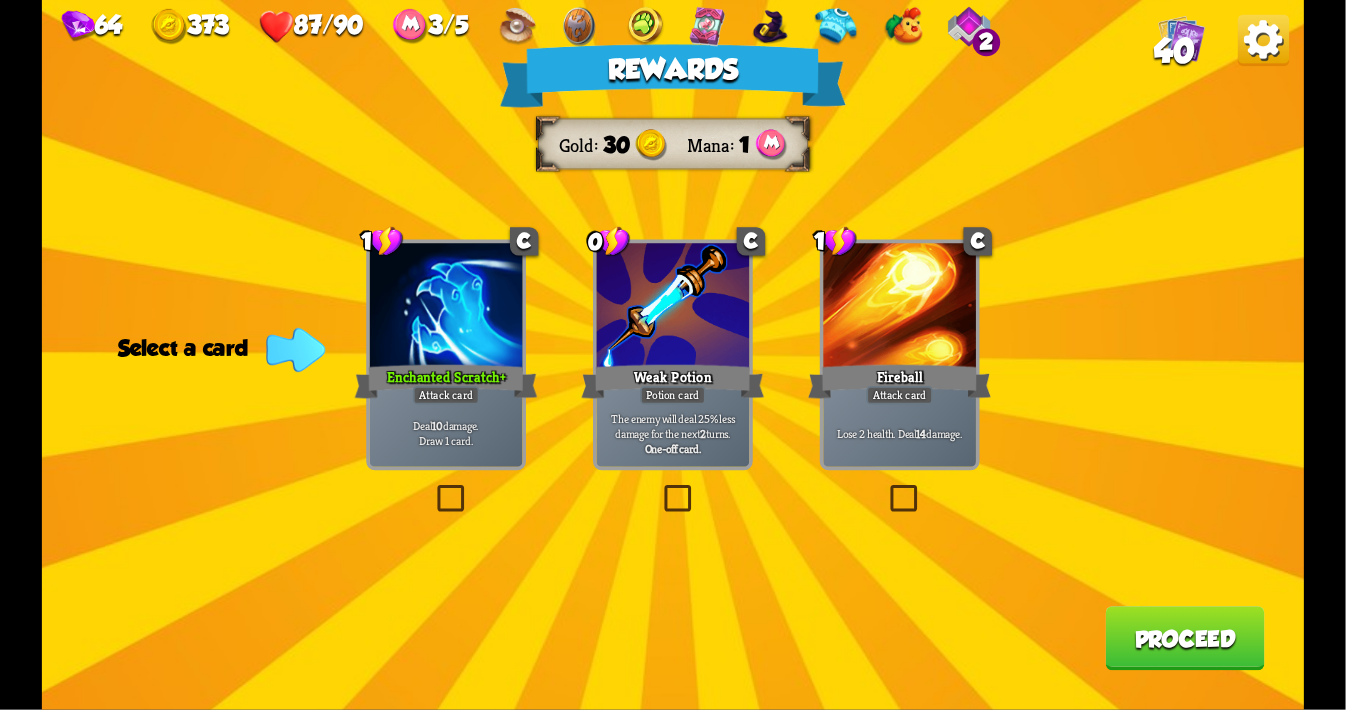 click at bounding box center (433, 488) 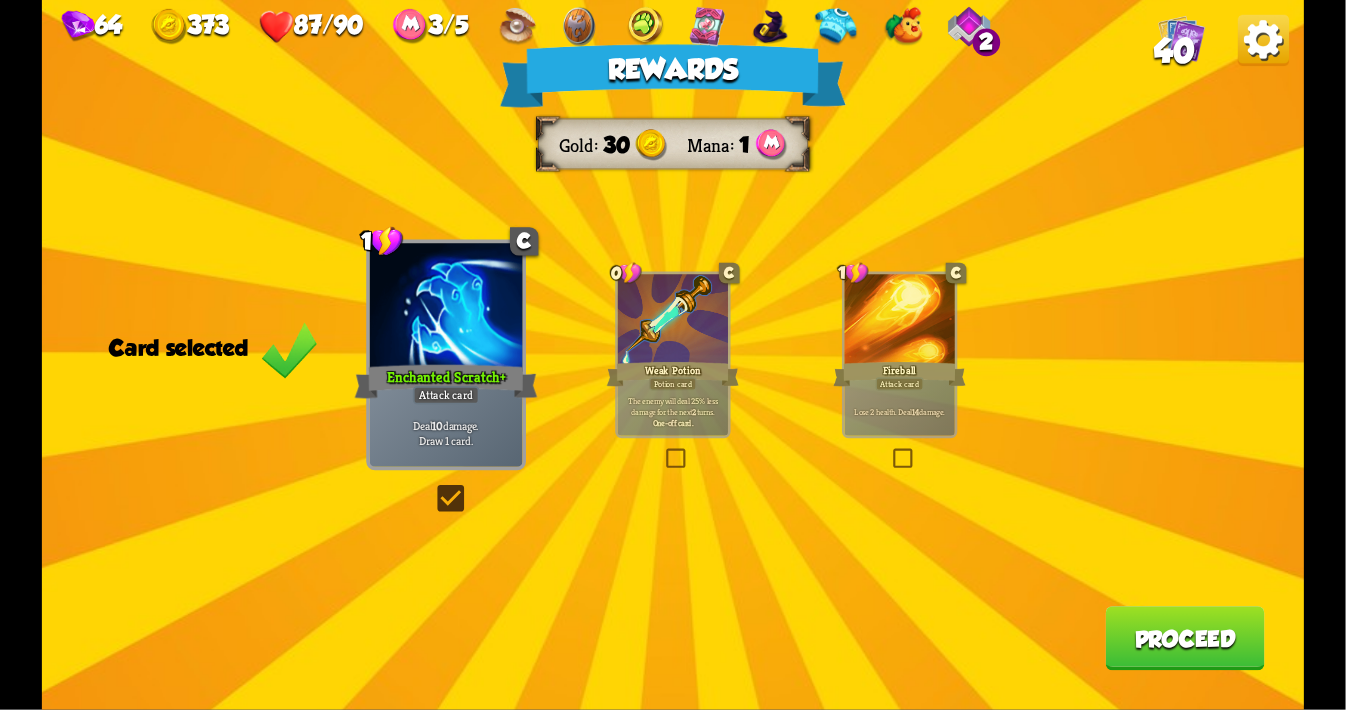 click on "Proceed" at bounding box center (1184, 638) 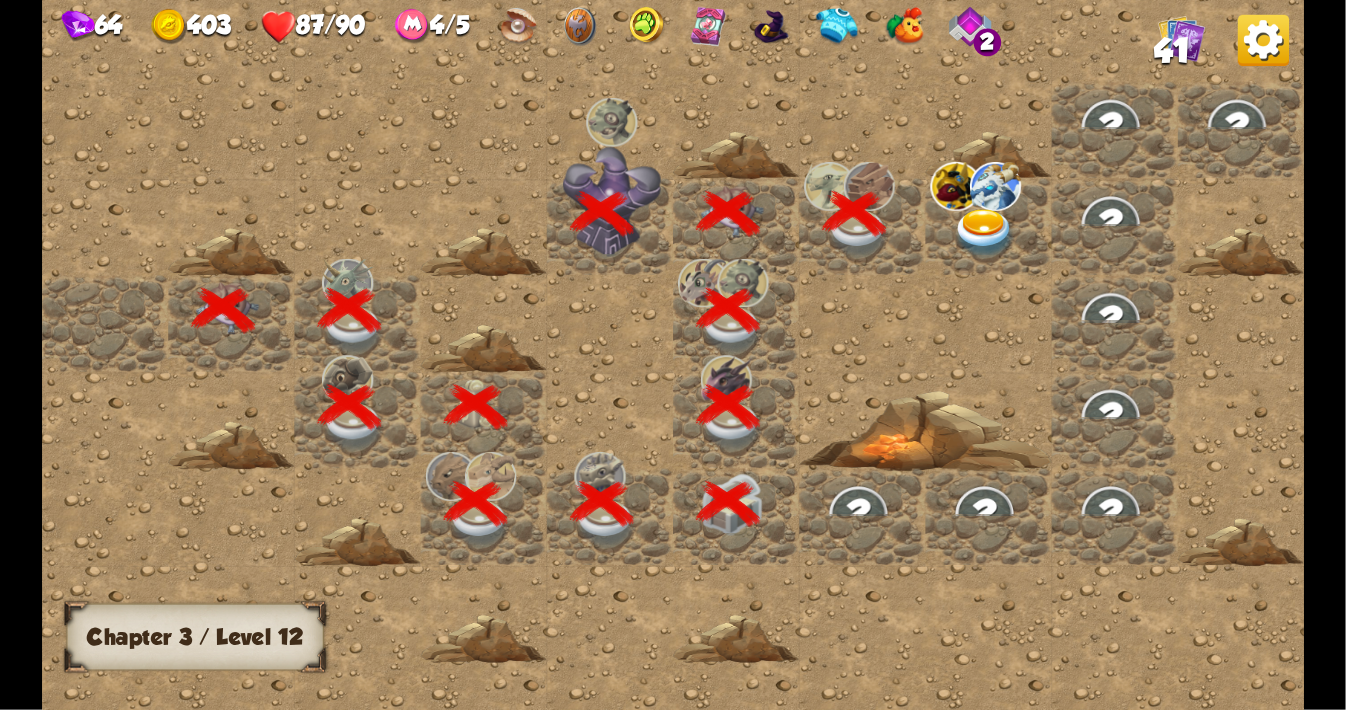 scroll, scrollTop: 0, scrollLeft: 384, axis: horizontal 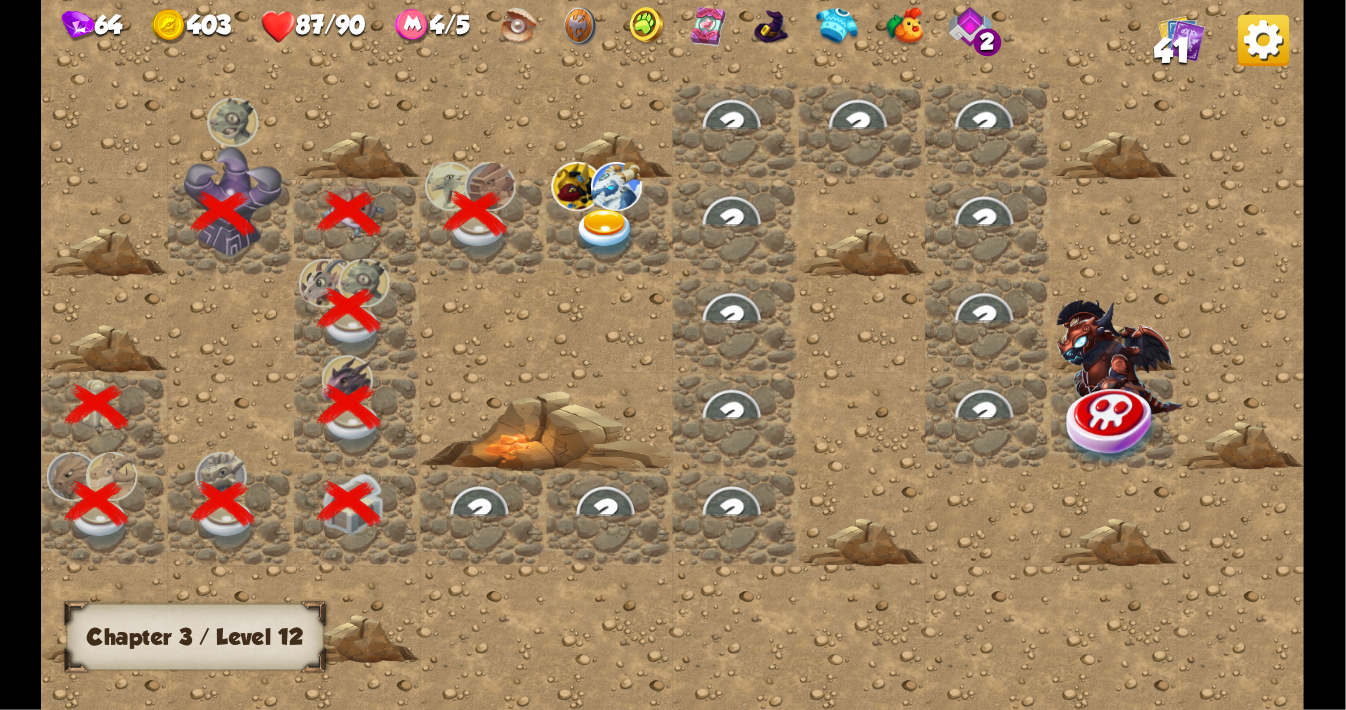 click at bounding box center [605, 233] 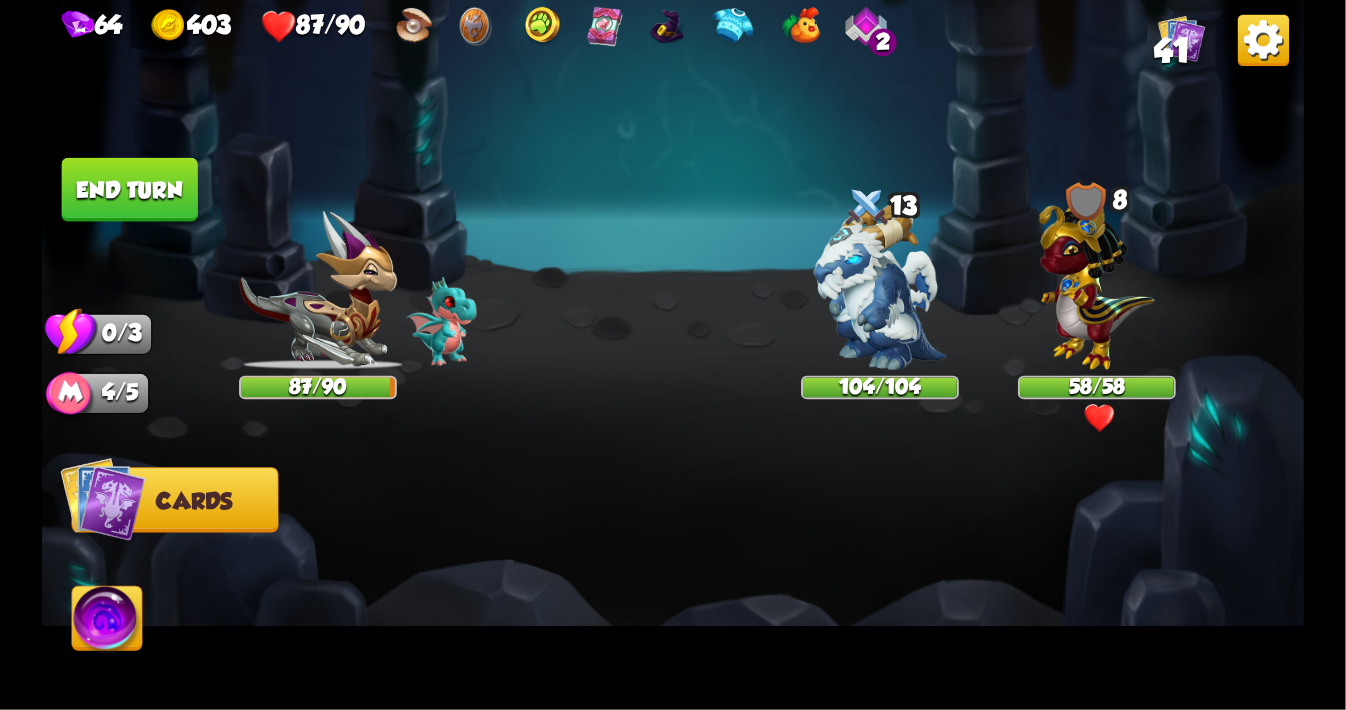click at bounding box center (866, 26) 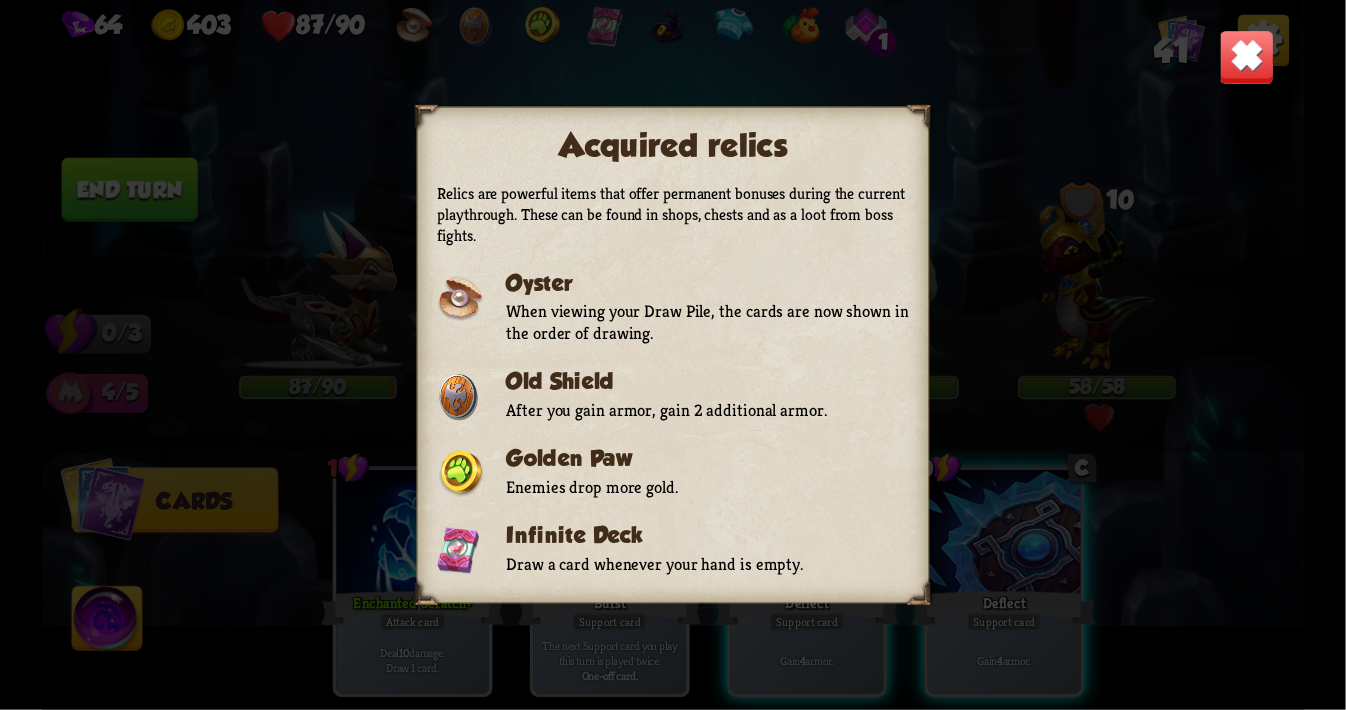 click at bounding box center (1246, 57) 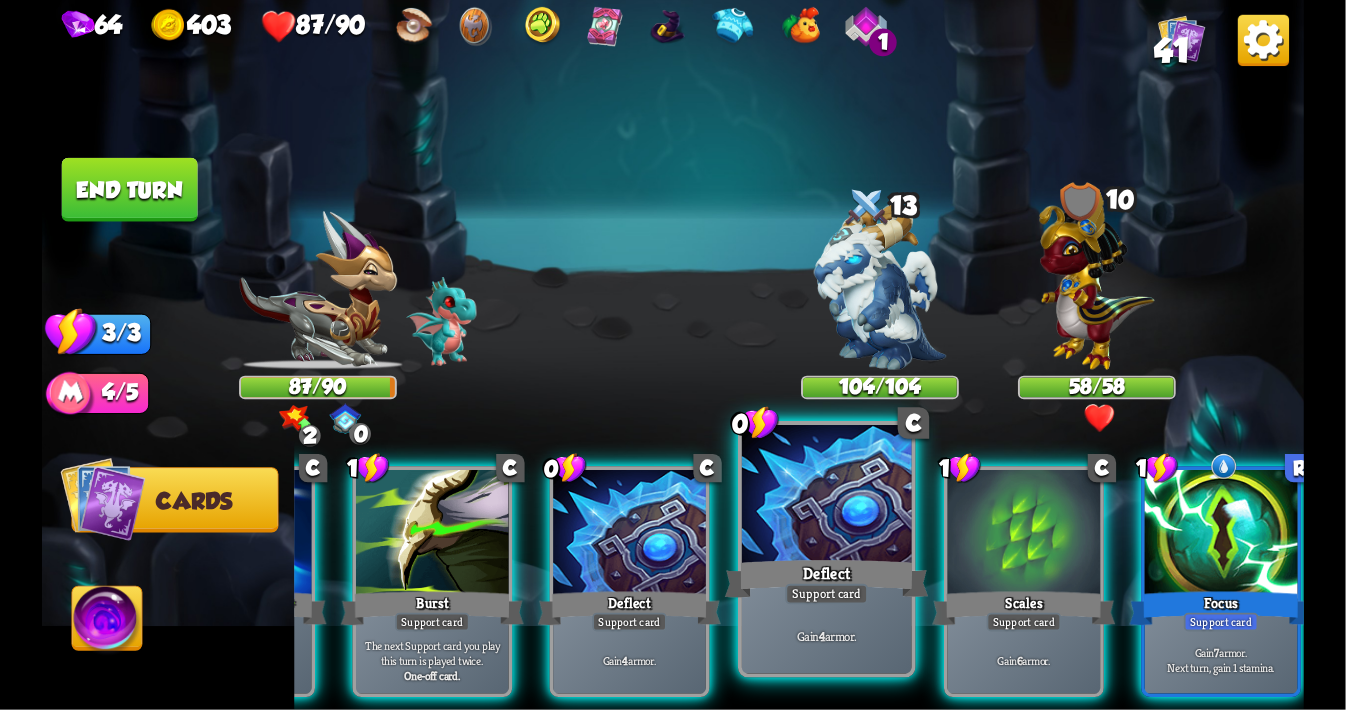 scroll, scrollTop: 0, scrollLeft: 167, axis: horizontal 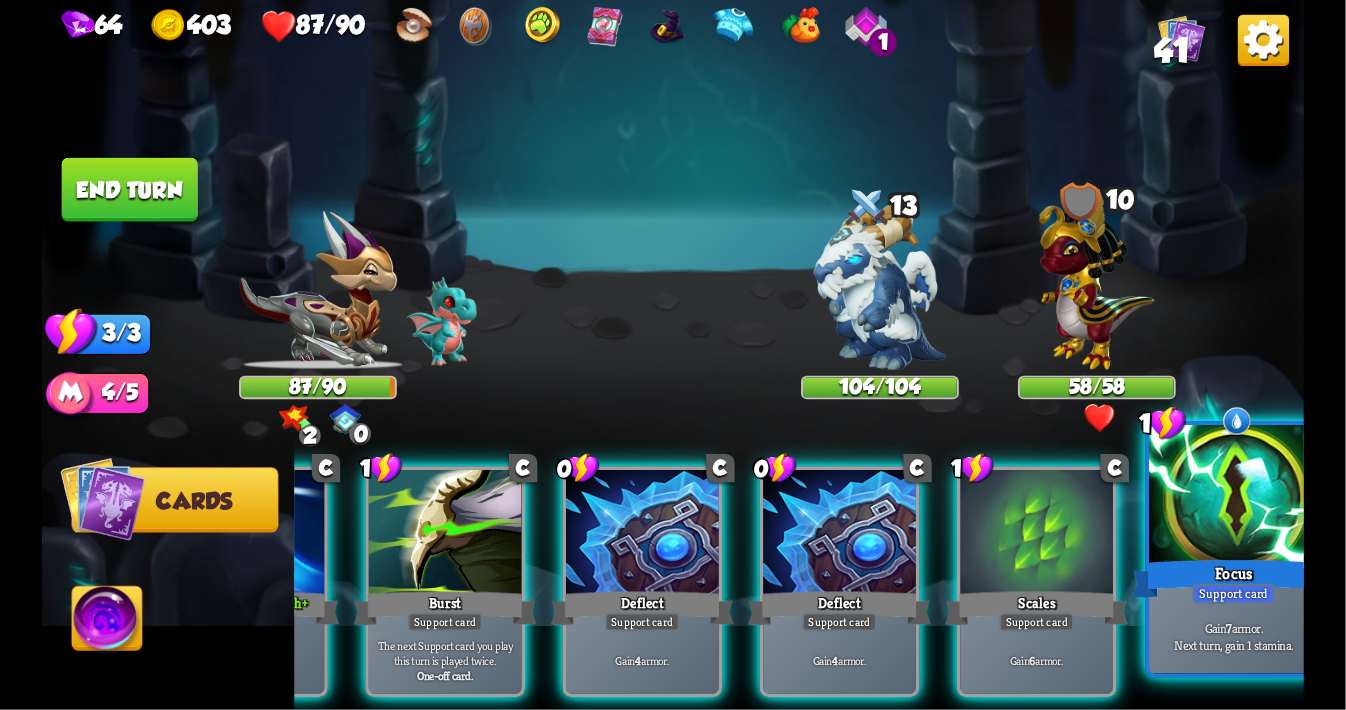 click at bounding box center (1234, 496) 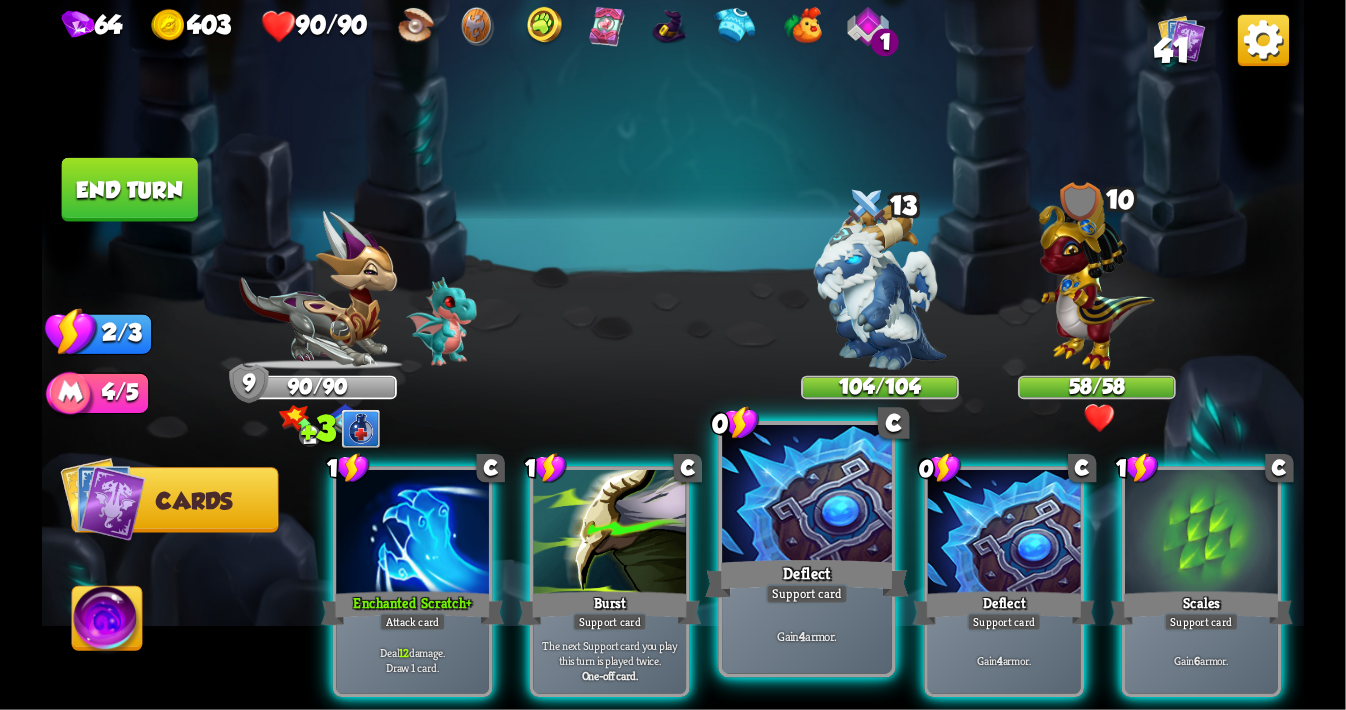 click at bounding box center [807, 496] 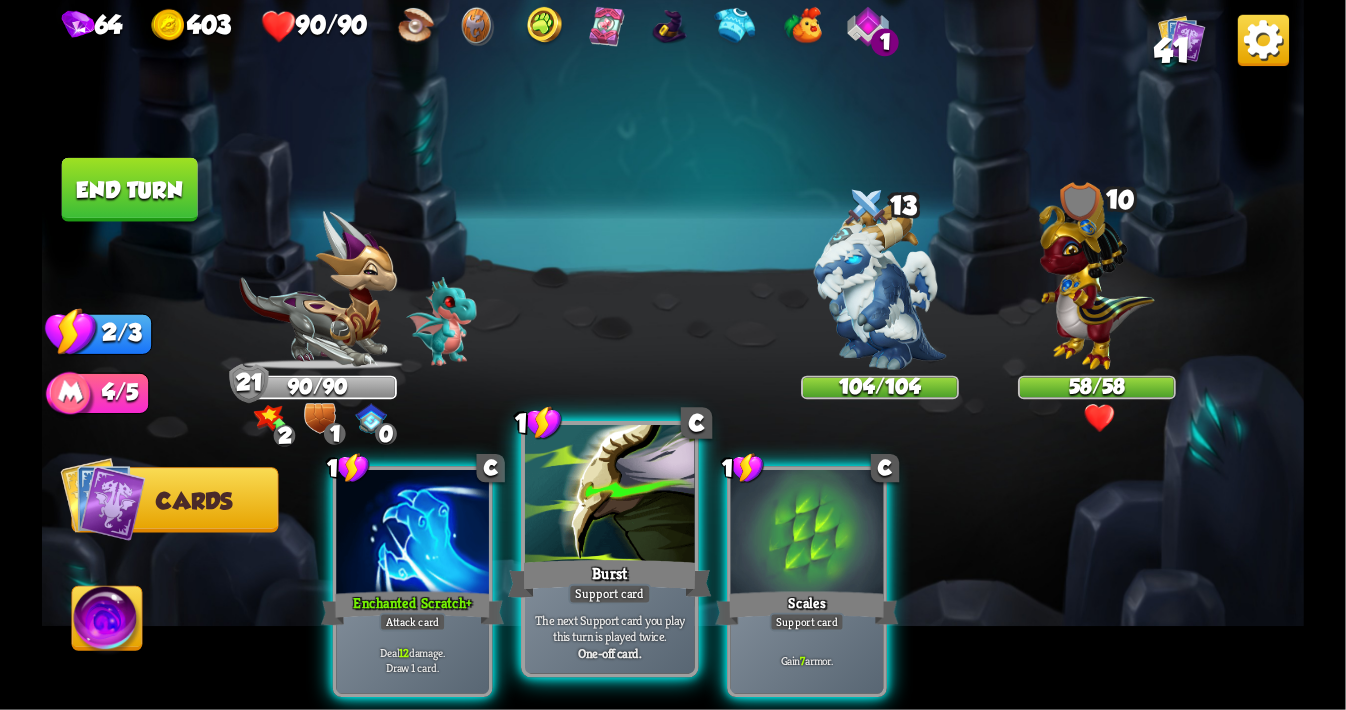 click at bounding box center [610, 496] 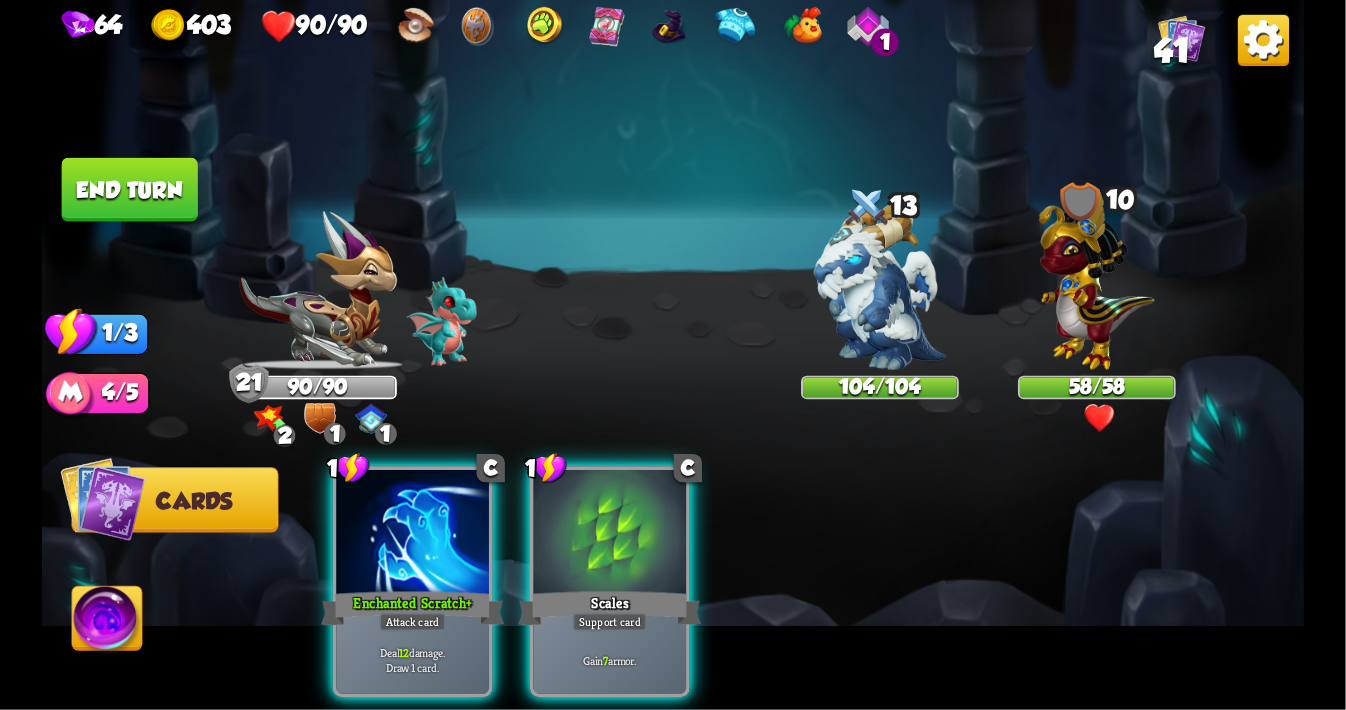 click at bounding box center [610, 534] 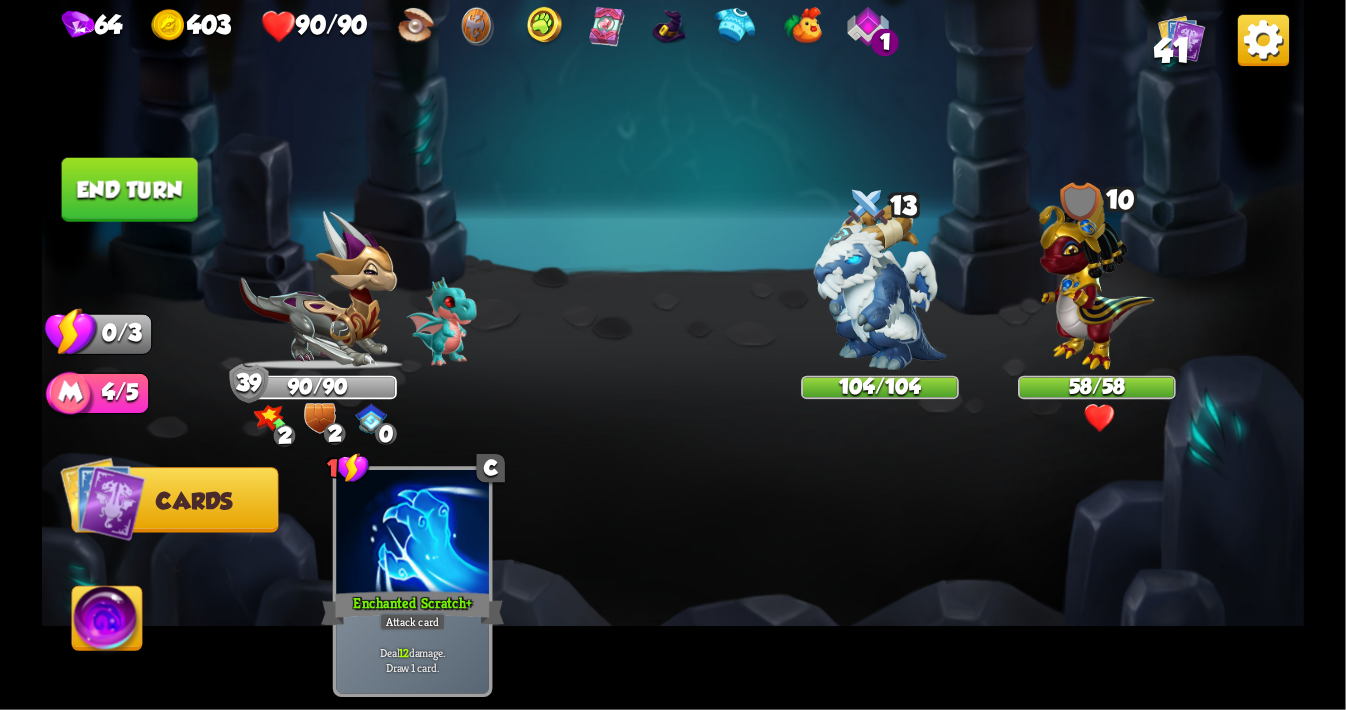 click at bounding box center [673, 355] 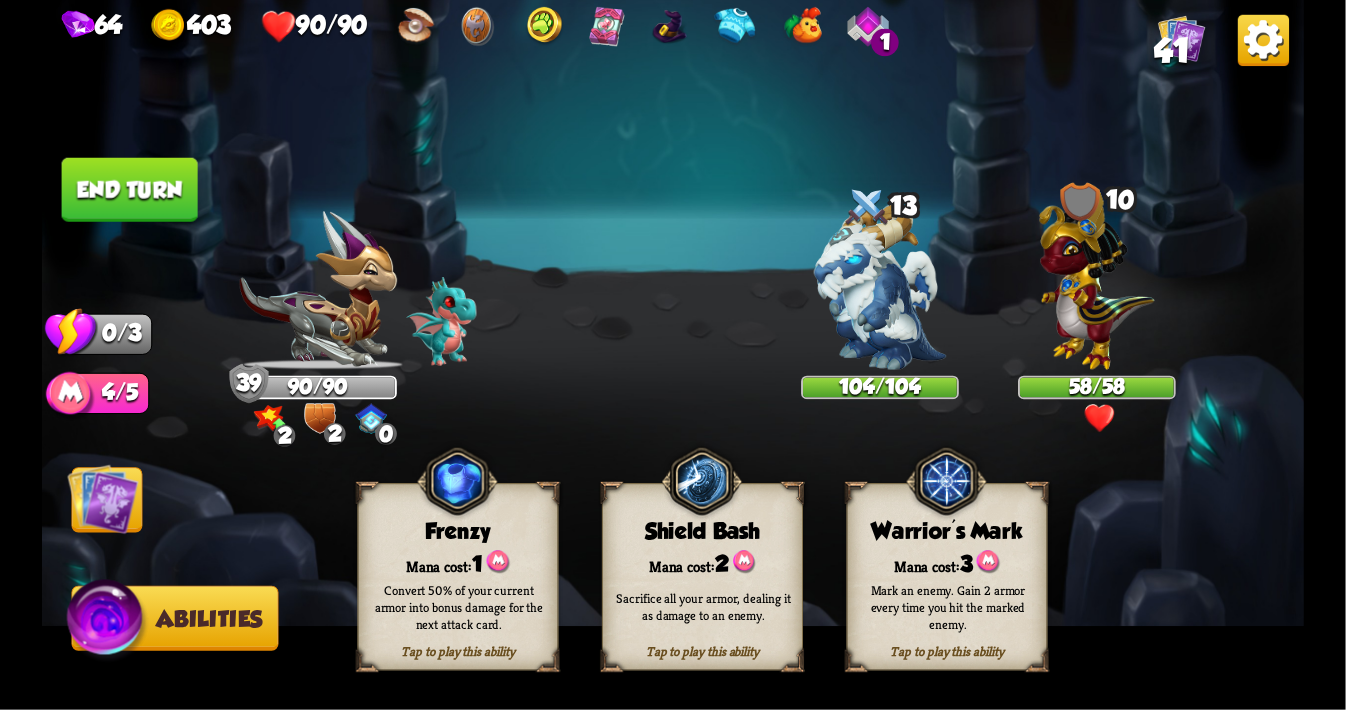 click at bounding box center (457, 481) 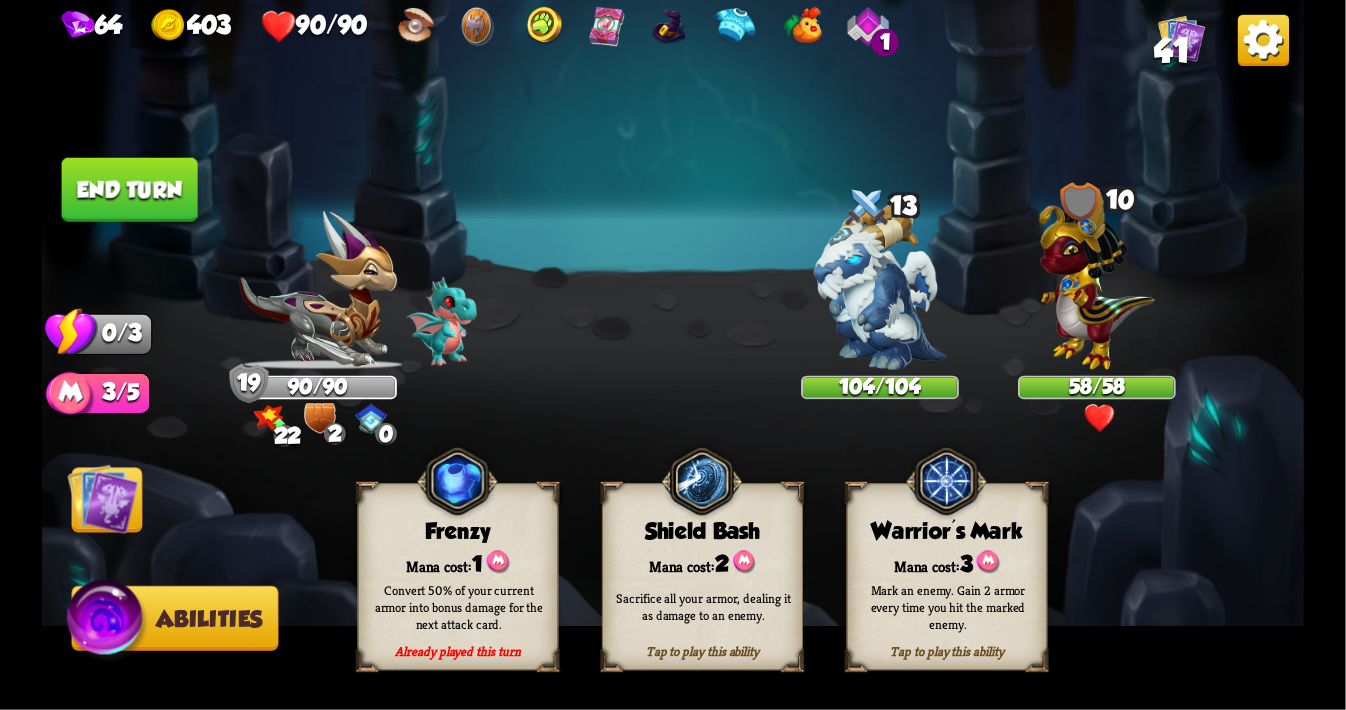 click at bounding box center [103, 498] 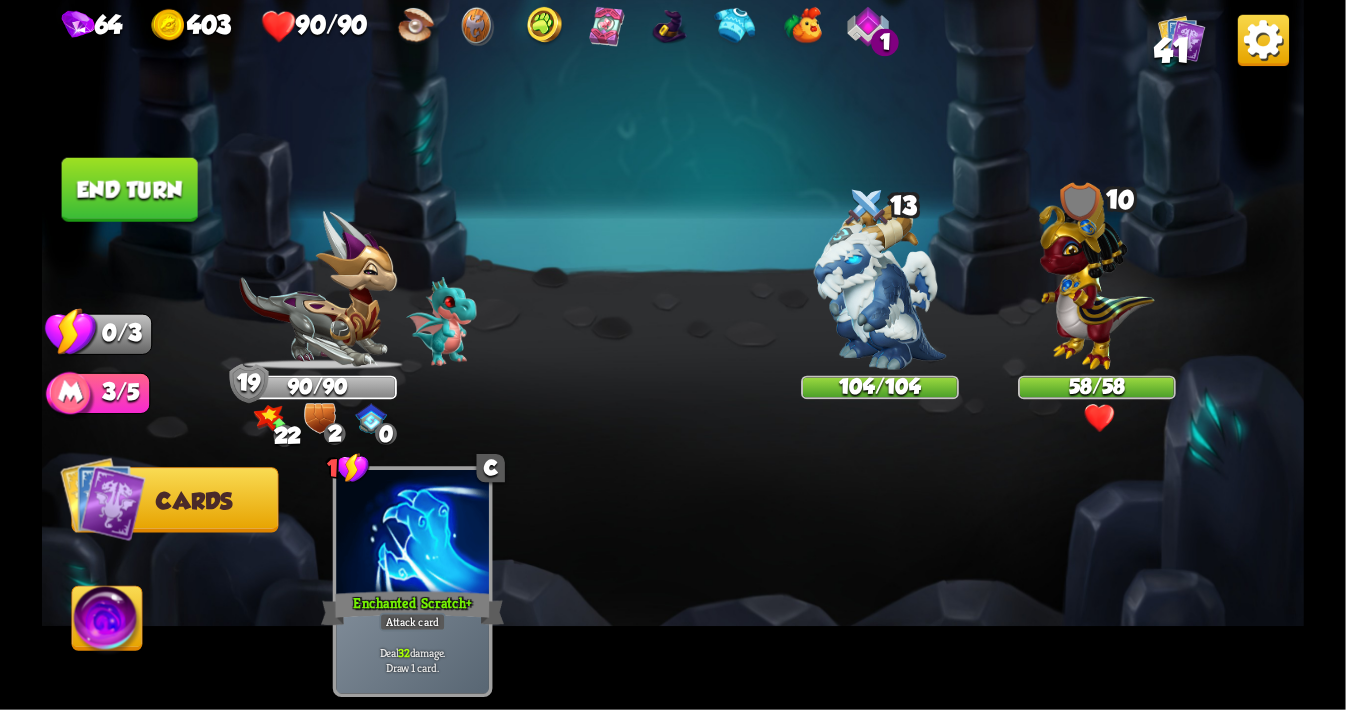 click on "End turn" at bounding box center (130, 190) 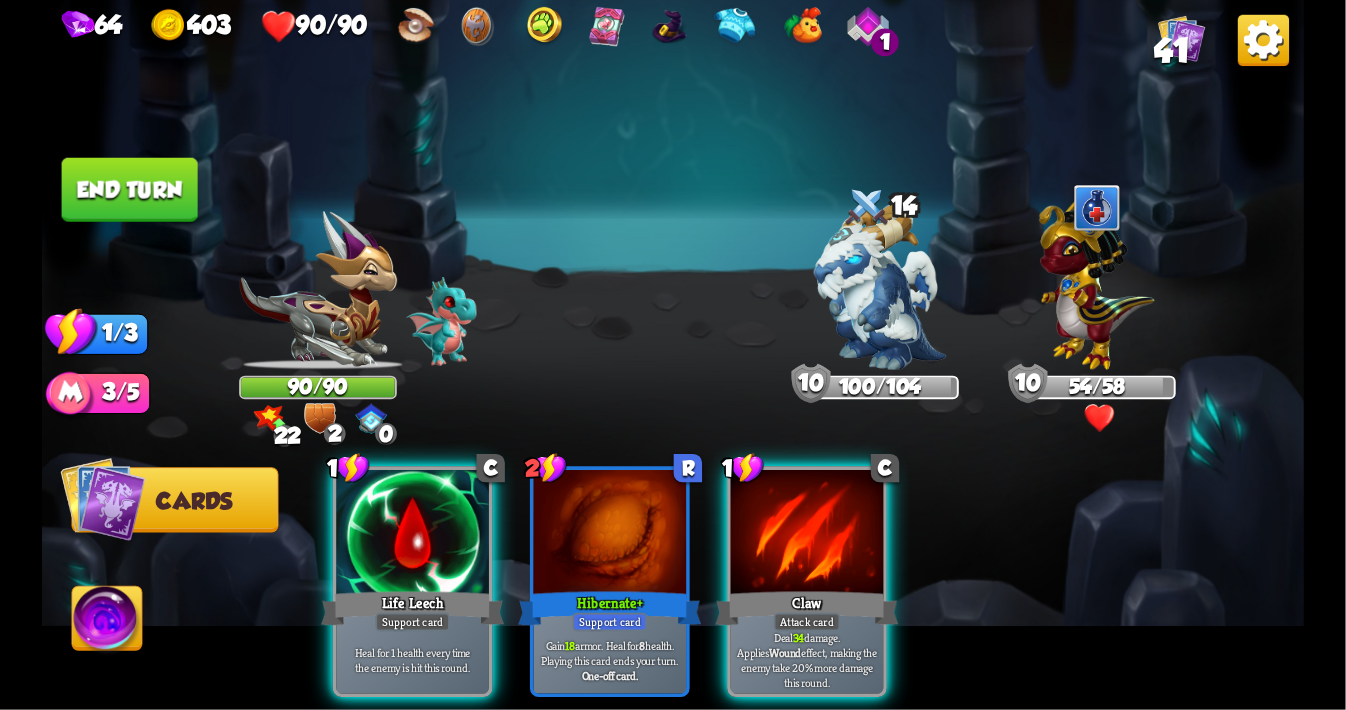 click on "Player turn" at bounding box center [673, 355] 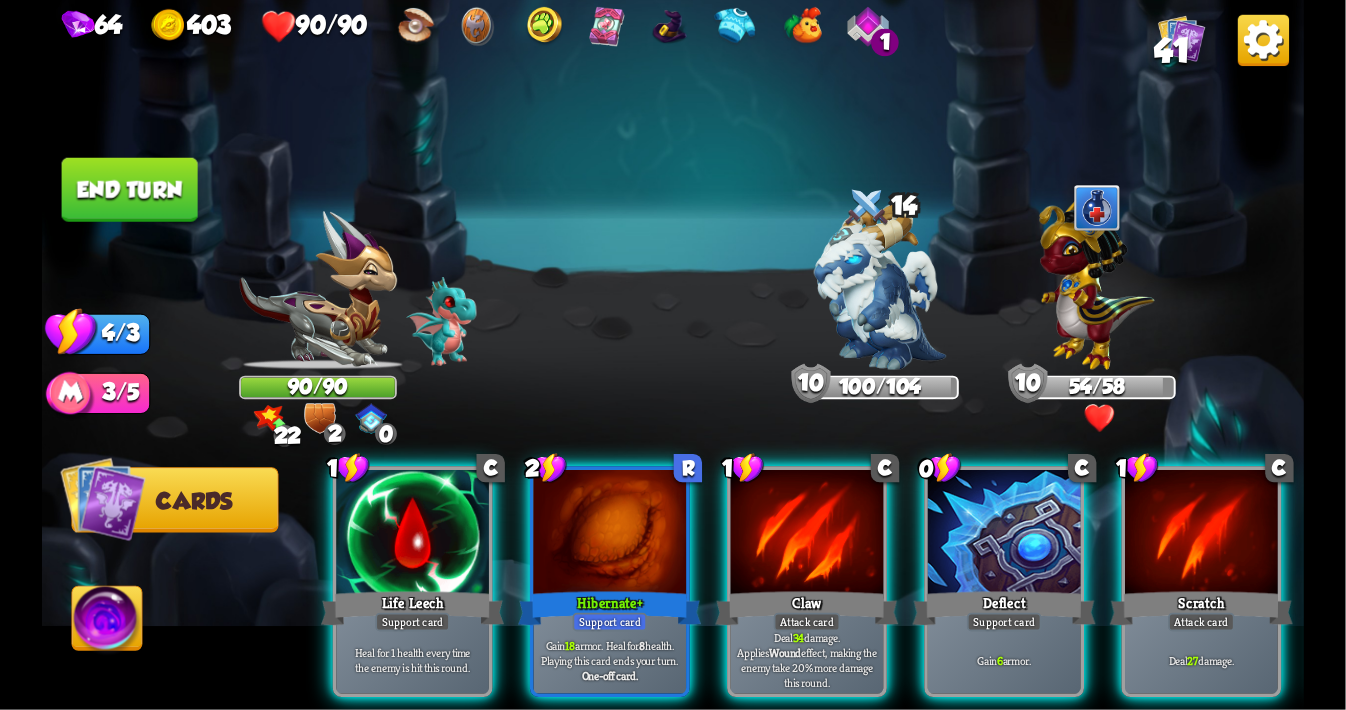 click at bounding box center (1100, 418) 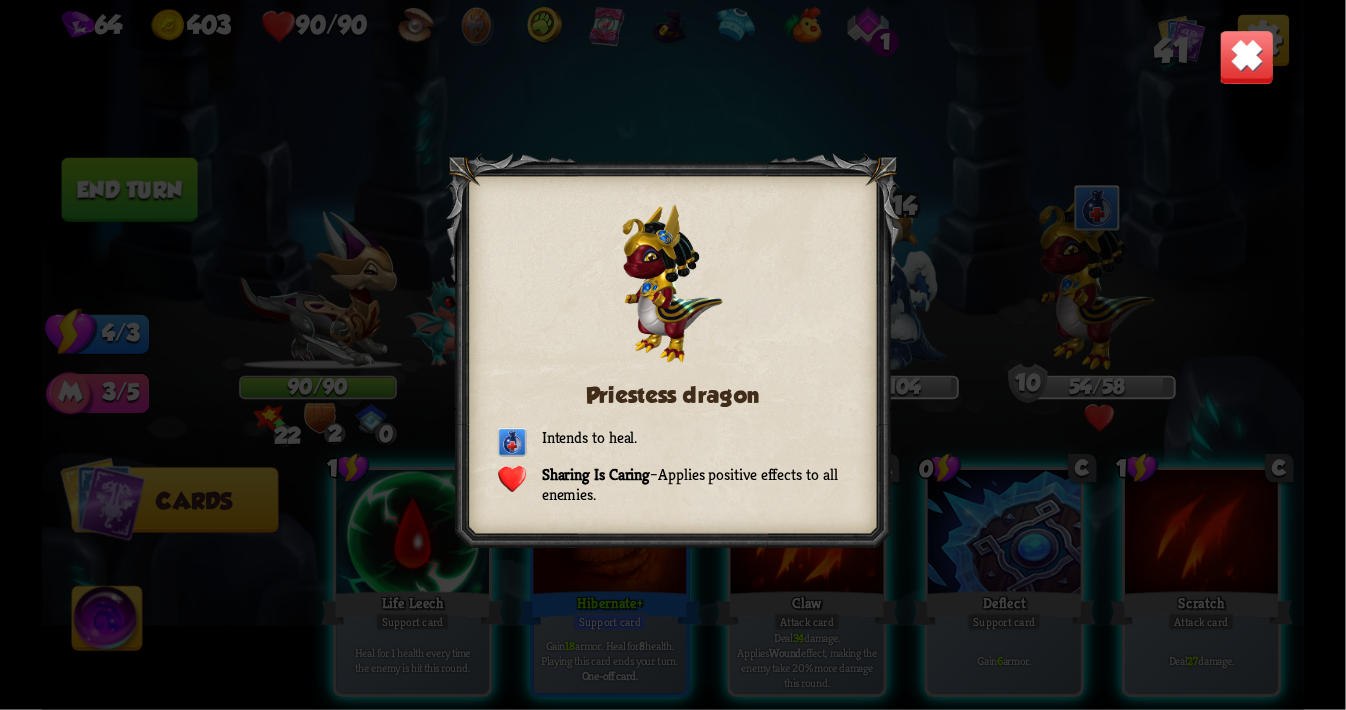 click at bounding box center [1246, 57] 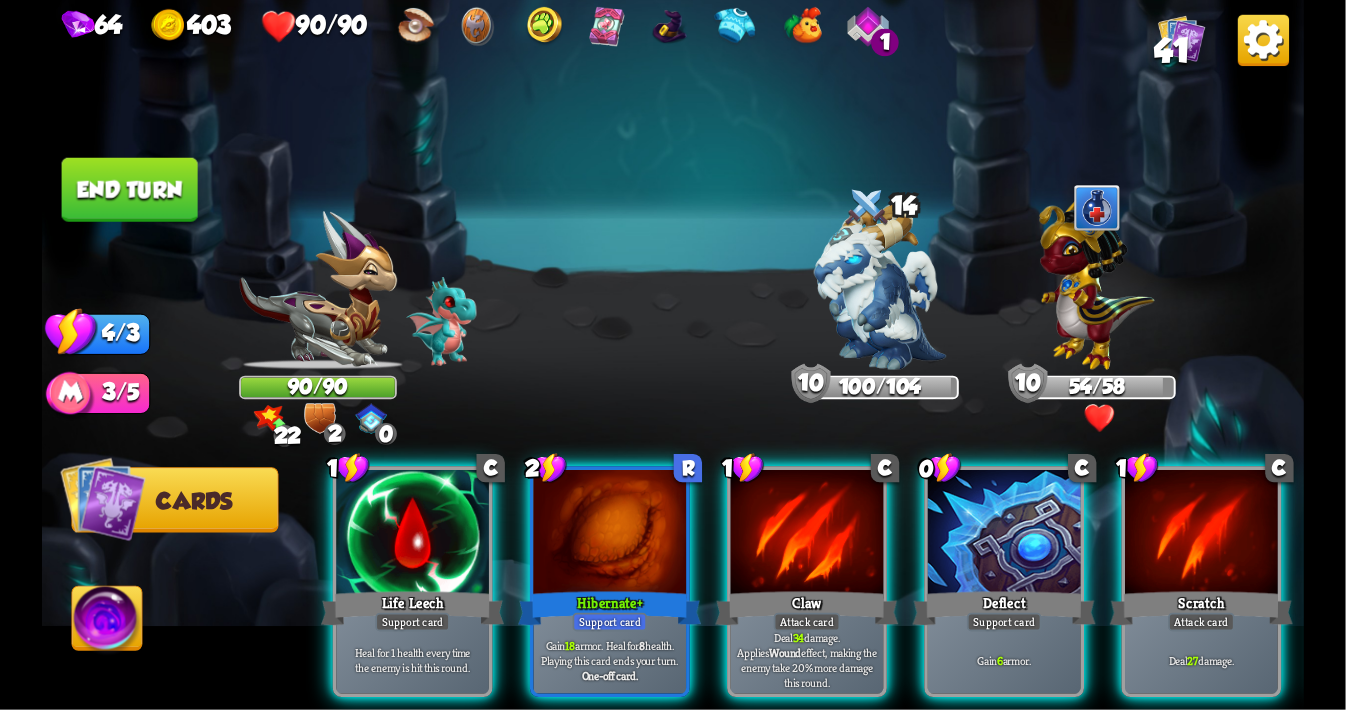 drag, startPoint x: 1097, startPoint y: 204, endPoint x: 1222, endPoint y: 215, distance: 125.48307 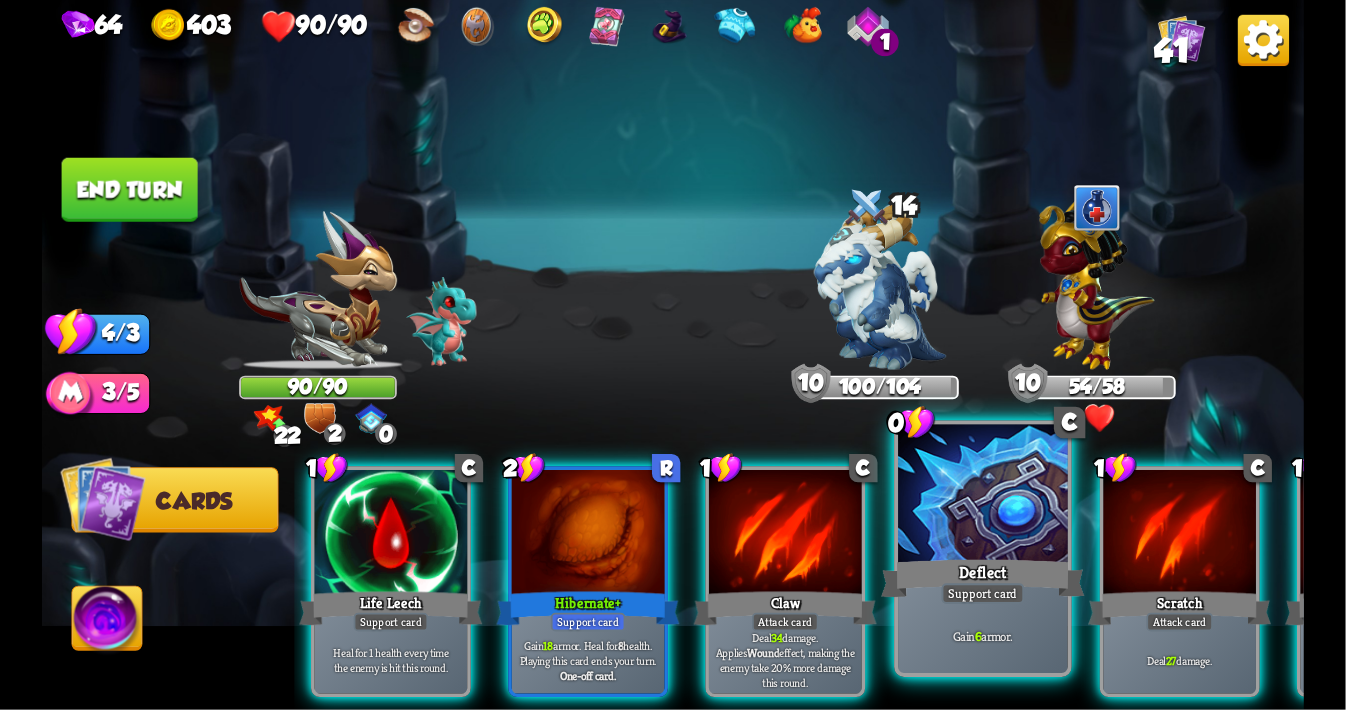 scroll, scrollTop: 0, scrollLeft: 0, axis: both 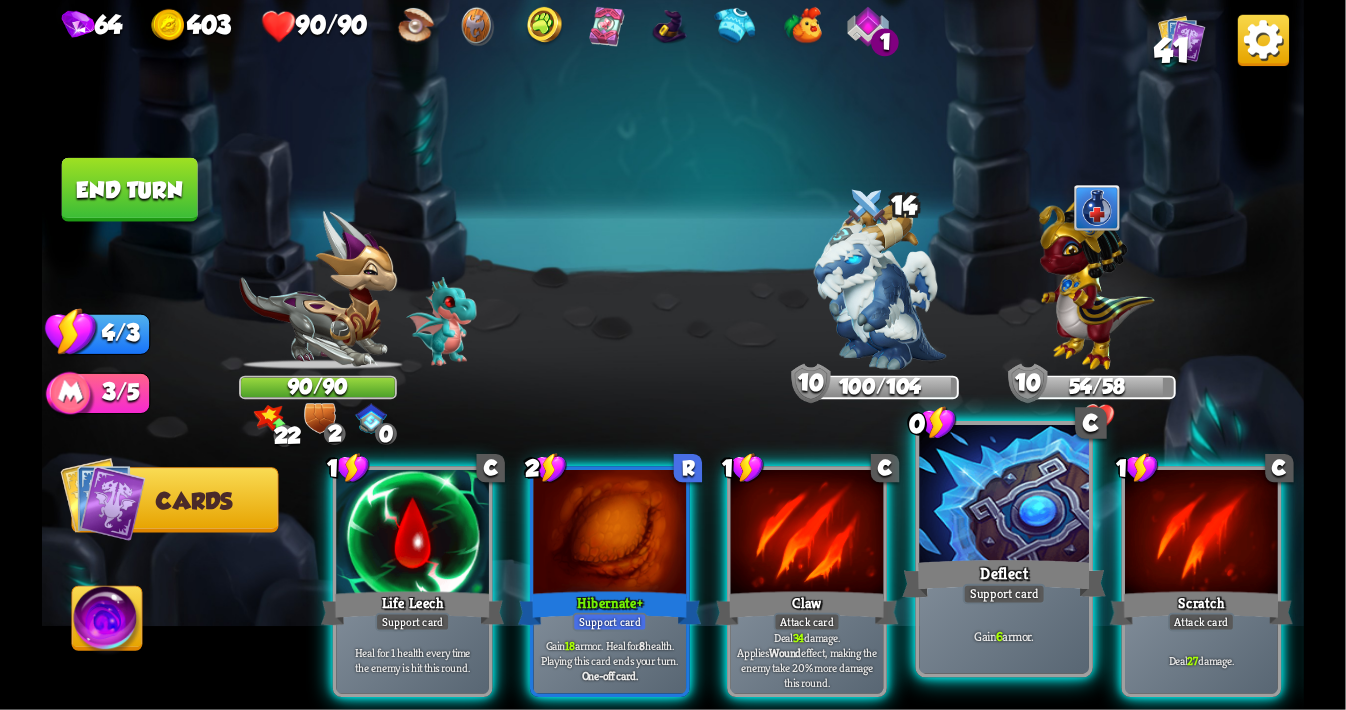 click at bounding box center [1005, 496] 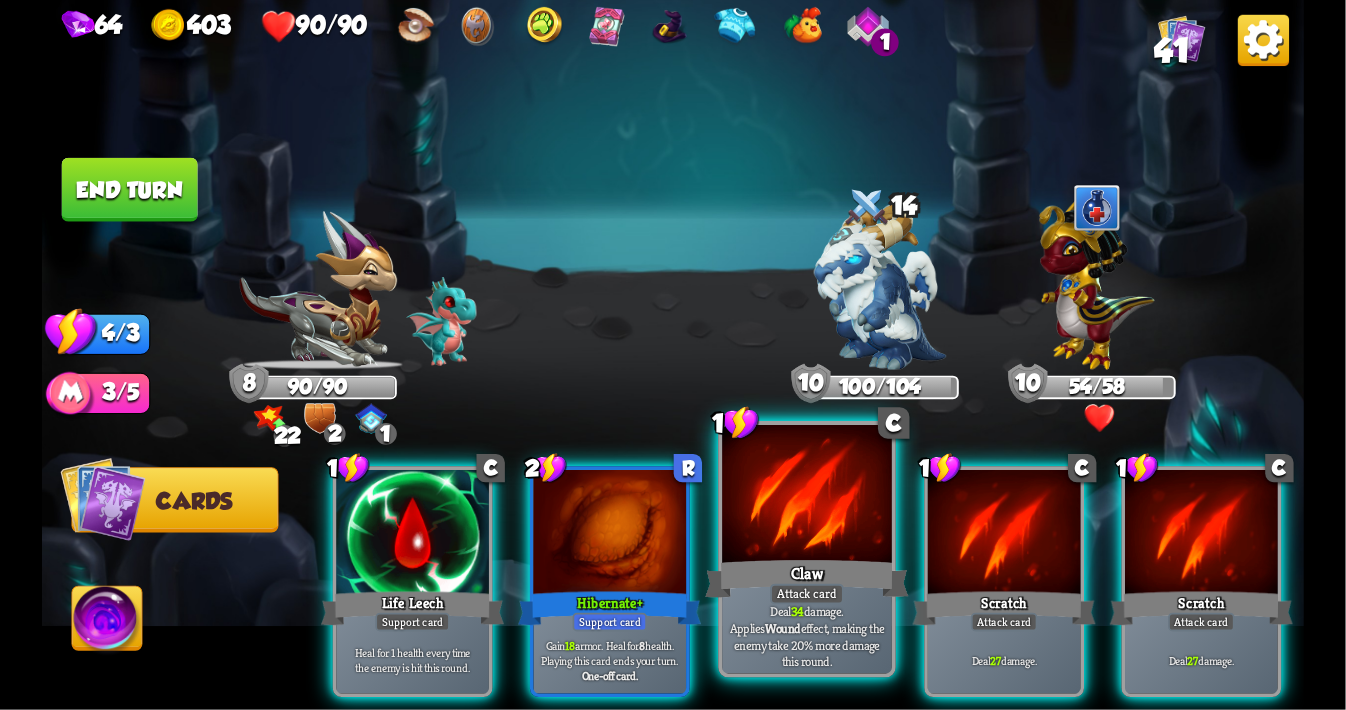 click at bounding box center [807, 496] 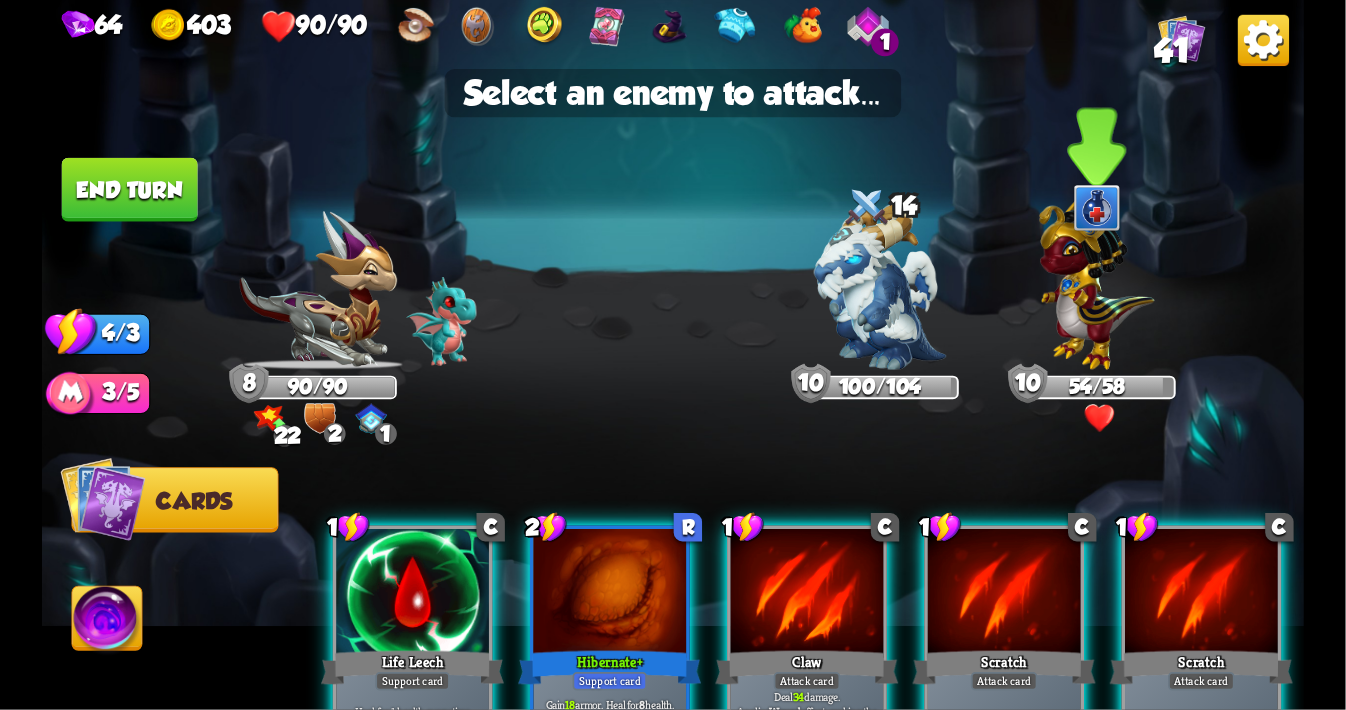 click at bounding box center [1096, 279] 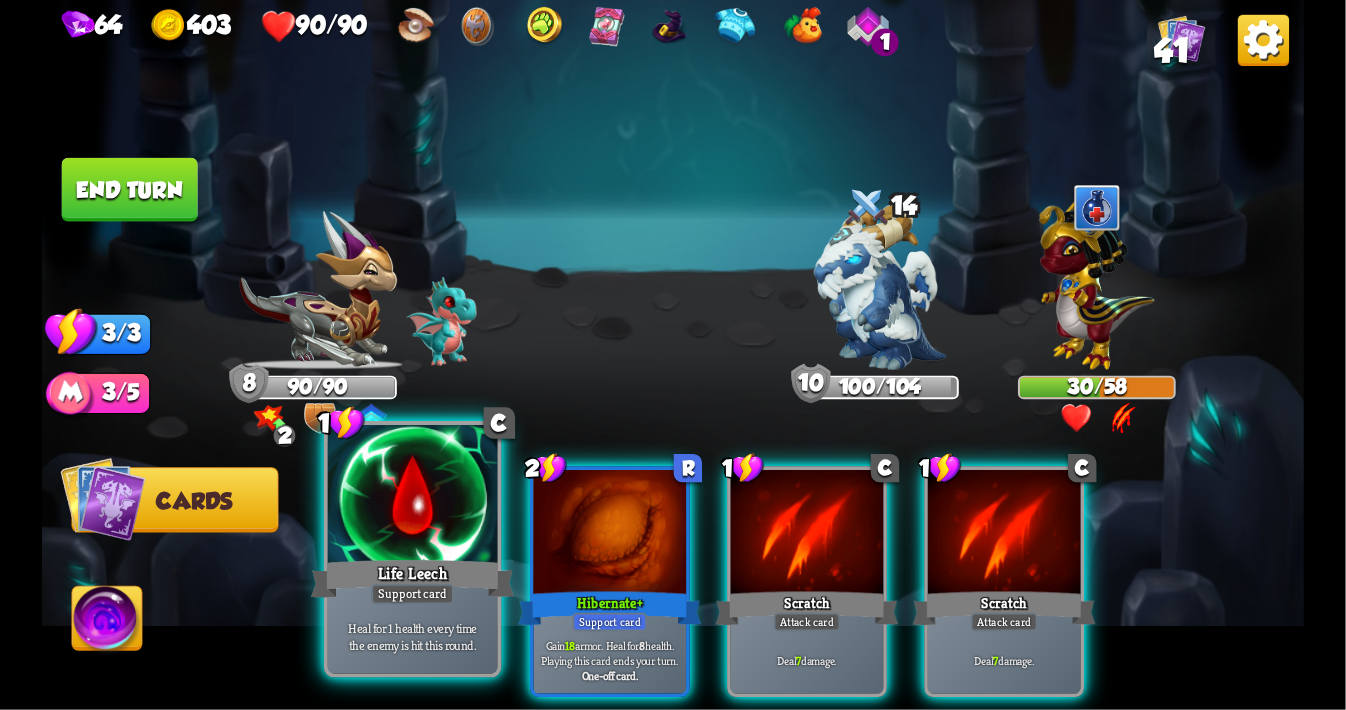 click at bounding box center [413, 496] 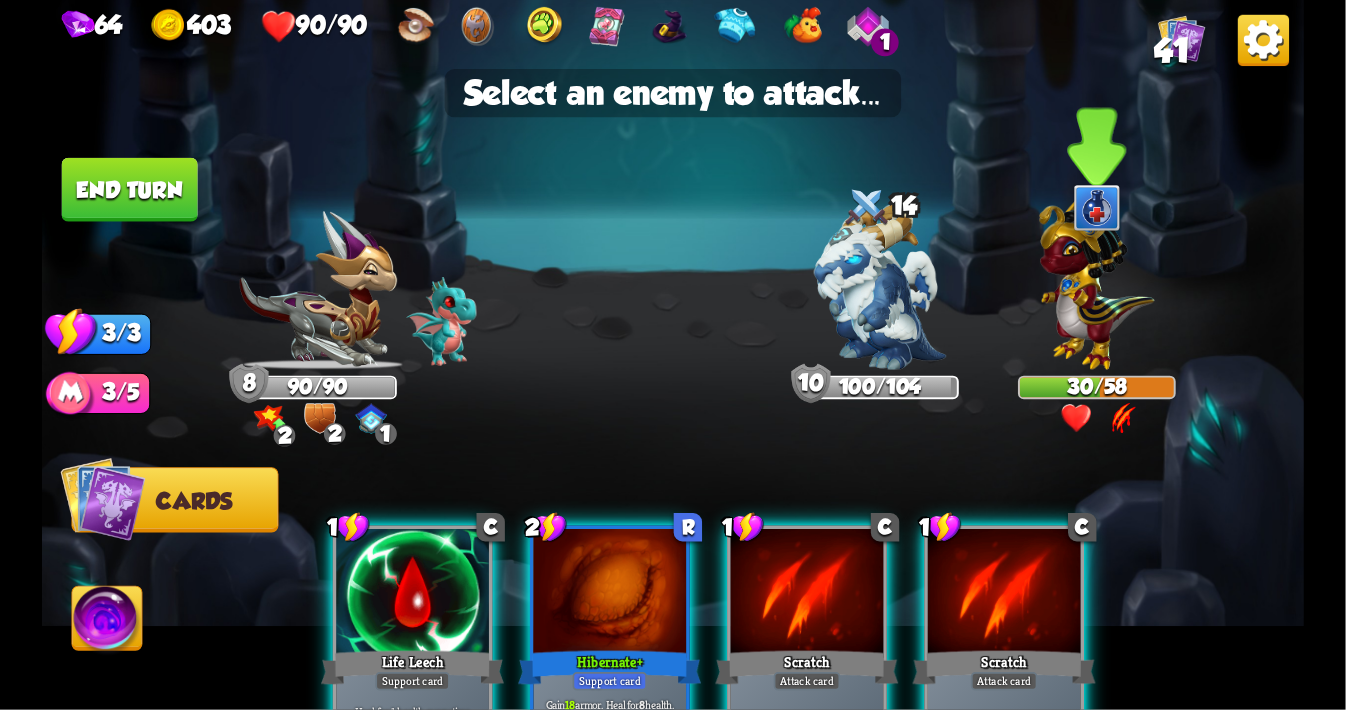 click at bounding box center (1096, 279) 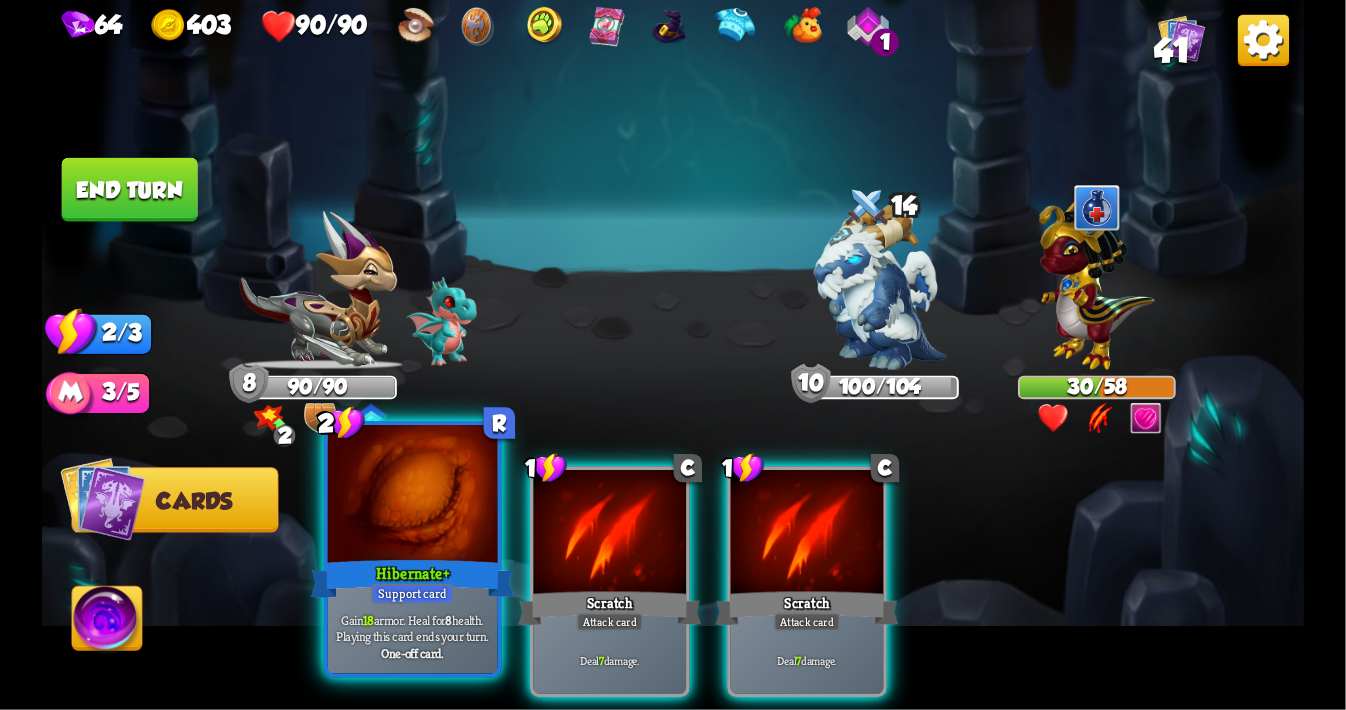 click at bounding box center (413, 496) 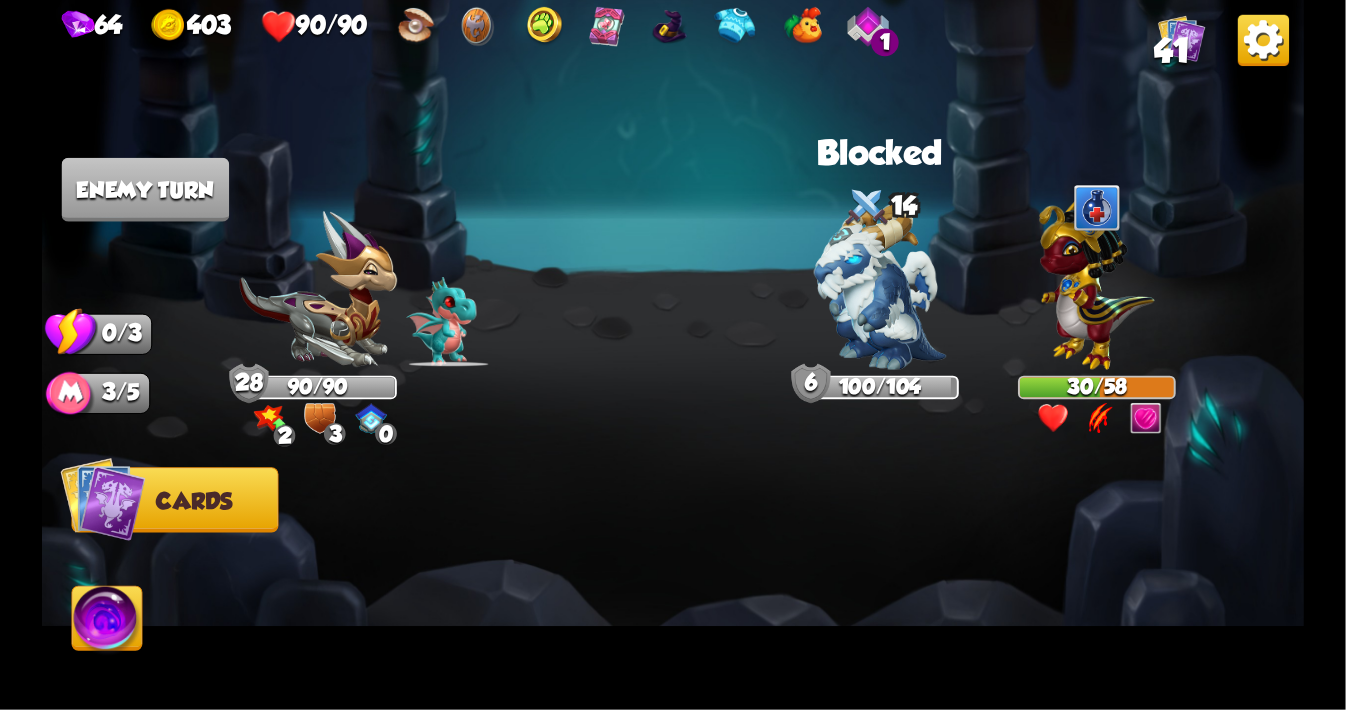 click at bounding box center [107, 622] 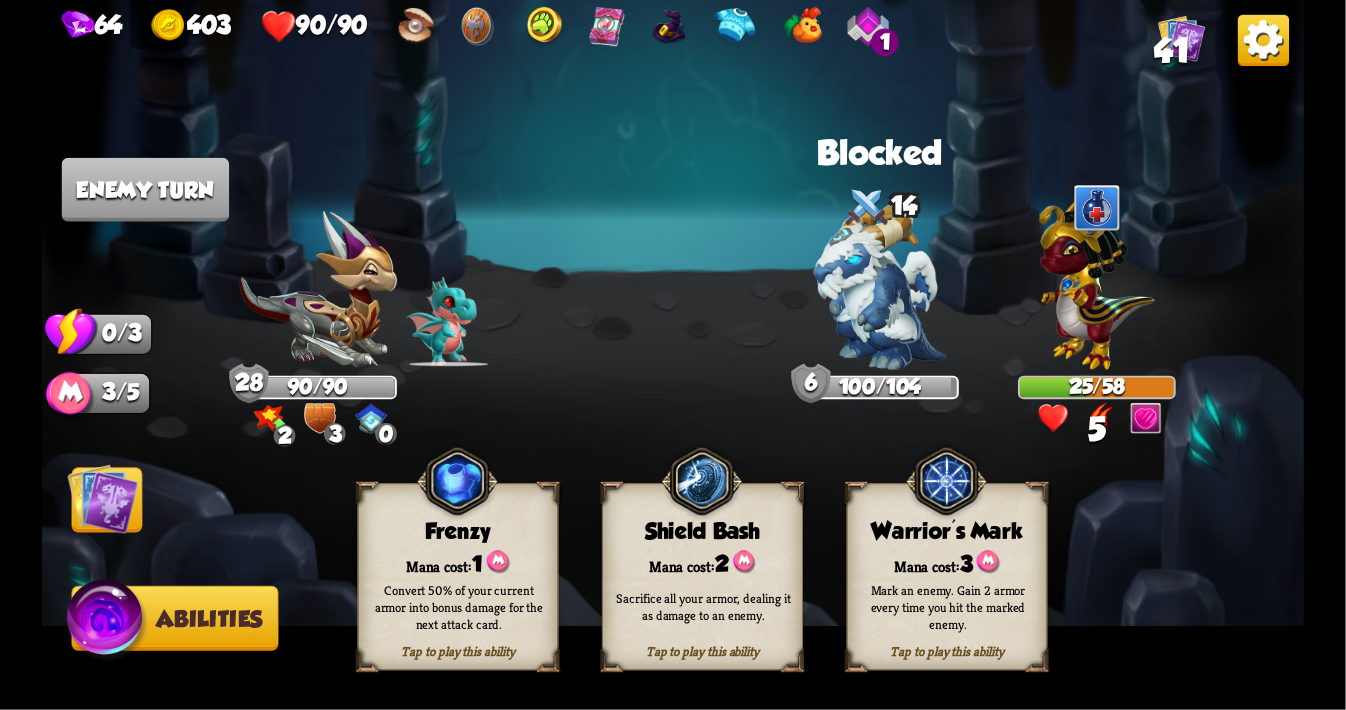 click at bounding box center [457, 481] 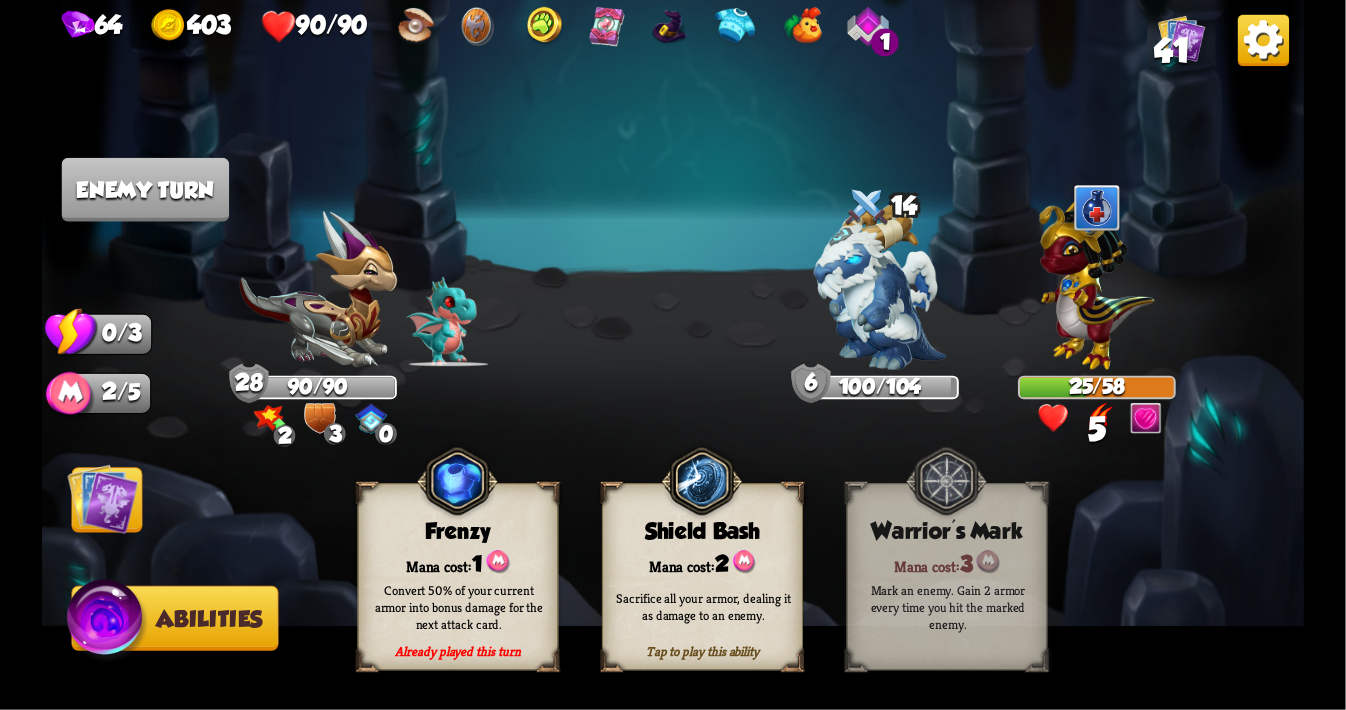 click at bounding box center (103, 498) 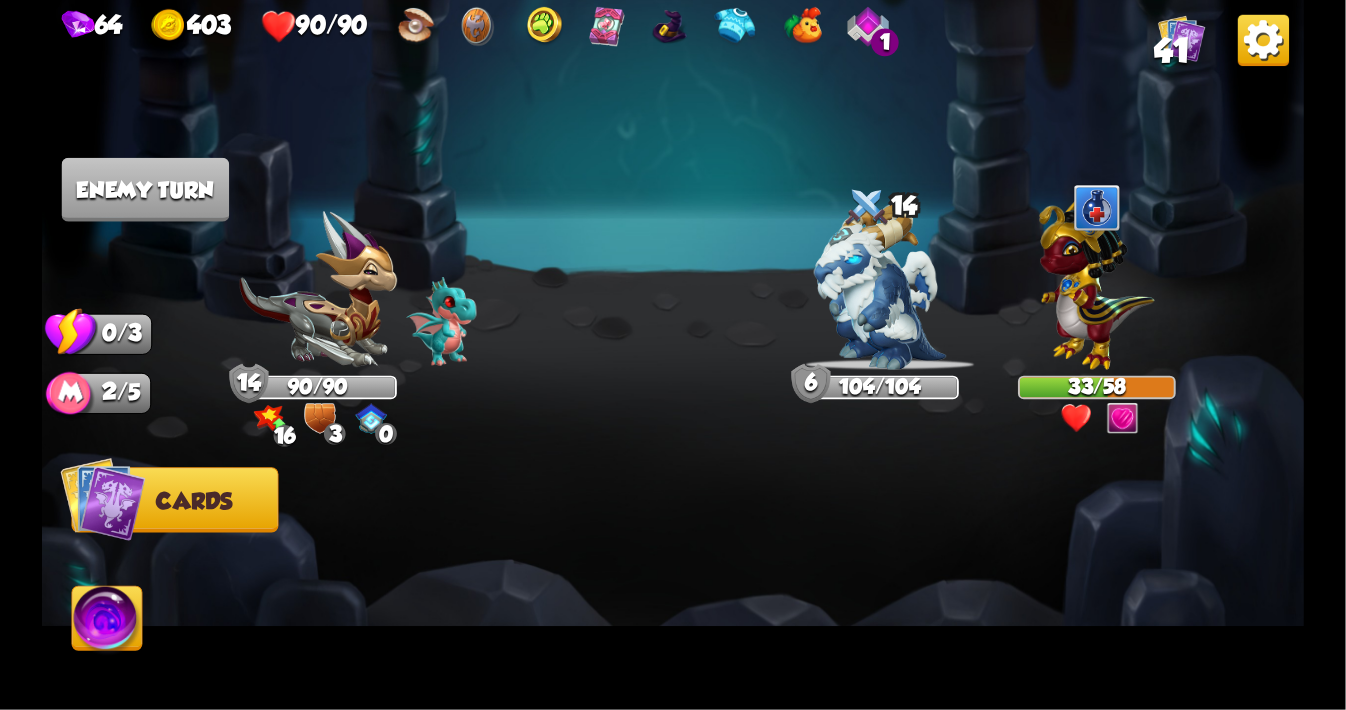 click at bounding box center [270, 418] 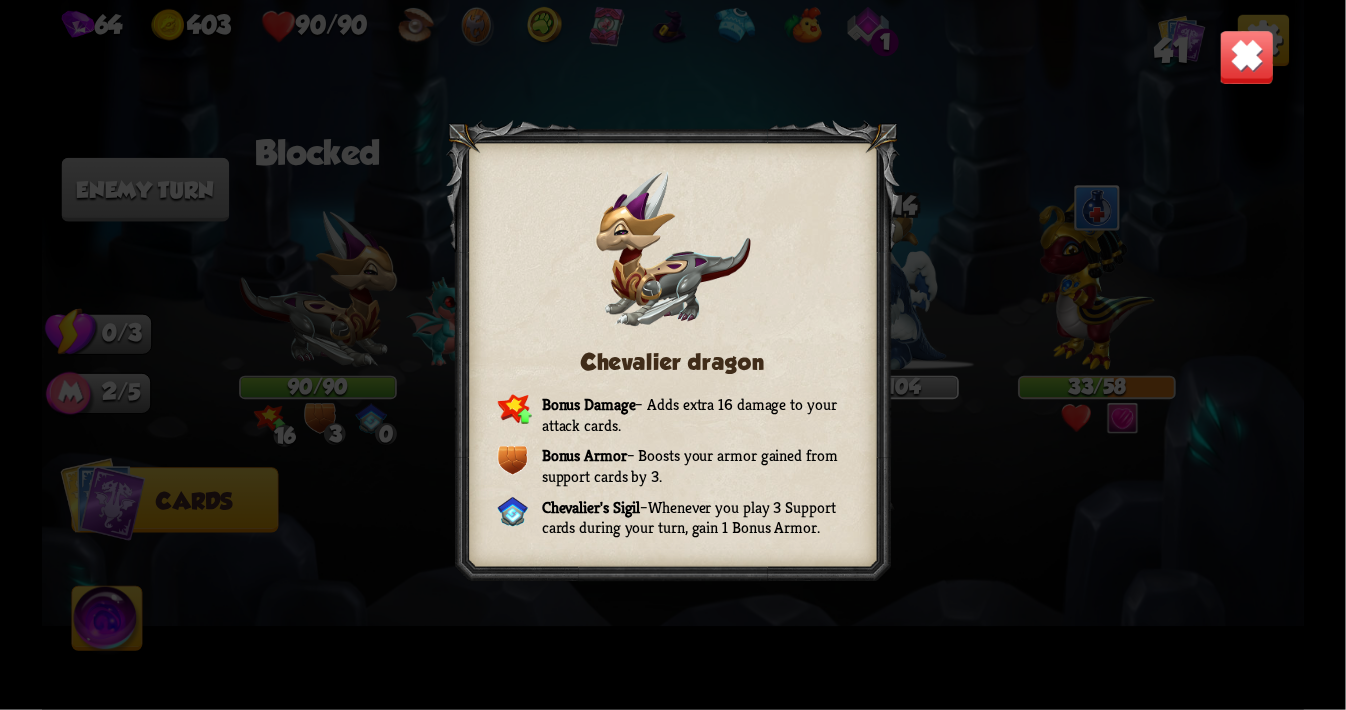 click at bounding box center [1246, 57] 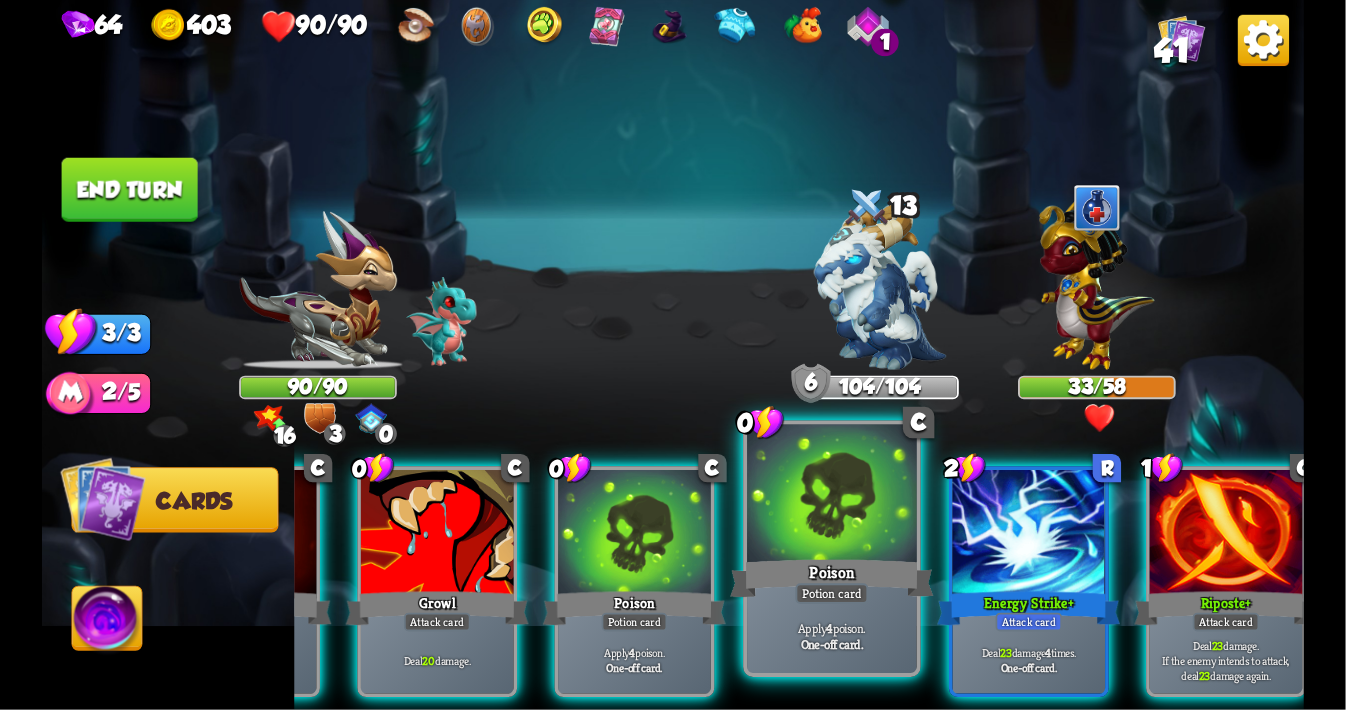scroll, scrollTop: 0, scrollLeft: 189, axis: horizontal 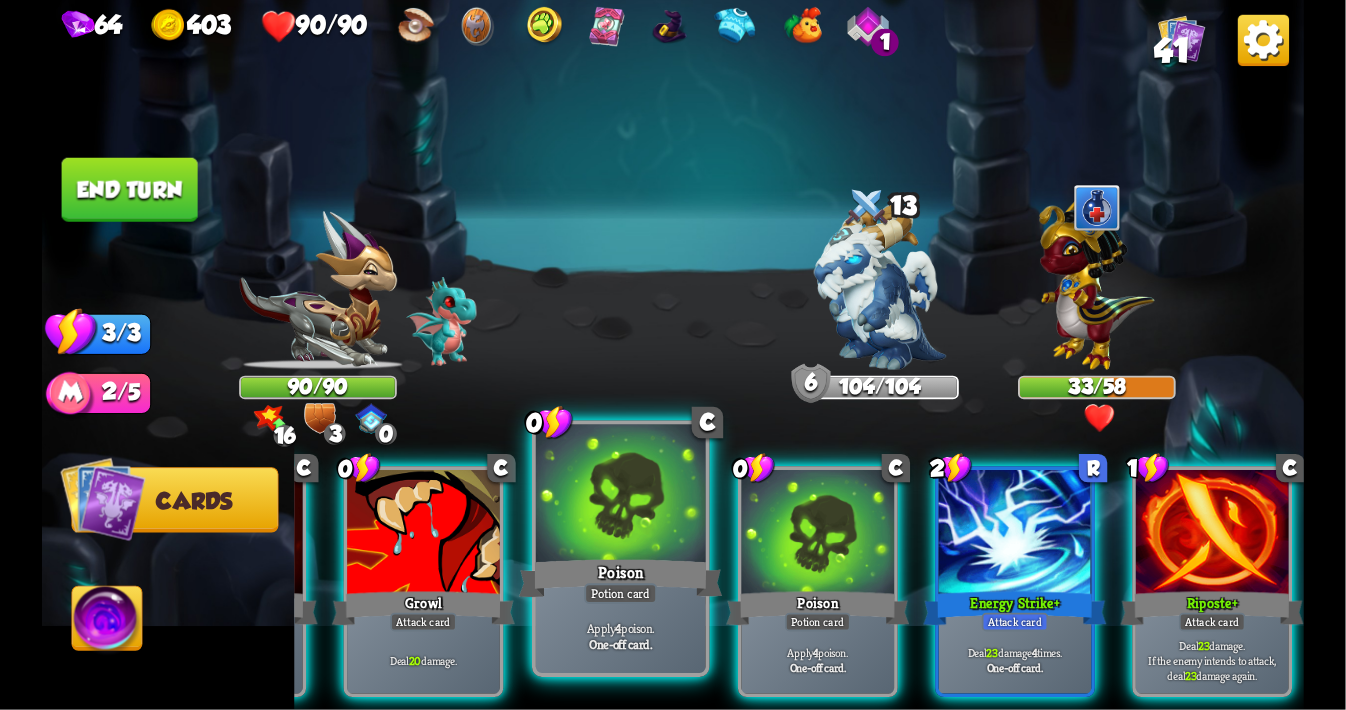 click on "Poison" at bounding box center [621, 578] 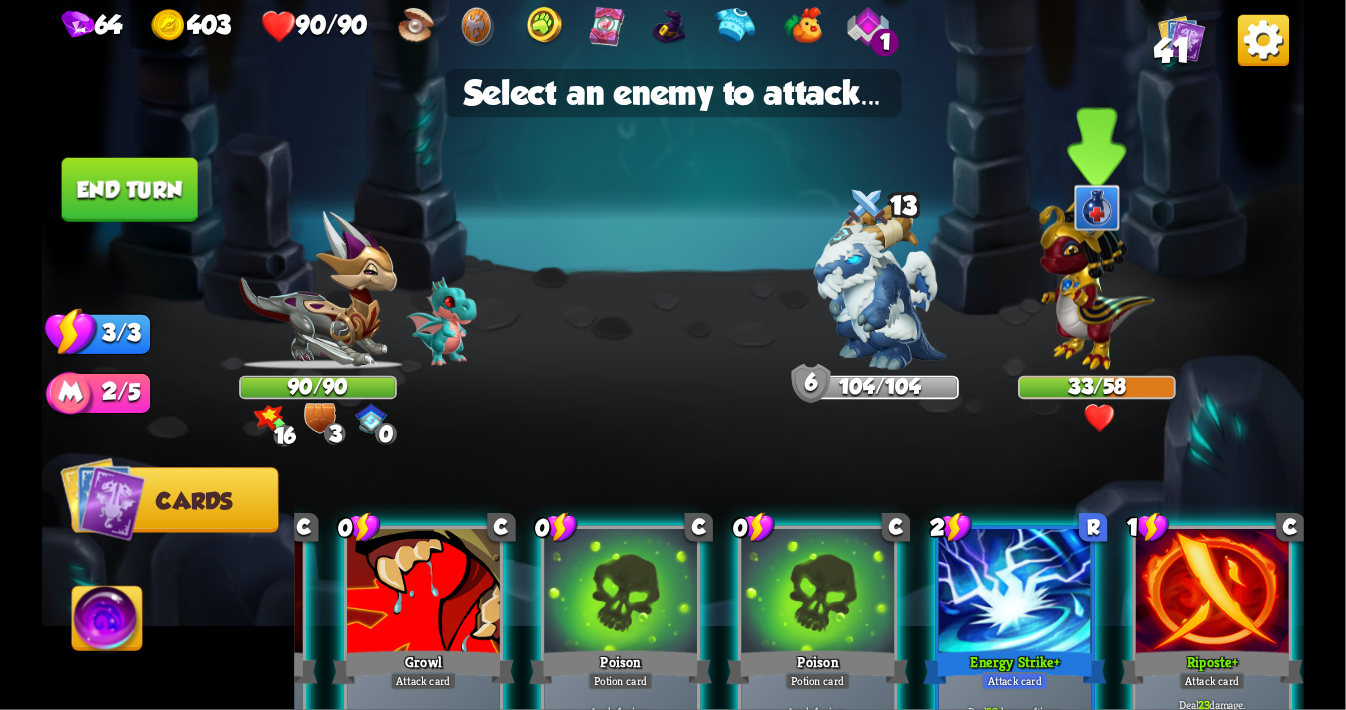 click at bounding box center (1096, 279) 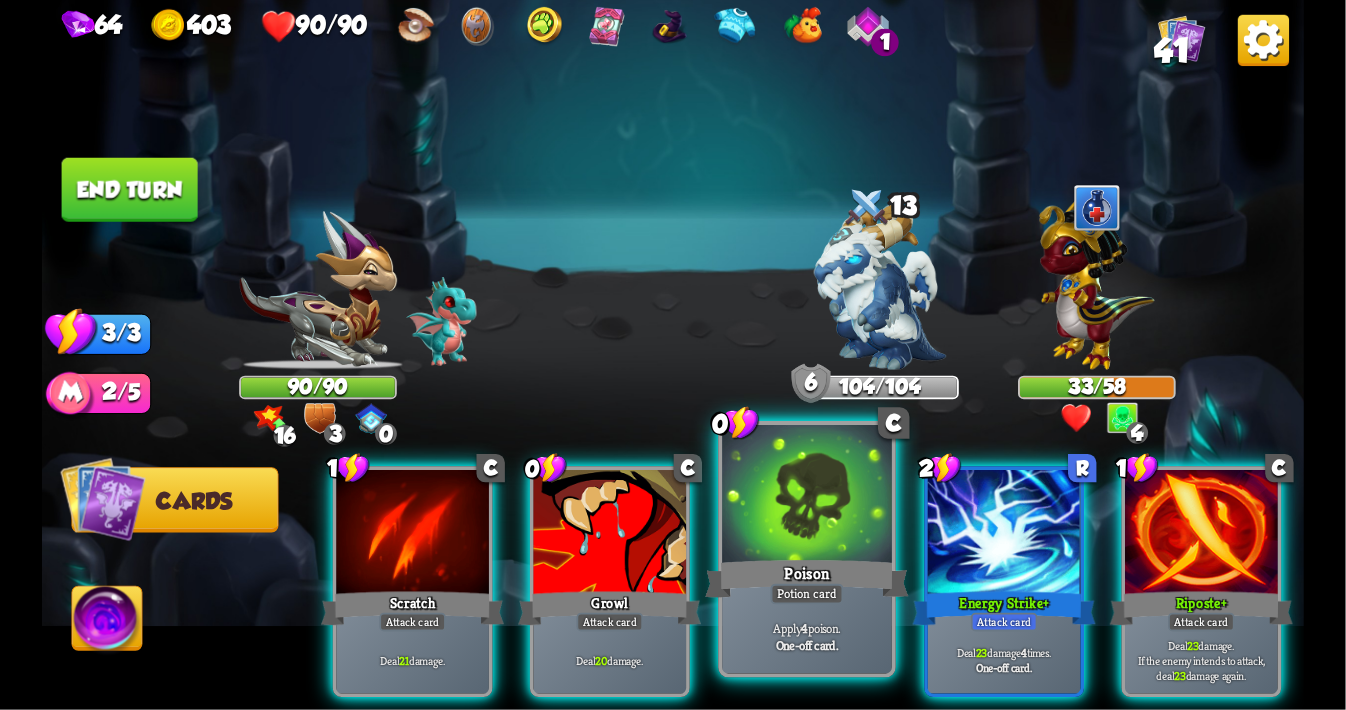 click at bounding box center [807, 496] 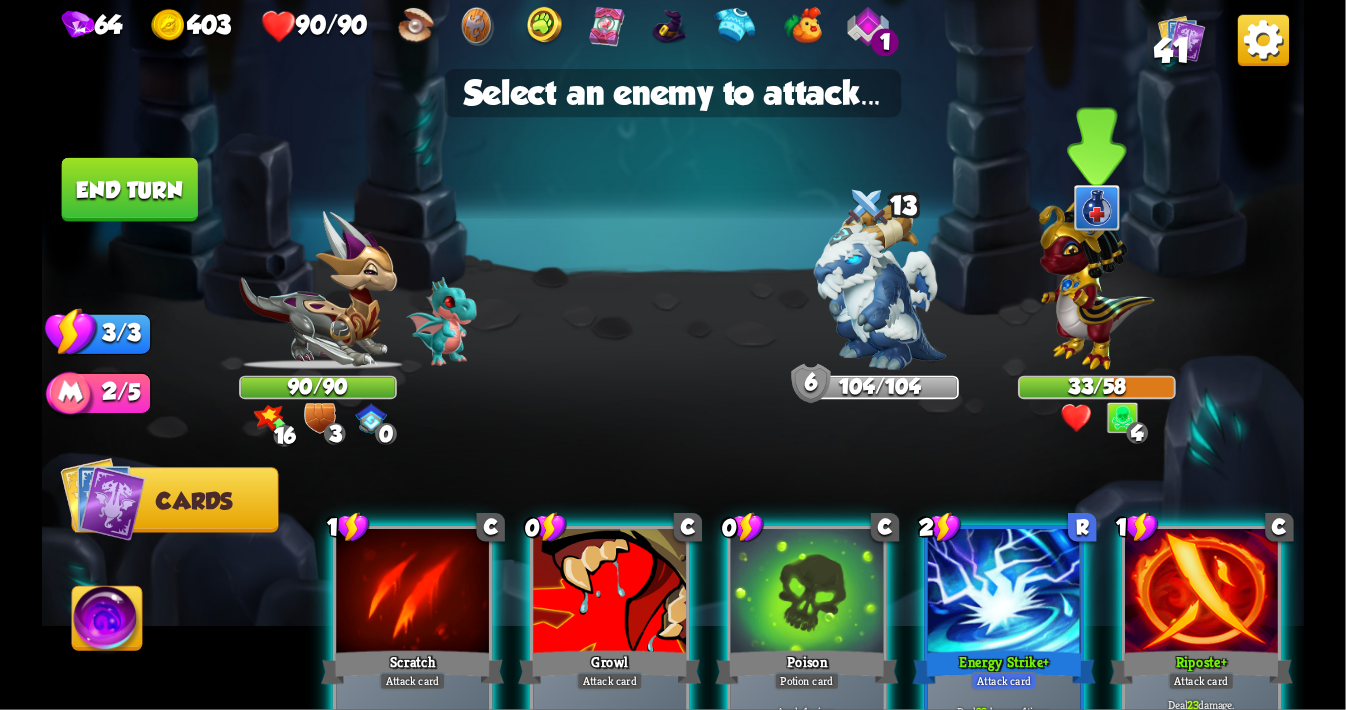 click at bounding box center [1096, 279] 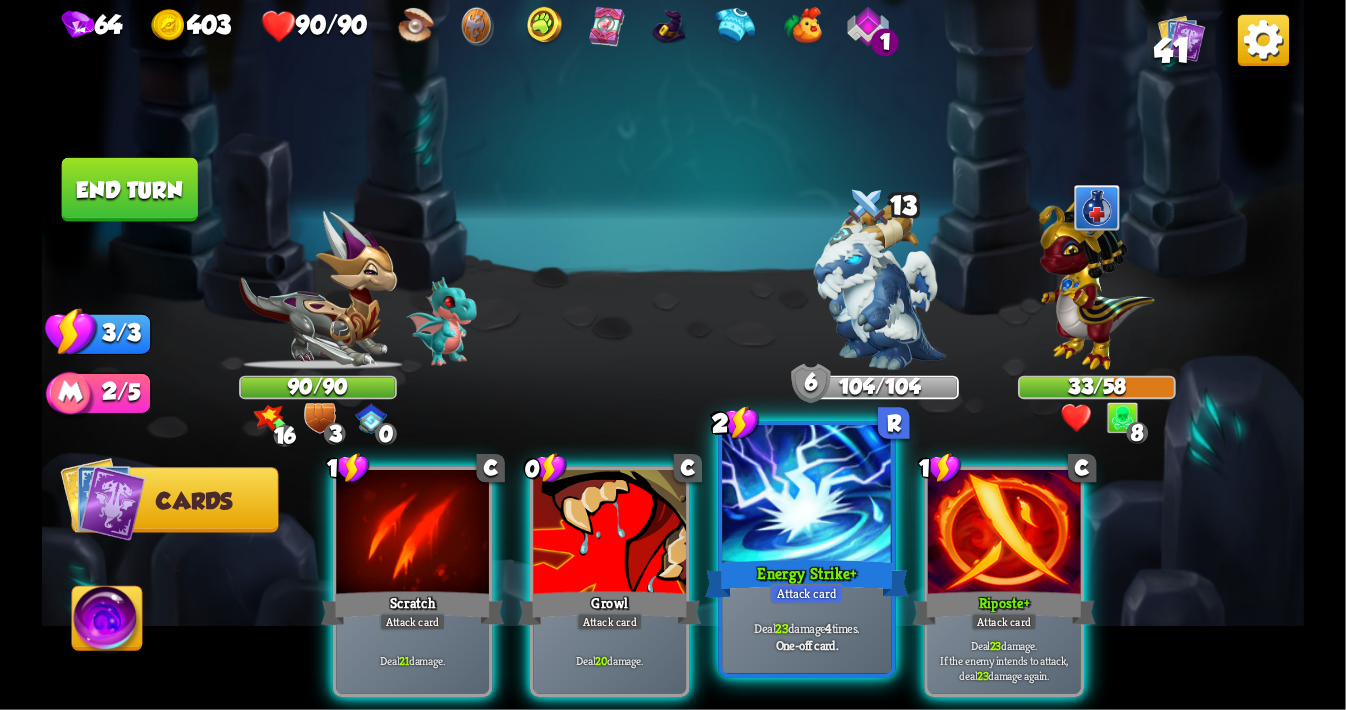 click at bounding box center [807, 496] 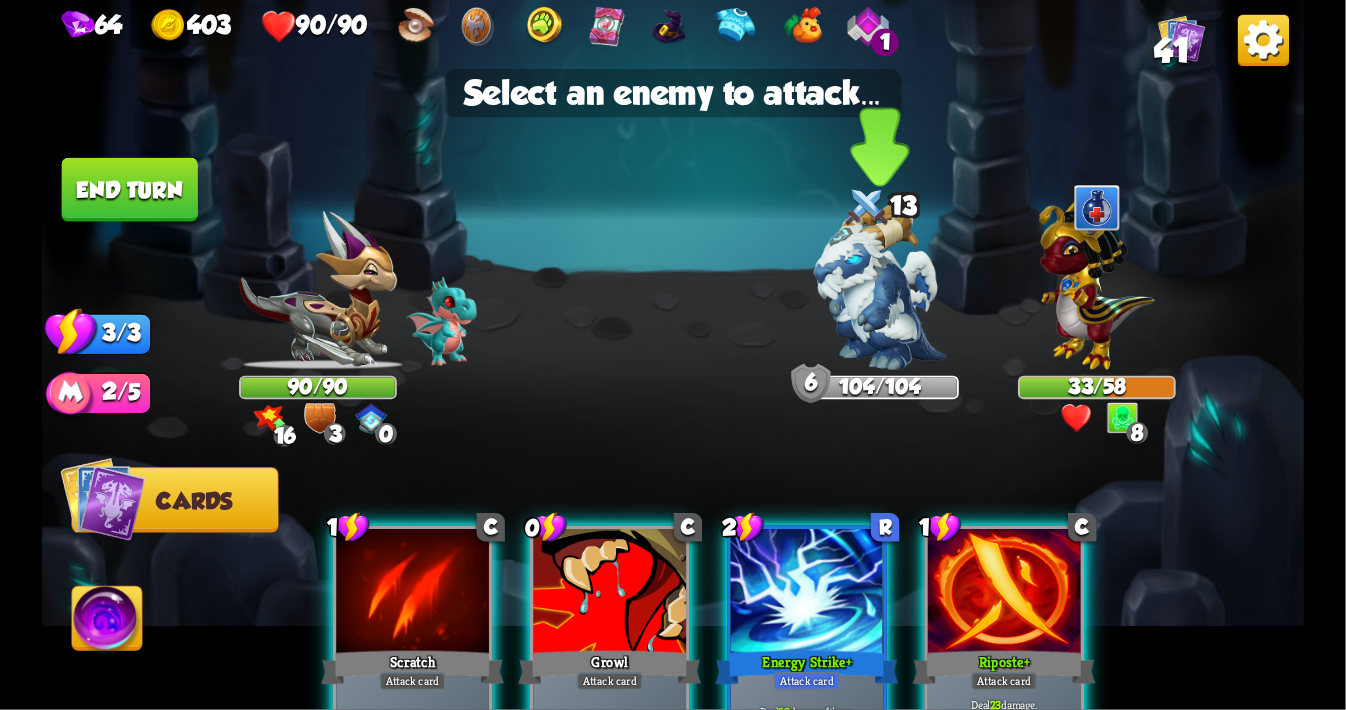 click at bounding box center [866, 207] 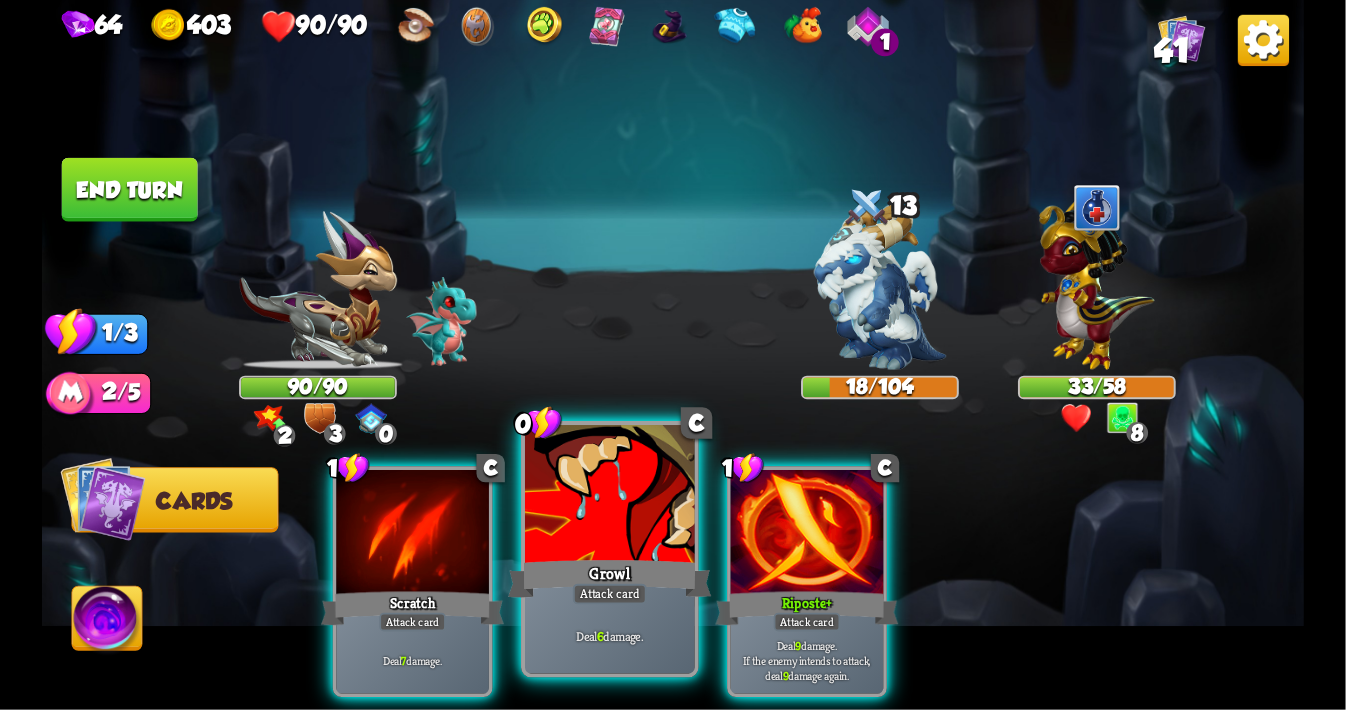 click at bounding box center [610, 496] 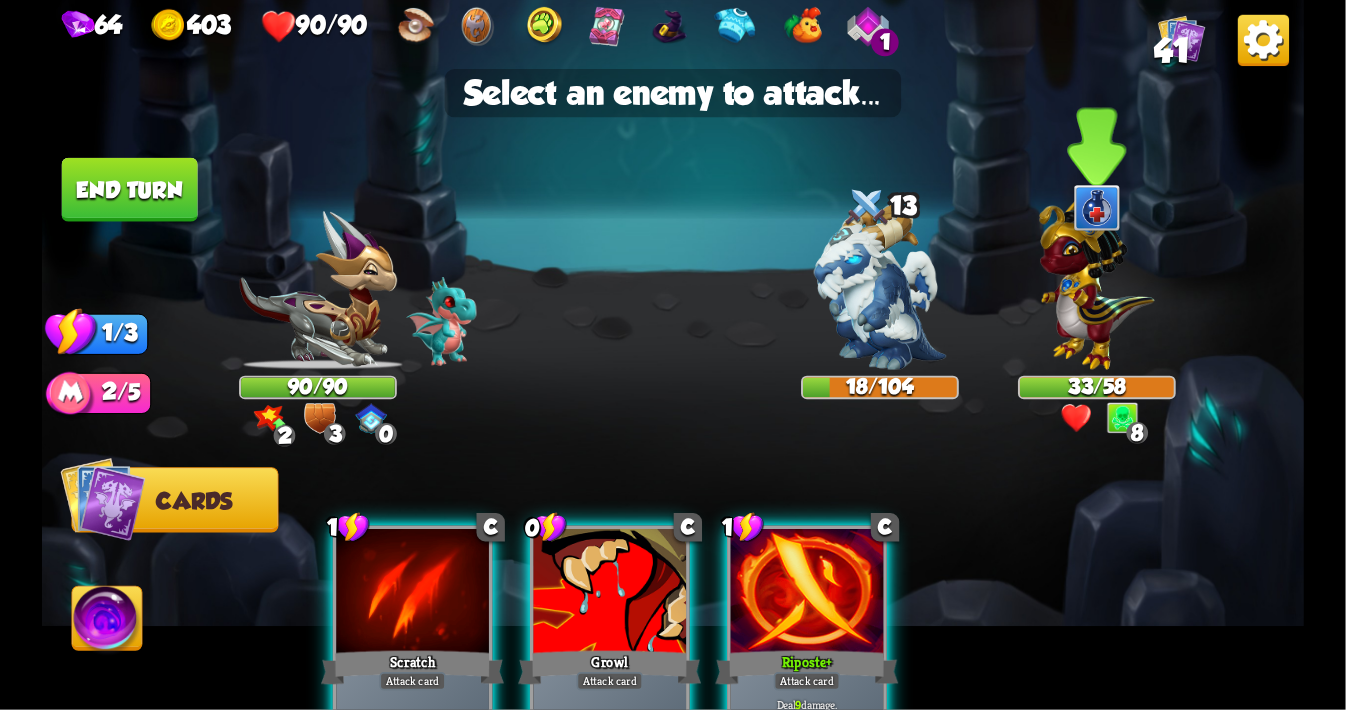 click at bounding box center (1096, 279) 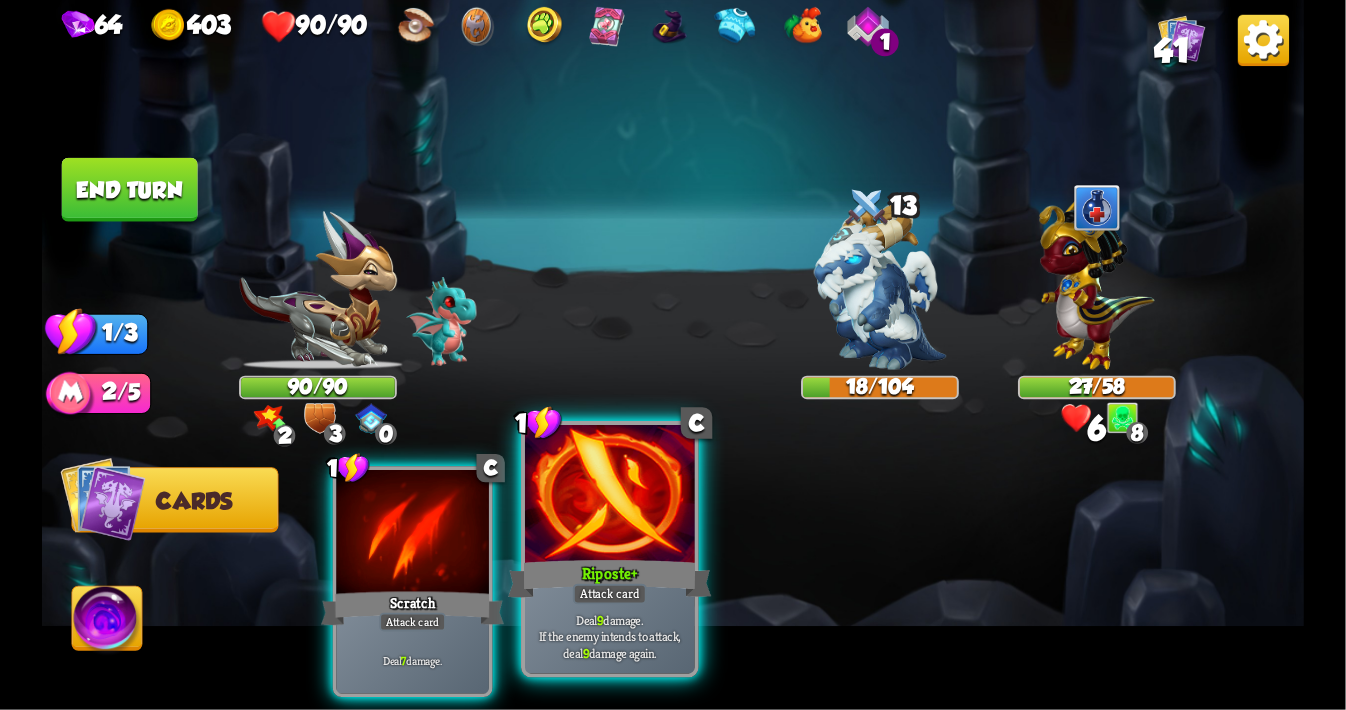 click at bounding box center (610, 496) 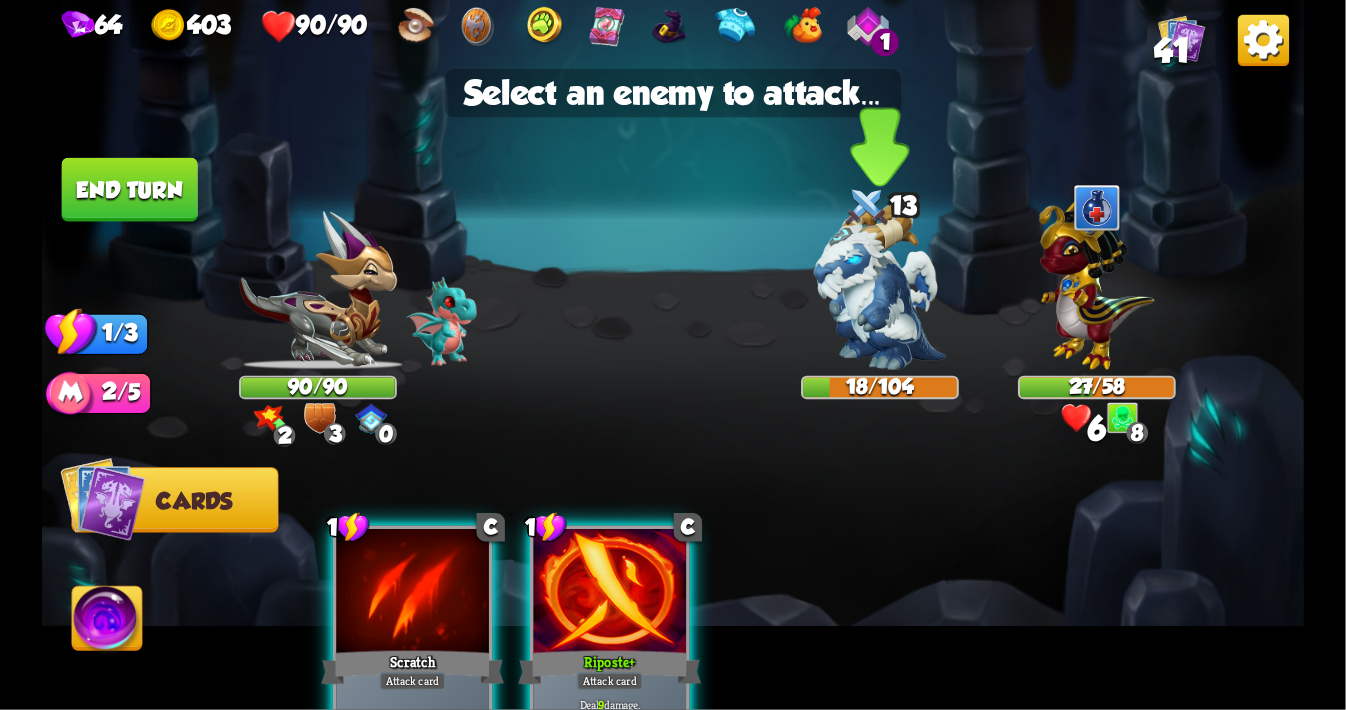 click at bounding box center (880, 287) 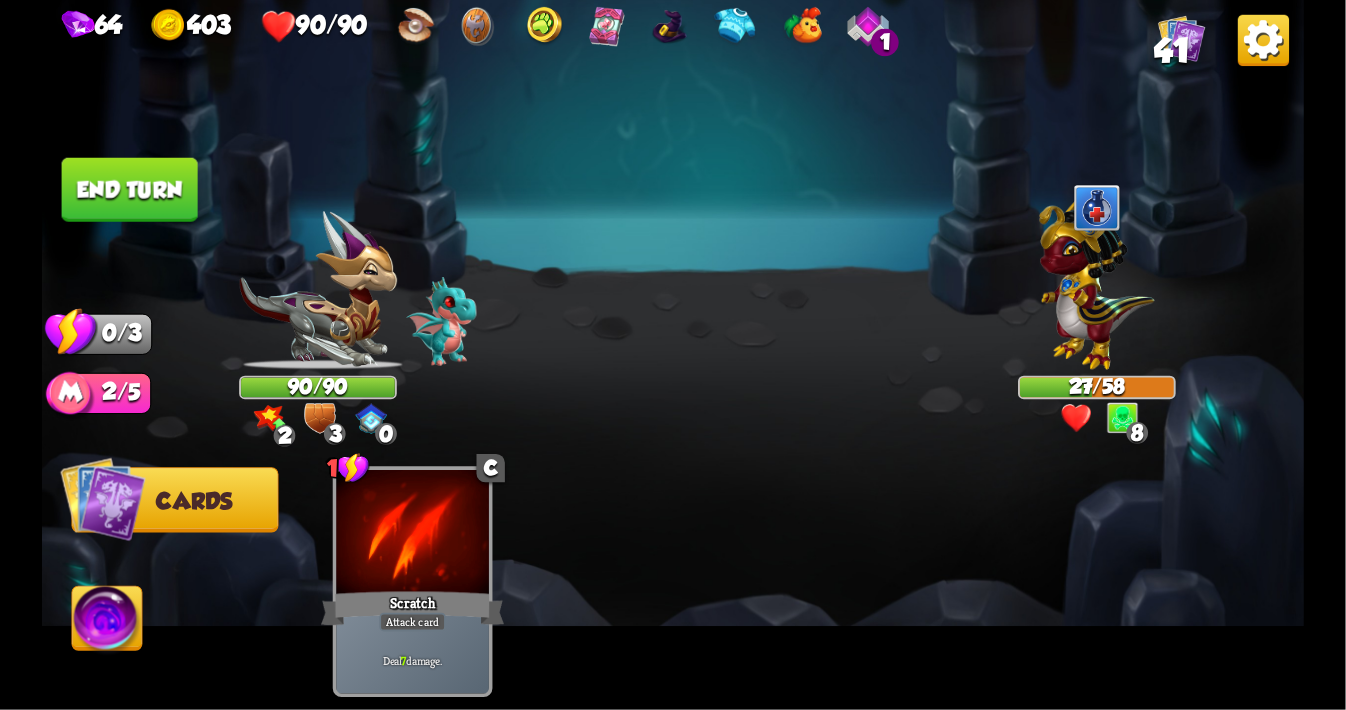 click on "End turn" at bounding box center (130, 190) 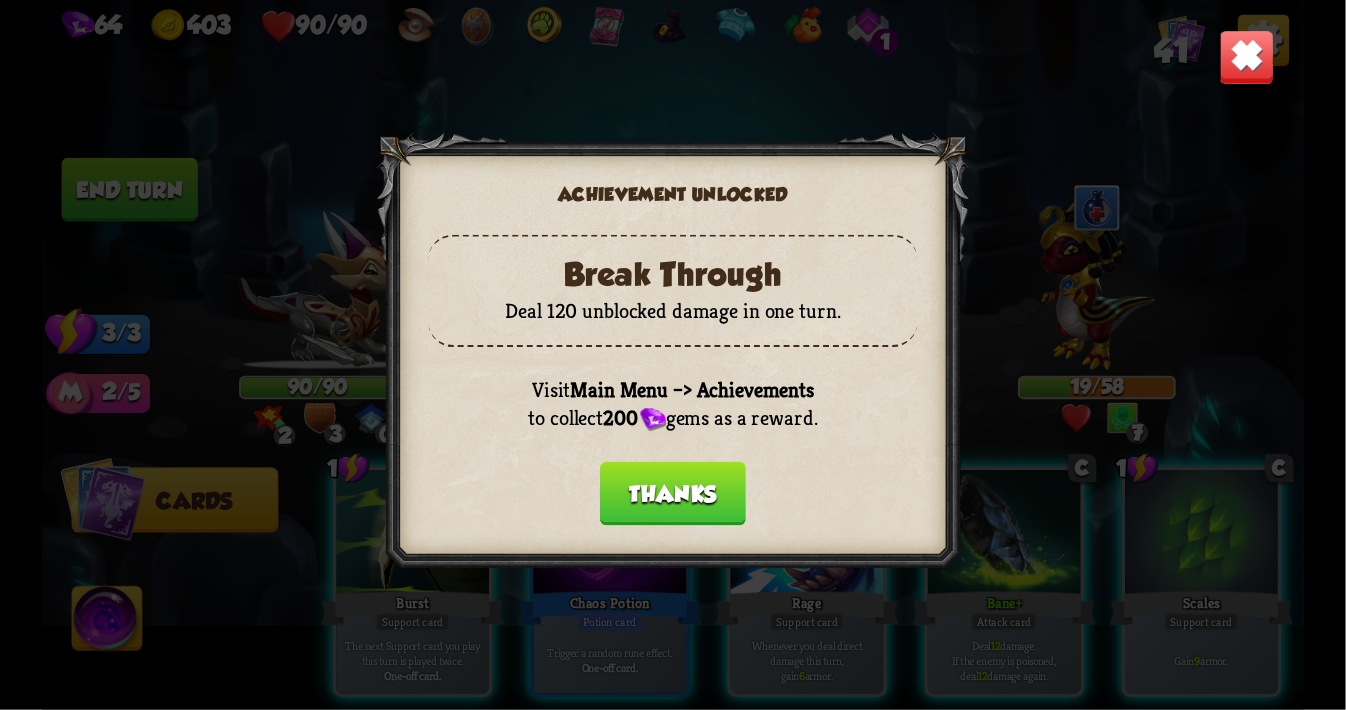 click on "Thanks" at bounding box center [673, 493] 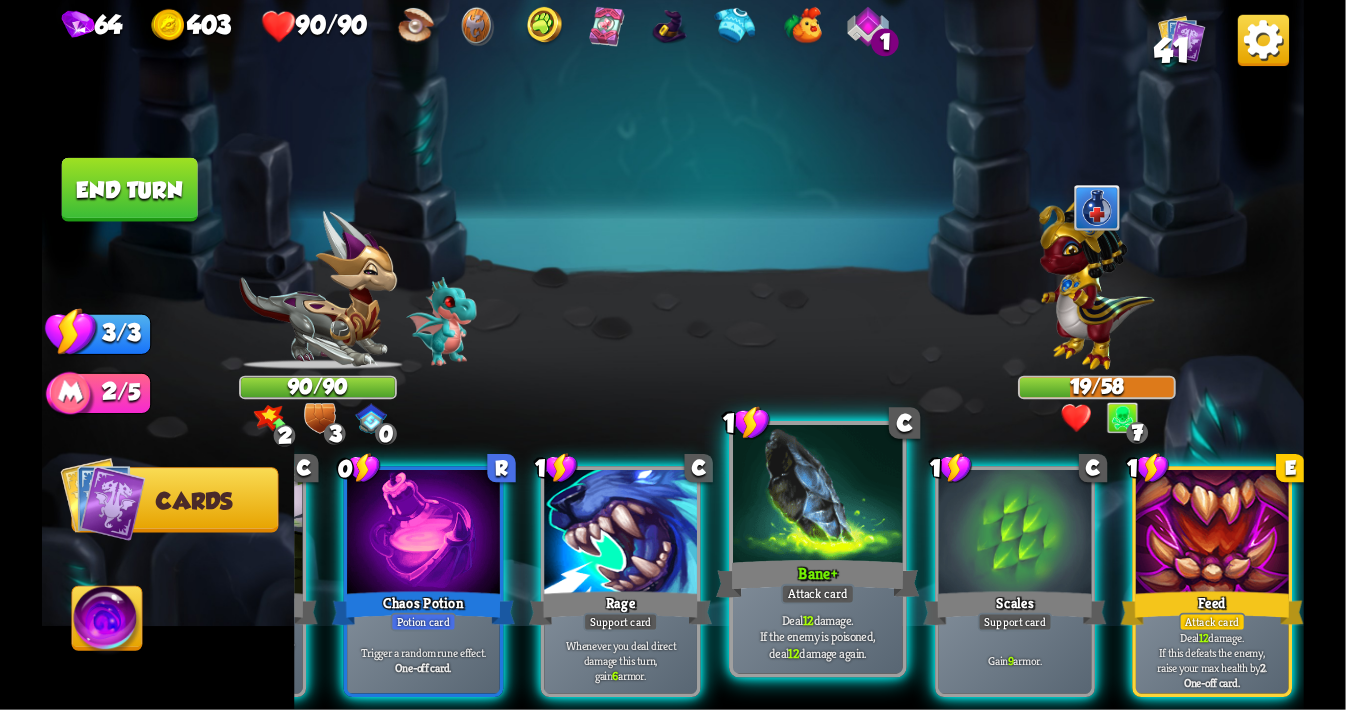scroll, scrollTop: 0, scrollLeft: 0, axis: both 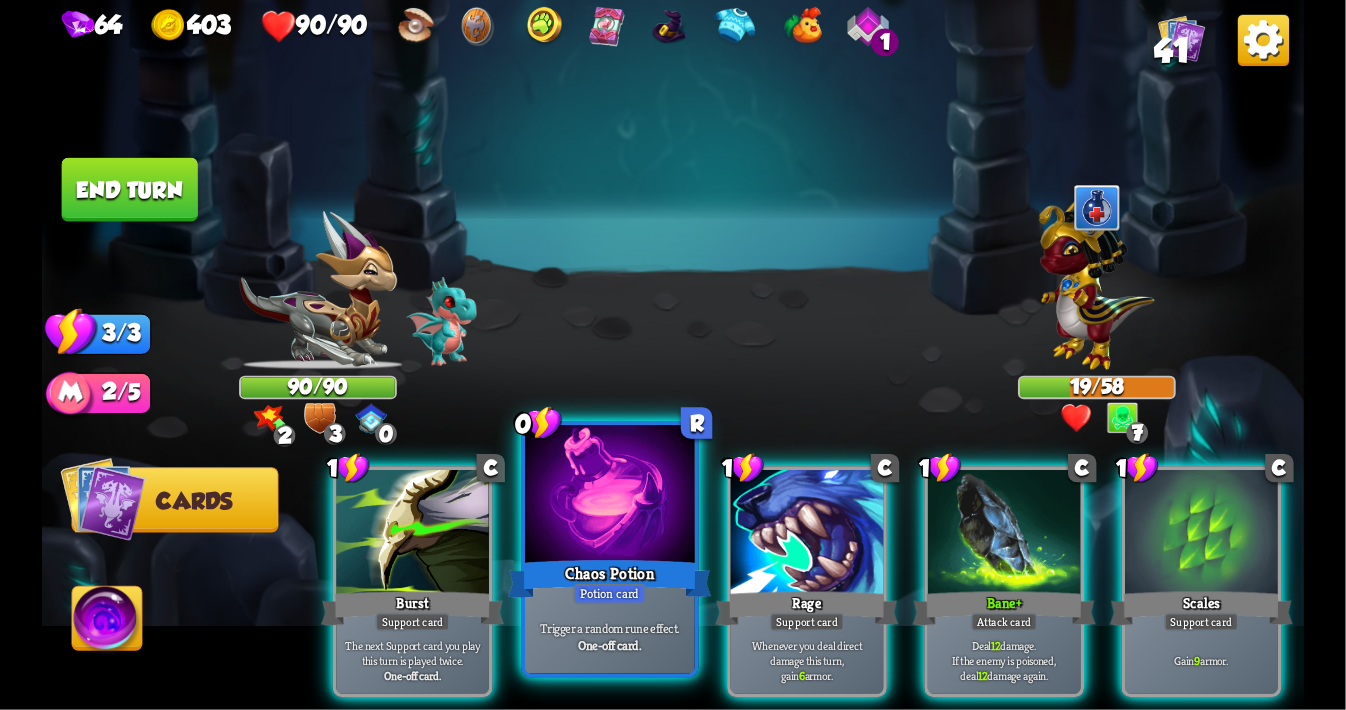 click on "Chaos Potion" at bounding box center [610, 578] 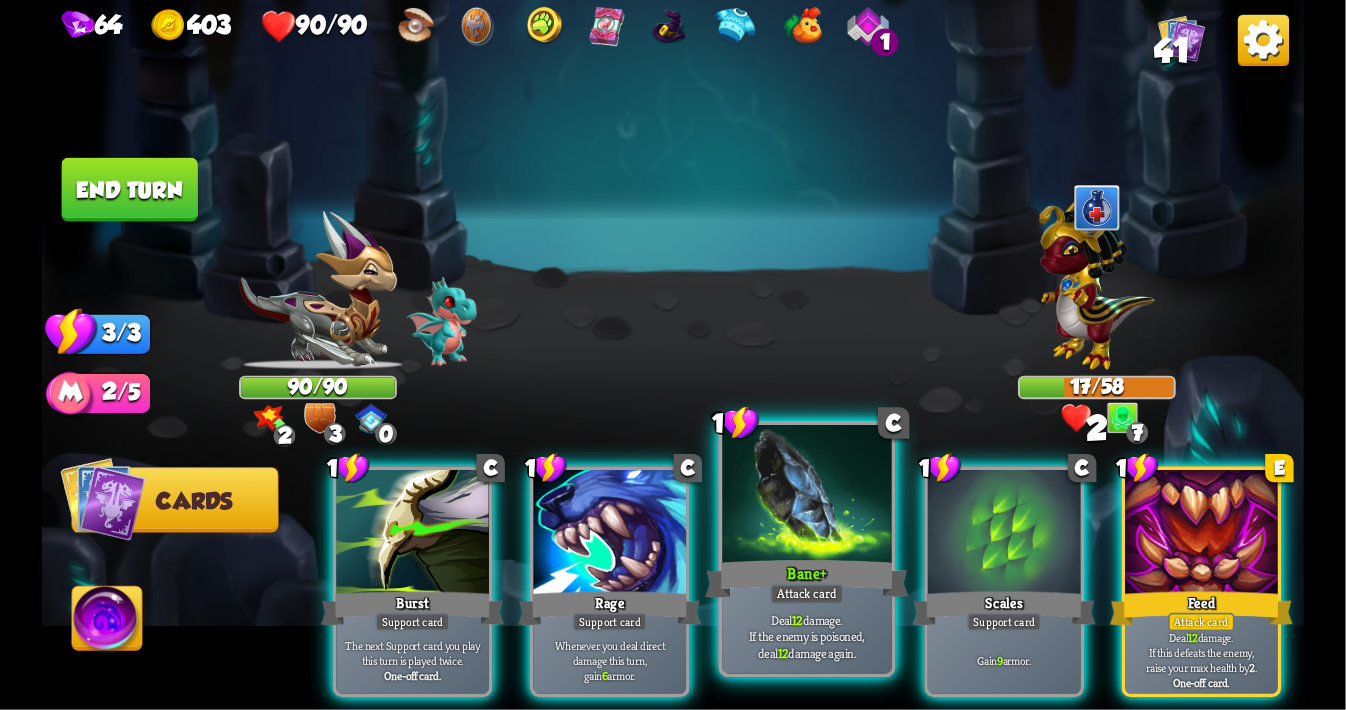 click at bounding box center [807, 496] 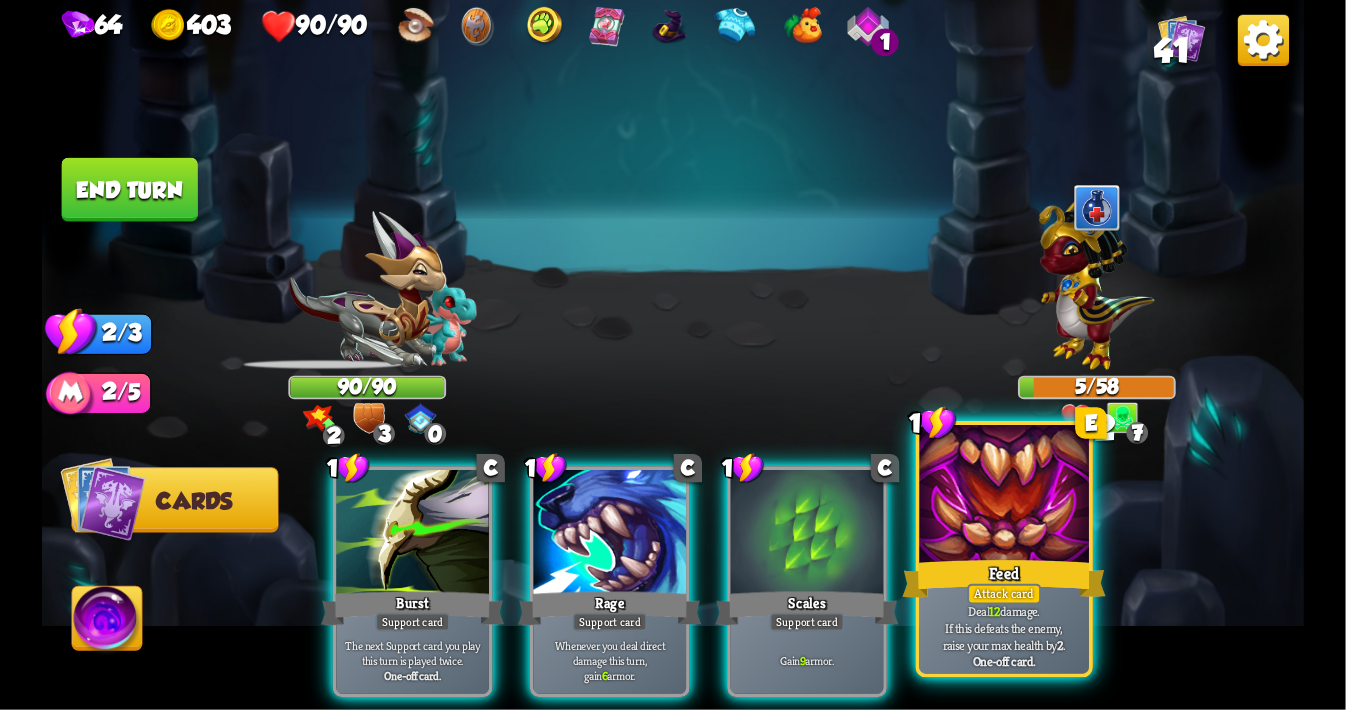click at bounding box center (1005, 496) 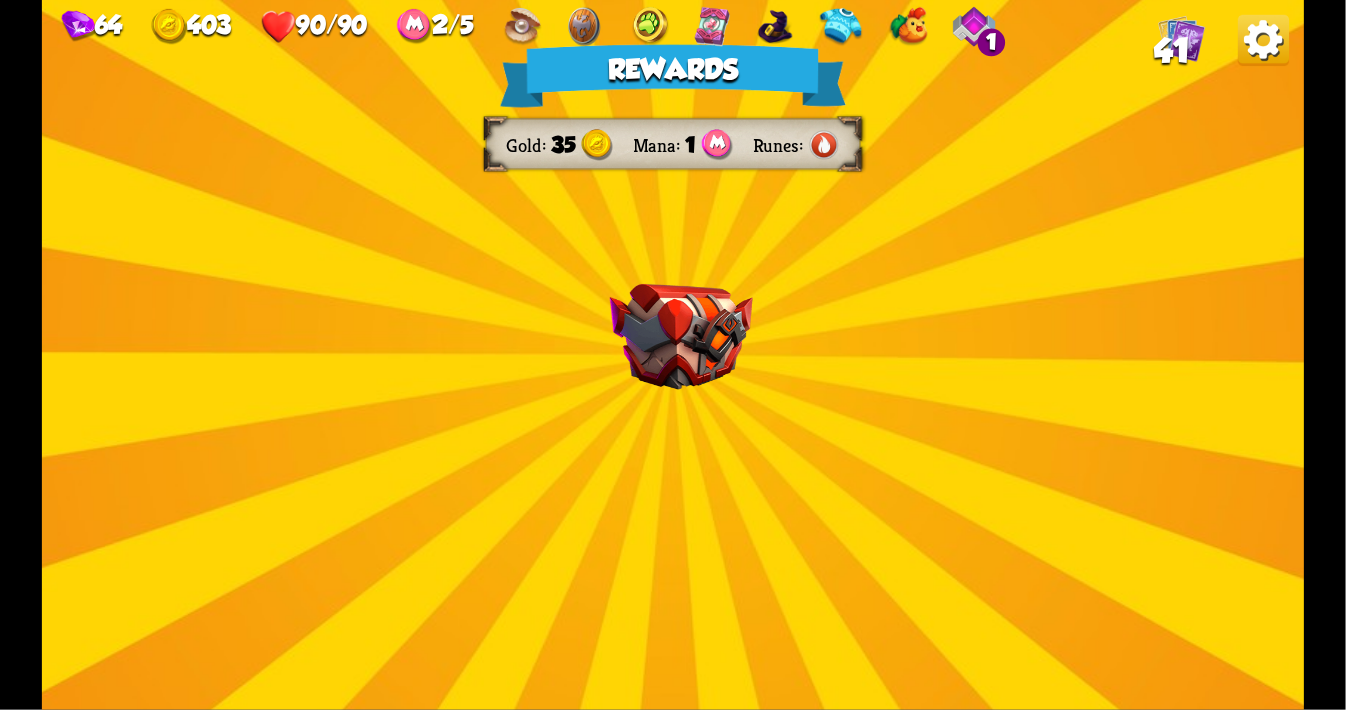 click on "Rewards Gold 35 Mana 1 Runes Select a card 1 C Pierce + Attack card Remove all armor from the enemy, then deal 8 damage. 1 C Last Punch Attack card Deal 14 damage. Can only be played if this is the only attack card in your hand. 0 C Growl Attack card Deal 4 damage. Proceed" at bounding box center (673, 355) 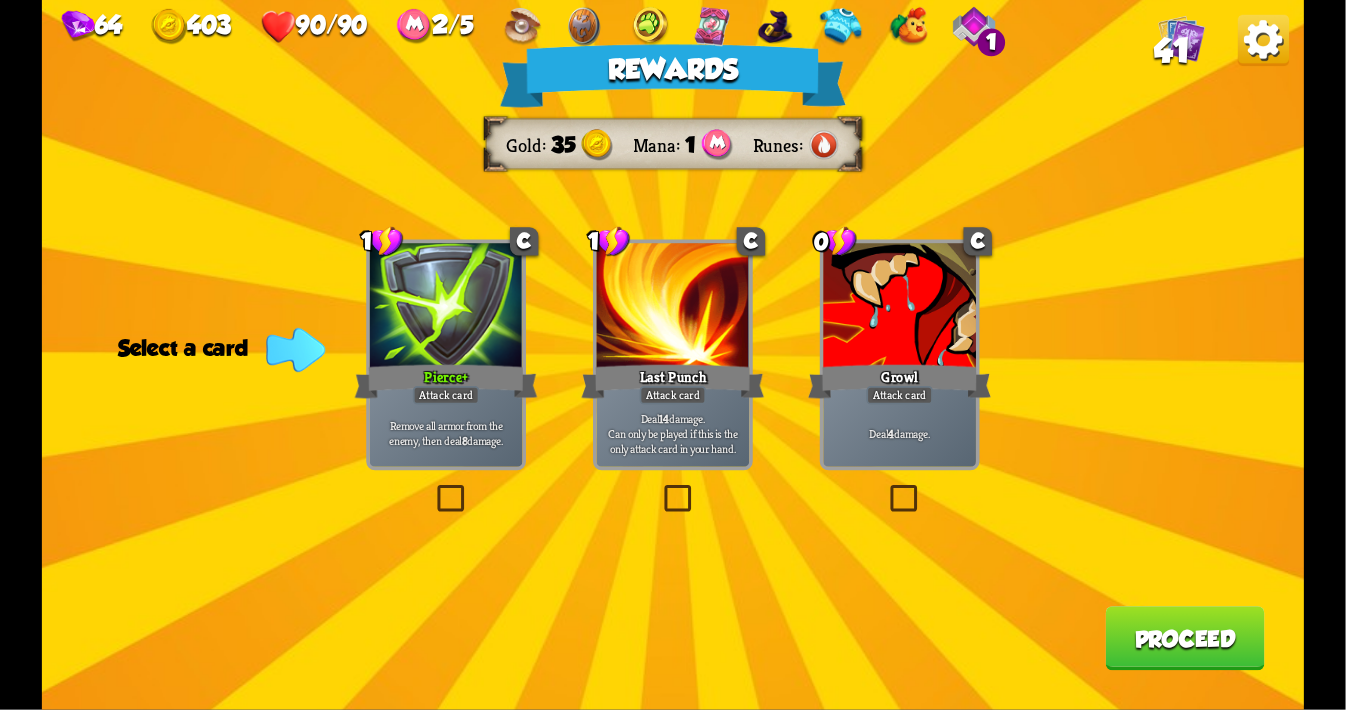 click at bounding box center [433, 488] 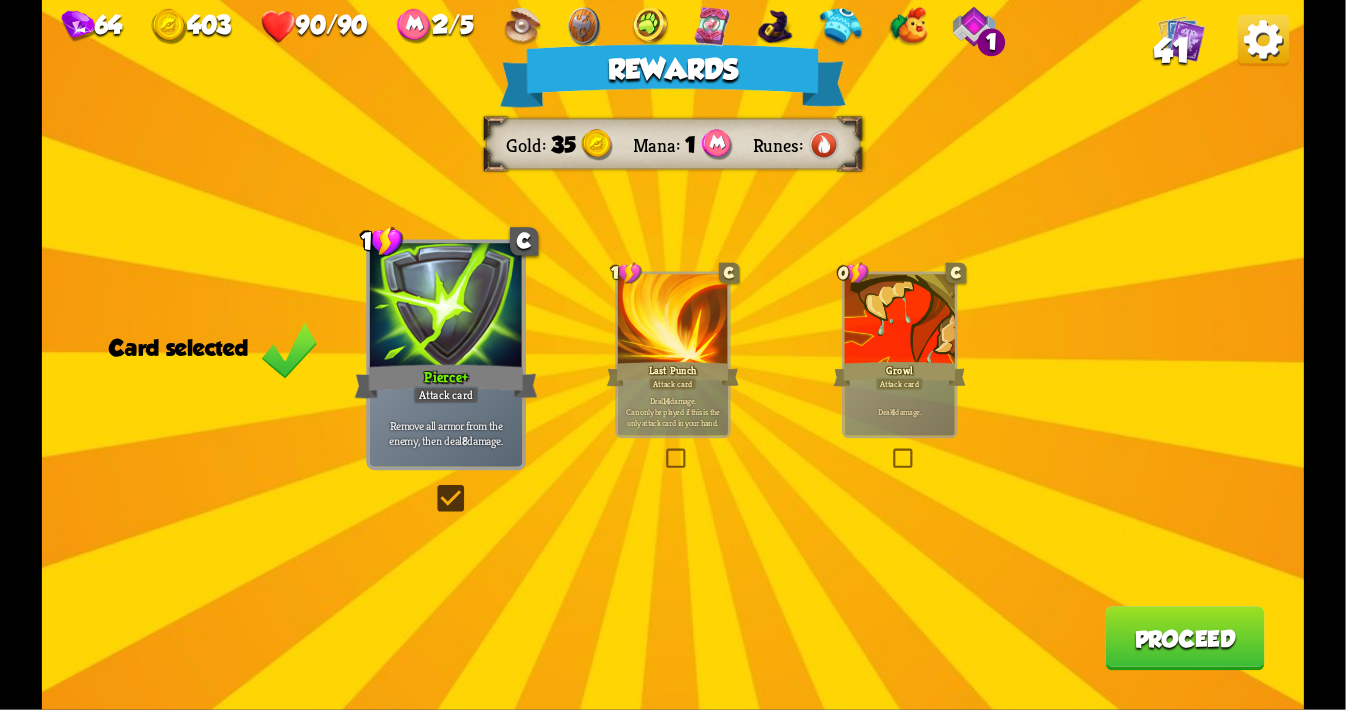 click on "Proceed" at bounding box center (1184, 638) 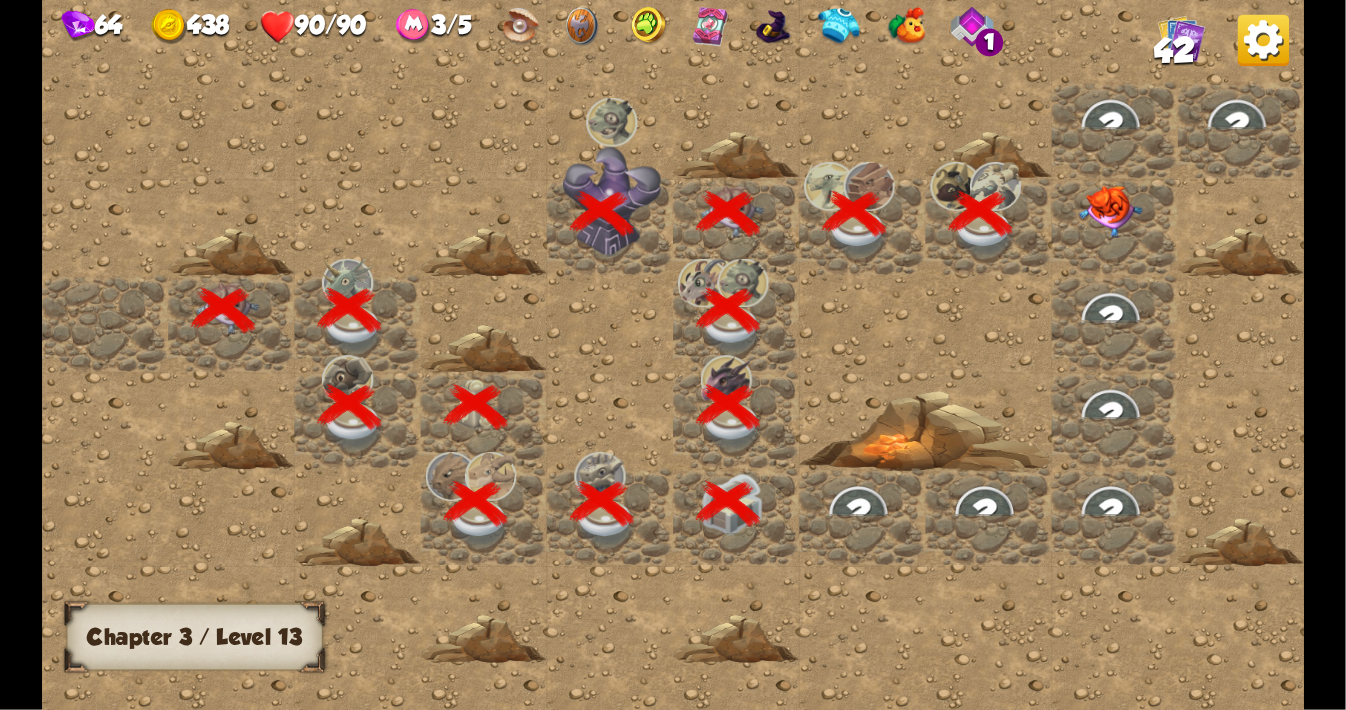 scroll, scrollTop: 0, scrollLeft: 384, axis: horizontal 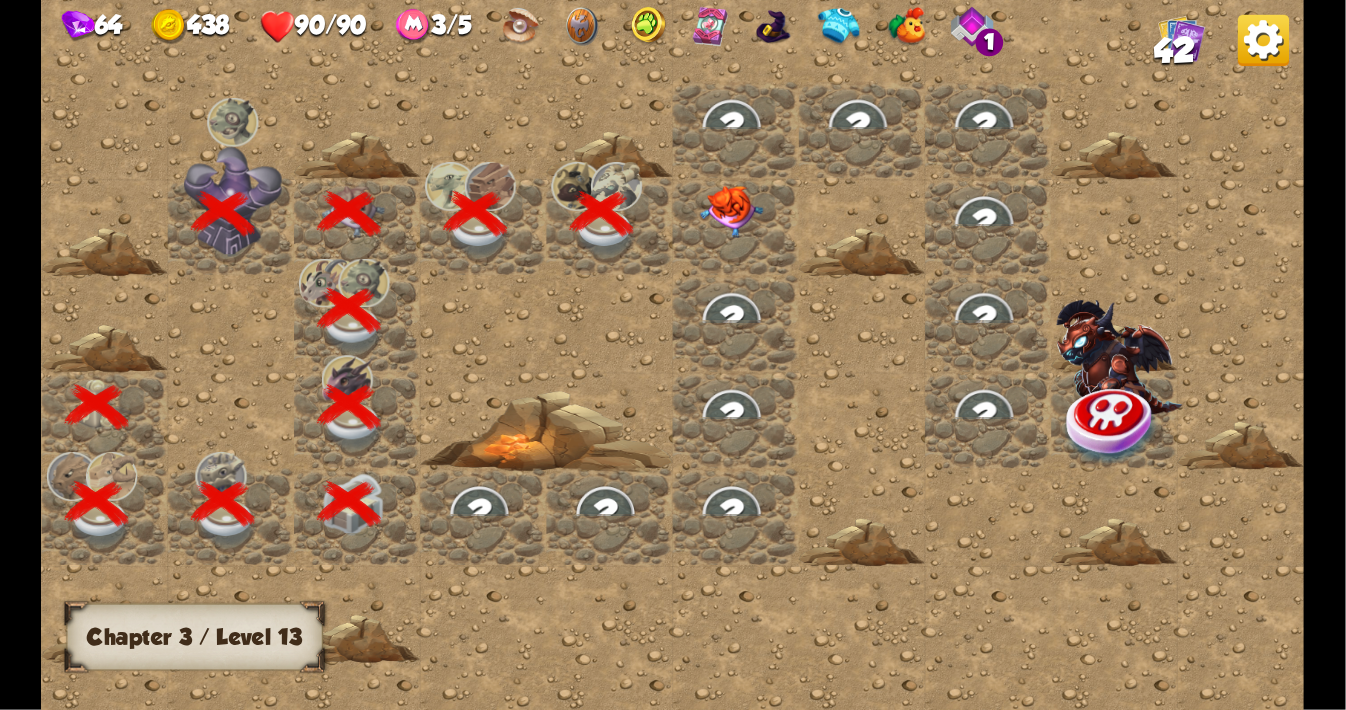 drag, startPoint x: 1142, startPoint y: 641, endPoint x: 663, endPoint y: 190, distance: 657.9073 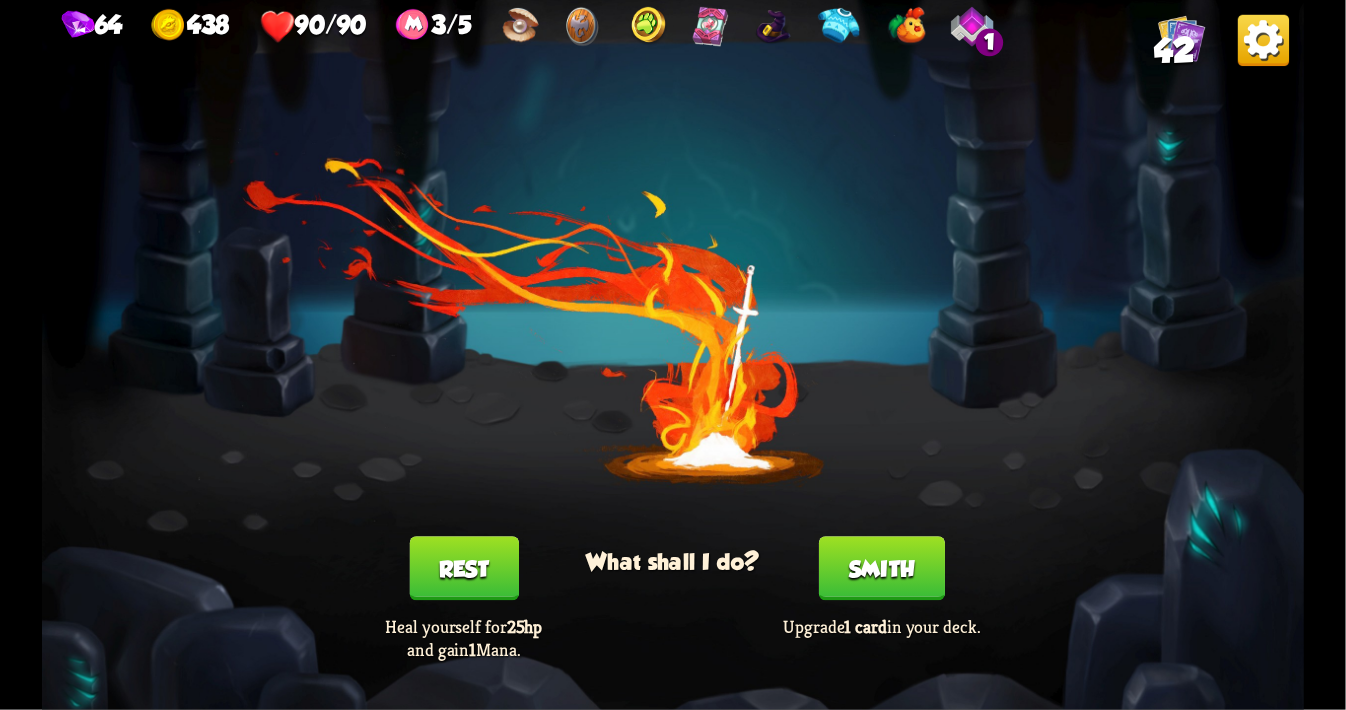 click on "Smith" at bounding box center [882, 568] 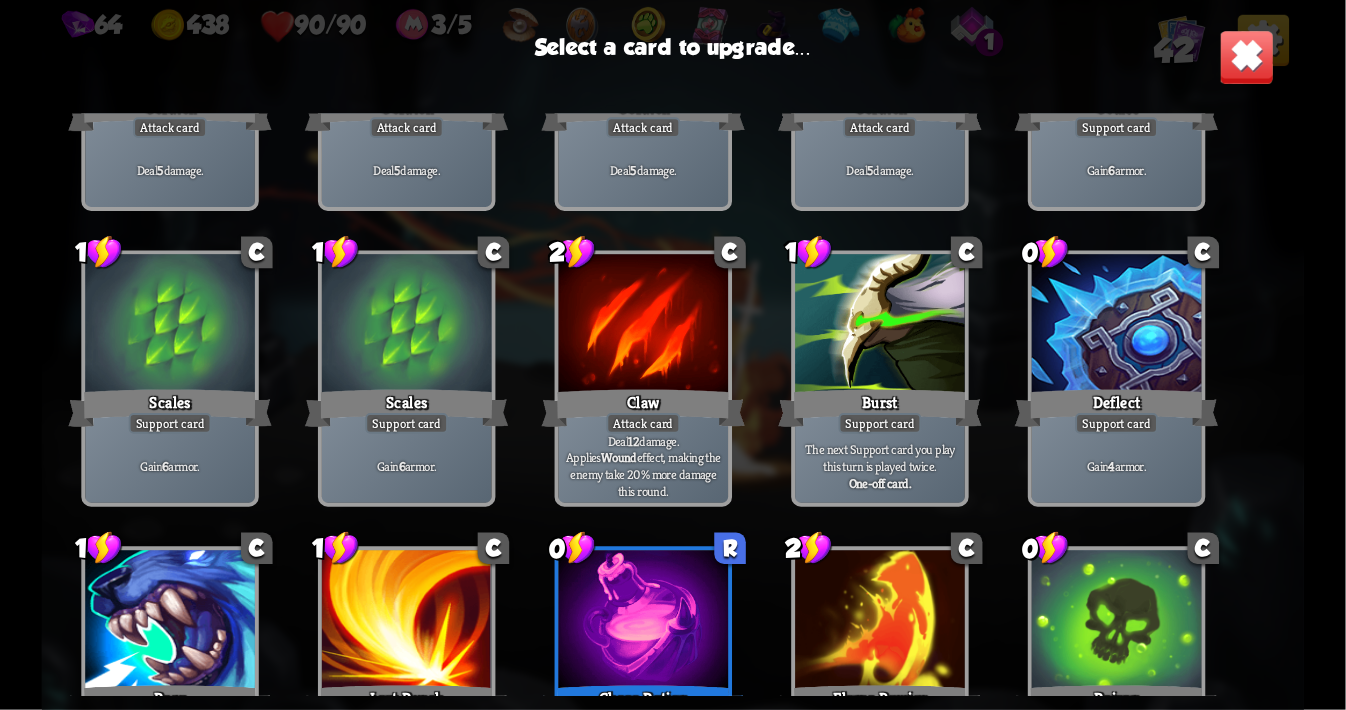 scroll, scrollTop: 221, scrollLeft: 0, axis: vertical 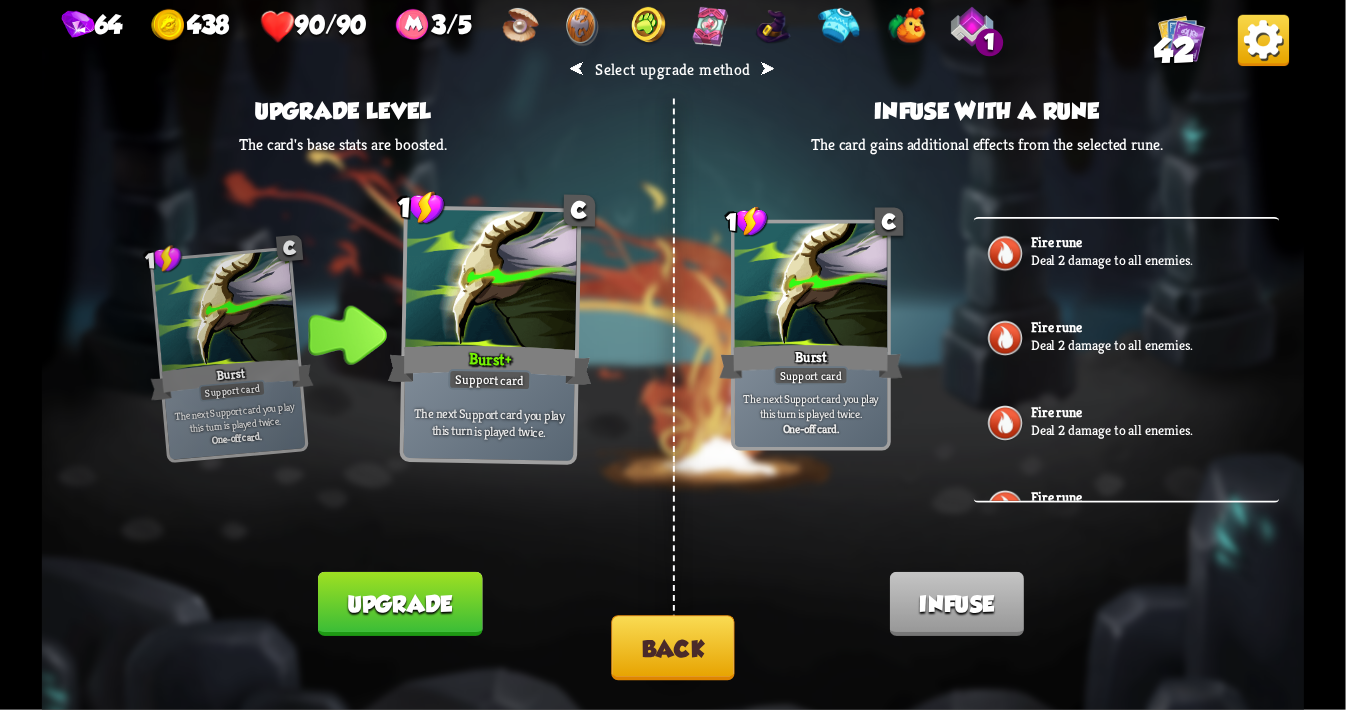 click on "Back" at bounding box center [672, 647] 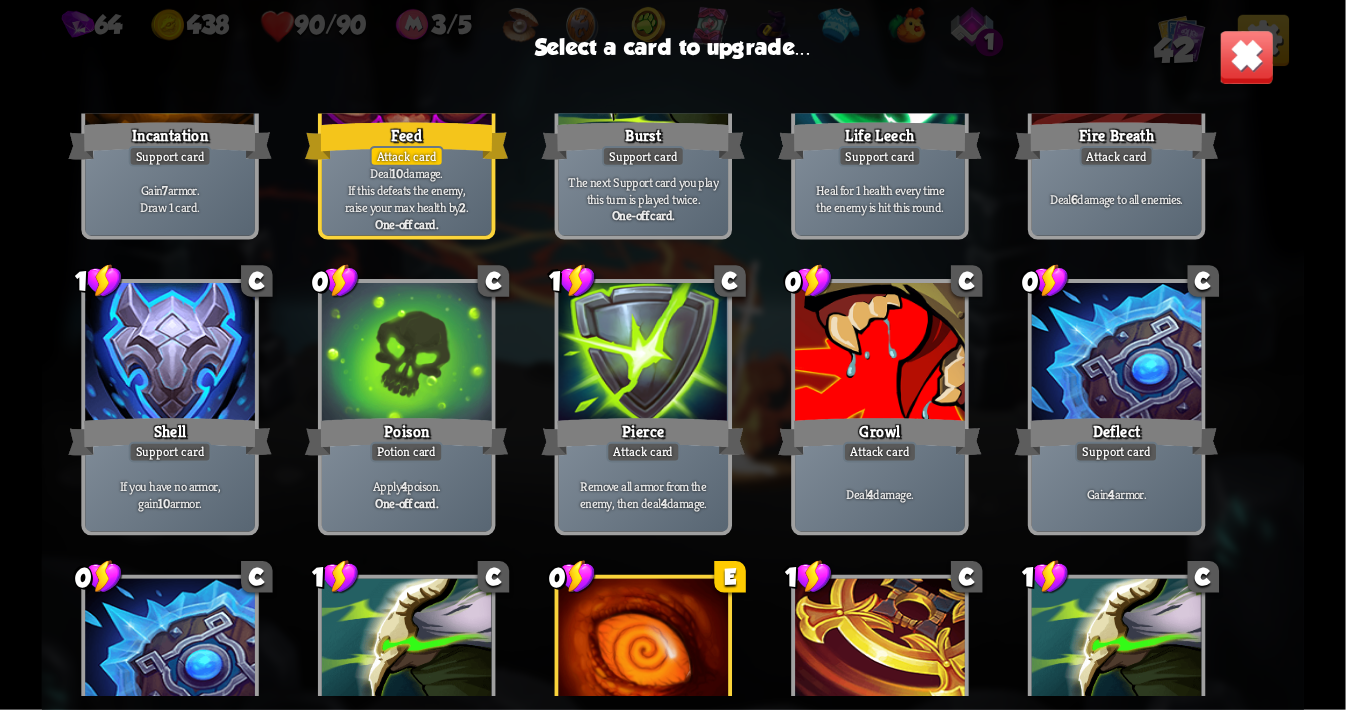 scroll, scrollTop: 1229, scrollLeft: 0, axis: vertical 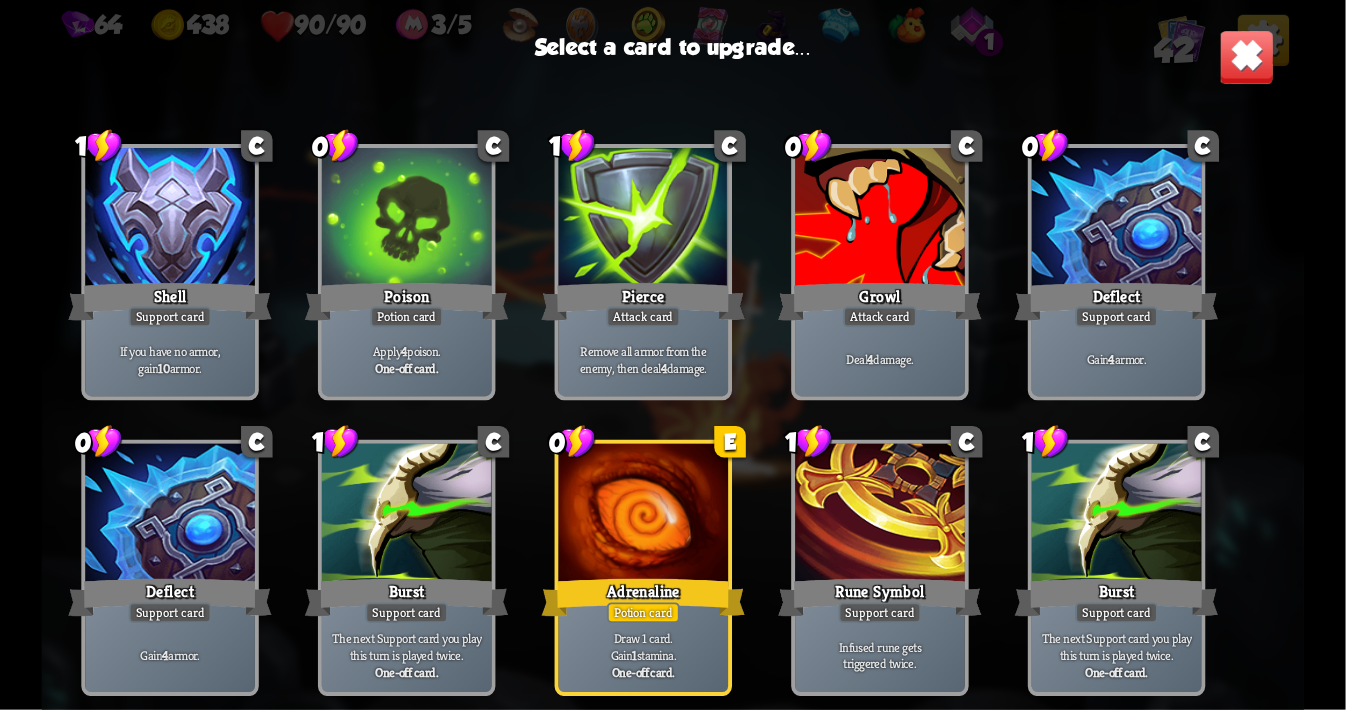 click at bounding box center (880, 515) 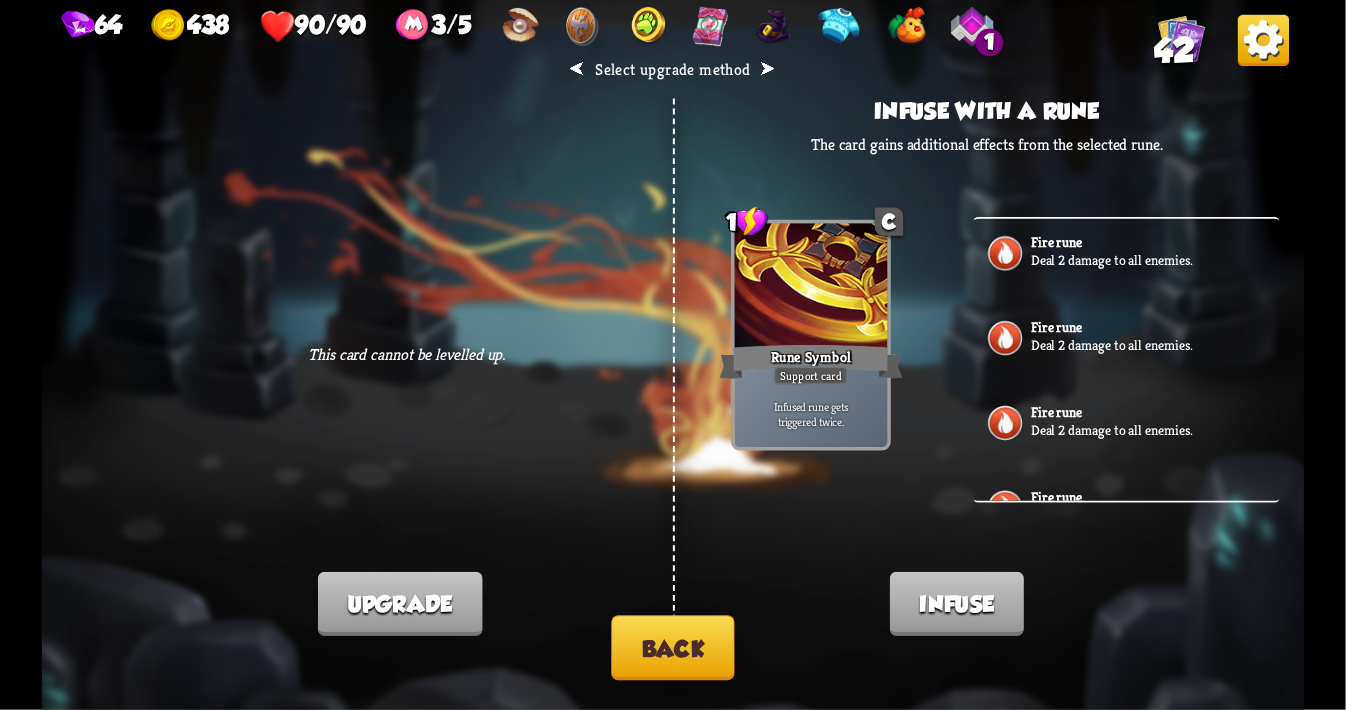 click on "Back" at bounding box center [672, 647] 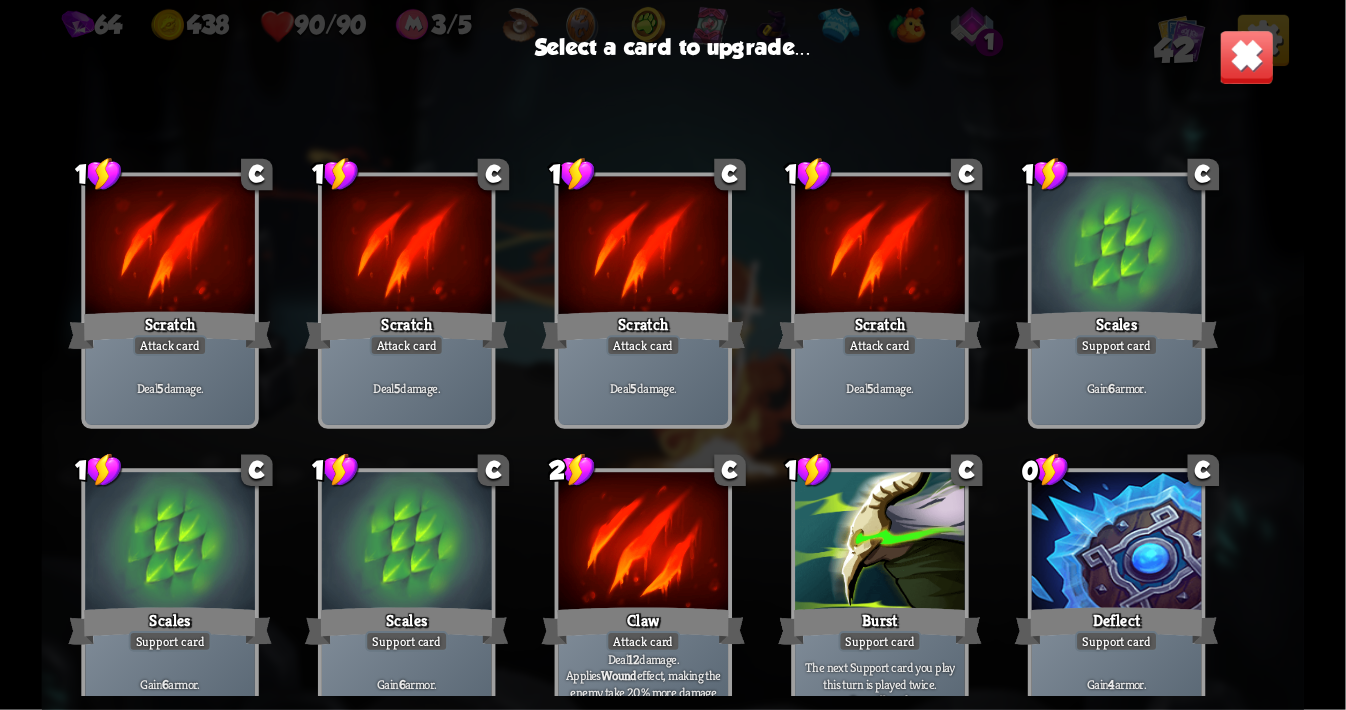 scroll, scrollTop: 1229, scrollLeft: 0, axis: vertical 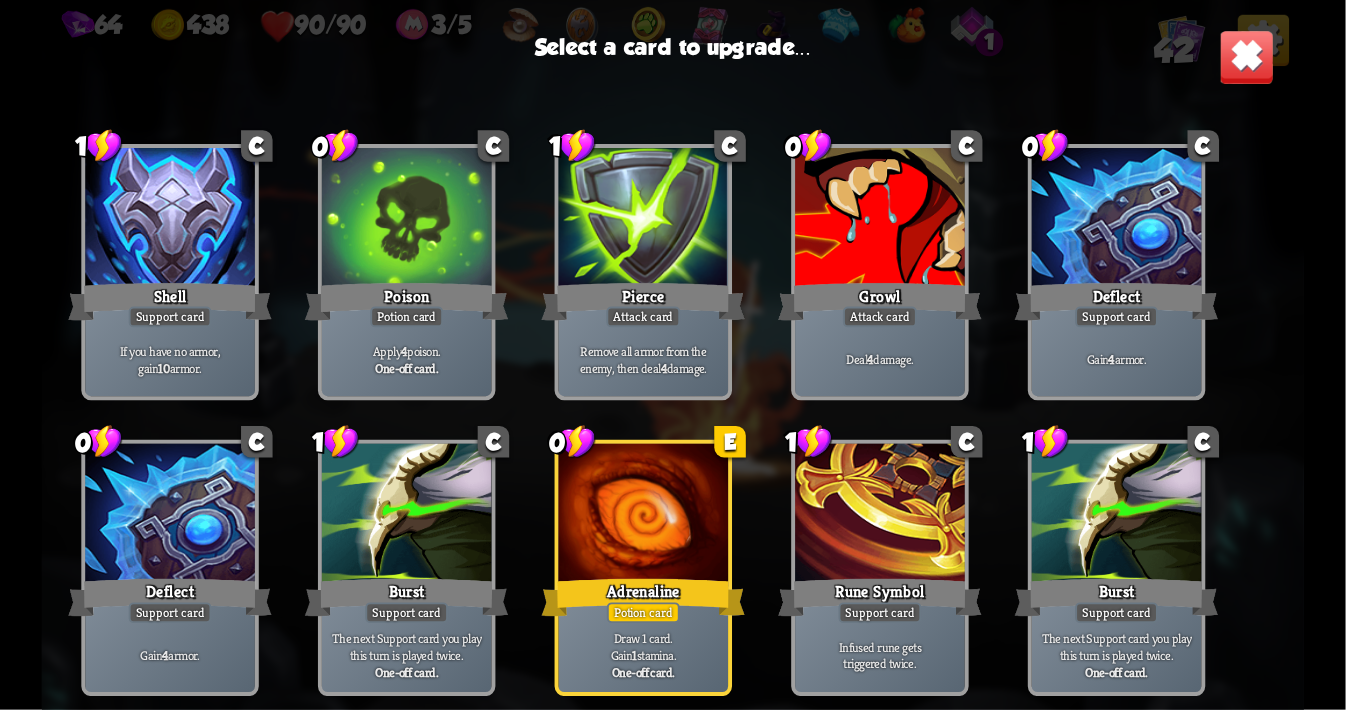 click on "Potion card" at bounding box center [643, 613] 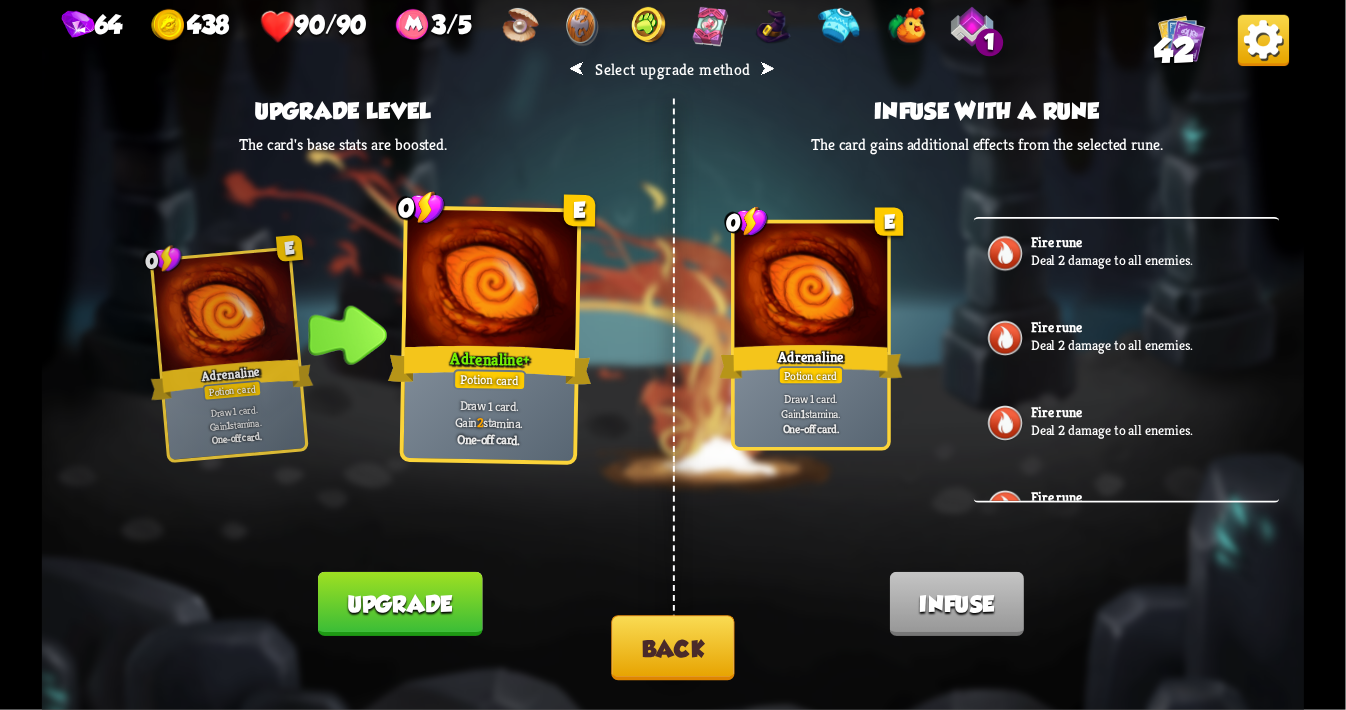 click on "Upgrade" at bounding box center (400, 604) 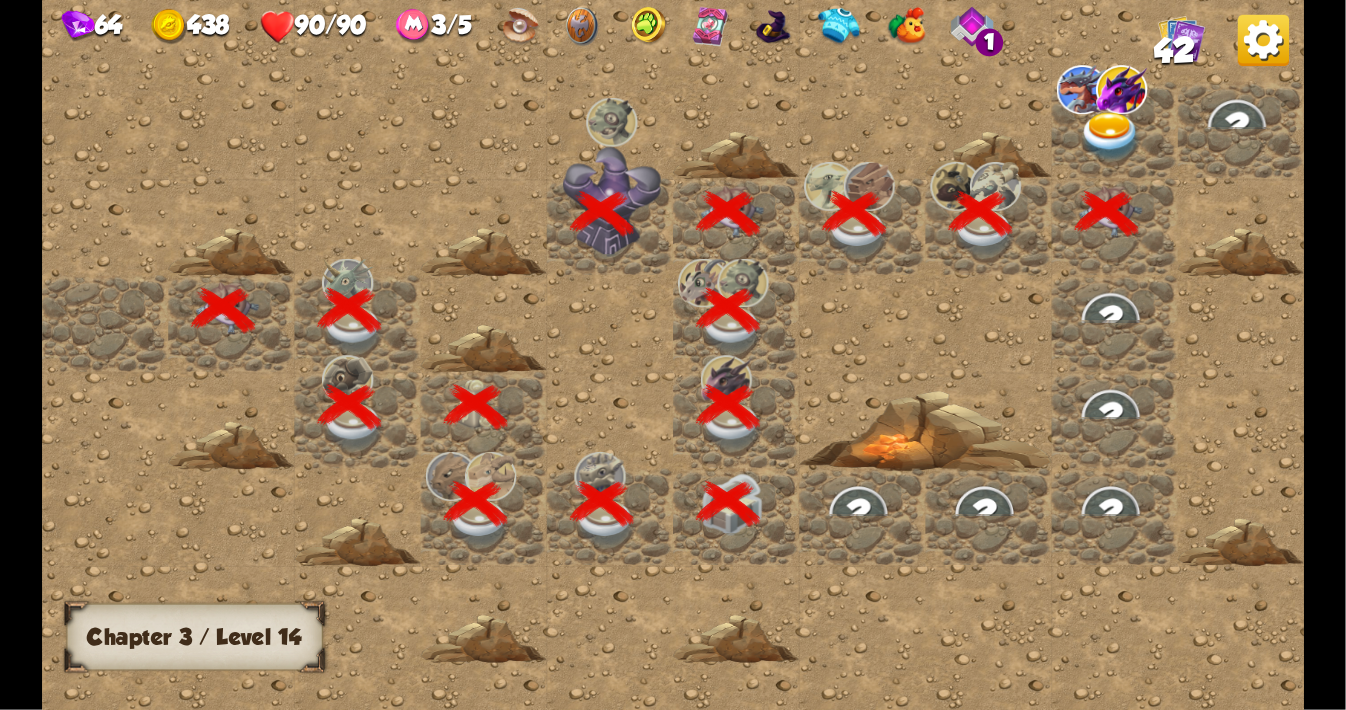 scroll, scrollTop: 0, scrollLeft: 384, axis: horizontal 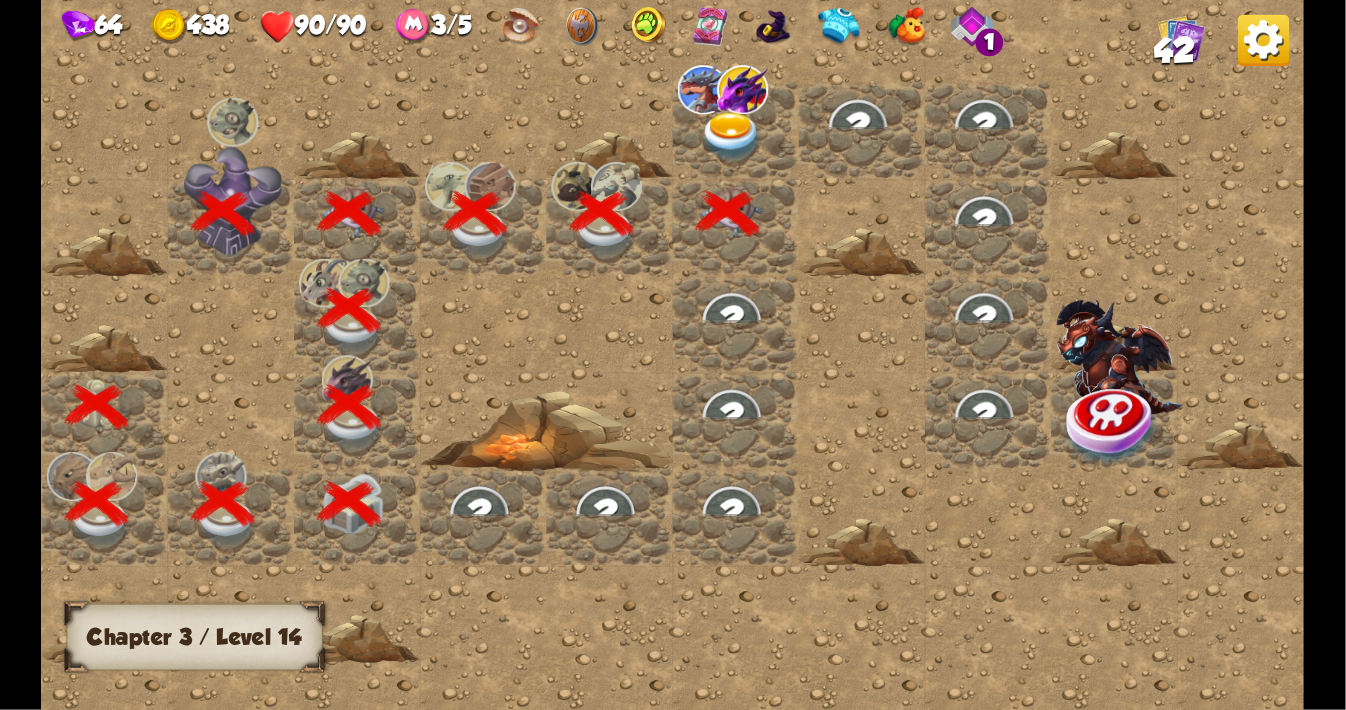 click at bounding box center [732, 136] 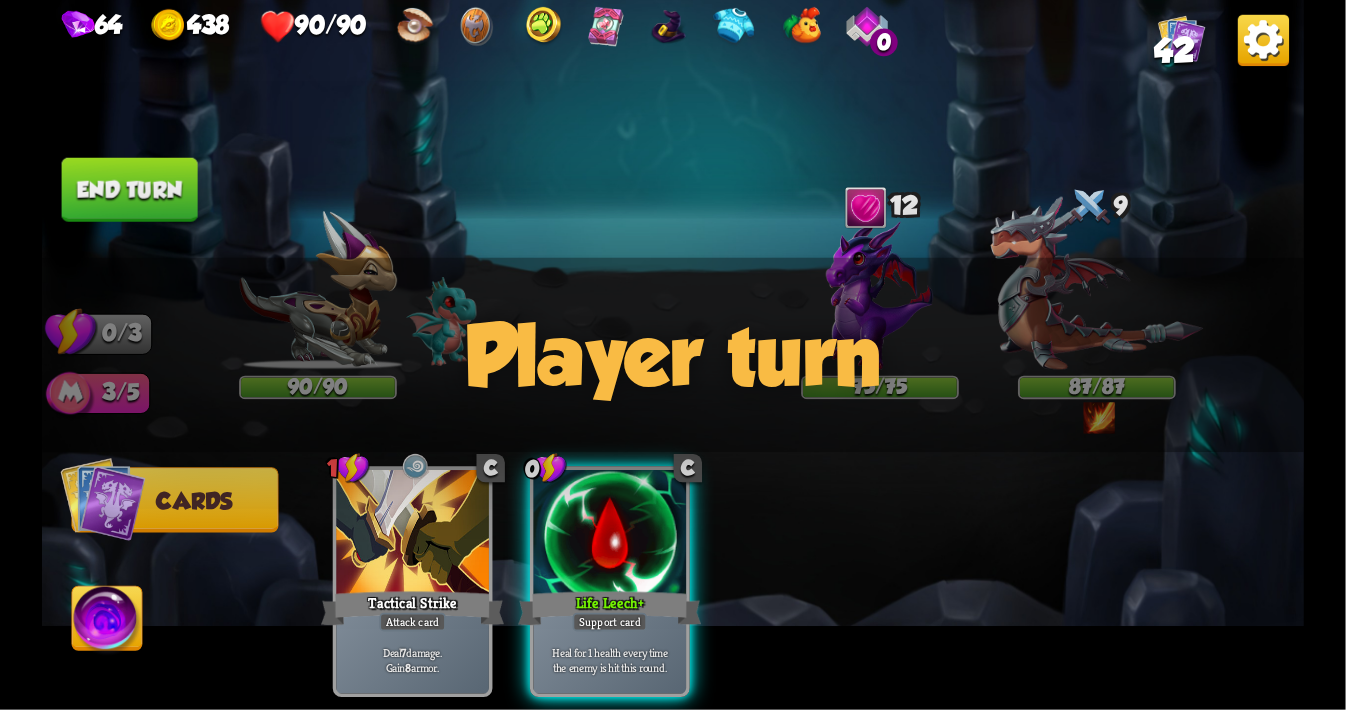 click at bounding box center (1263, 40) 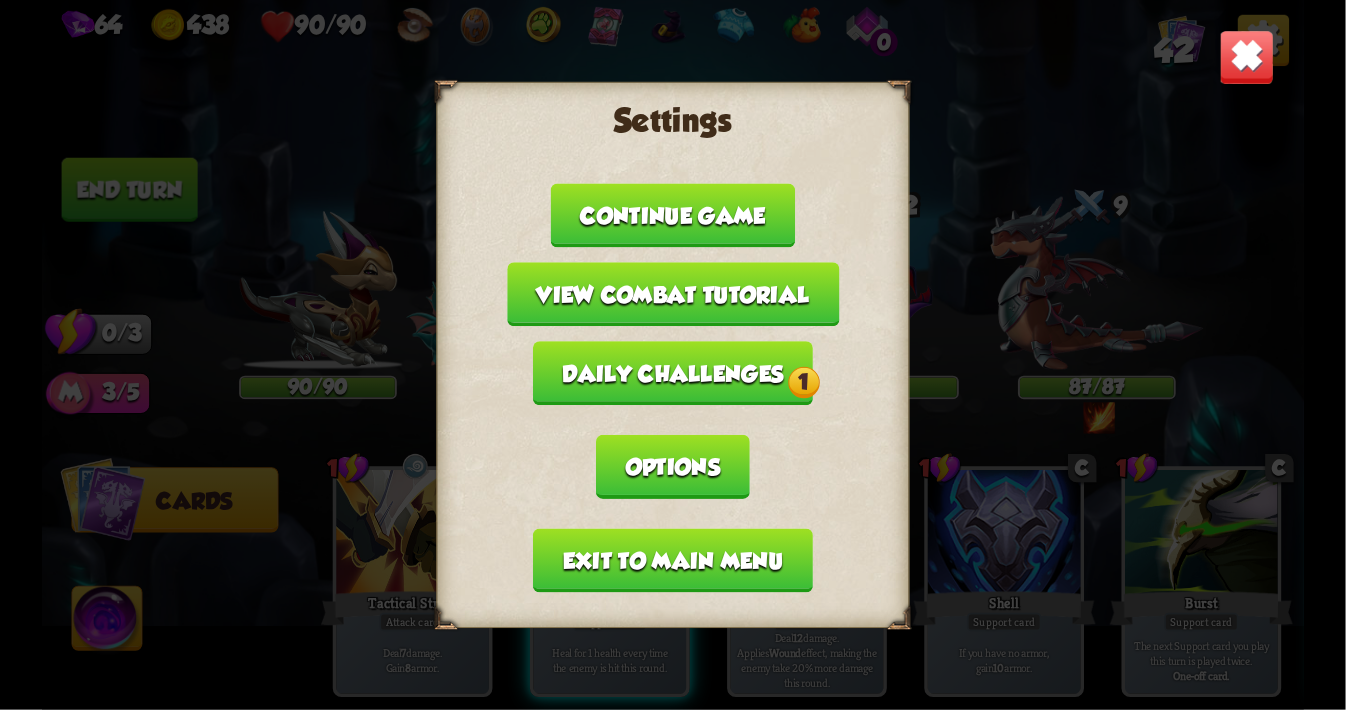click on "Daily challenges
1" at bounding box center (673, 373) 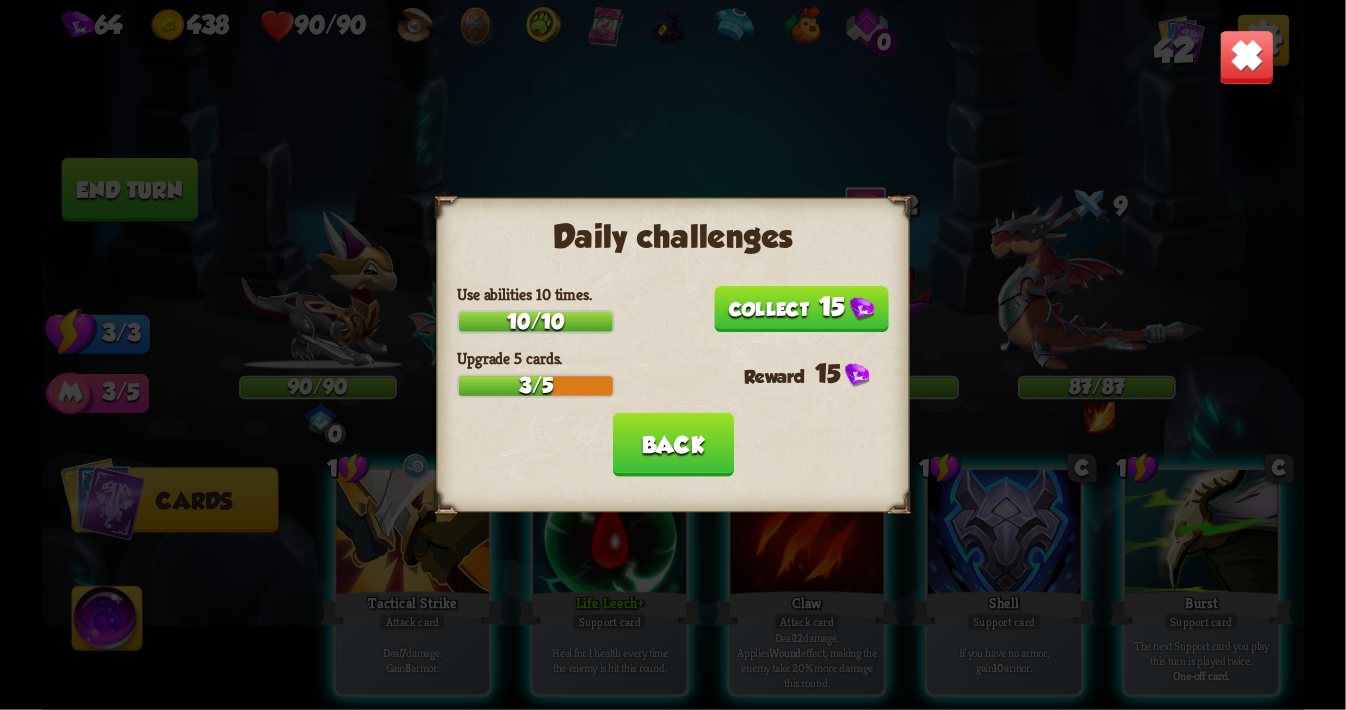 click on "15" at bounding box center [801, 309] 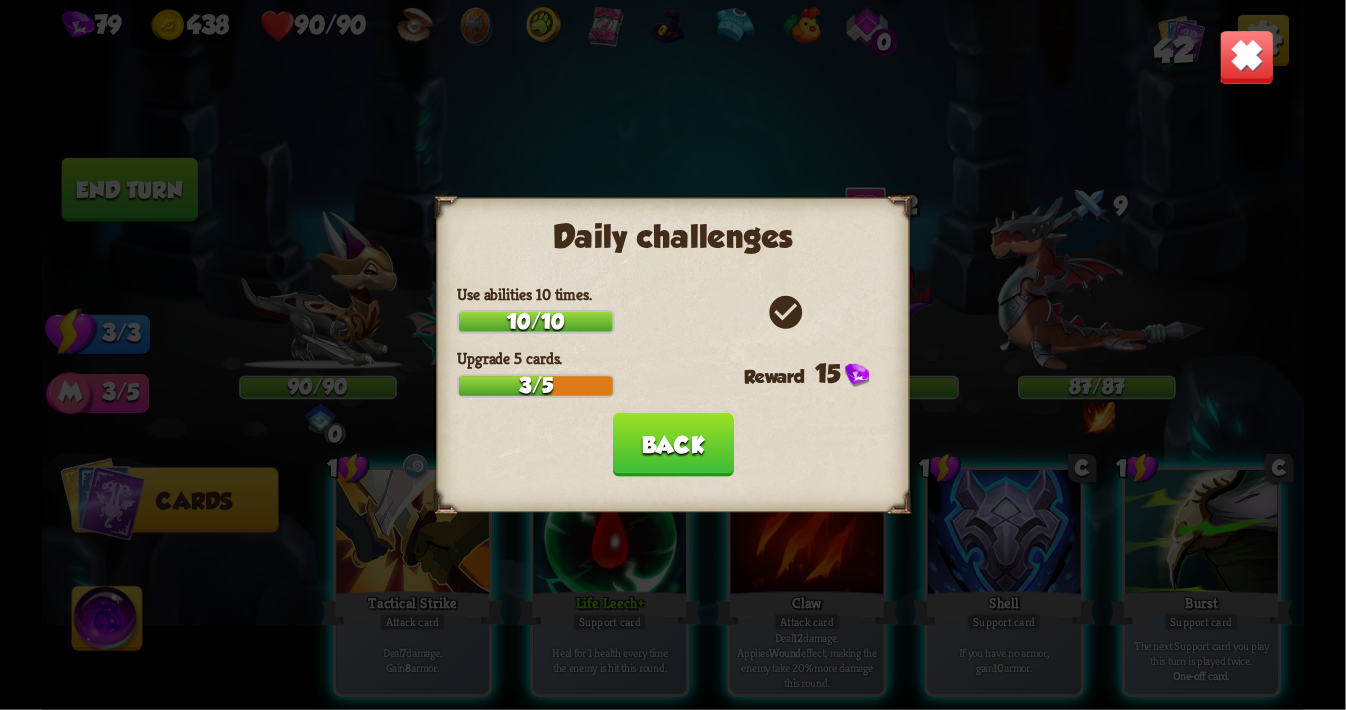 click on "Back" at bounding box center [672, 445] 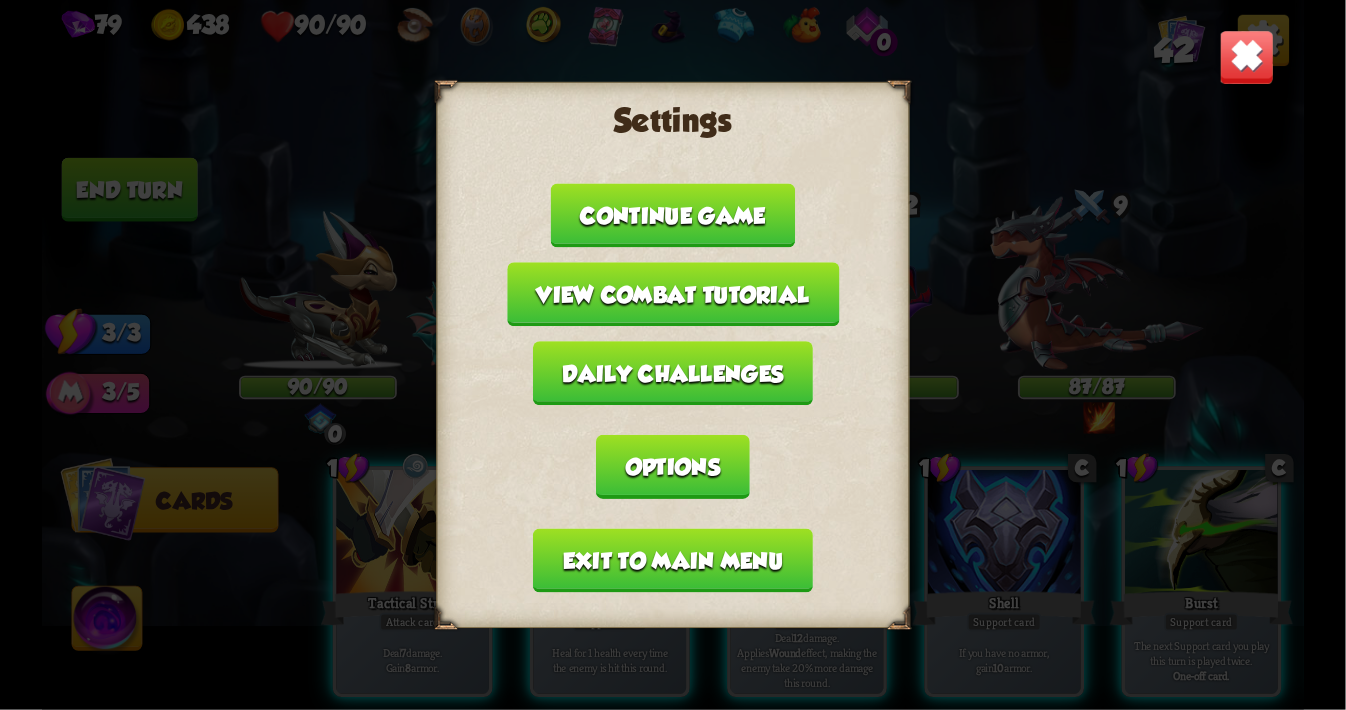 click on "Exit to main menu" at bounding box center [673, 561] 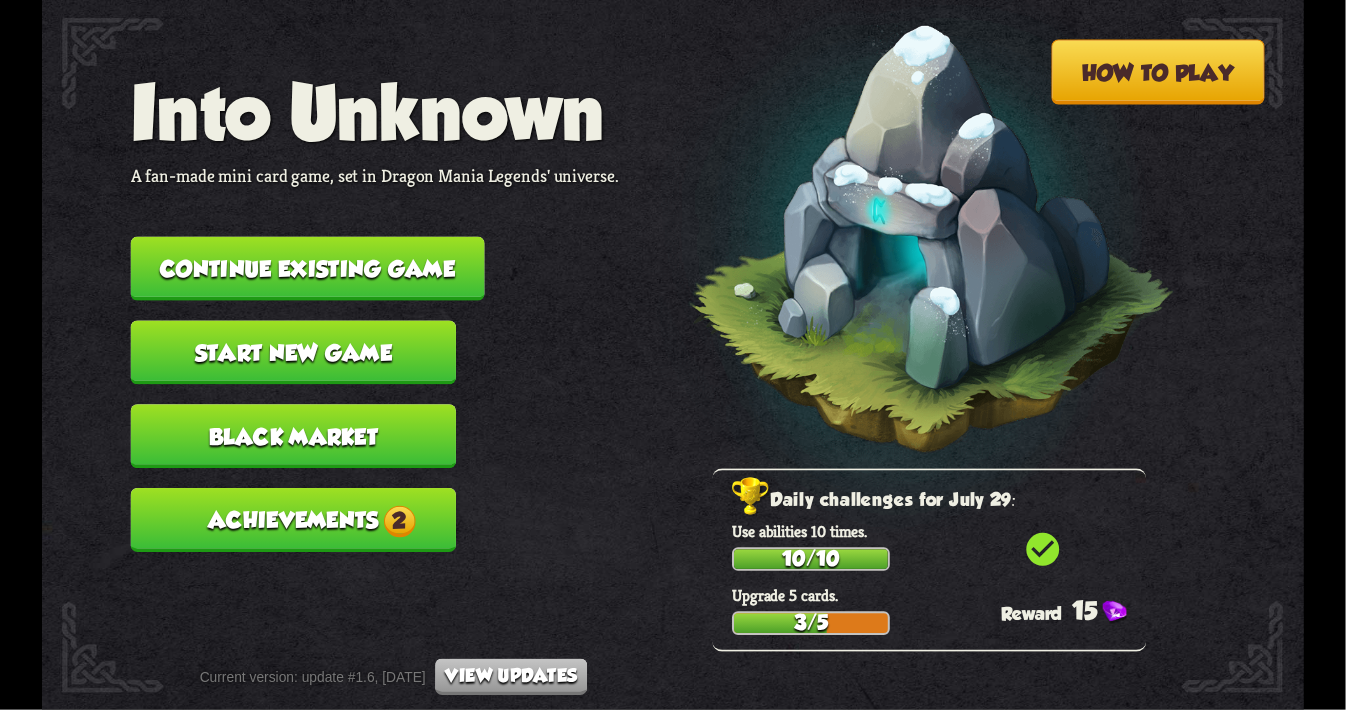 click on "Achievements
2" at bounding box center [293, 520] 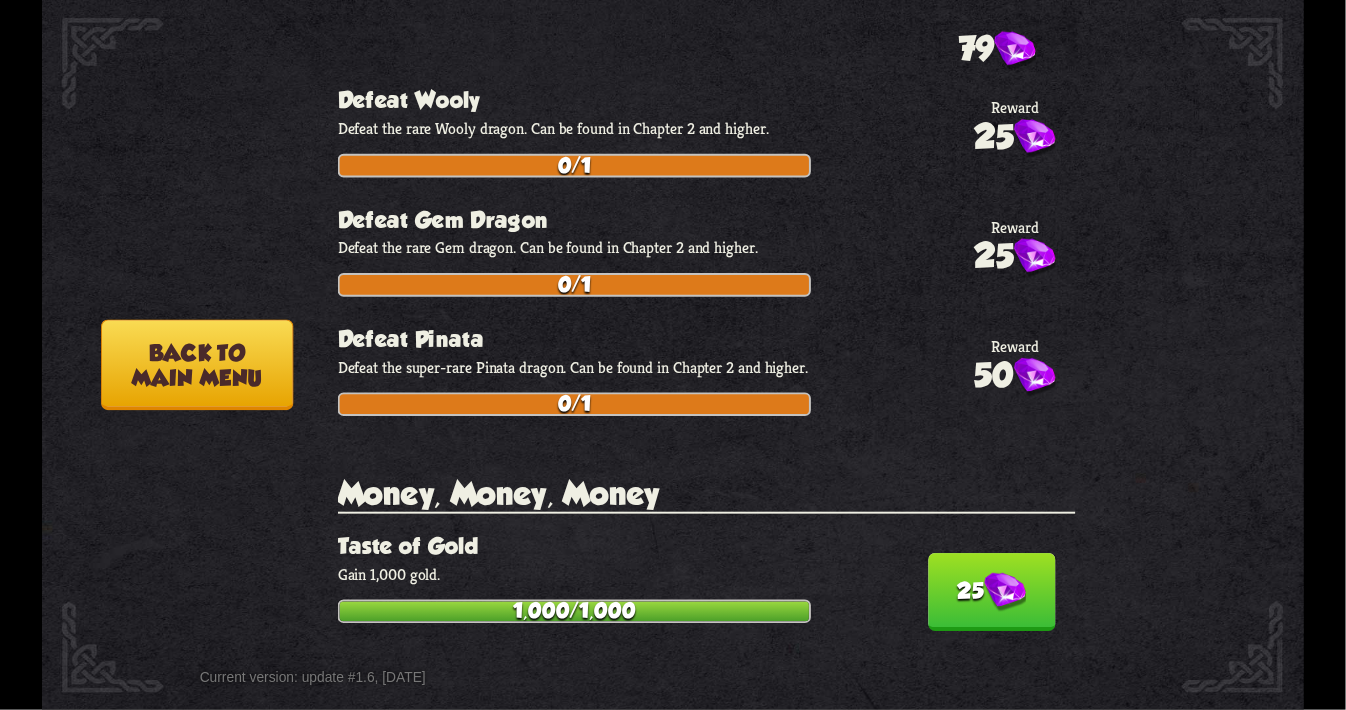 scroll, scrollTop: 3125, scrollLeft: 0, axis: vertical 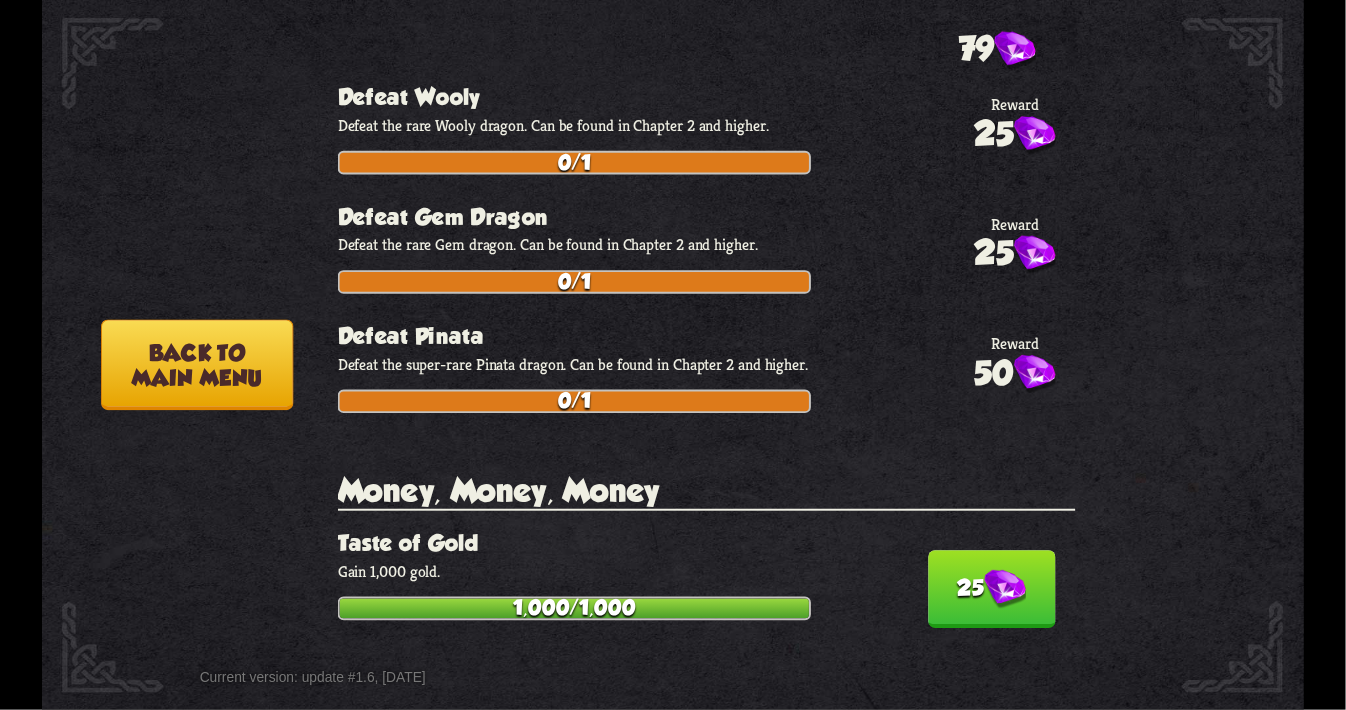 click at bounding box center [1005, 589] 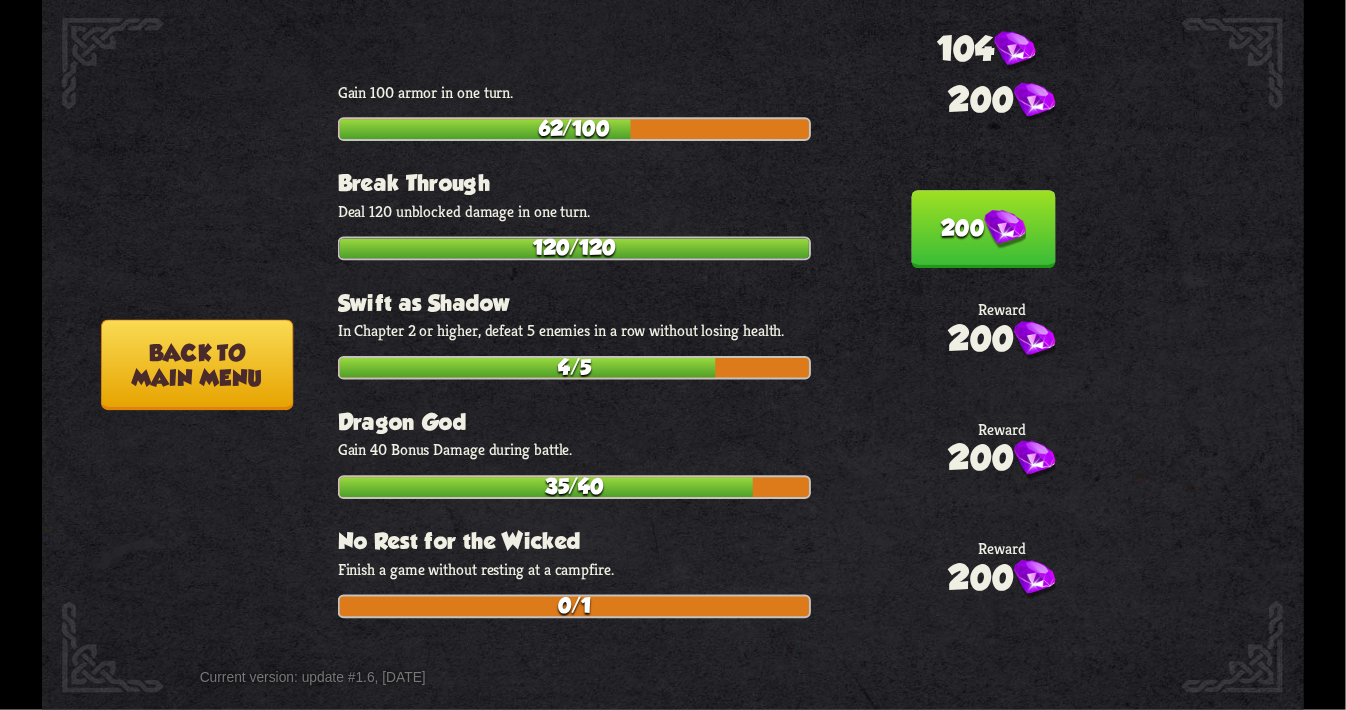 scroll, scrollTop: 6578, scrollLeft: 0, axis: vertical 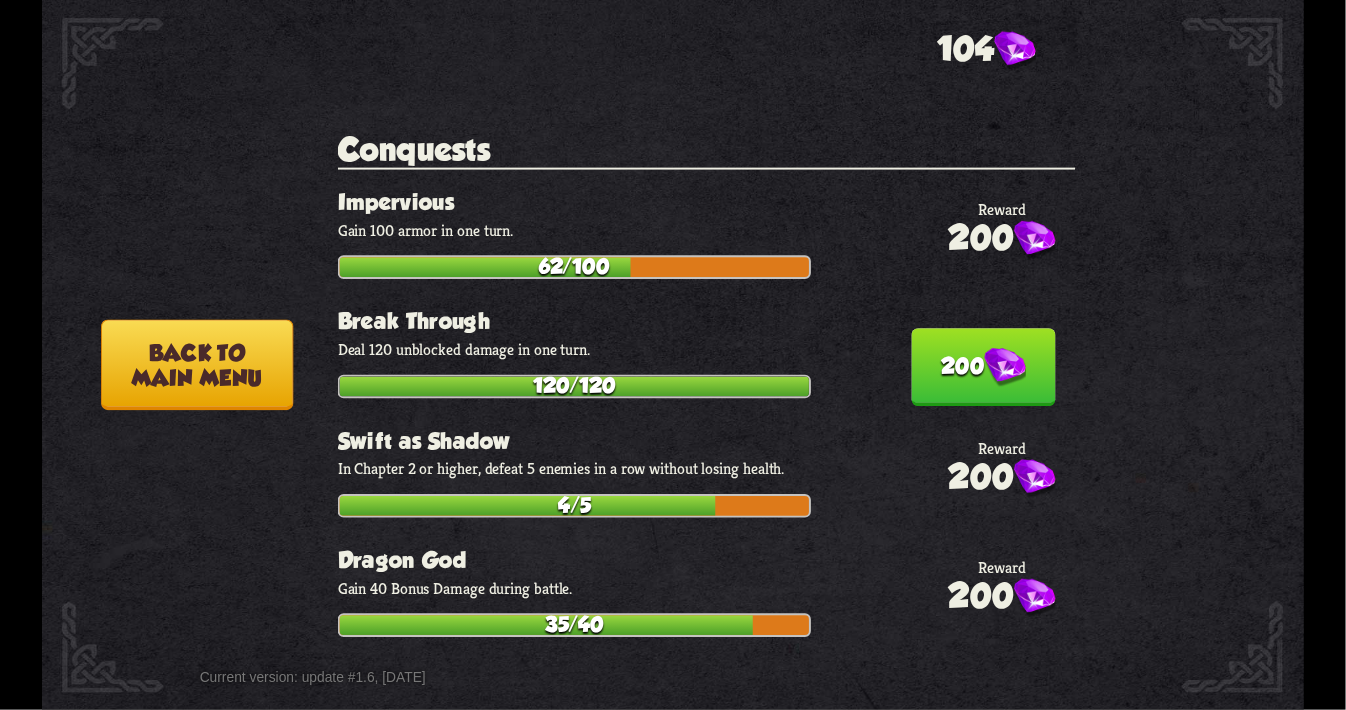 click on "200" at bounding box center [984, 367] 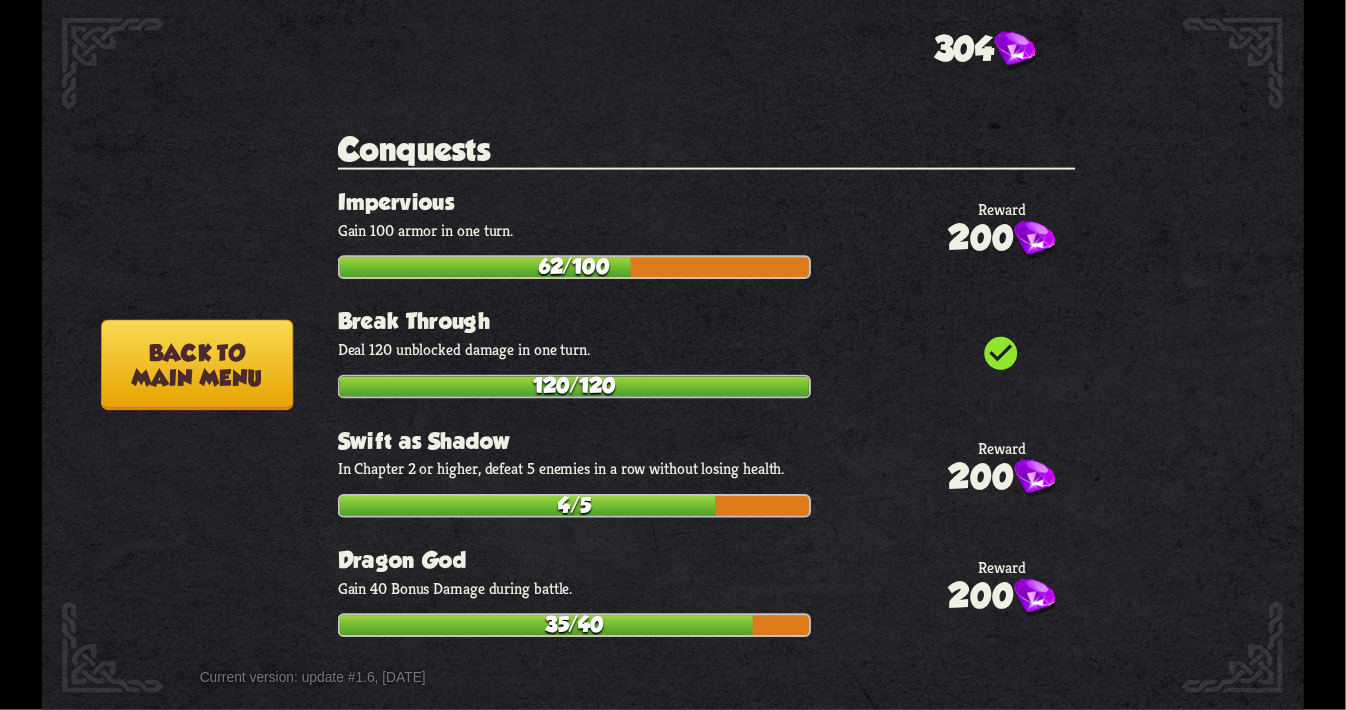 click on "Back to main menu" at bounding box center (197, 365) 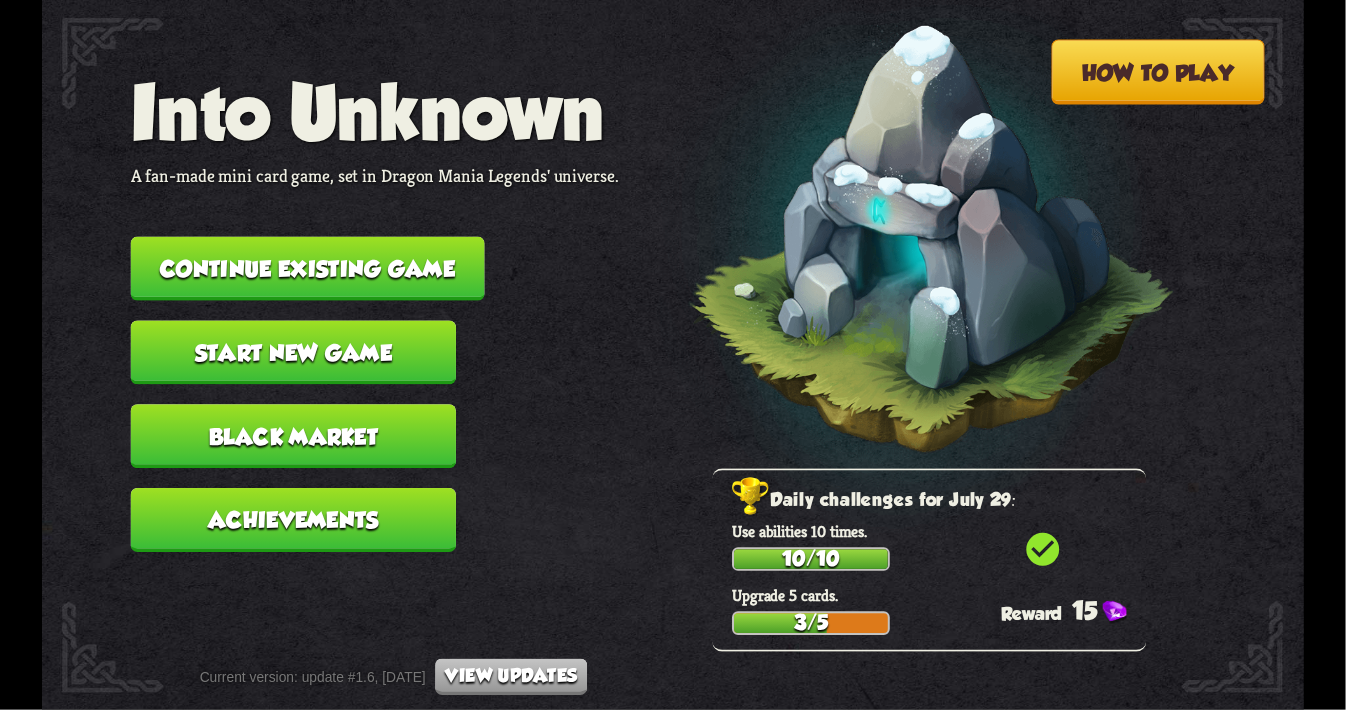 click on "Continue existing game" at bounding box center (308, 269) 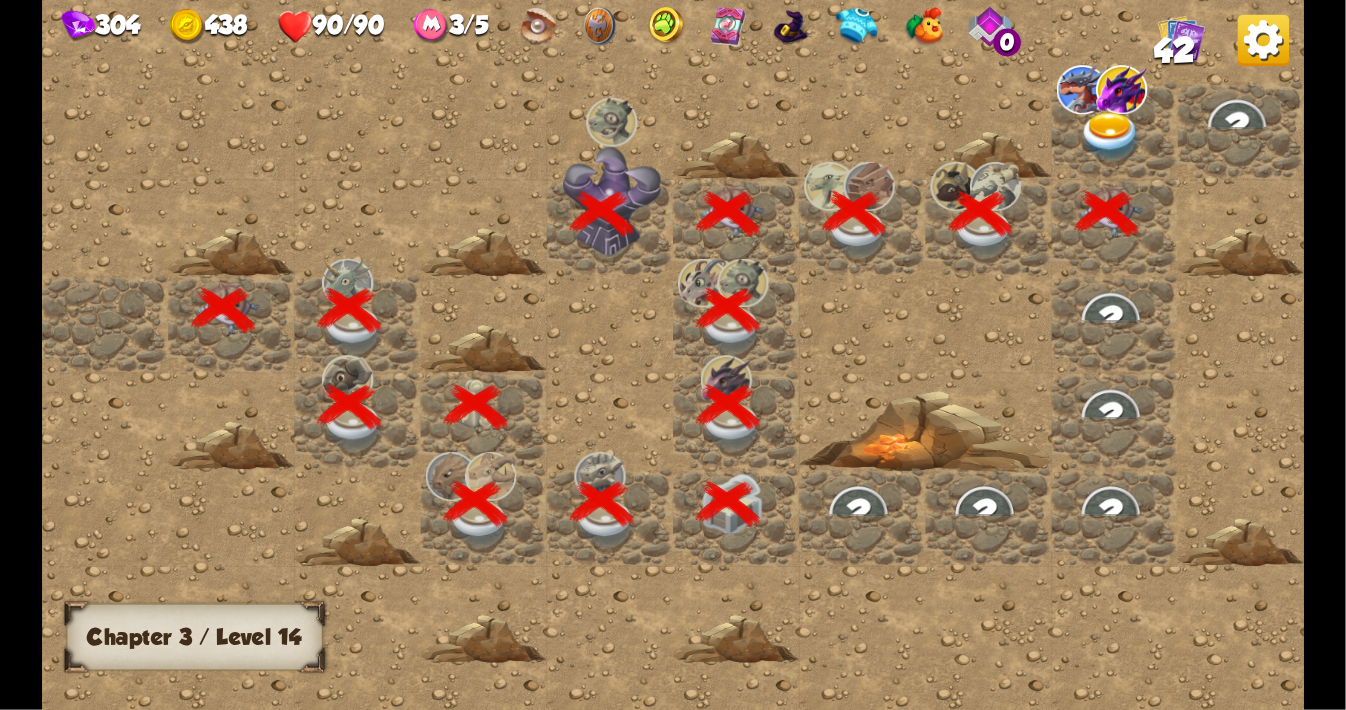 scroll, scrollTop: 0, scrollLeft: 384, axis: horizontal 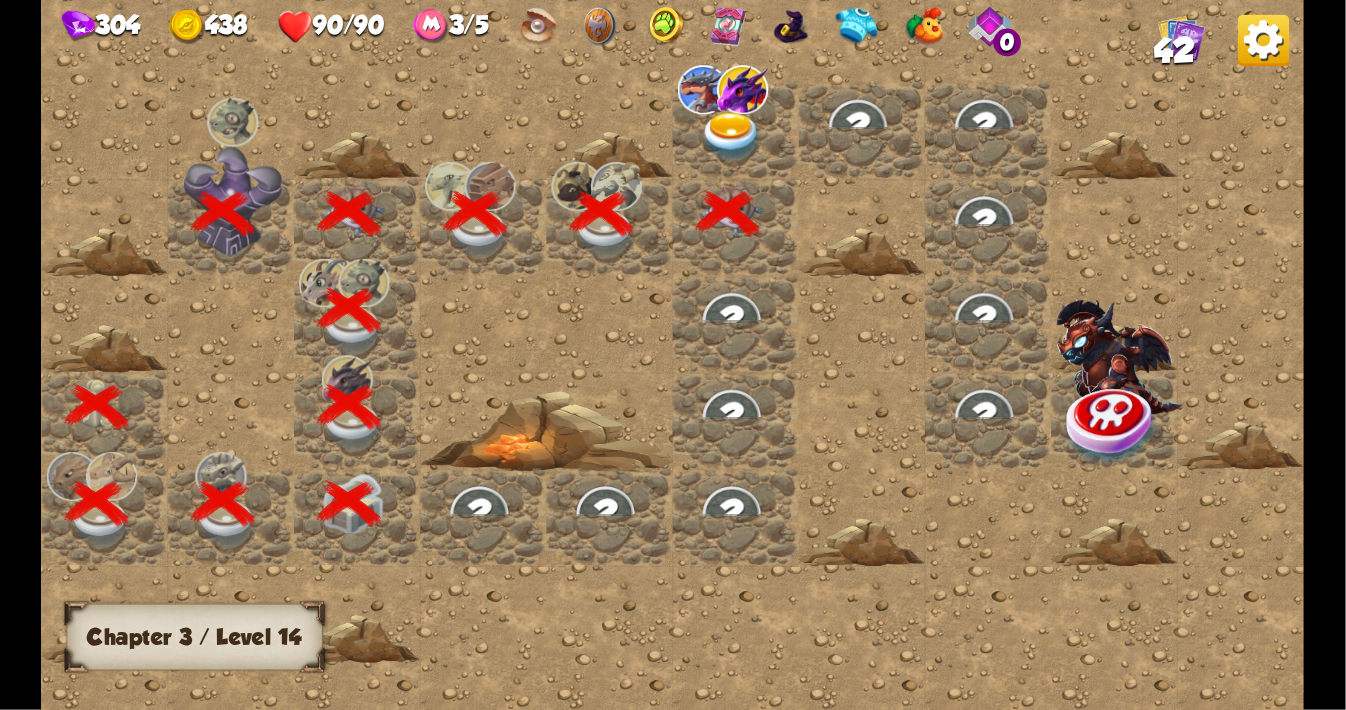 click at bounding box center (732, 136) 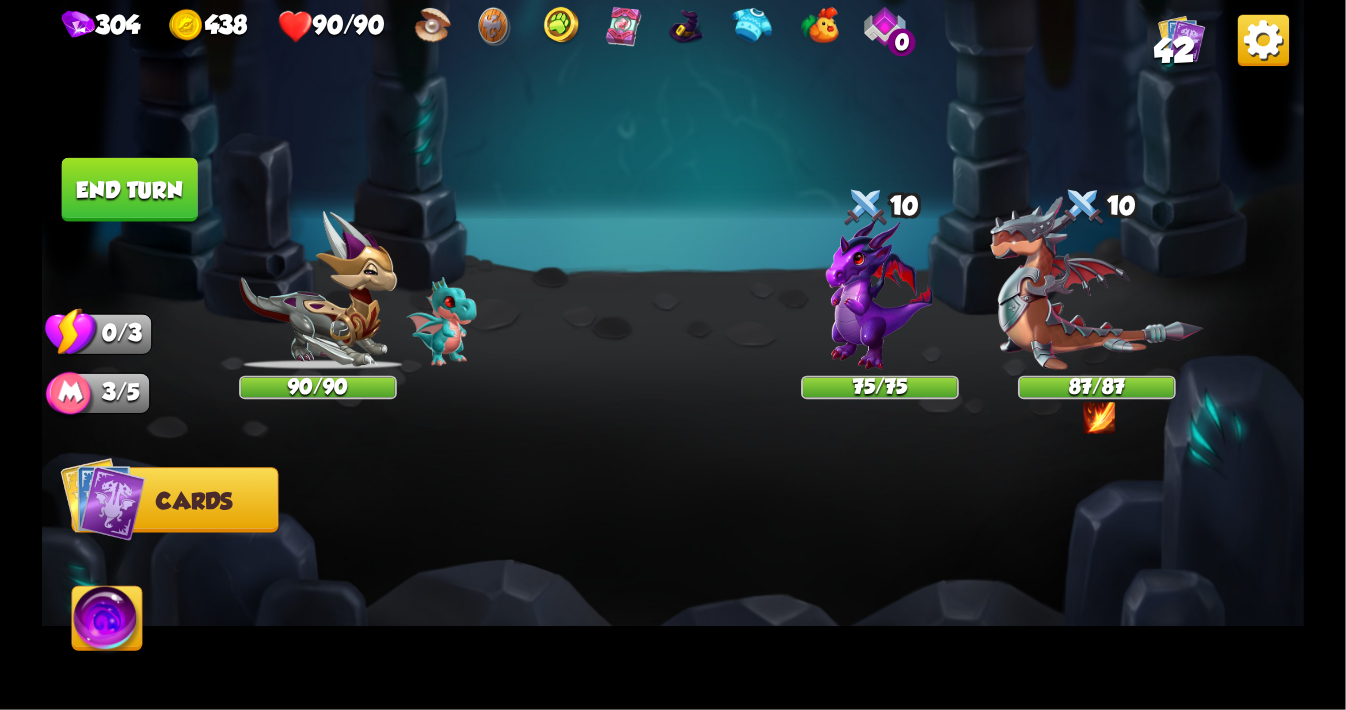 click at bounding box center (885, 26) 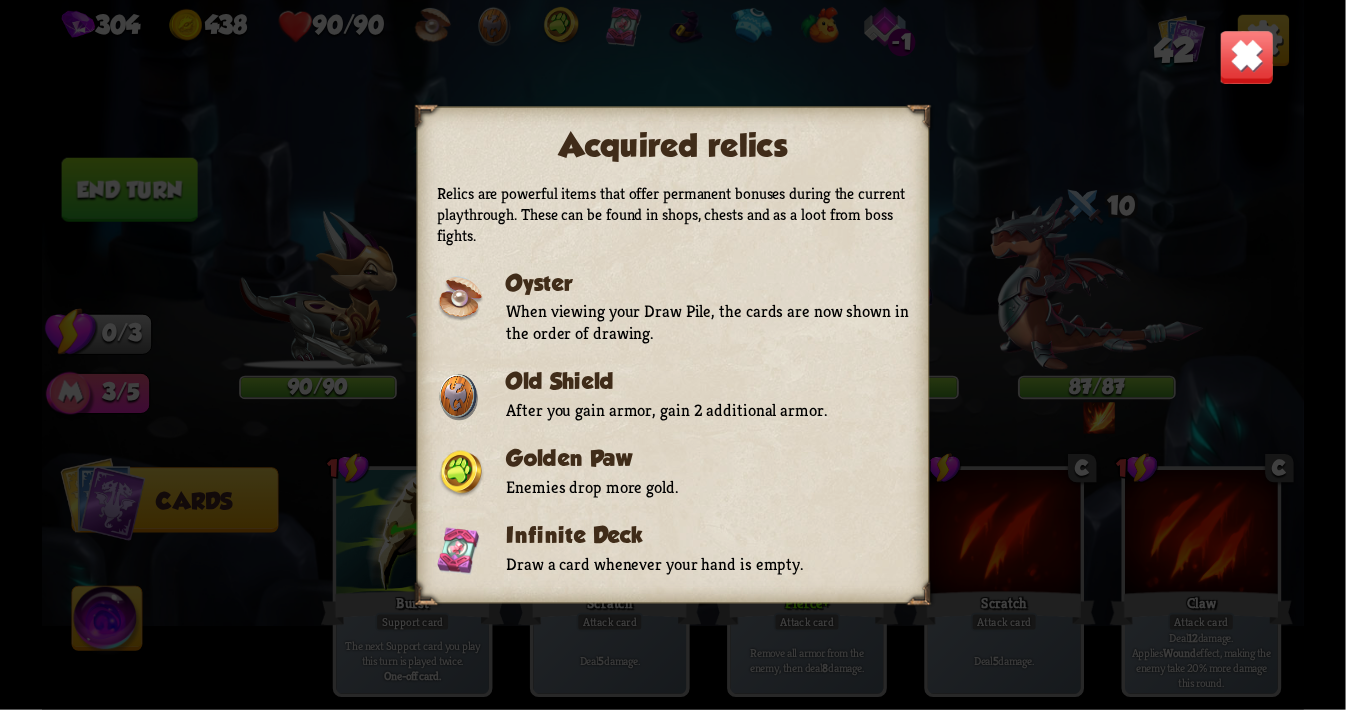 scroll, scrollTop: 313, scrollLeft: 0, axis: vertical 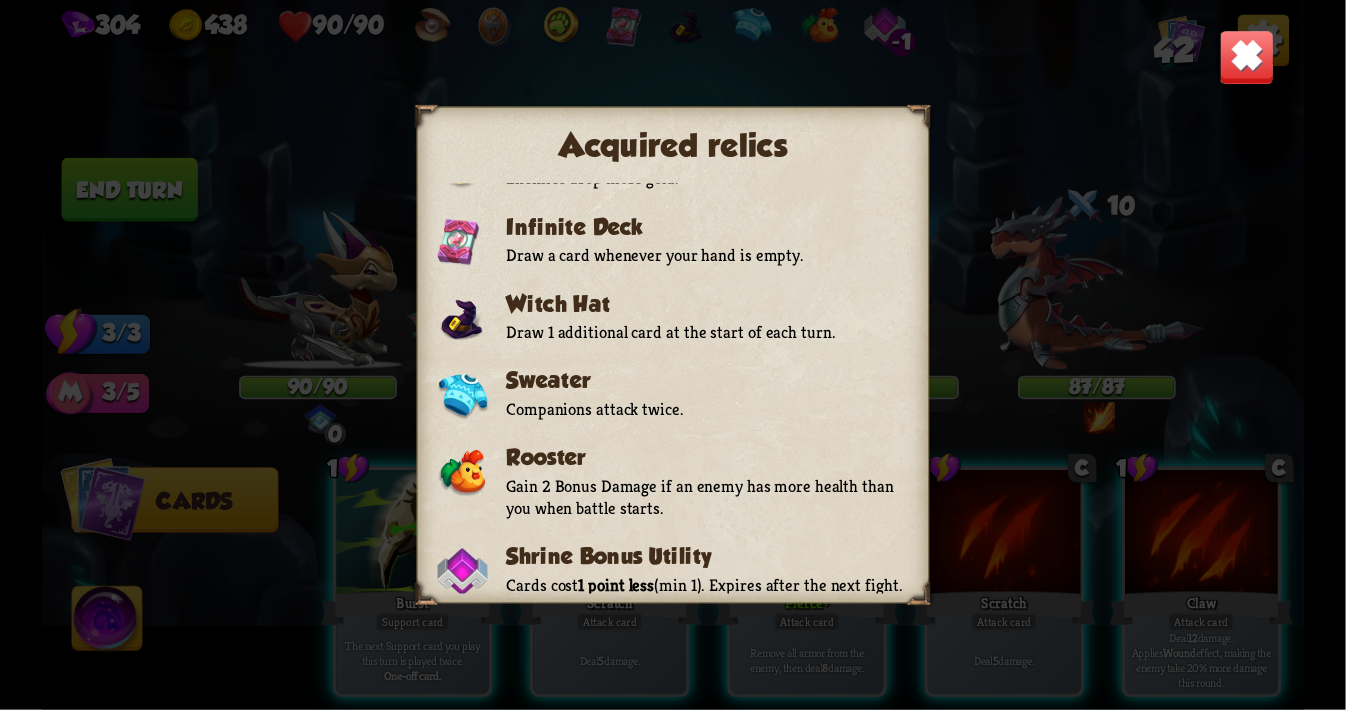 click on "Acquired relics Relics are powerful items that offer permanent bonuses during the current playthrough. These can be found in shops, chests and as a loot from boss fights. Oyster When viewing your Draw Pile, the cards are now shown in the order of drawing. Old Shield After you gain armor, gain 2 additional armor. Golden Paw Enemies drop more gold. Infinite Deck Draw a card whenever your hand is empty. Witch Hat Draw 1 additional card at the start of each turn. Sweater Companions attack twice. Rooster Gain 2 Bonus Damage if an enemy has more health than you when battle starts. Shrine Bonus Utility Cards cost 1 point less (min 1). Expires after the next fight." at bounding box center [673, 355] 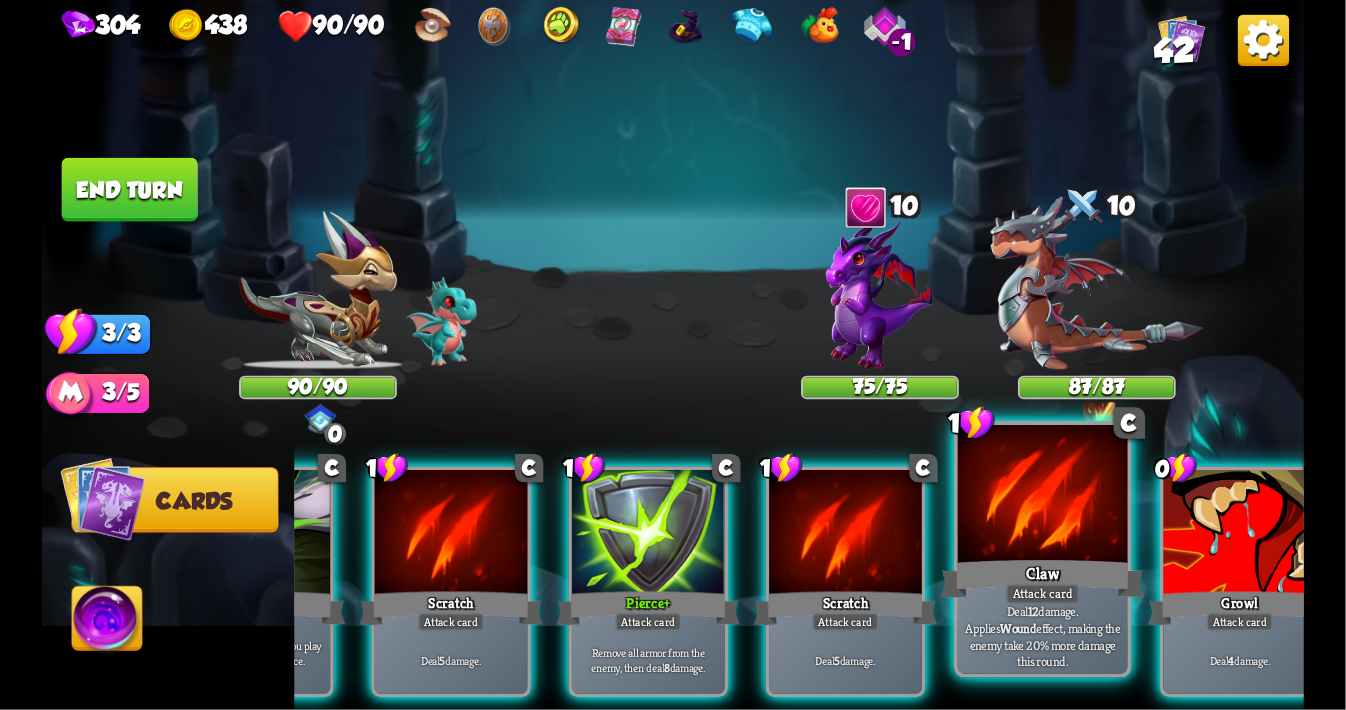 scroll, scrollTop: 0, scrollLeft: 189, axis: horizontal 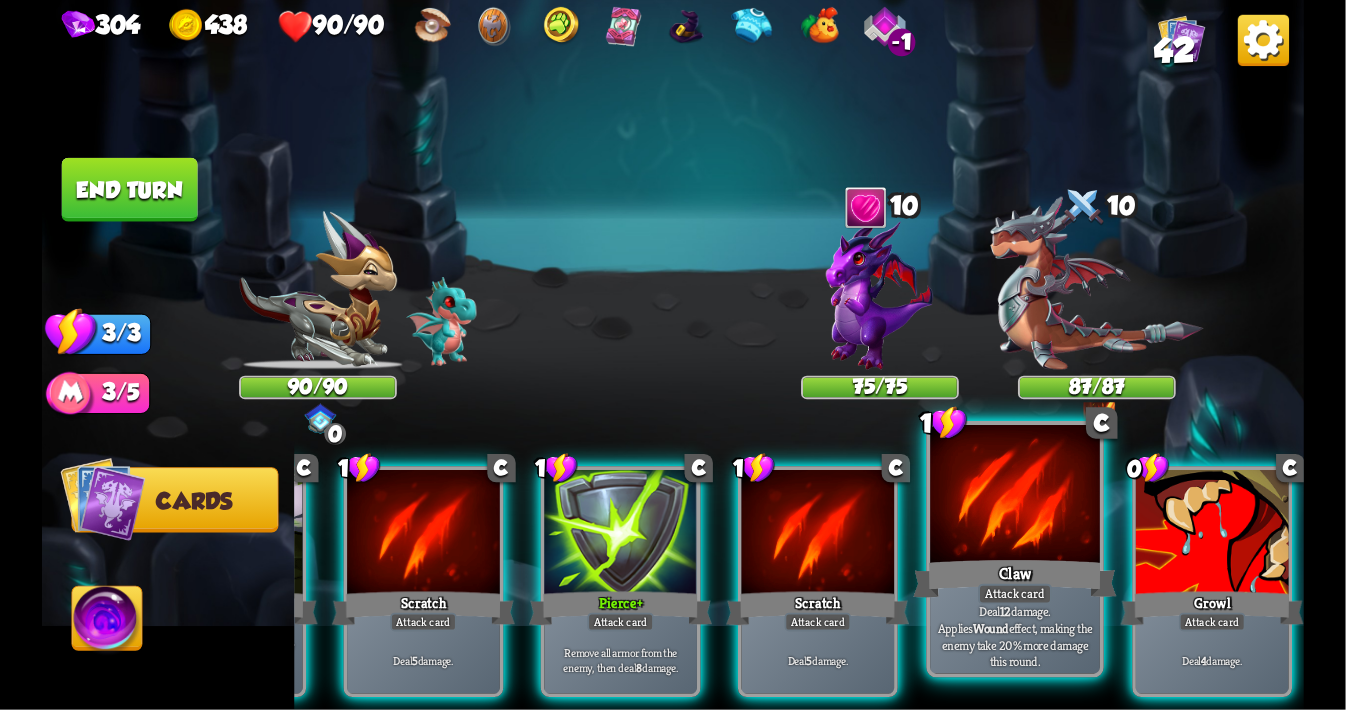 click at bounding box center [1015, 496] 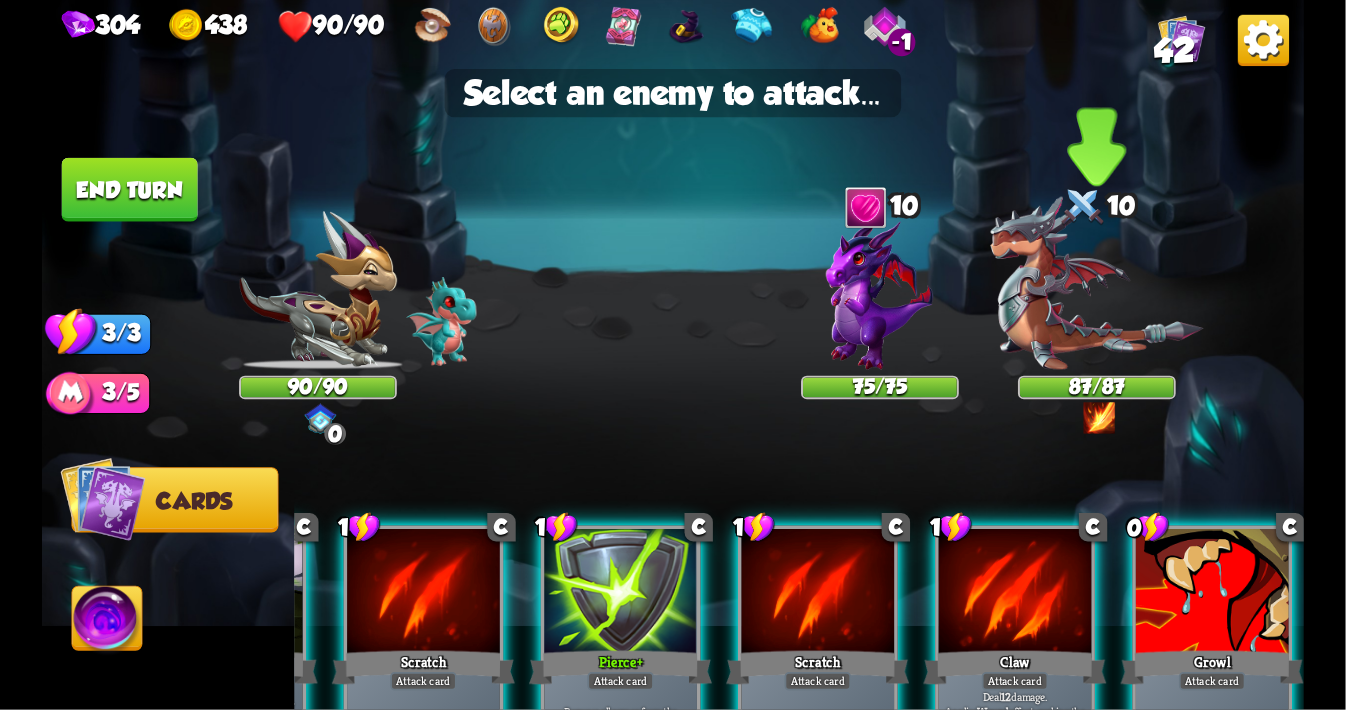 click at bounding box center (1097, 283) 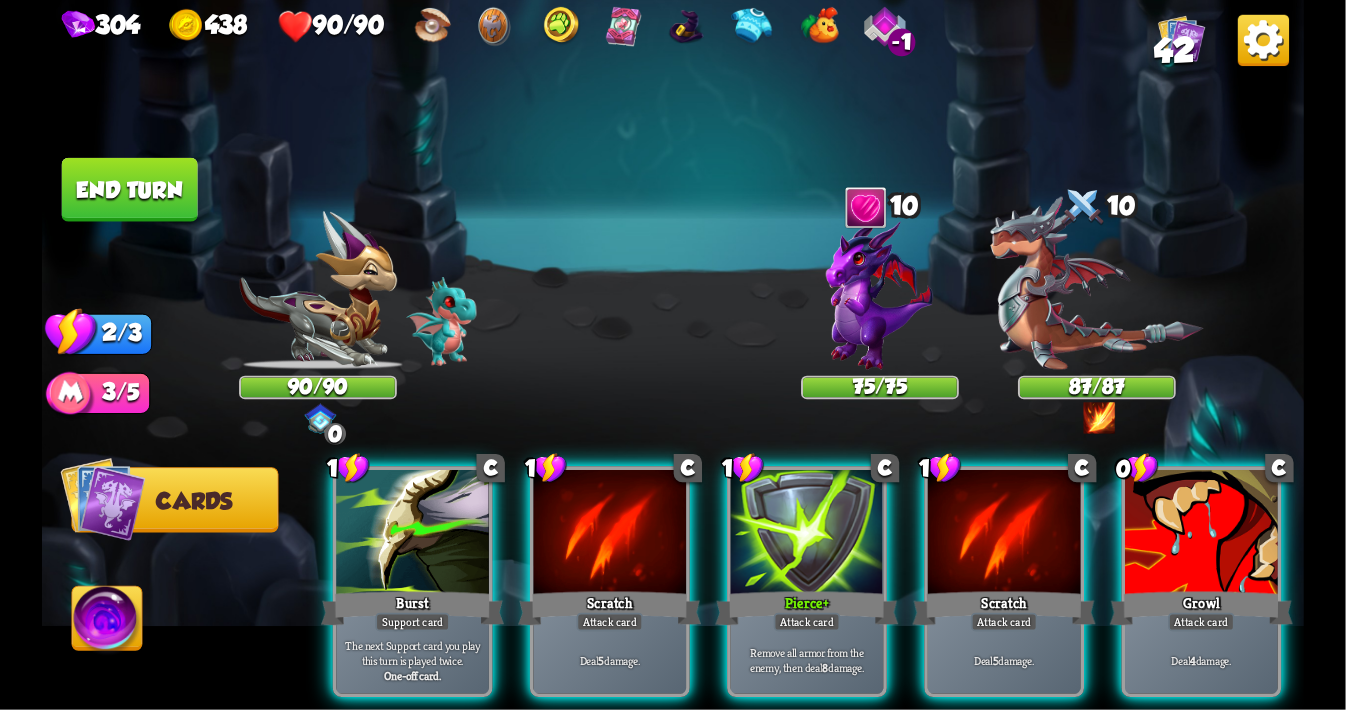 scroll, scrollTop: 0, scrollLeft: 0, axis: both 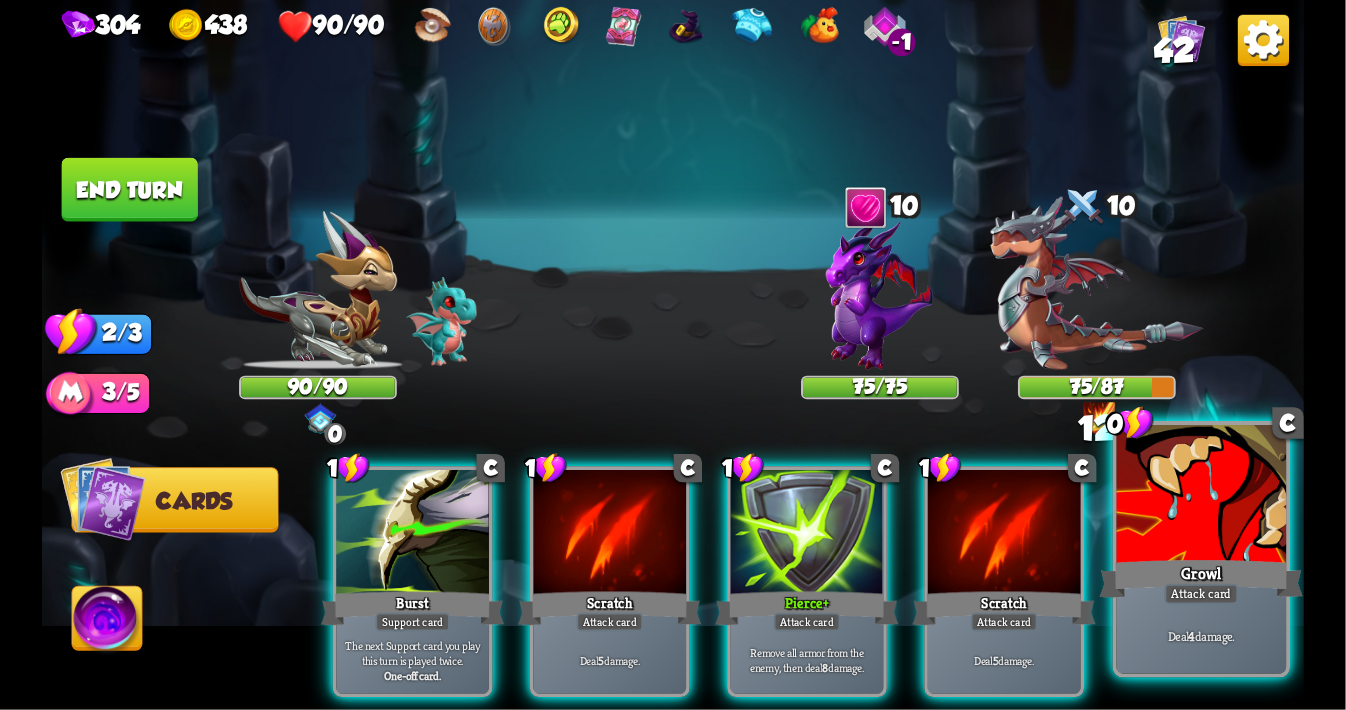 click at bounding box center [1202, 496] 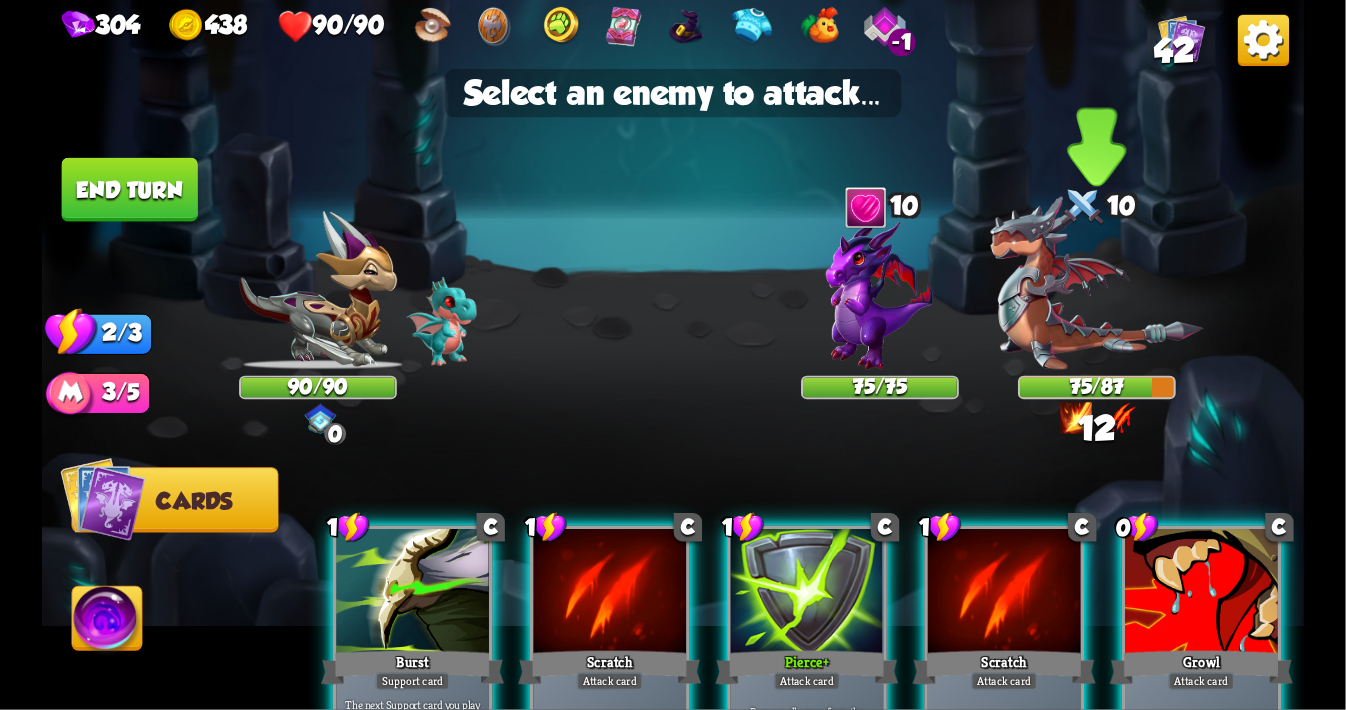 click at bounding box center [1097, 283] 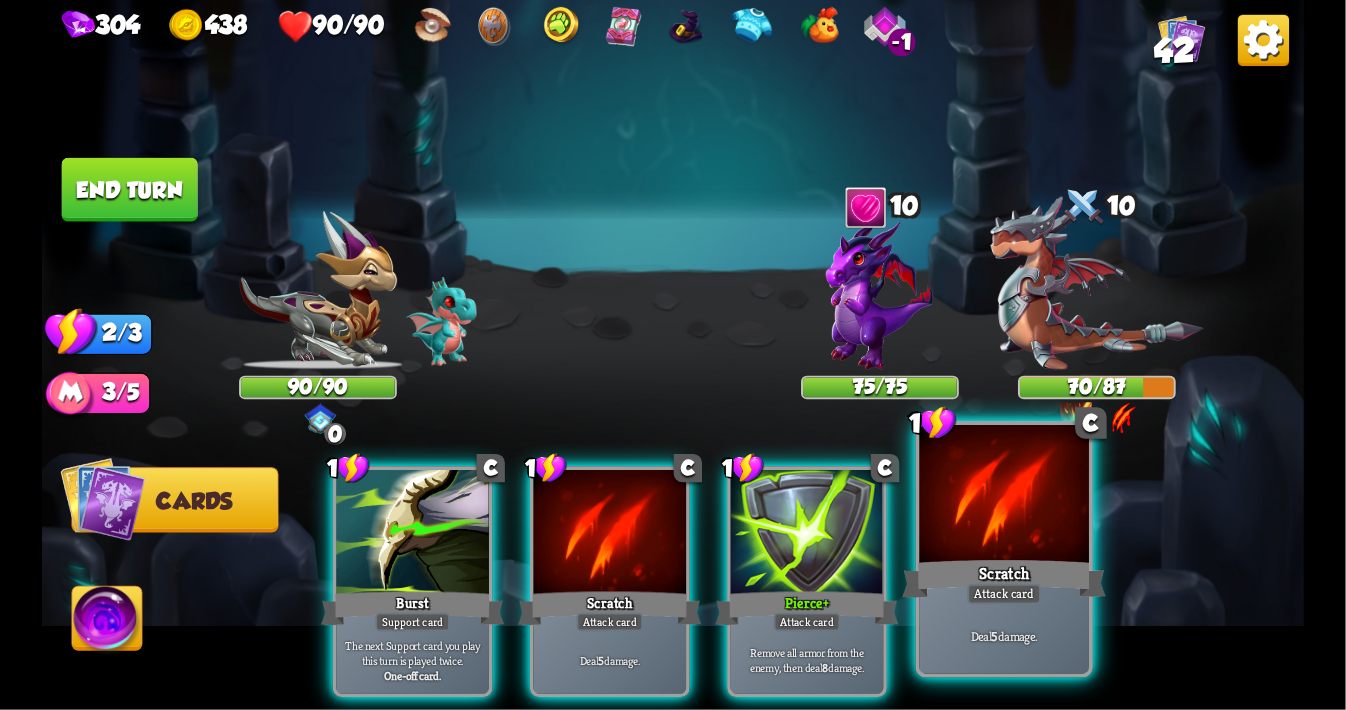 click at bounding box center [1005, 496] 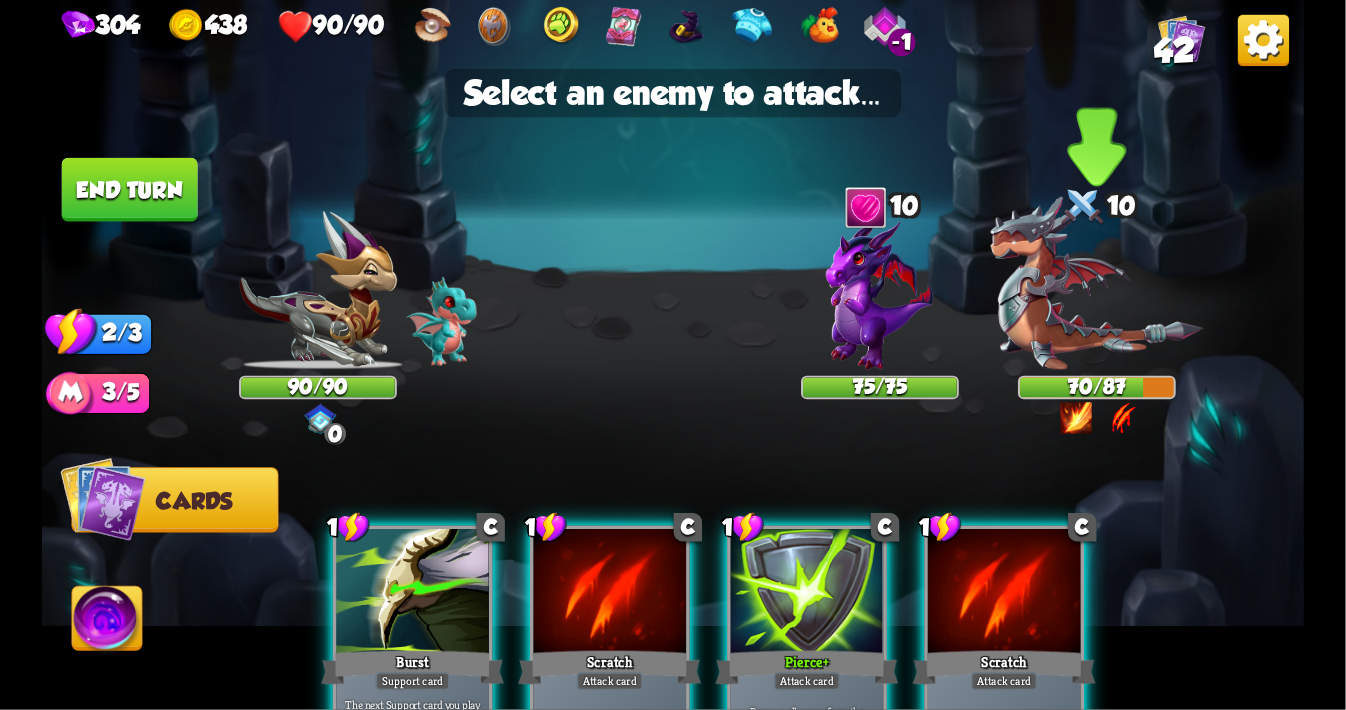click at bounding box center (1097, 283) 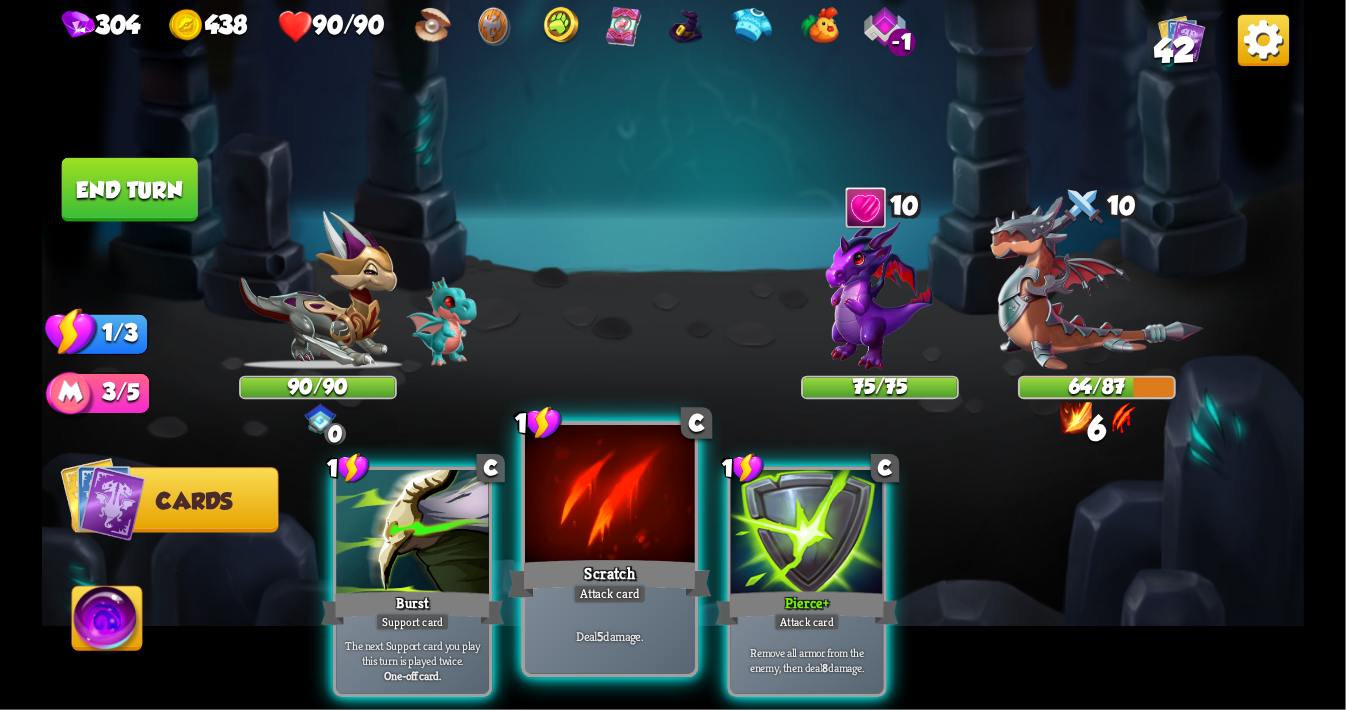click at bounding box center [610, 496] 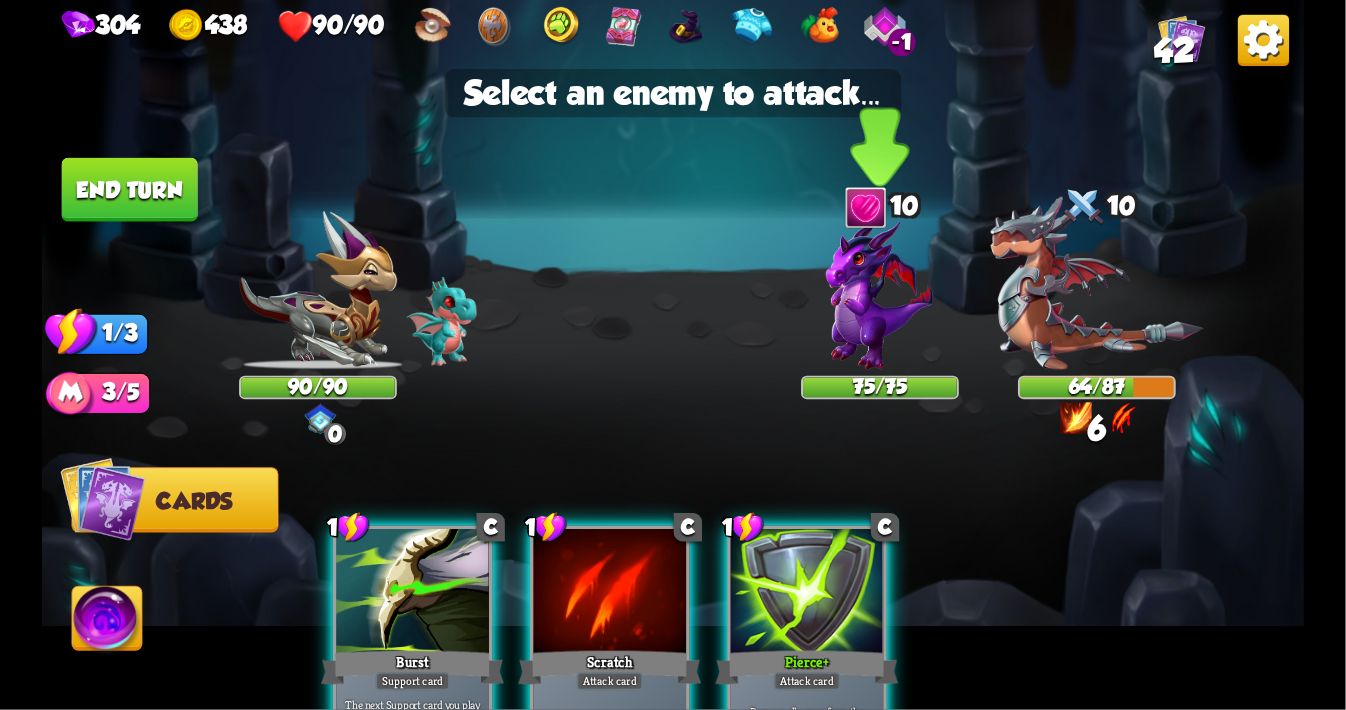 click at bounding box center (879, 294) 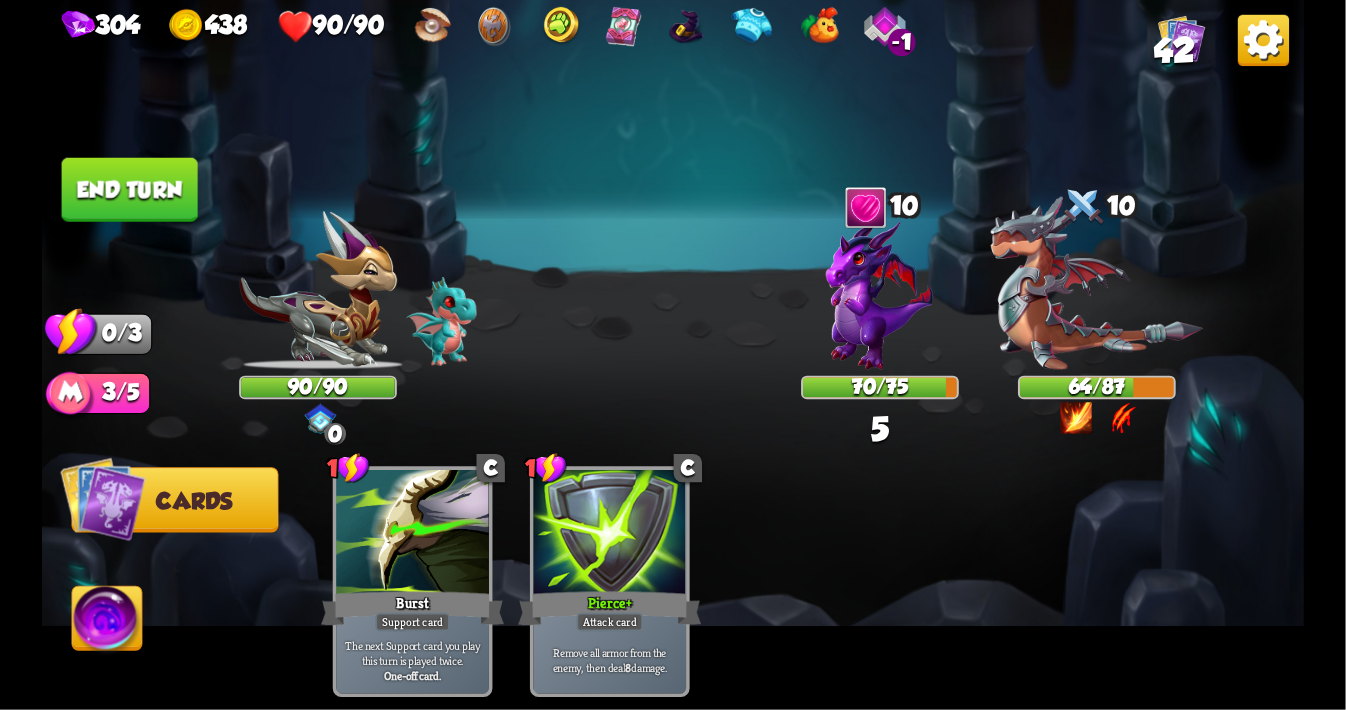 click on "Cards" at bounding box center (174, 499) 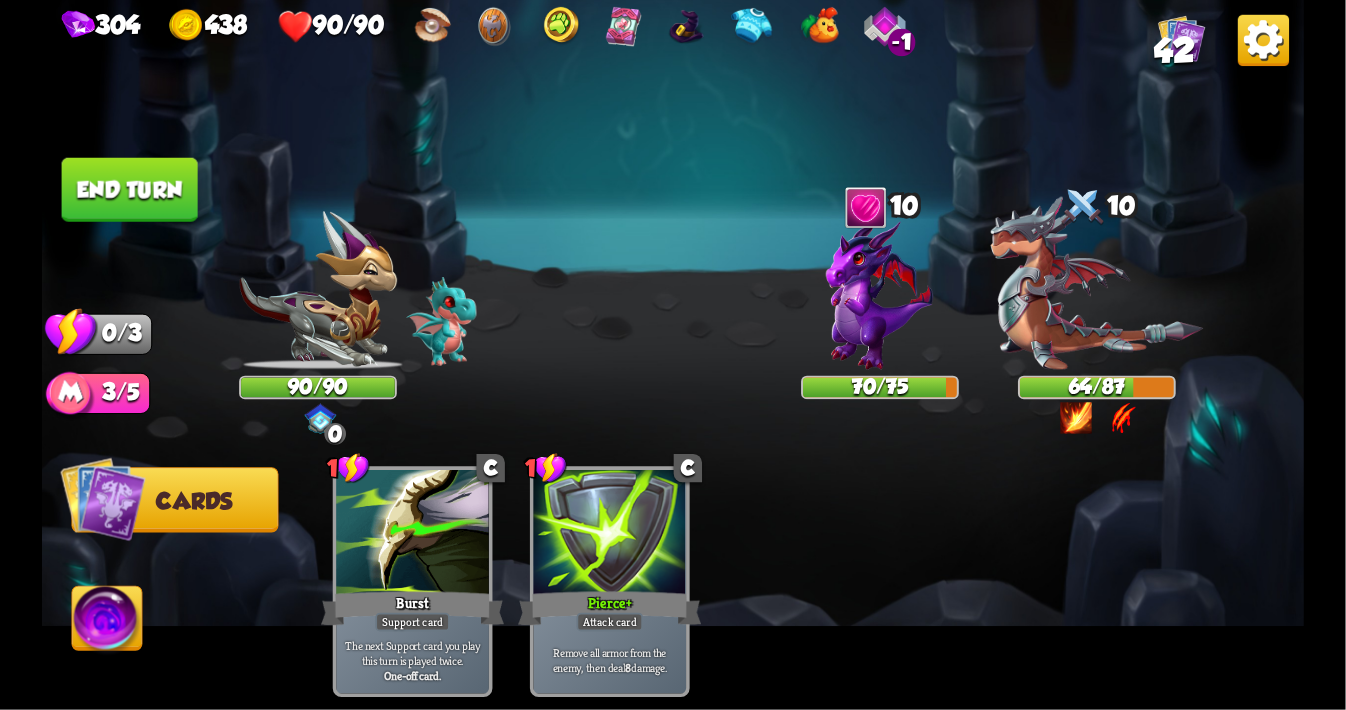 click on "End turn" at bounding box center (130, 190) 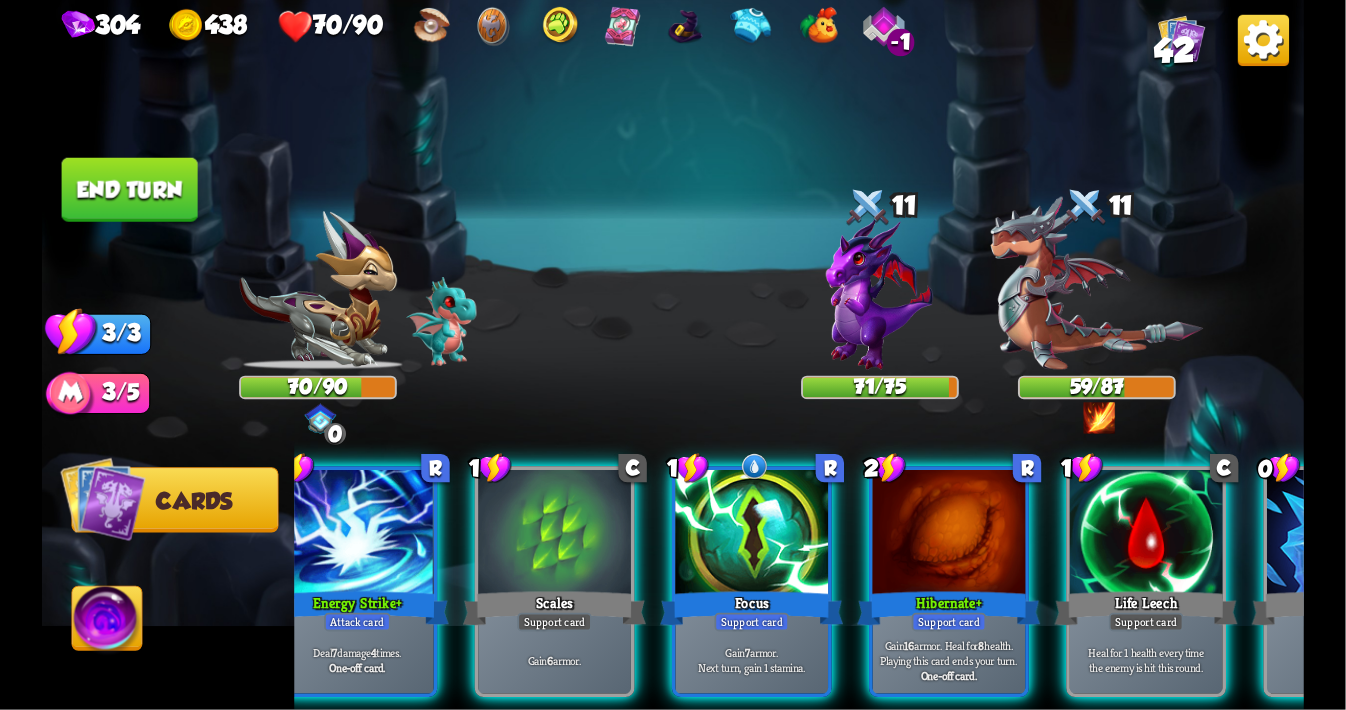 scroll, scrollTop: 0, scrollLeft: 0, axis: both 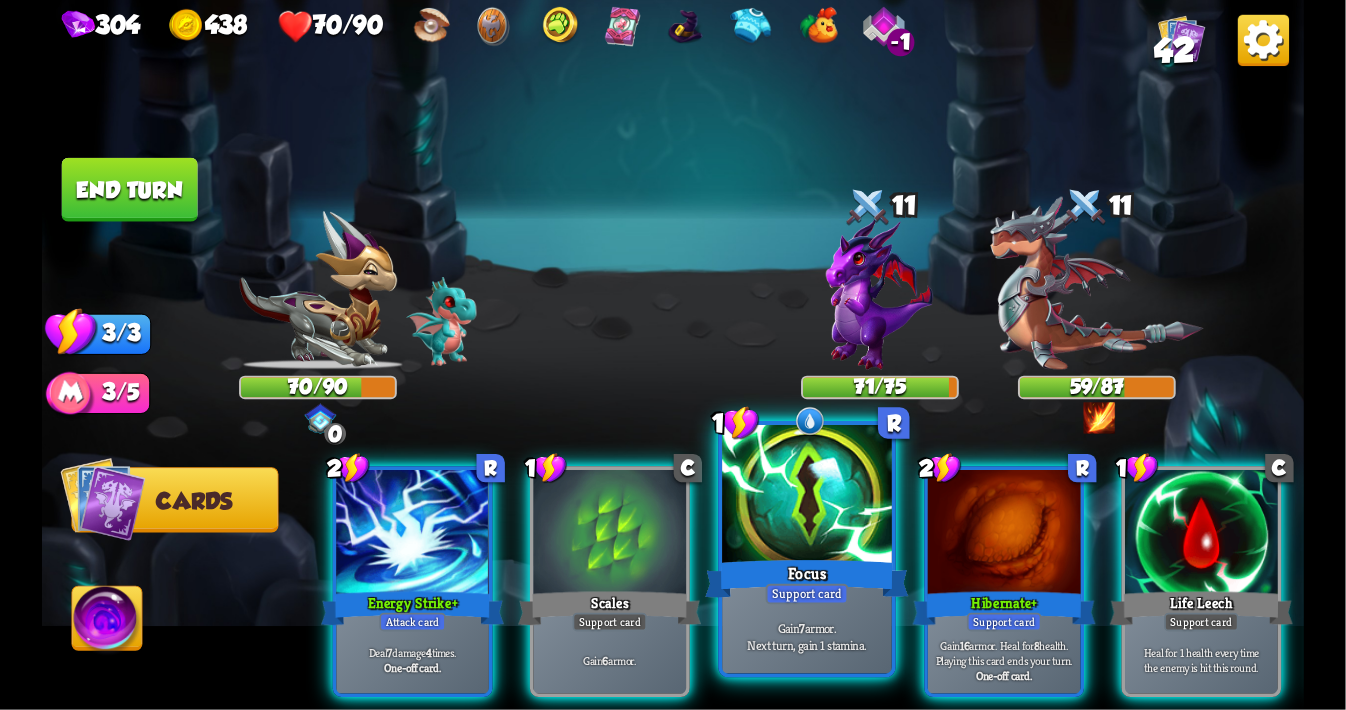 click at bounding box center (807, 496) 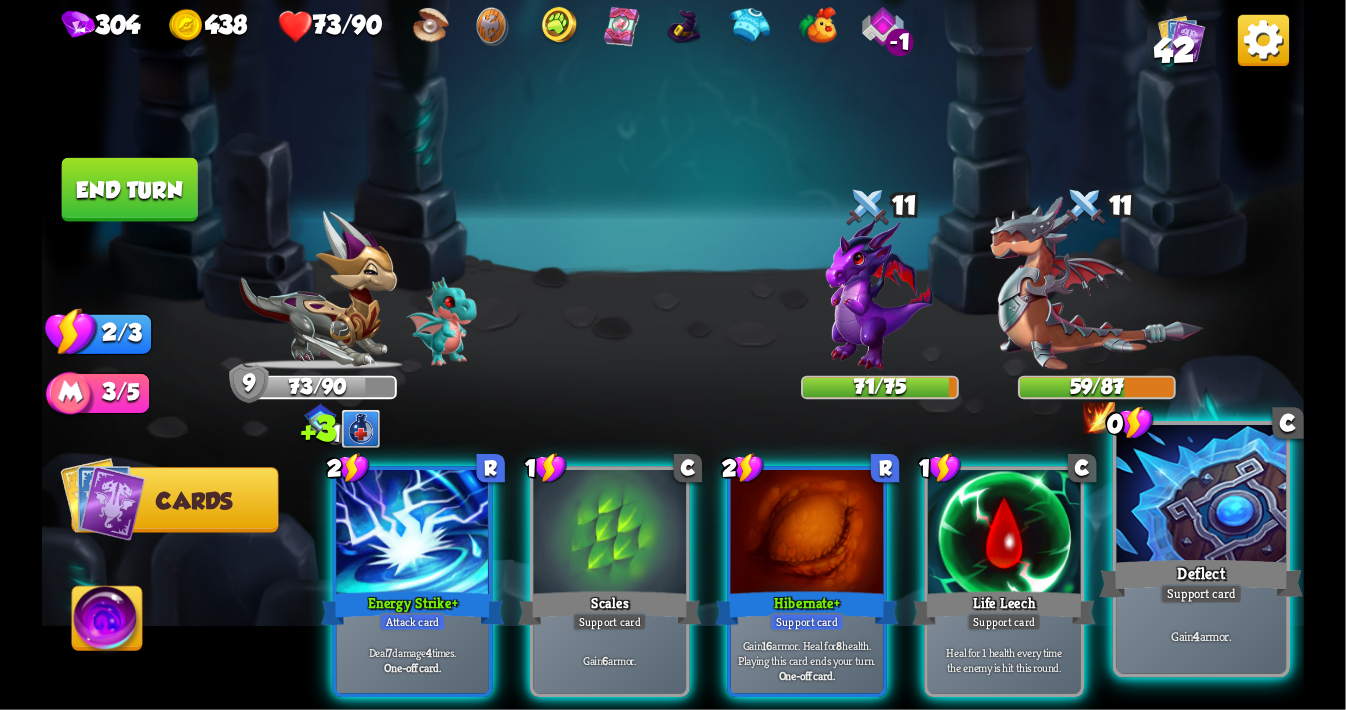 click at bounding box center [1202, 496] 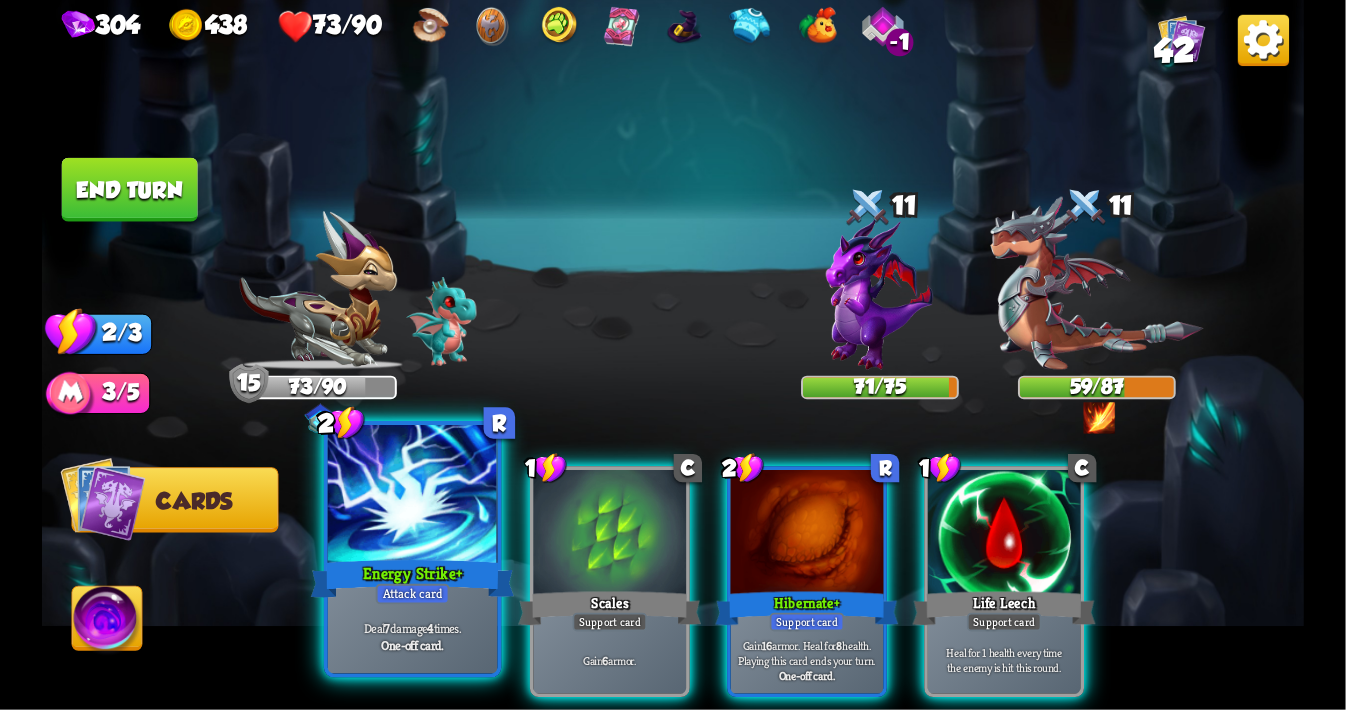click at bounding box center [413, 496] 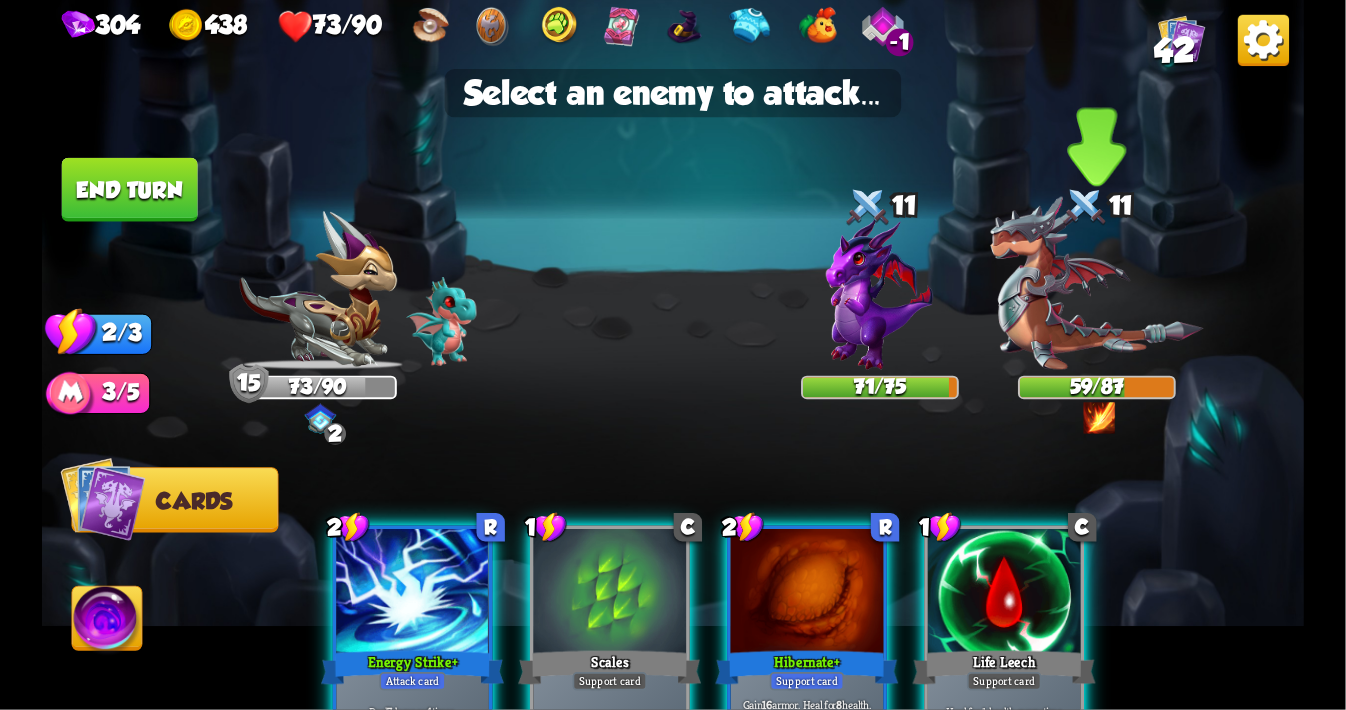 click at bounding box center [1097, 283] 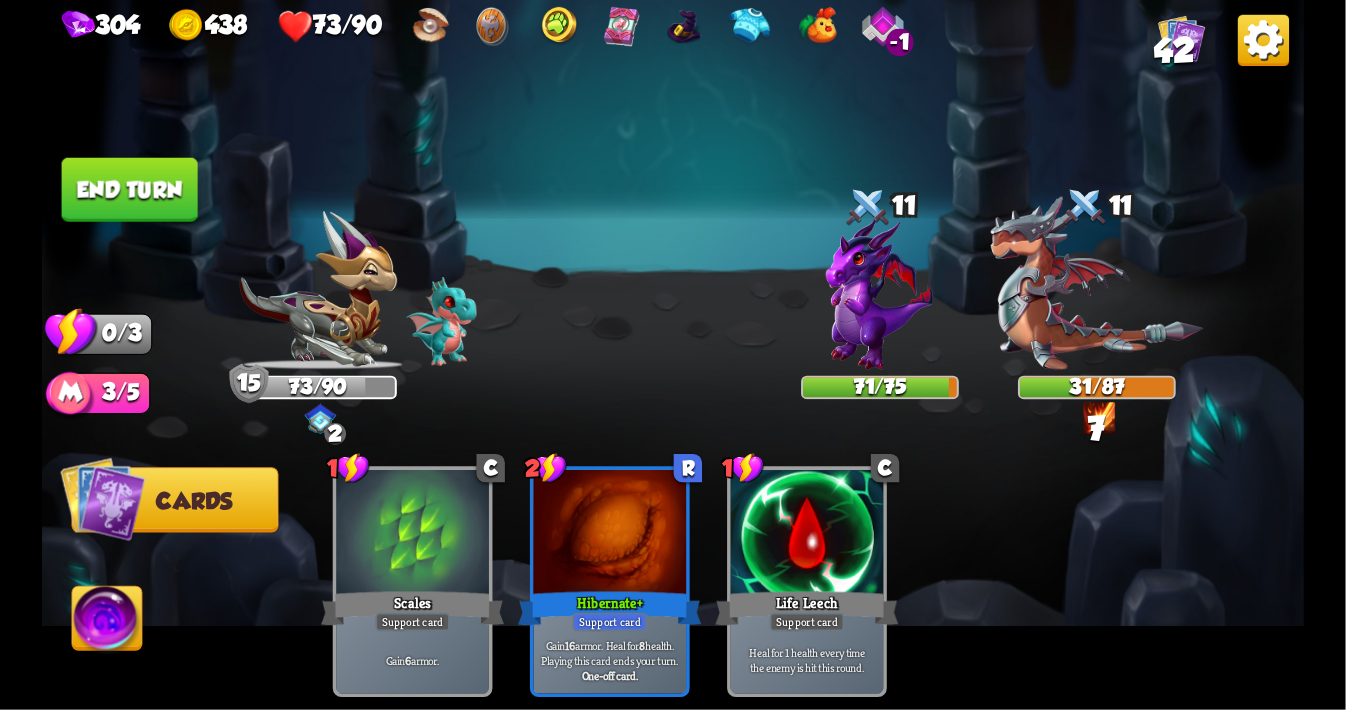 click on "End turn" at bounding box center [130, 190] 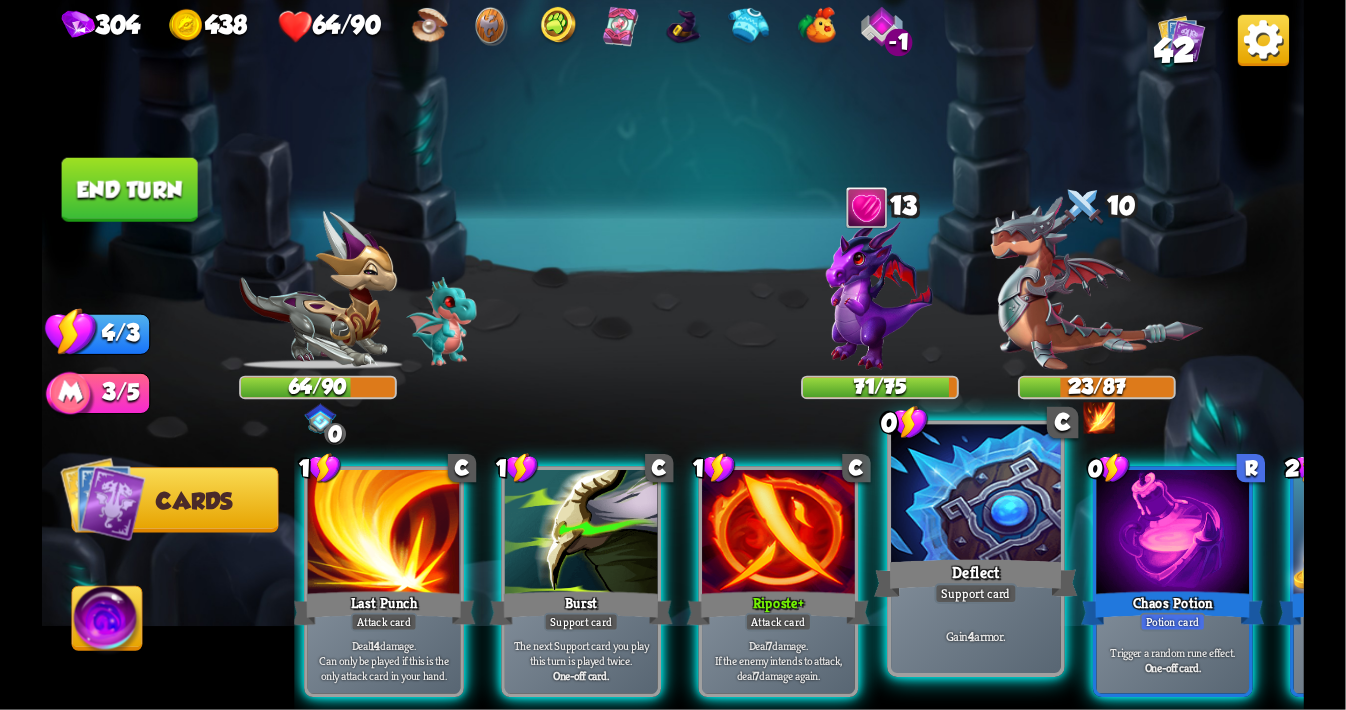 scroll, scrollTop: 0, scrollLeft: 0, axis: both 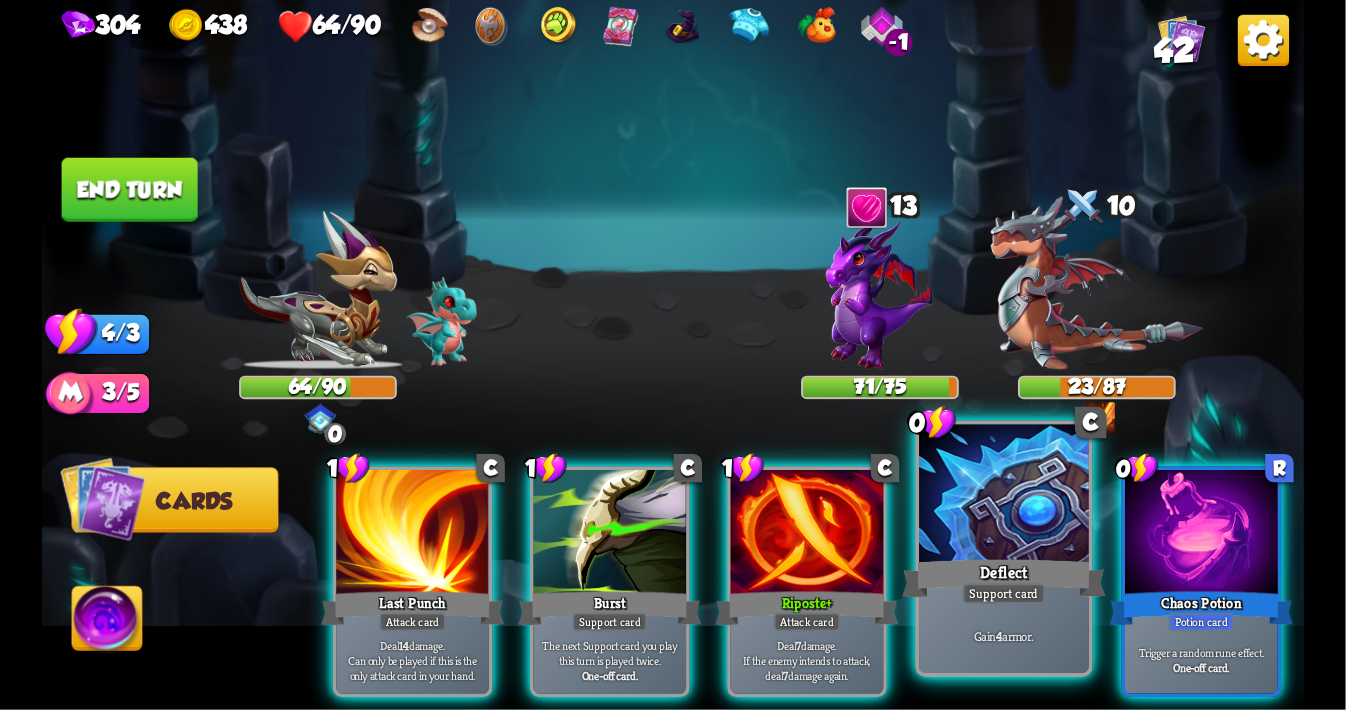 click at bounding box center [1005, 496] 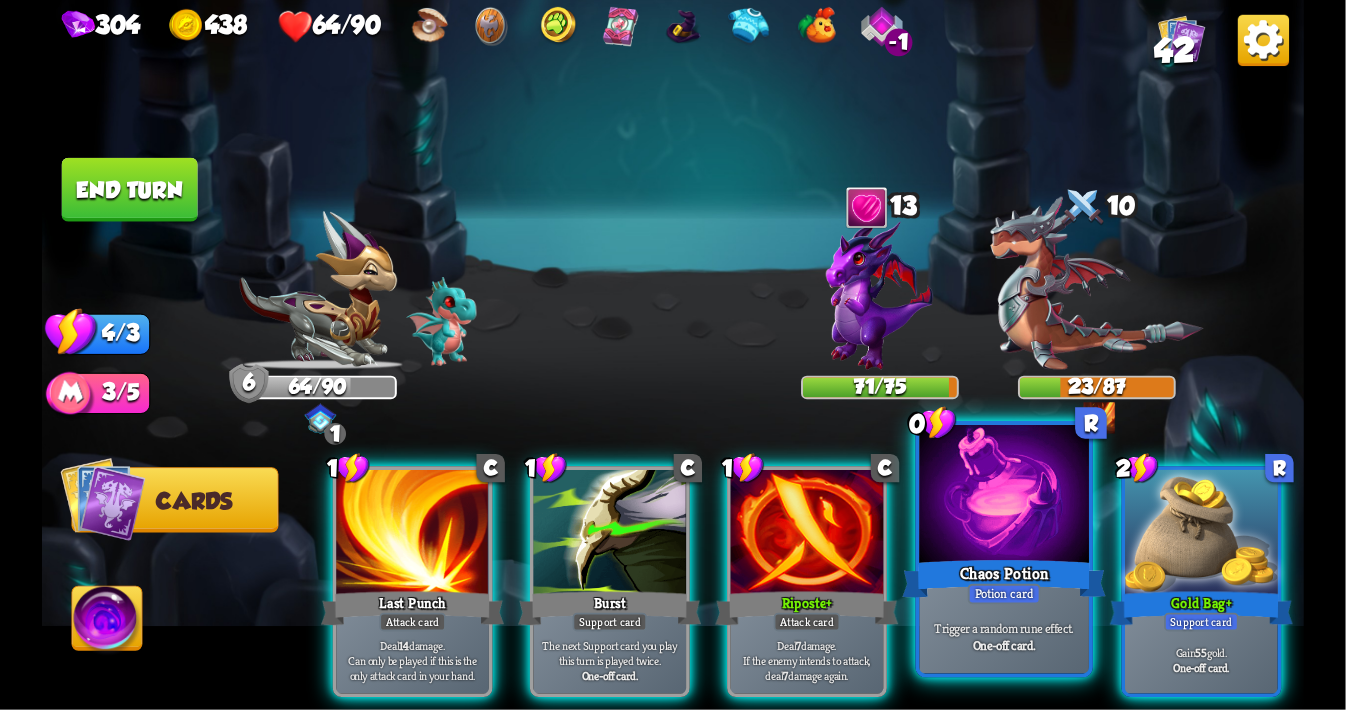 click at bounding box center [1005, 496] 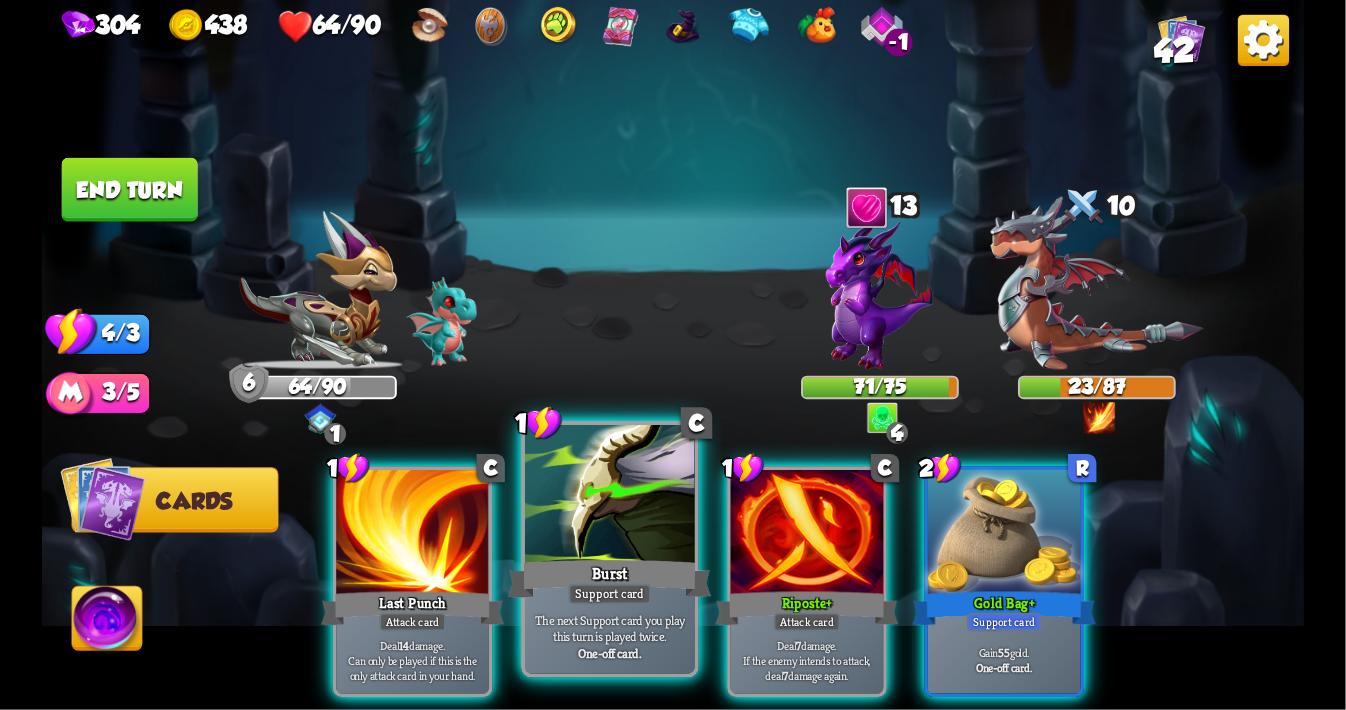 click at bounding box center [610, 496] 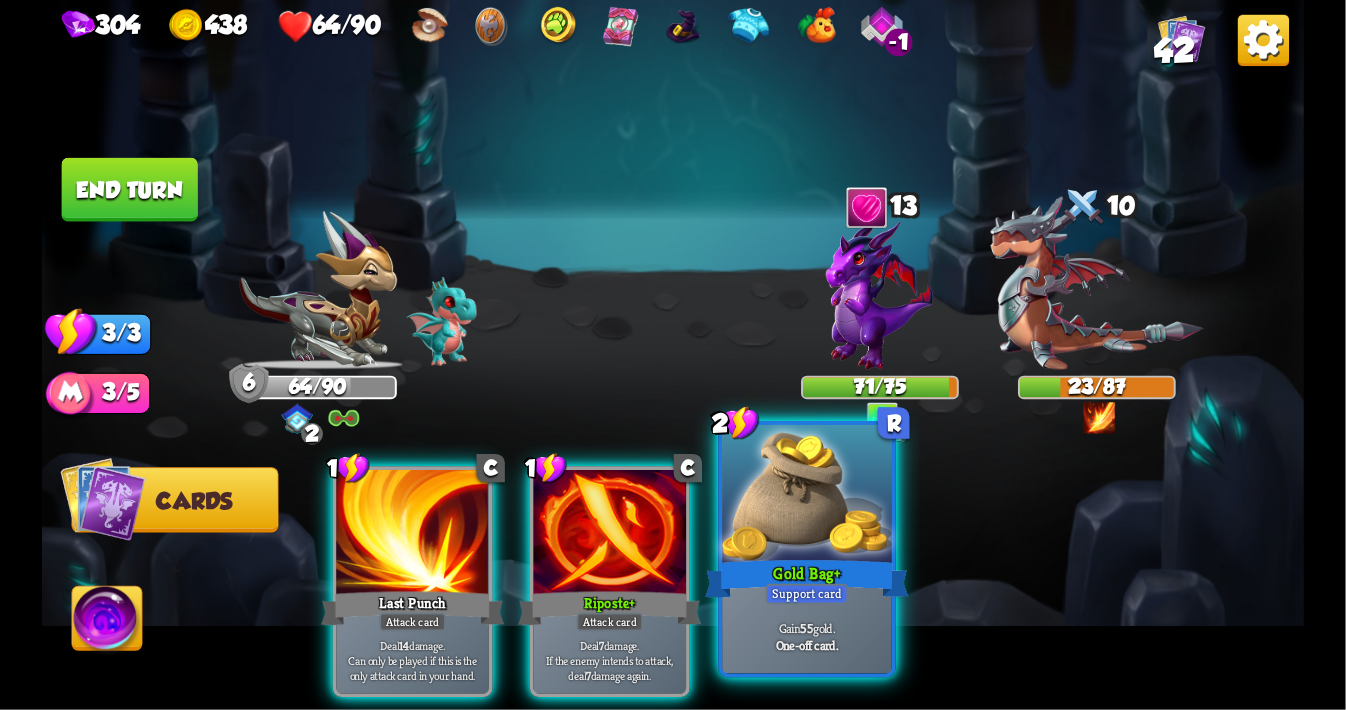 click at bounding box center (807, 496) 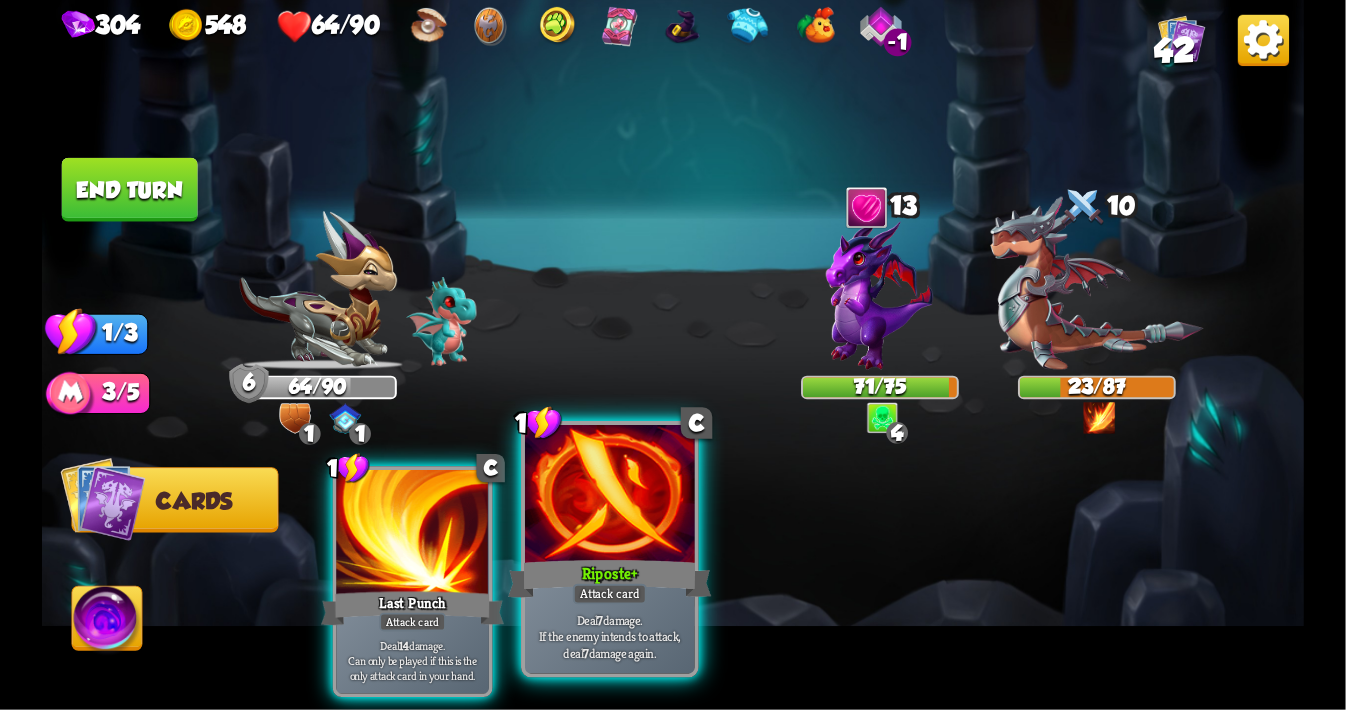 click at bounding box center (610, 496) 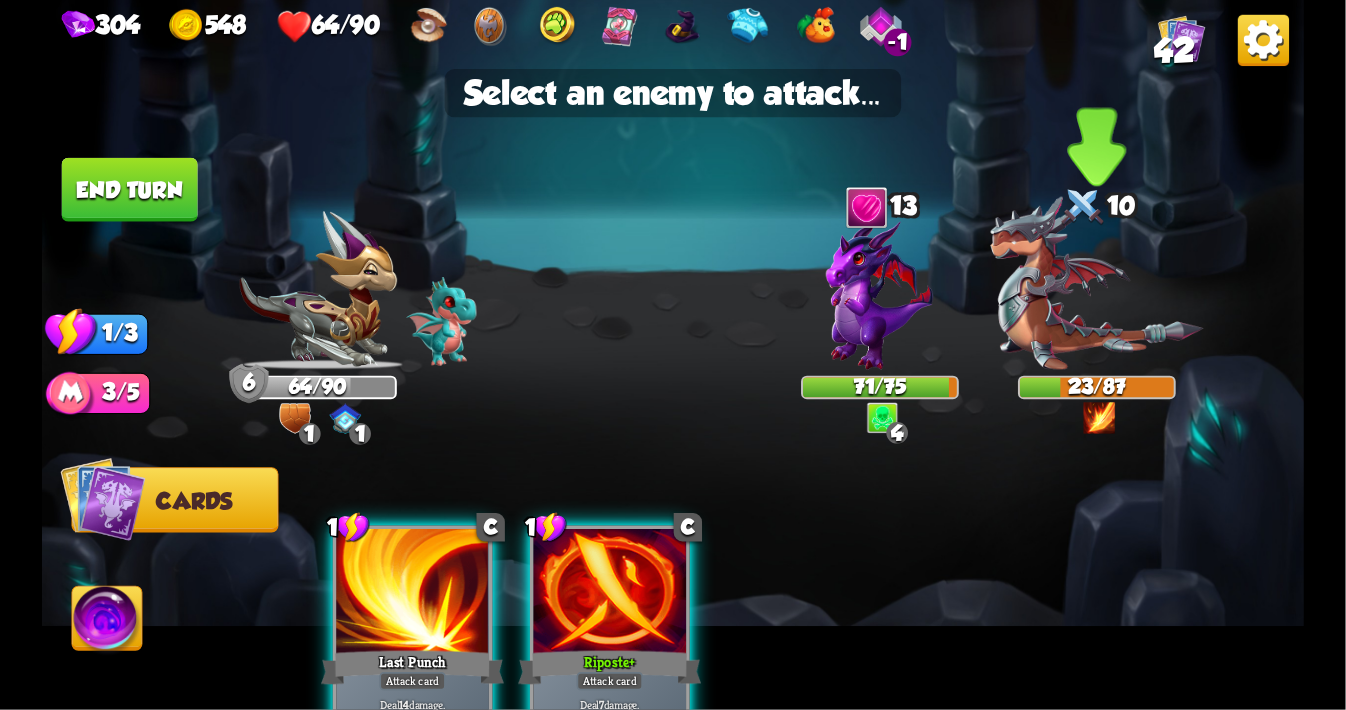 click at bounding box center (1097, 283) 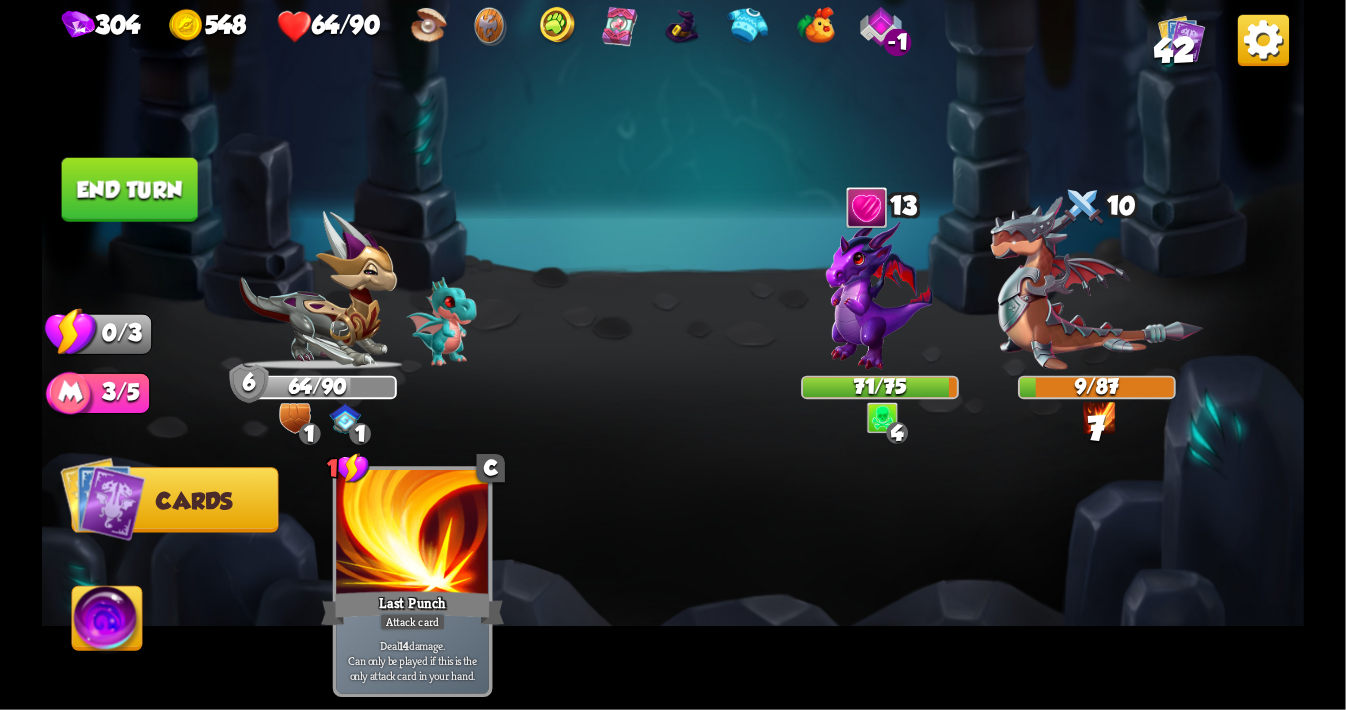click on "End turn" at bounding box center (130, 190) 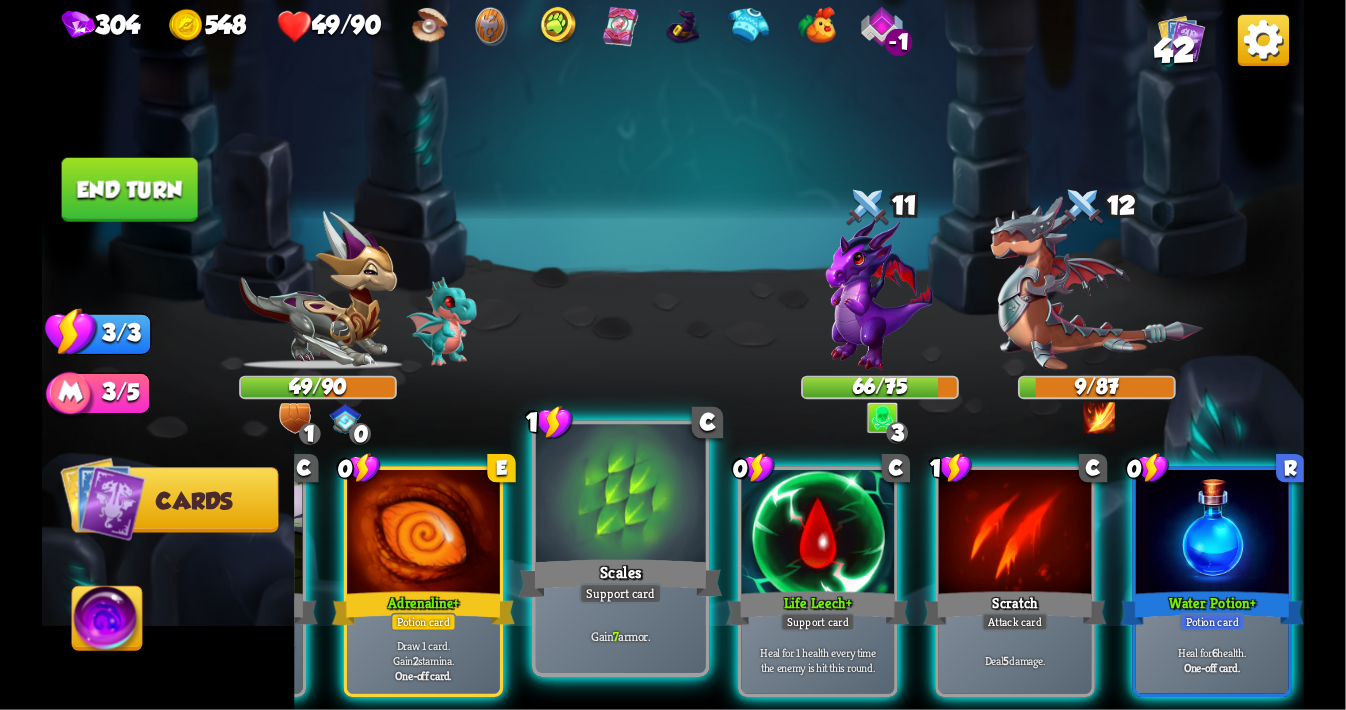 scroll, scrollTop: 0, scrollLeft: 0, axis: both 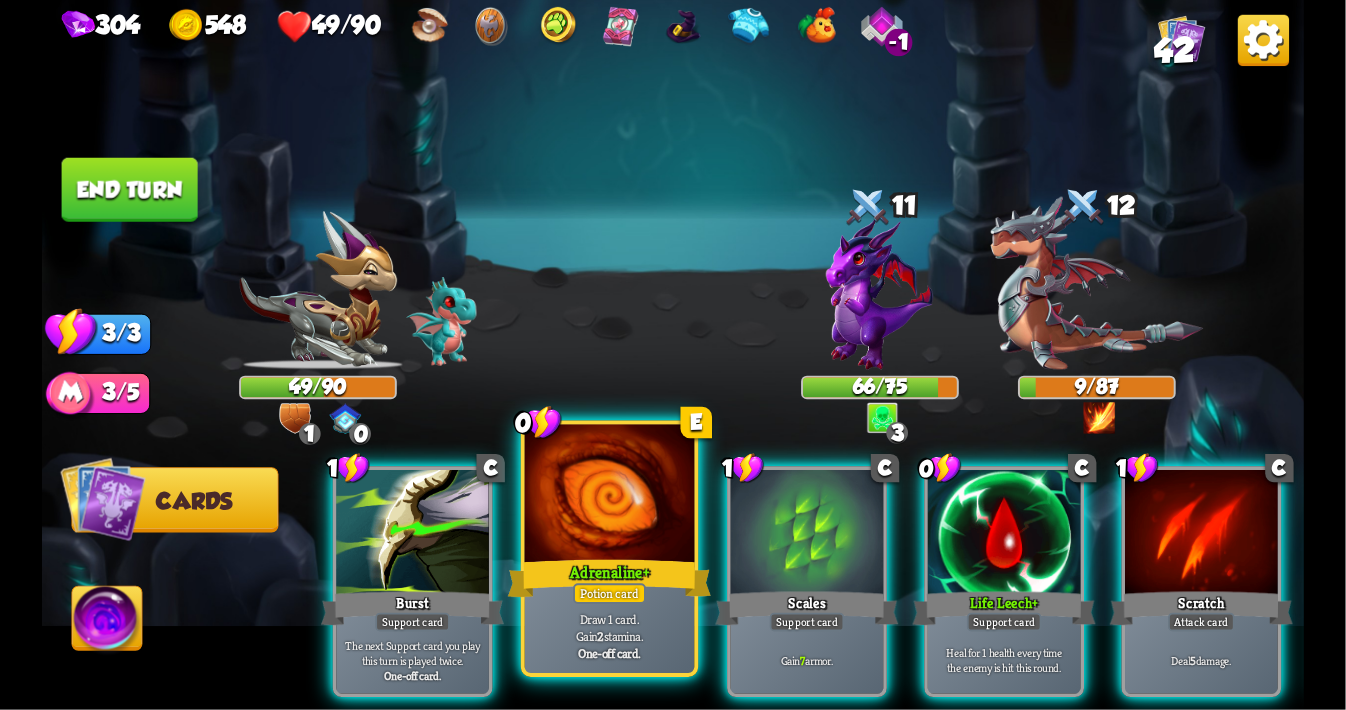 click at bounding box center (610, 496) 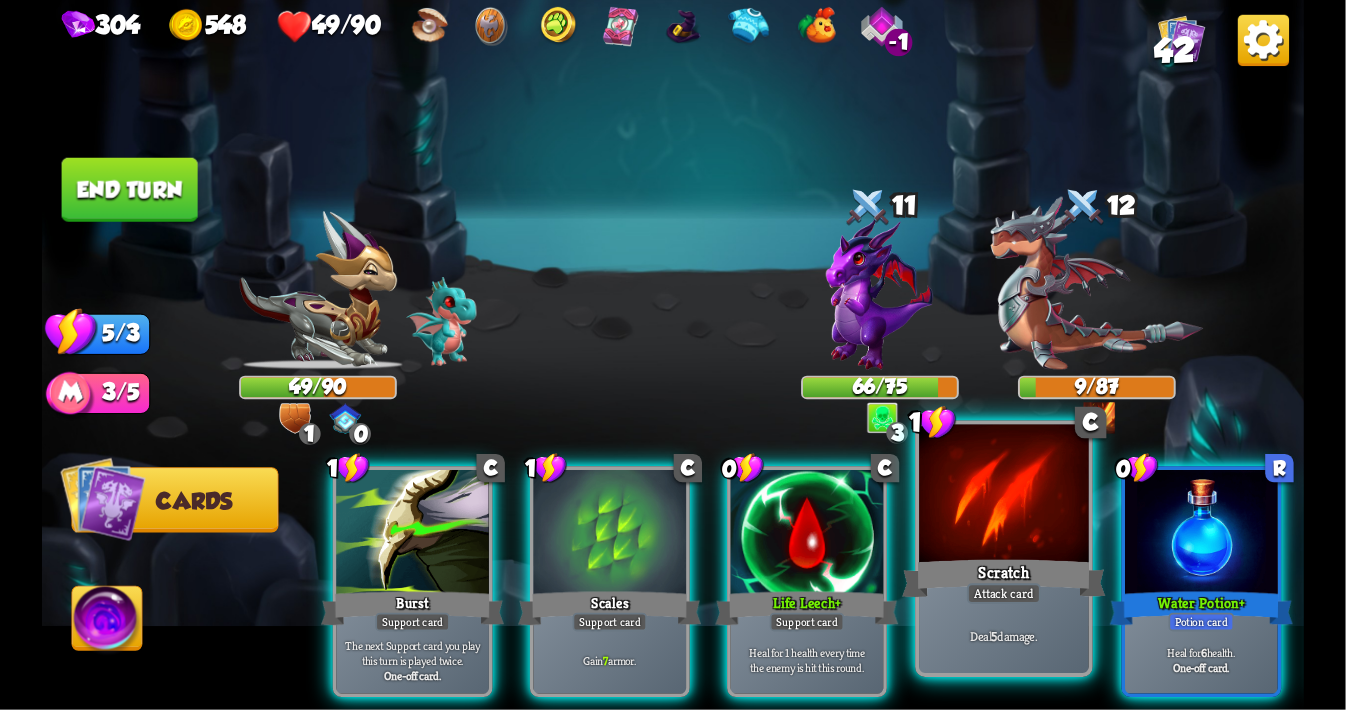 scroll, scrollTop: 0, scrollLeft: 189, axis: horizontal 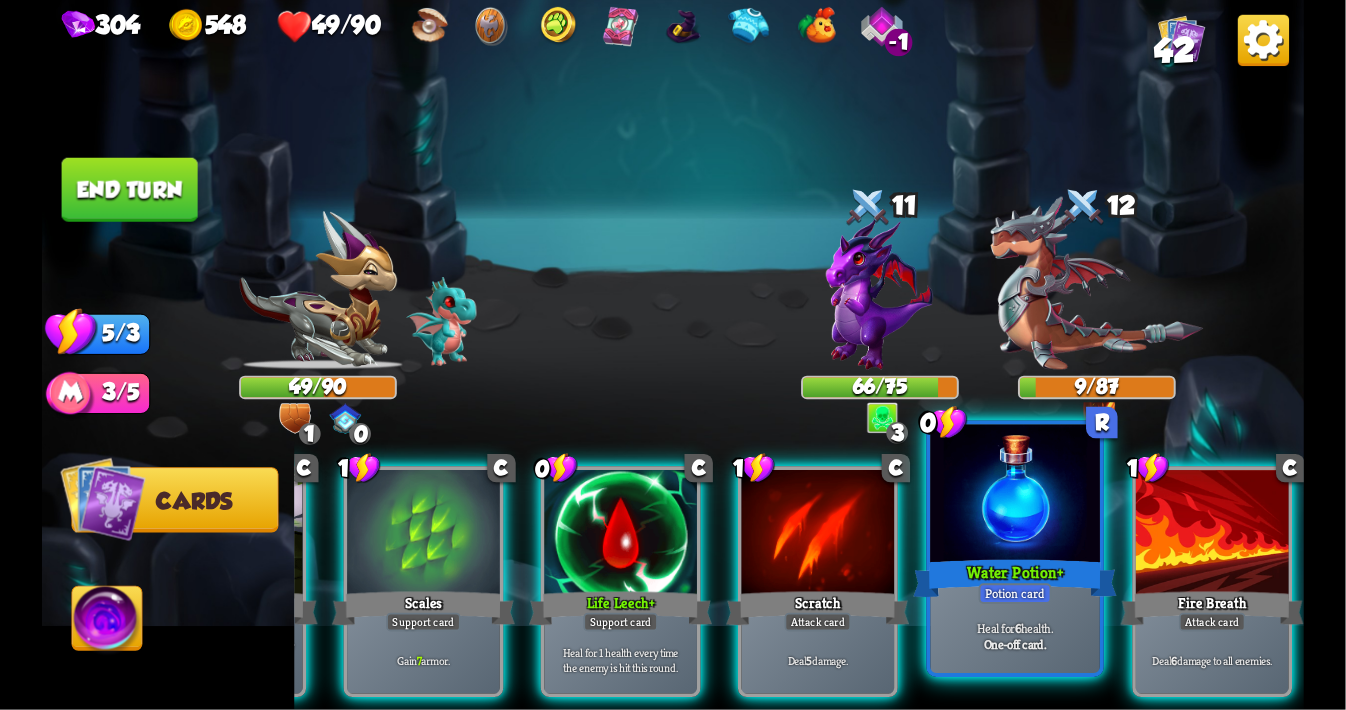 click at bounding box center (1015, 496) 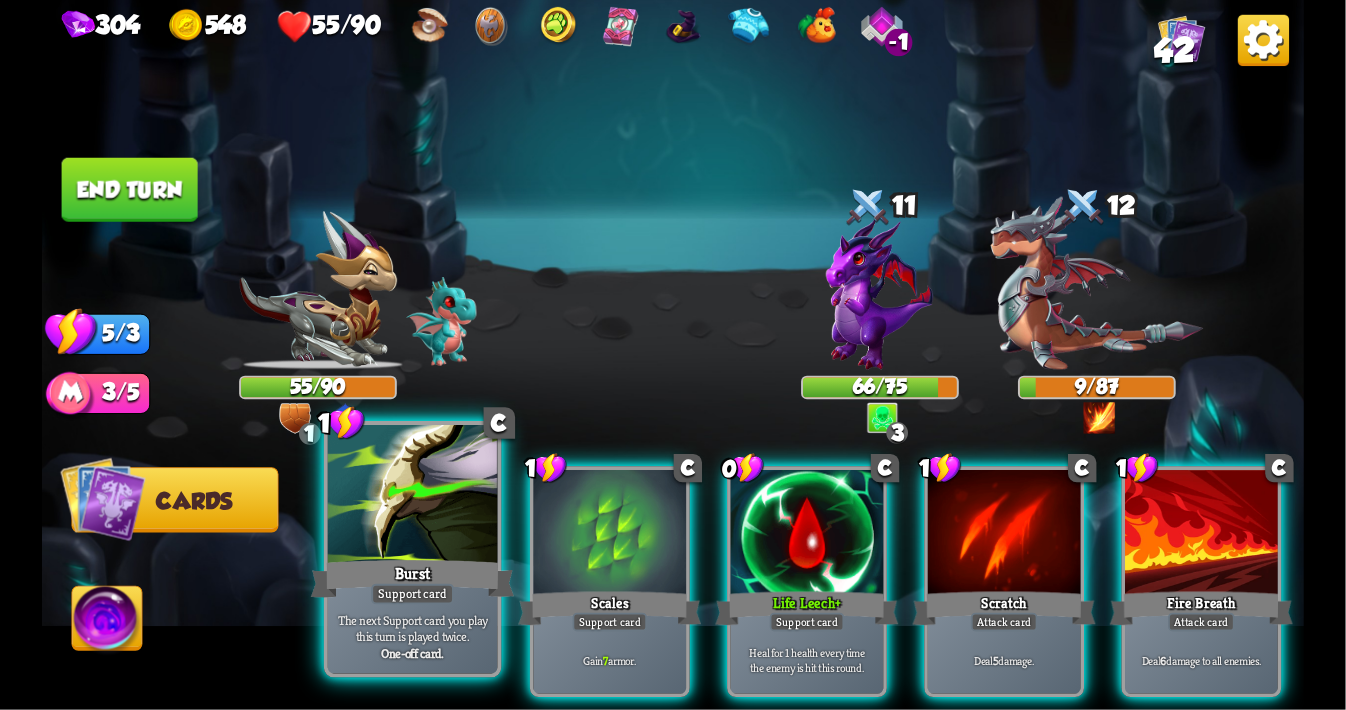 click at bounding box center [413, 496] 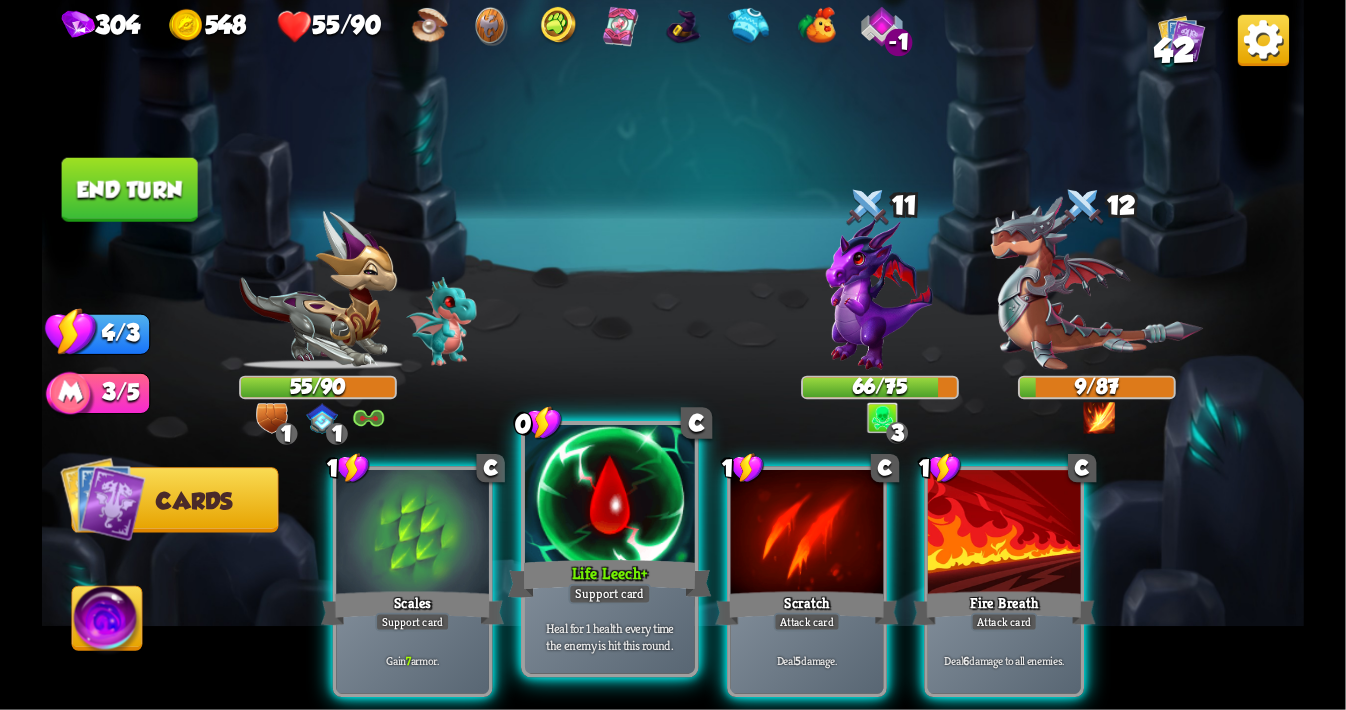 click at bounding box center (610, 496) 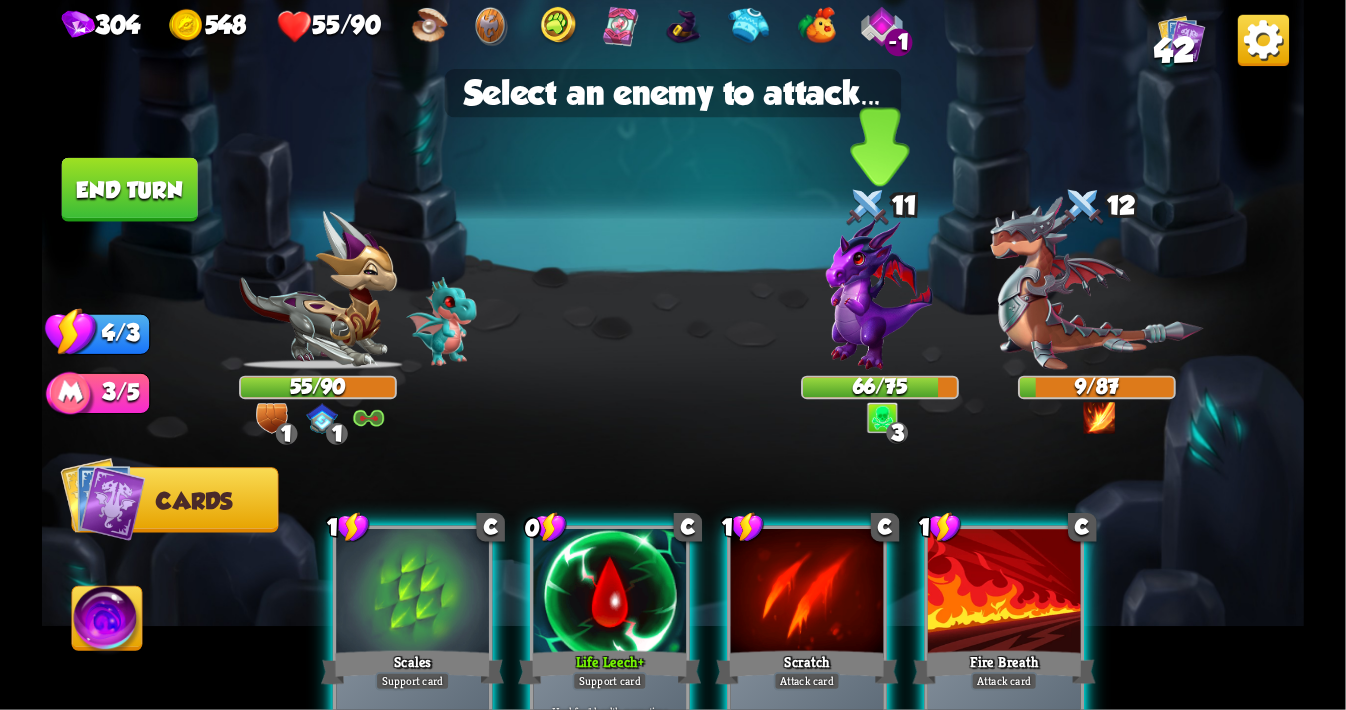 click at bounding box center [879, 294] 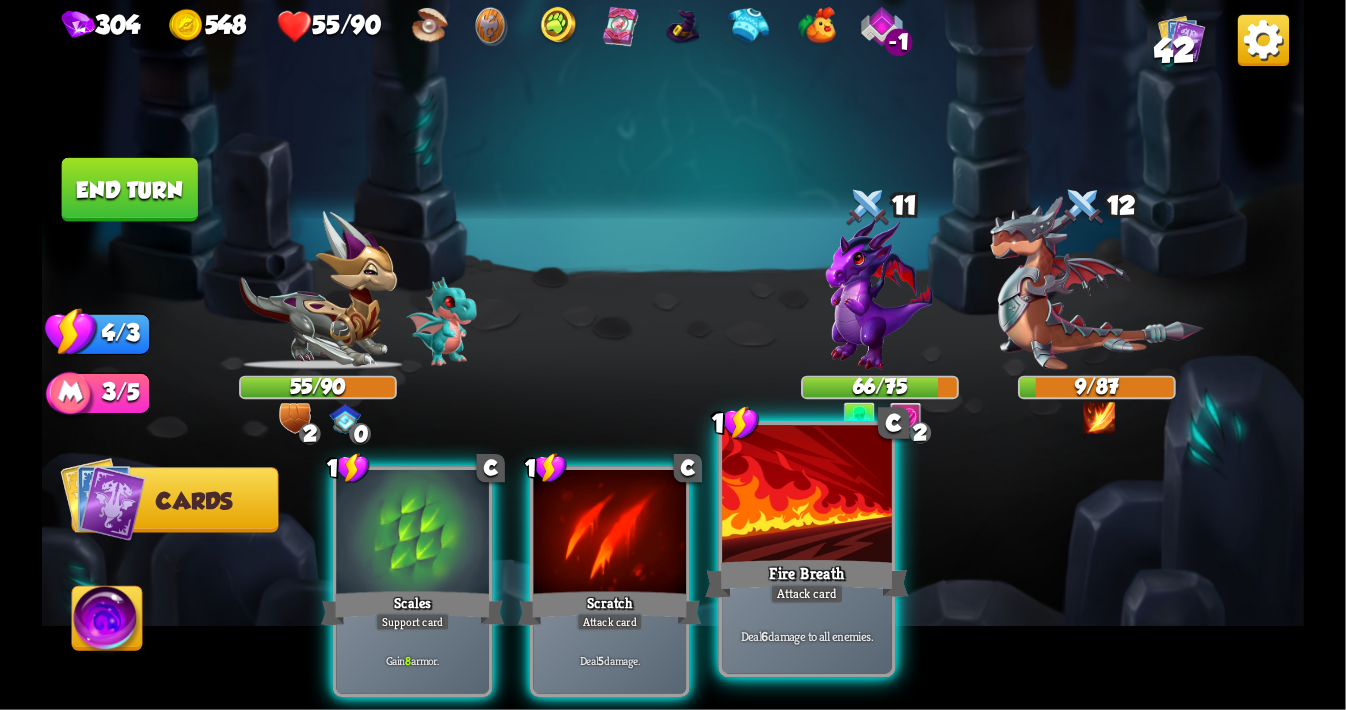 click at bounding box center (807, 496) 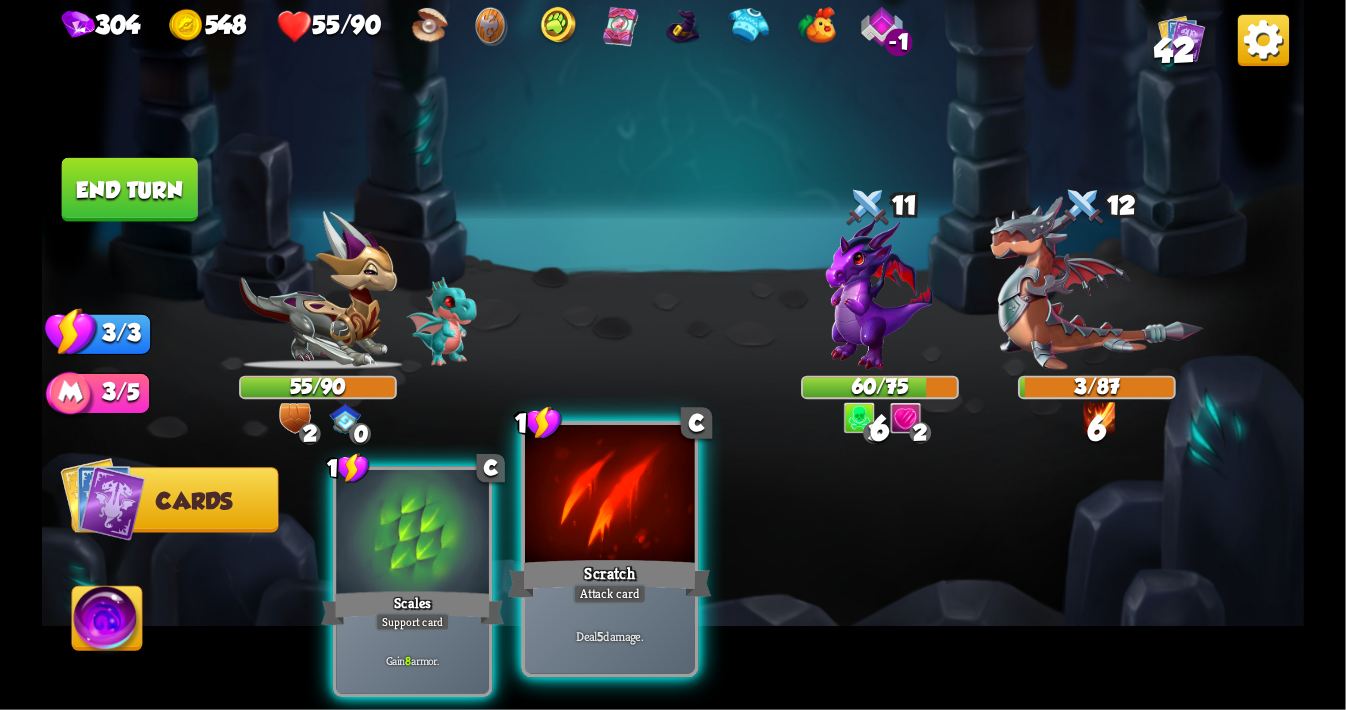 click at bounding box center [610, 496] 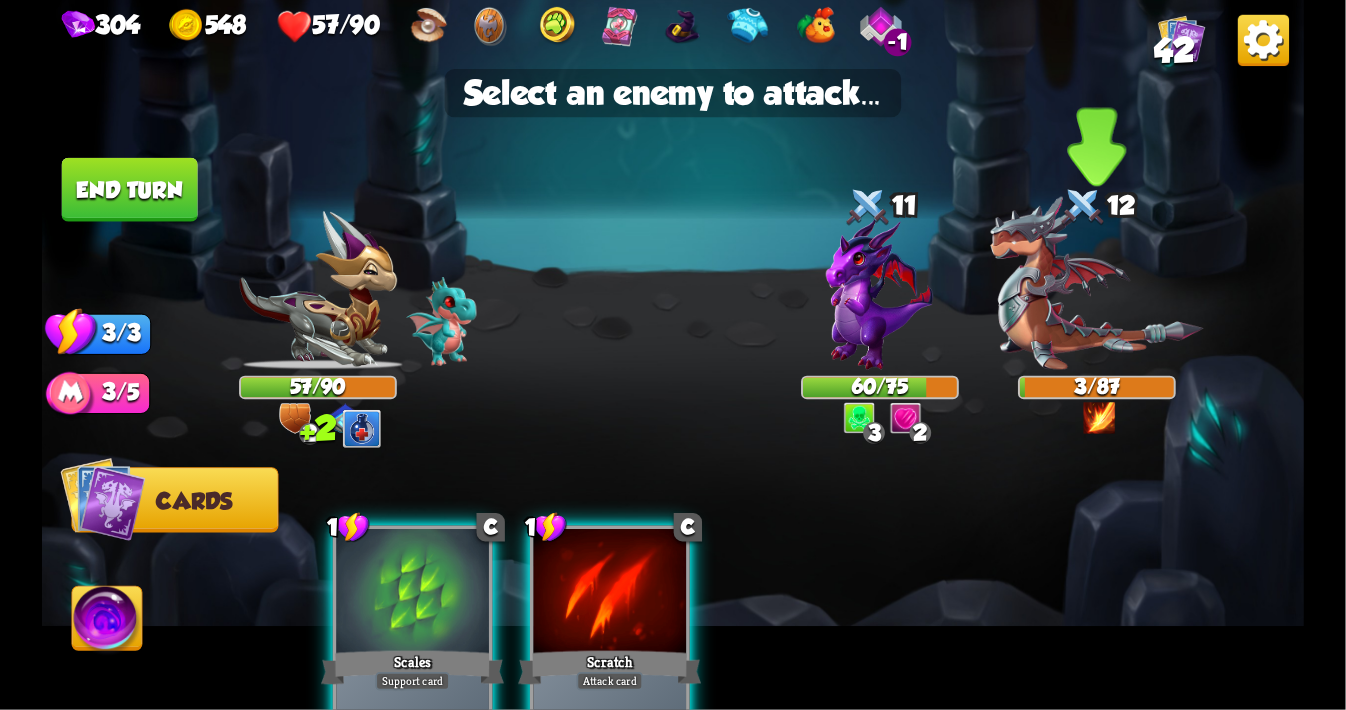 click at bounding box center (1097, 283) 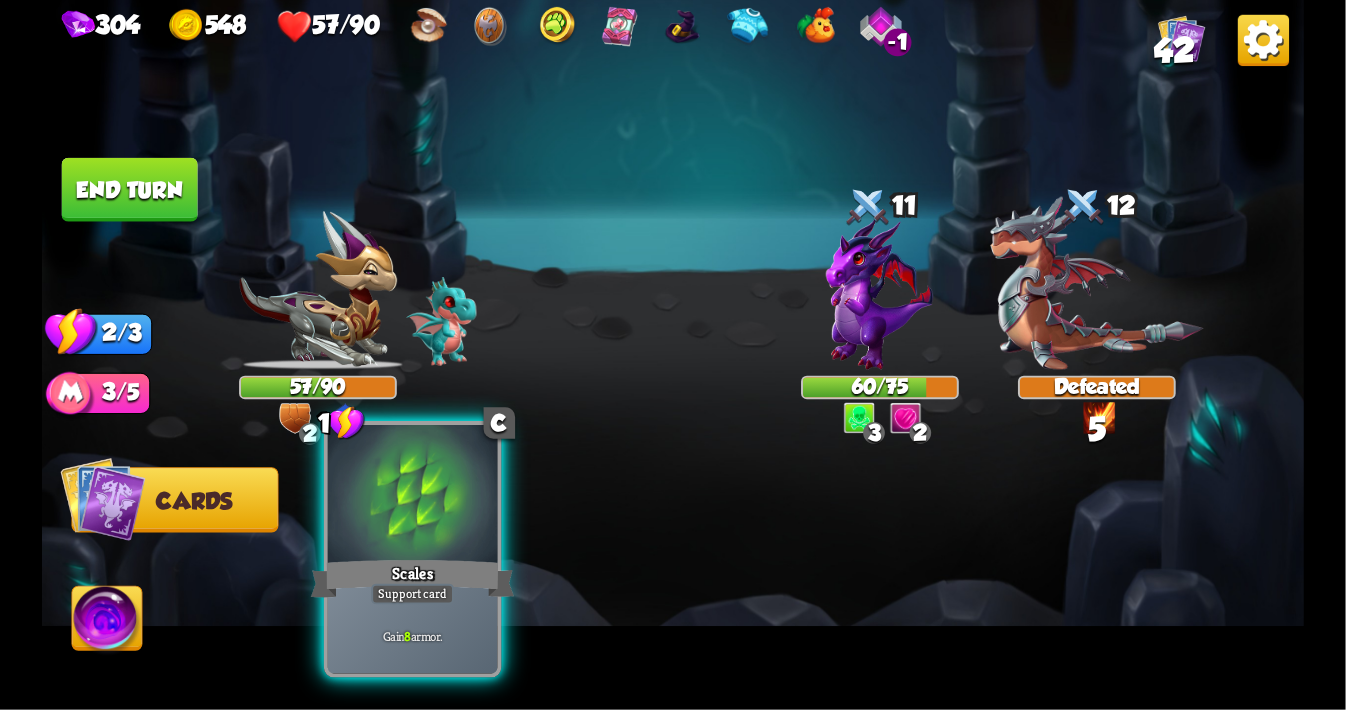 click at bounding box center (413, 496) 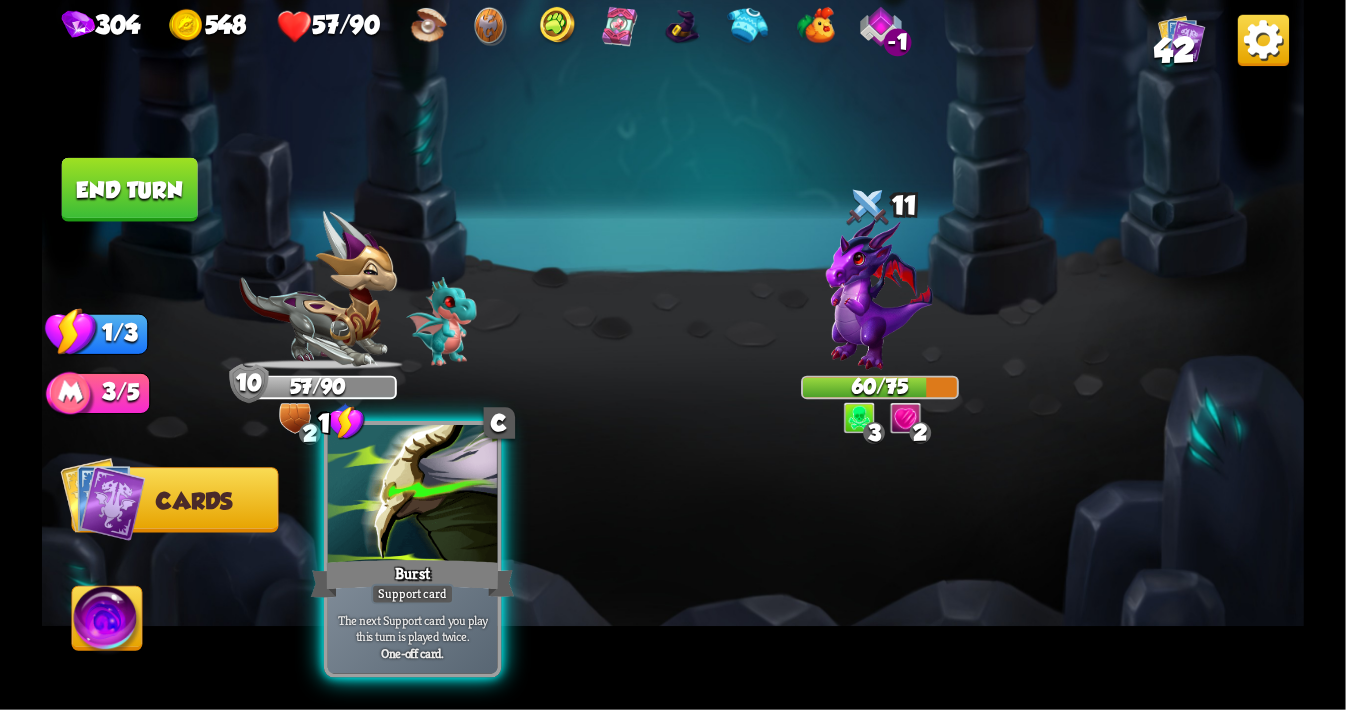 click at bounding box center [413, 496] 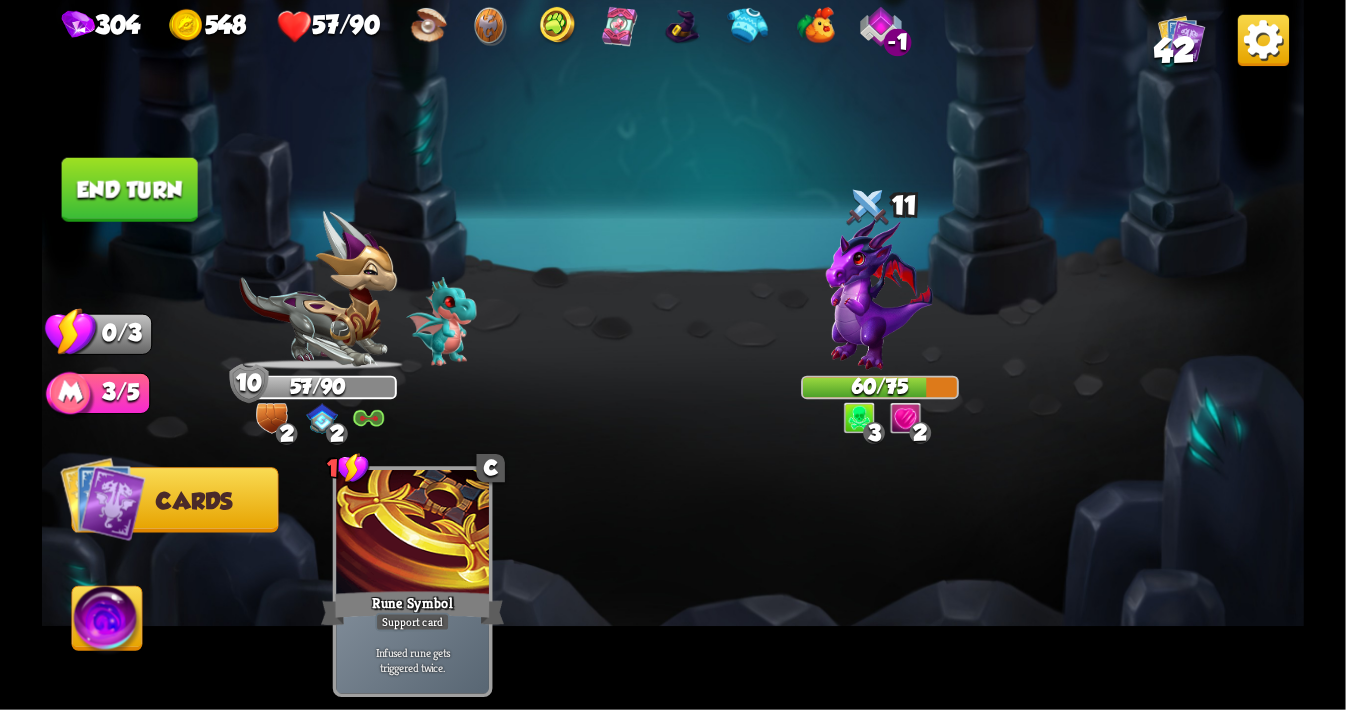 click at bounding box center (107, 622) 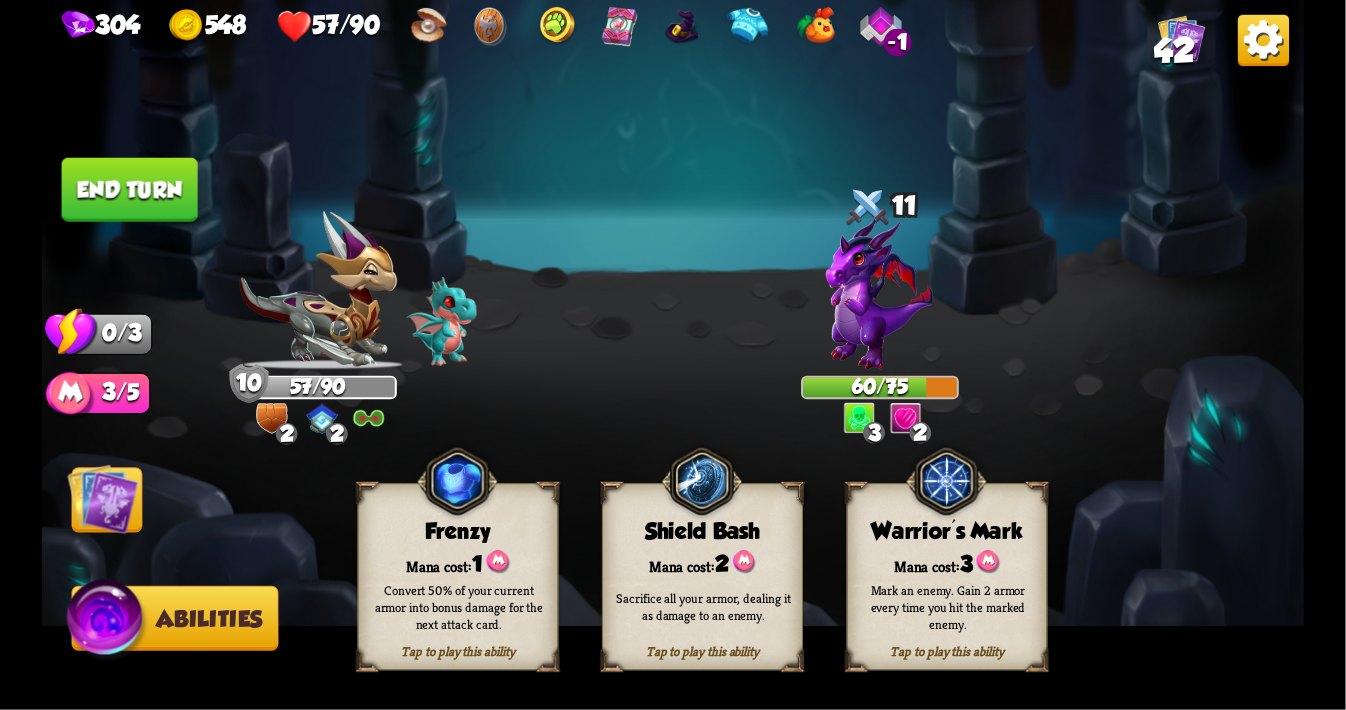 click at bounding box center (103, 498) 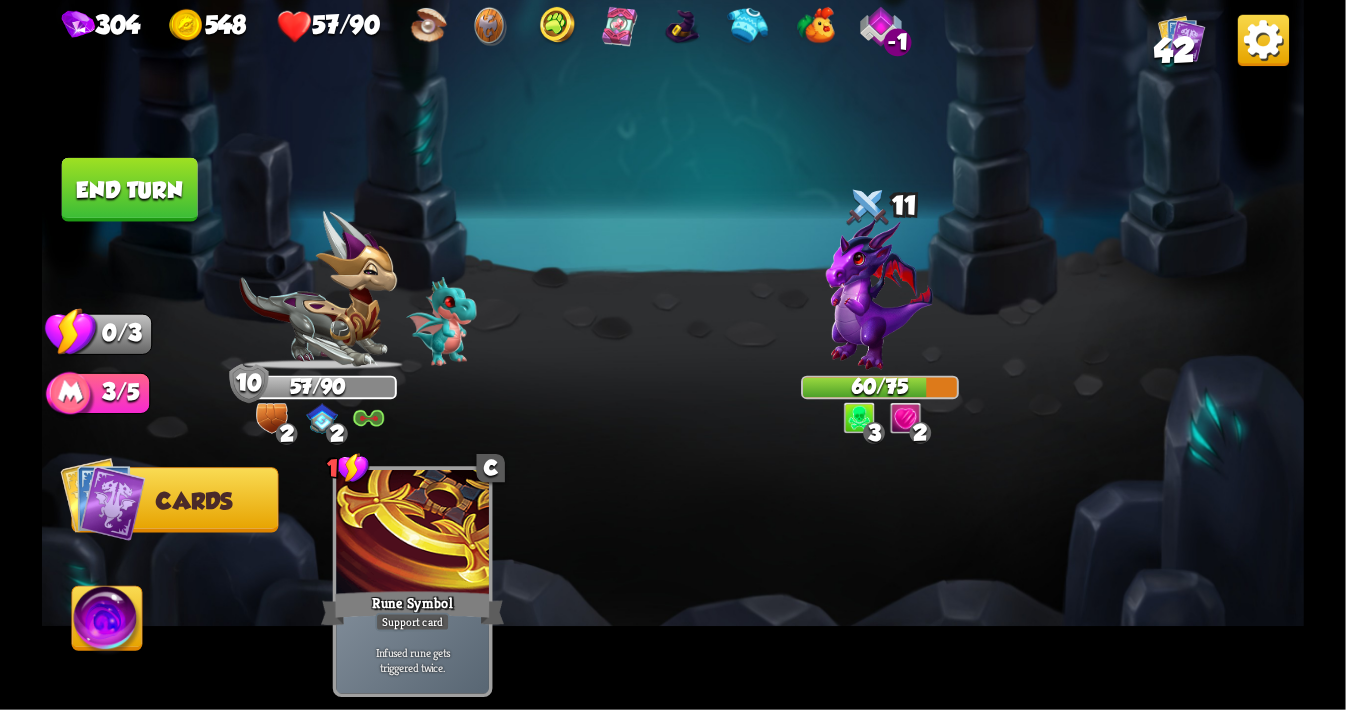 click on "End turn" at bounding box center (130, 190) 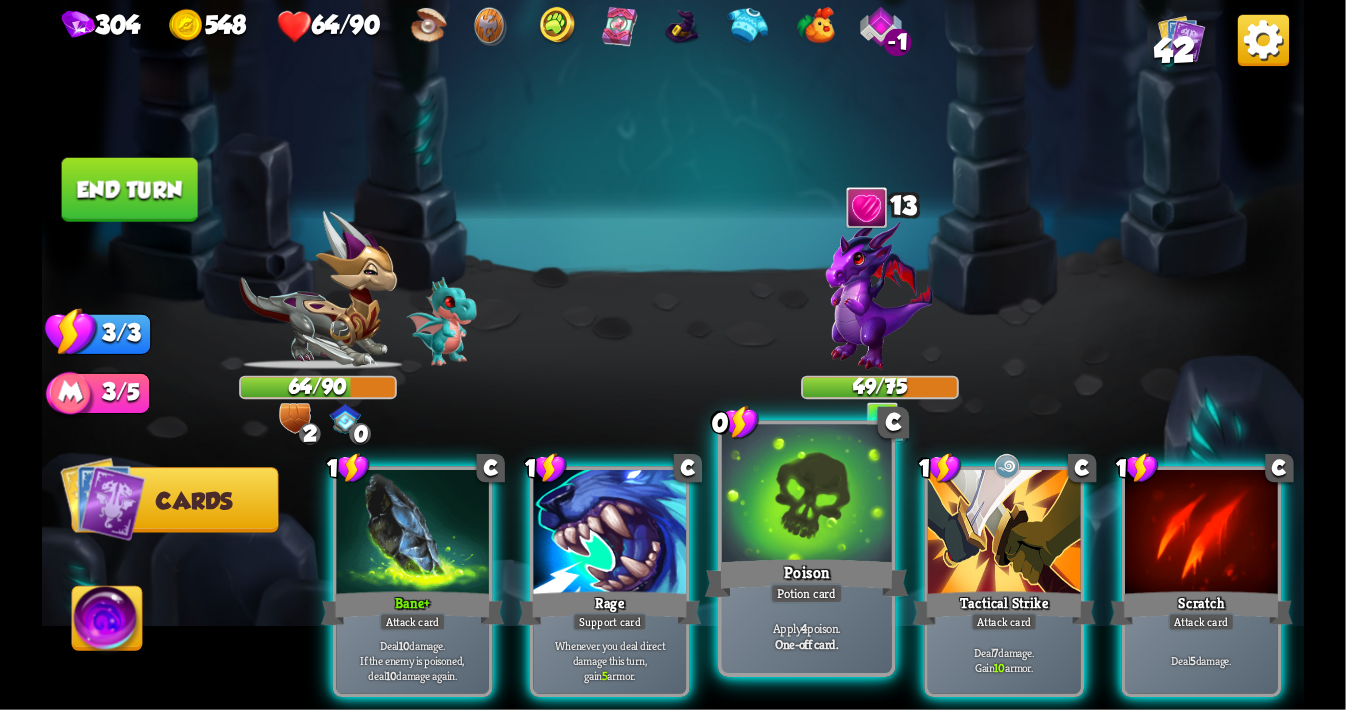 click at bounding box center (807, 496) 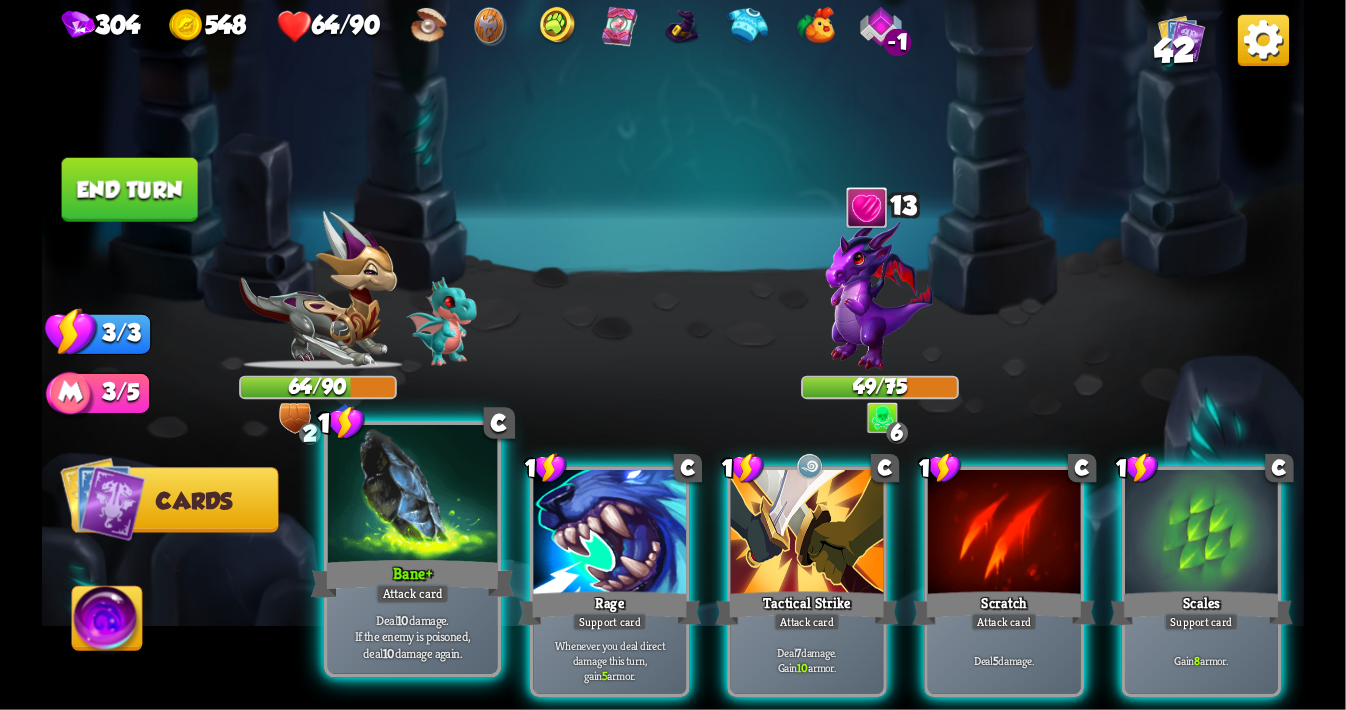 click at bounding box center (413, 496) 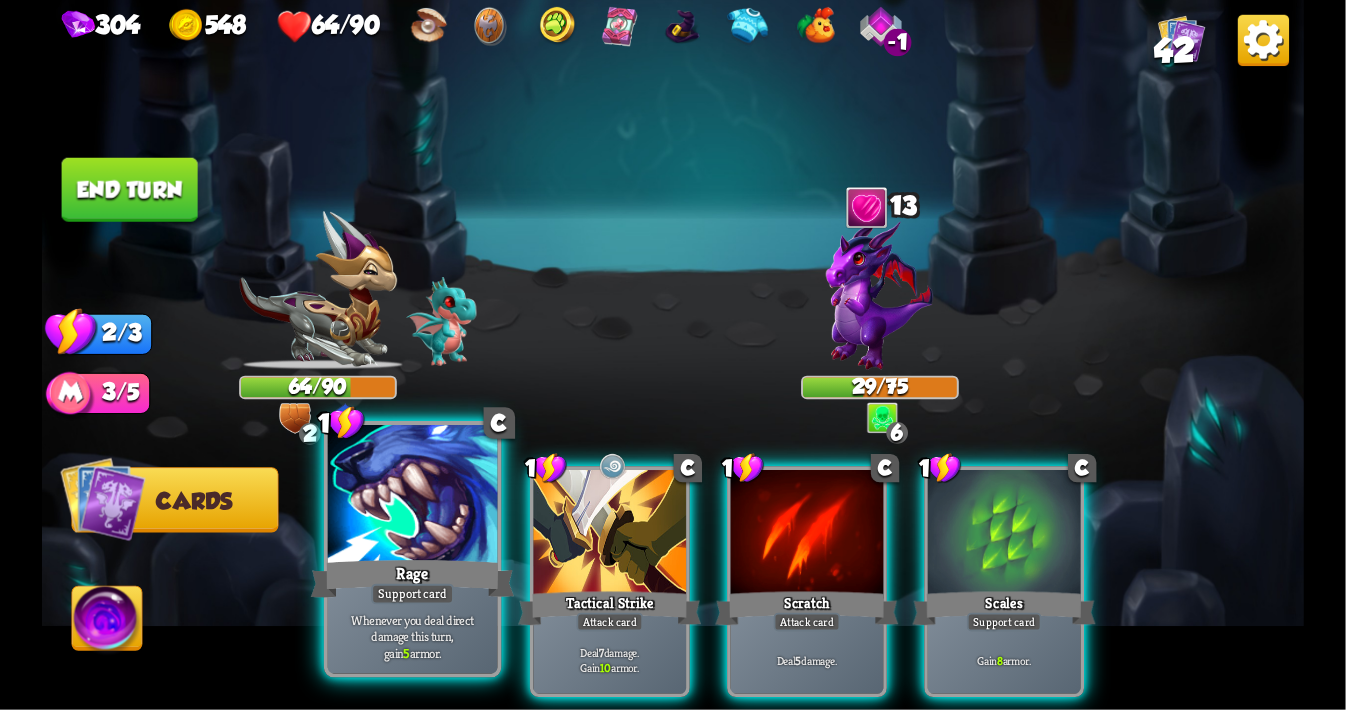 click at bounding box center [413, 496] 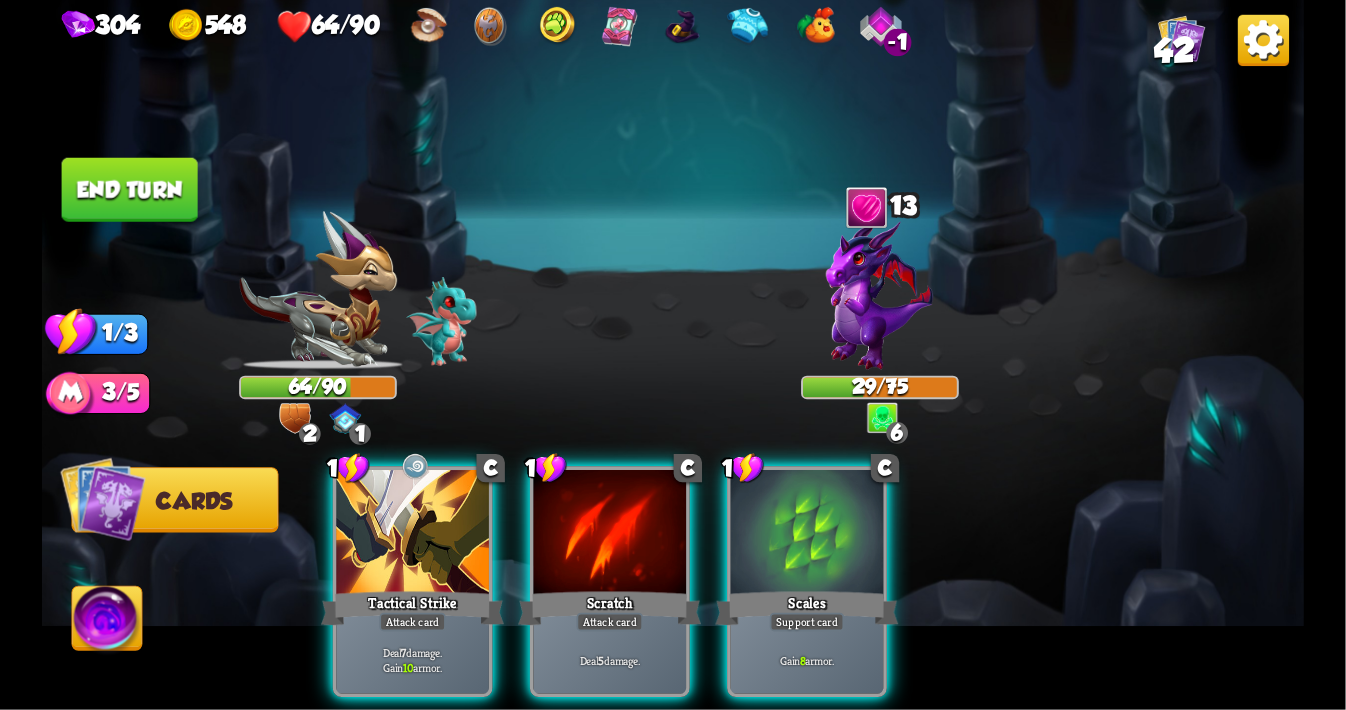 click at bounding box center (412, 534) 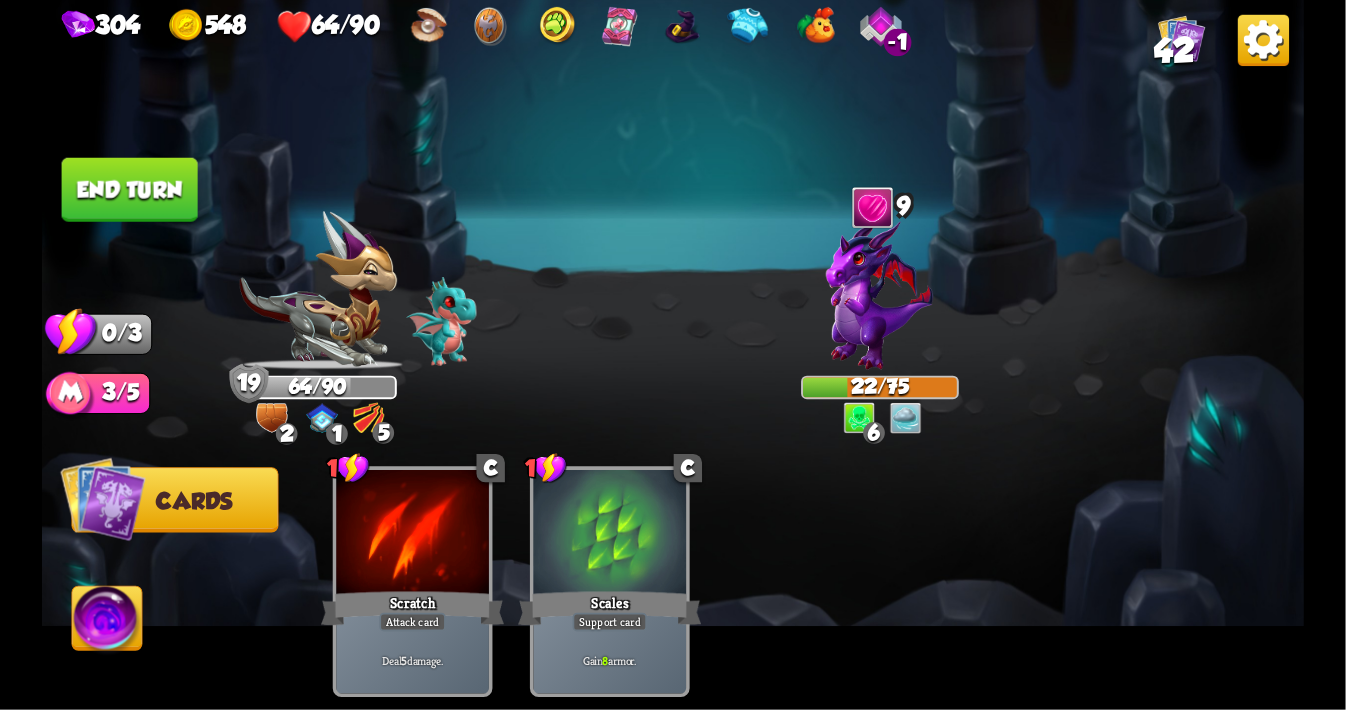 click on "End turn" at bounding box center (130, 190) 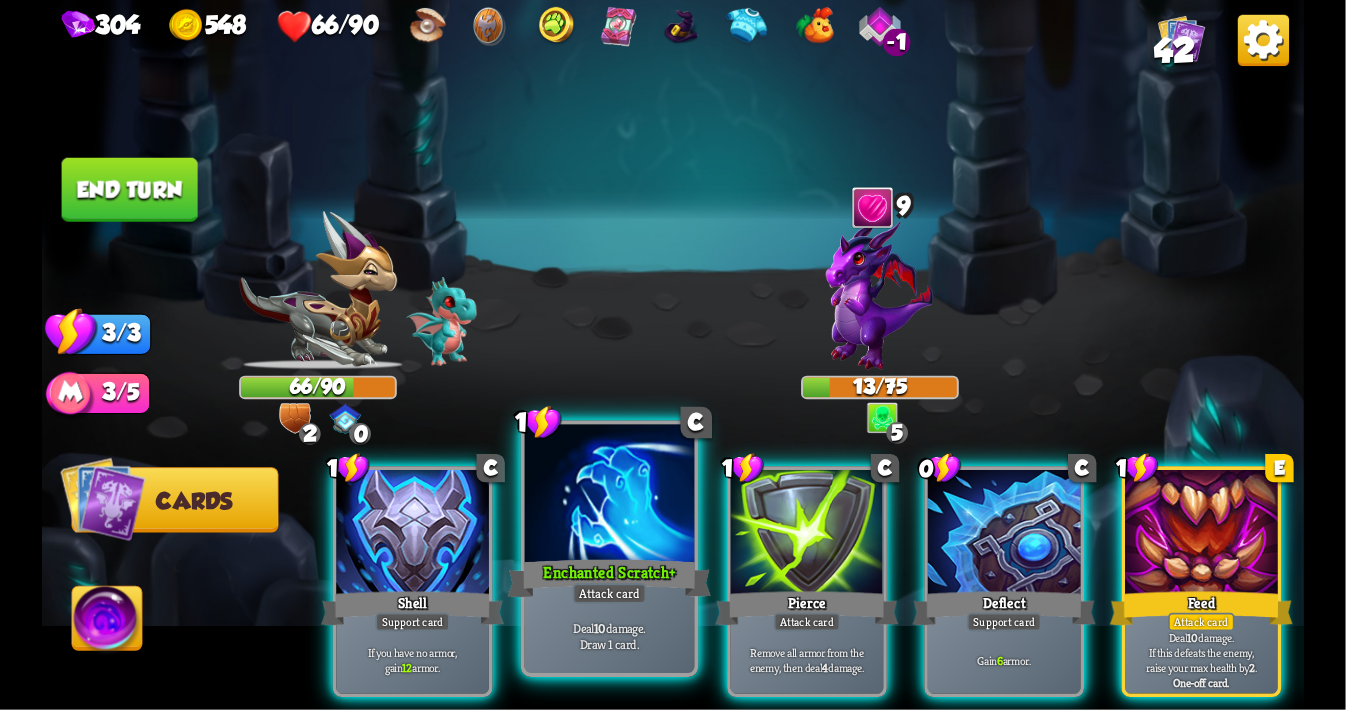 click at bounding box center [610, 496] 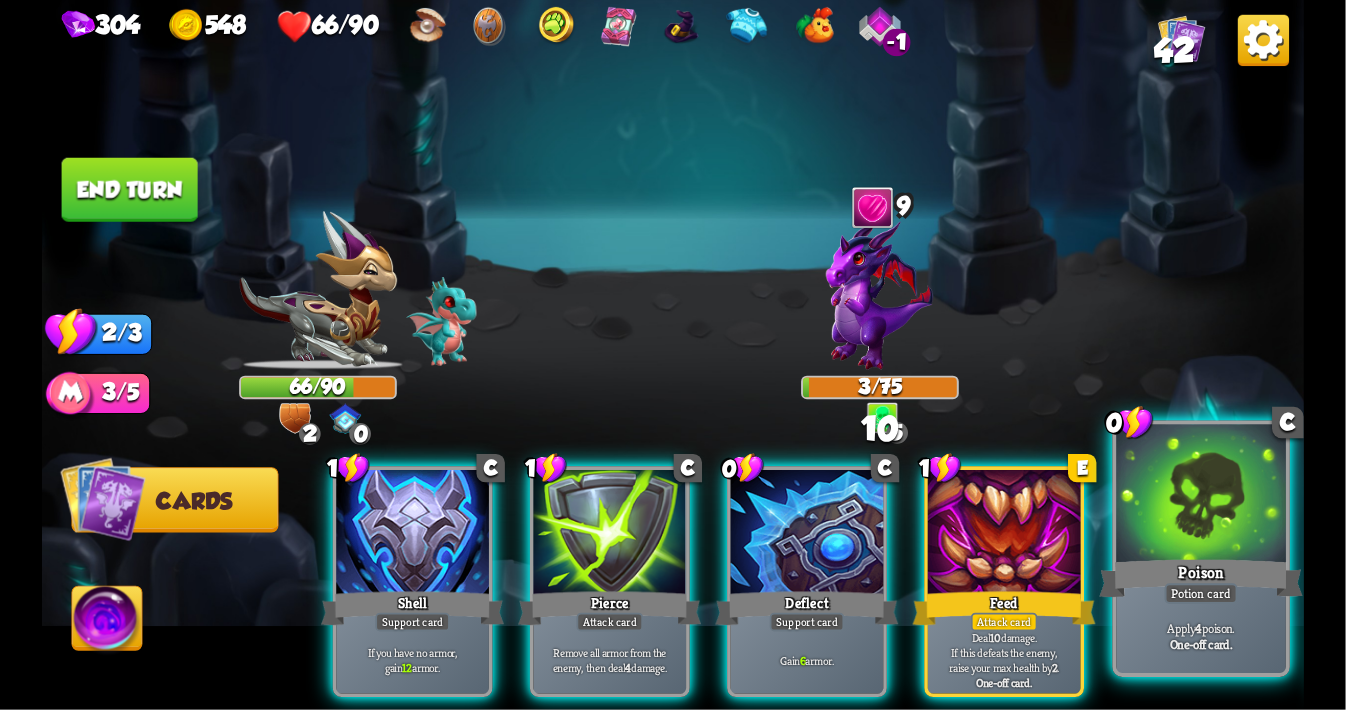 click at bounding box center [1202, 496] 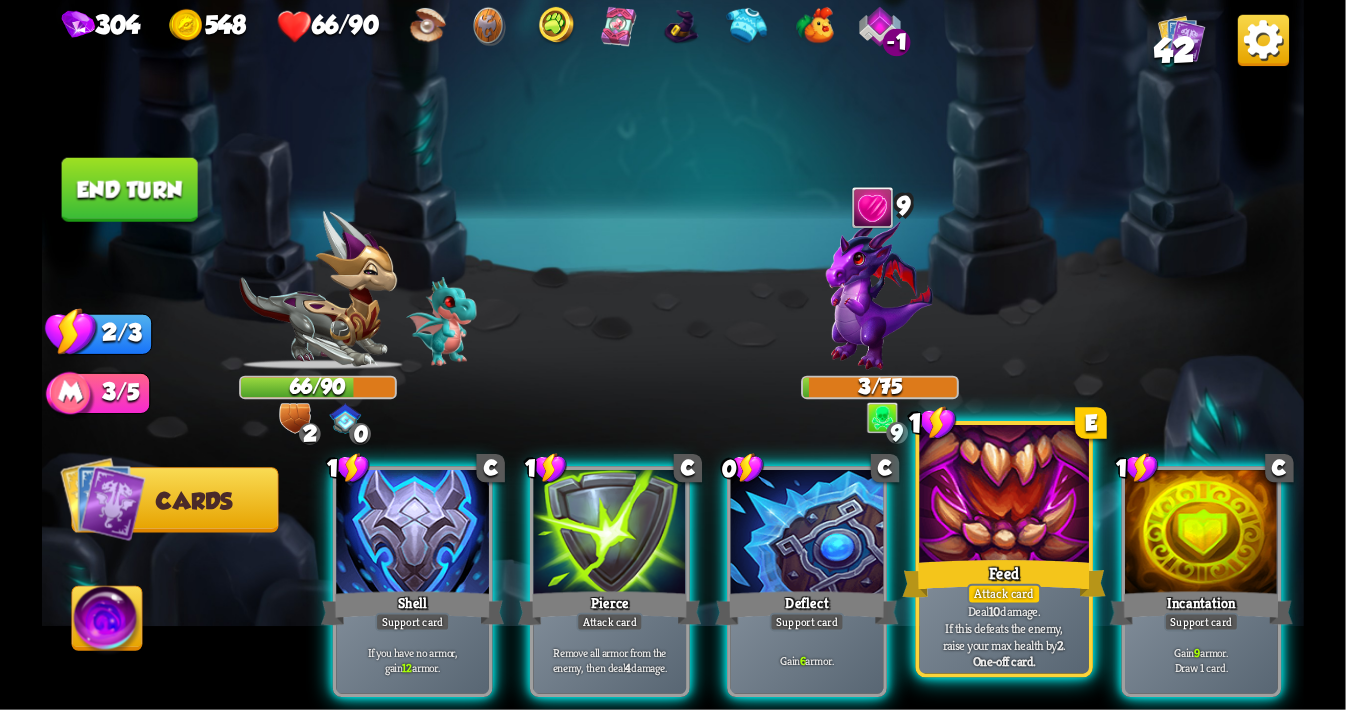 click at bounding box center (1005, 496) 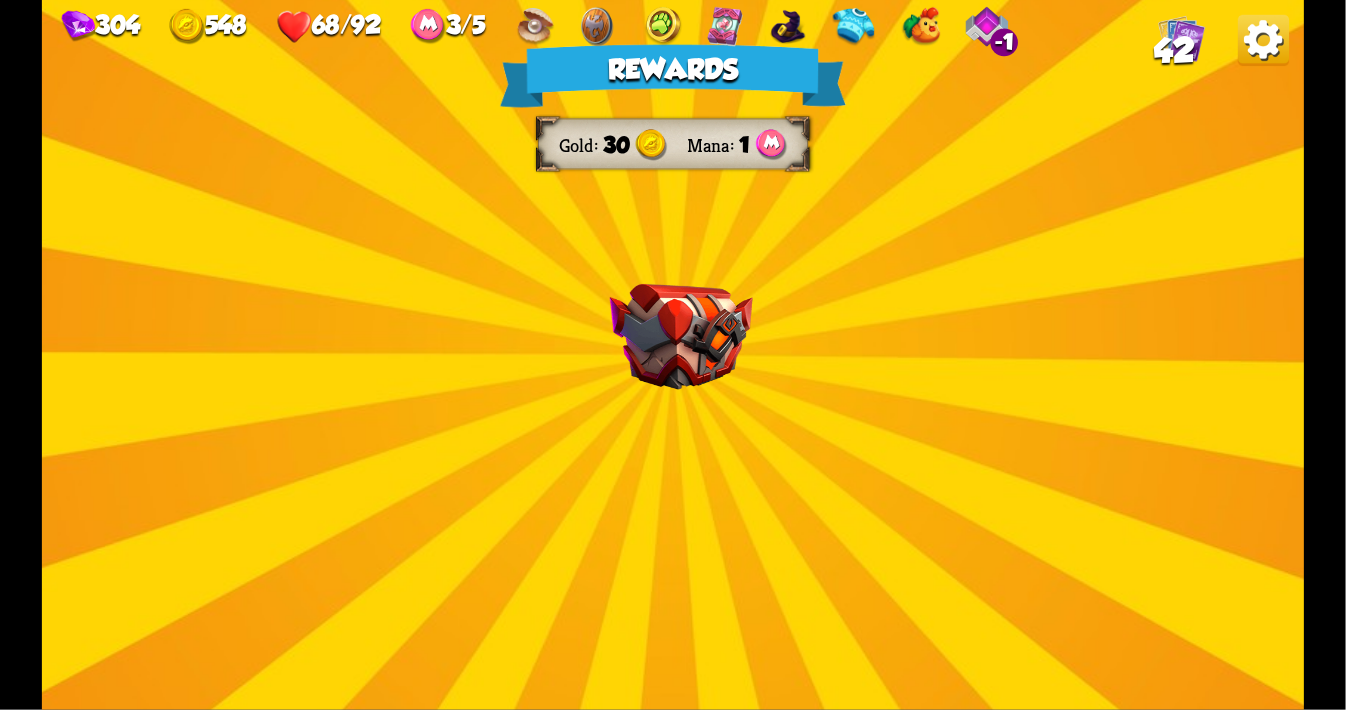 click on "Rewards           Gold   30     Mana   1
Select a card
1
C   Poisoned Claw     Attack card   Deal  7  damage. Apply  3  poison.
1
C   Shell +     Support card   If you have no armor, gain  14  armor.
1
C   Rebound     Attack card   Deal  8  damage. Put the next card you play this turn on top of your draw pile.               Proceed" at bounding box center [673, 355] 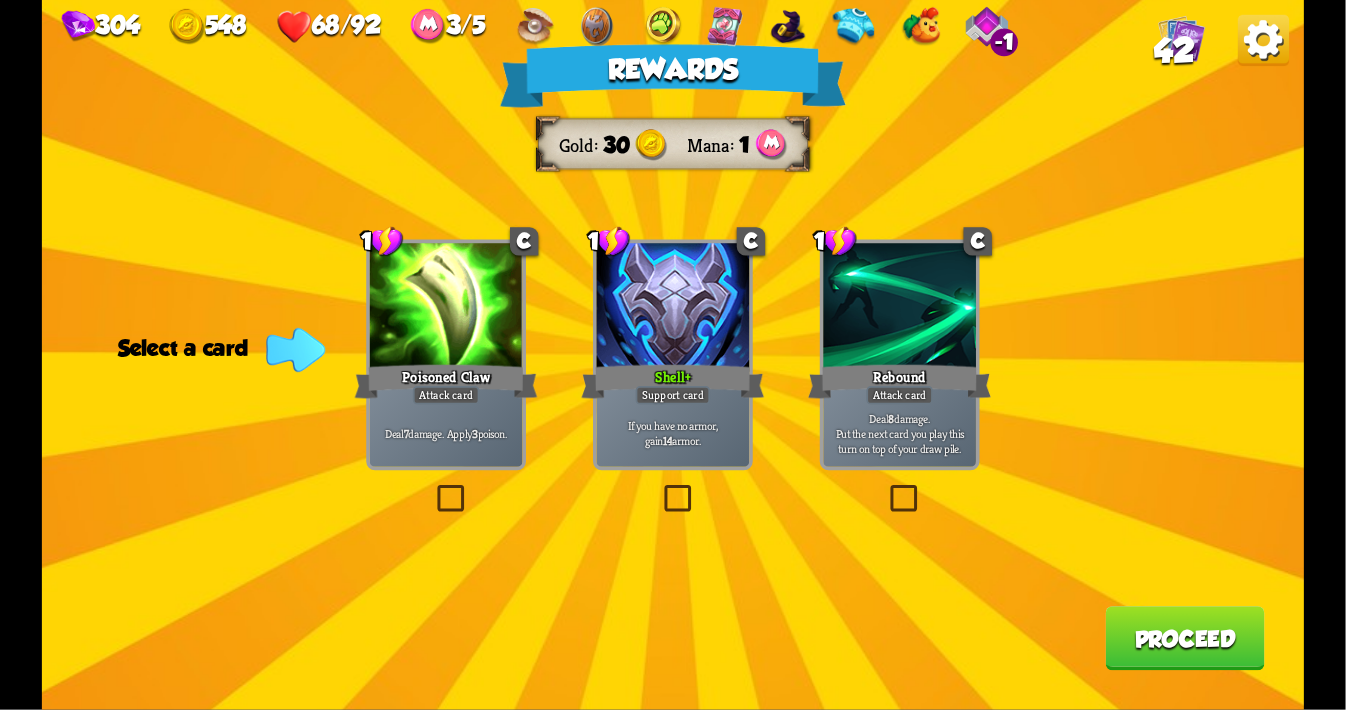 click at bounding box center [433, 488] 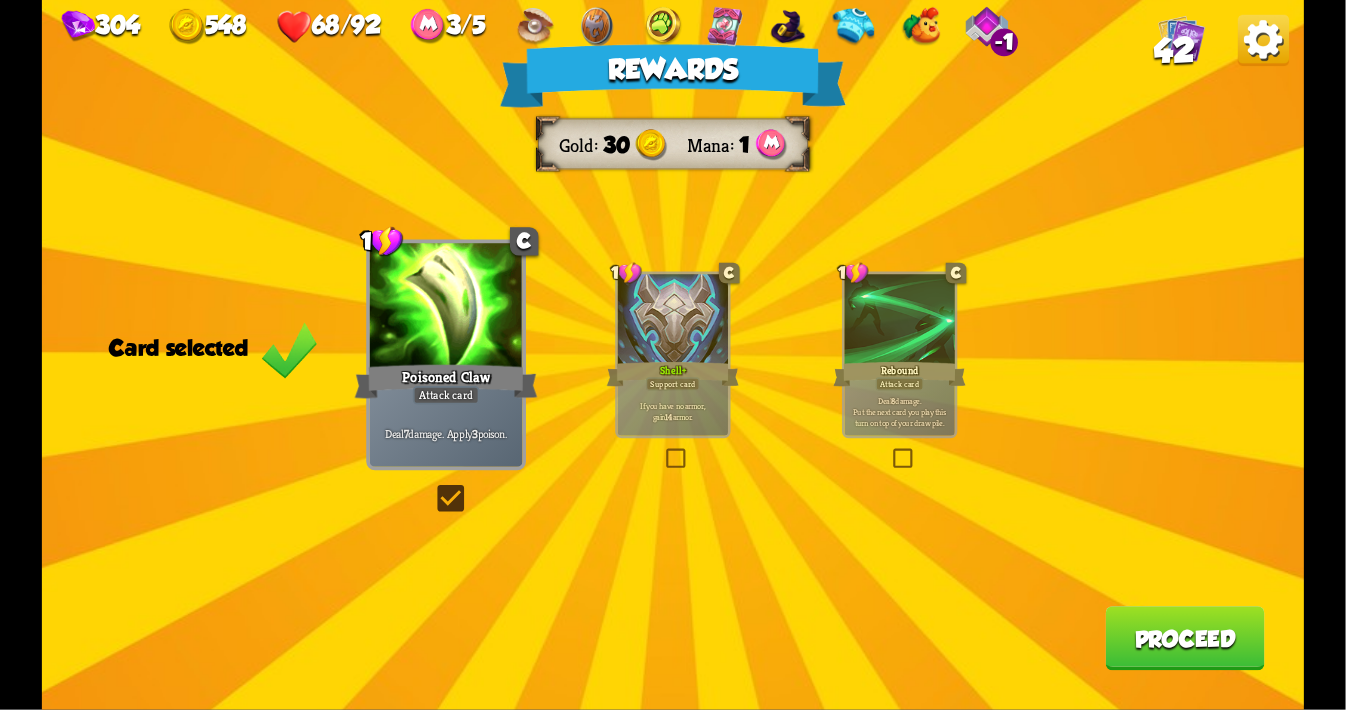click at bounding box center [433, 488] 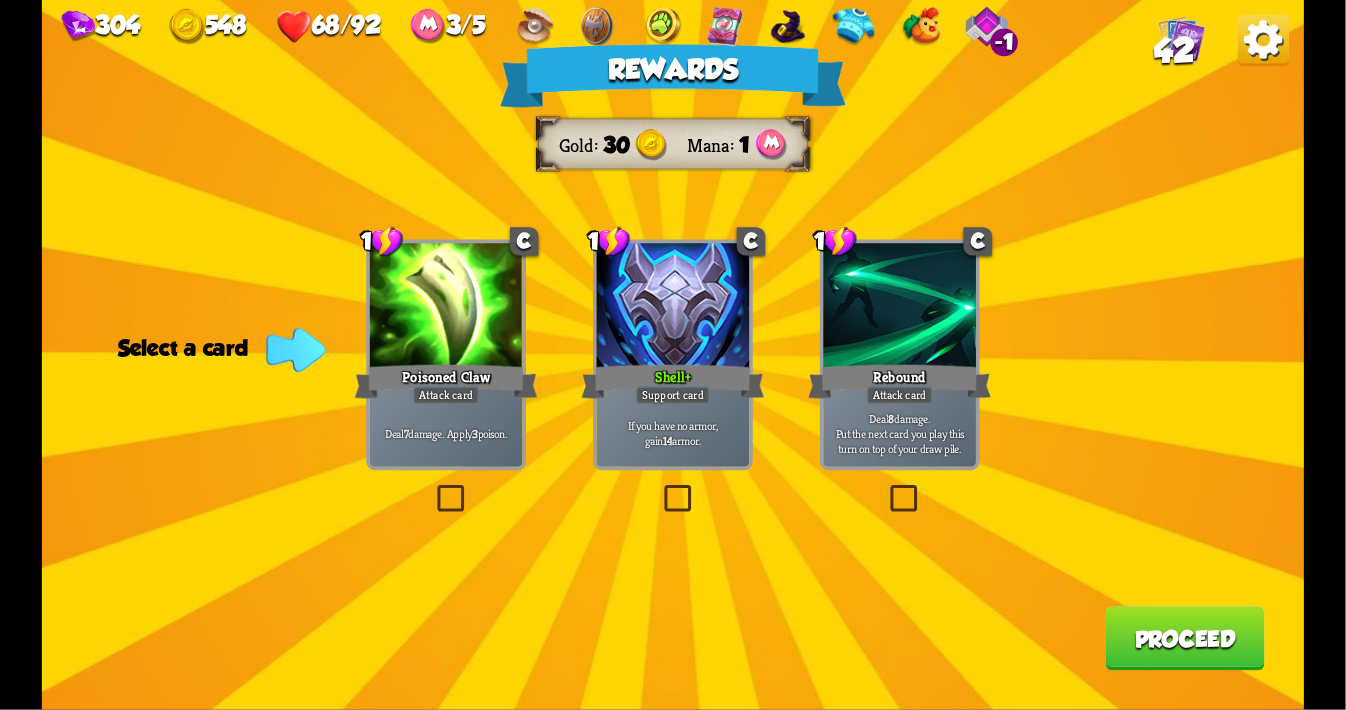 click at bounding box center [433, 488] 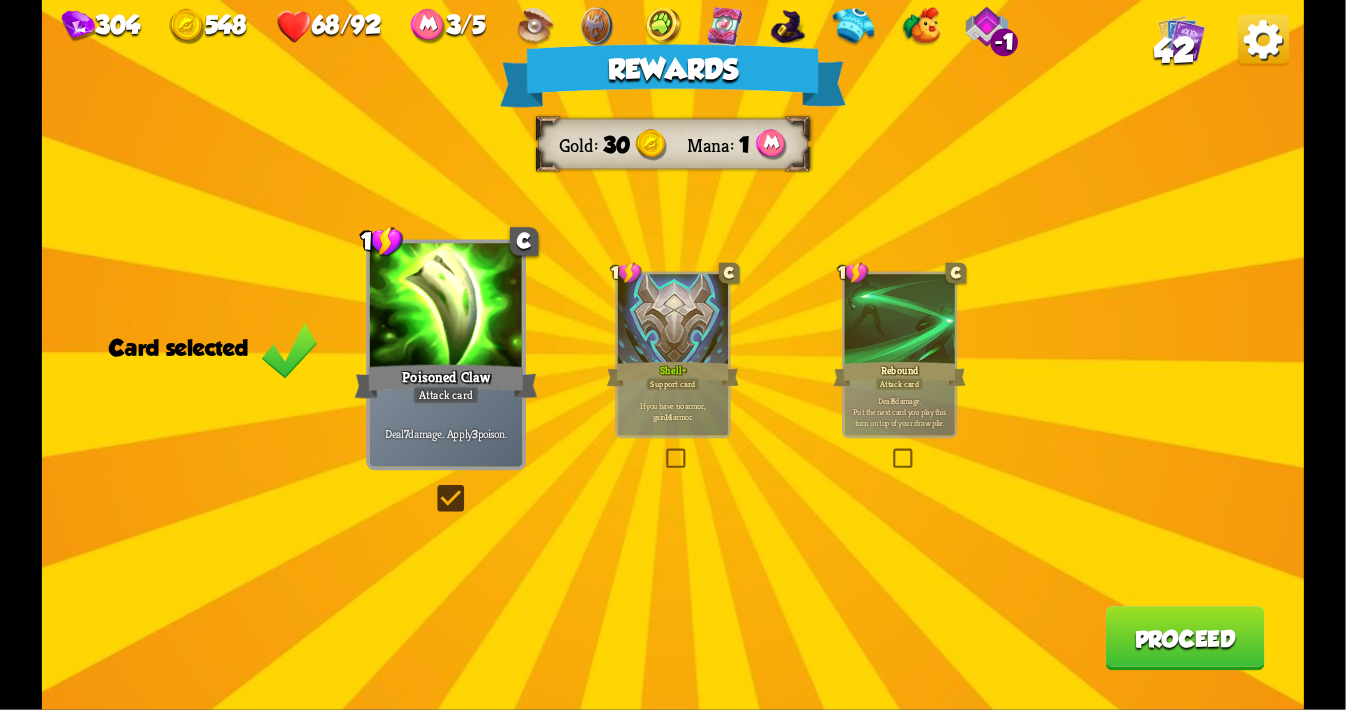 click on "Proceed" at bounding box center (1184, 638) 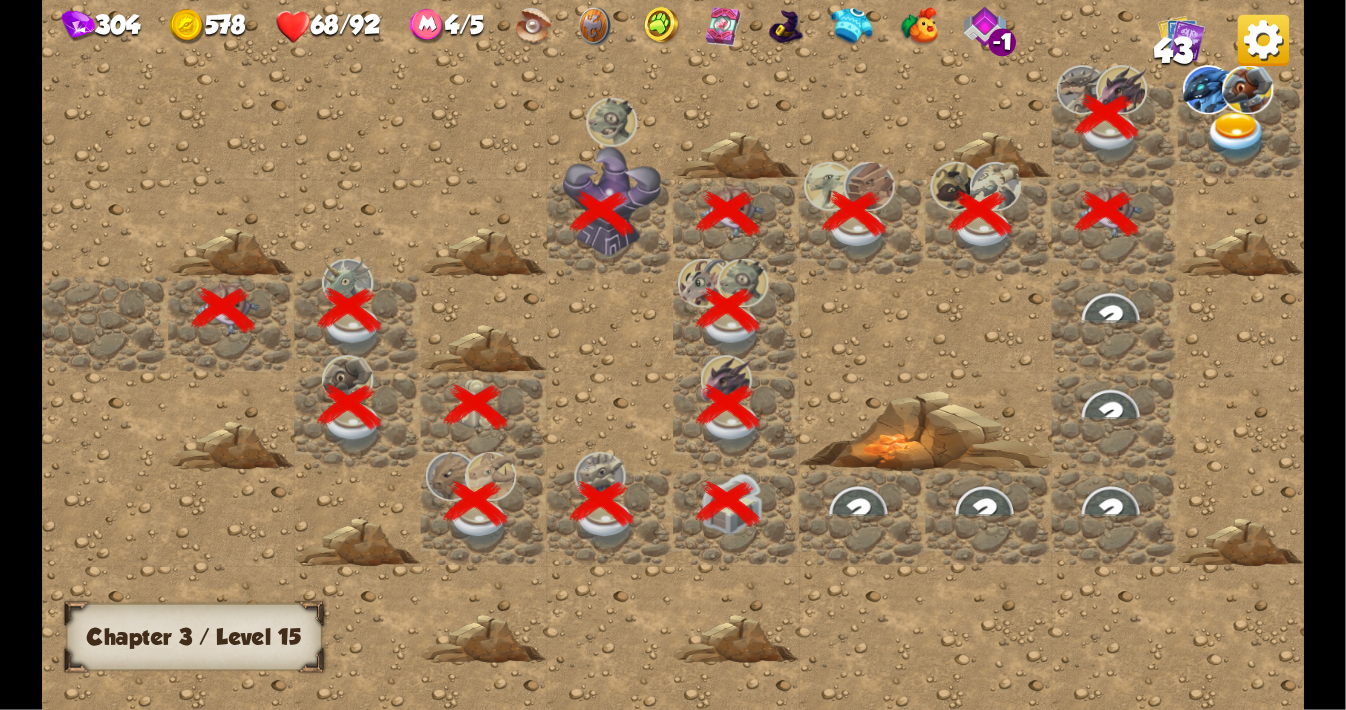 scroll, scrollTop: 0, scrollLeft: 384, axis: horizontal 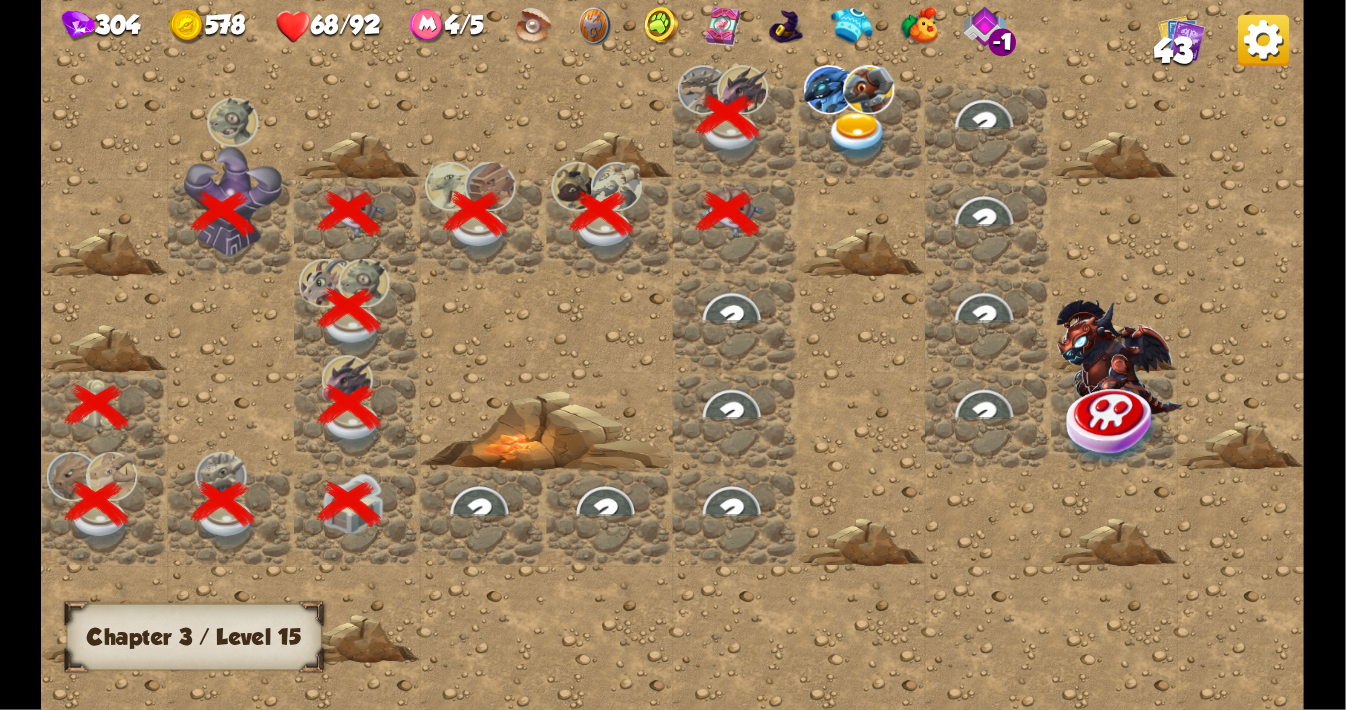 click at bounding box center [858, 136] 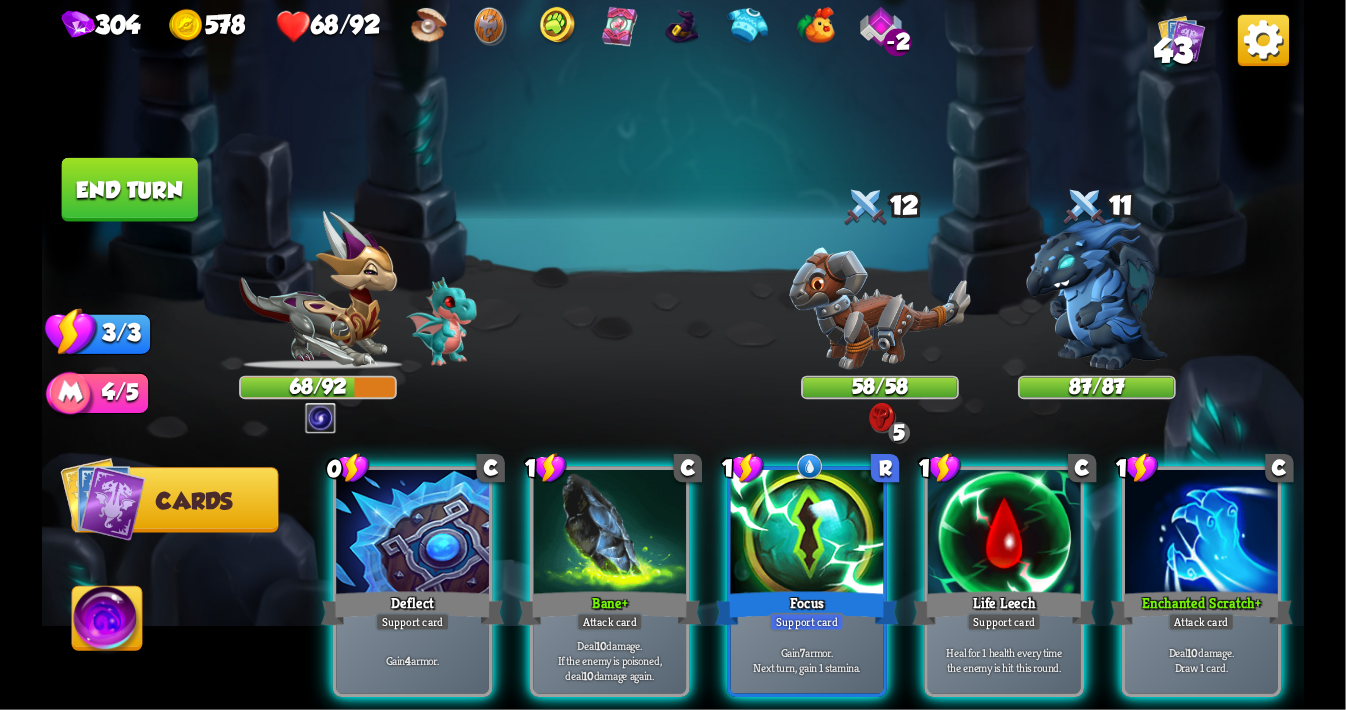 click on "Select an enemy to attack...   You don't have enough   stamina to play that card...
Player turn
0
68/92
0     0           Blocked      11      0
87/87
0     0       Blocked  12      0
58/58
0     0     5       Blocked
3/3
Stamina   Your current stamina count. Cards require stamina to play.
4/5
Mana   Your current mana count. Used for activating abilities. Earn mana by defeating enemies.       Cards     Abilities
0
C   Deflect     Support card   Gain  4  armor.
1
C   Bane +     Attack card   Deal  10  damage. If the enemy is poisoned, deal  10  damage again.
1
R   Focus     Support card   Gain  7  armor. Next turn, gain 1 stamina.
1
C   Life Leech     Support card   Heal for 1 health every time the enemy is hit this round.       C" at bounding box center (673, 355) 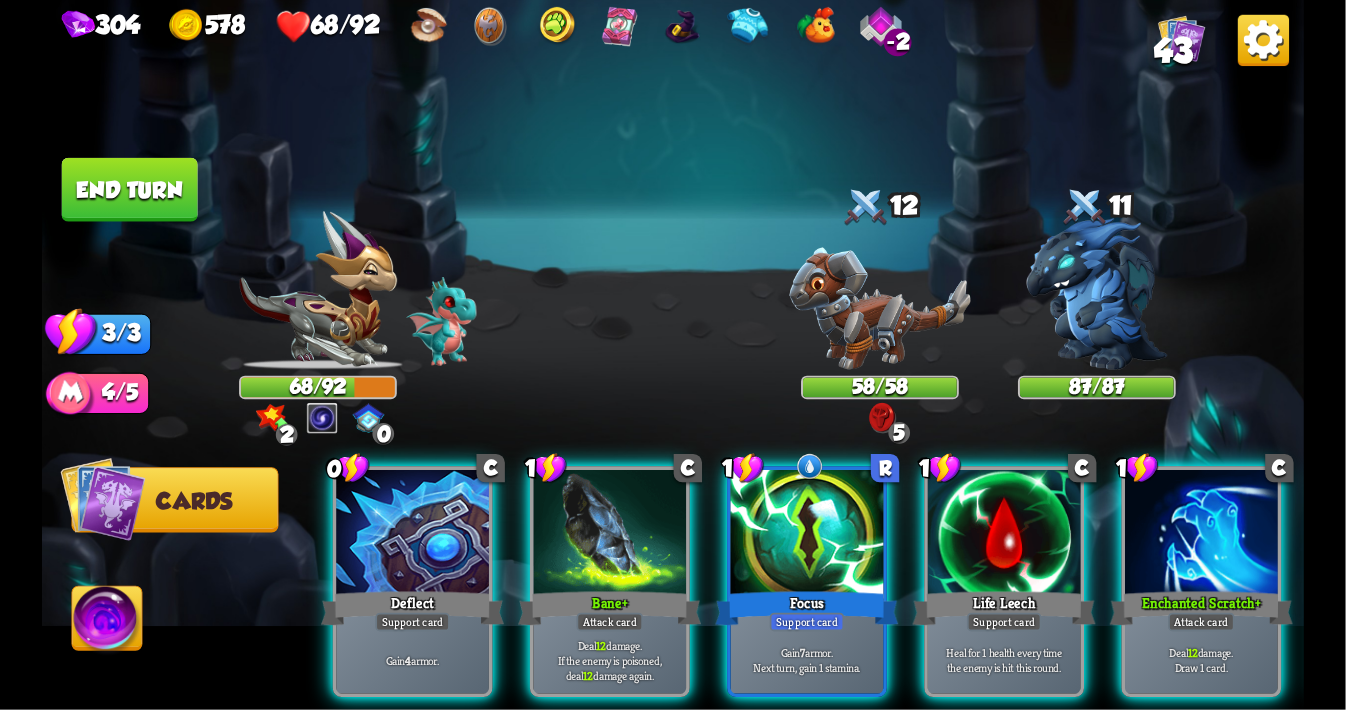 click at bounding box center [879, 308] 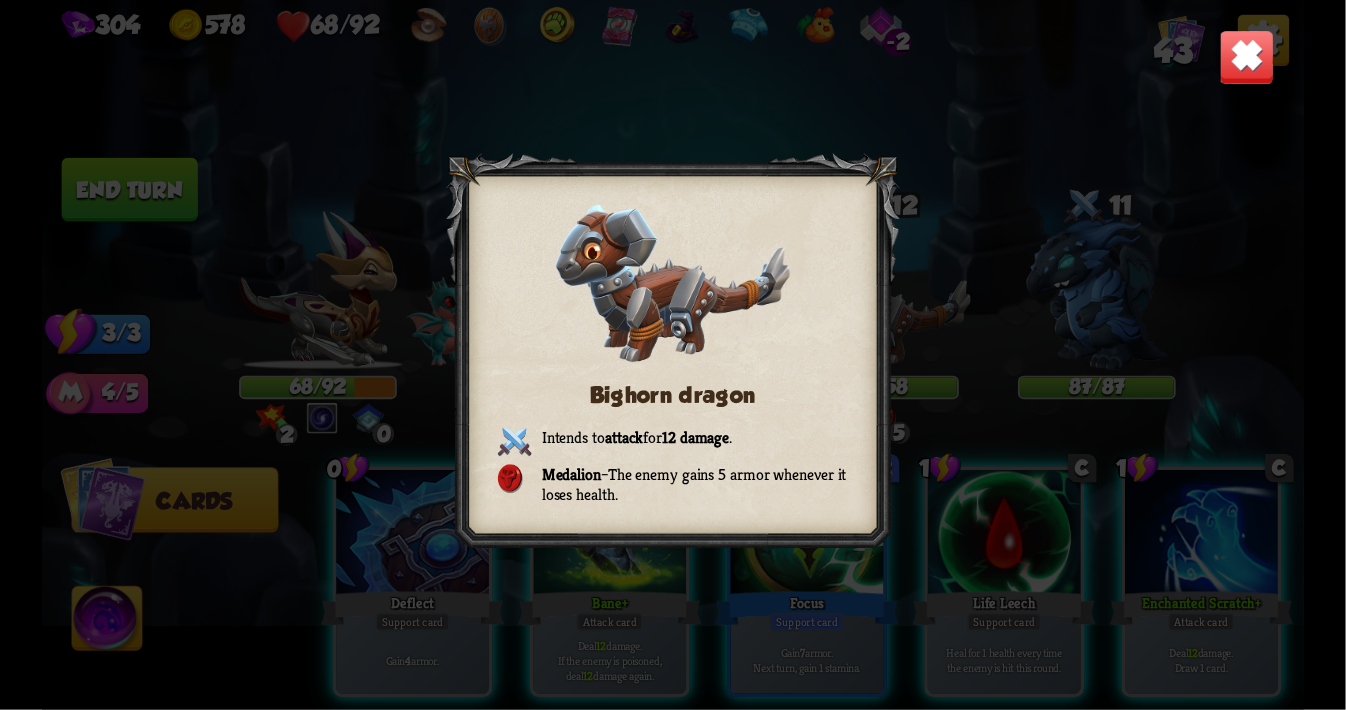 click at bounding box center [1246, 57] 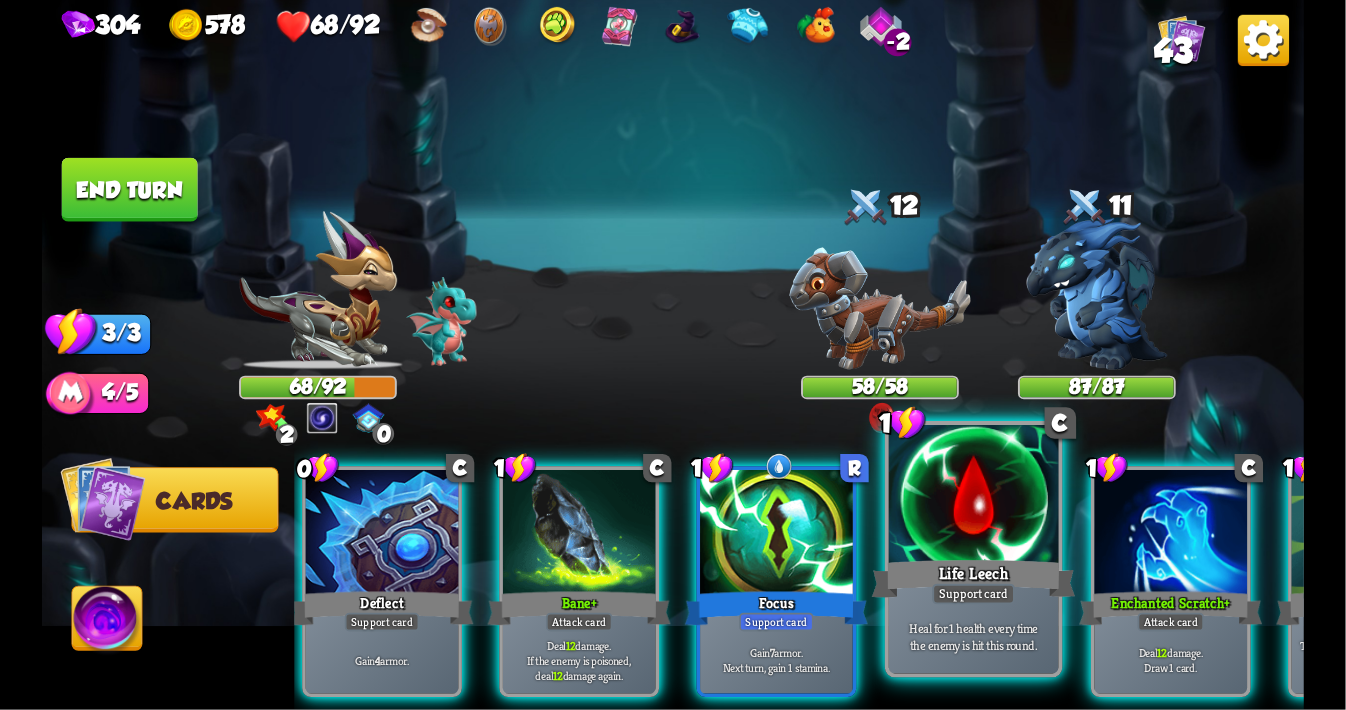 scroll, scrollTop: 0, scrollLeft: 189, axis: horizontal 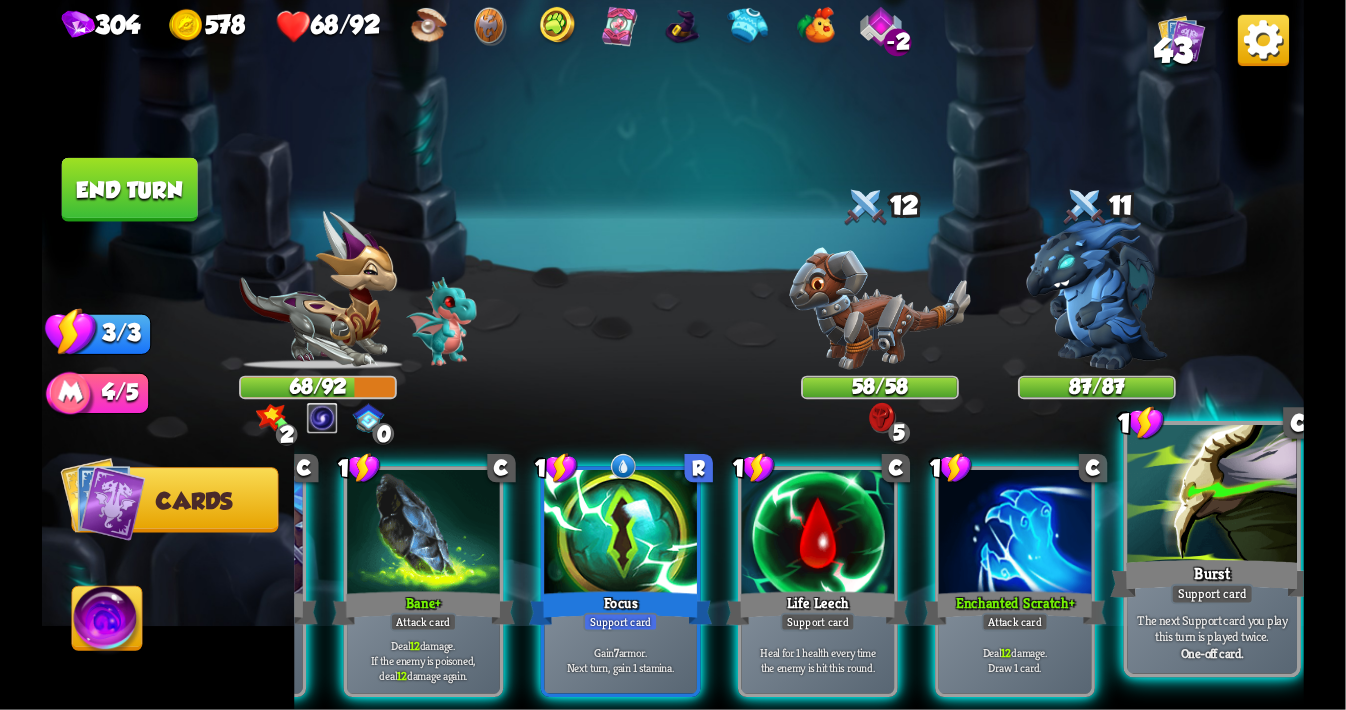 click at bounding box center [1213, 496] 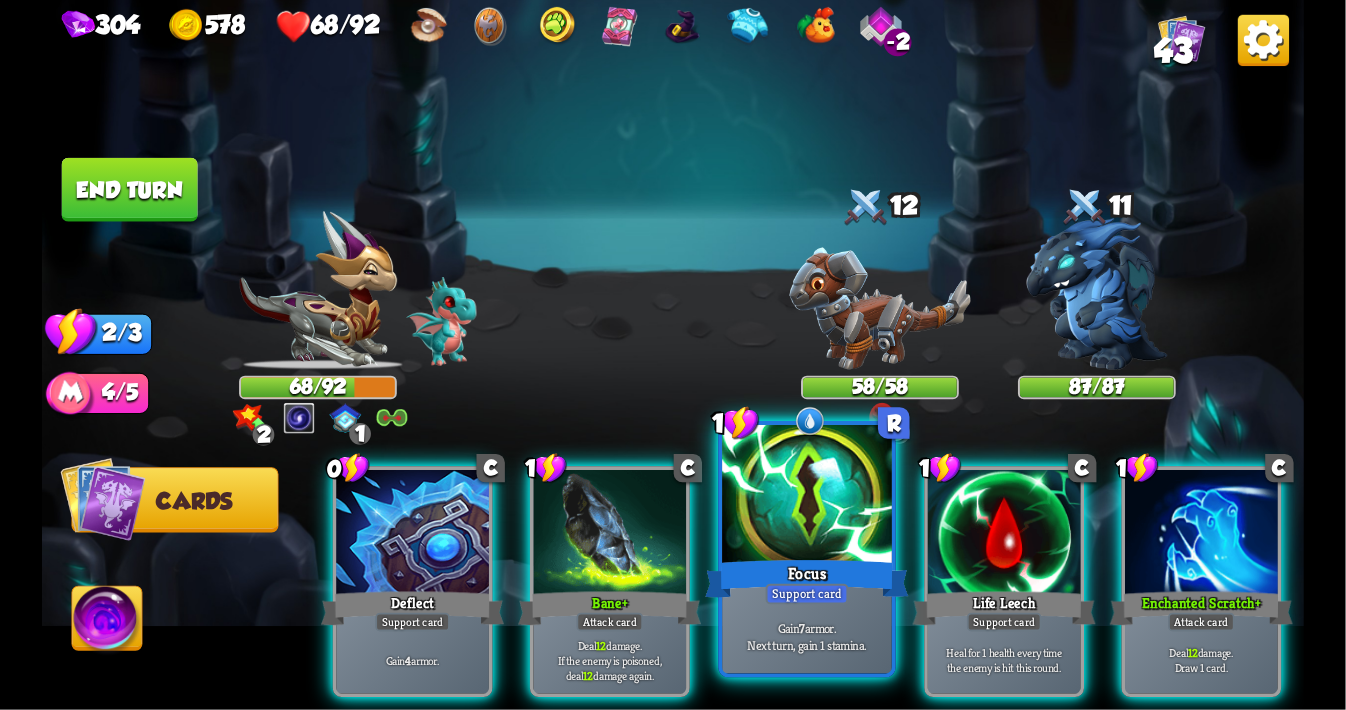 click at bounding box center (807, 496) 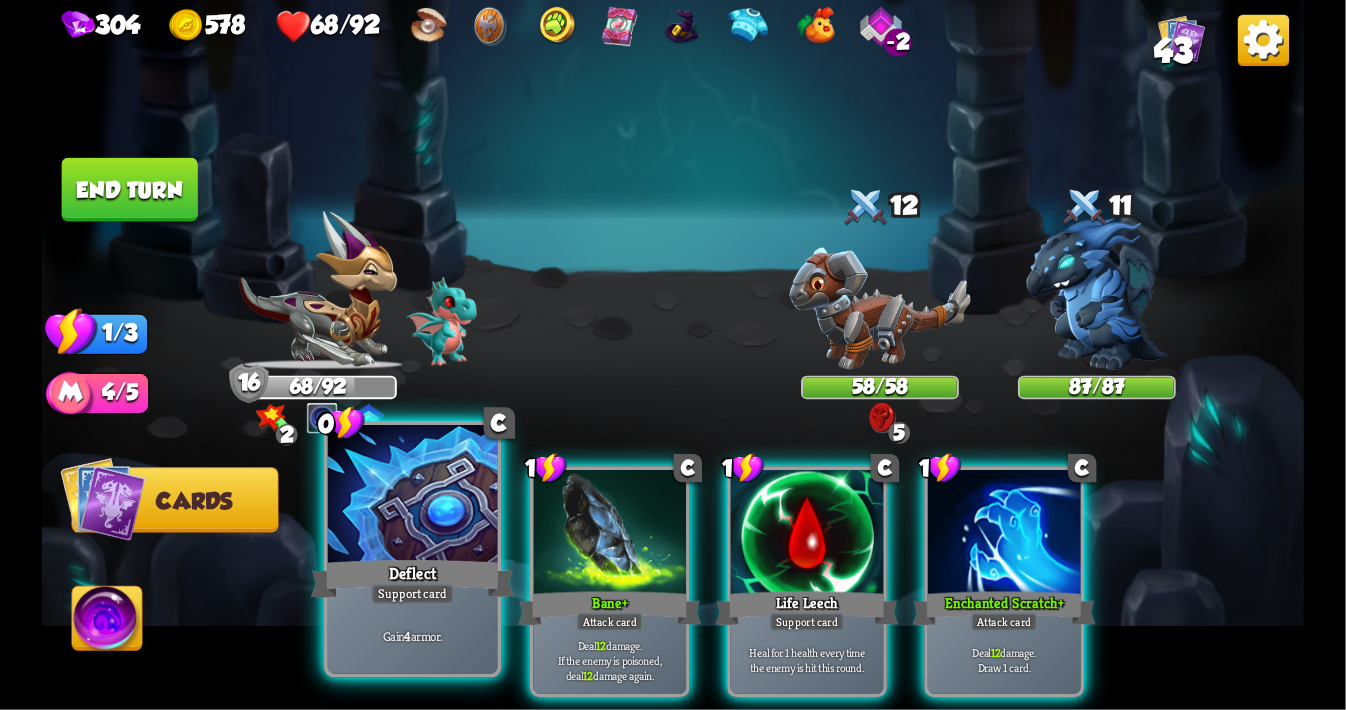 click at bounding box center (413, 496) 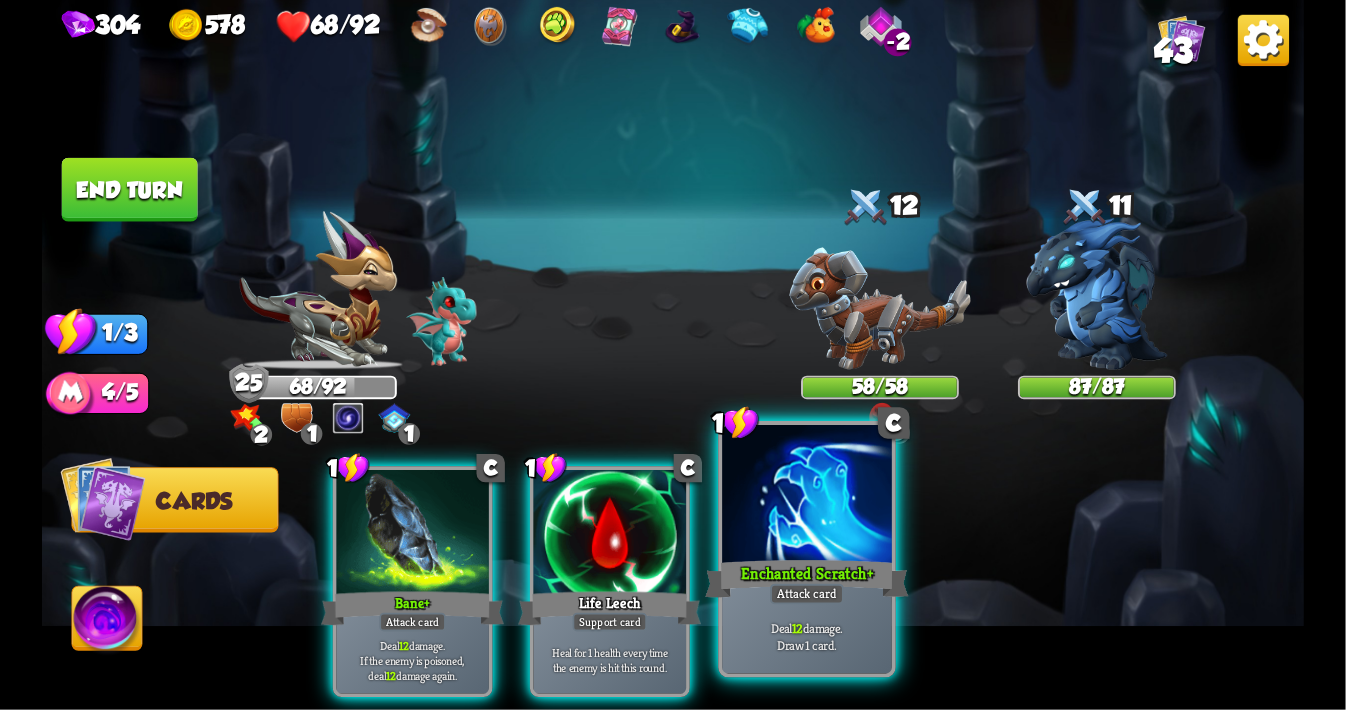 click at bounding box center [807, 496] 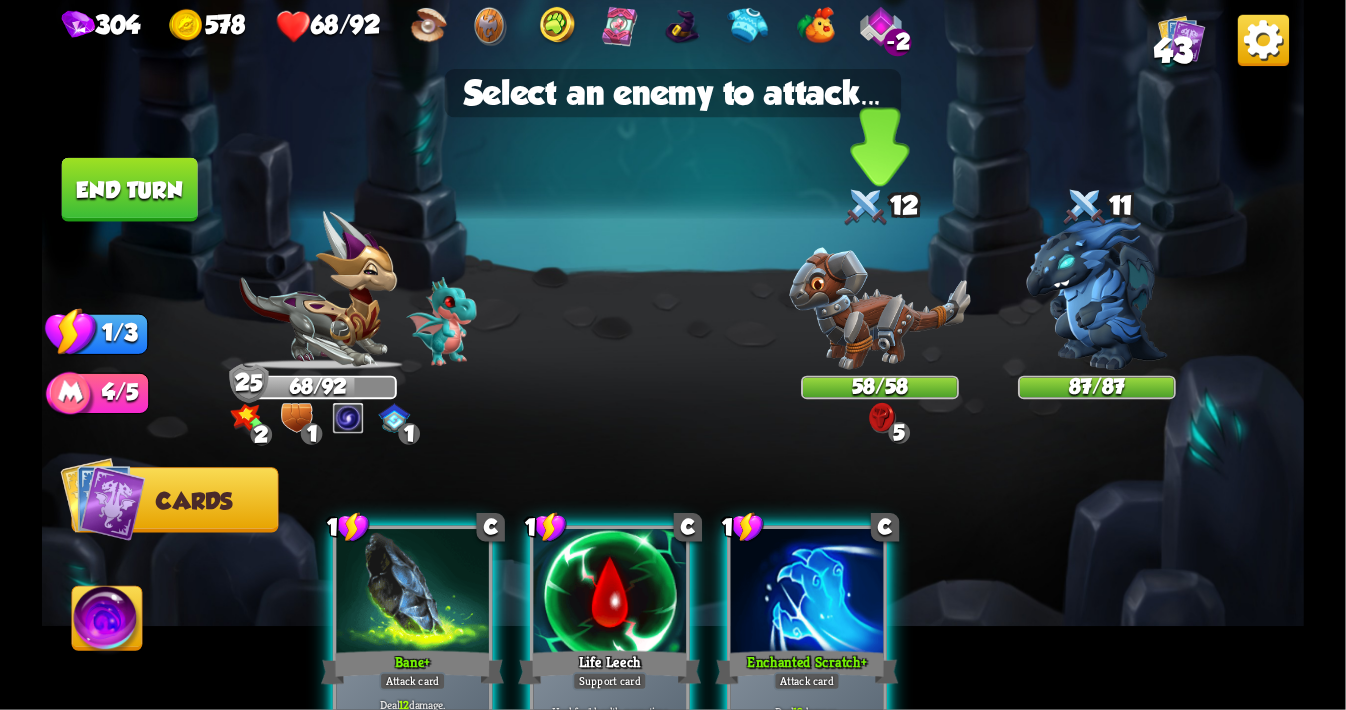 click at bounding box center (879, 308) 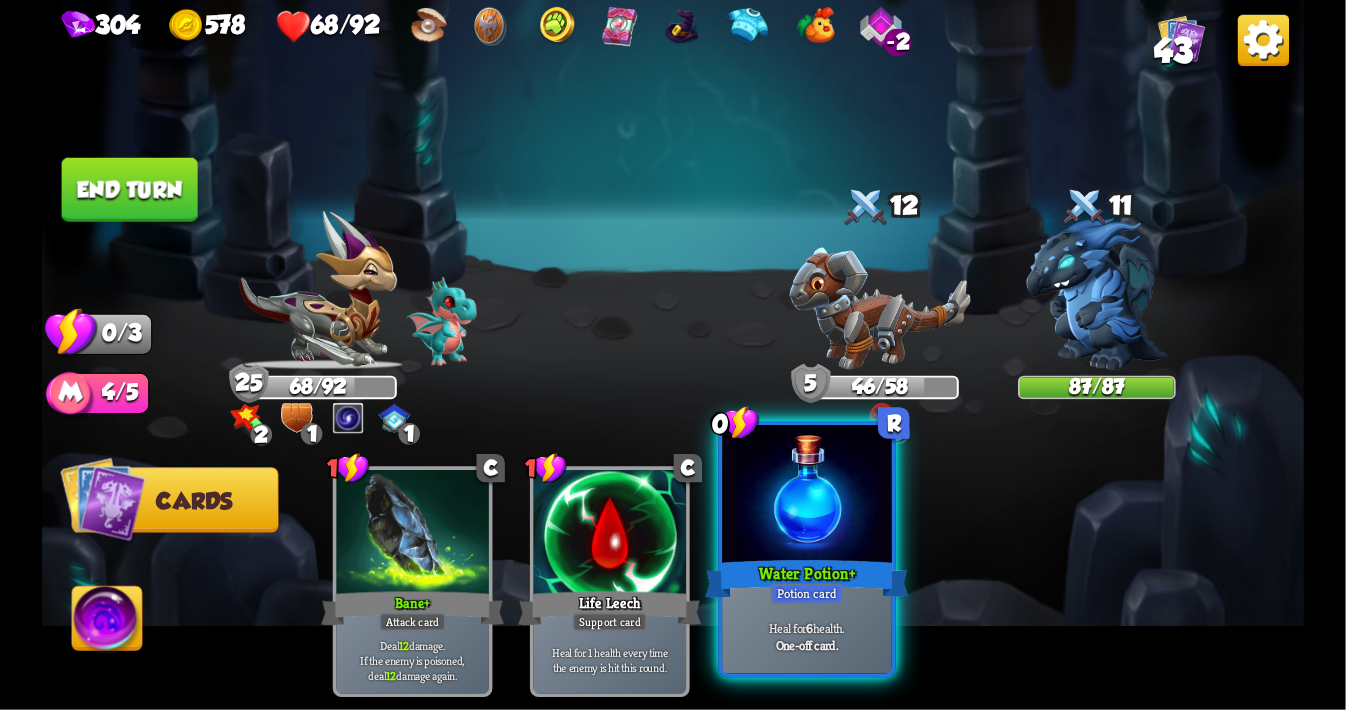 click at bounding box center (807, 496) 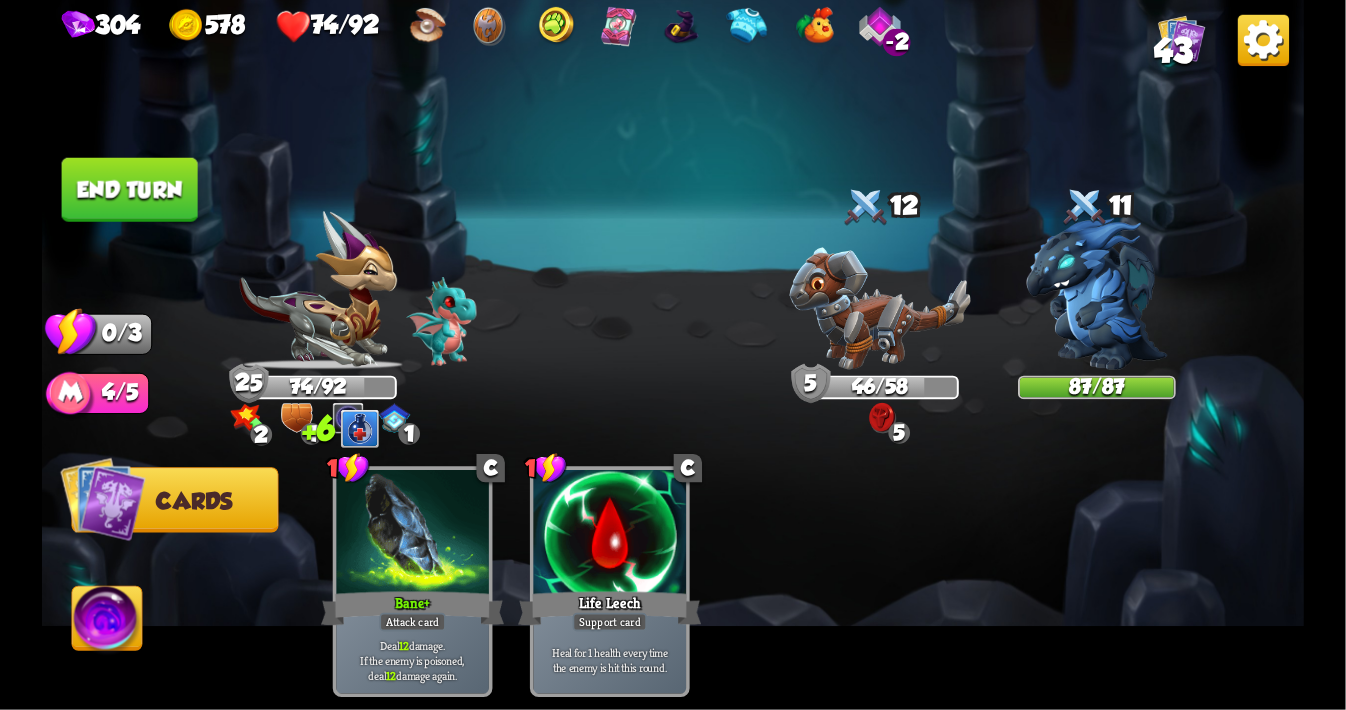 click on "End turn" at bounding box center (130, 190) 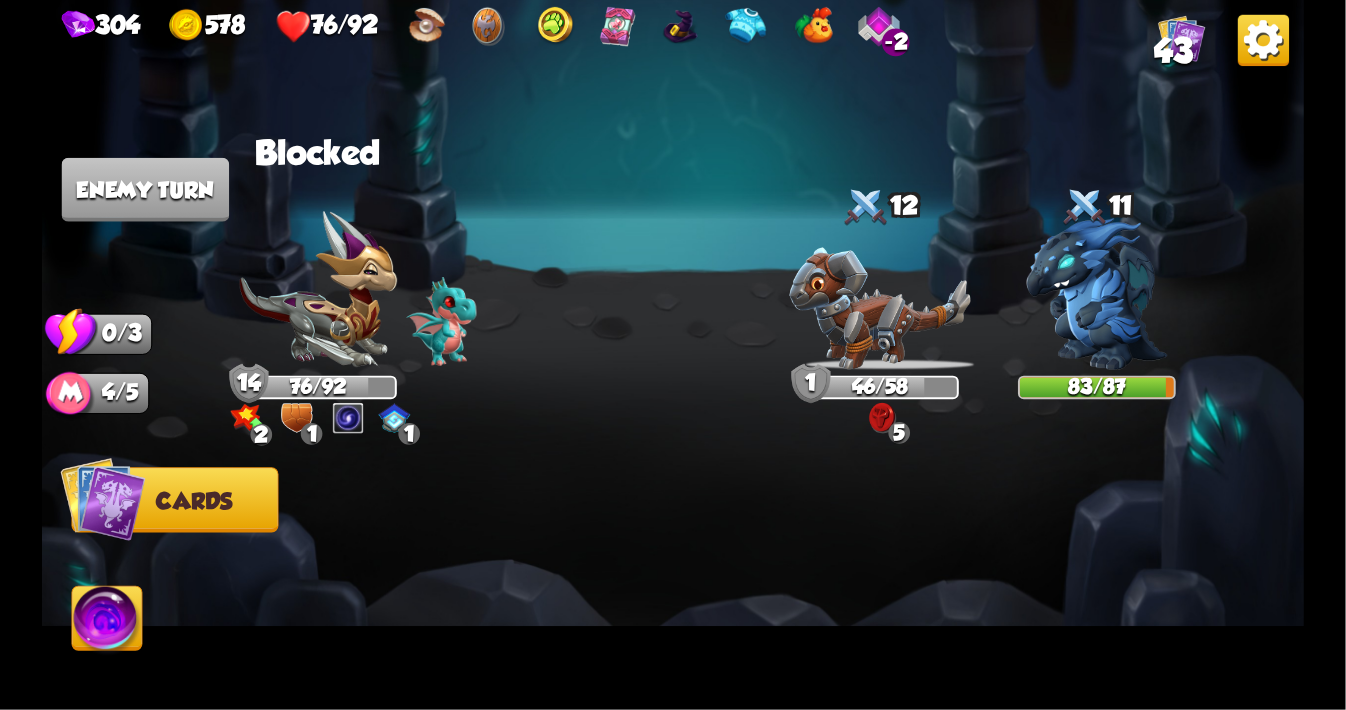 click at bounding box center [348, 418] 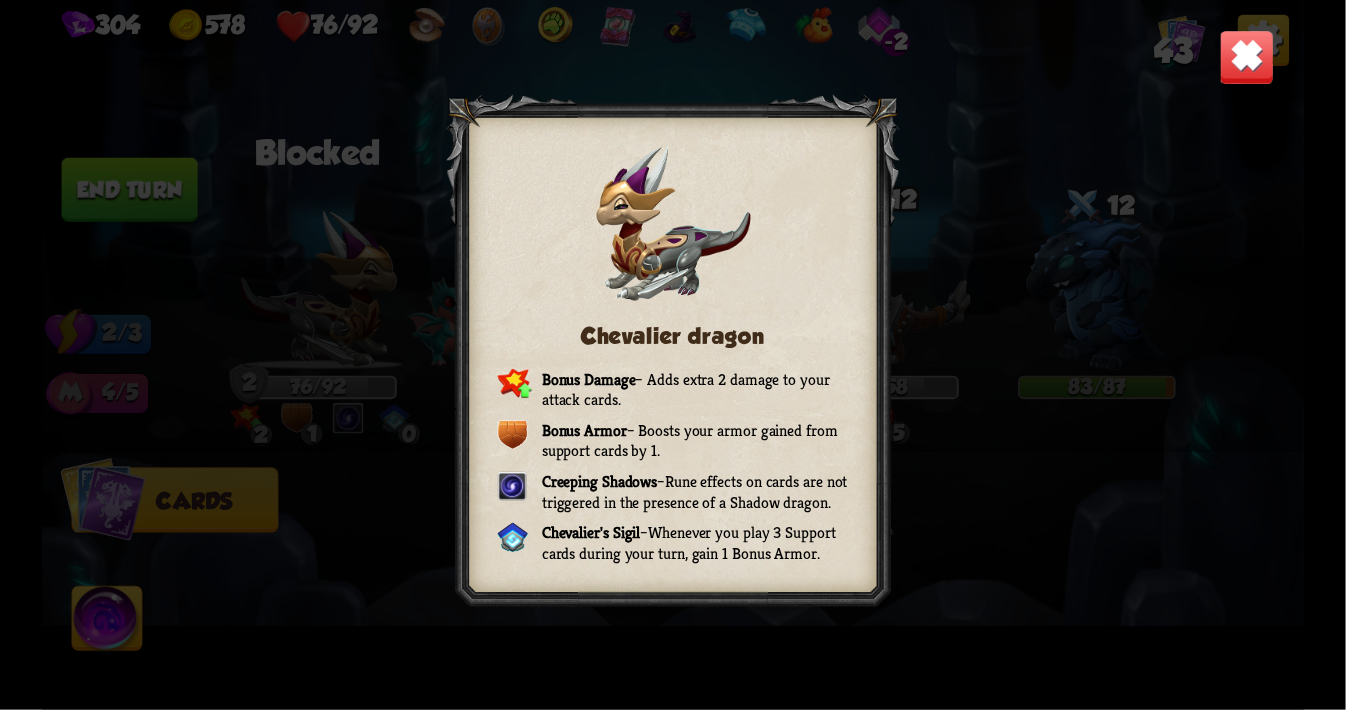 click at bounding box center (1246, 57) 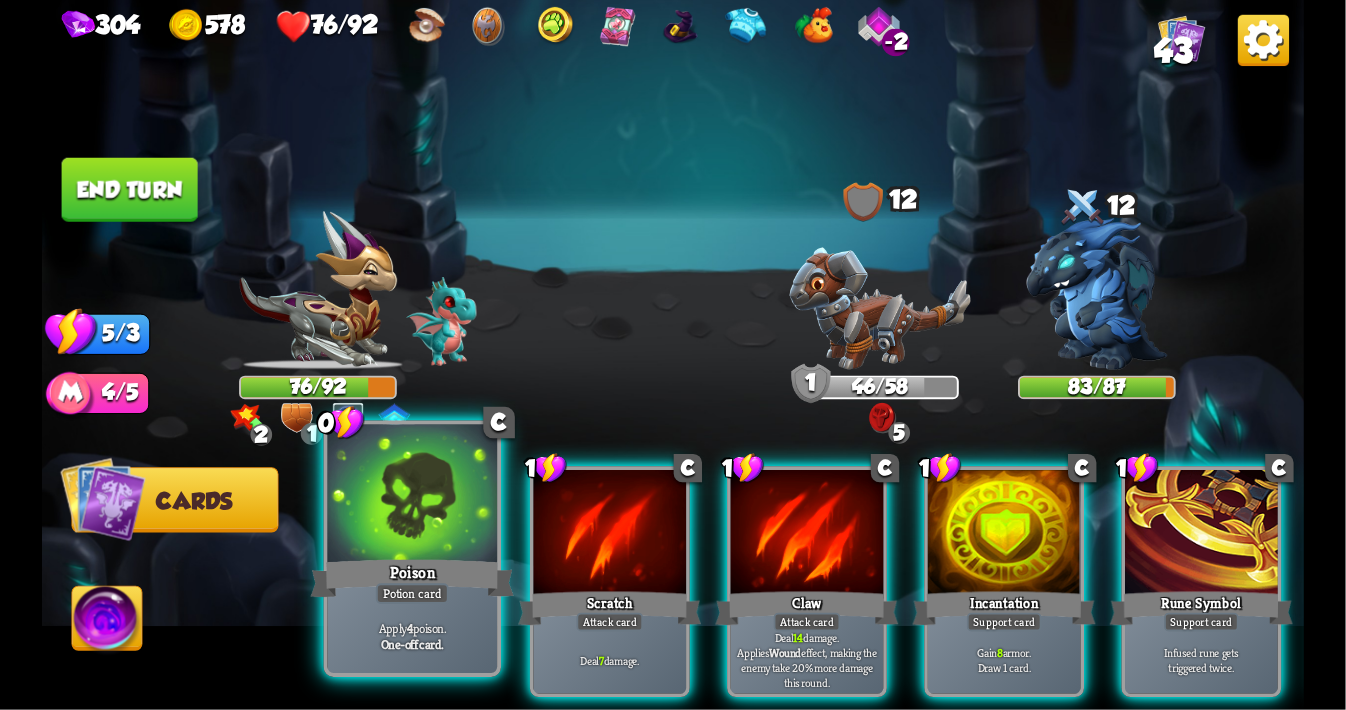 click at bounding box center [413, 496] 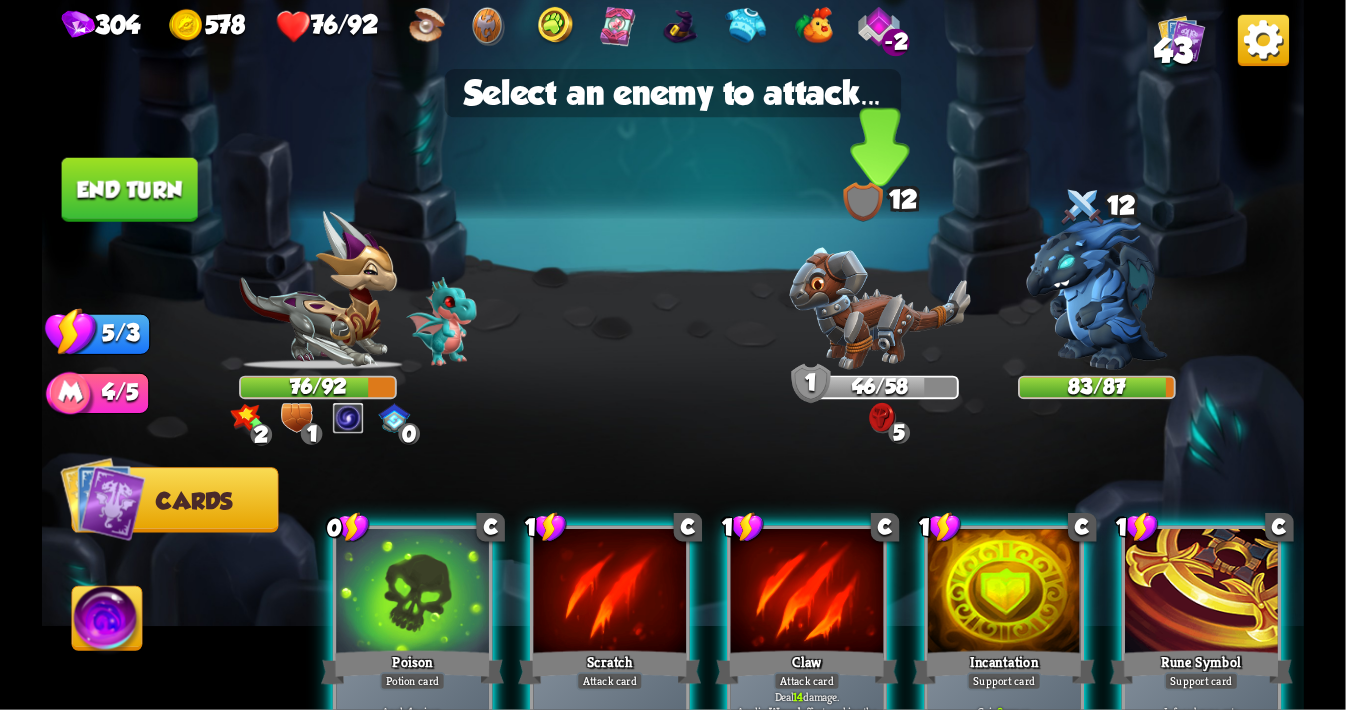 click at bounding box center (879, 308) 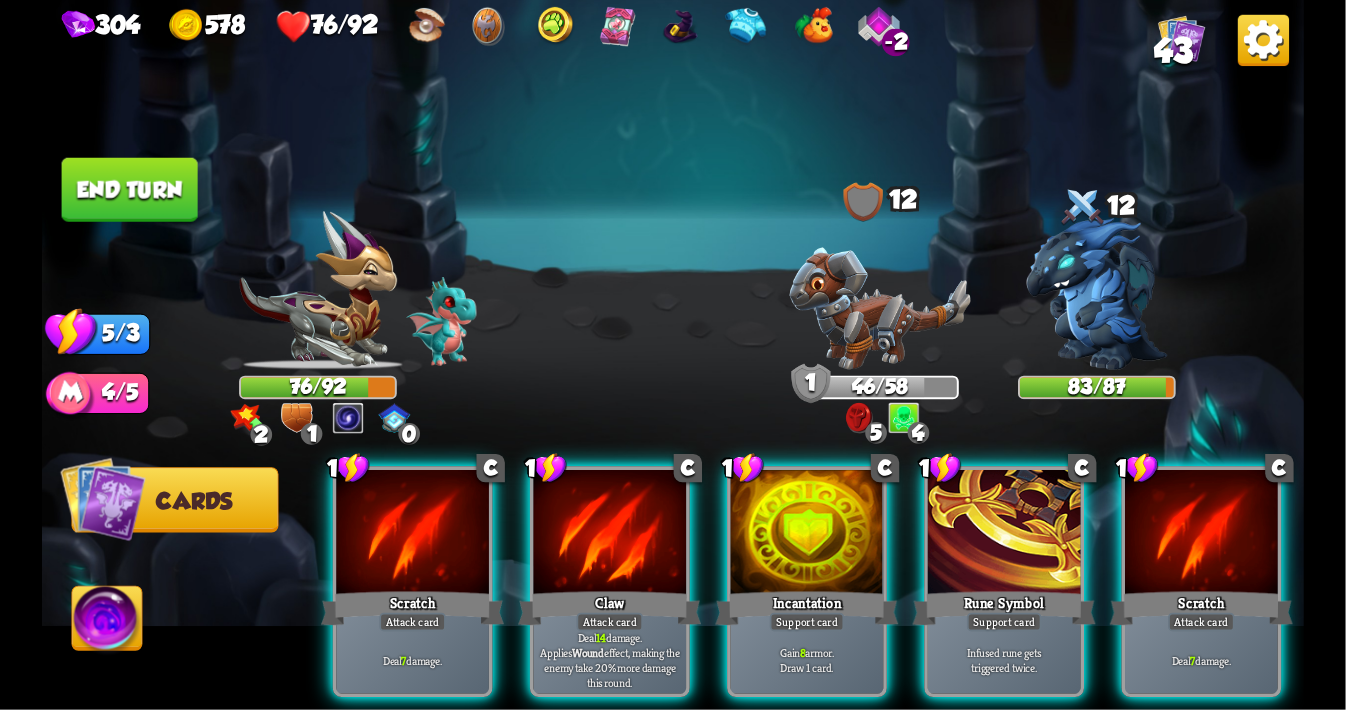 click at bounding box center [879, 26] 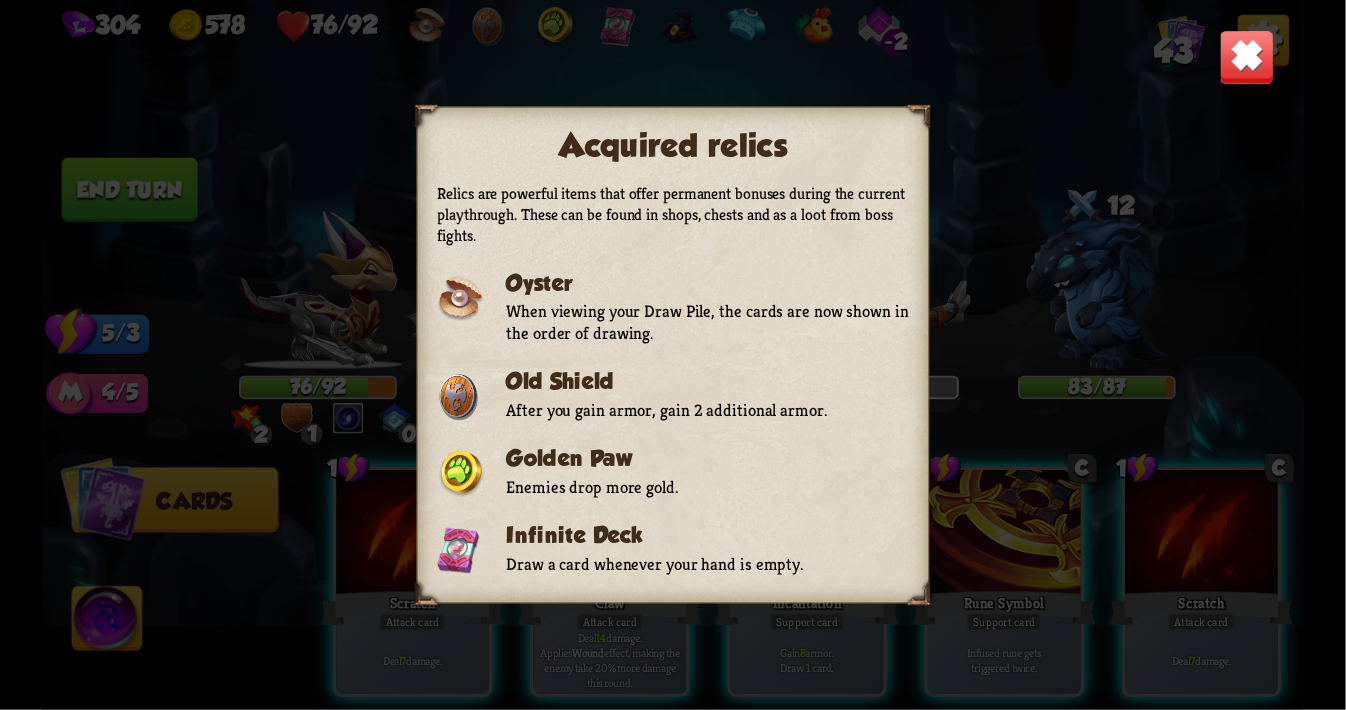 scroll, scrollTop: 313, scrollLeft: 0, axis: vertical 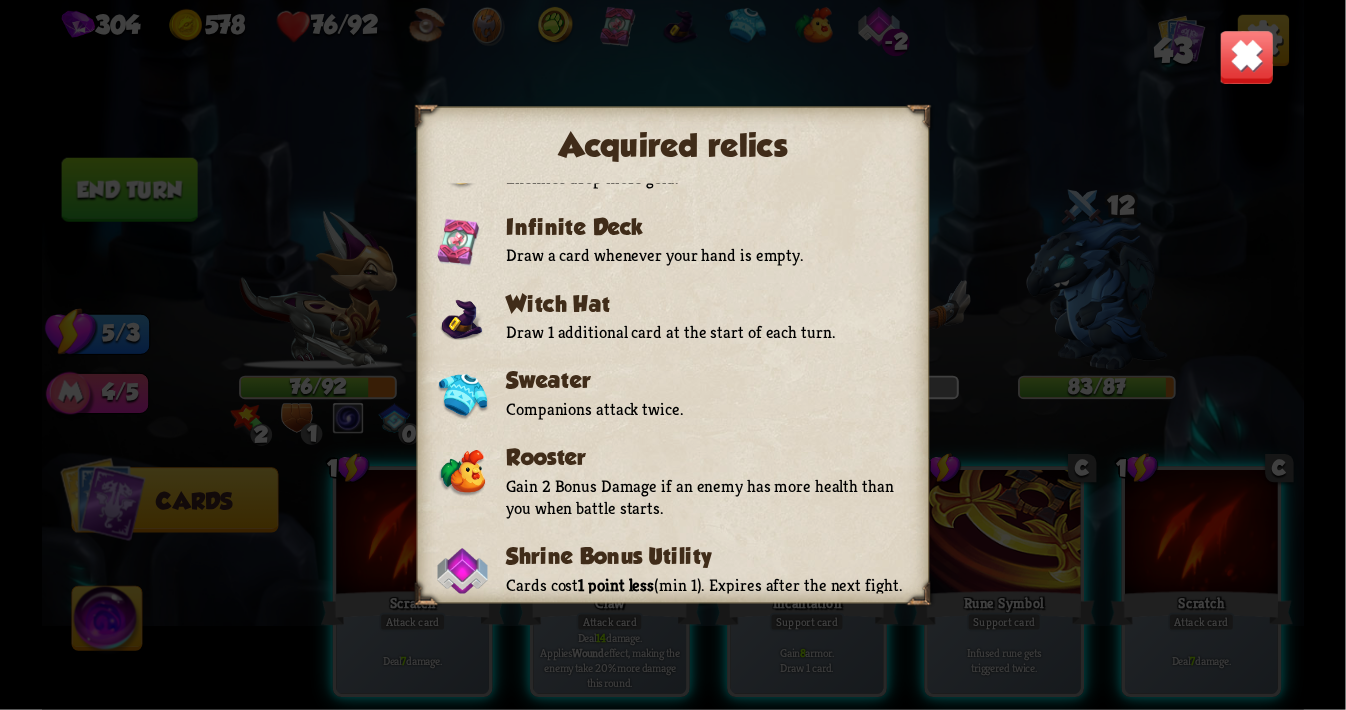 click at bounding box center [1246, 57] 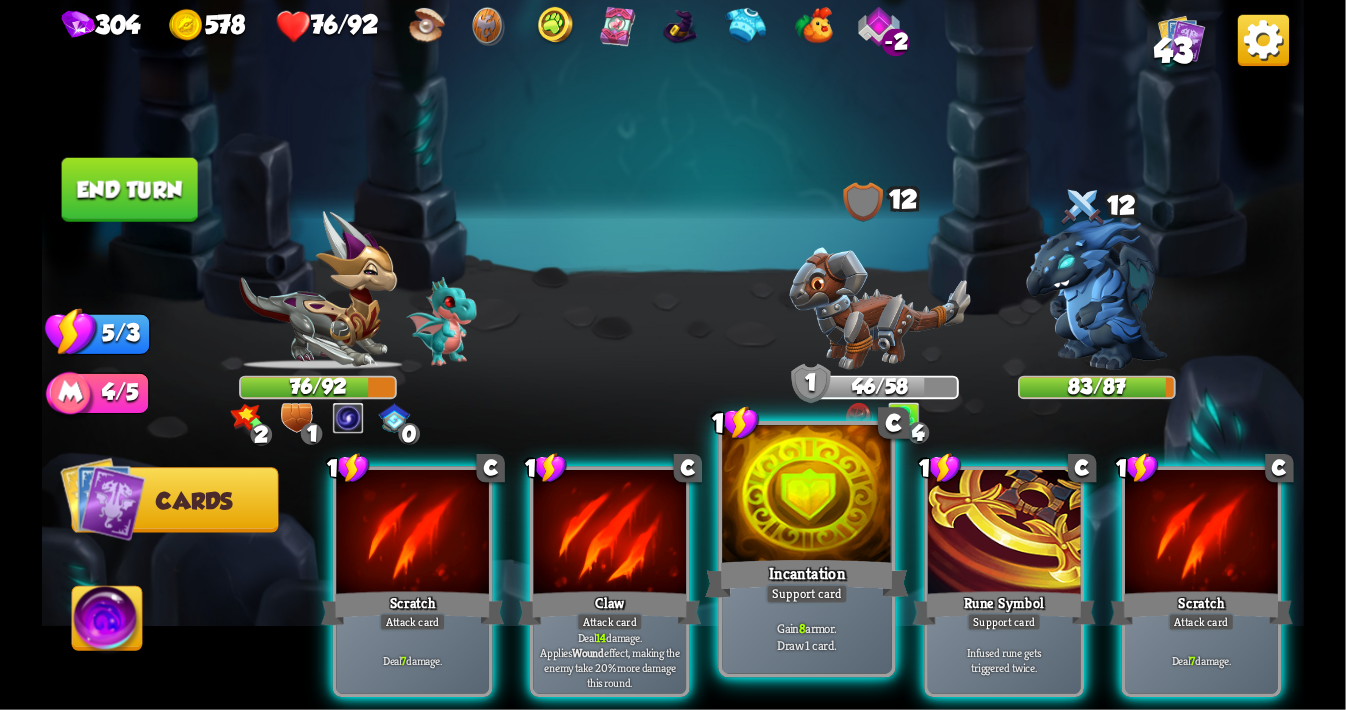 click at bounding box center (807, 496) 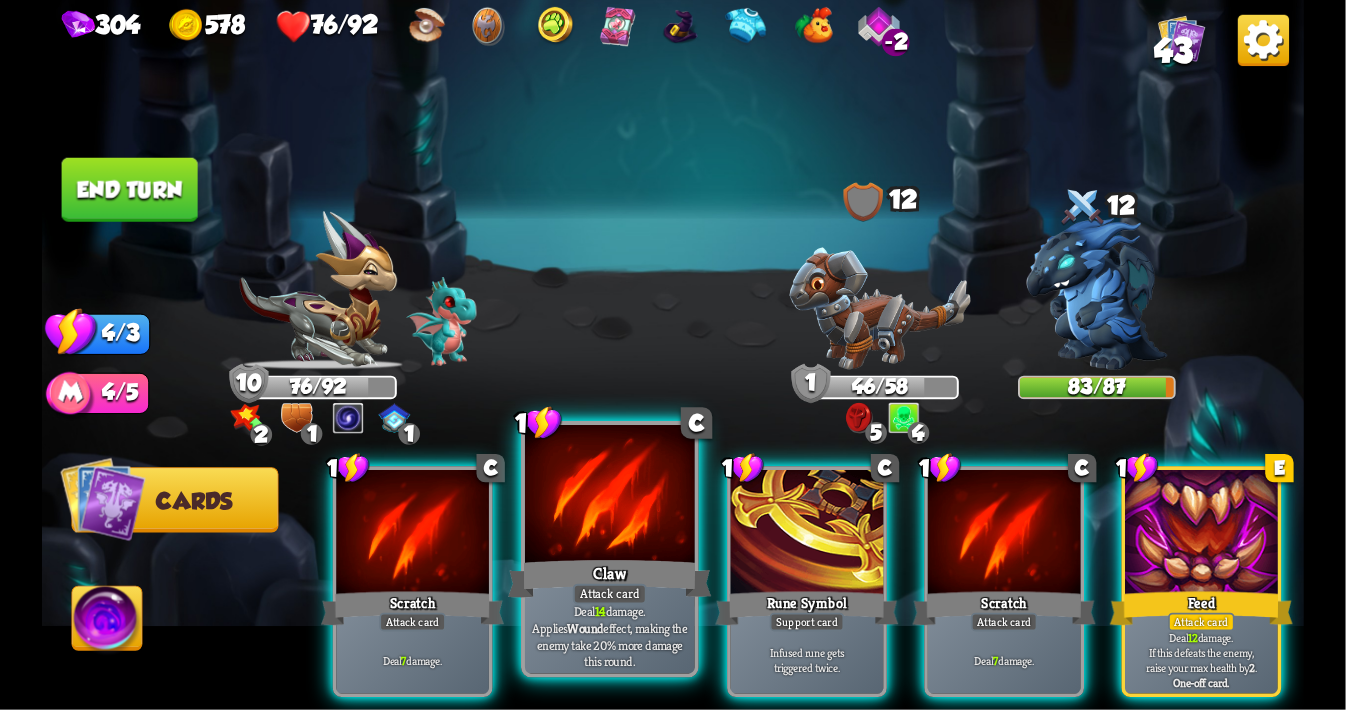 click at bounding box center [610, 496] 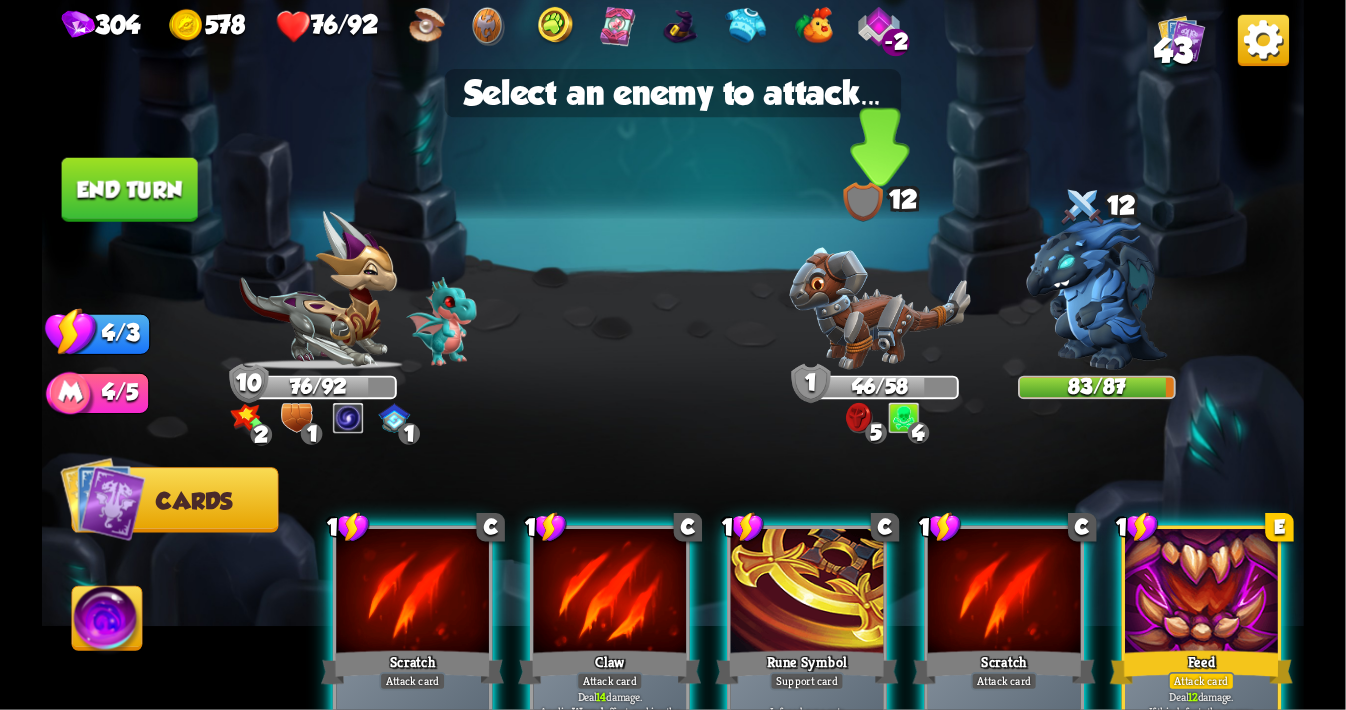 click at bounding box center (879, 308) 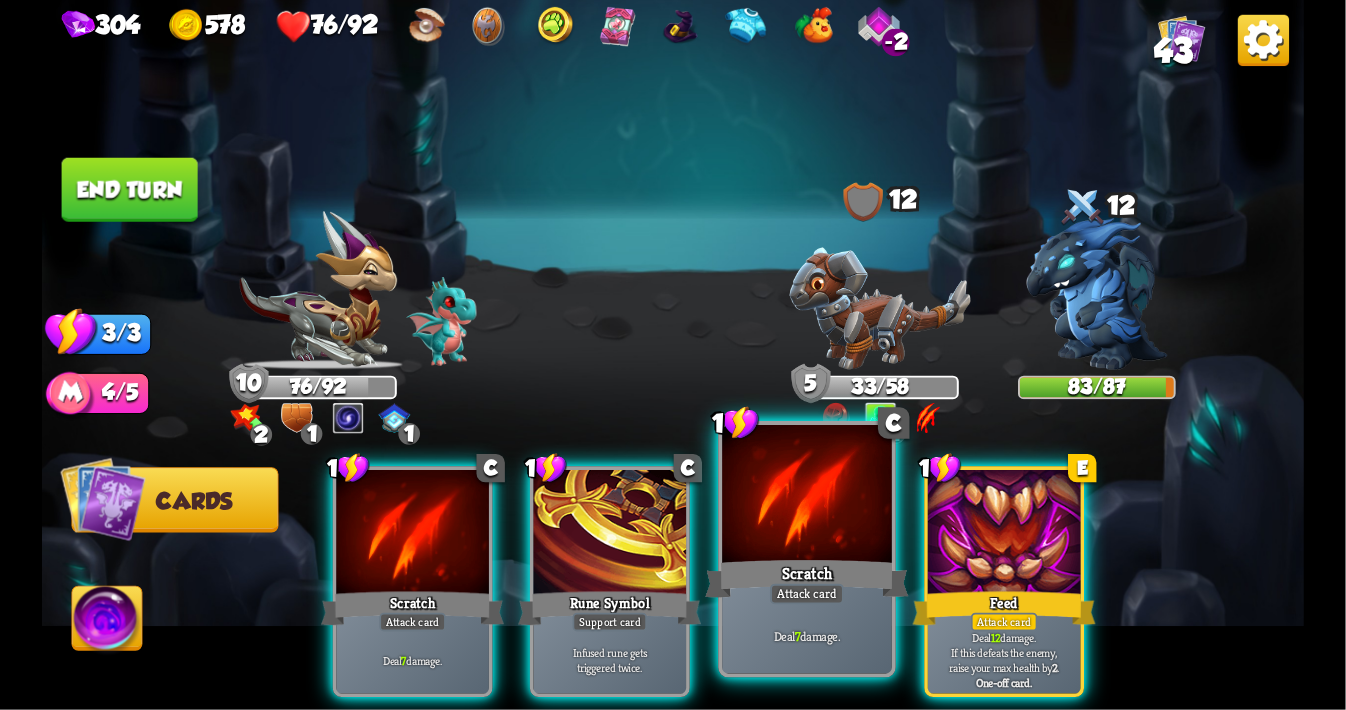 click at bounding box center (807, 496) 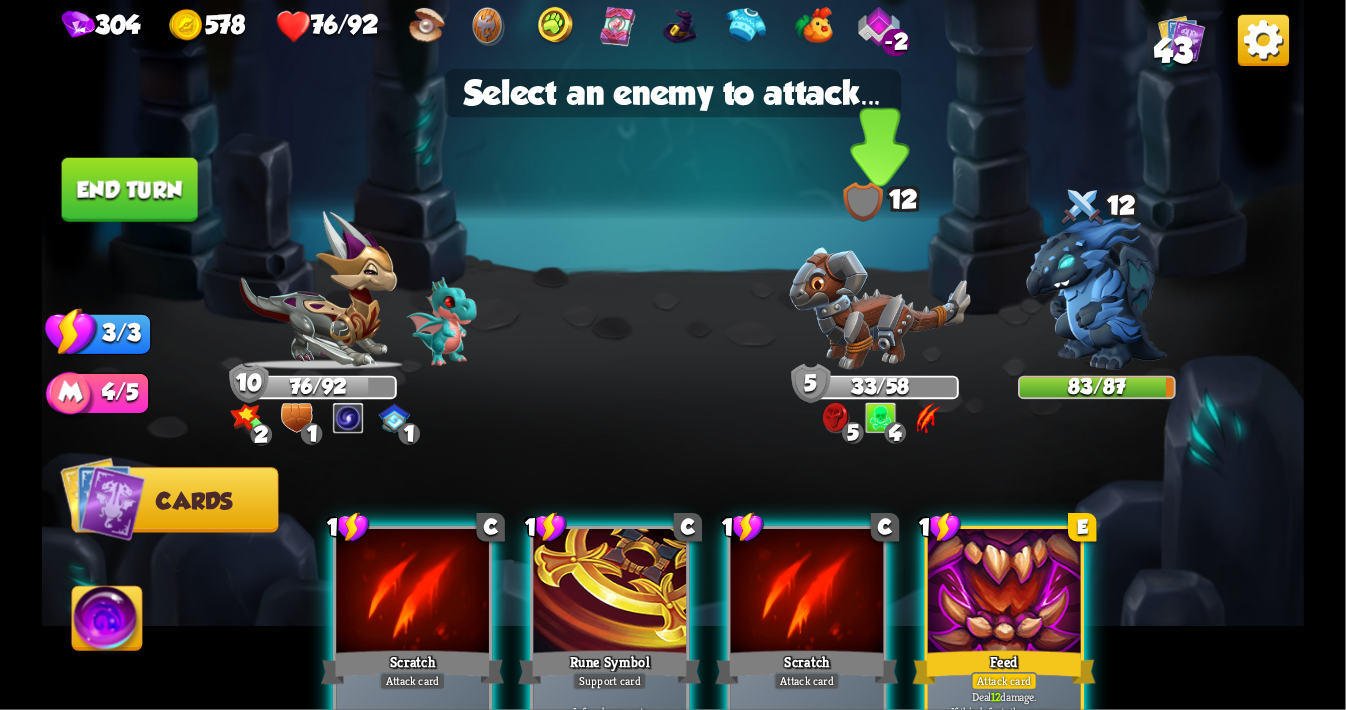 click at bounding box center (879, 308) 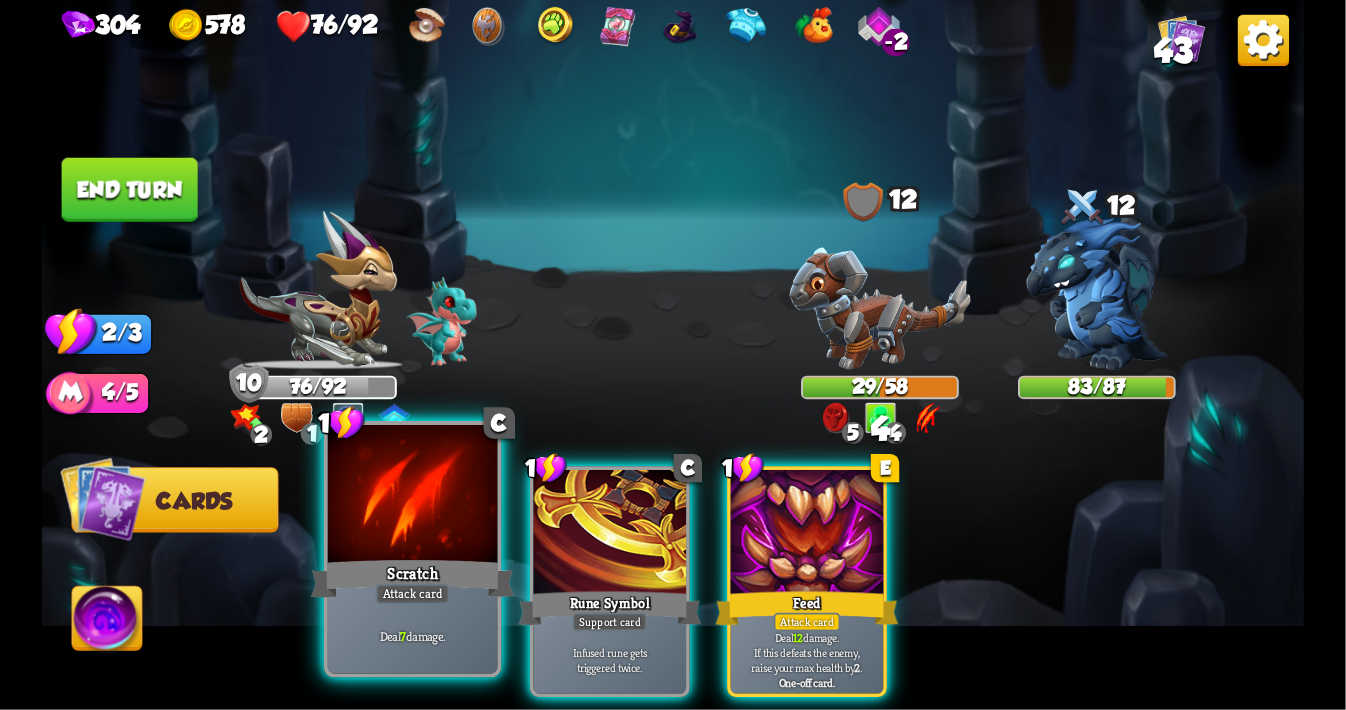 click at bounding box center (413, 496) 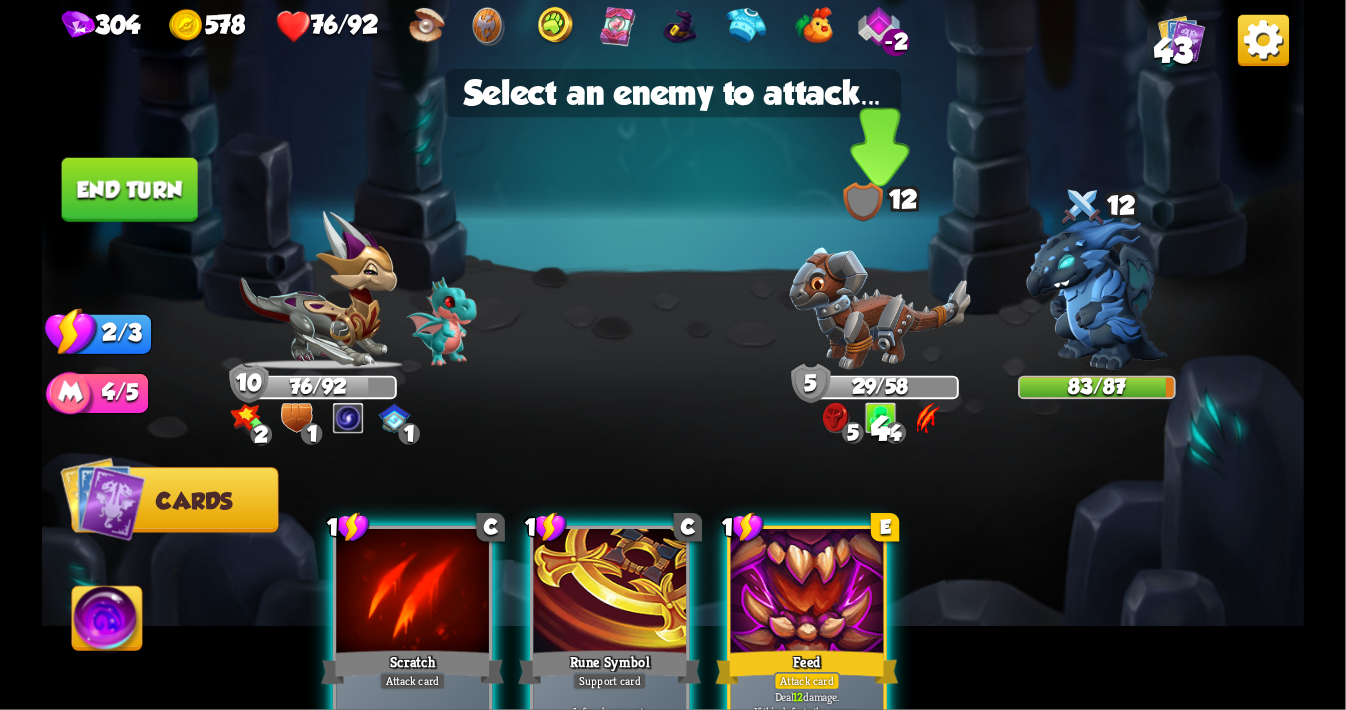 click at bounding box center (879, 308) 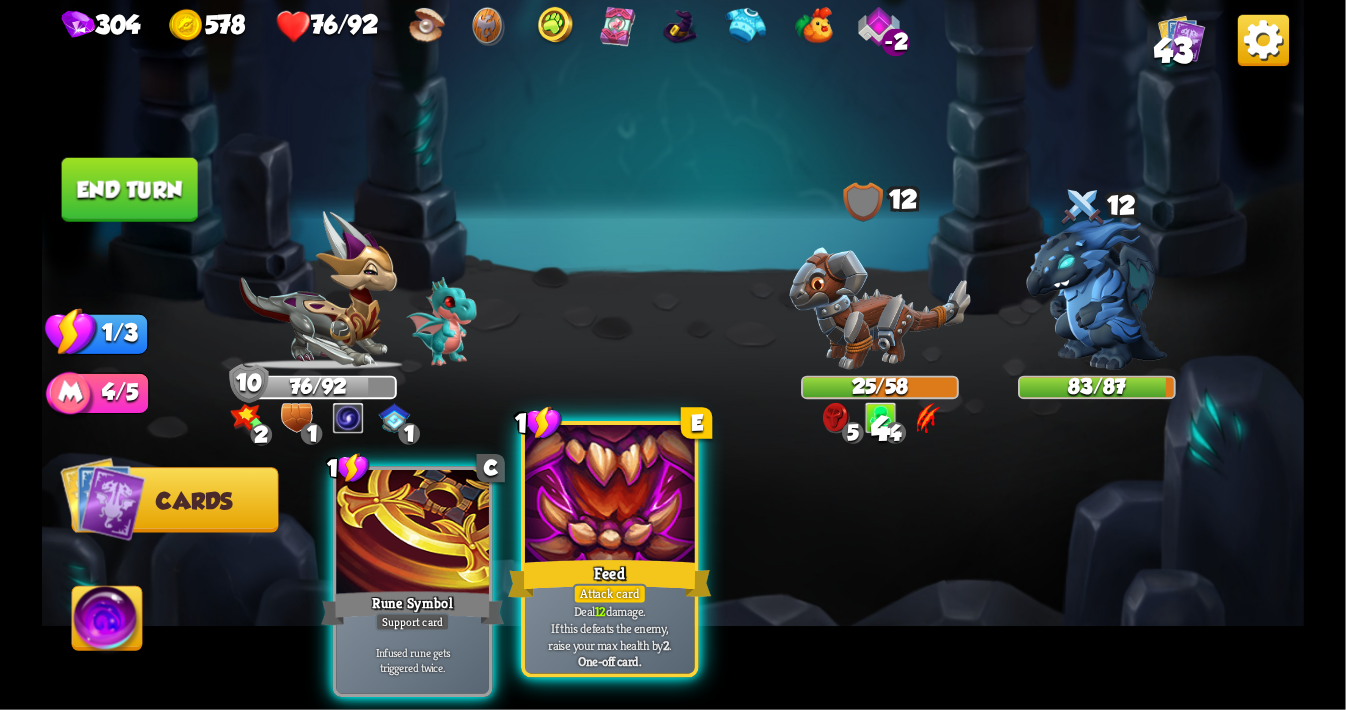 click at bounding box center (610, 496) 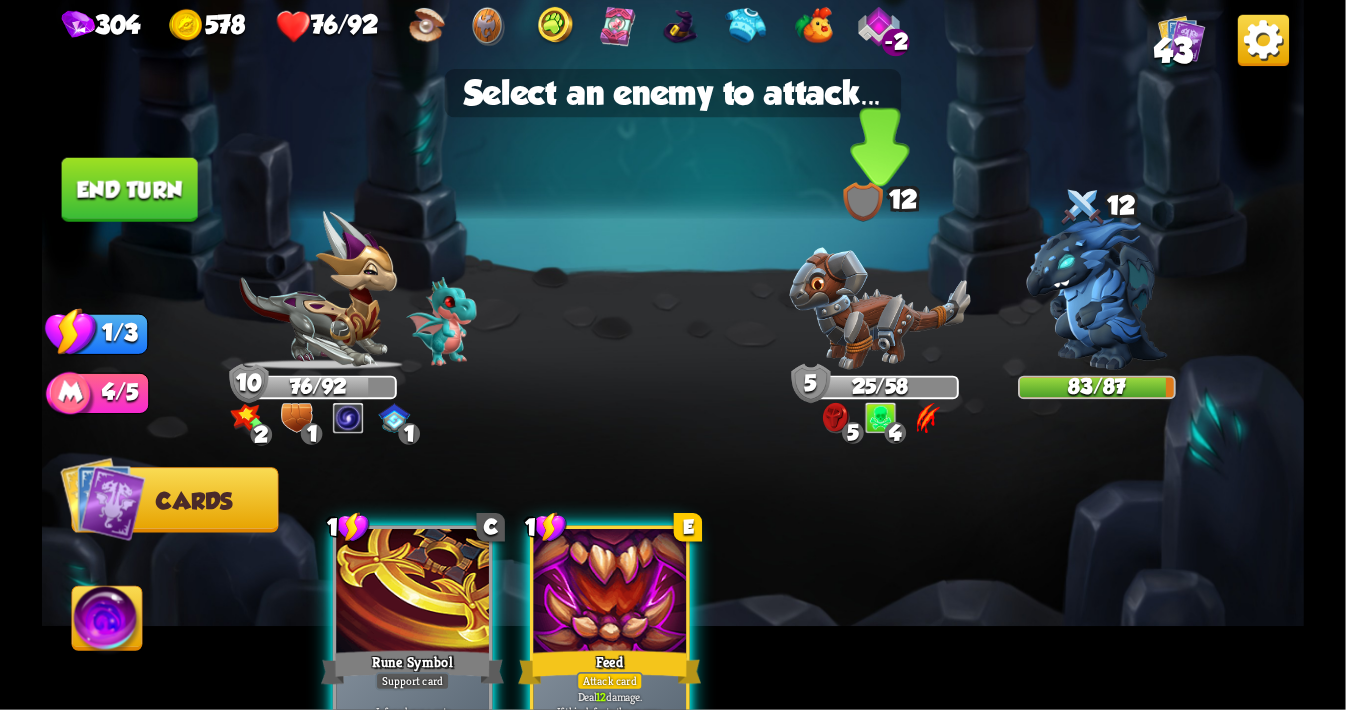 click at bounding box center (879, 308) 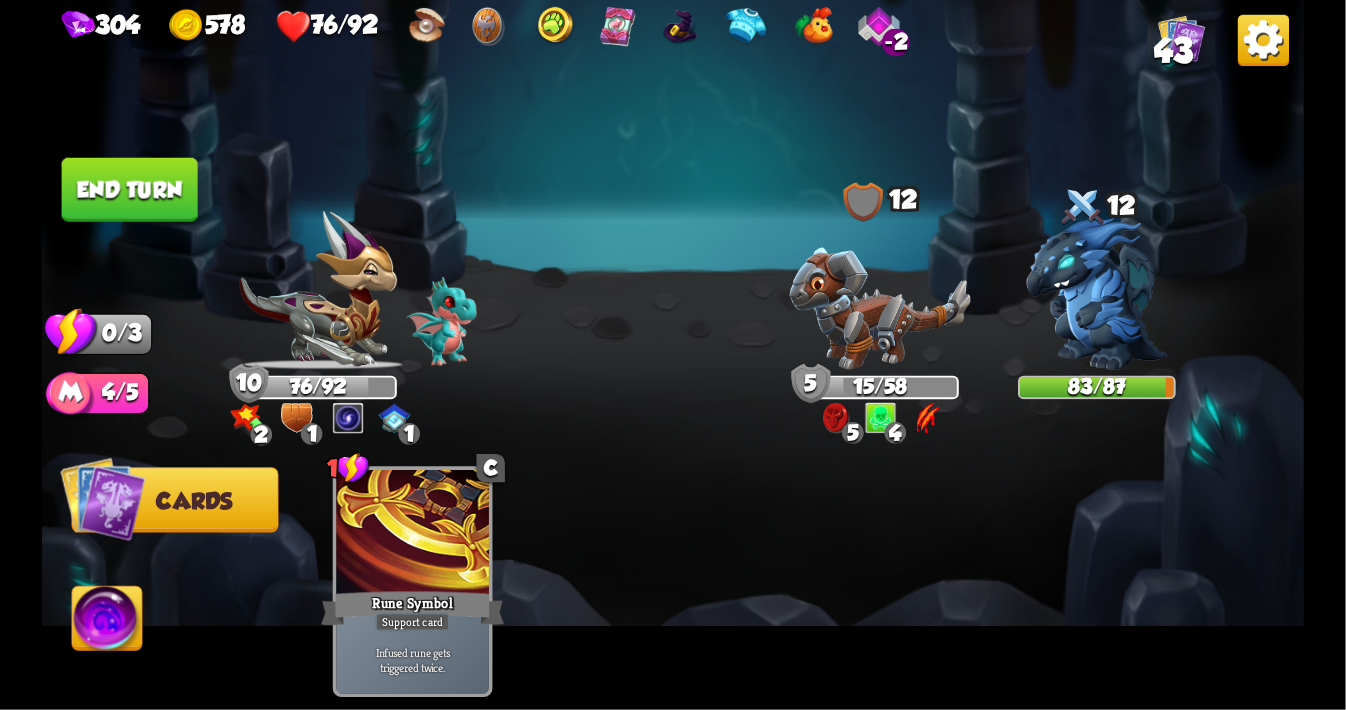 click on "End turn" at bounding box center [130, 190] 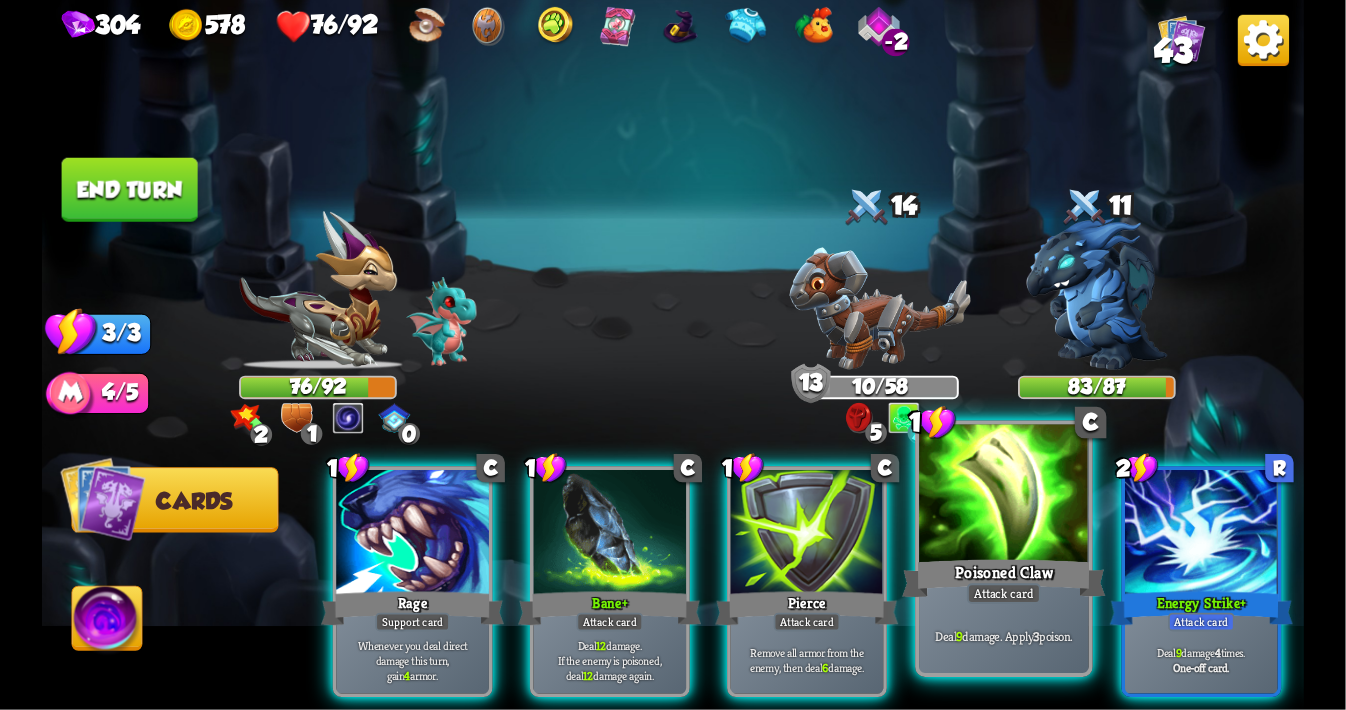 click at bounding box center (1005, 496) 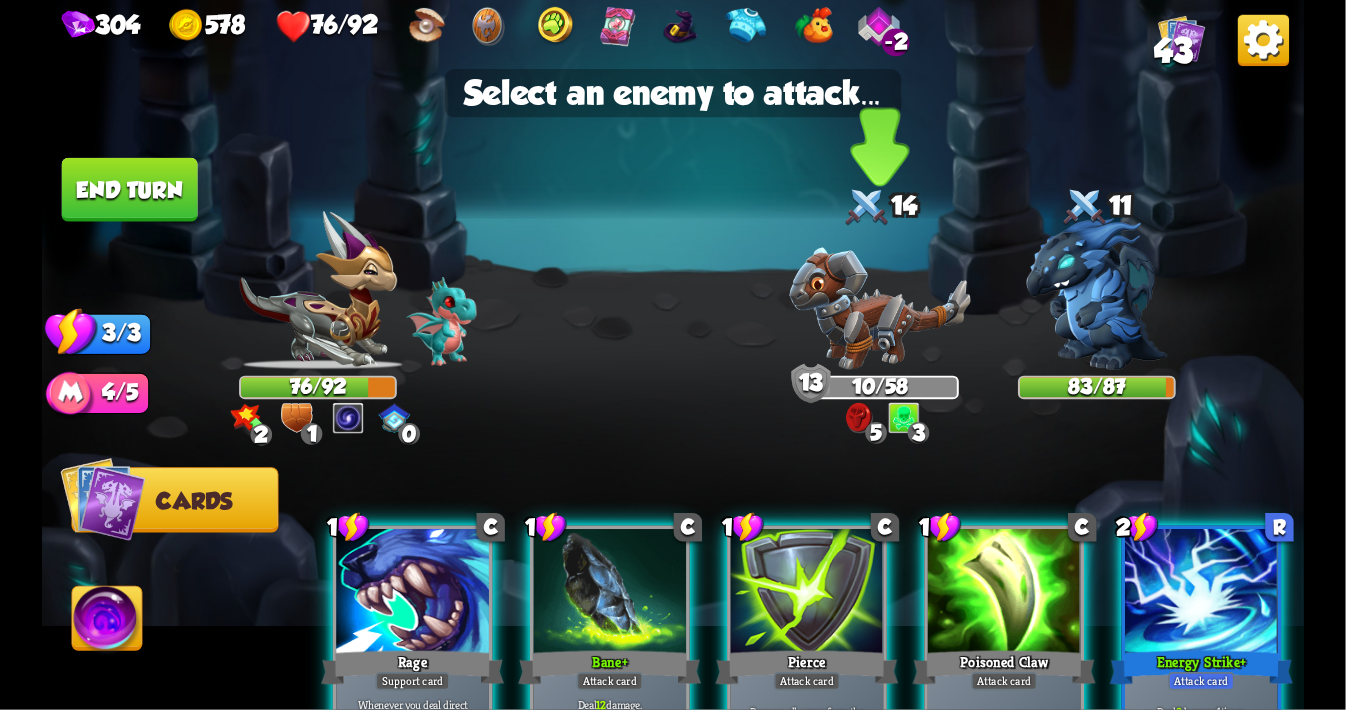 click at bounding box center (879, 308) 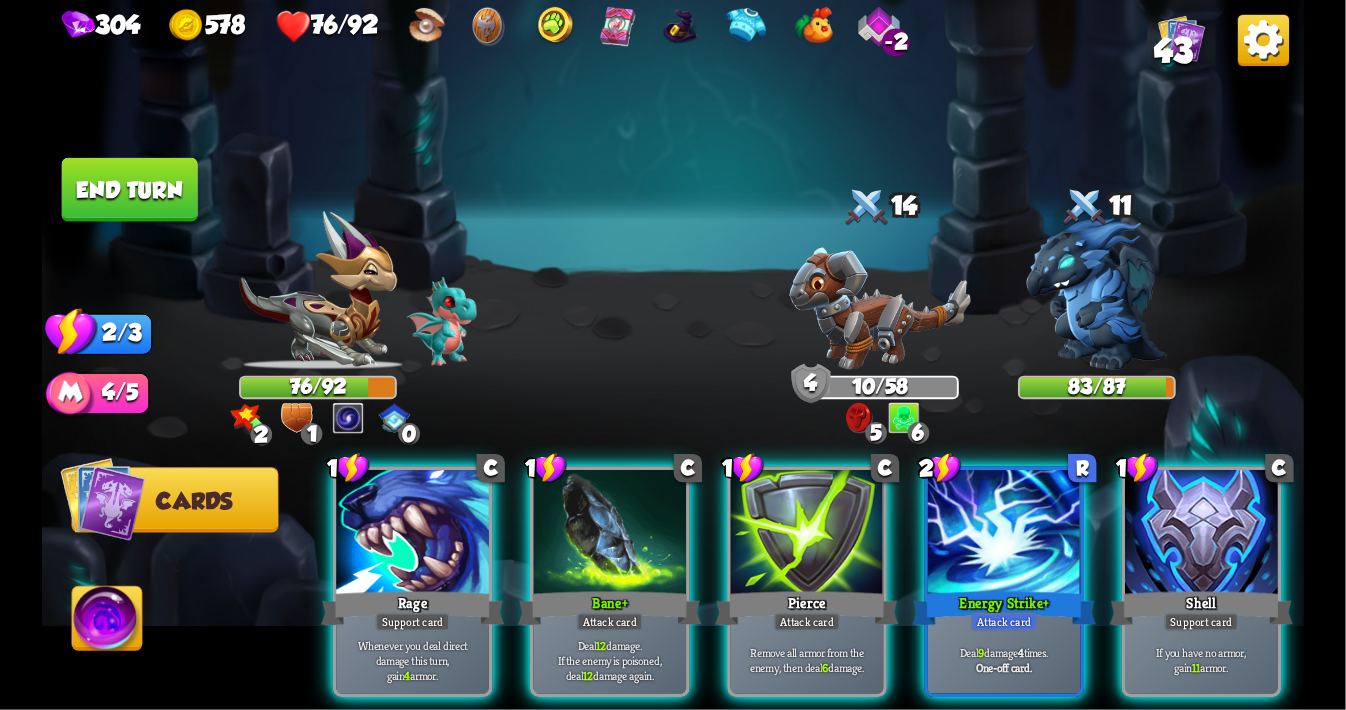 click on "2     1         0" at bounding box center (318, 418) 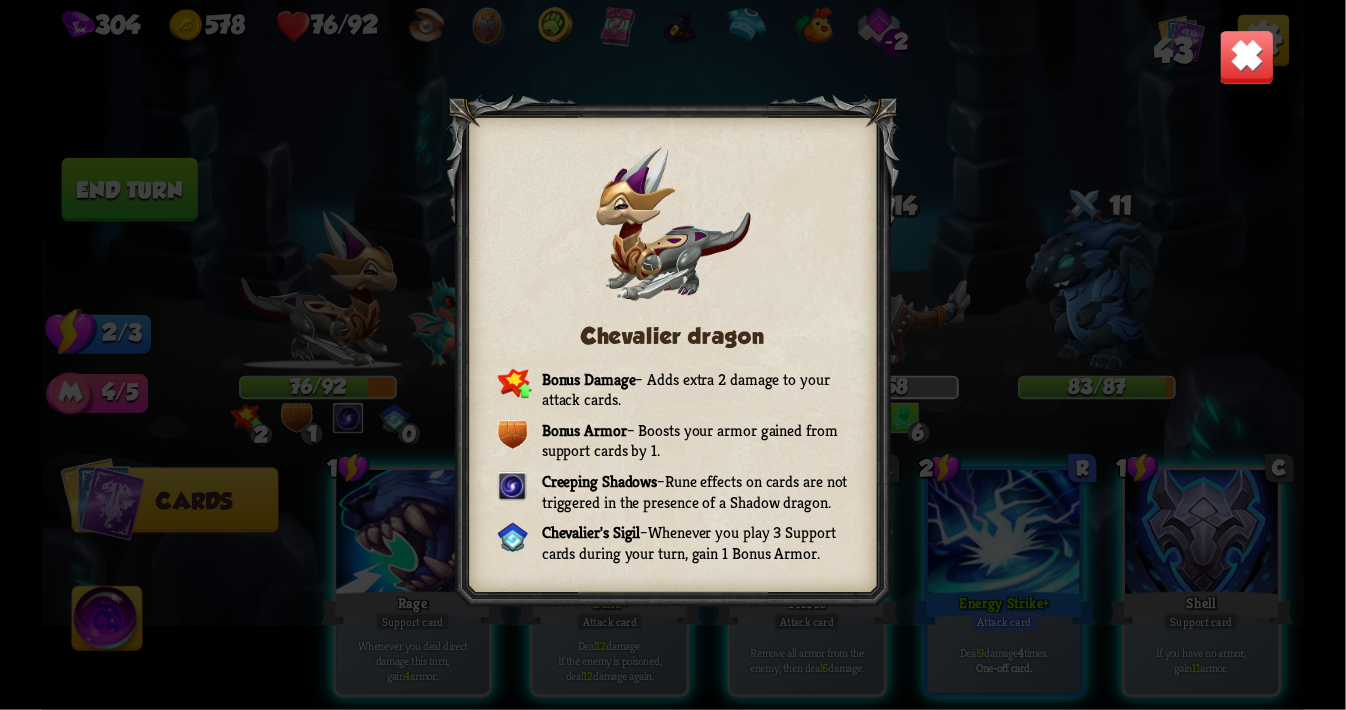 click at bounding box center [1246, 57] 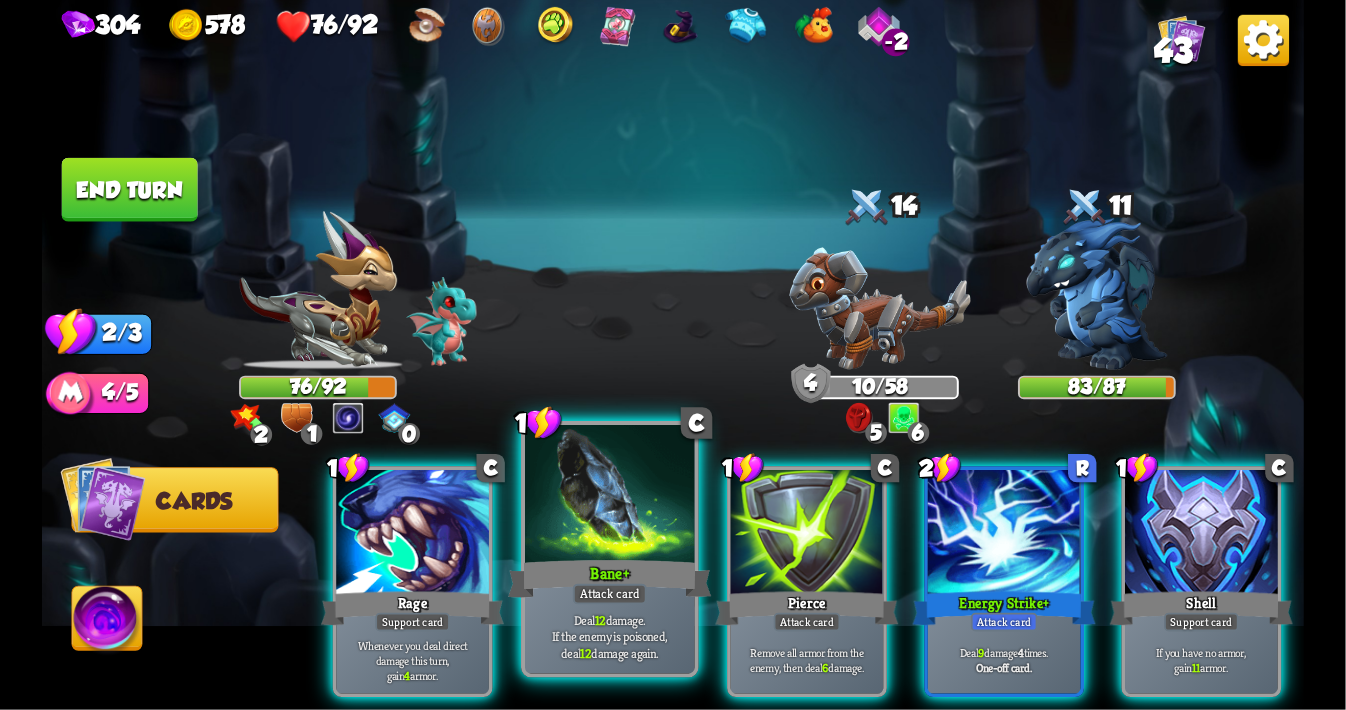 click at bounding box center (610, 496) 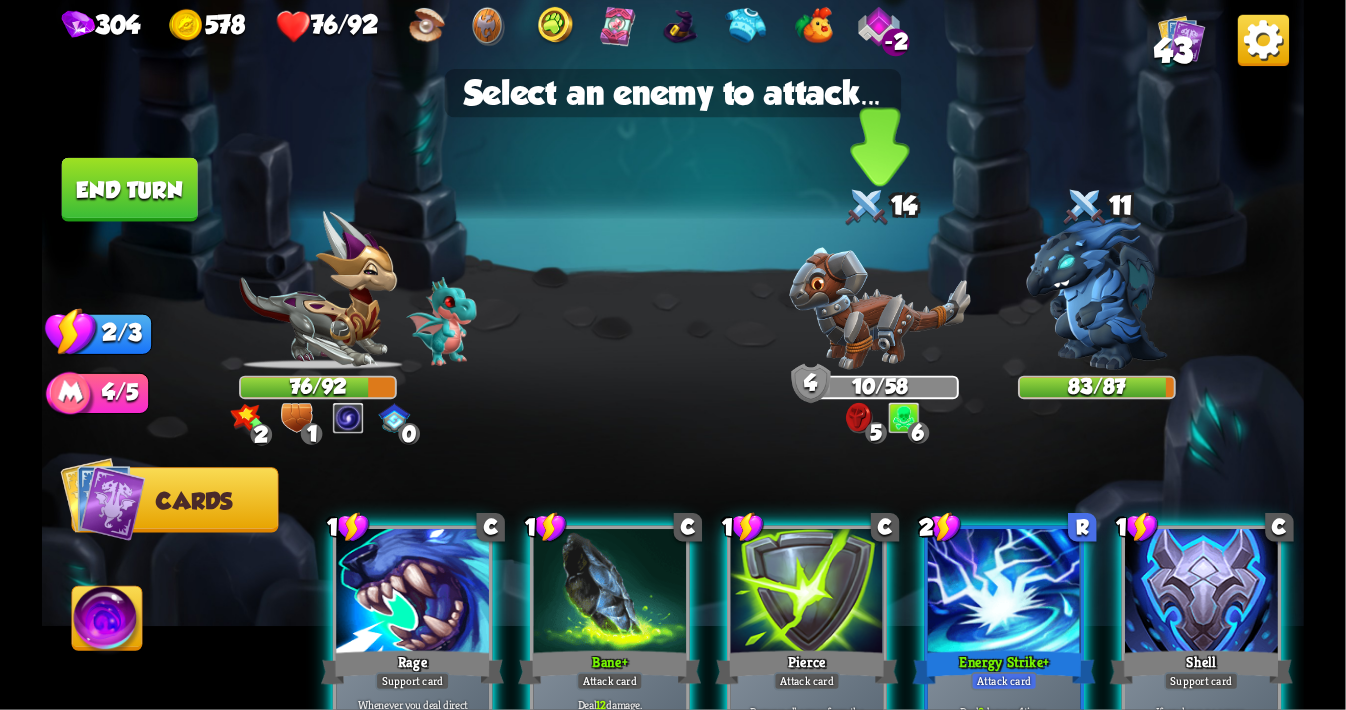 click at bounding box center (879, 308) 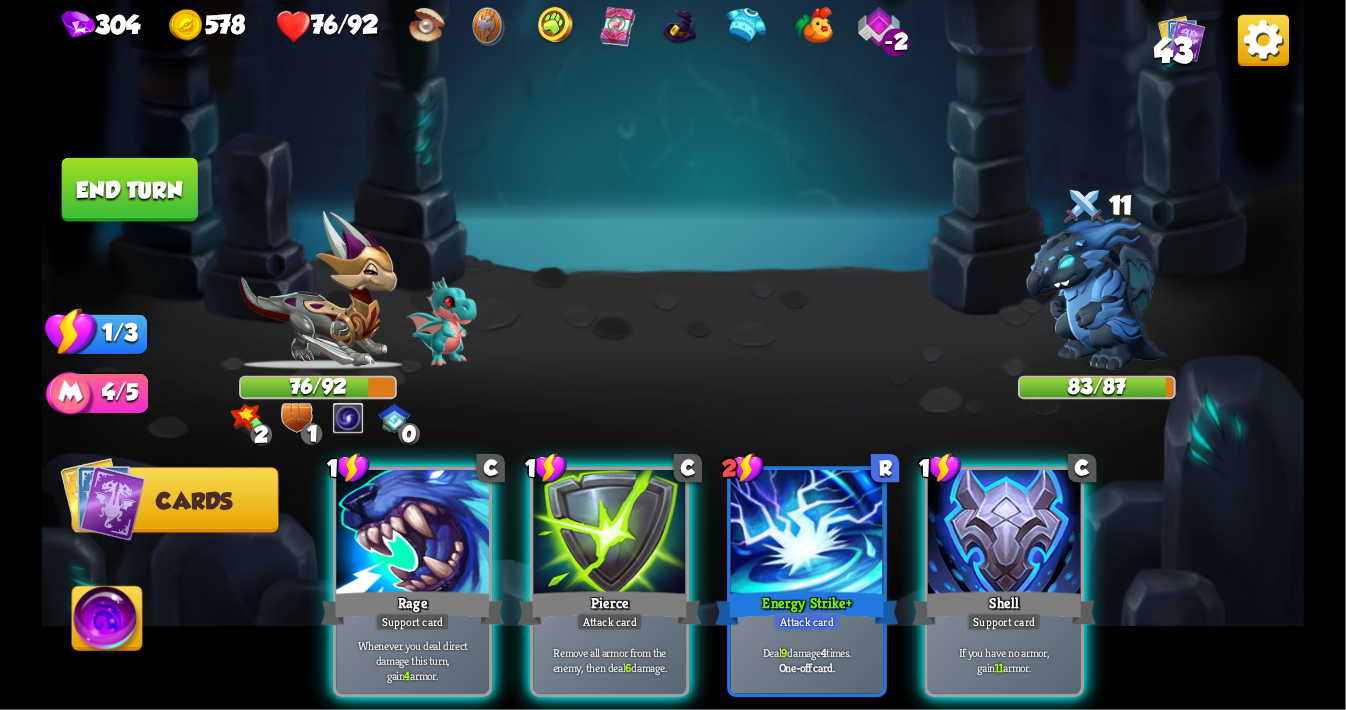 click at bounding box center (1004, 534) 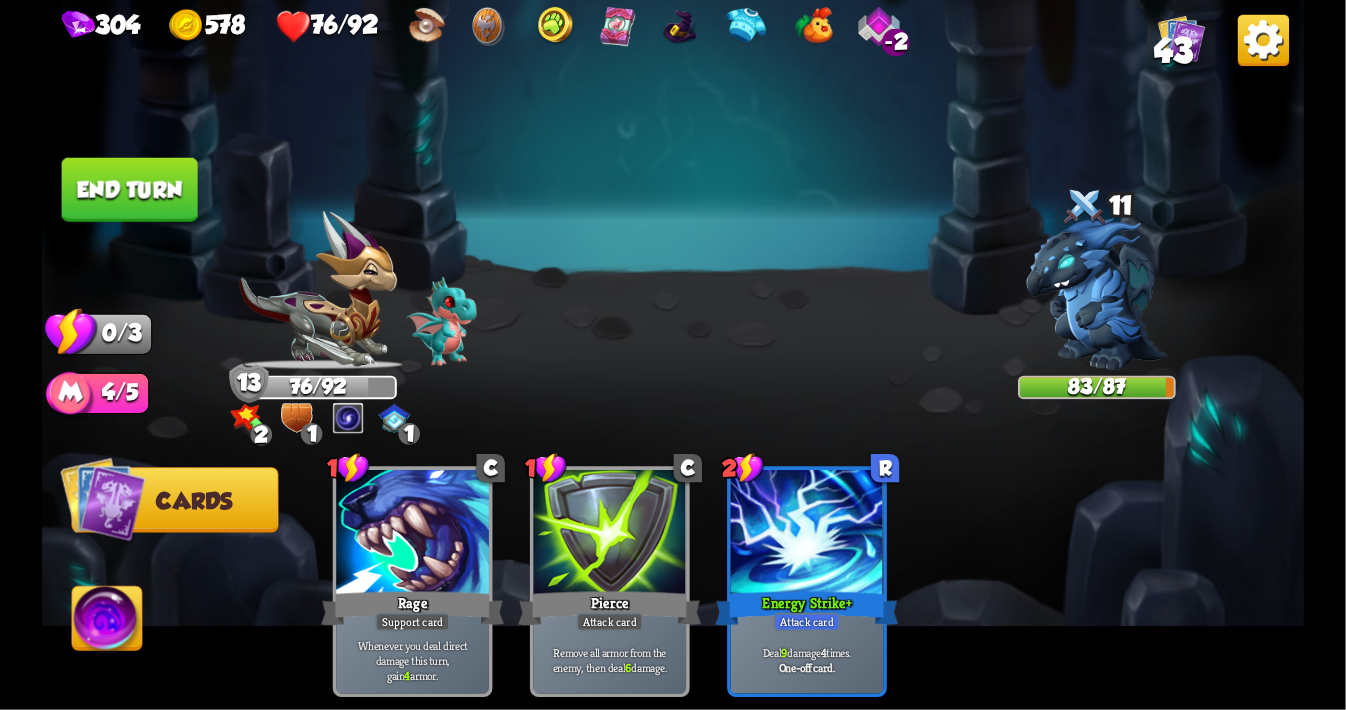 click on "End turn" at bounding box center [130, 190] 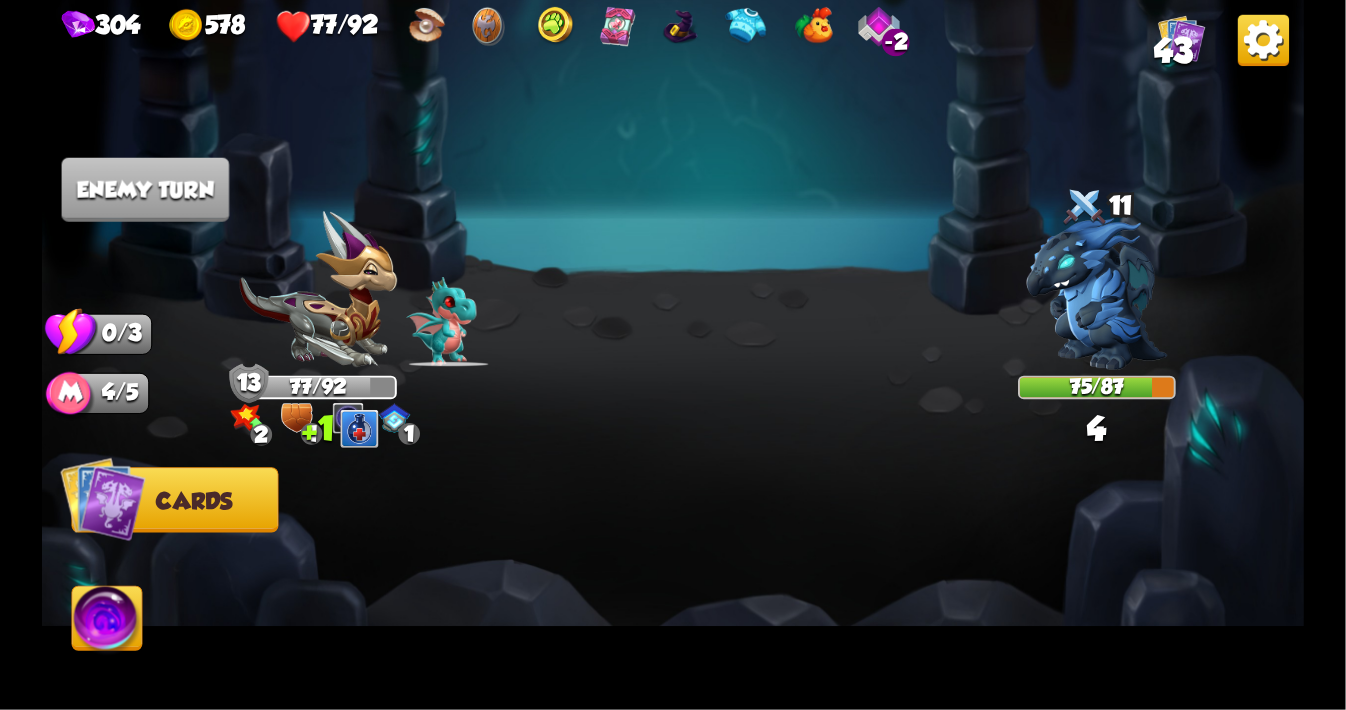 click at bounding box center [746, 26] 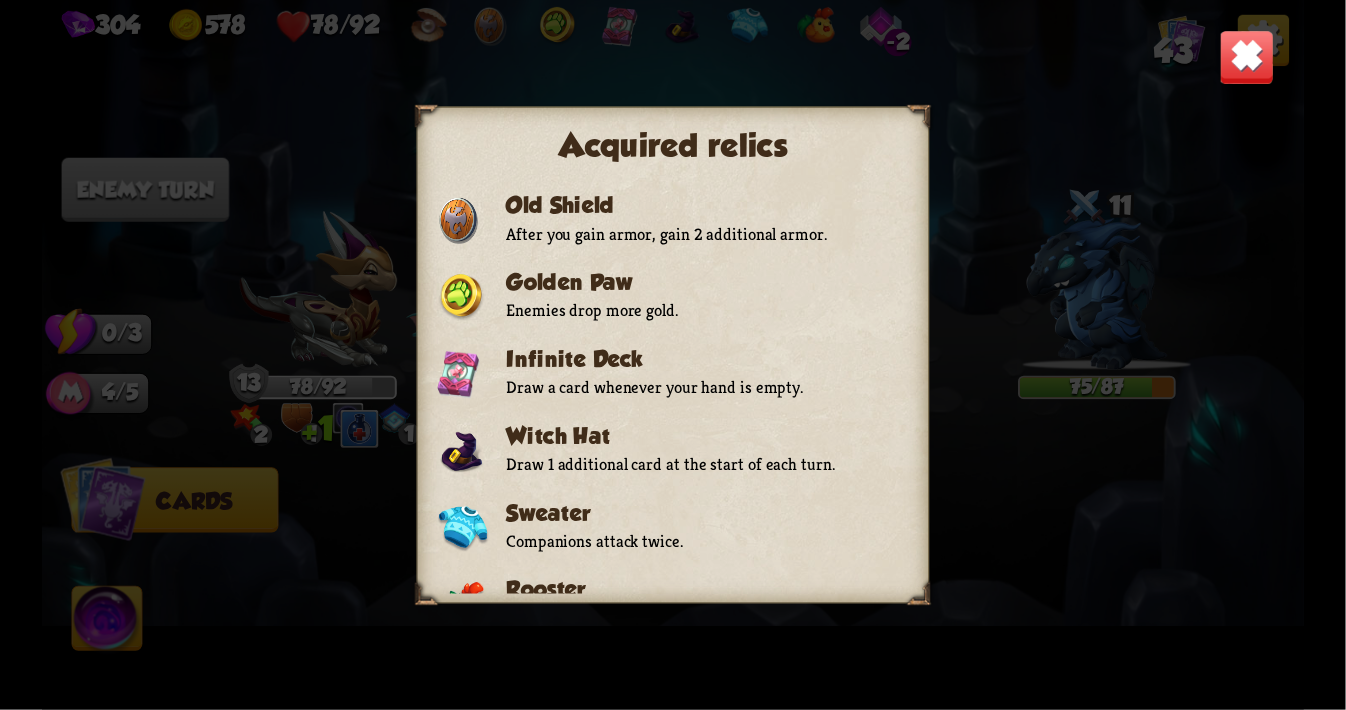 scroll, scrollTop: 221, scrollLeft: 0, axis: vertical 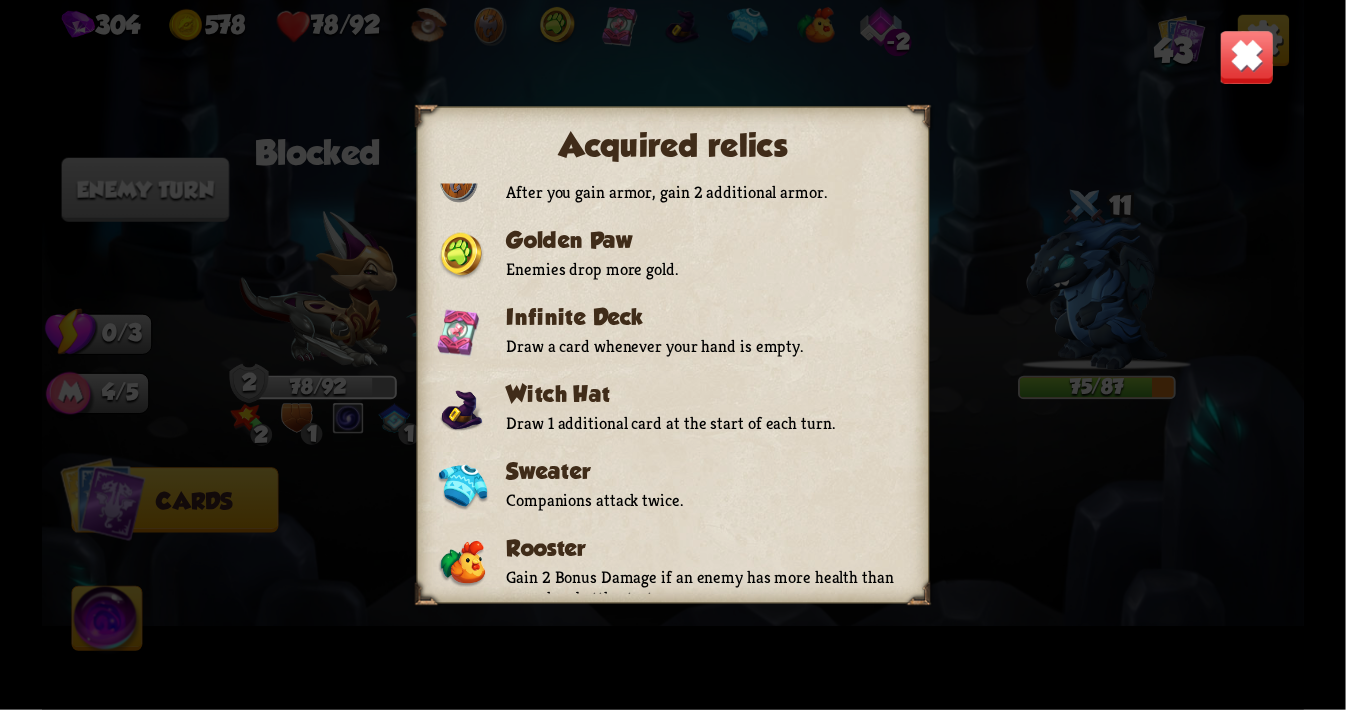 click at bounding box center [1246, 57] 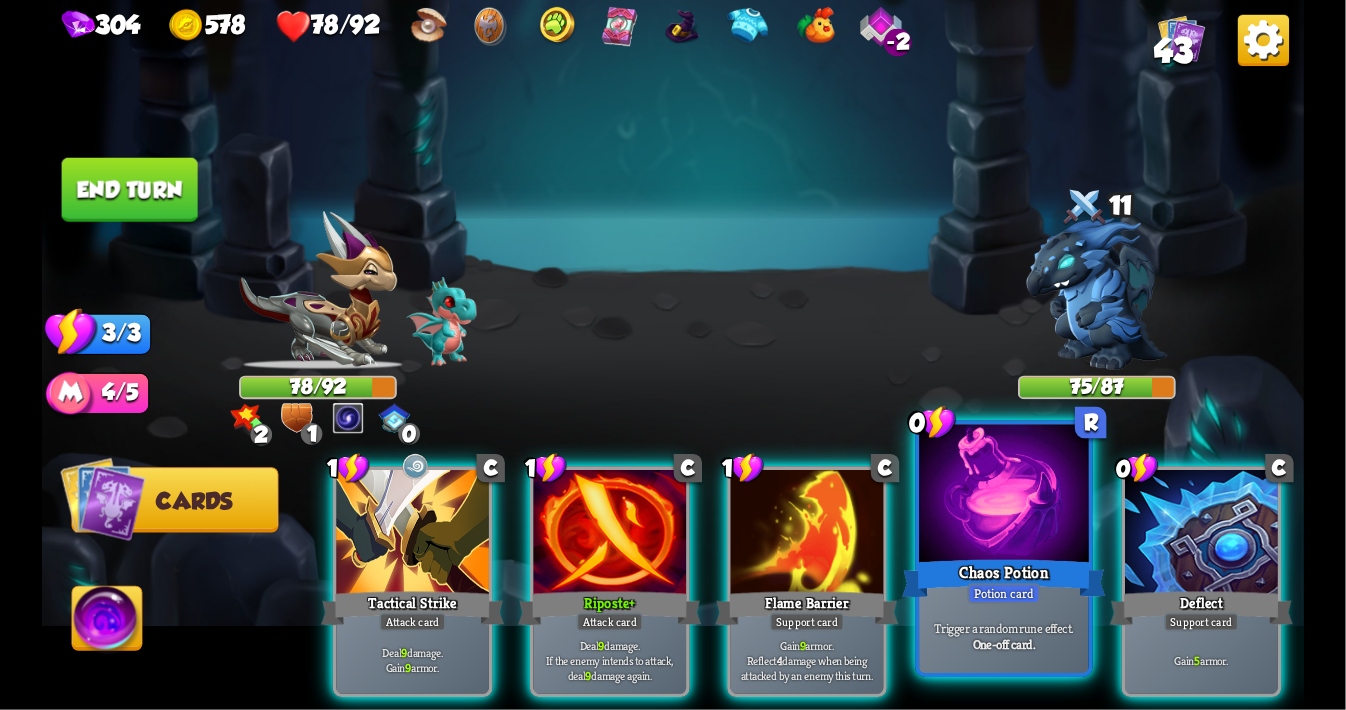 scroll, scrollTop: 0, scrollLeft: 189, axis: horizontal 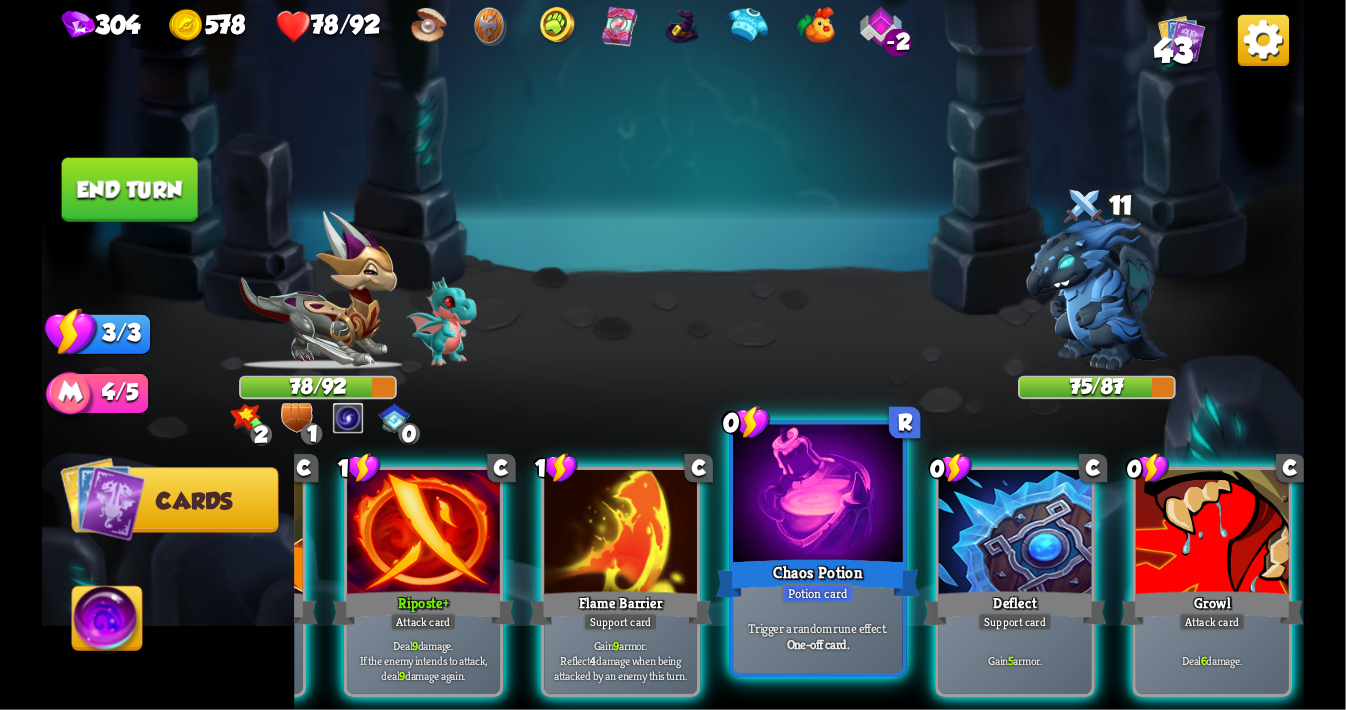 click at bounding box center (818, 496) 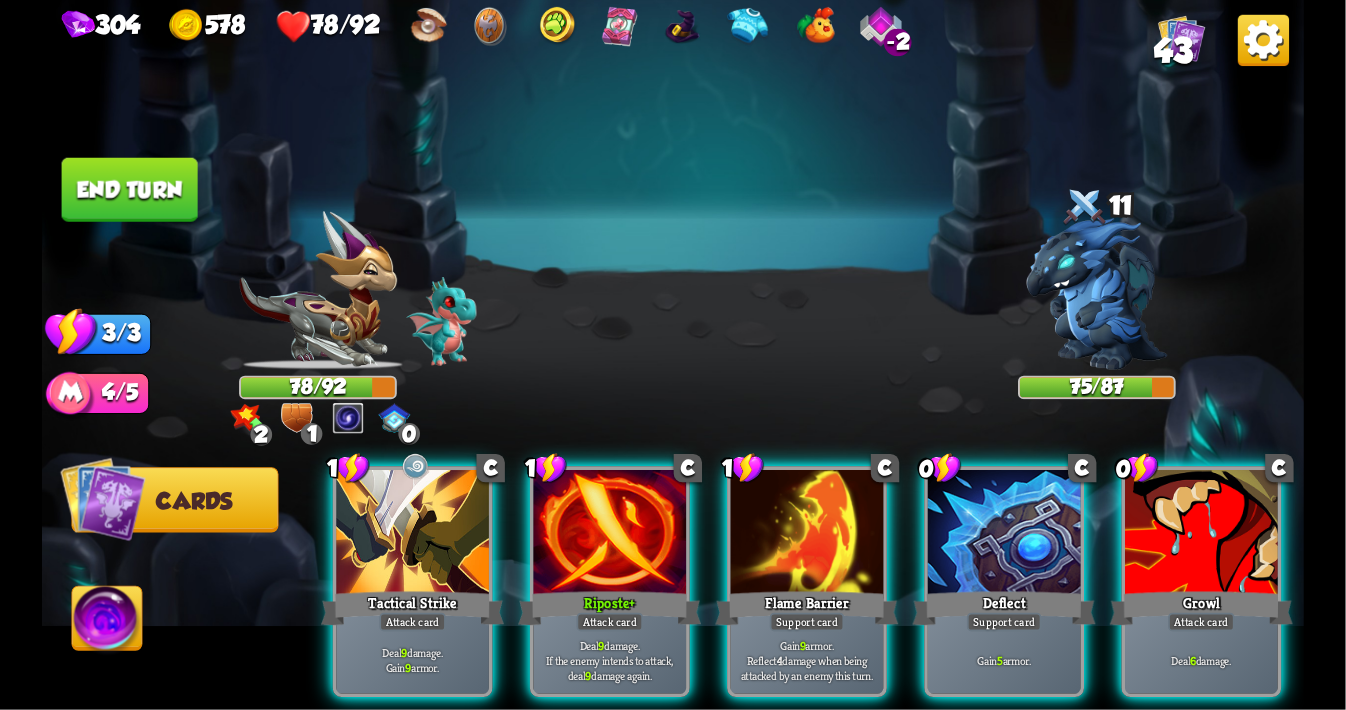 click at bounding box center (807, 534) 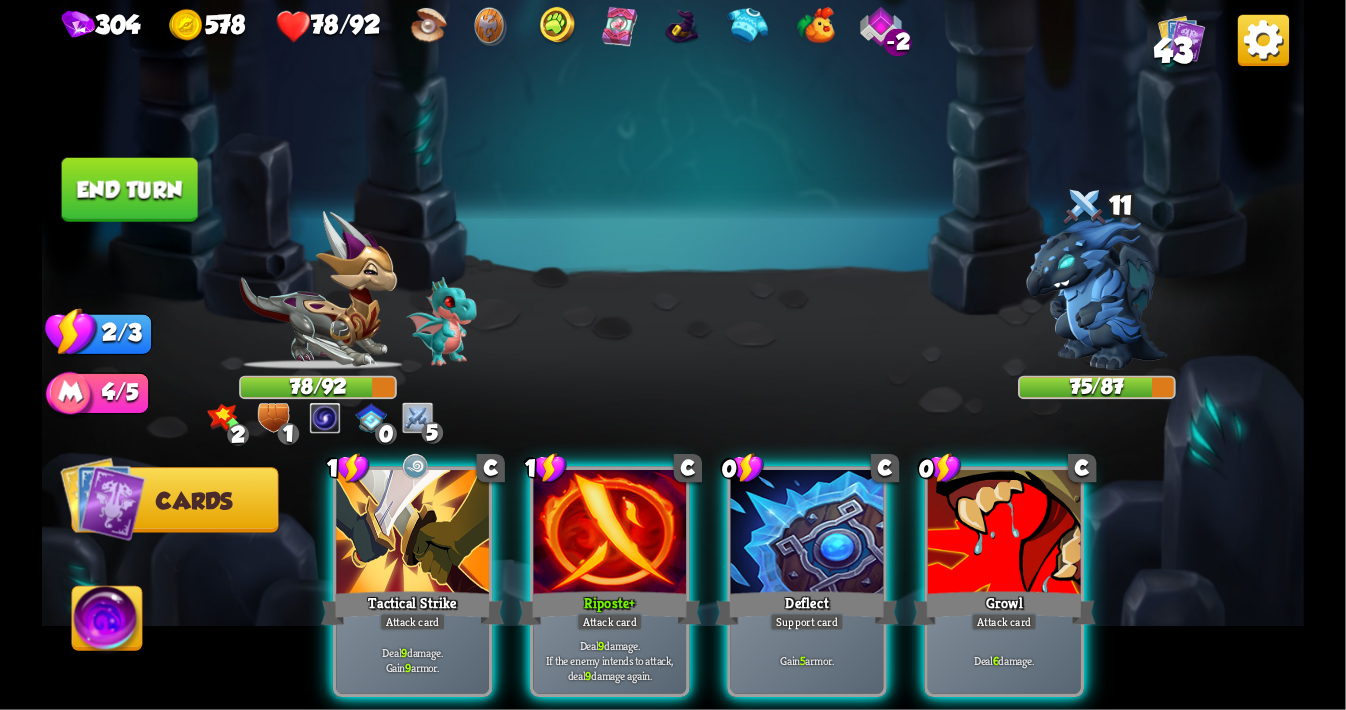 click at bounding box center [807, 534] 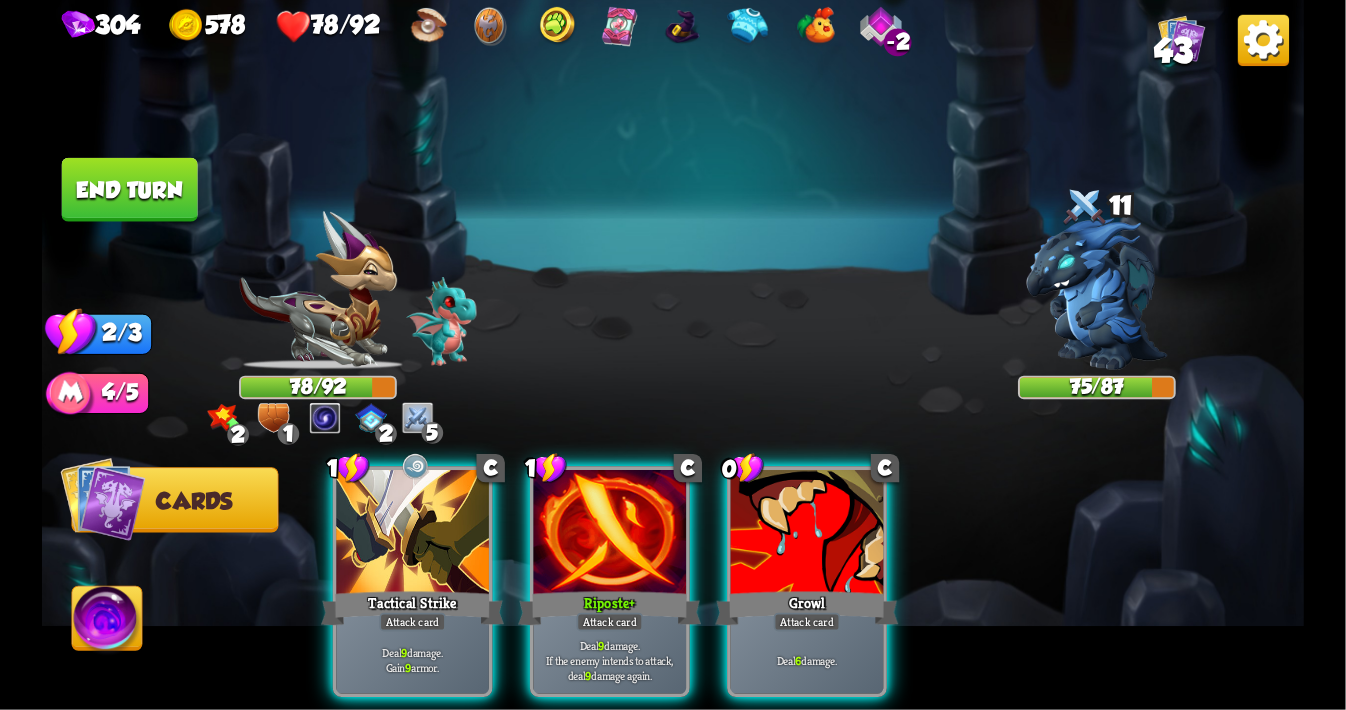 click at bounding box center [807, 534] 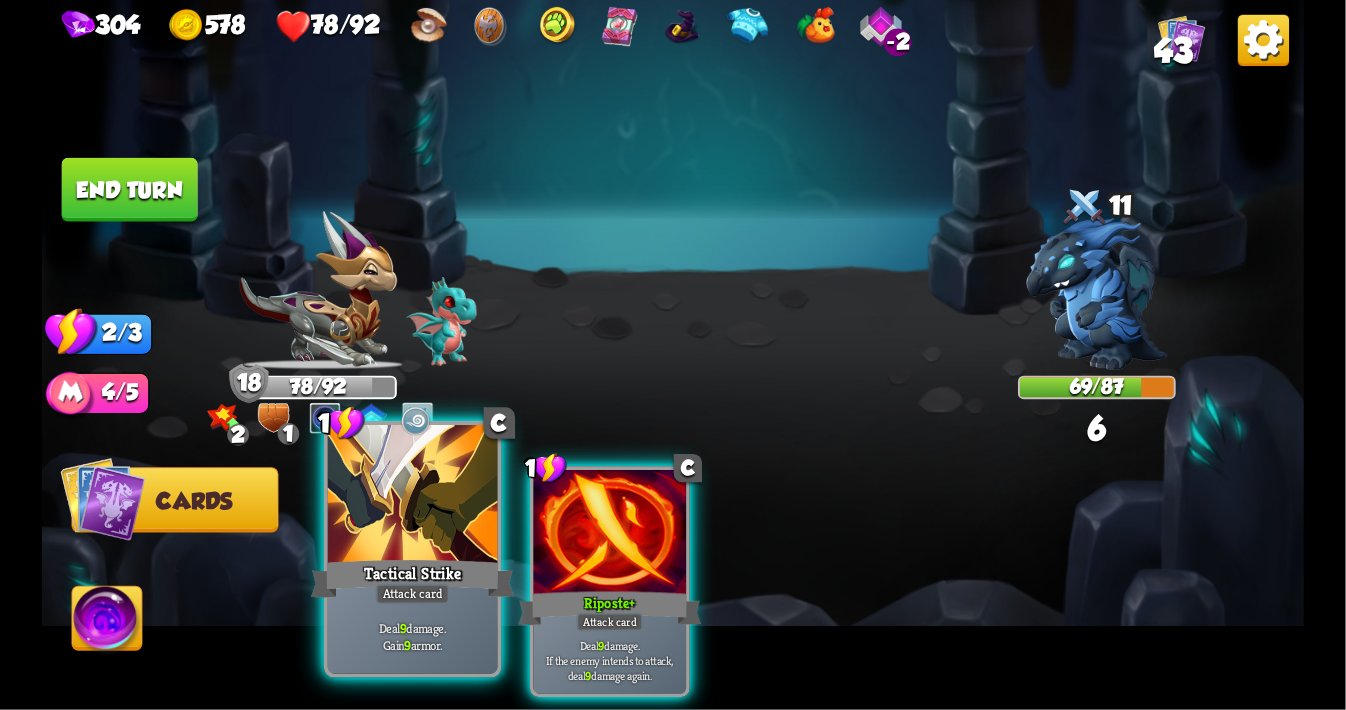 click on "Tactical Strike" at bounding box center (413, 578) 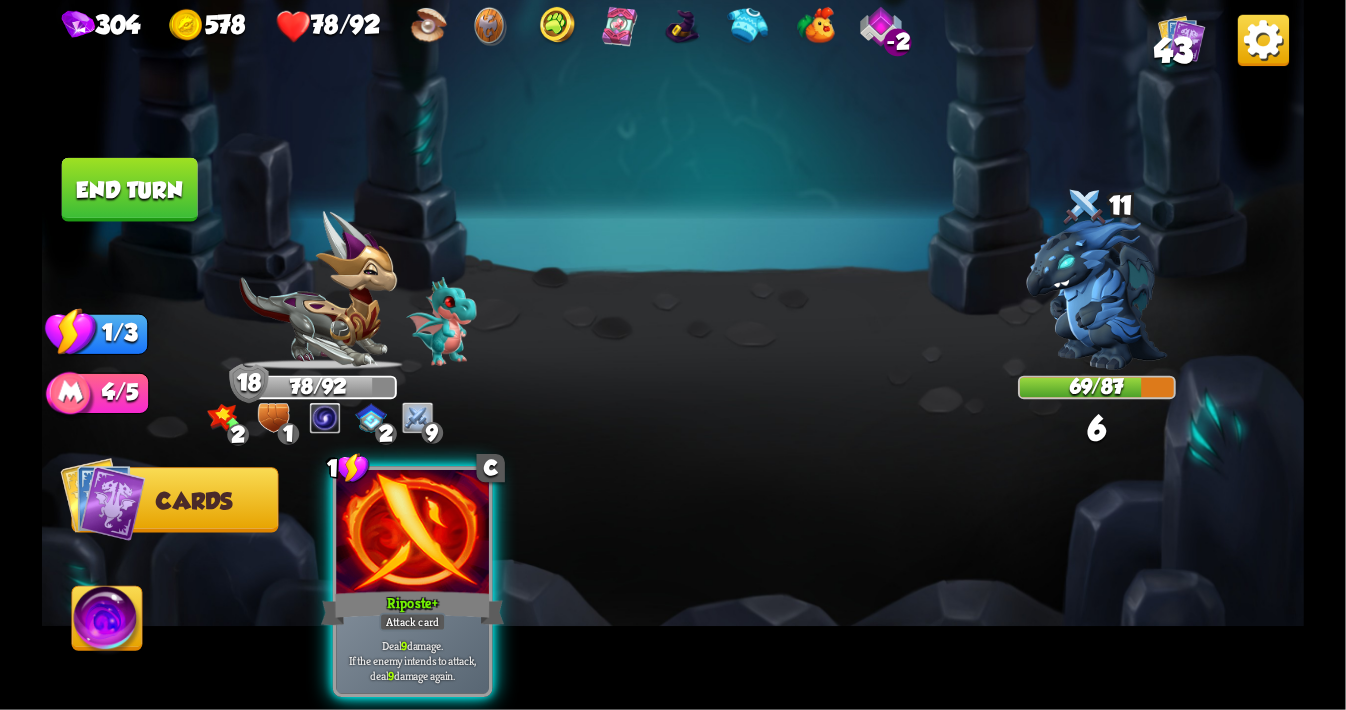 click on "Riposte +" at bounding box center (412, 608) 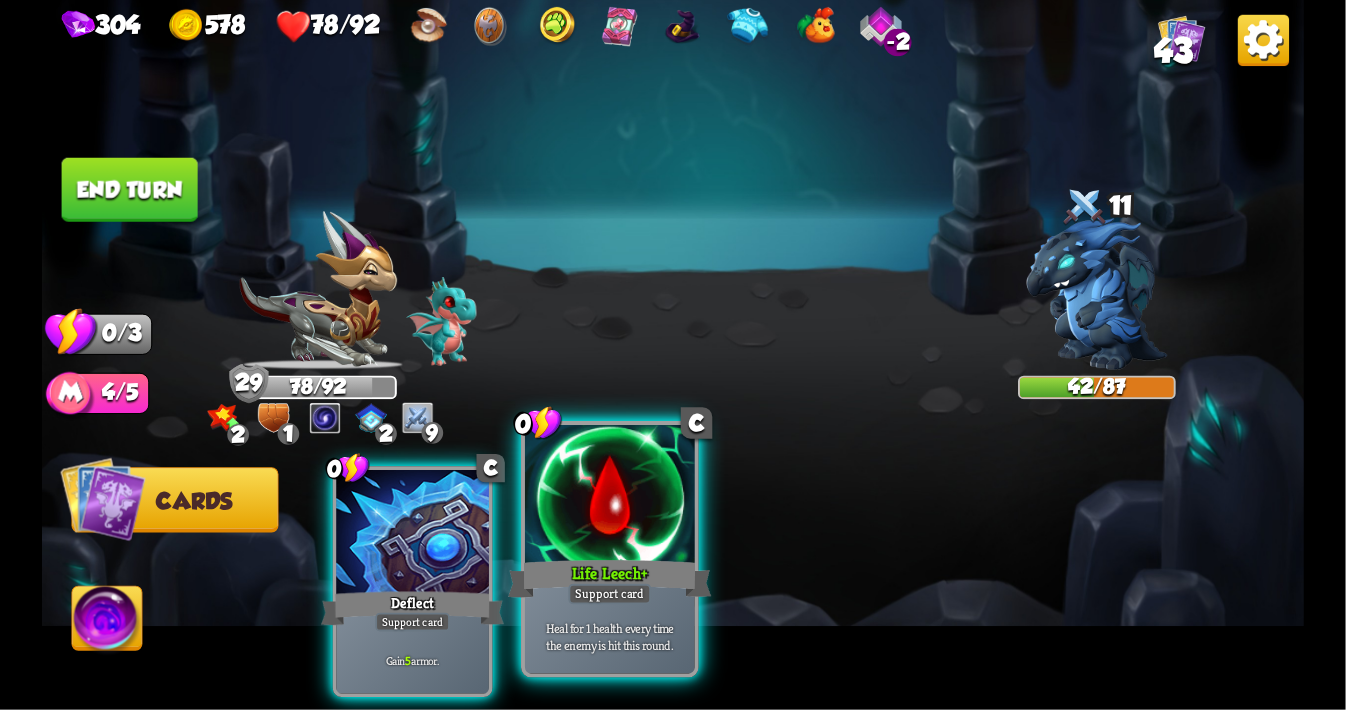 click at bounding box center (610, 496) 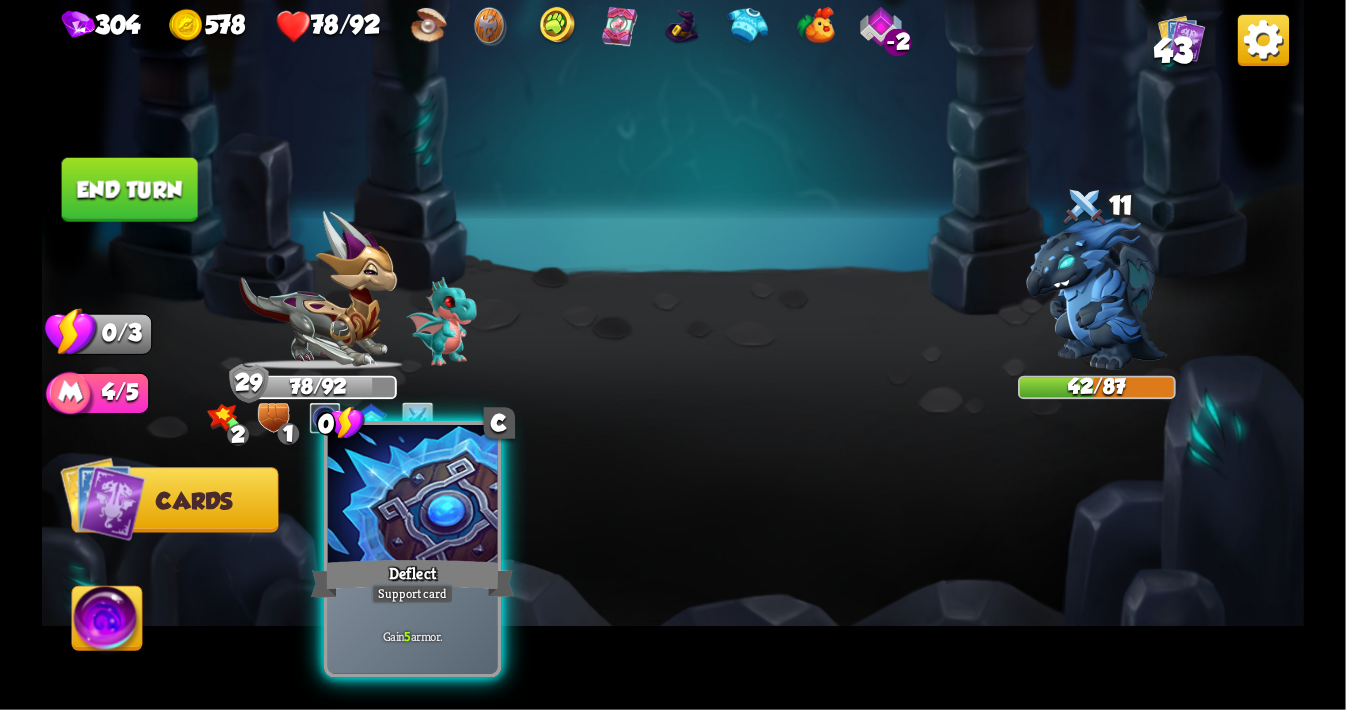 click on "Deflect" at bounding box center (413, 578) 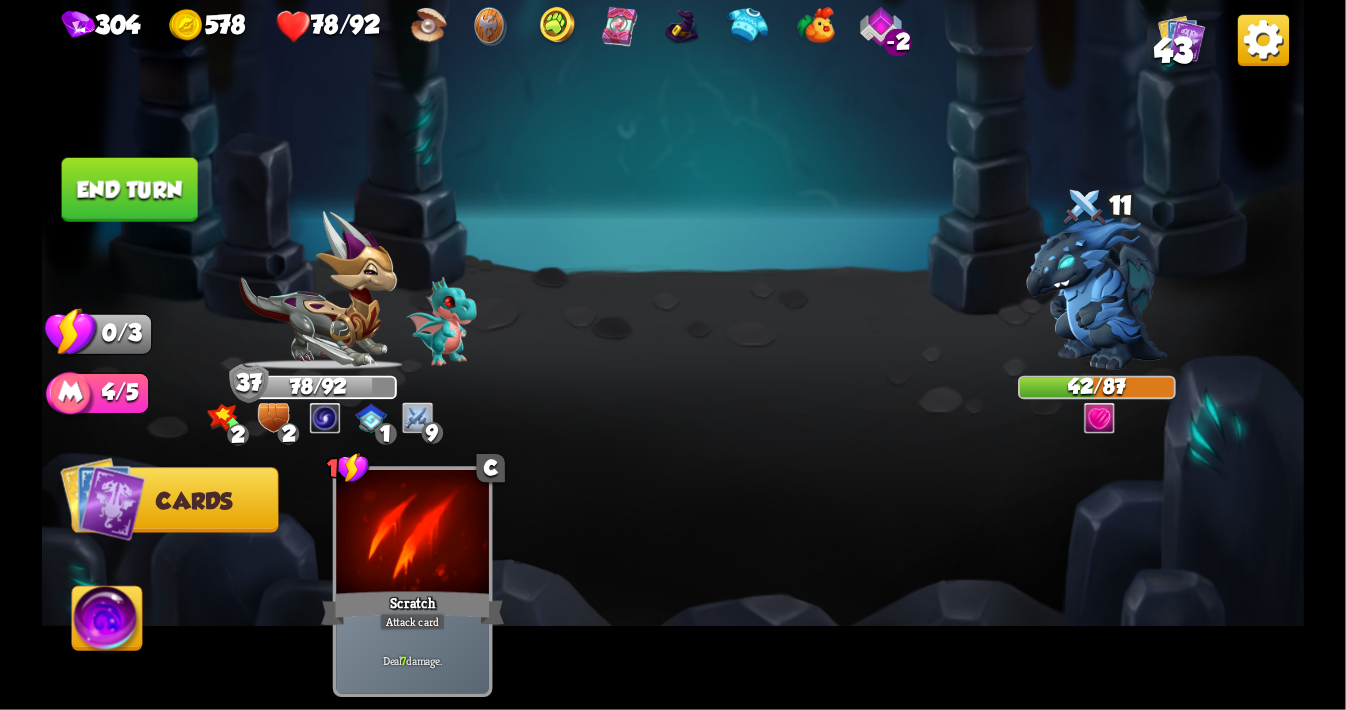 click at bounding box center [107, 622] 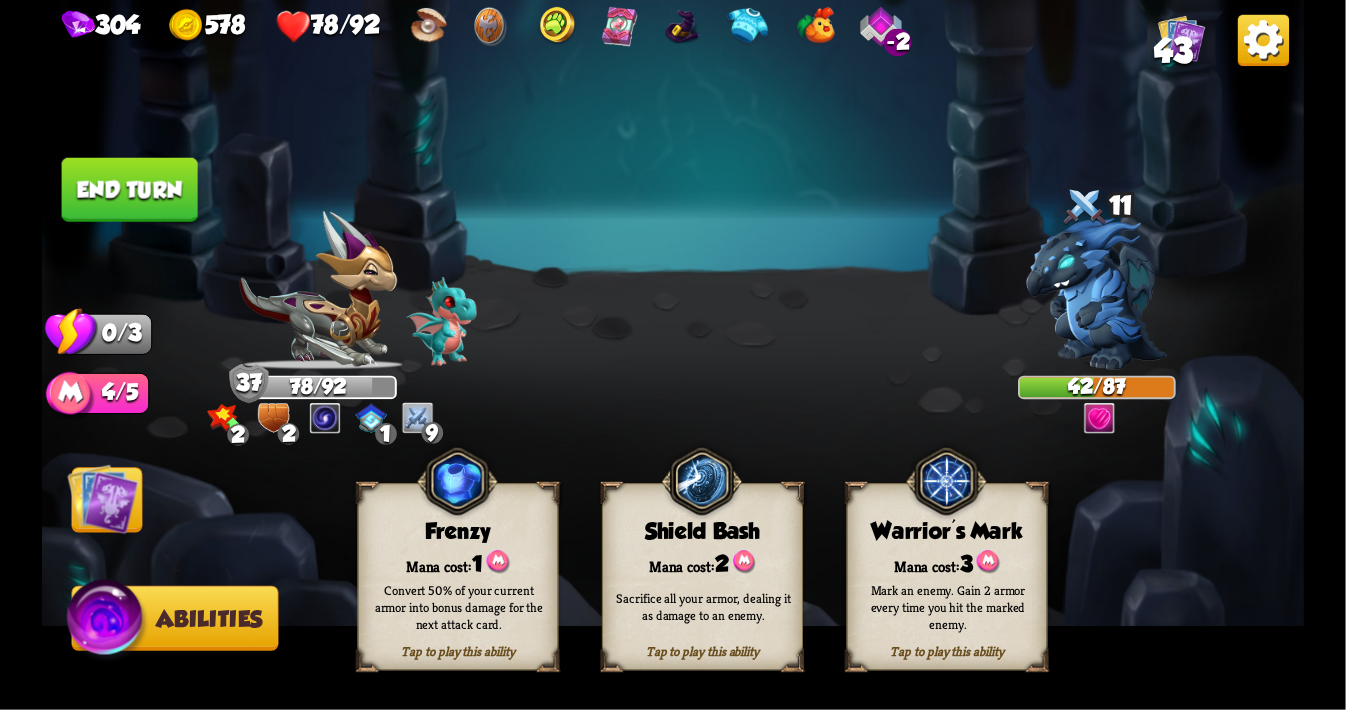 click at bounding box center (457, 481) 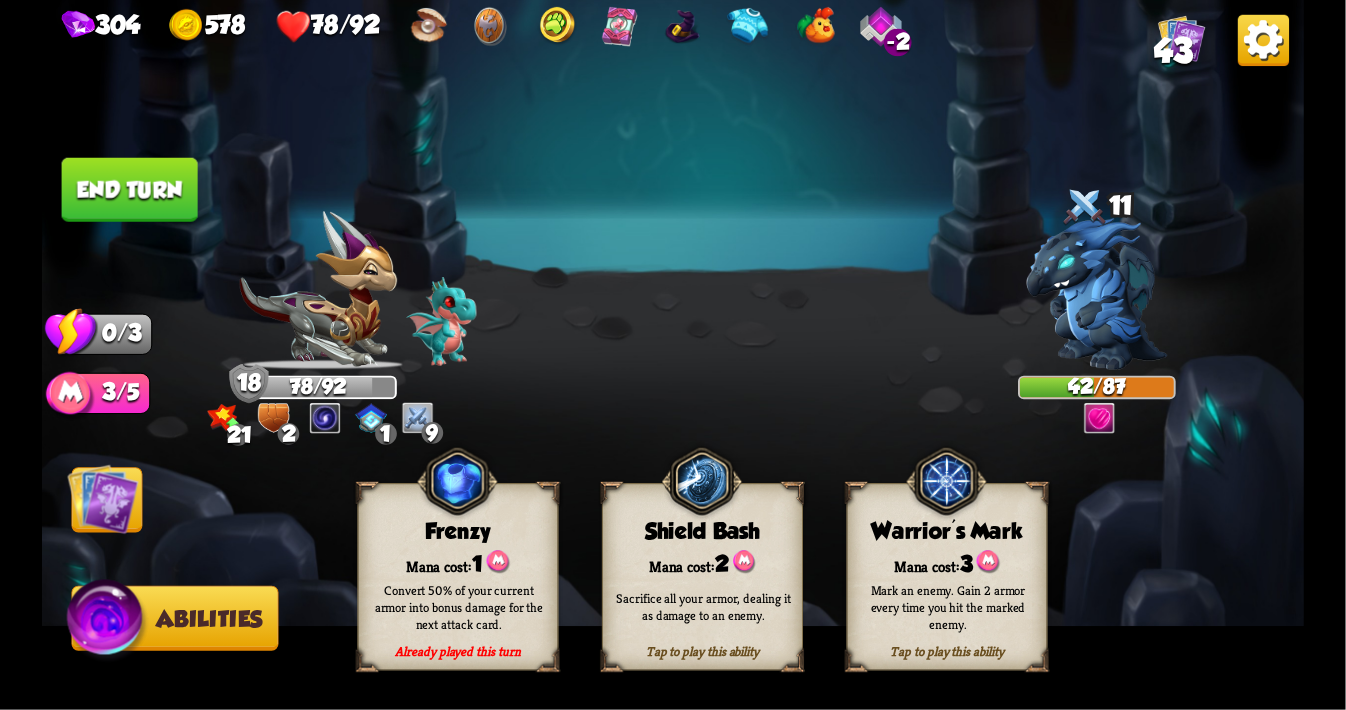 click on "End turn" at bounding box center (130, 190) 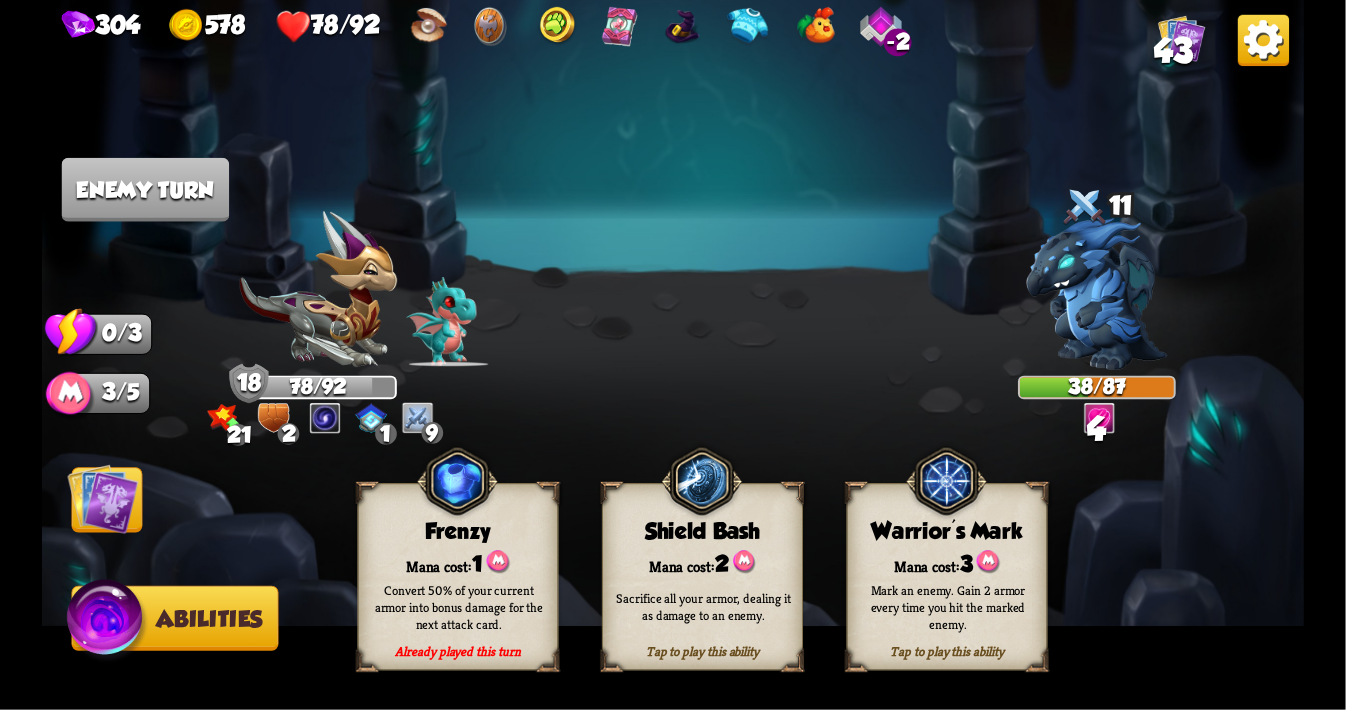 click on "Already played this turn   Frenzy
Mana cost:  1       Convert 50% of your current armor into bonus damage for the next attack card." at bounding box center (457, 576) 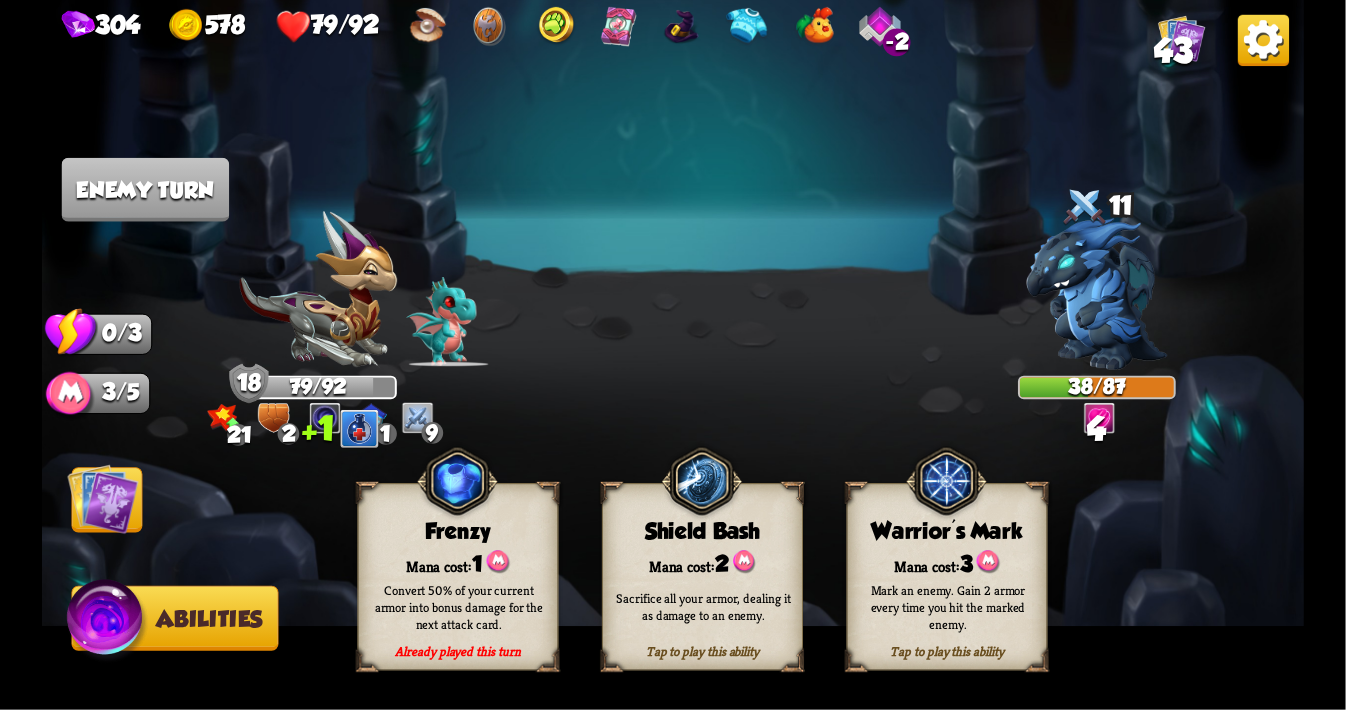 click at bounding box center [103, 498] 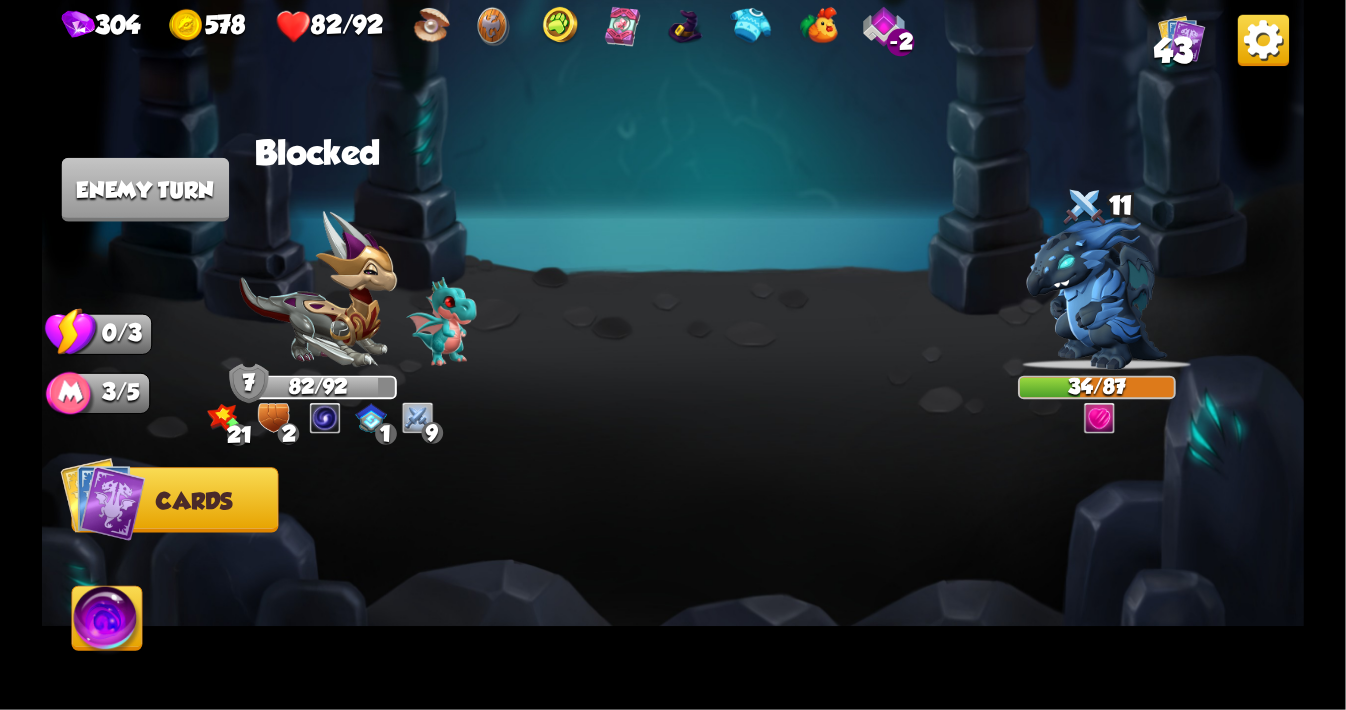 click at bounding box center (817, 26) 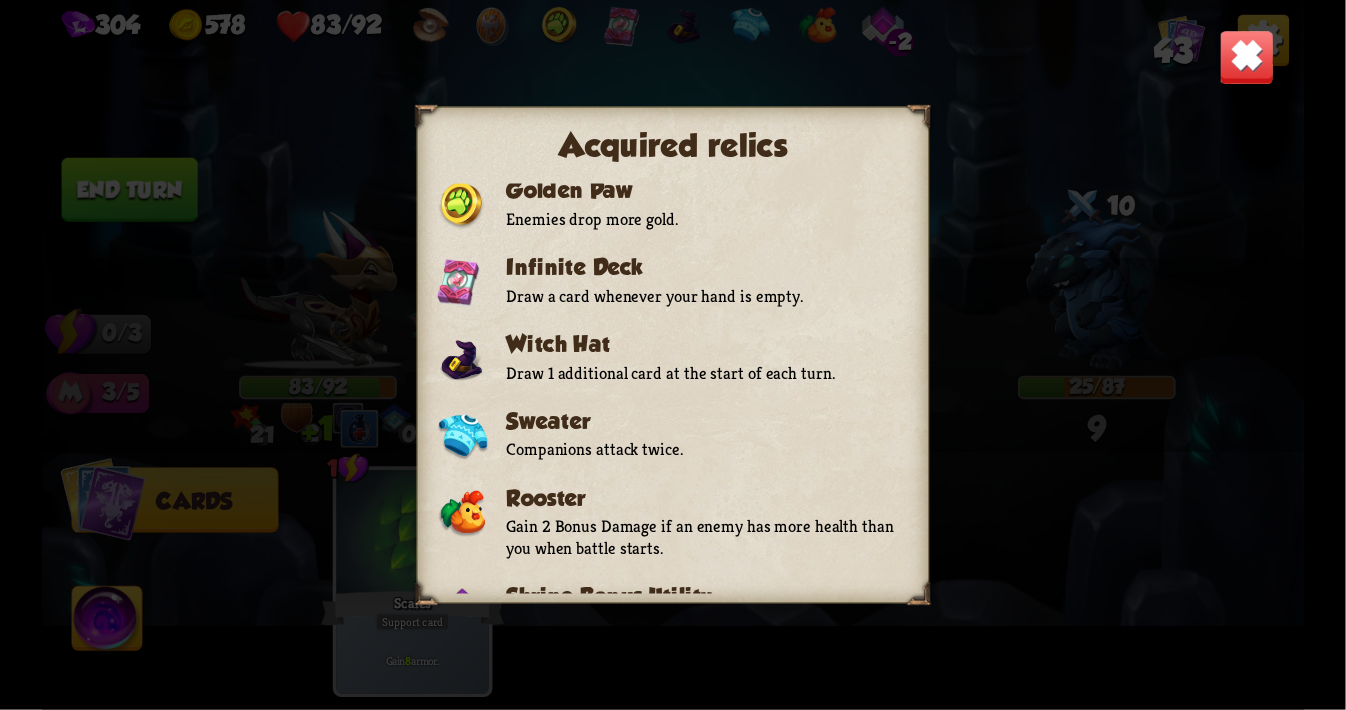 scroll, scrollTop: 280, scrollLeft: 0, axis: vertical 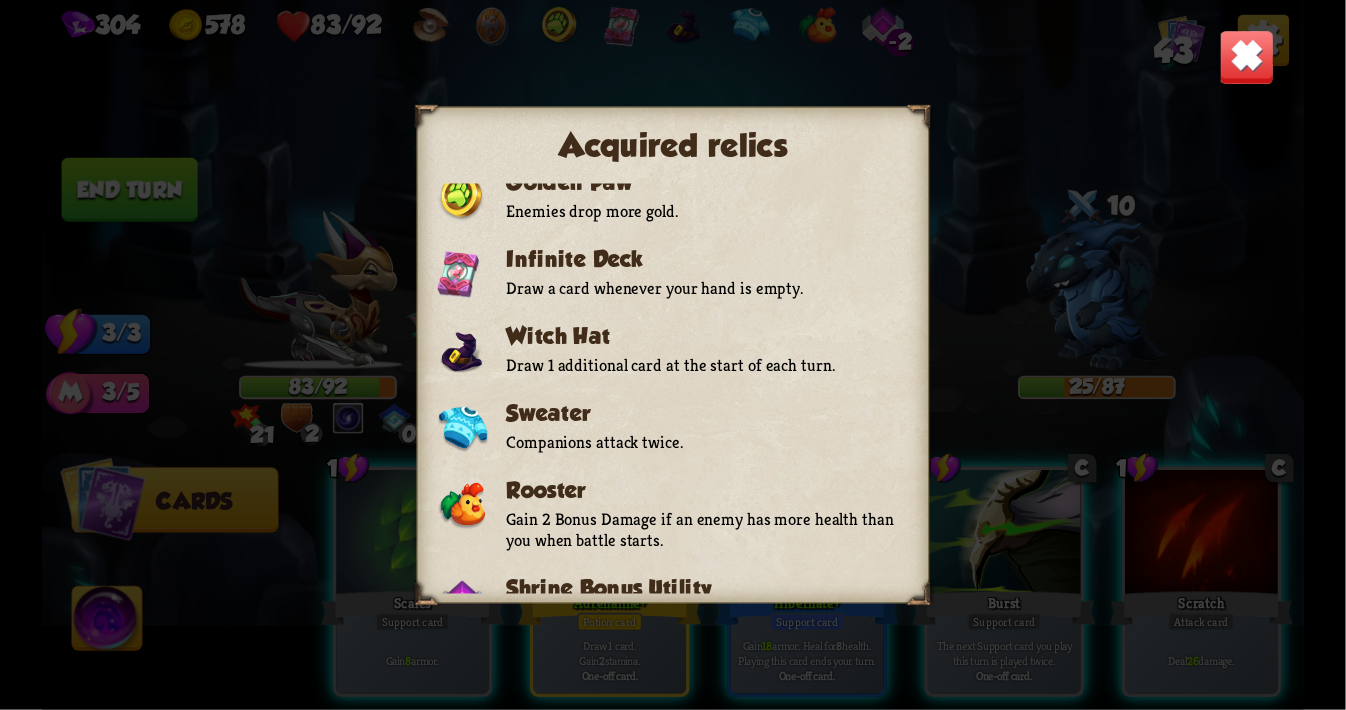 click on "Acquired relics Relics are powerful items that offer permanent bonuses during the current playthrough. These can be found in shops, chests and as a loot from boss fights. Oyster When viewing your Draw Pile, the cards are now shown in the order of drawing. Old Shield After you gain armor, gain 2 additional armor. Golden Paw Enemies drop more gold. Infinite Deck Draw a card whenever your hand is empty. Witch Hat Draw 1 additional card at the start of each turn. Sweater Companions attack twice. Rooster Gain 2 Bonus Damage if an enemy has more health than you when battle starts. Shrine Bonus Utility Cards cost 1 point less (min 1). Expires after the next fight." at bounding box center [673, 355] 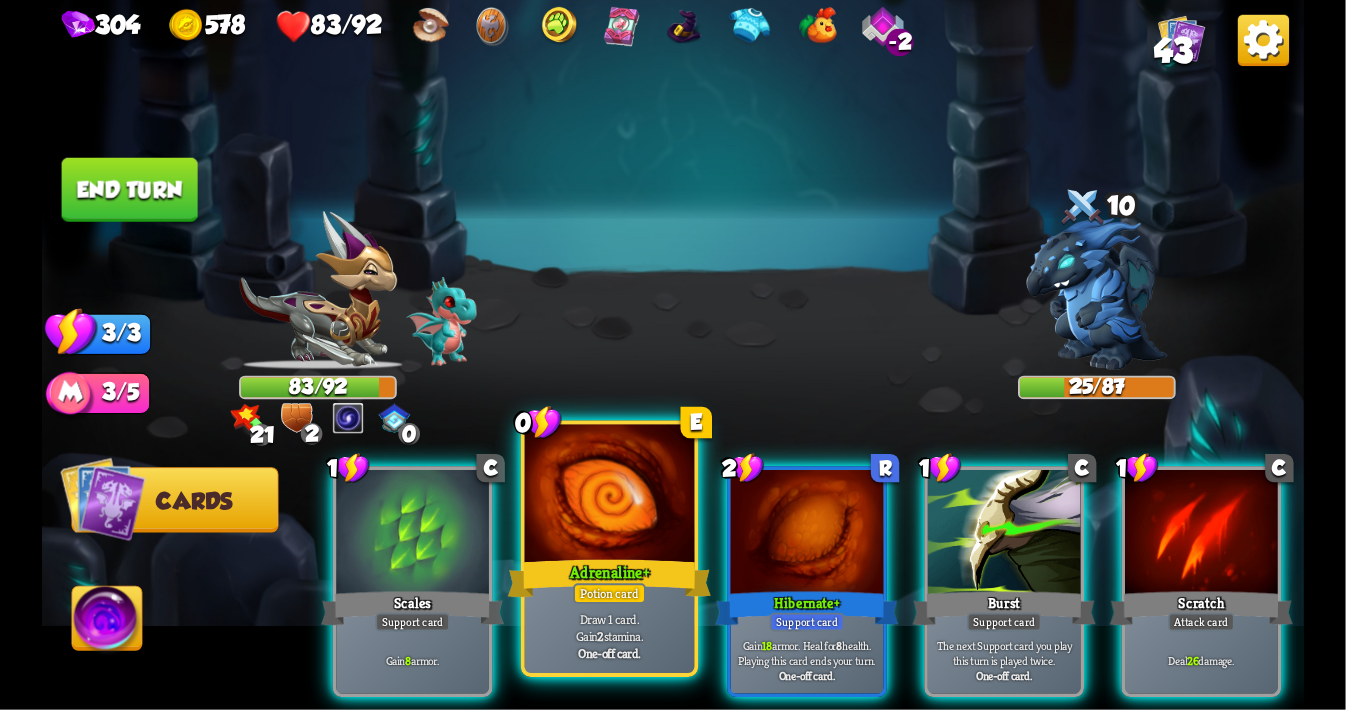 click at bounding box center [610, 496] 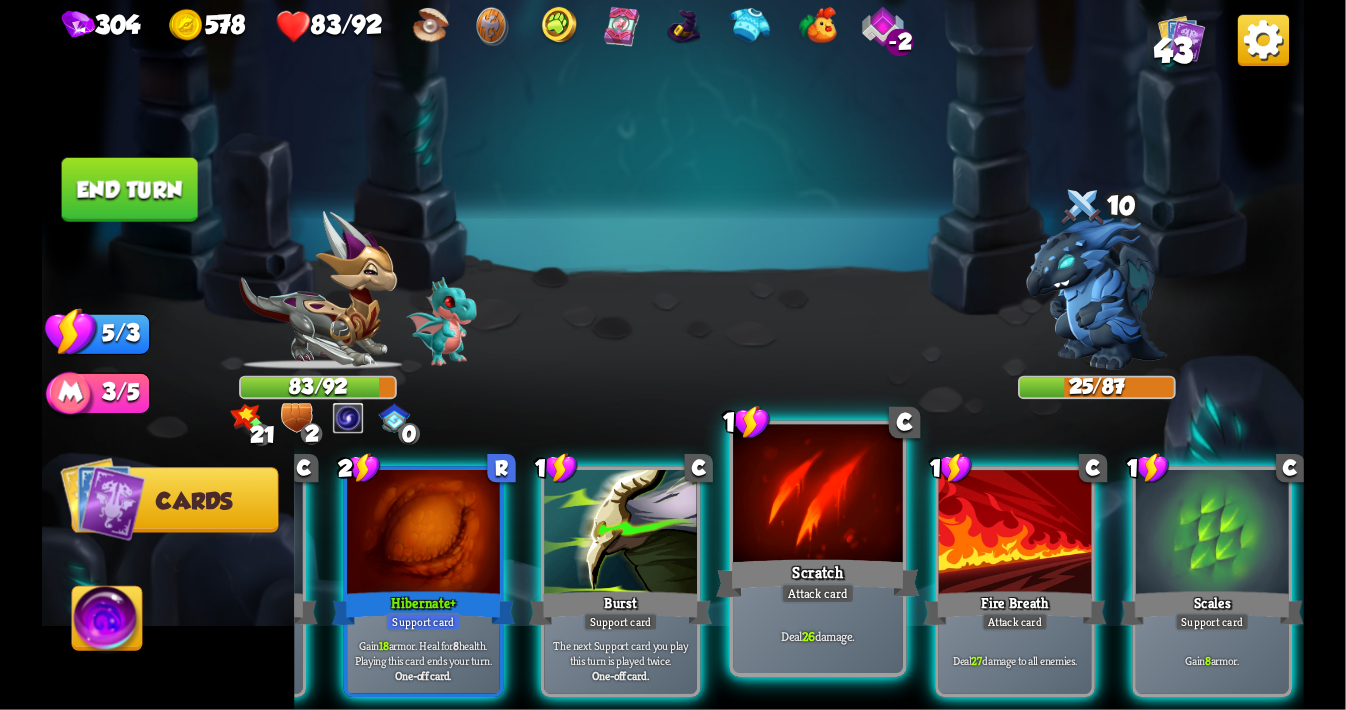 scroll, scrollTop: 0, scrollLeft: 0, axis: both 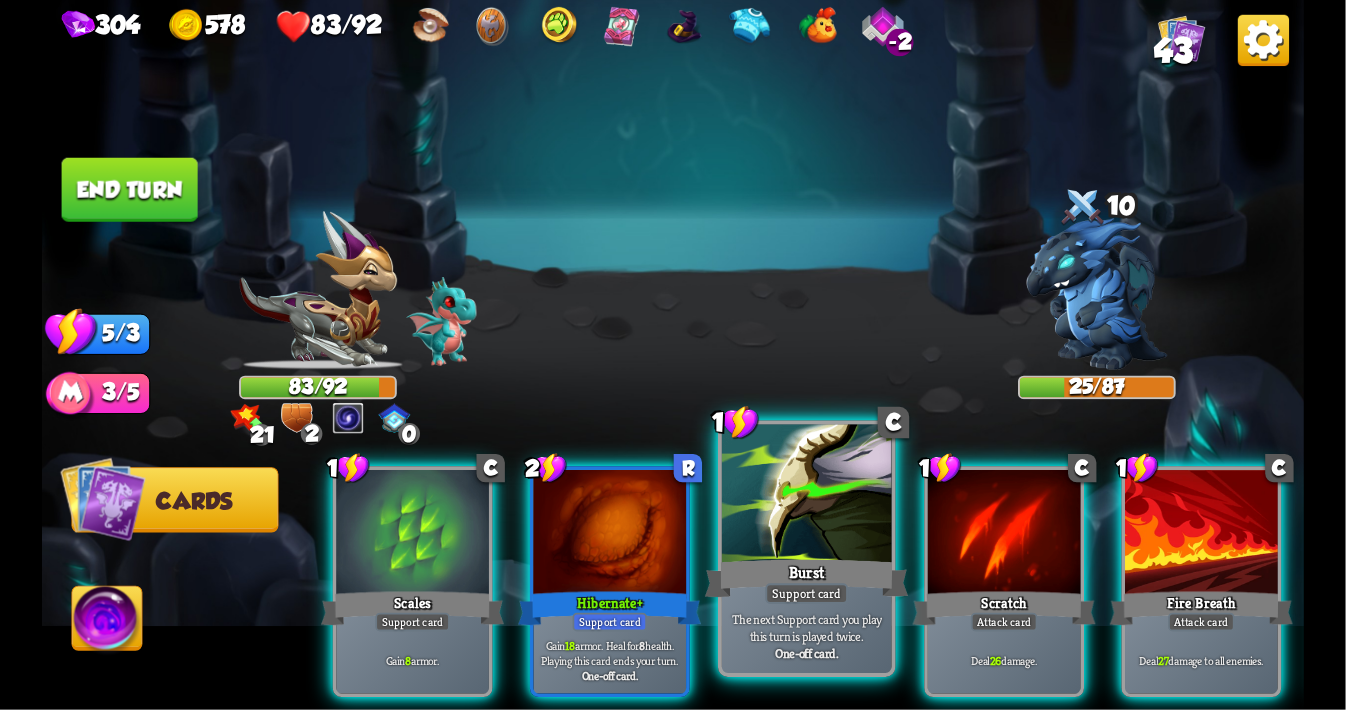 click at bounding box center [807, 496] 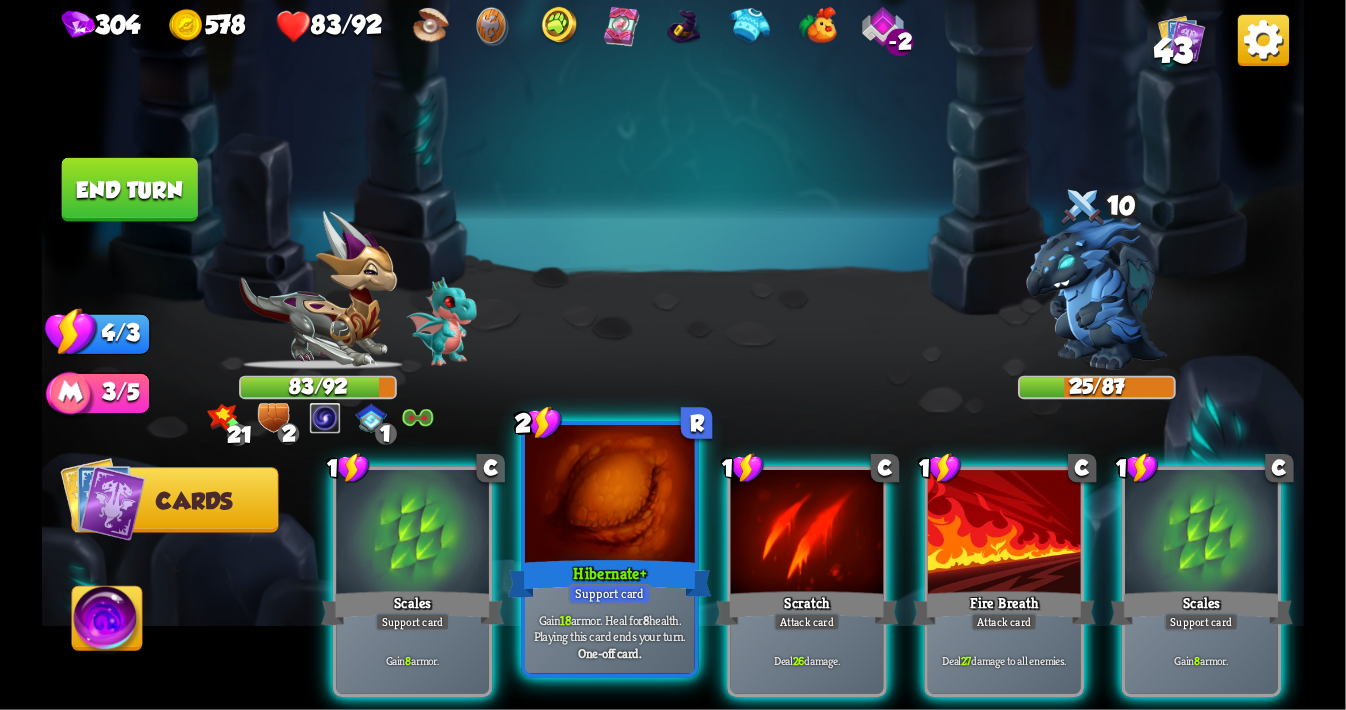 click at bounding box center [610, 496] 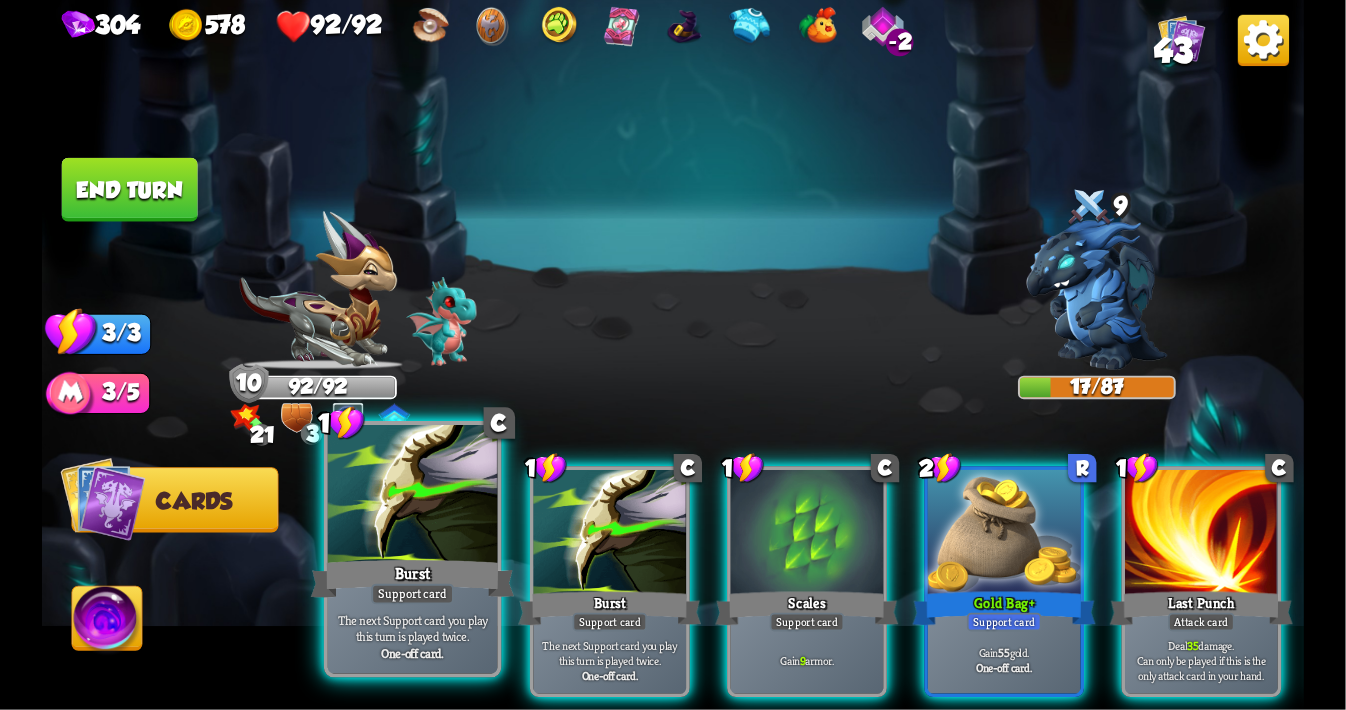 click at bounding box center (413, 496) 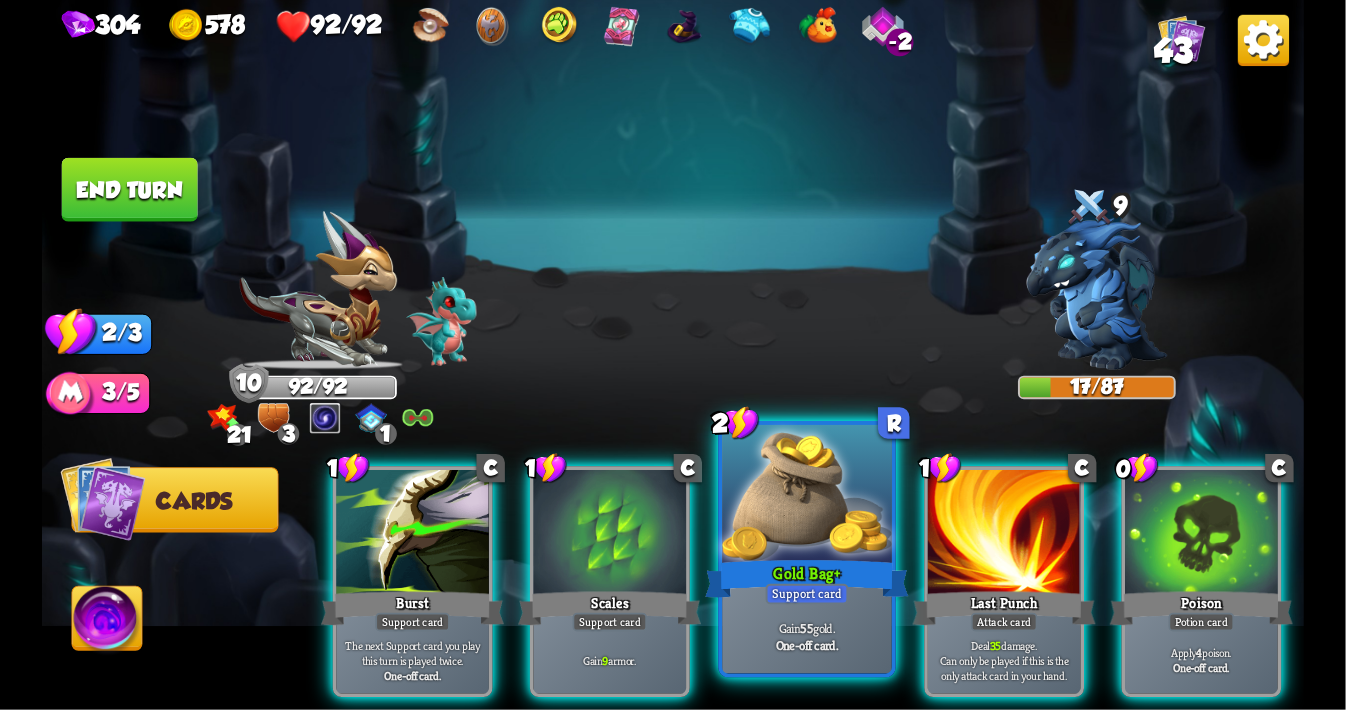 click at bounding box center (807, 496) 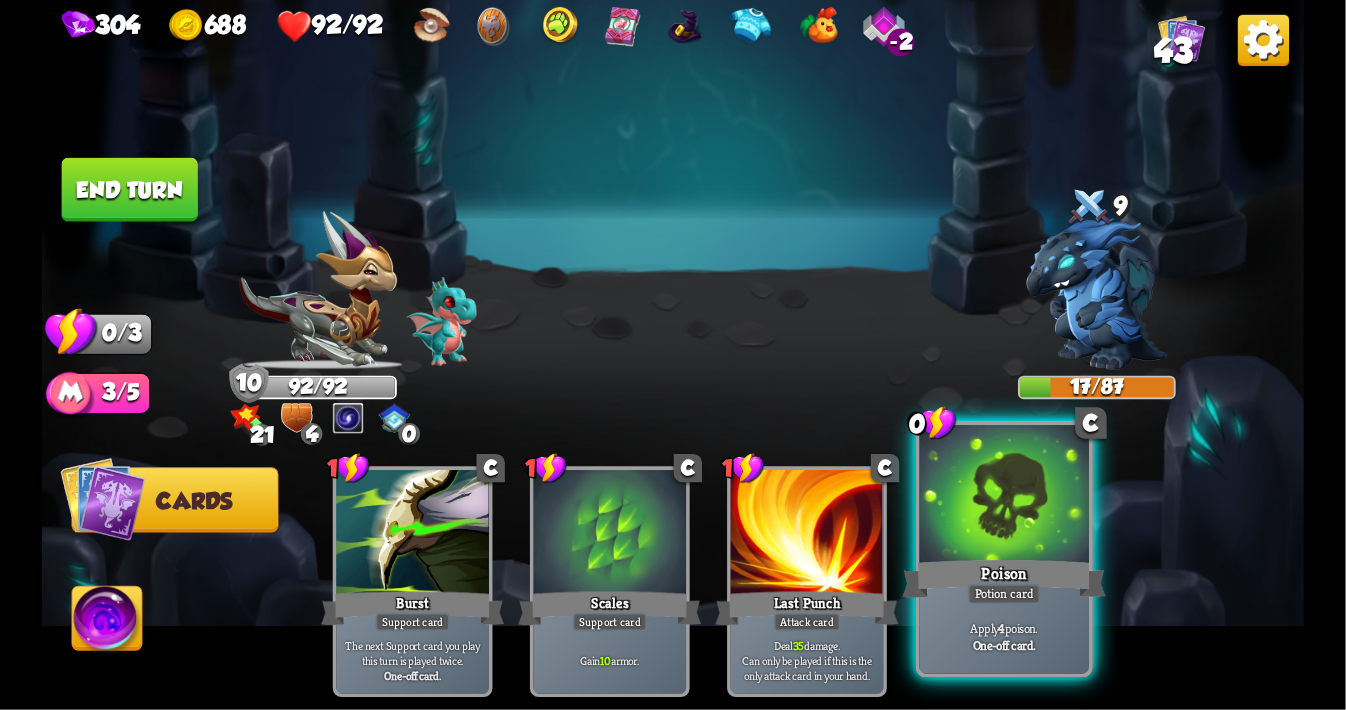 click at bounding box center (1005, 496) 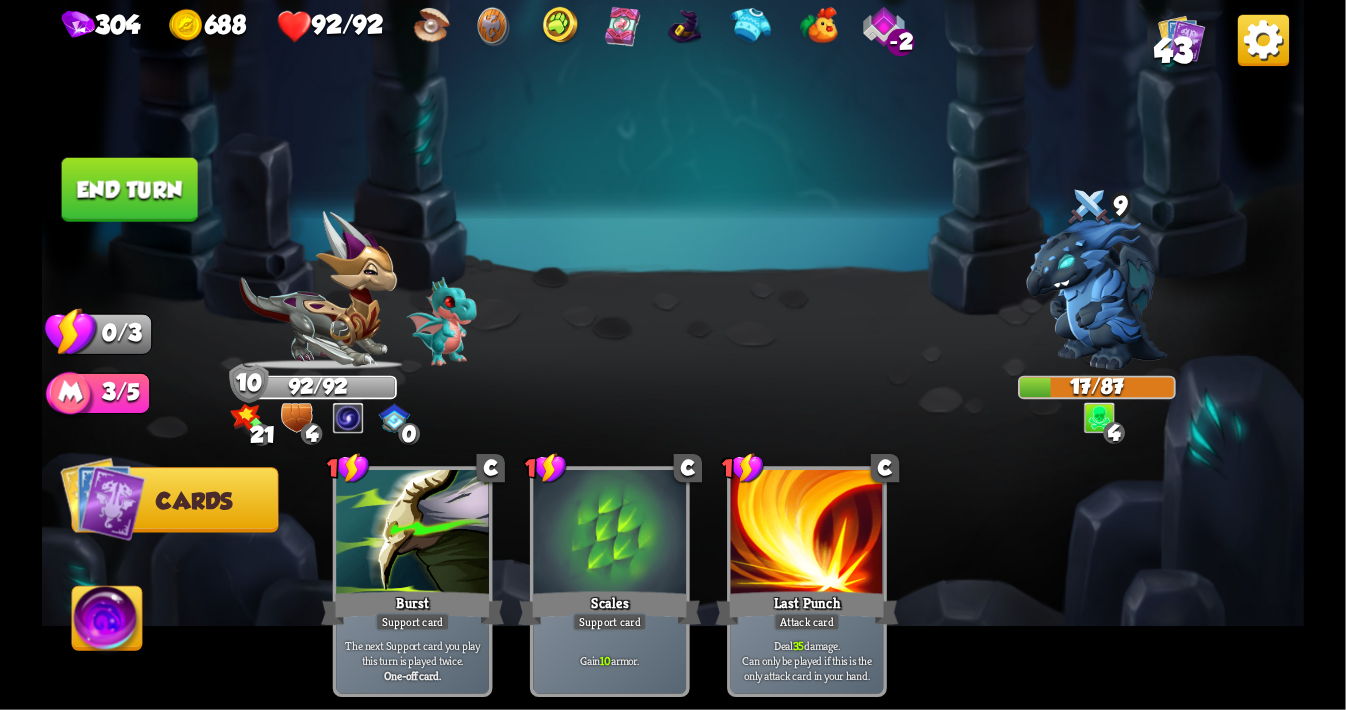 click on "End turn" at bounding box center (130, 190) 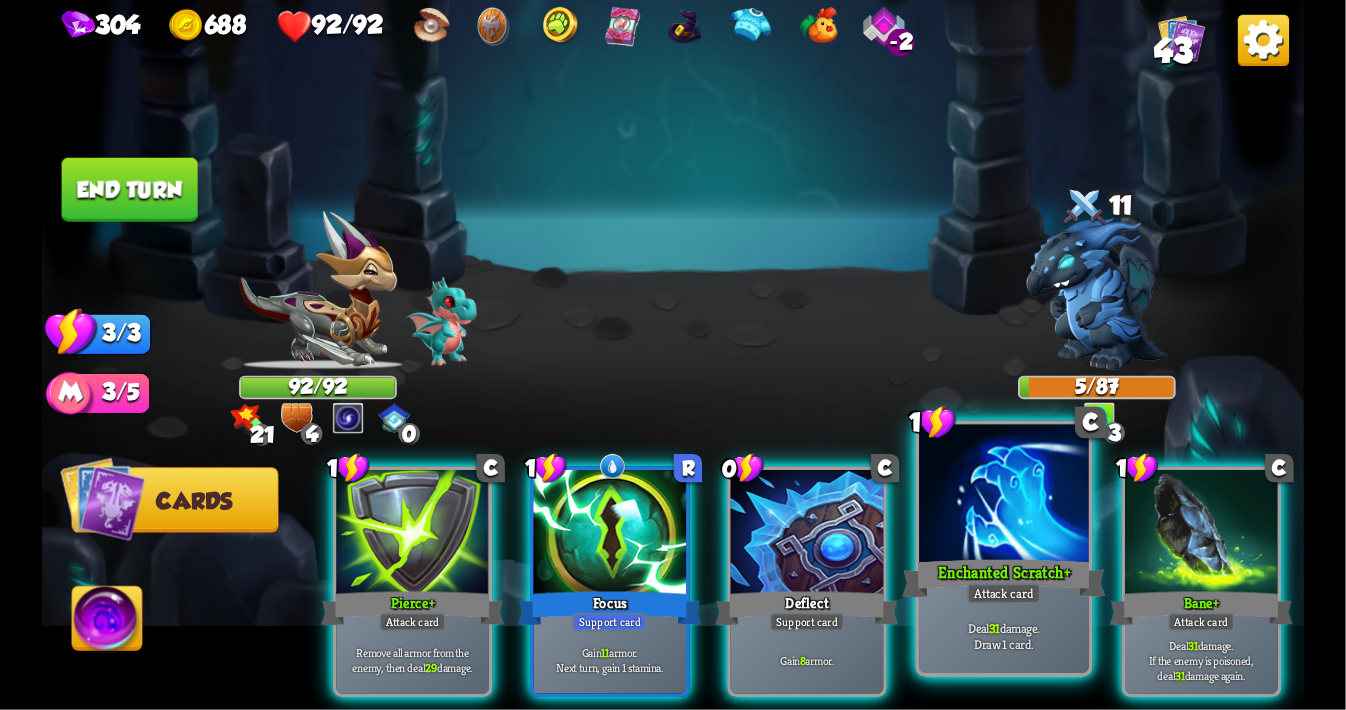 scroll, scrollTop: 0, scrollLeft: 189, axis: horizontal 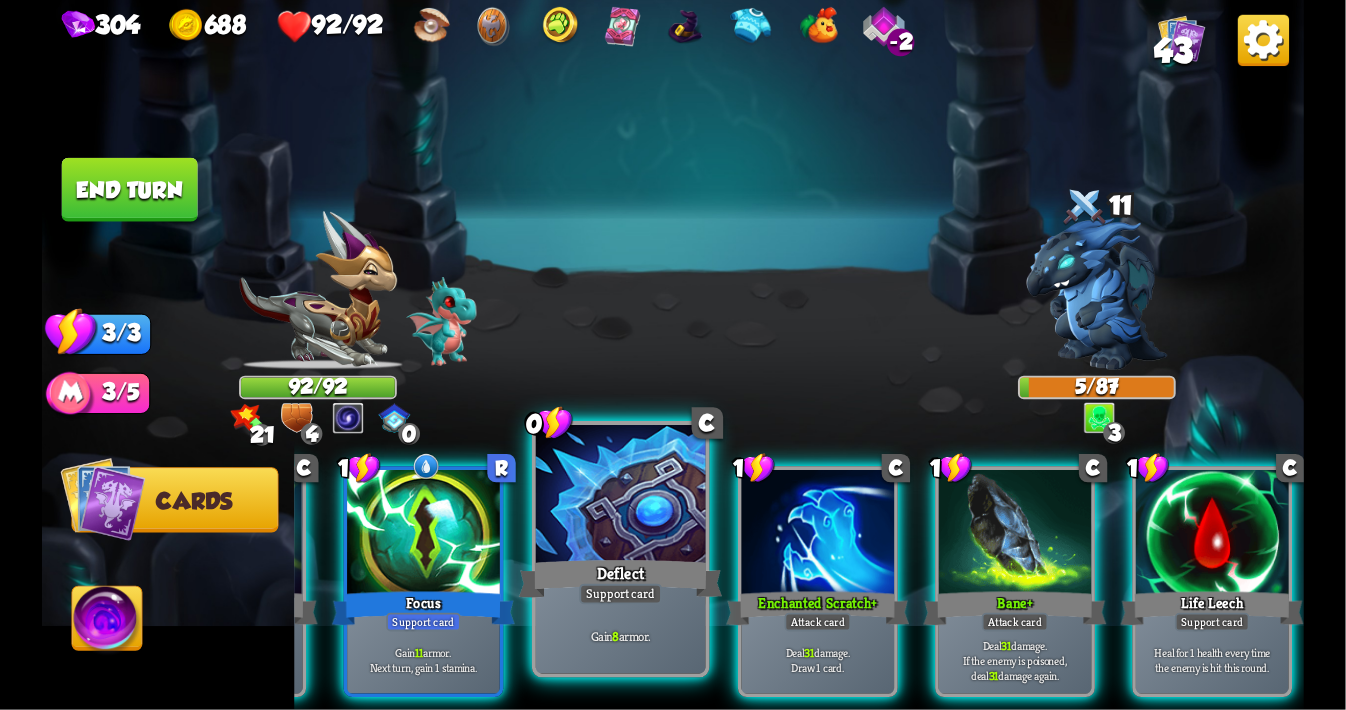 click at bounding box center (621, 496) 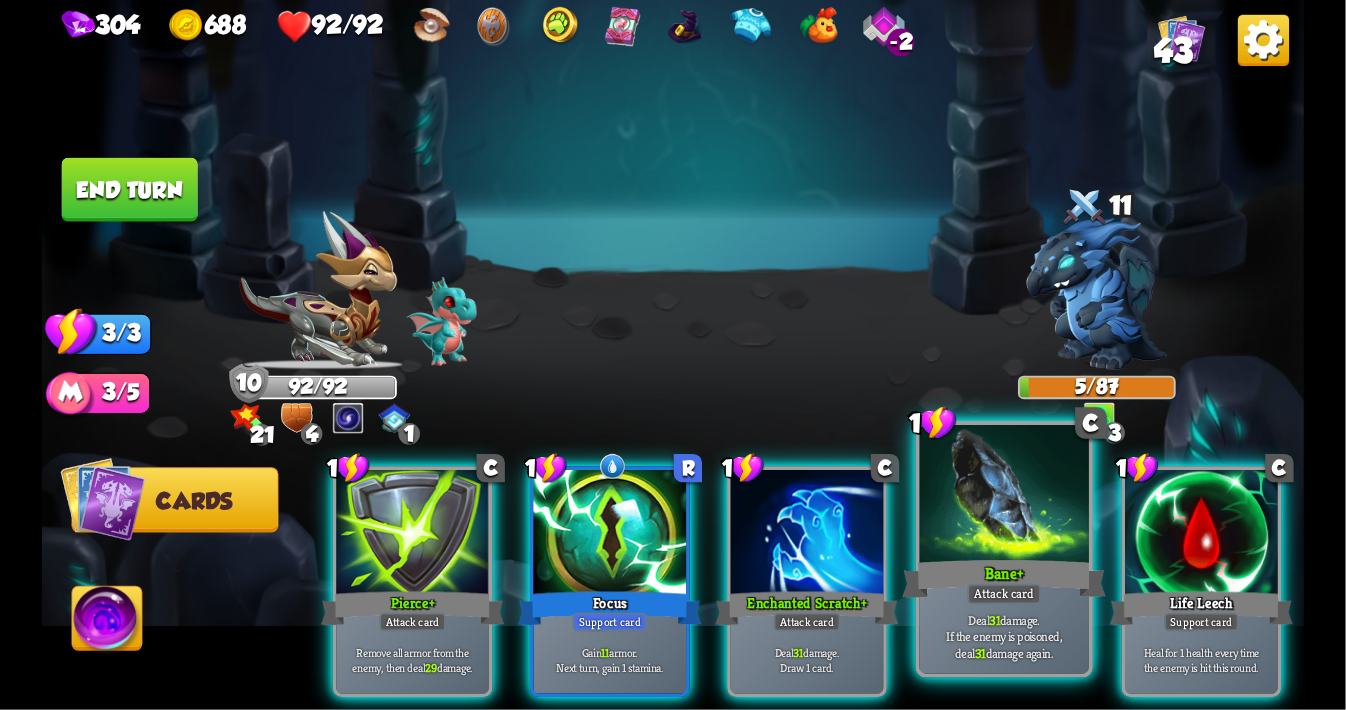 click at bounding box center [1005, 496] 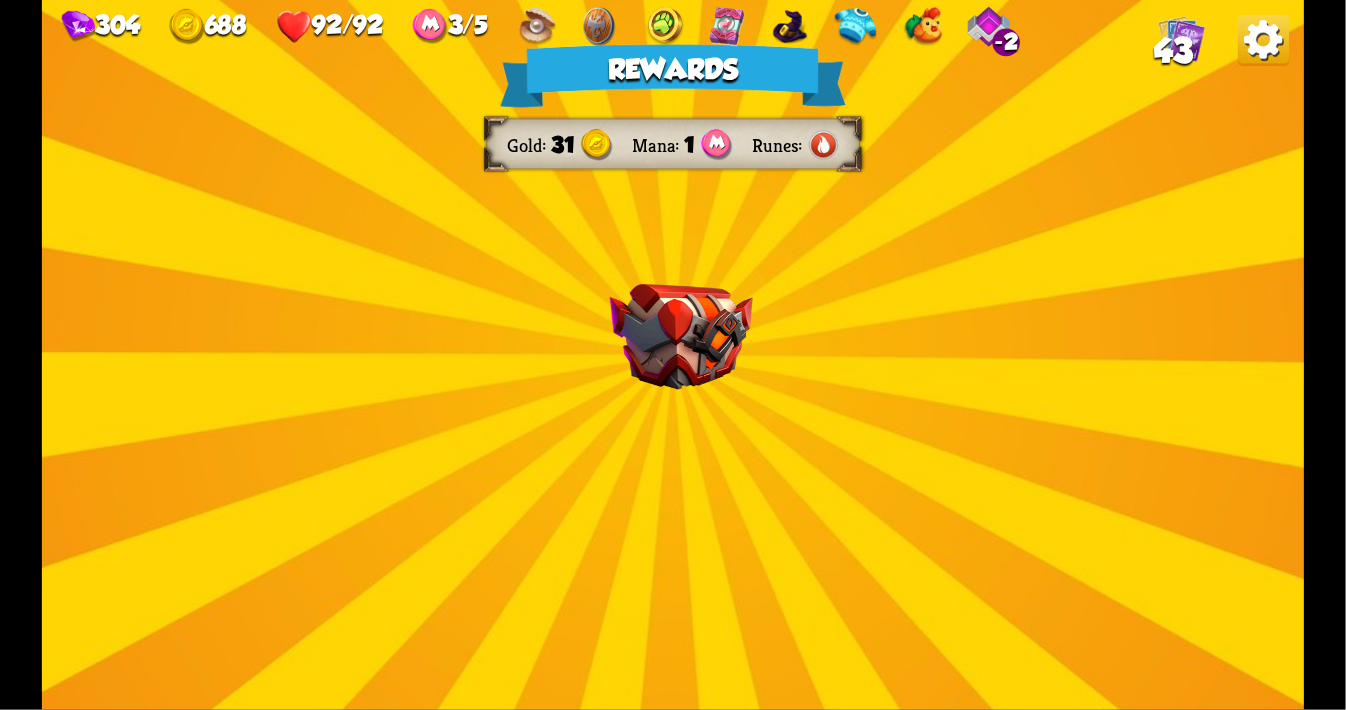 click at bounding box center [681, 337] 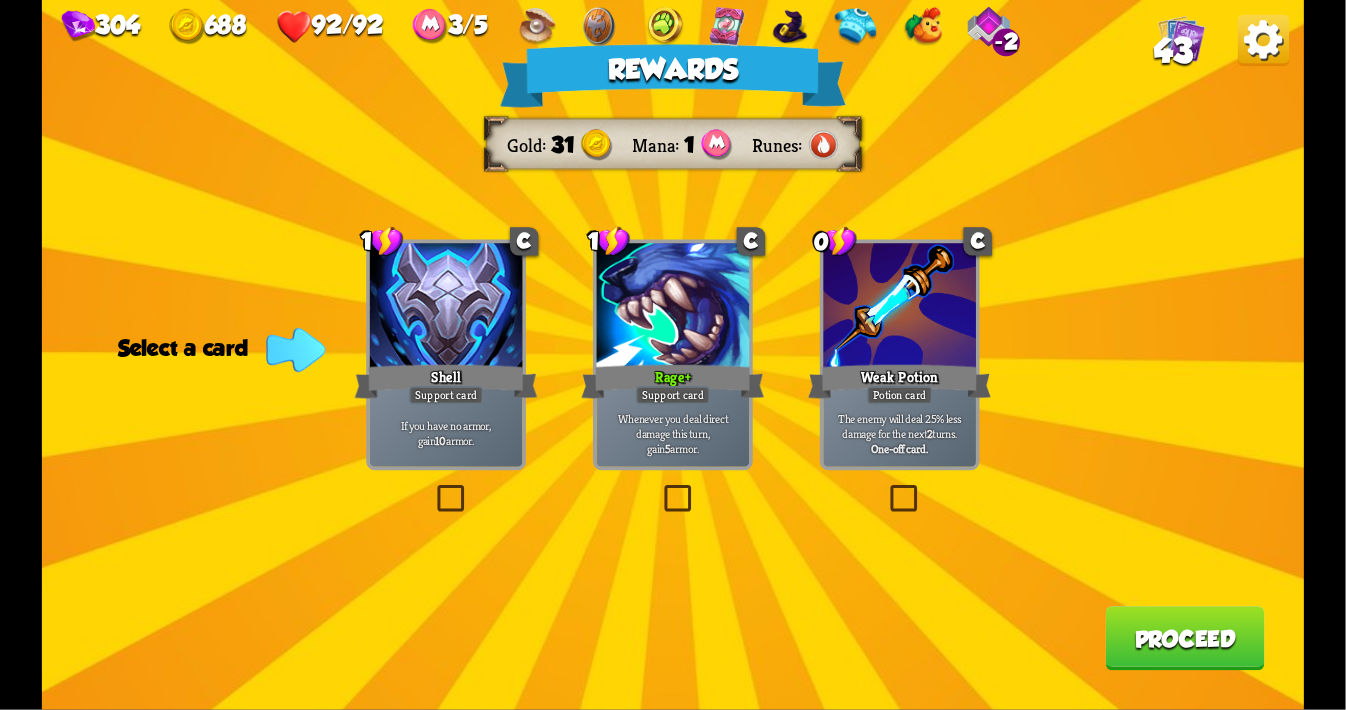click on "Rewards           Gold   31     Mana   1     Runes
Select a card
1
C   Shell     Support card   If you have no armor, gain  10  armor.
1
C   Rage +     Support card   Whenever you deal direct damage this turn, gain  5  armor.
0
C   Weak Potion     Potion card   The enemy will deal 25% less damage for the next  2  turns.   One-off card.             Proceed" at bounding box center (673, 355) 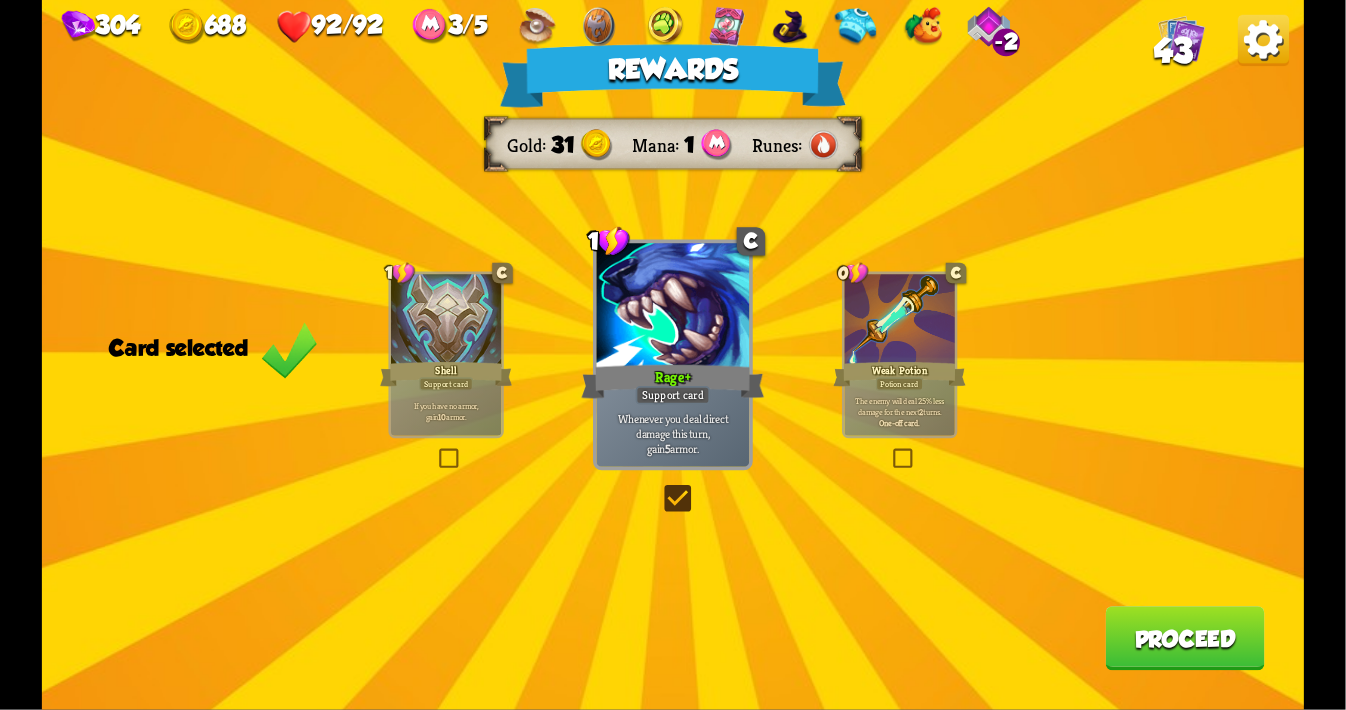 click on "Proceed" at bounding box center (1184, 638) 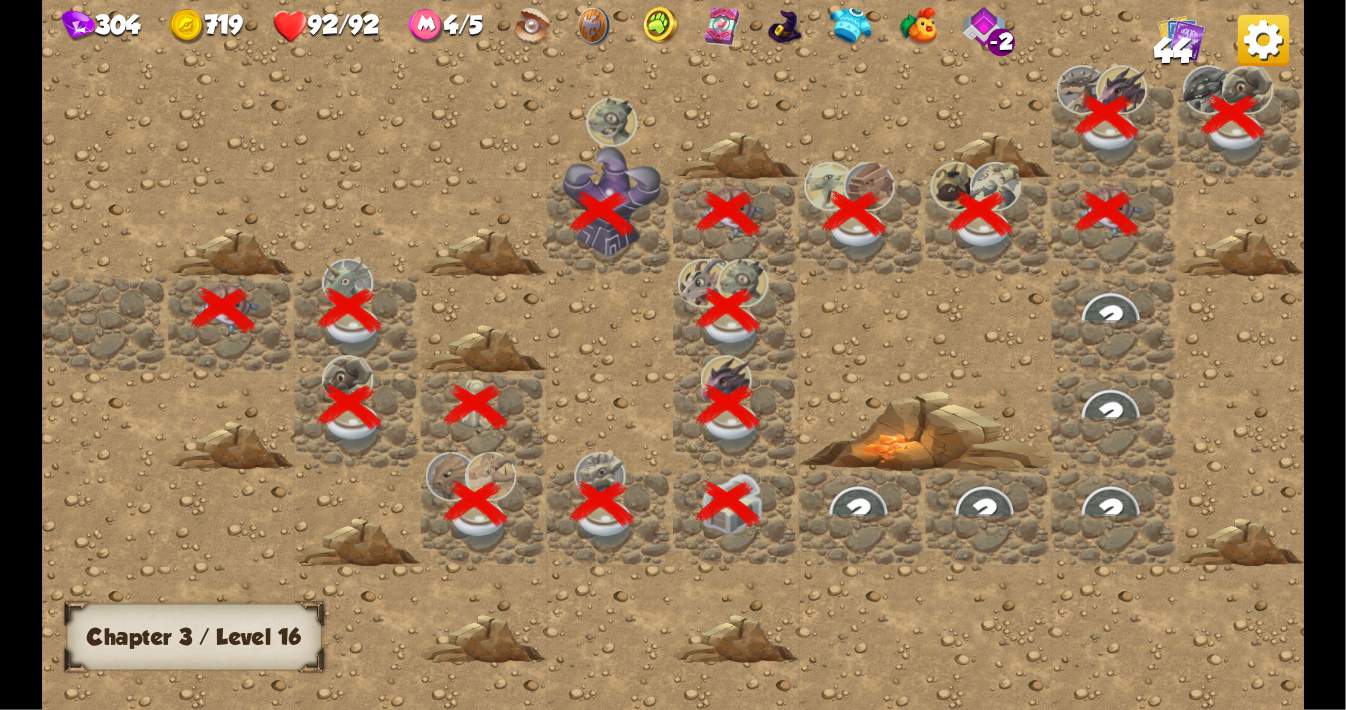 scroll, scrollTop: 0, scrollLeft: 384, axis: horizontal 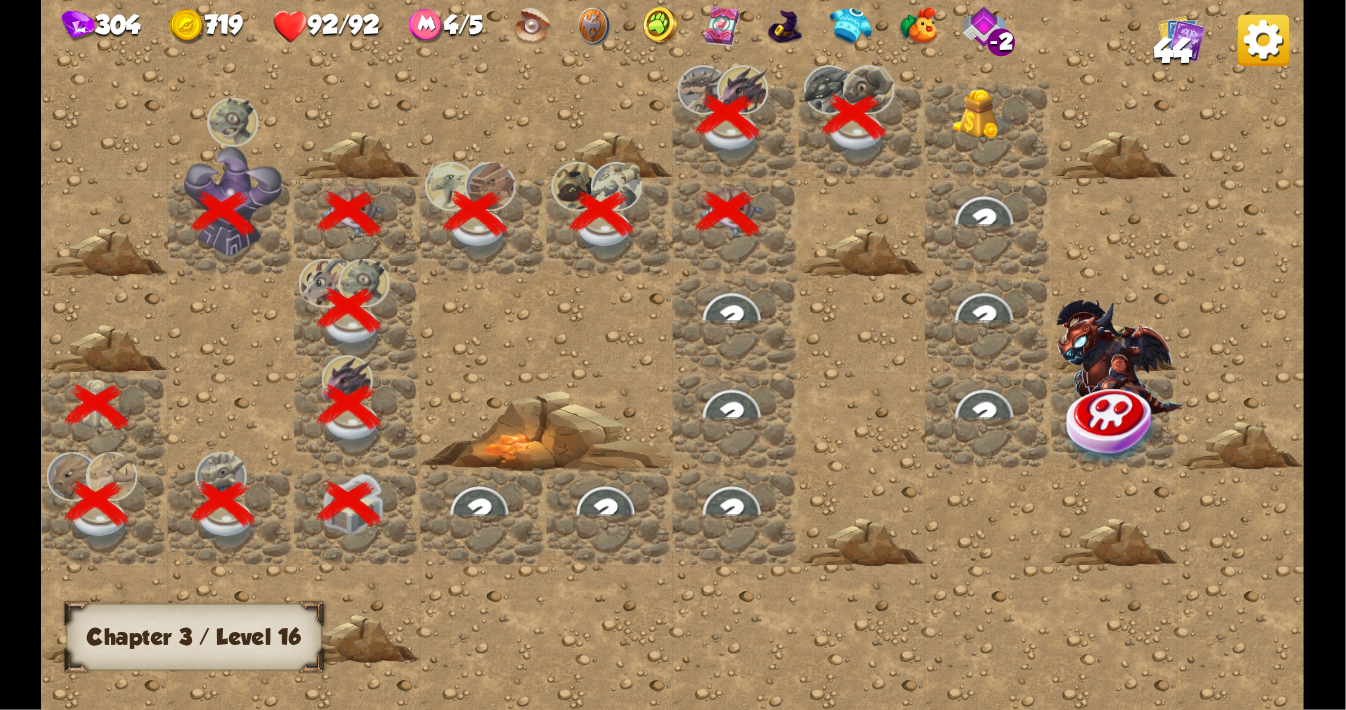 click at bounding box center [984, 114] 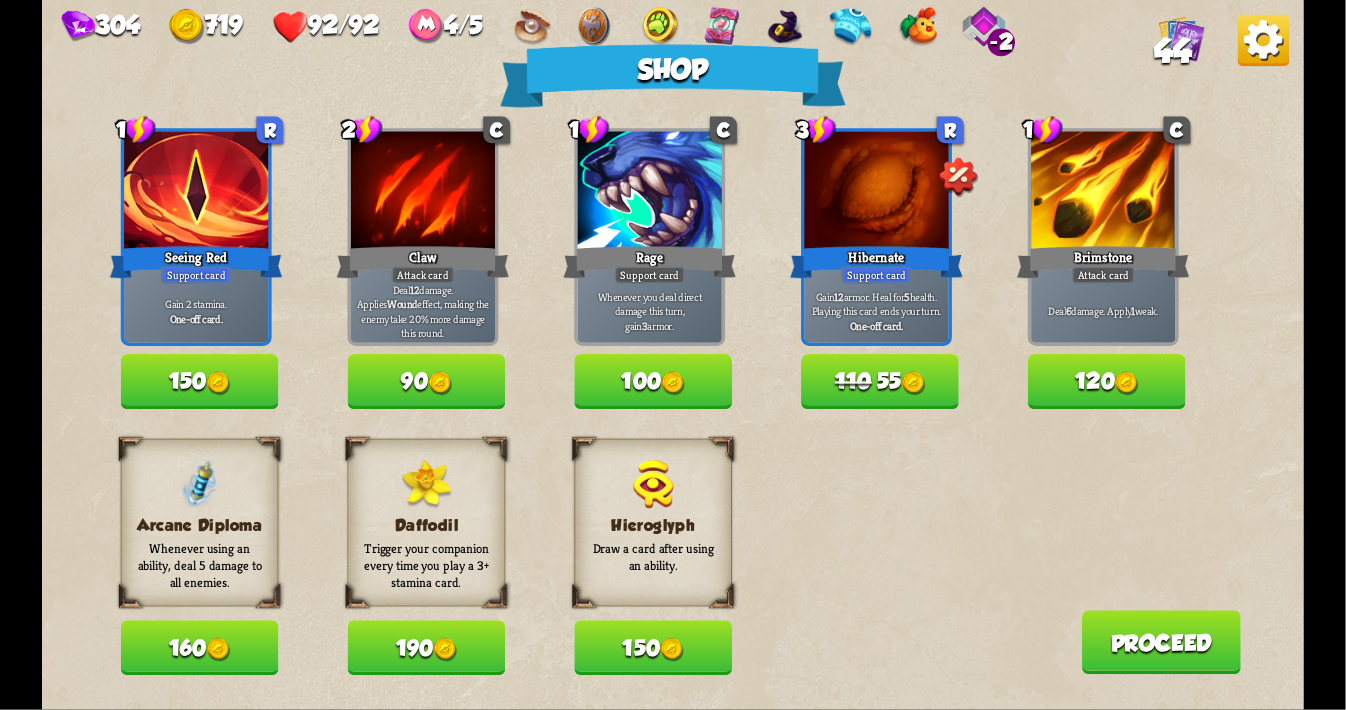 click on "150" at bounding box center [200, 381] 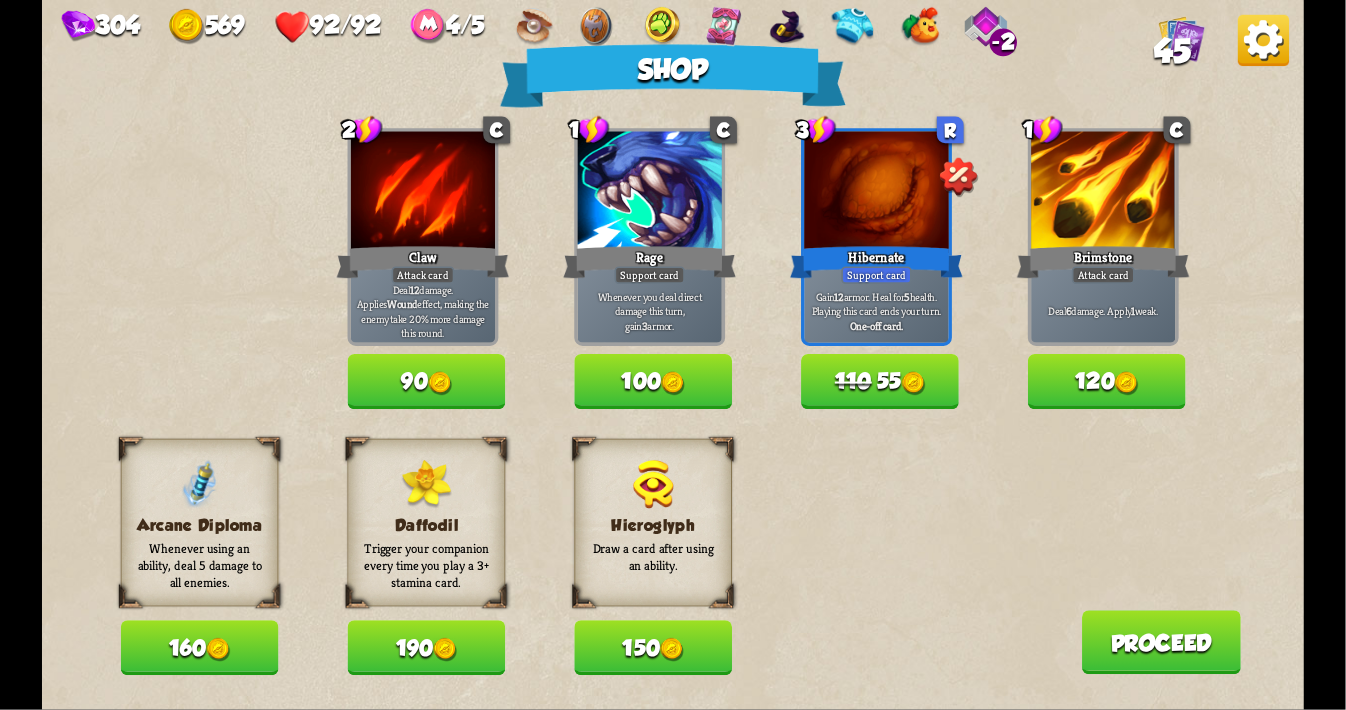 click on "160" at bounding box center [200, 648] 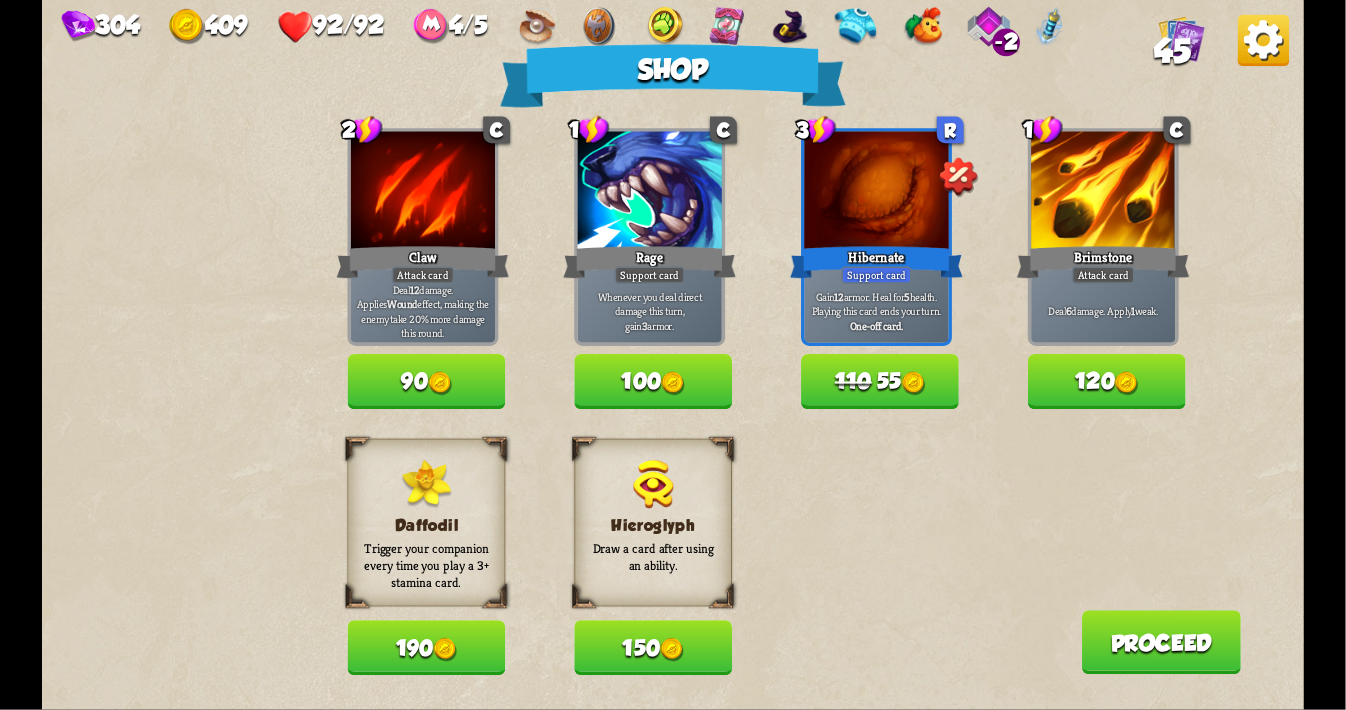 click on "120" at bounding box center (1107, 381) 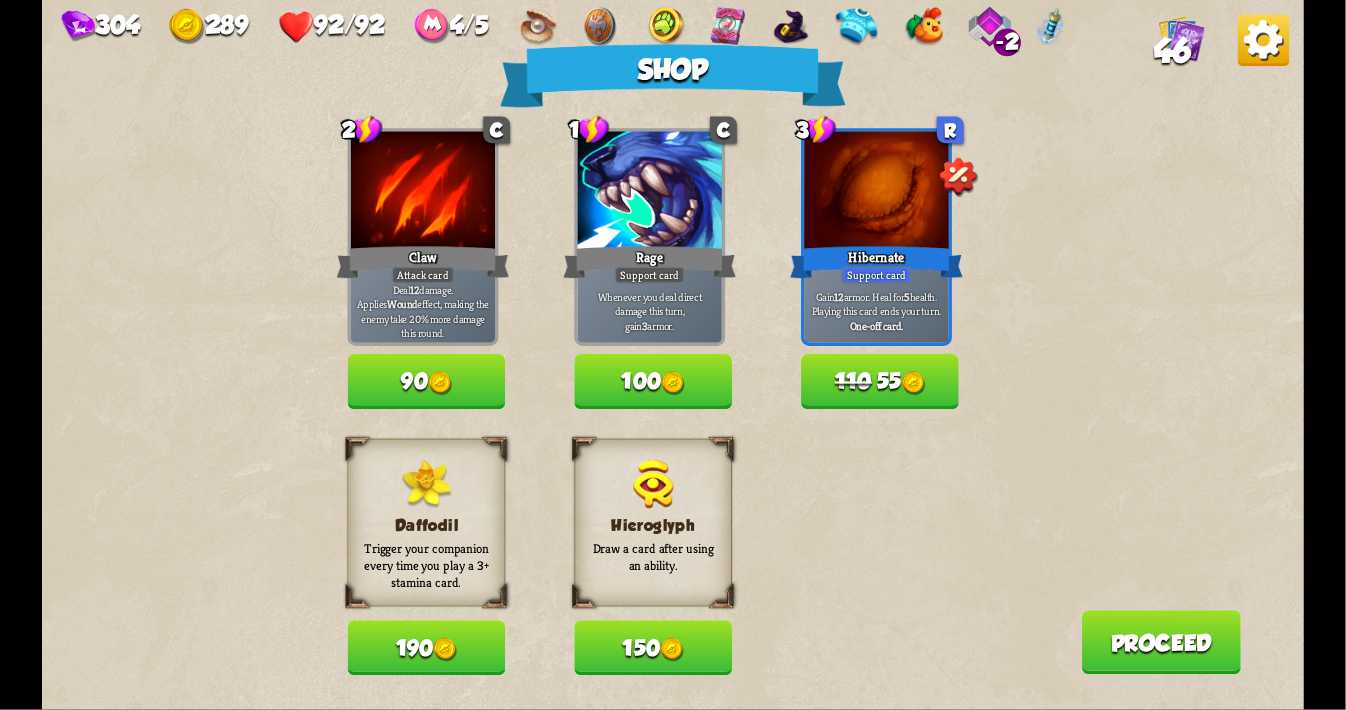 click on "Proceed" at bounding box center [1161, 642] 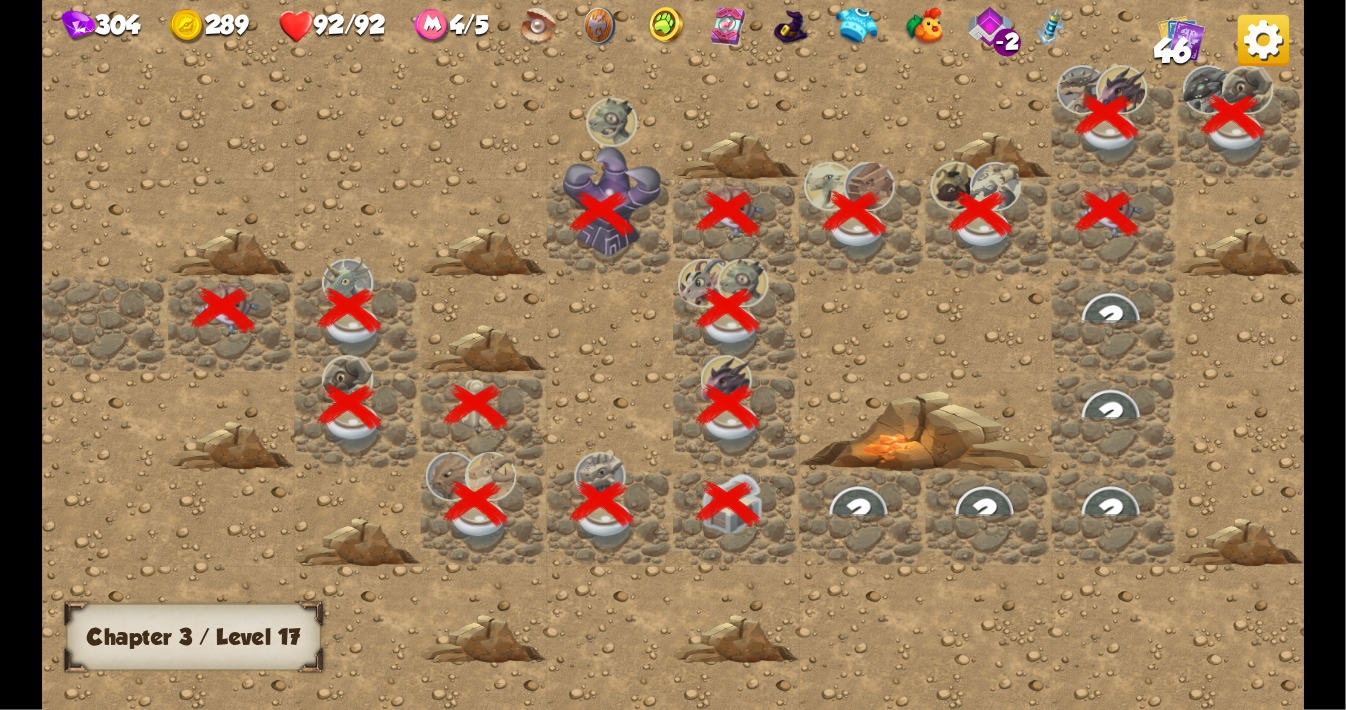 scroll, scrollTop: 0, scrollLeft: 384, axis: horizontal 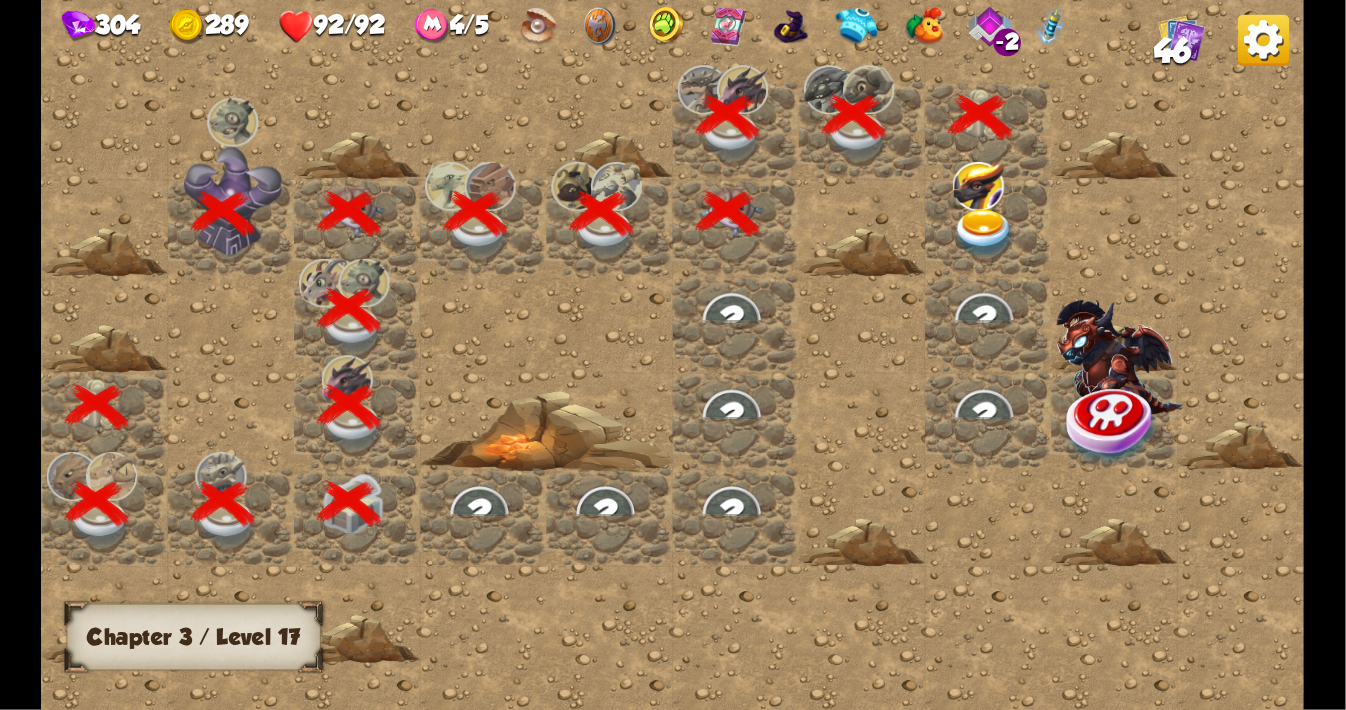 click at bounding box center (984, 233) 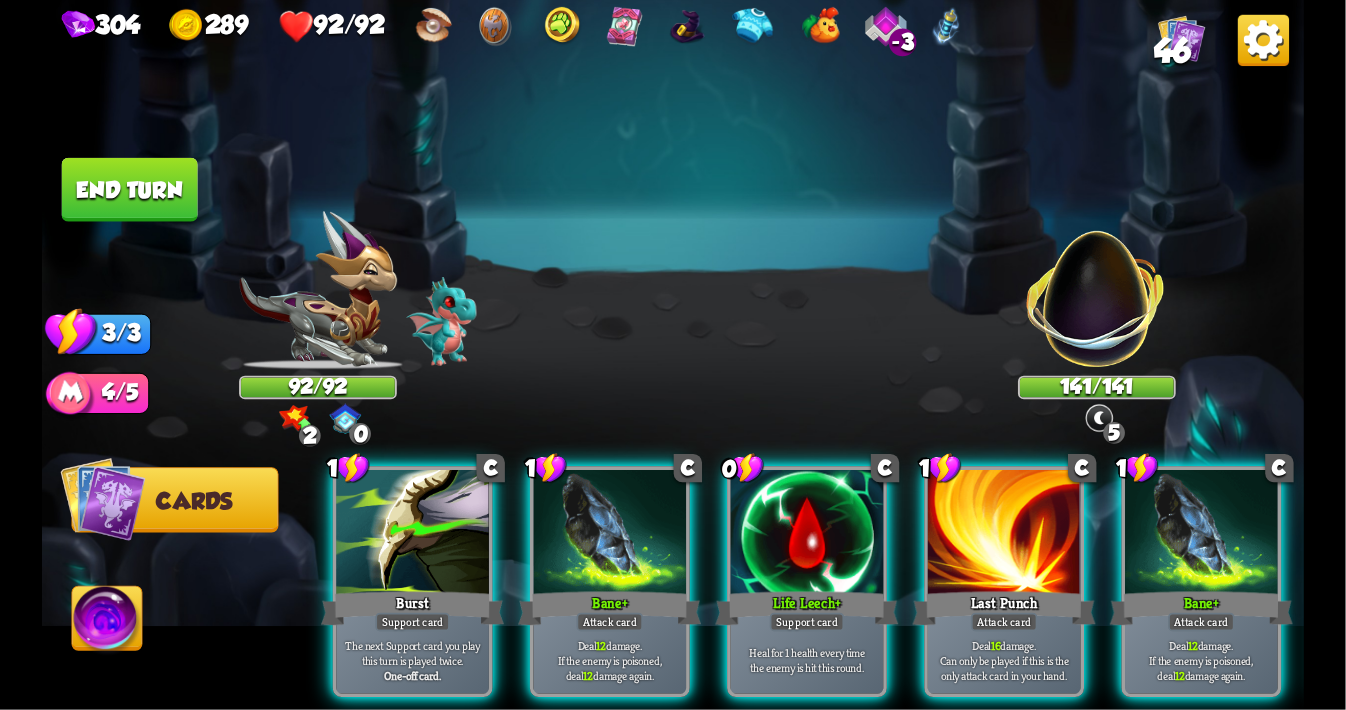click on "Select an enemy to attack... You don't have enough stamina to play that card... Player turn 0 92/92 2 0 0 Blocked 0 141/141 0 0 5 Blocked 3/3 Stamina Your current stamina count. Cards require stamina to play. 4/5 Mana Your current mana count. Used for activating abilities. Earn mana by defeating enemies. Cards Abilities 1 C Burst Support card The next Support card you play this turn is played twice. One-off card. 1 C Bane + Attack card Deal 12 damage. If the enemy is poisoned, deal 12 damage again. 0 C Life Leech + Support card Heal for 1 health every time the enemy is hit this round. 1 C Last Punch Attack card Deal 16 damage. 1 C Bane + Attack card" at bounding box center [673, 355] 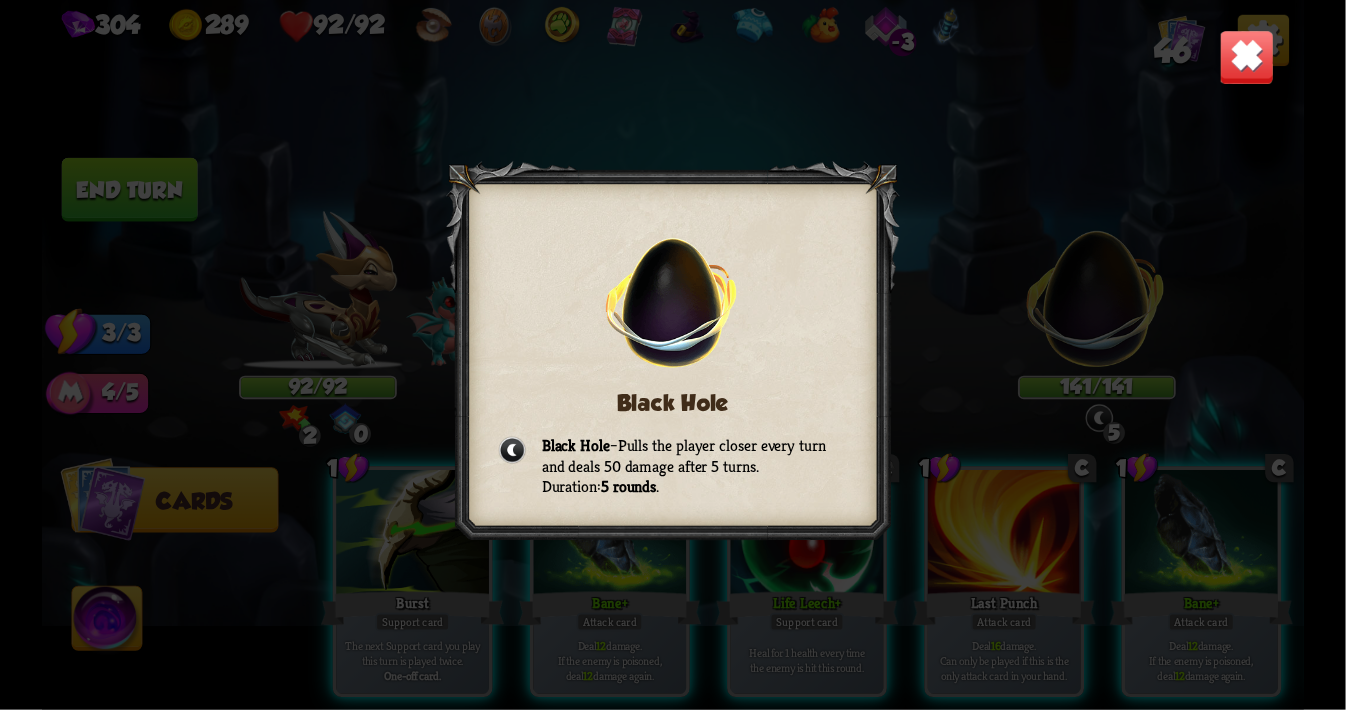 click at bounding box center [1246, 57] 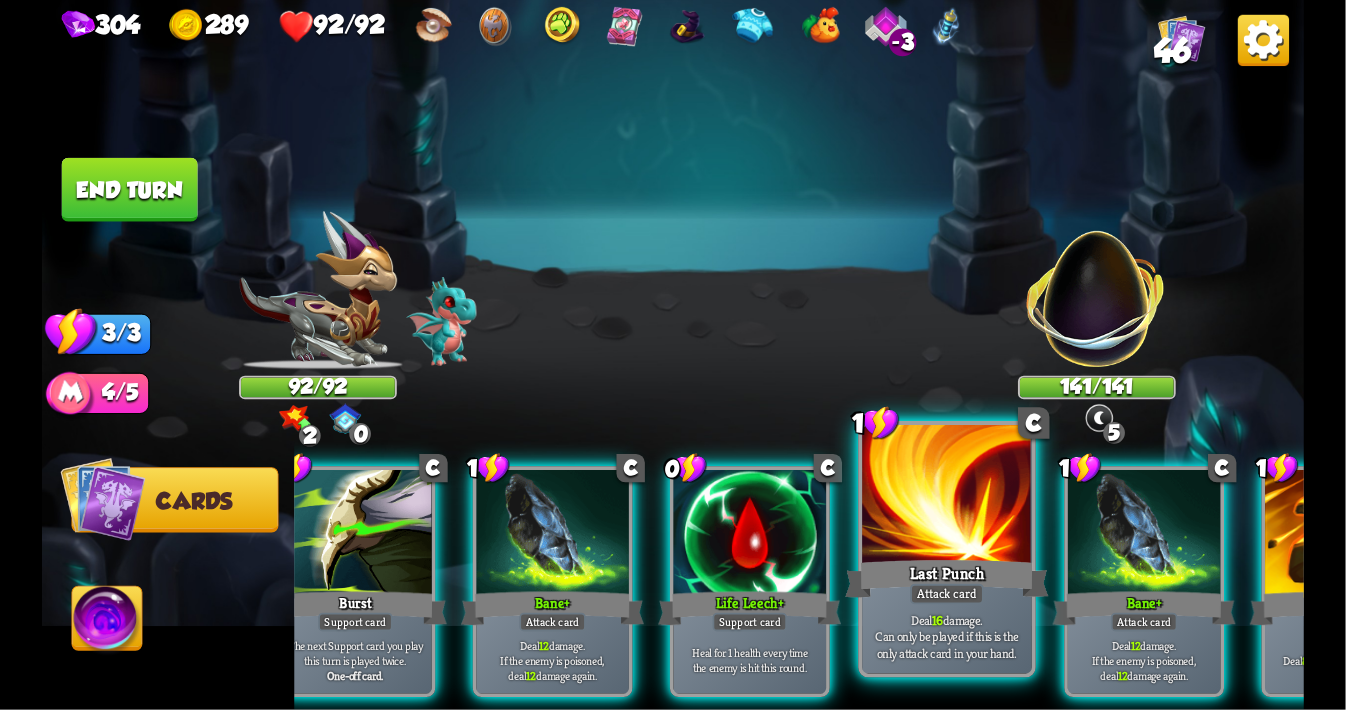 scroll, scrollTop: 0, scrollLeft: 189, axis: horizontal 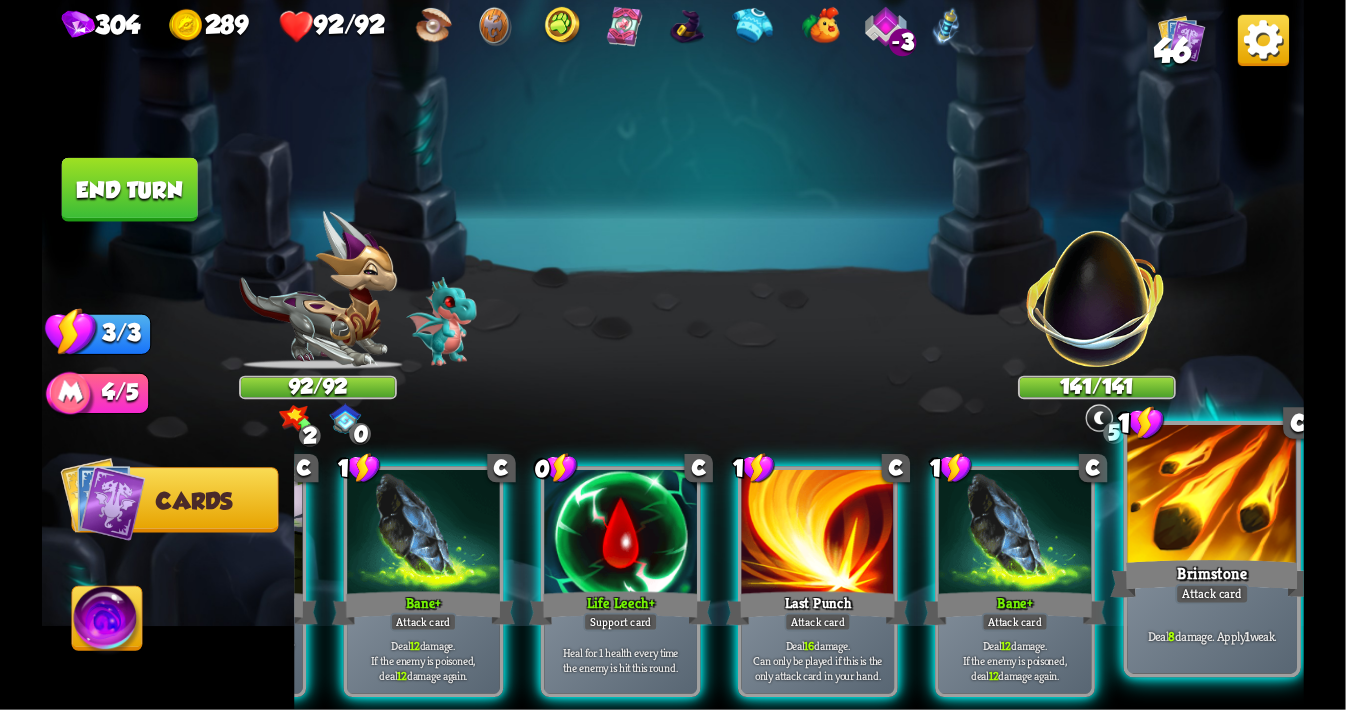 click at bounding box center (1213, 496) 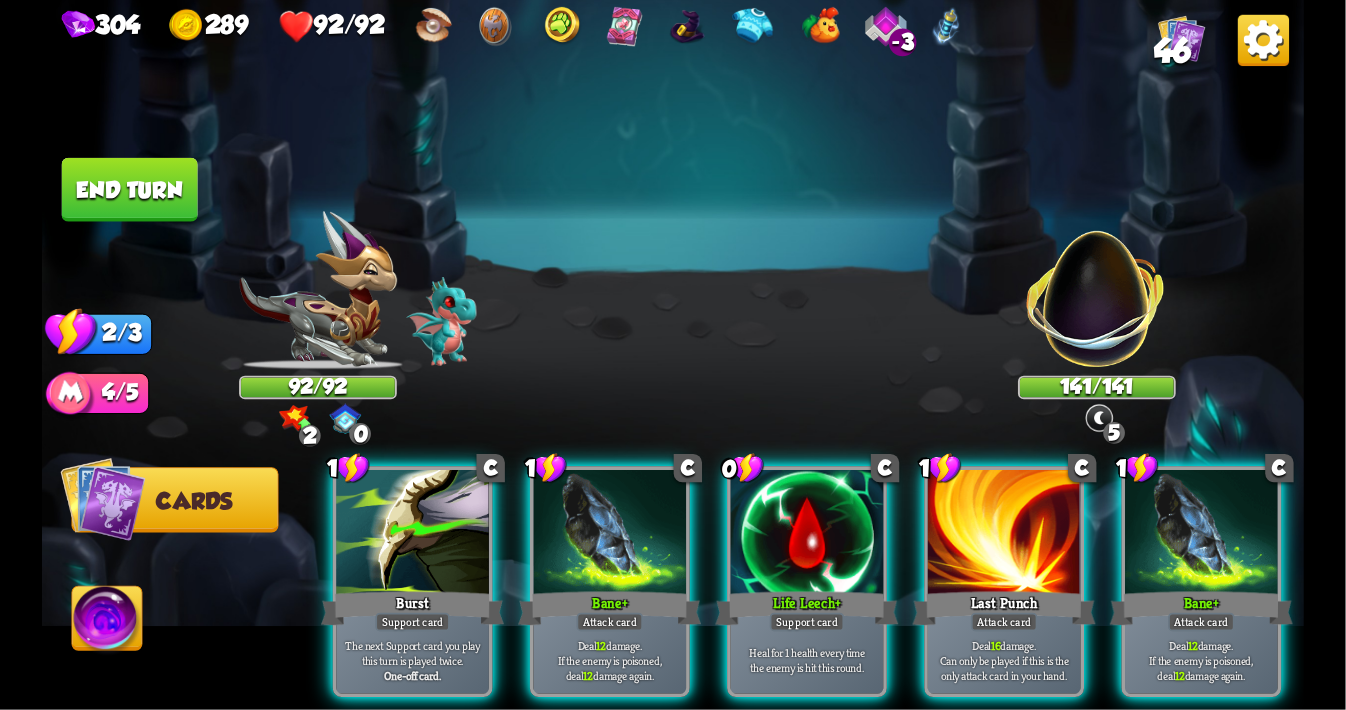 scroll, scrollTop: 0, scrollLeft: 0, axis: both 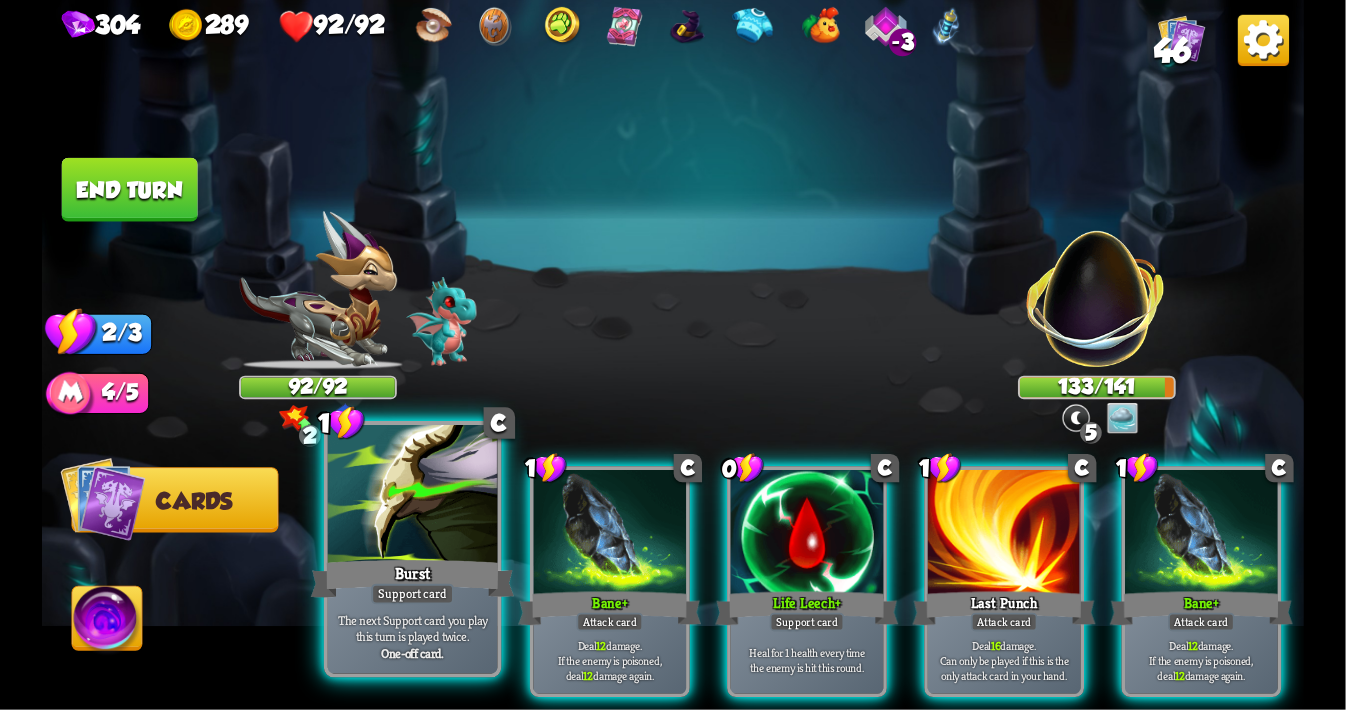 click at bounding box center (413, 496) 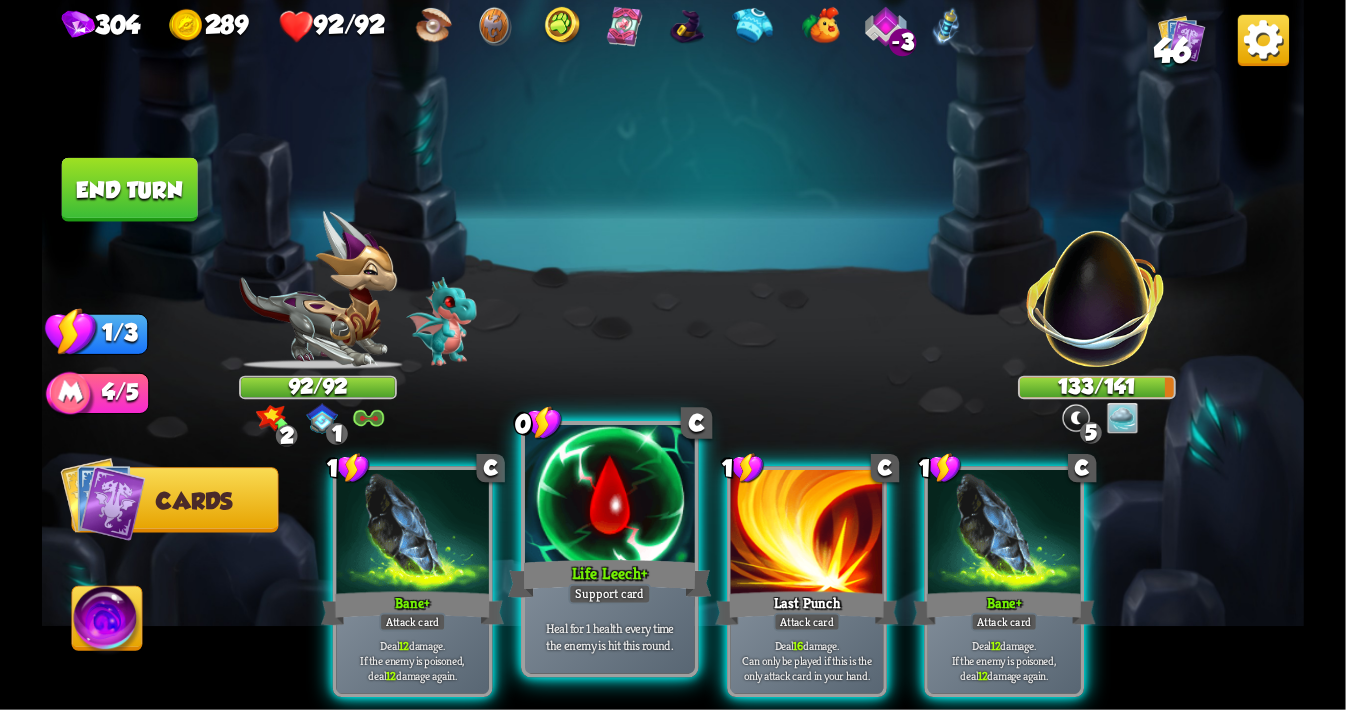 click at bounding box center [610, 496] 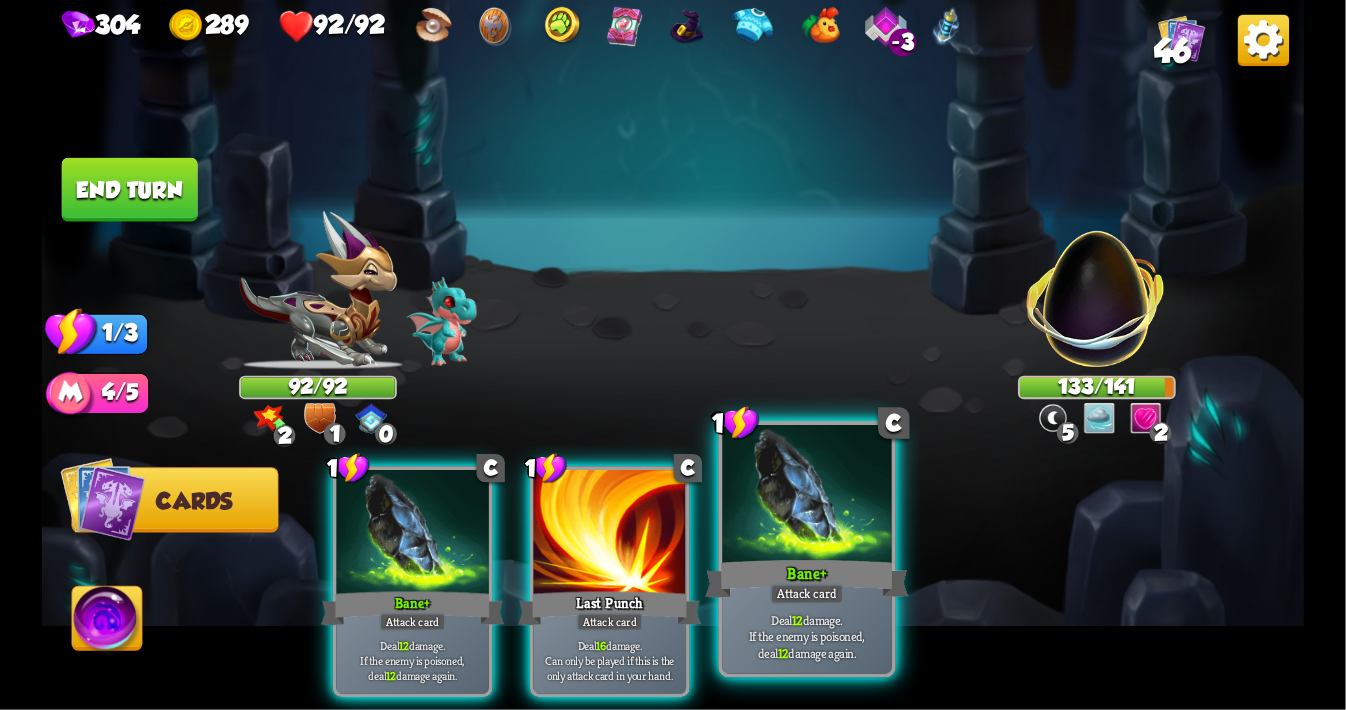 click at bounding box center (807, 496) 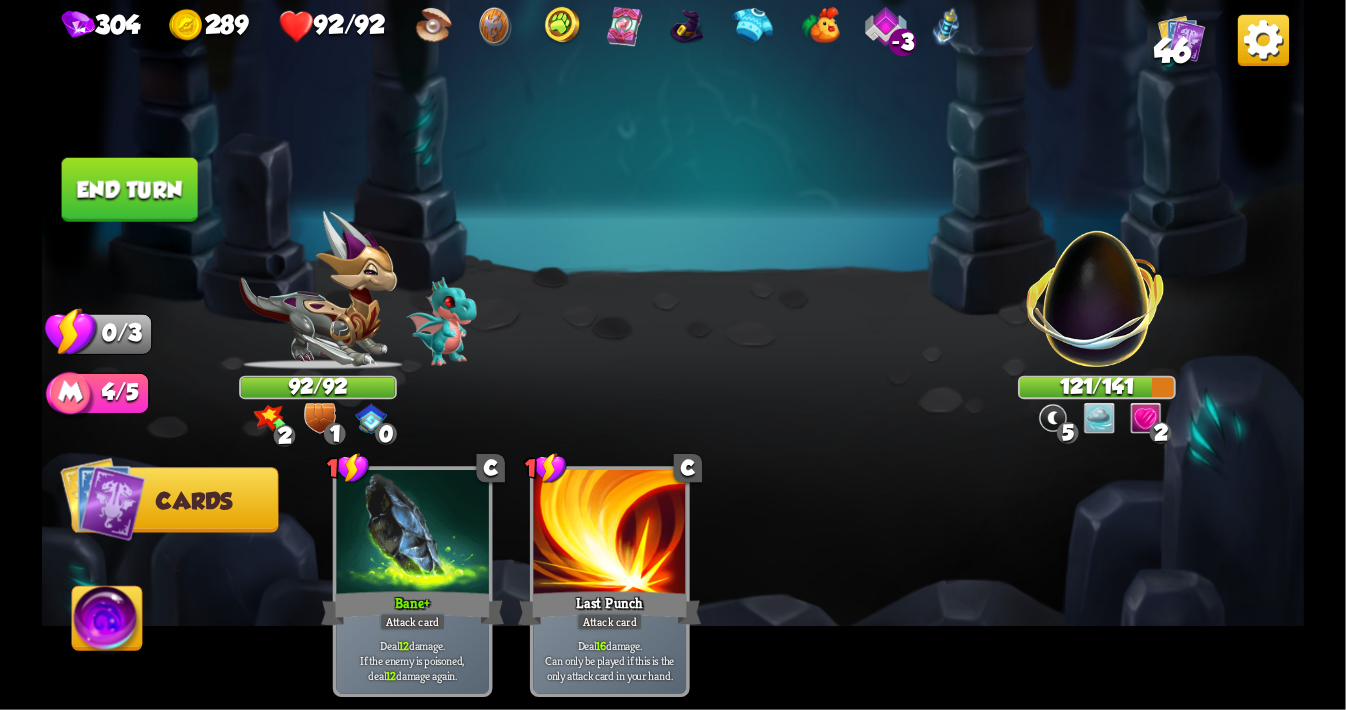 click at bounding box center [673, 355] 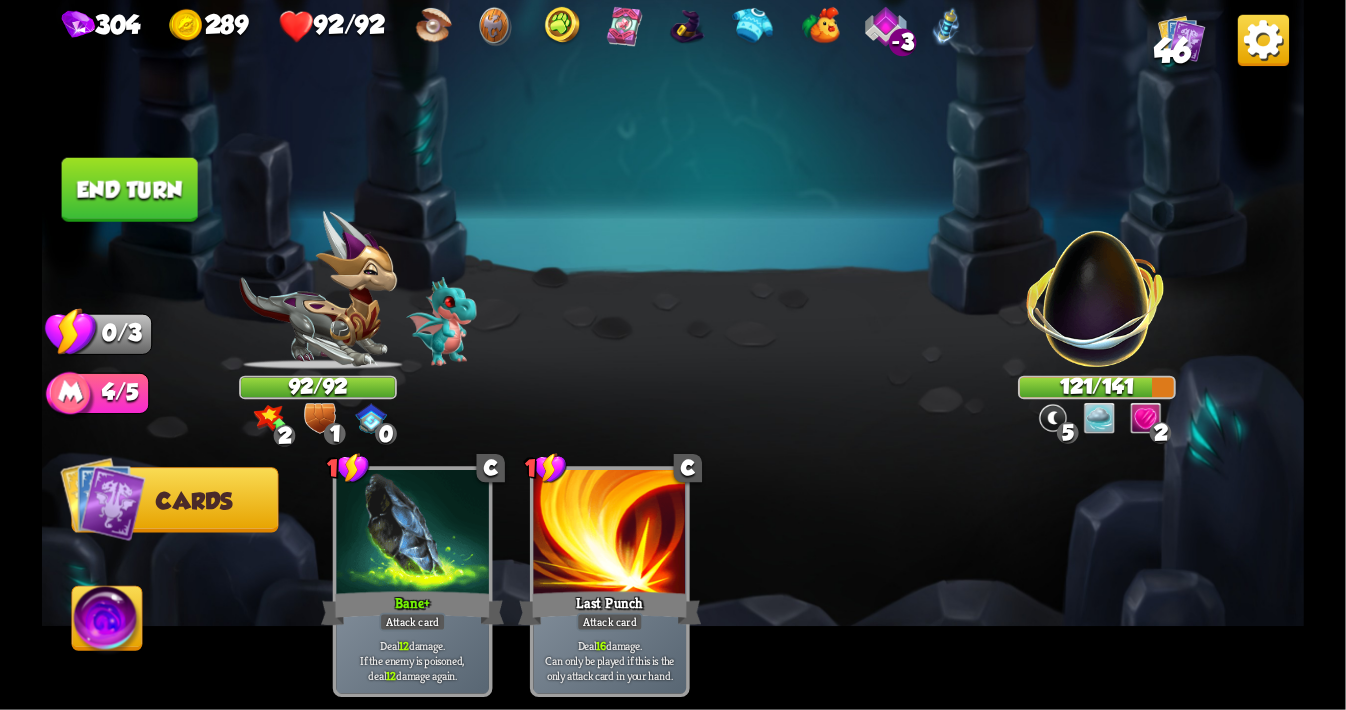 click on "End turn" at bounding box center [130, 190] 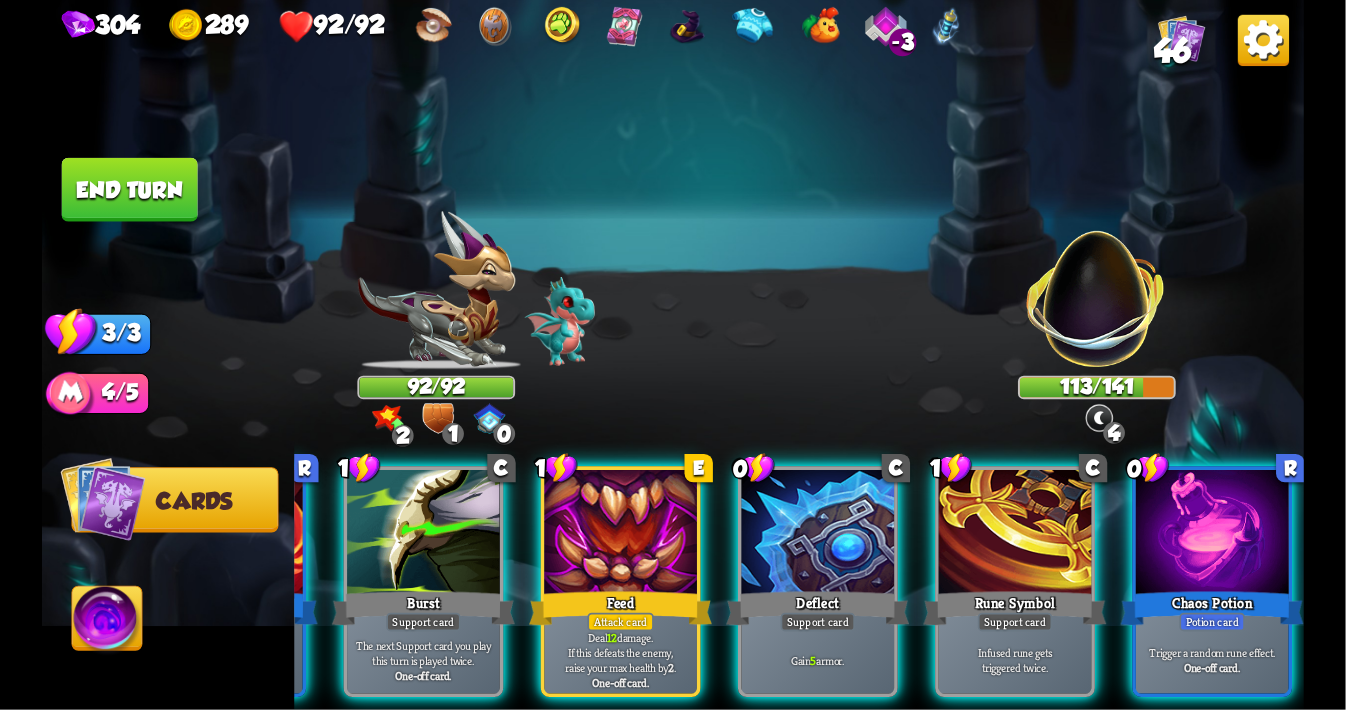 scroll, scrollTop: 0, scrollLeft: 0, axis: both 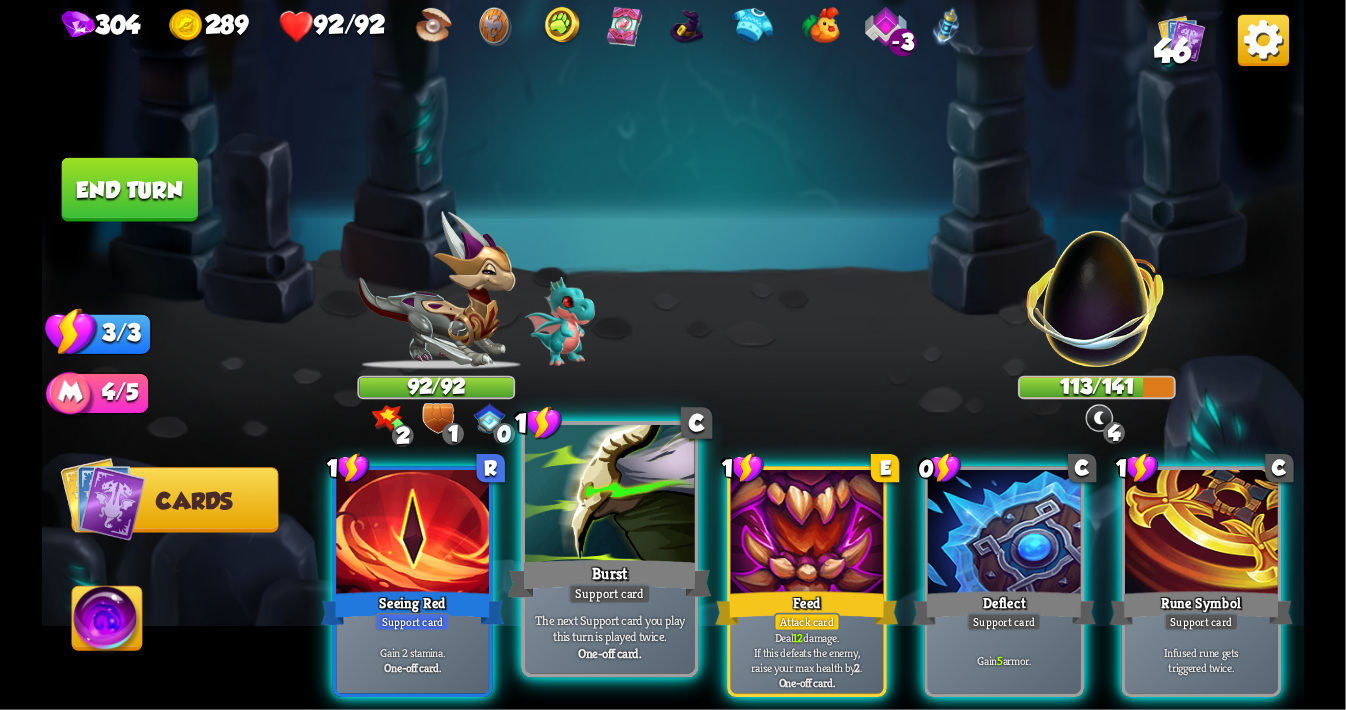 click at bounding box center [610, 496] 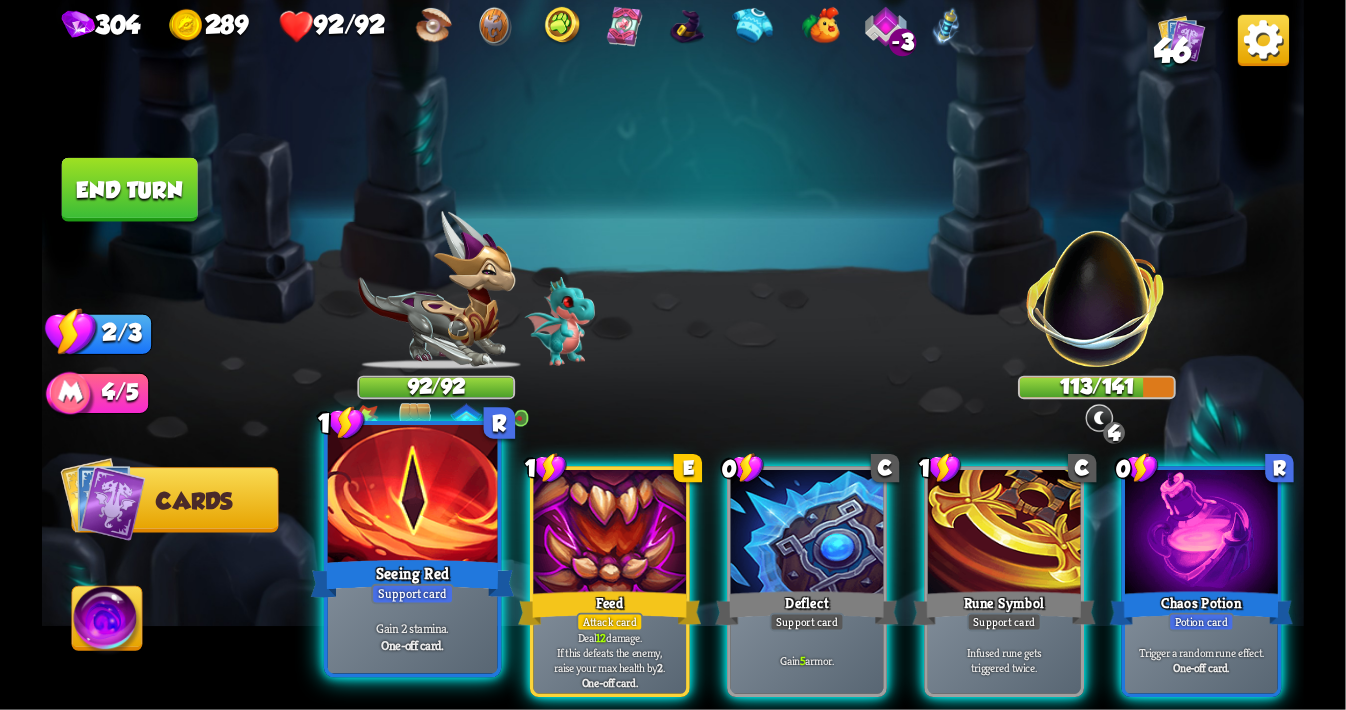 click at bounding box center [413, 496] 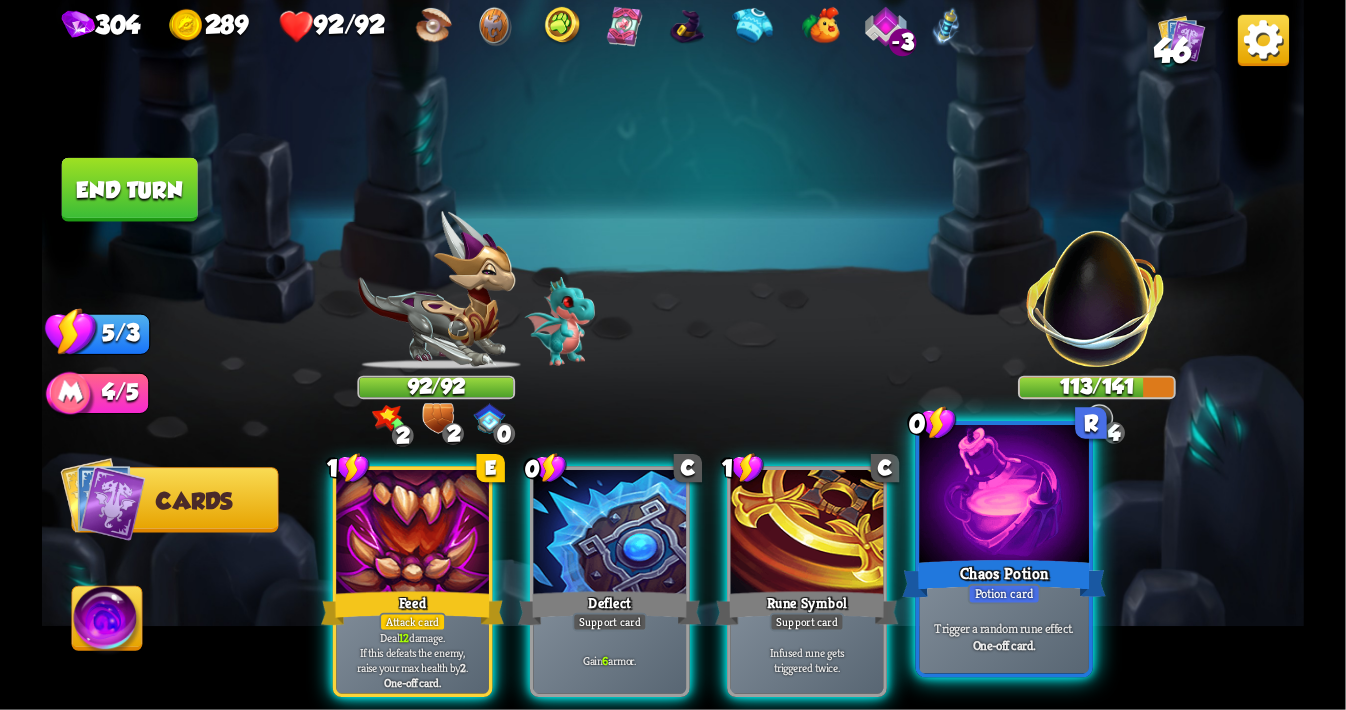 click at bounding box center [1005, 496] 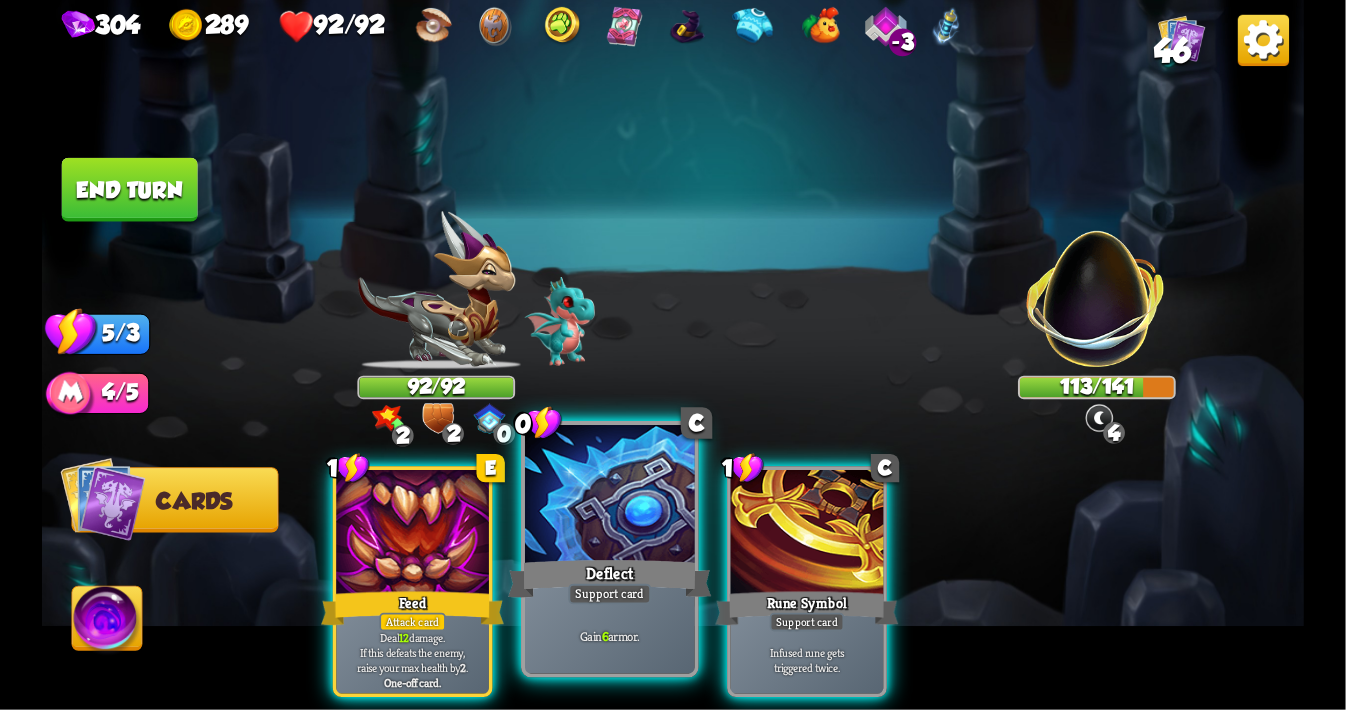 click at bounding box center [610, 496] 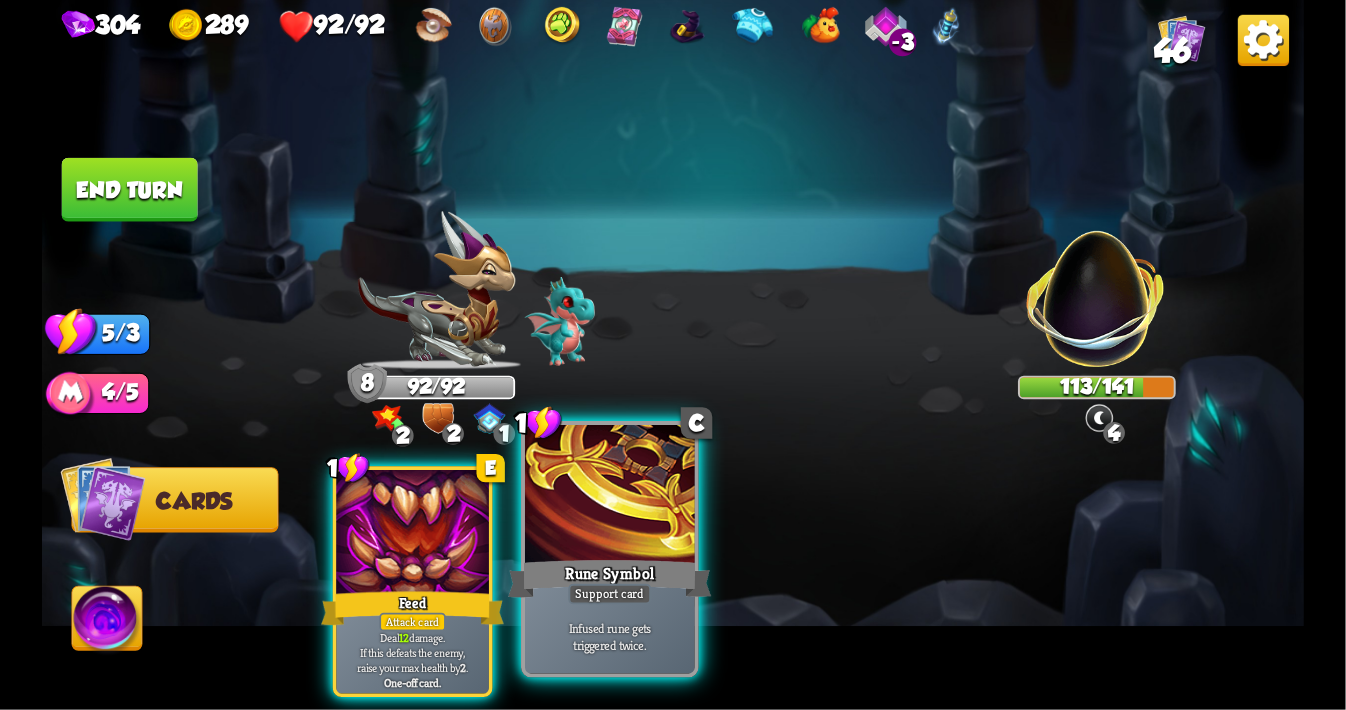click at bounding box center [610, 496] 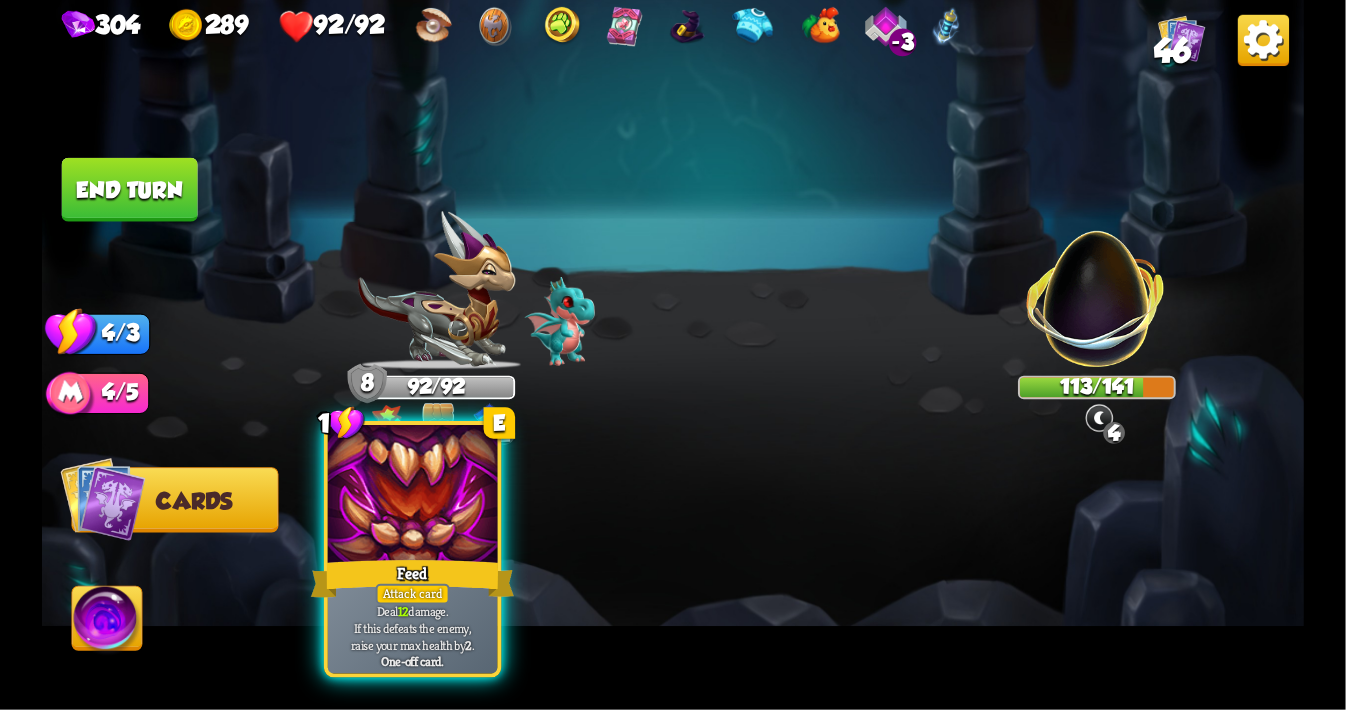 click at bounding box center [413, 496] 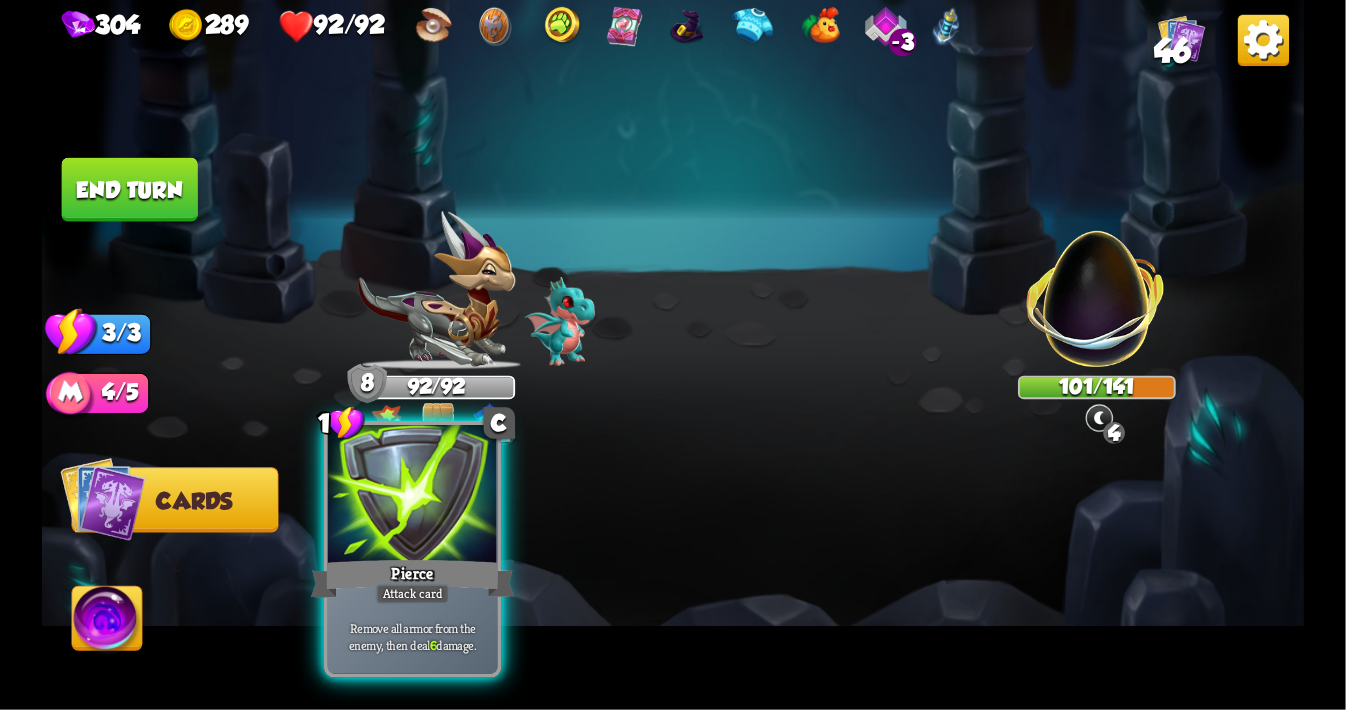 click on "Pierce" at bounding box center [413, 578] 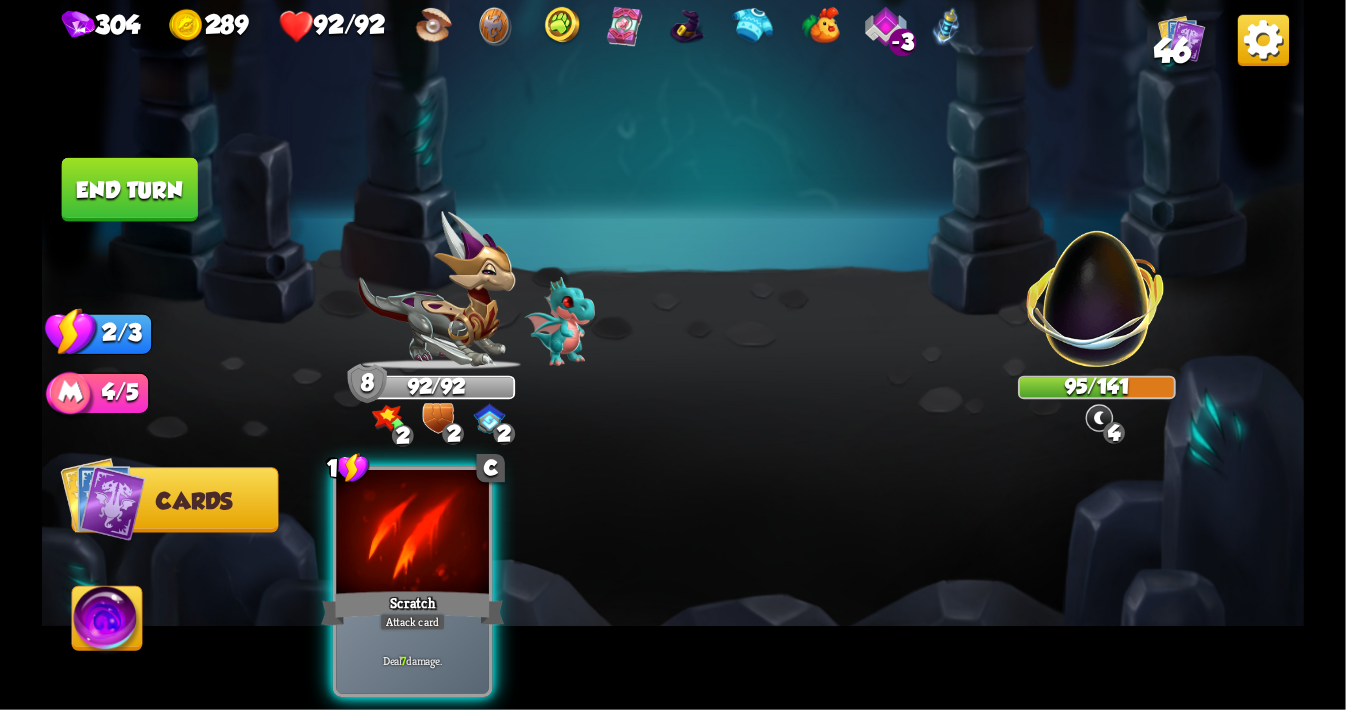 click on "Scratch" at bounding box center (412, 608) 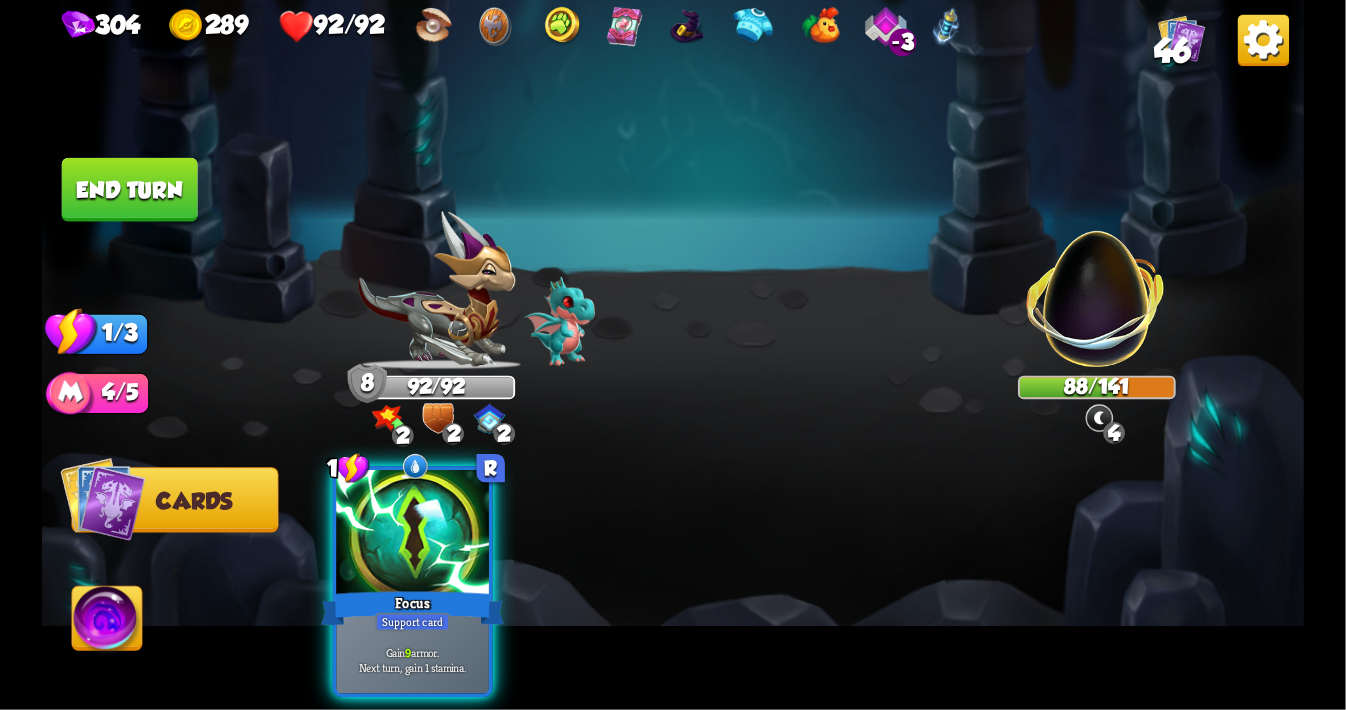 click on "Focus" at bounding box center [412, 608] 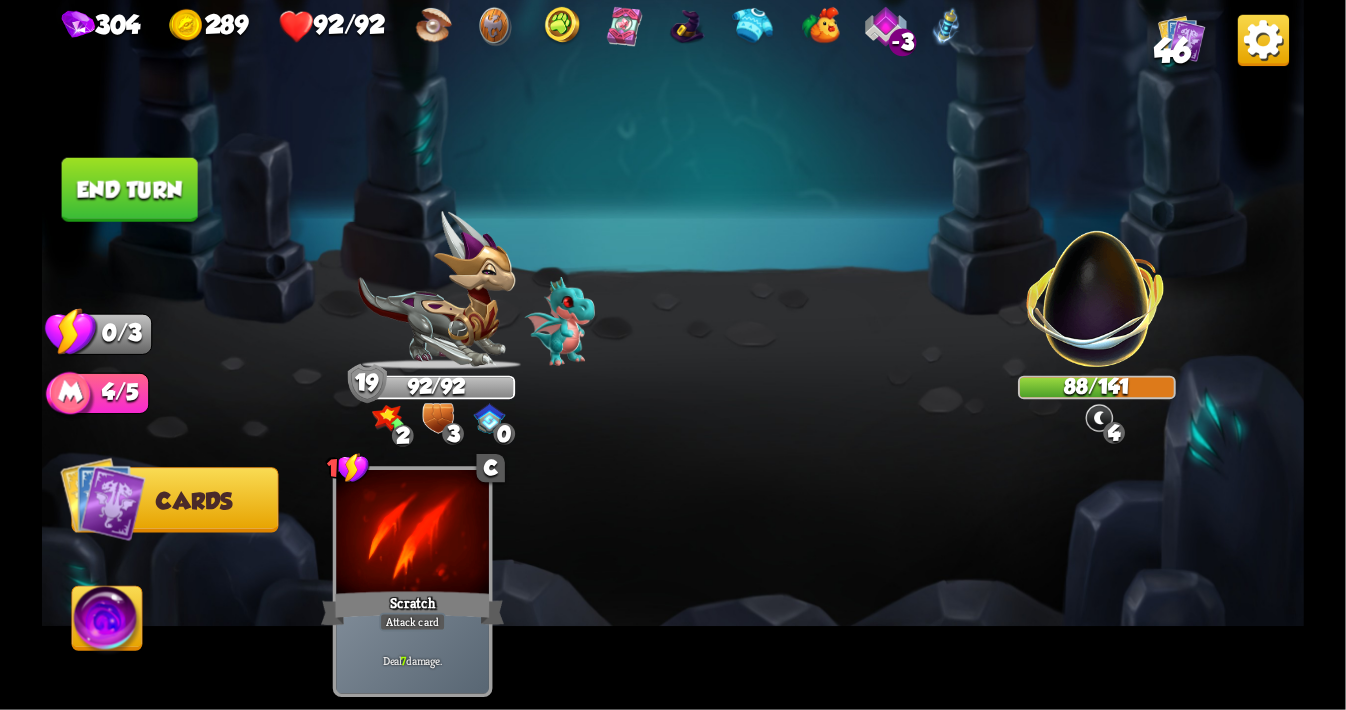 click on "End turn" at bounding box center [130, 190] 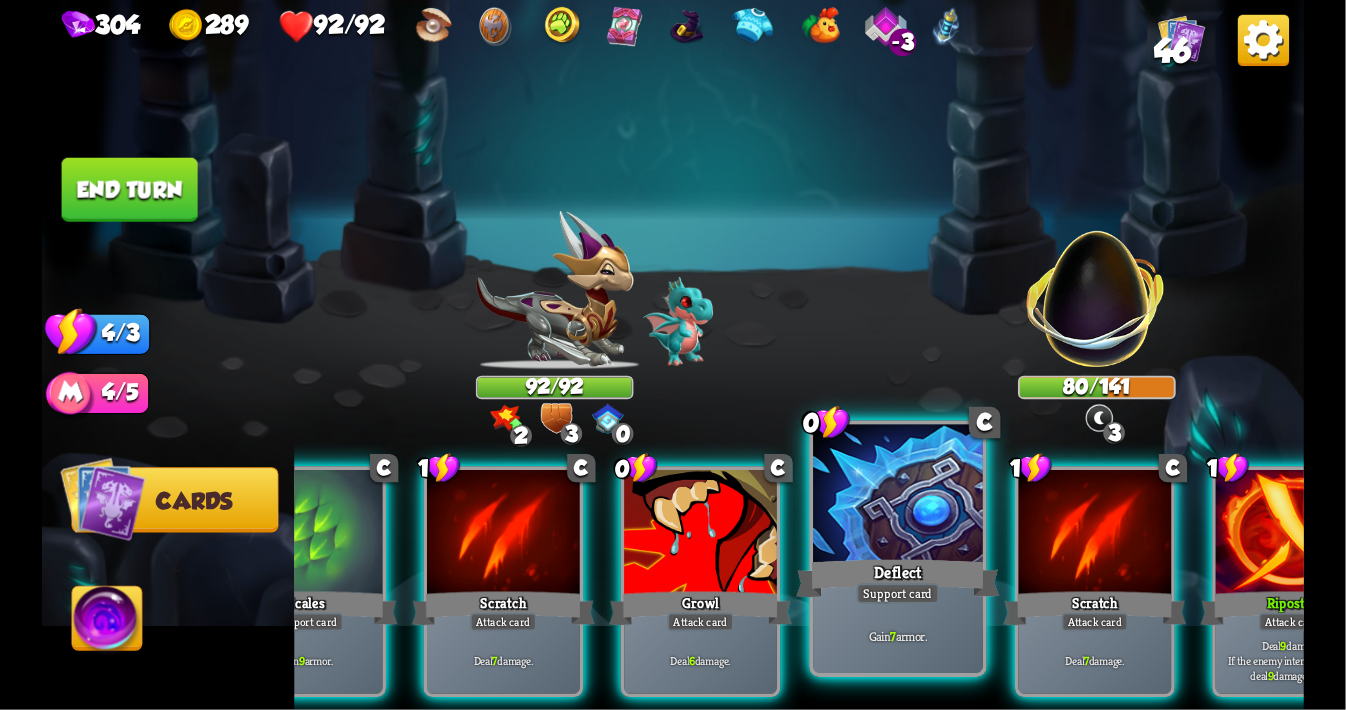 scroll, scrollTop: 0, scrollLeft: 0, axis: both 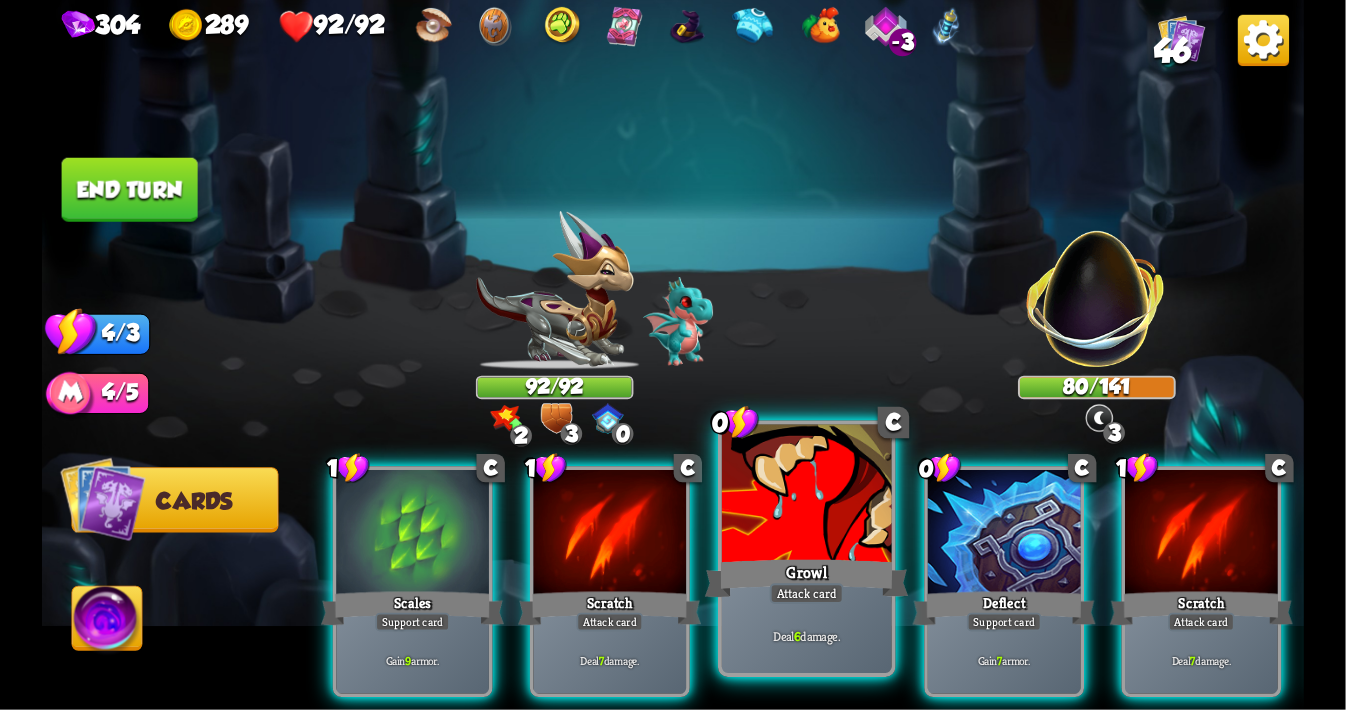 click at bounding box center [807, 496] 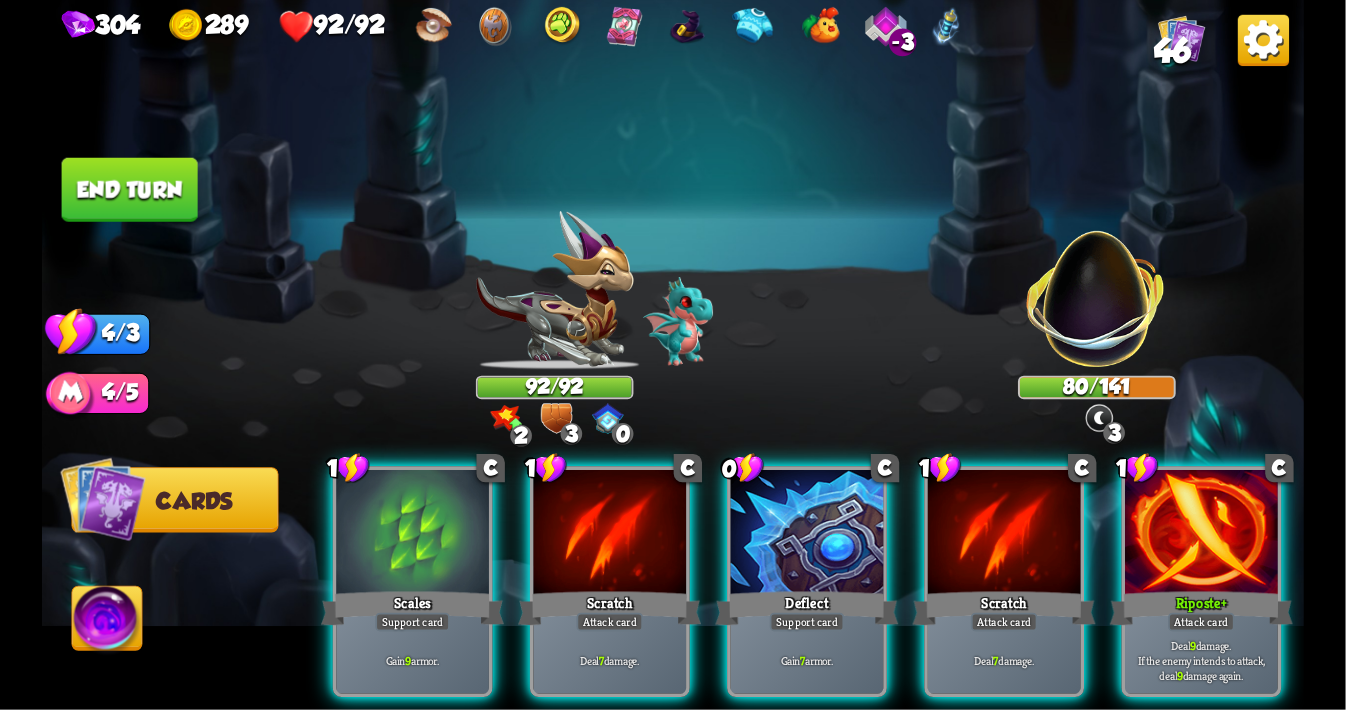 click at bounding box center (807, 534) 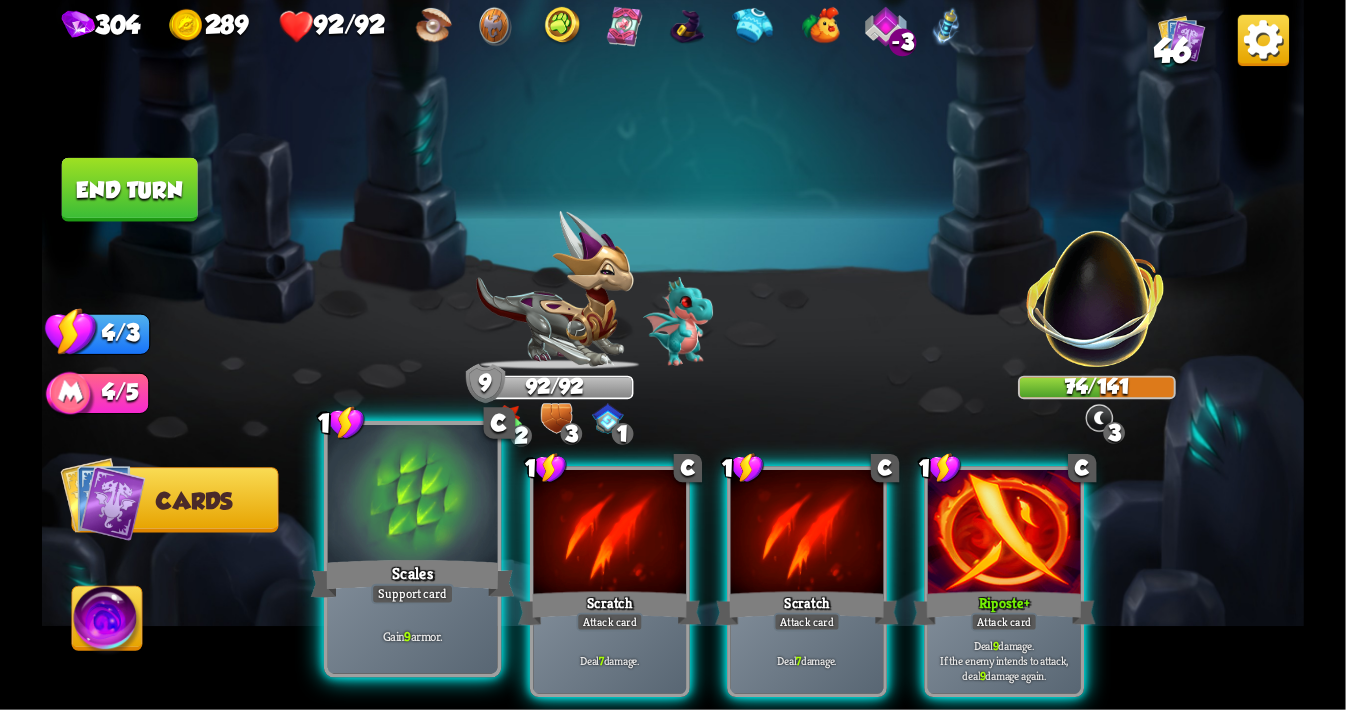 click at bounding box center (413, 496) 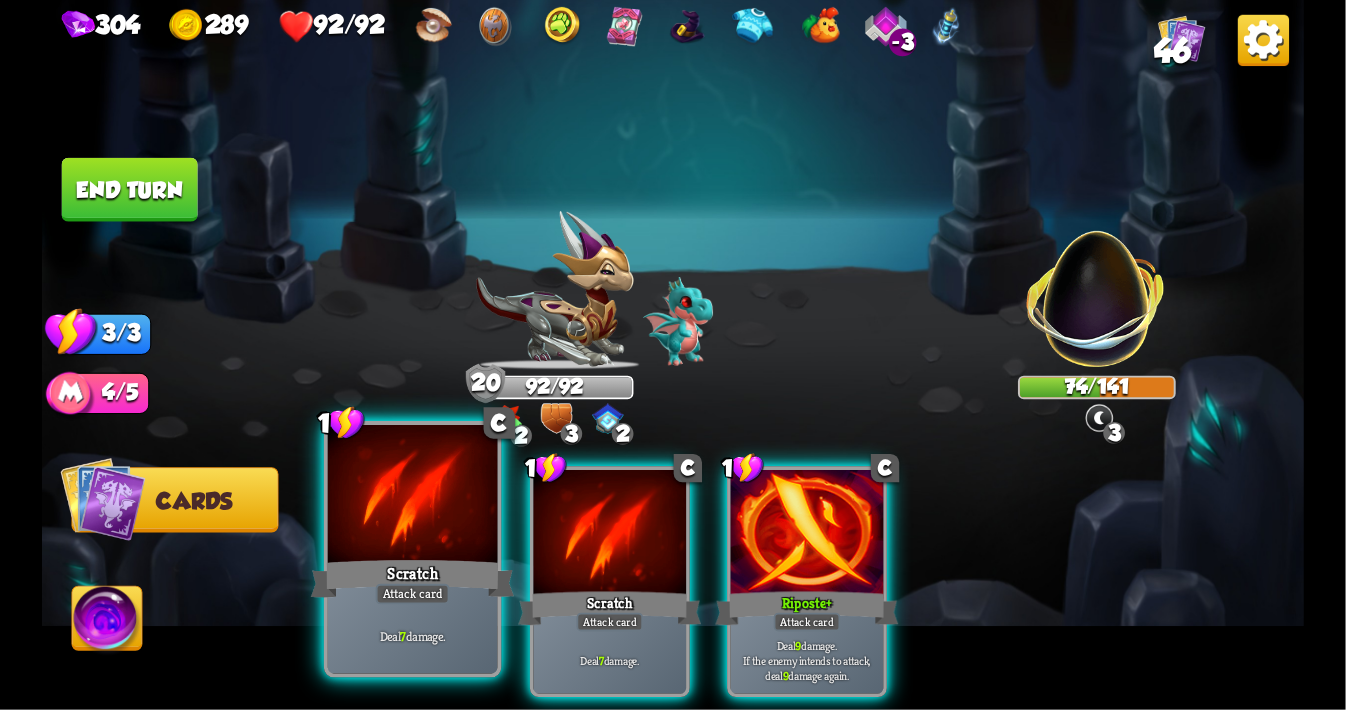 click at bounding box center (413, 496) 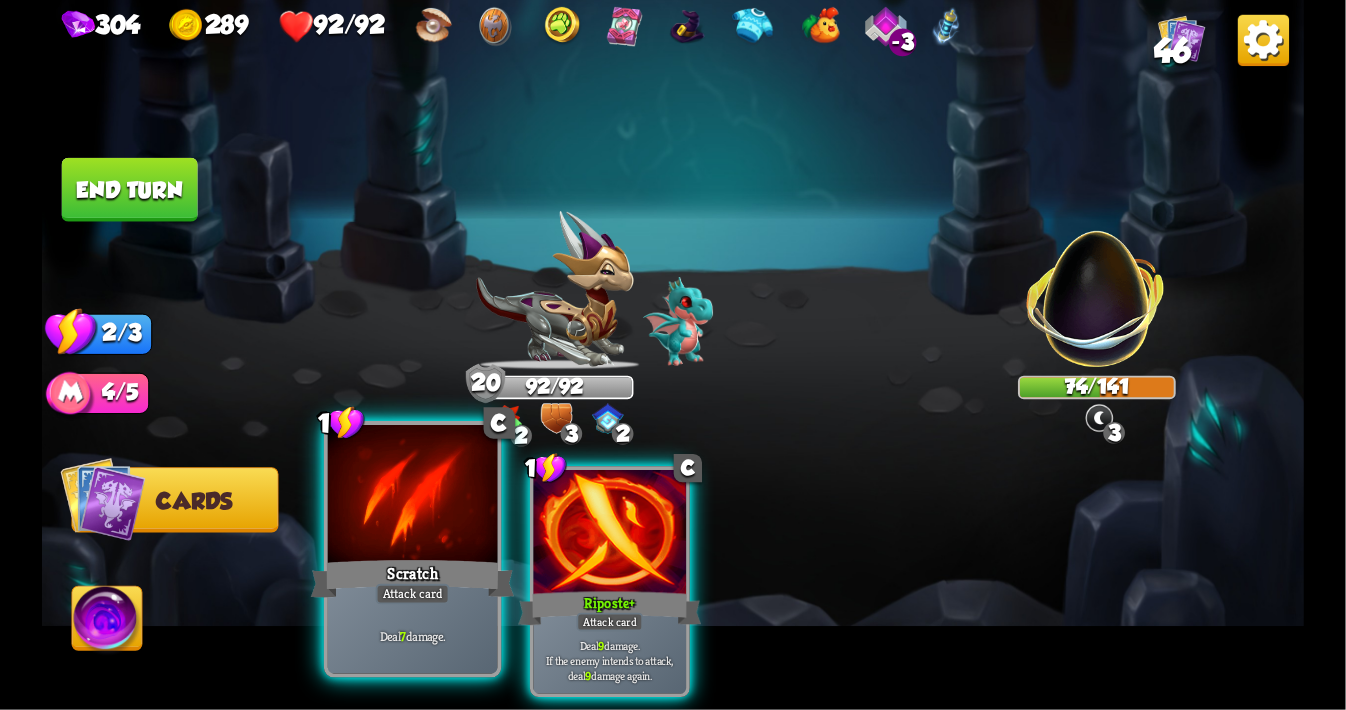 click at bounding box center (413, 496) 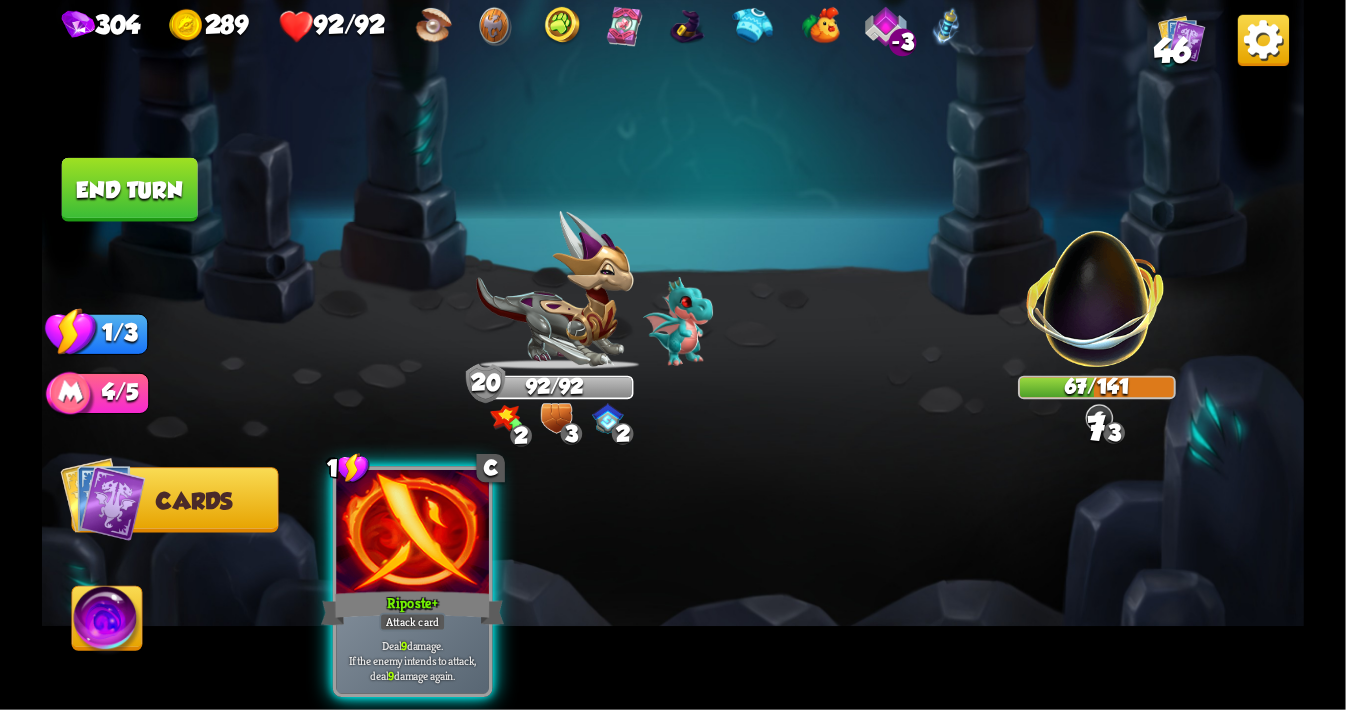 click at bounding box center (412, 534) 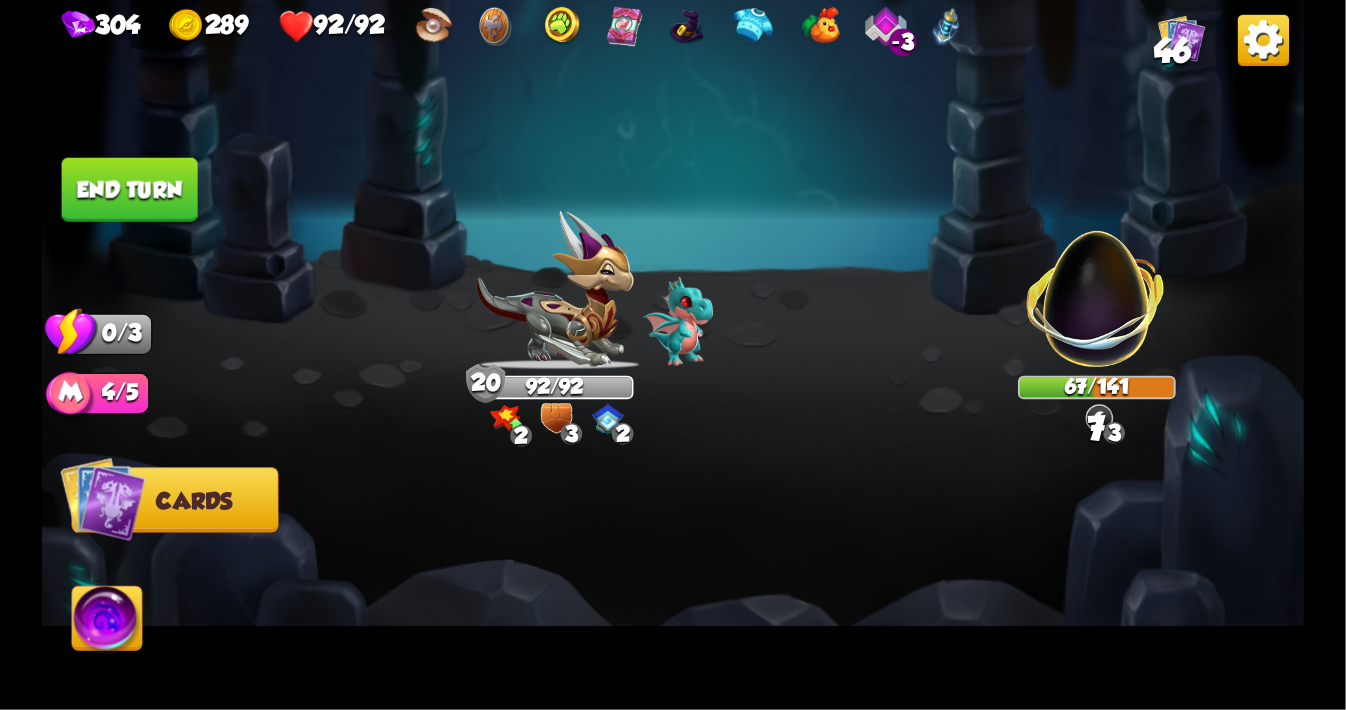 click at bounding box center [107, 622] 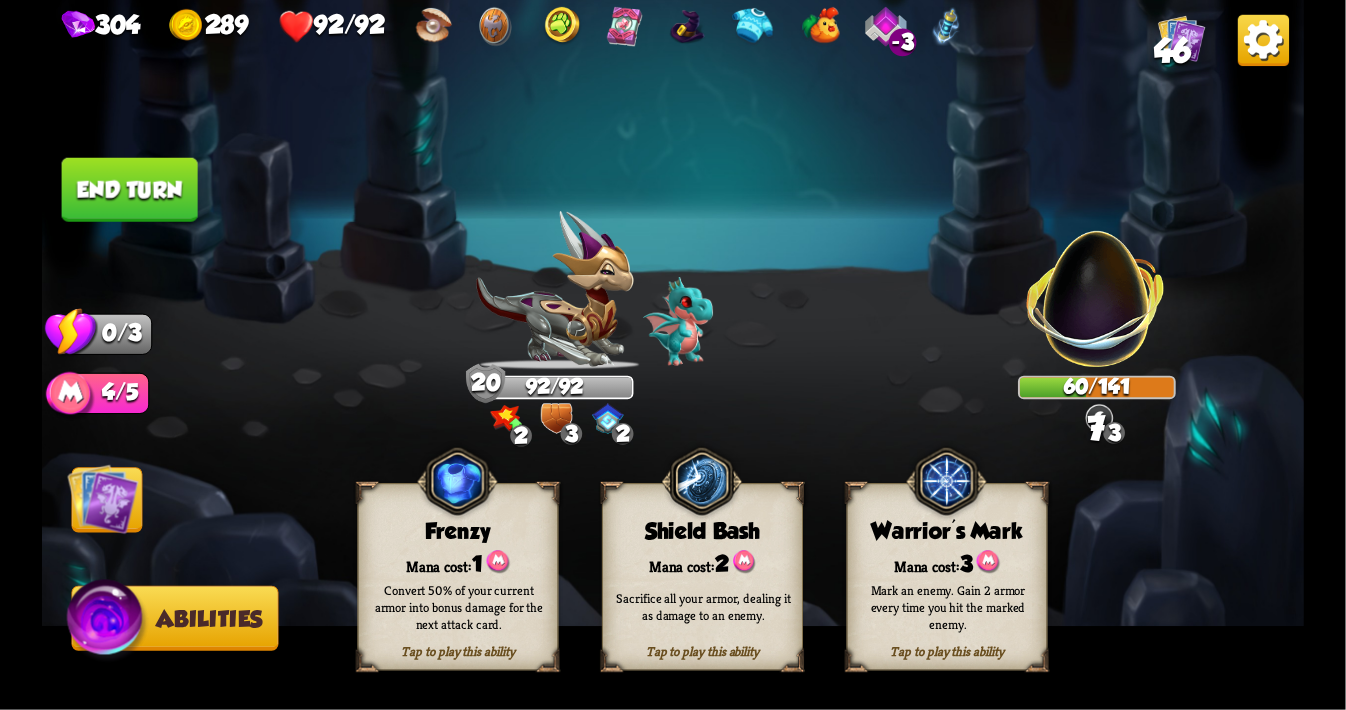 click at bounding box center [457, 481] 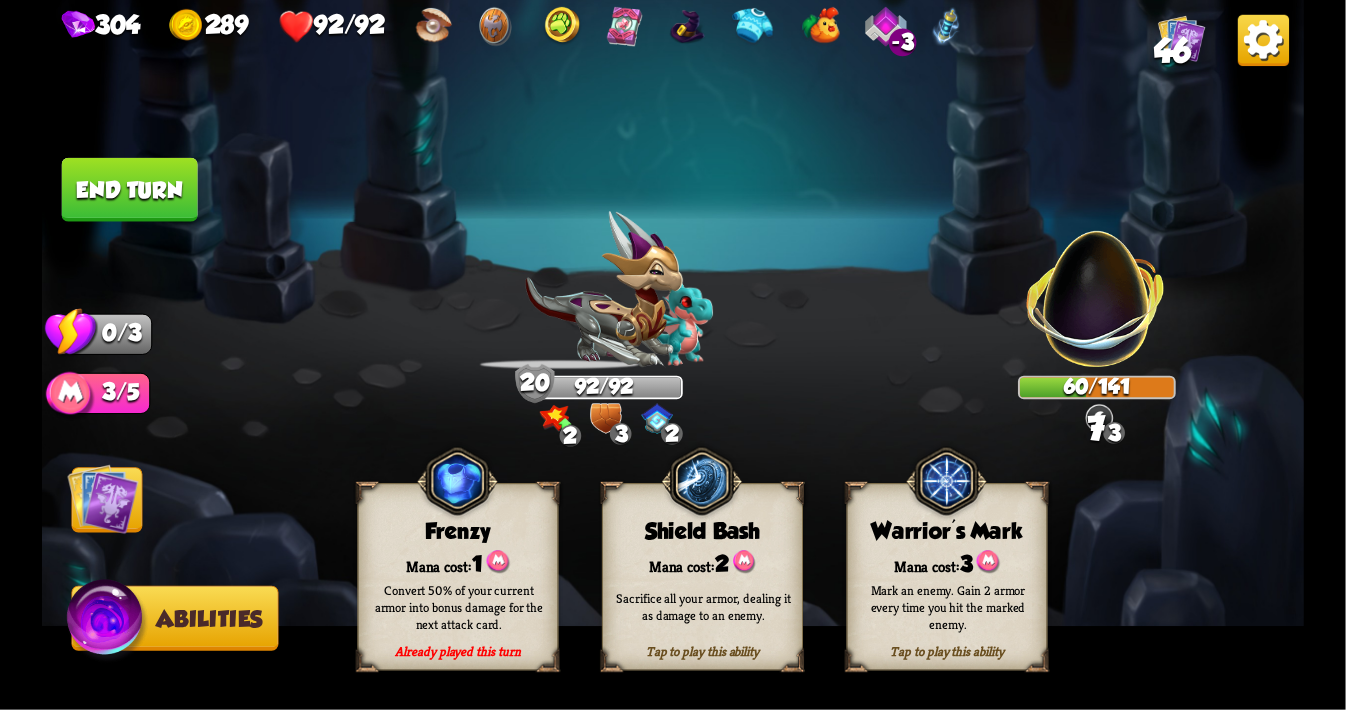 click at bounding box center [701, 481] 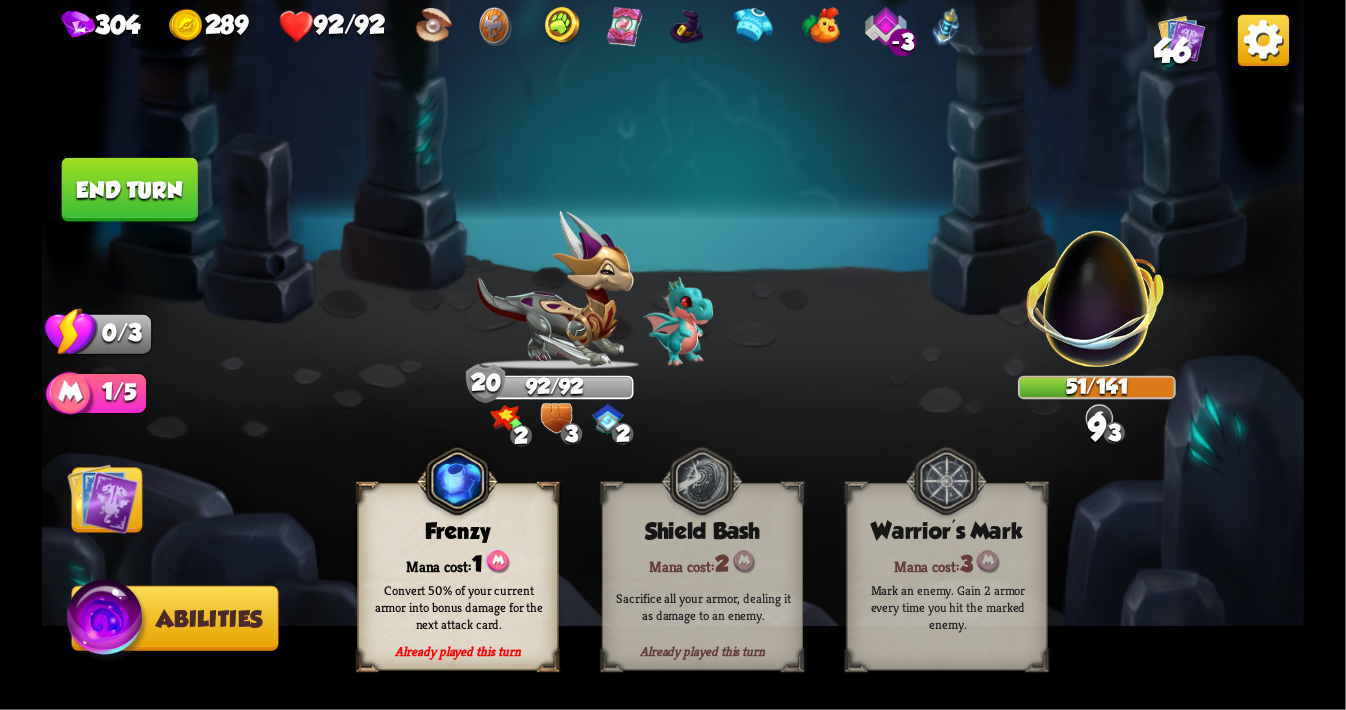click at bounding box center [103, 498] 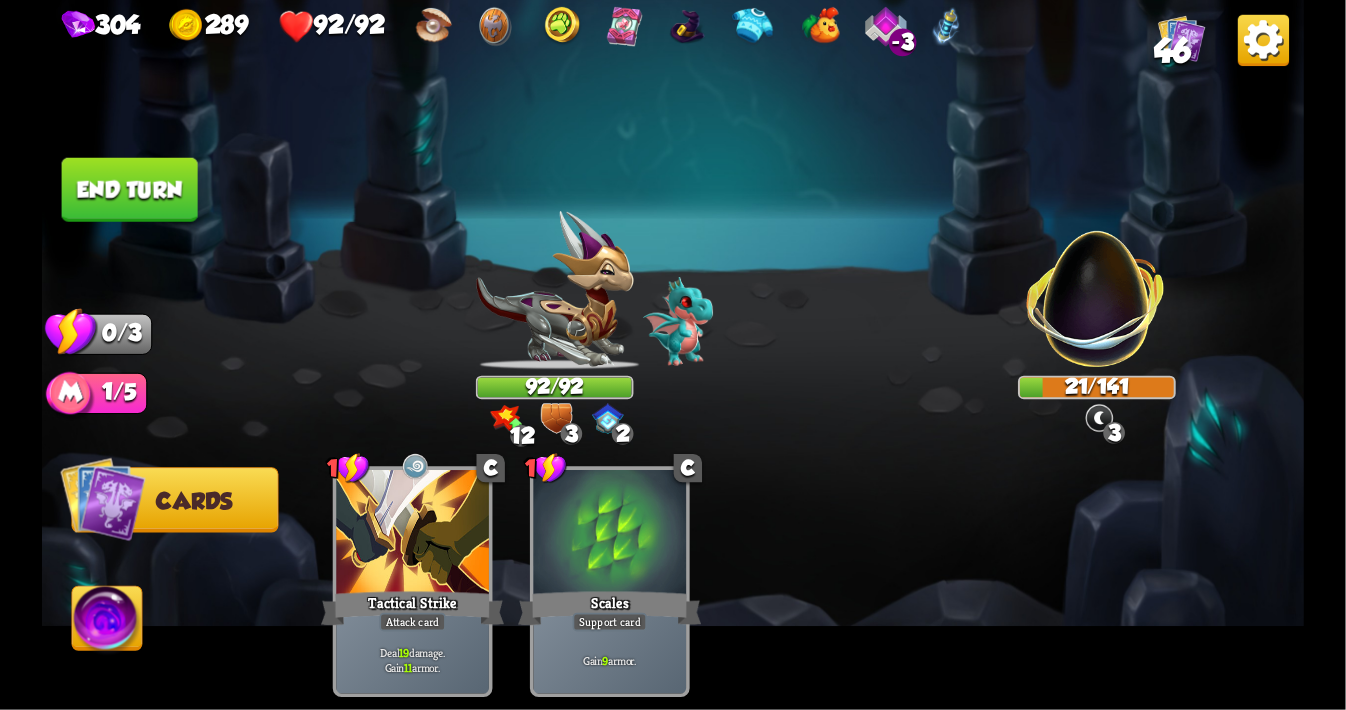 click on "End turn" at bounding box center (130, 190) 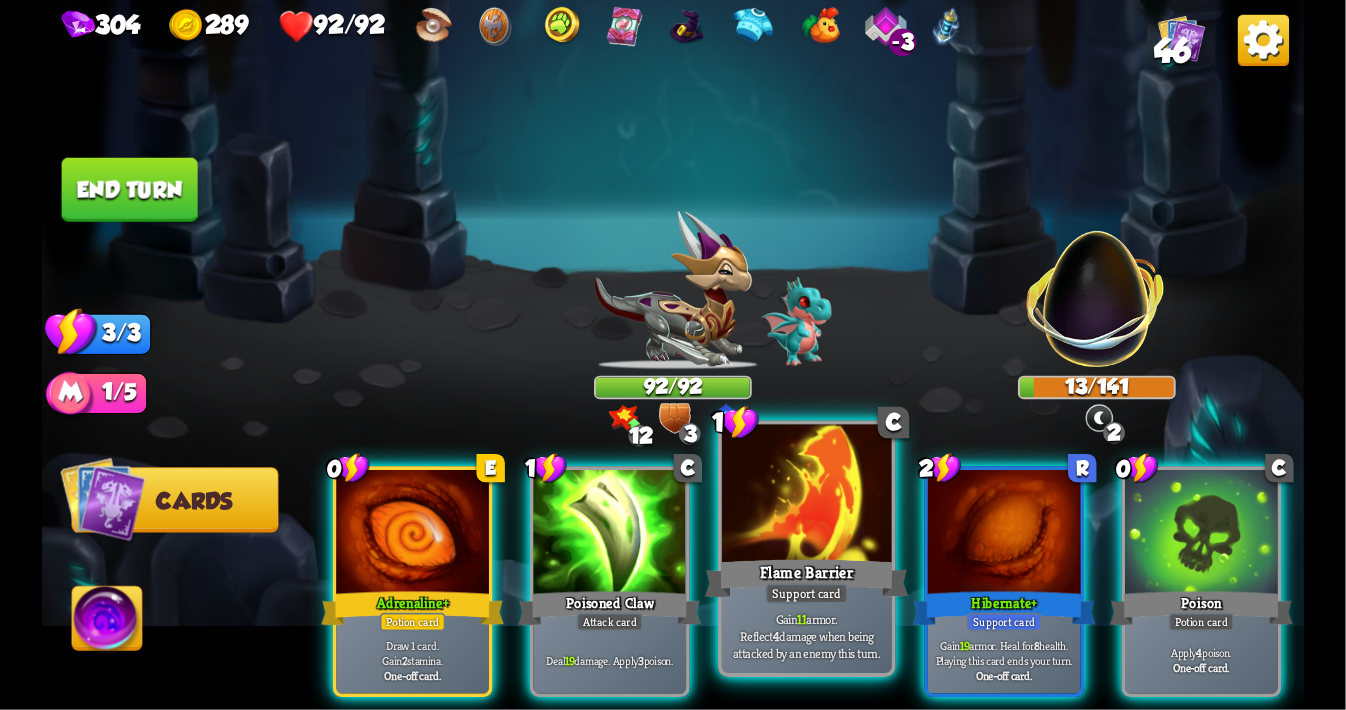 scroll, scrollTop: 0, scrollLeft: 189, axis: horizontal 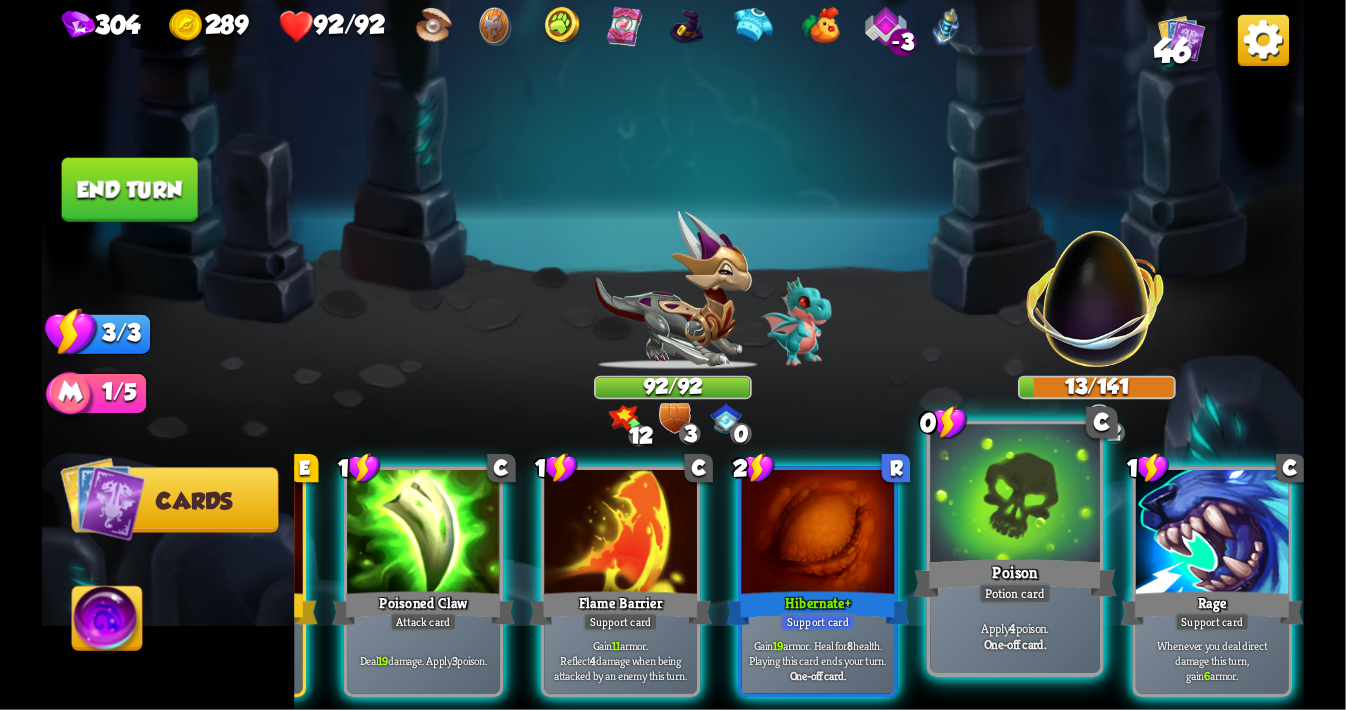 click on "Poison" at bounding box center (1015, 578) 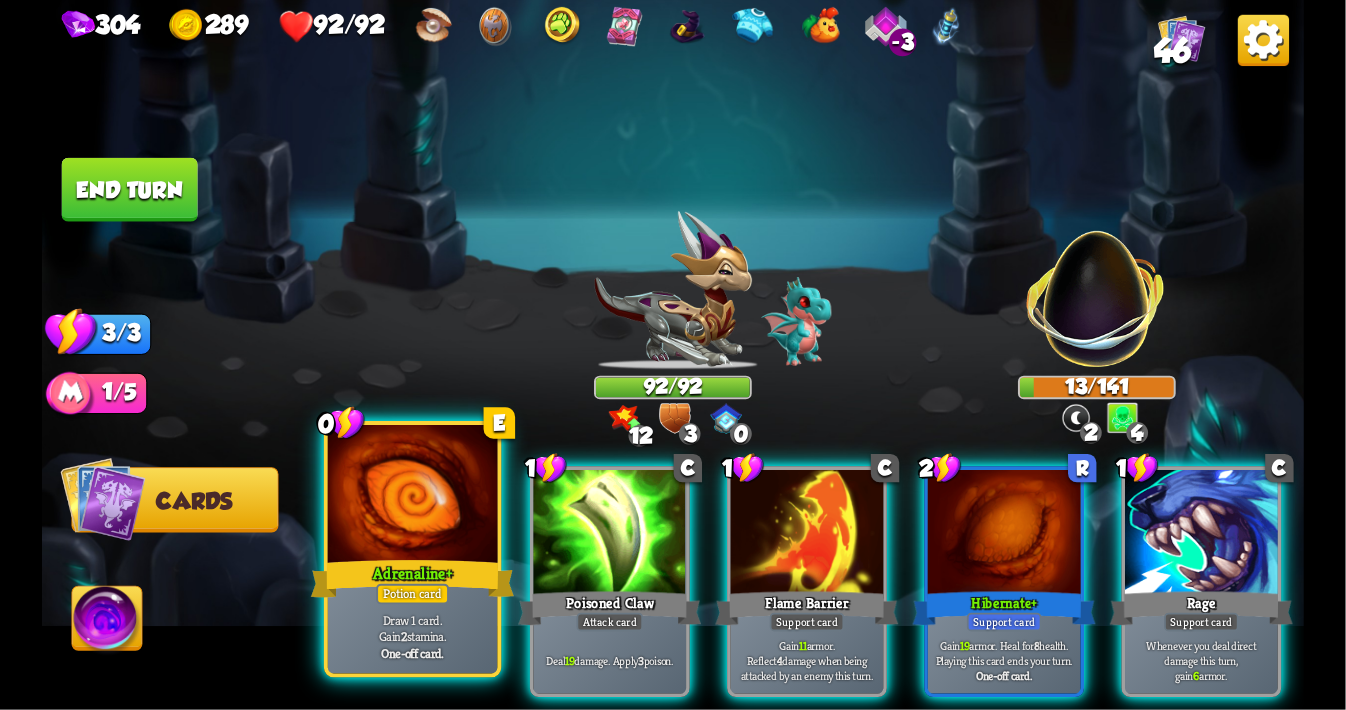click at bounding box center (413, 496) 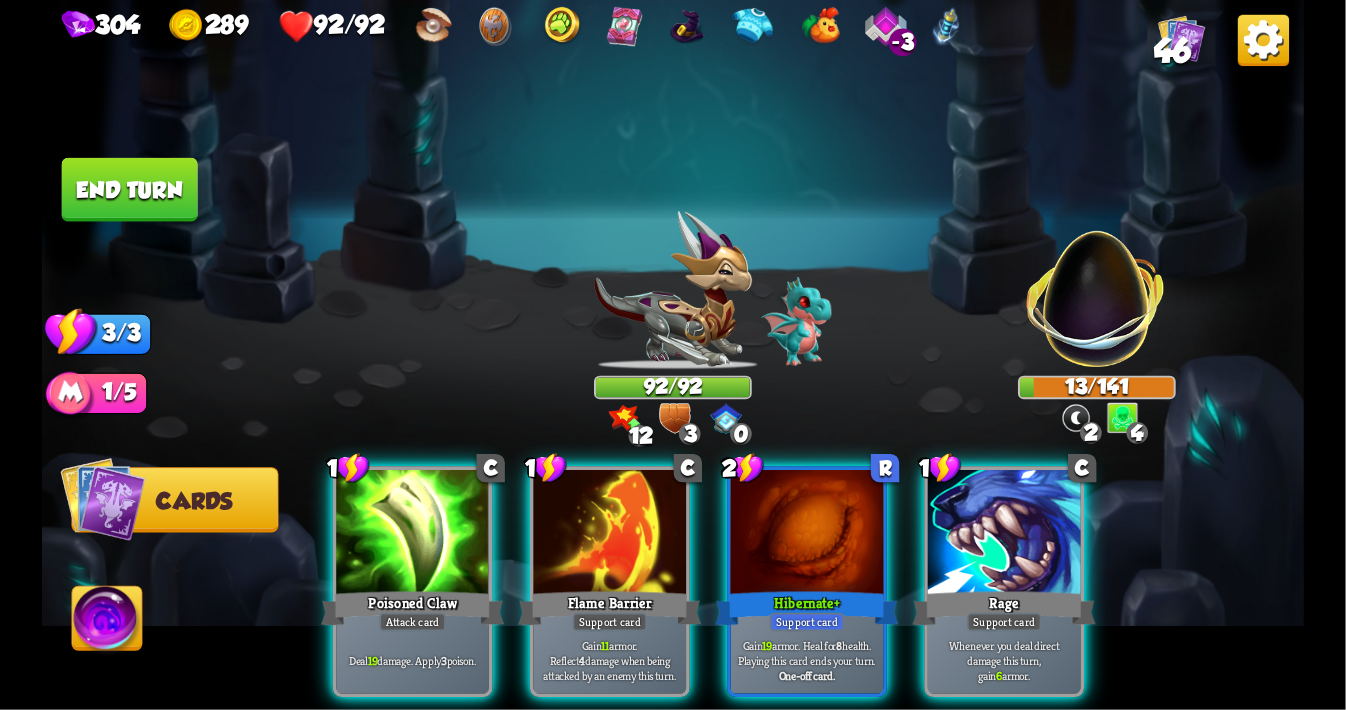 click at bounding box center [412, 534] 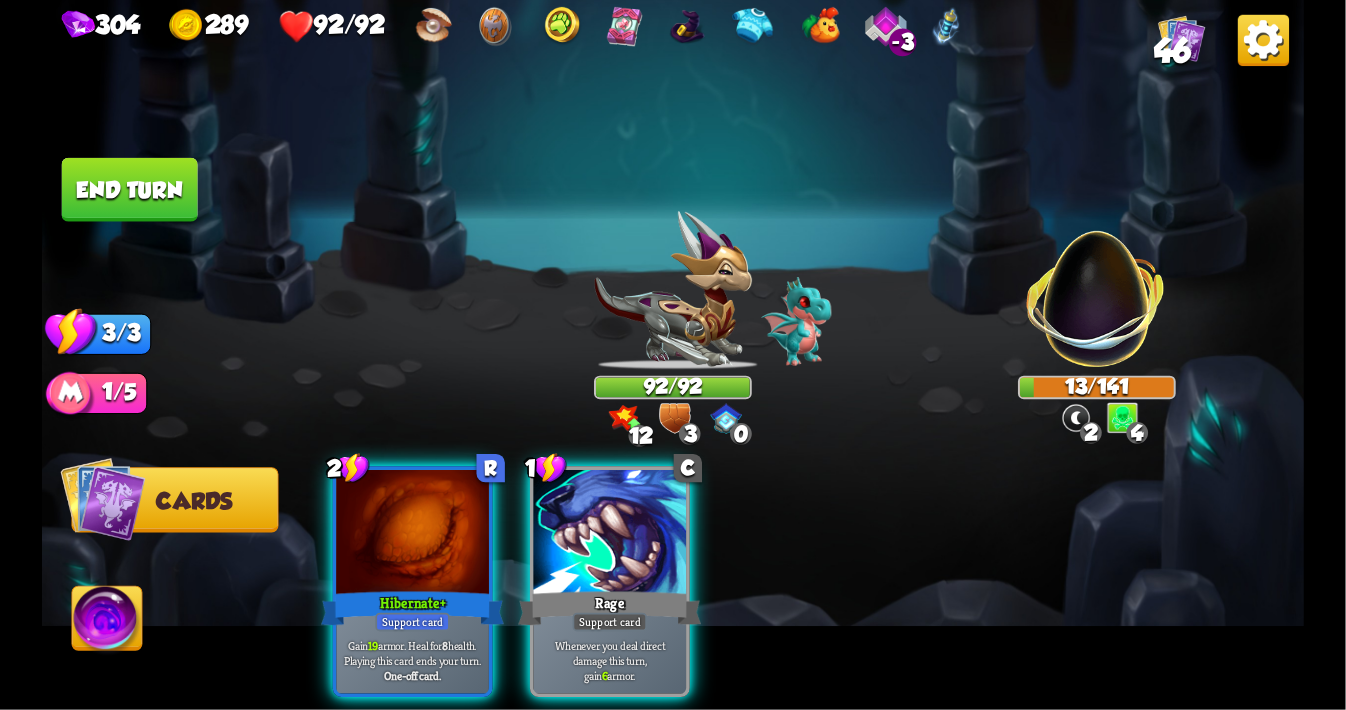 click at bounding box center [412, 534] 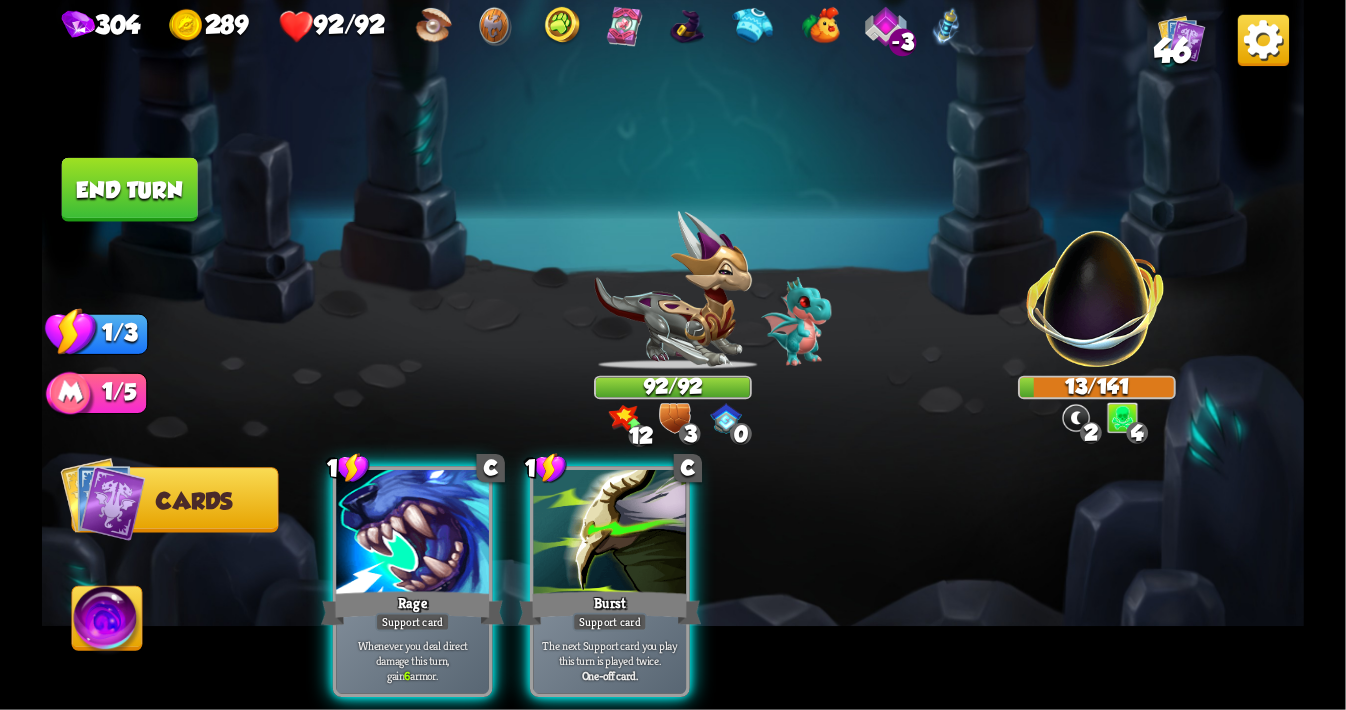 click at bounding box center (412, 534) 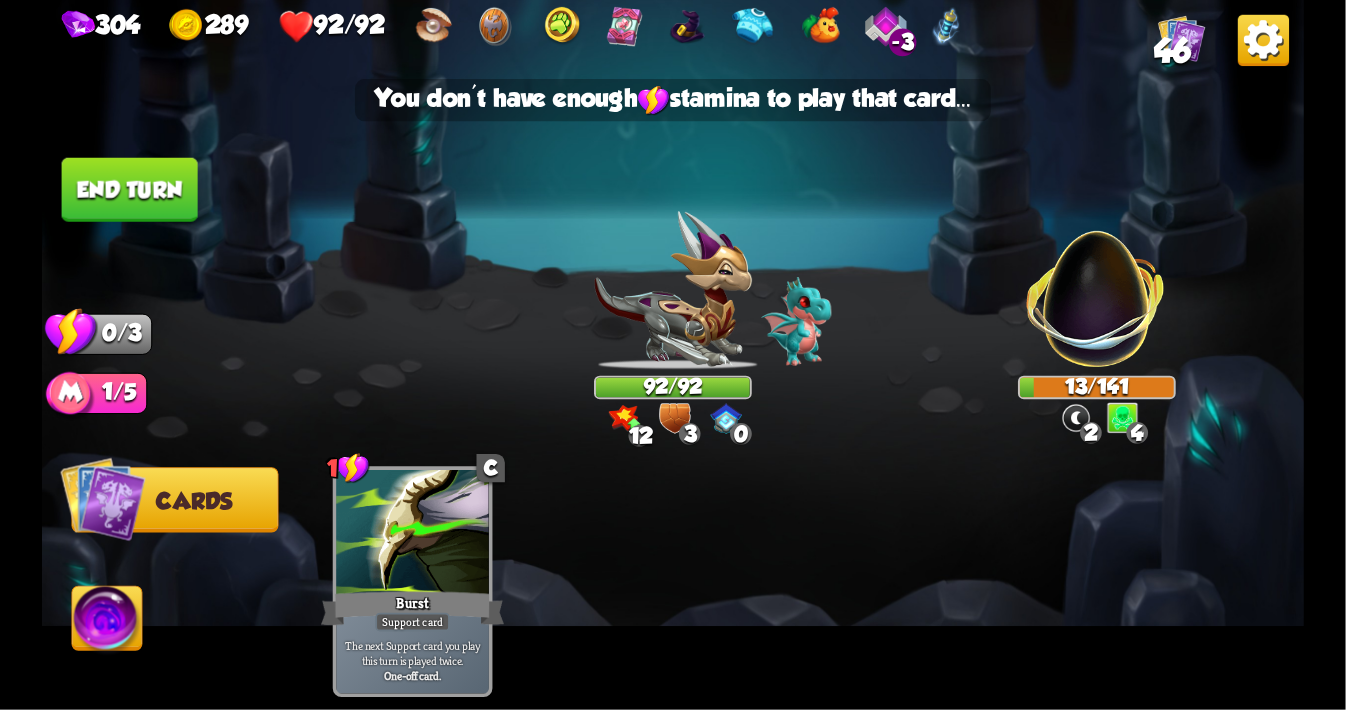click at bounding box center [412, 534] 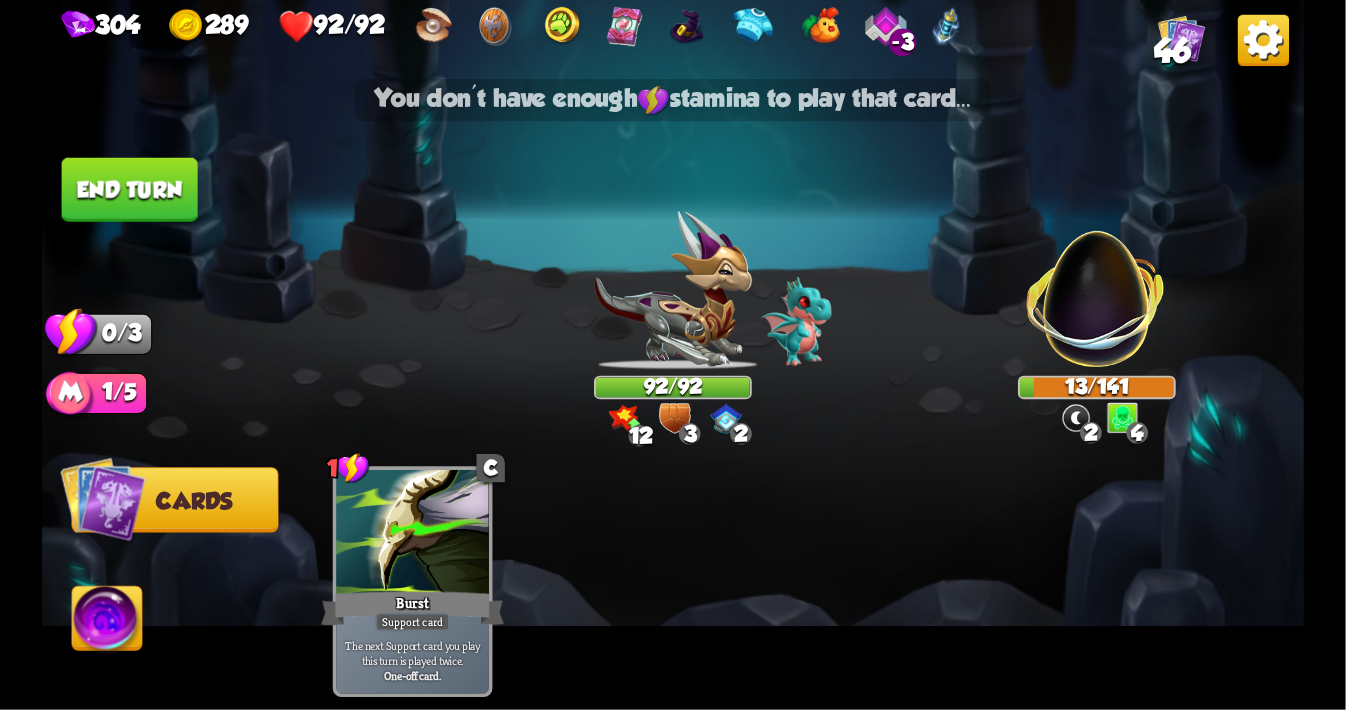 click at bounding box center [412, 534] 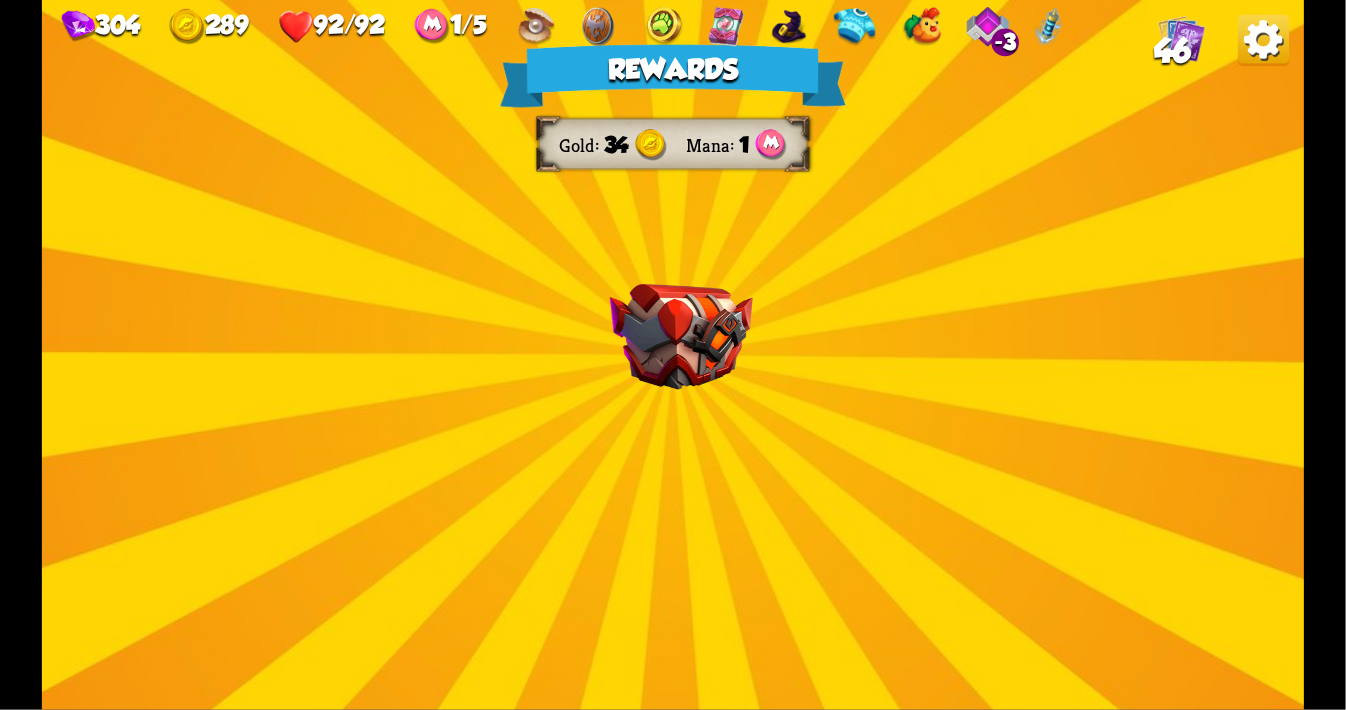 click on "Rewards           Gold   34     Mana   1
Select a card
1
C   Poisoned Claw     Attack card   Deal  7  damage. Apply  3  poison.
3
C   Maul     Attack card   Deal  20  damage.
1
C   Shell +     Support card   If you have no armor, gain  14  armor.               Proceed" at bounding box center (673, 355) 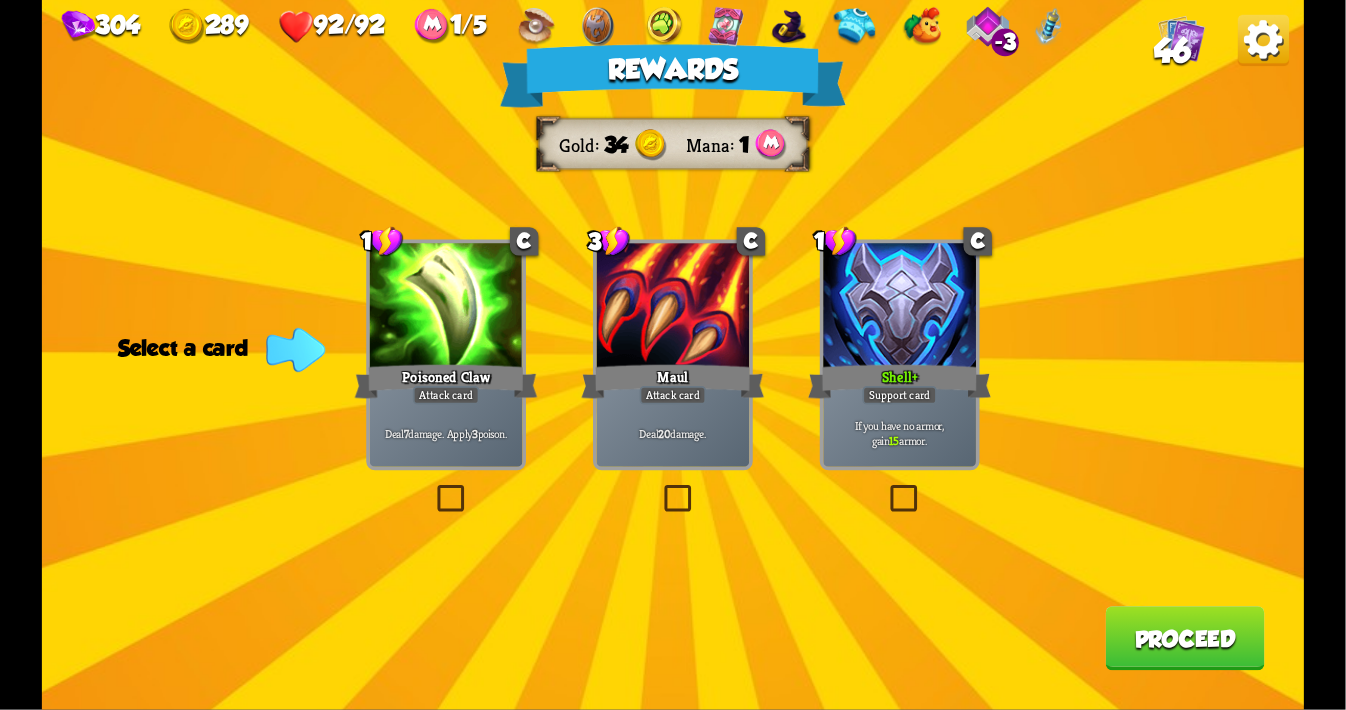click at bounding box center (433, 488) 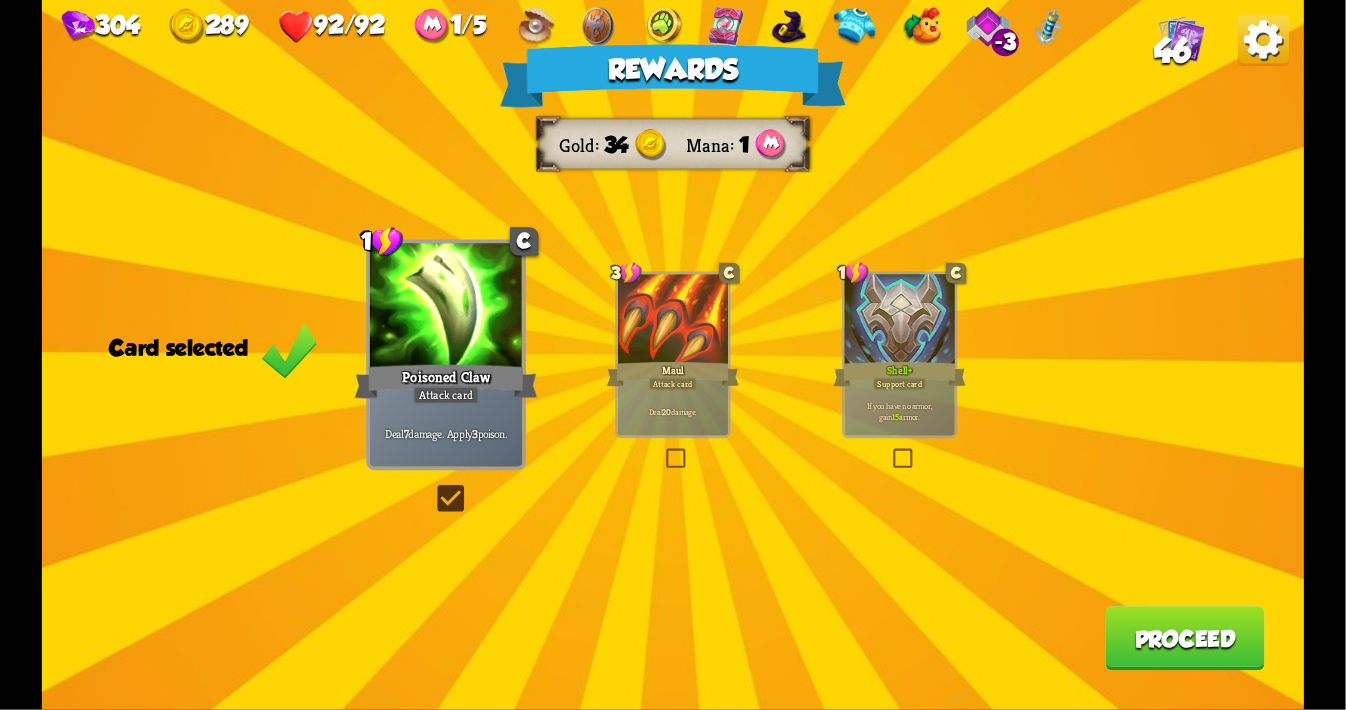 click on "Deal 7 damage. Apply 3 poison." at bounding box center [446, 433] 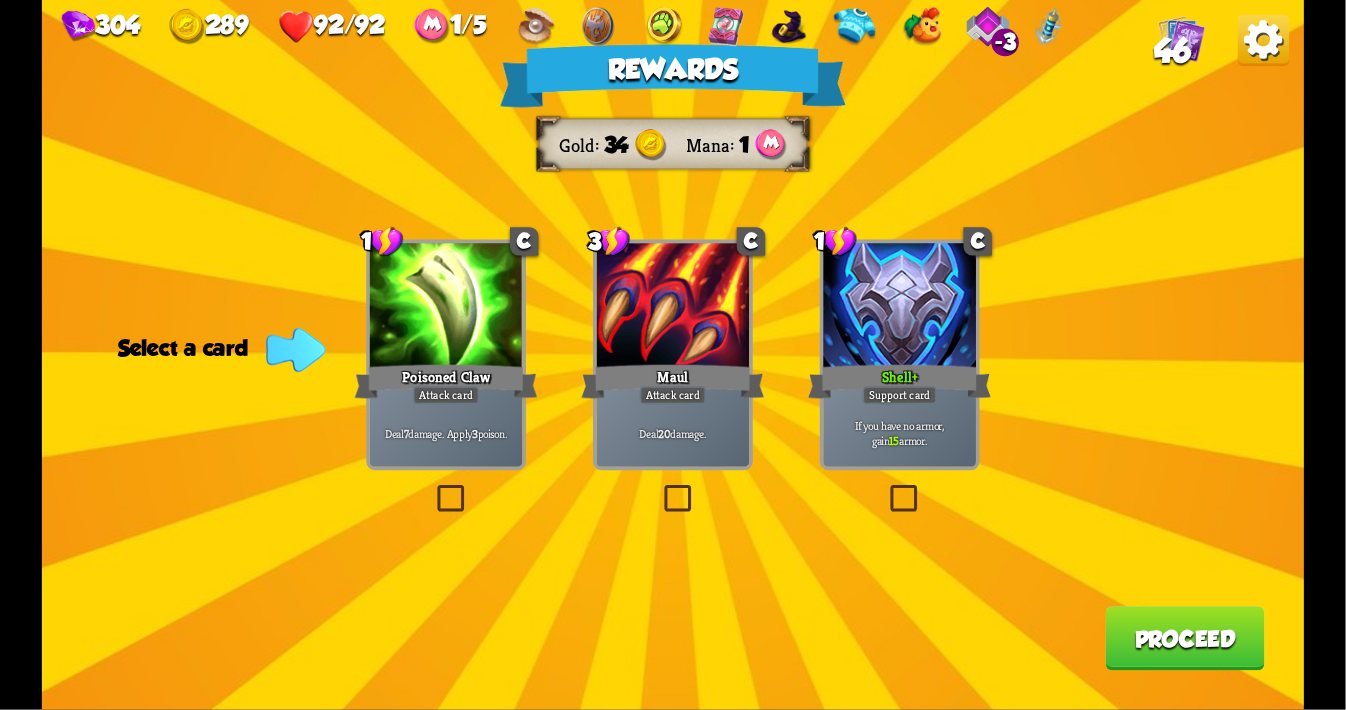 click on "Deal 7 damage. Apply 3 poison." at bounding box center [446, 433] 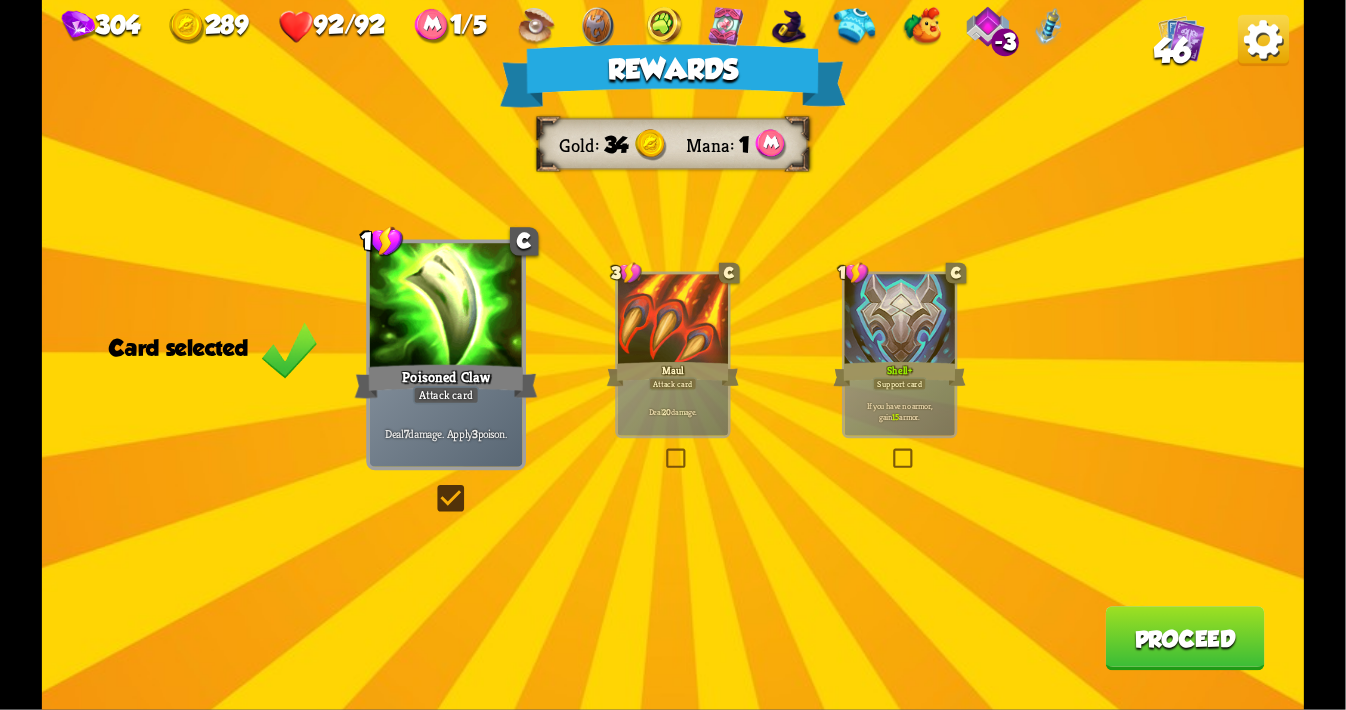 click on "Proceed" at bounding box center (1184, 638) 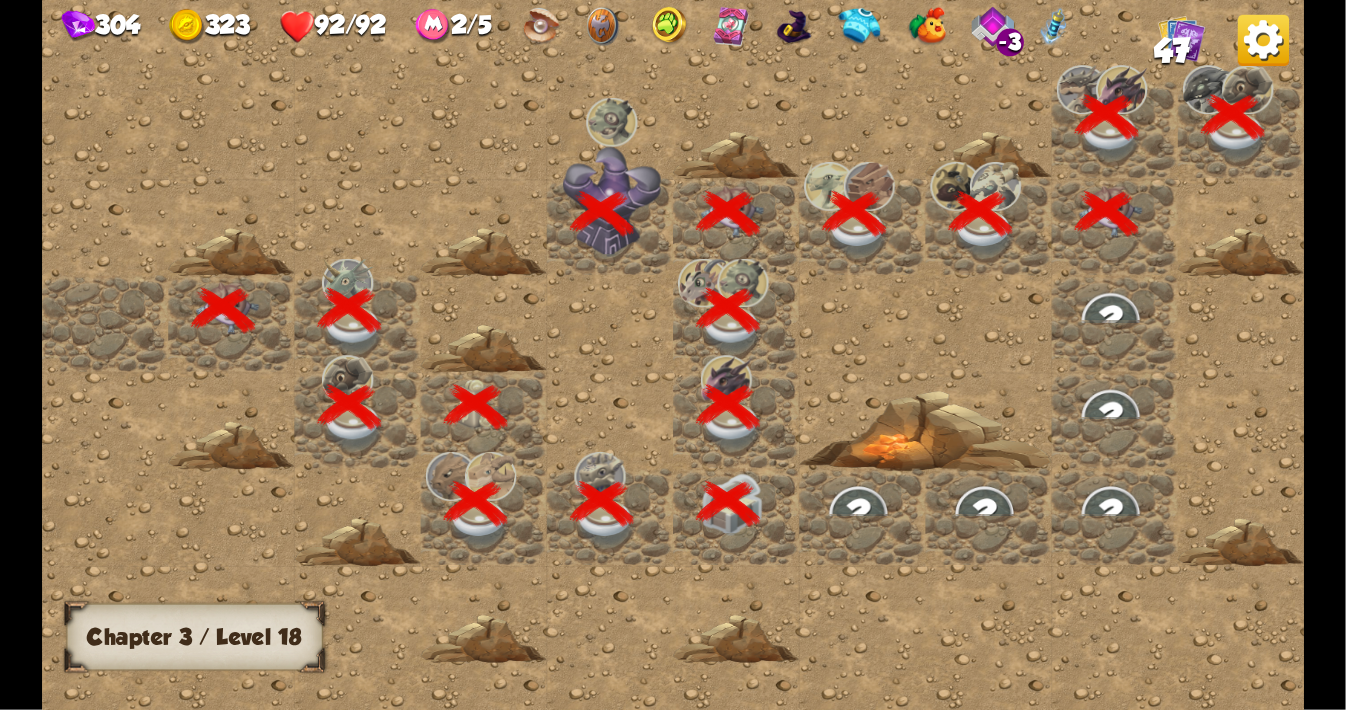 scroll, scrollTop: 0, scrollLeft: 384, axis: horizontal 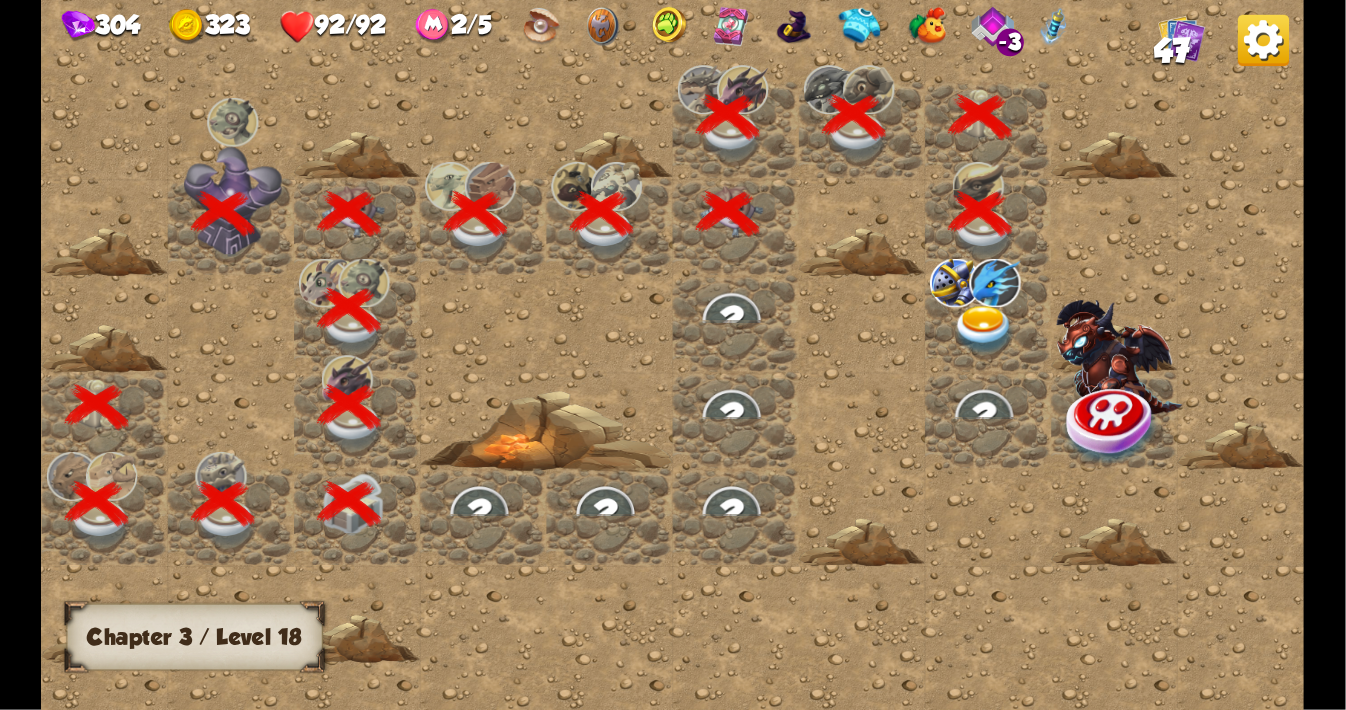 click at bounding box center [984, 330] 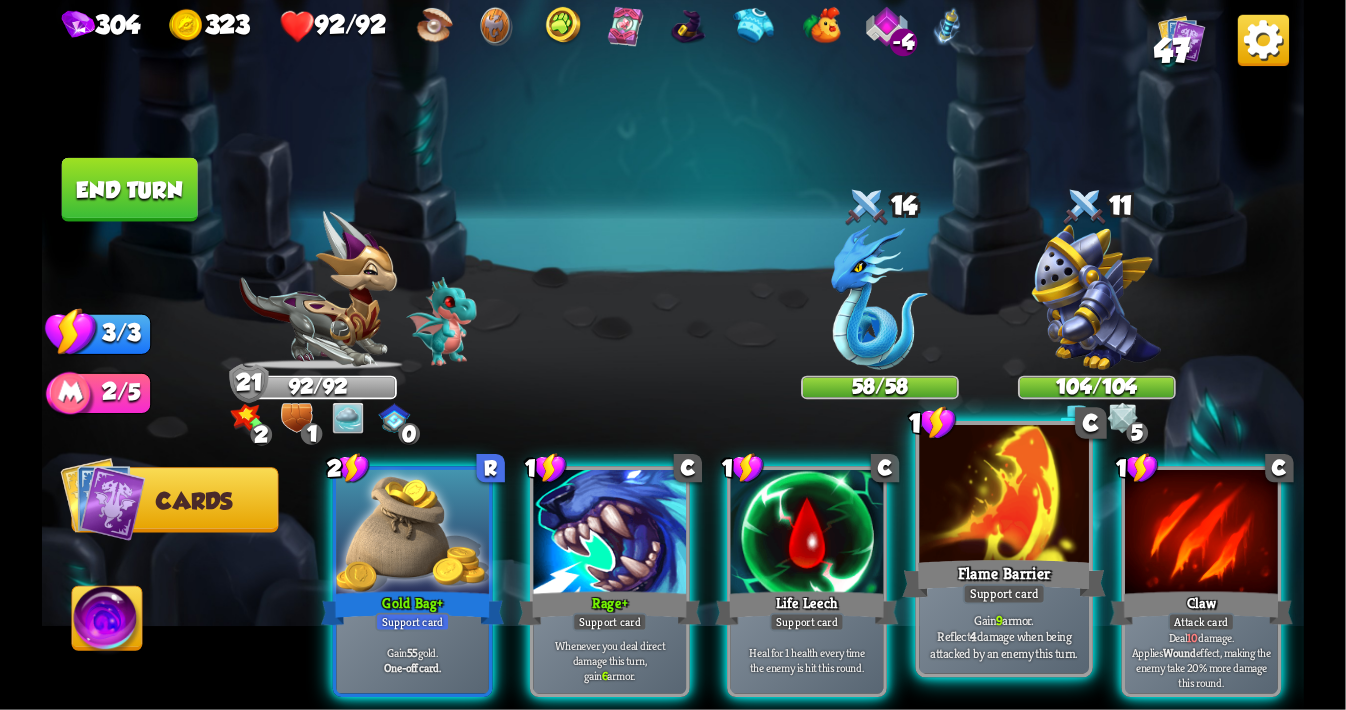 scroll, scrollTop: 0, scrollLeft: 189, axis: horizontal 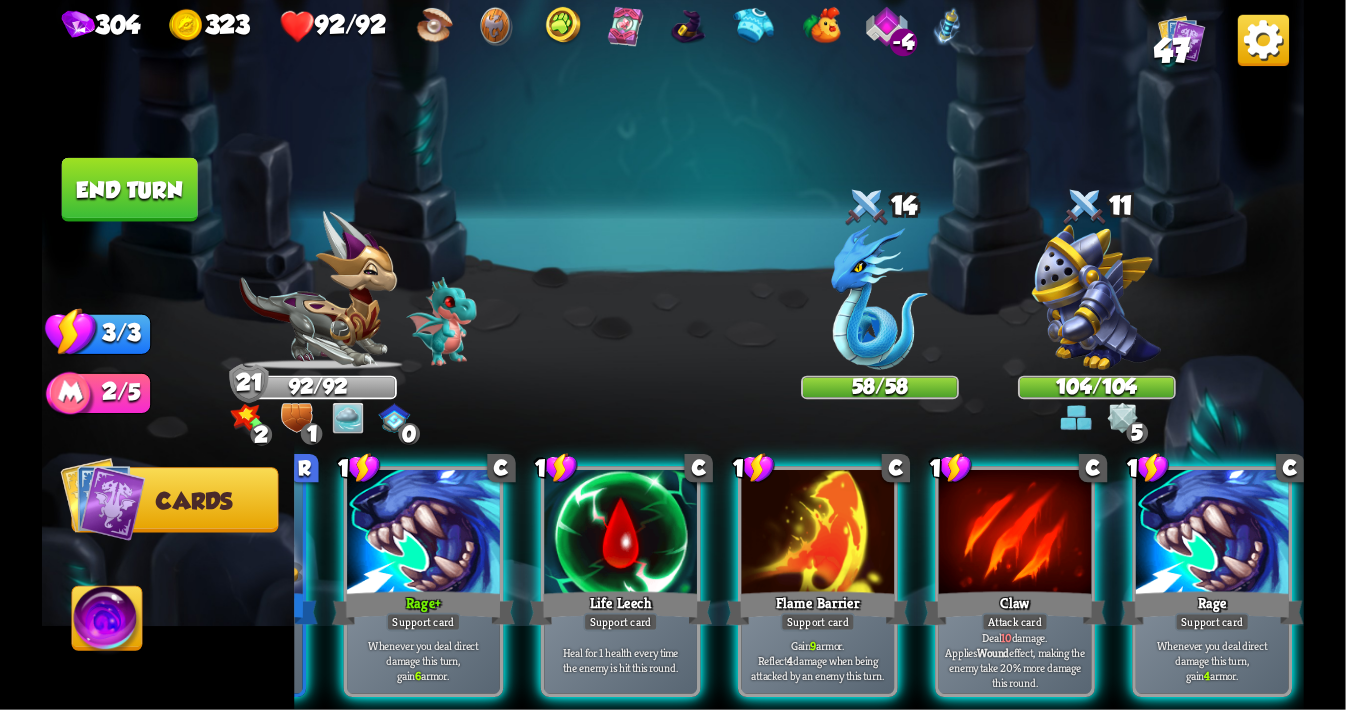 click on "-4" at bounding box center [904, 43] 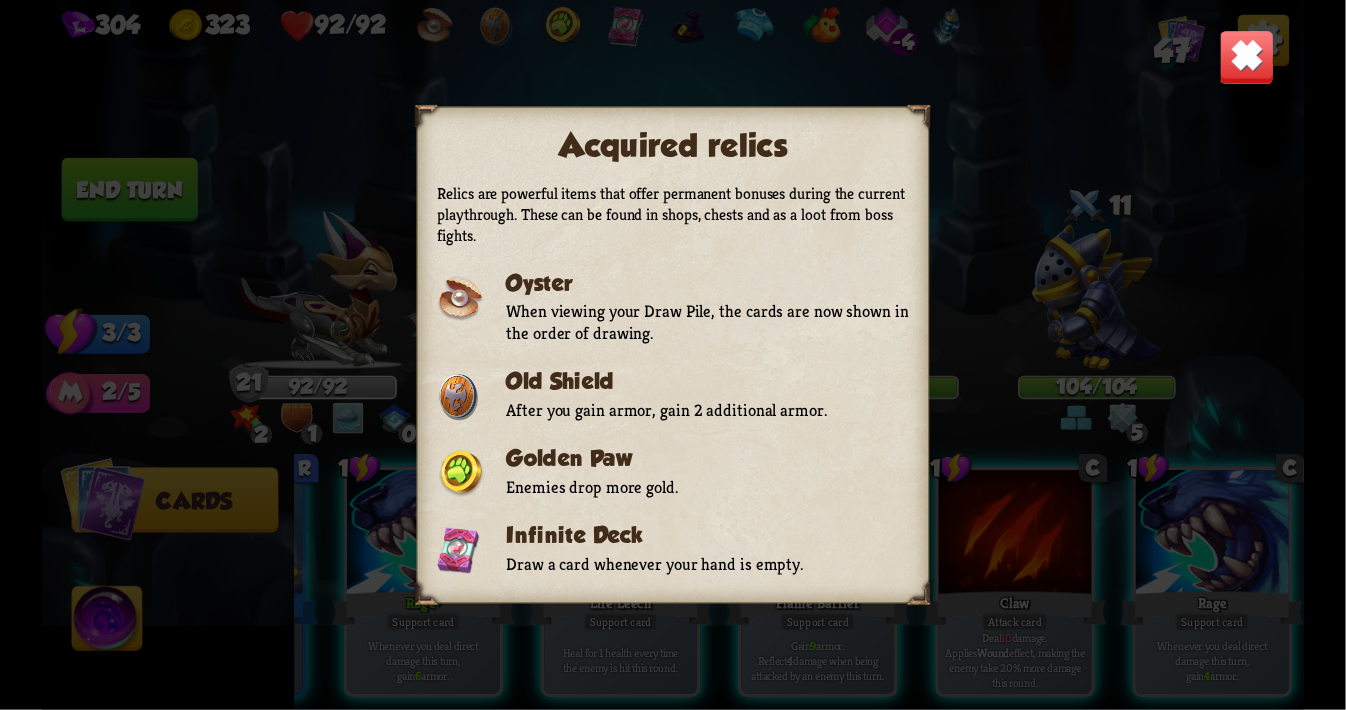 scroll, scrollTop: 391, scrollLeft: 0, axis: vertical 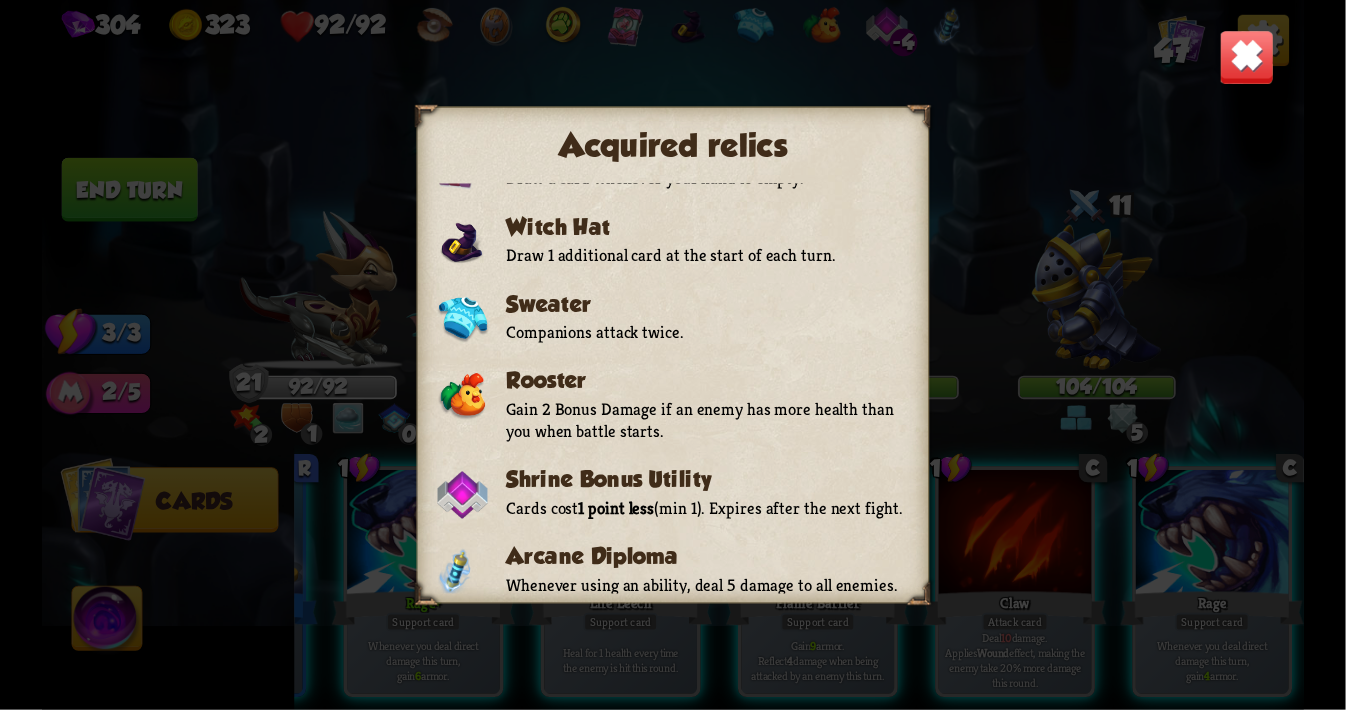 click at bounding box center (1246, 57) 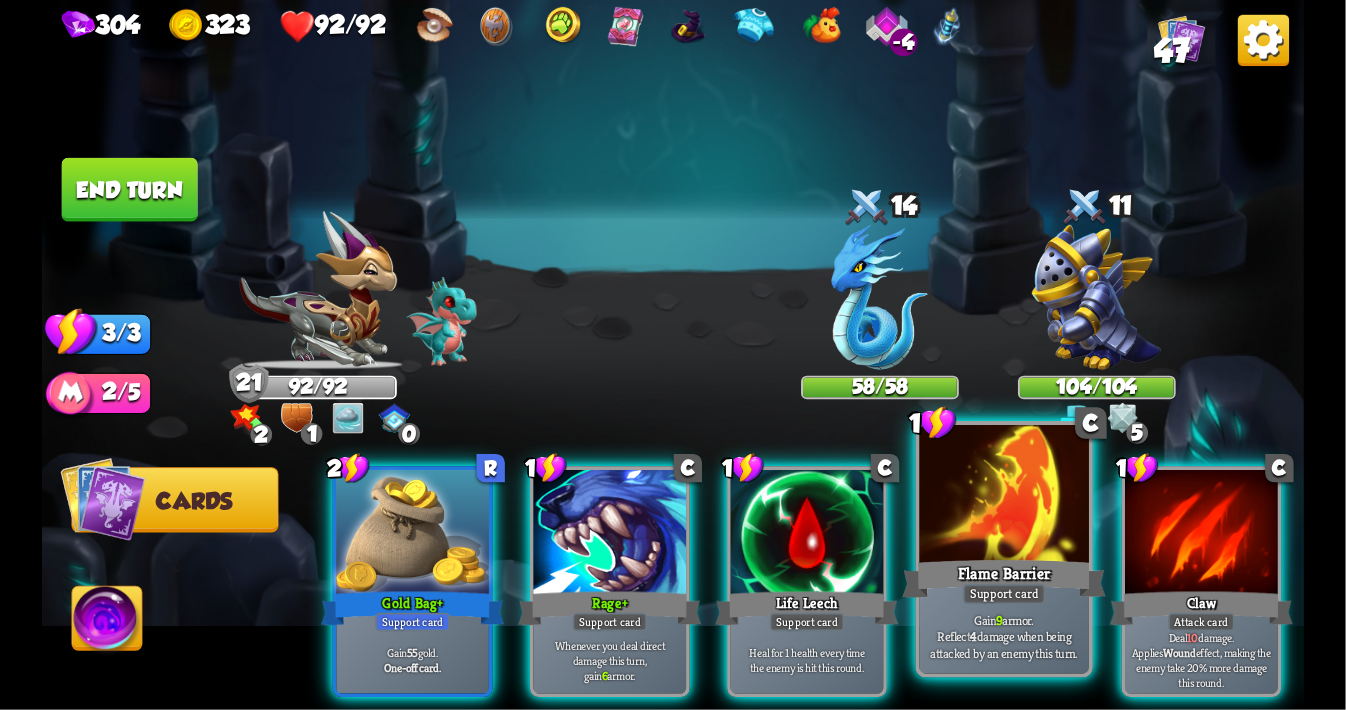 scroll, scrollTop: 0, scrollLeft: 189, axis: horizontal 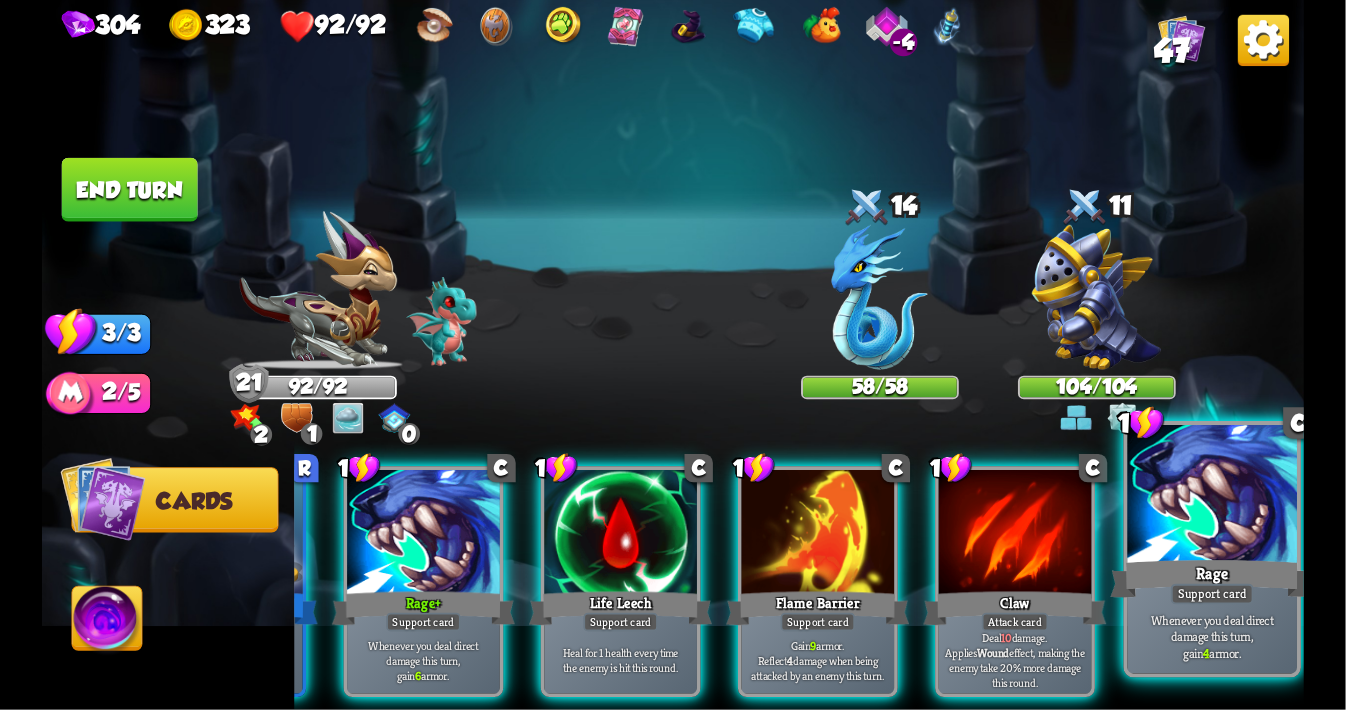 click at bounding box center [1213, 496] 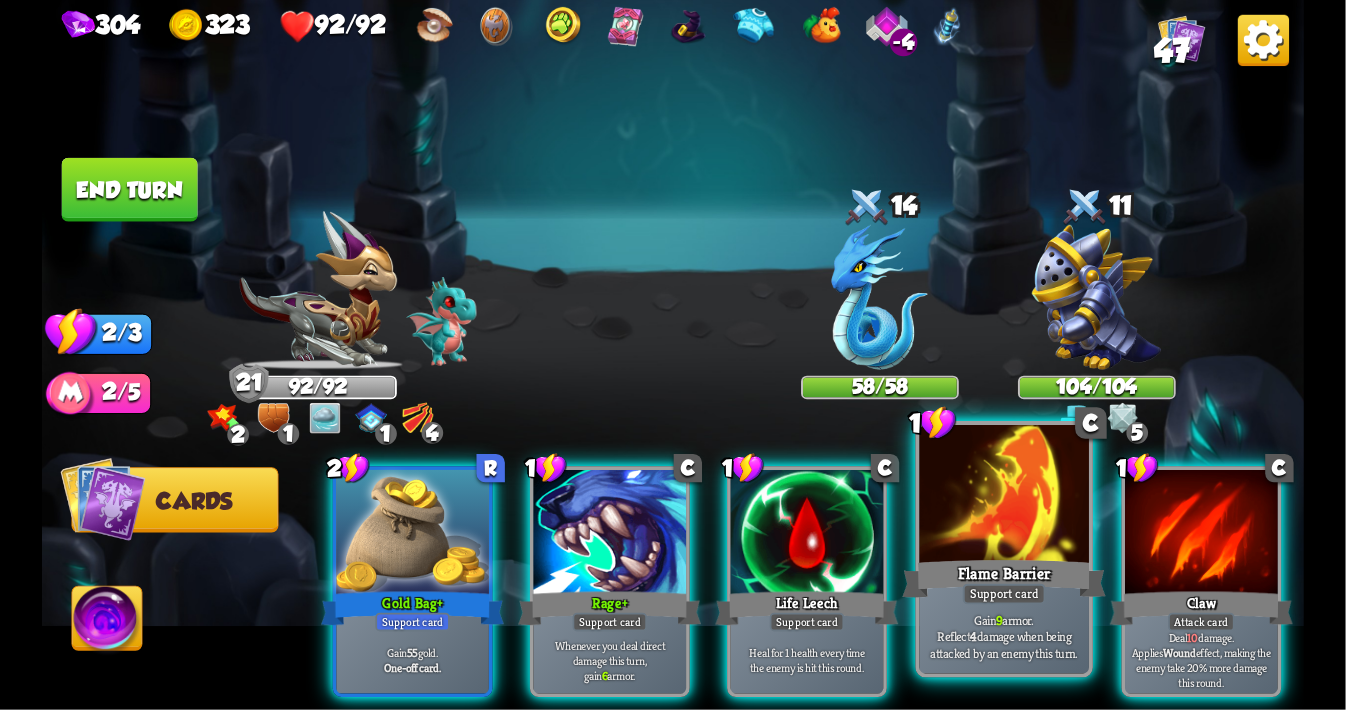 click at bounding box center [1005, 496] 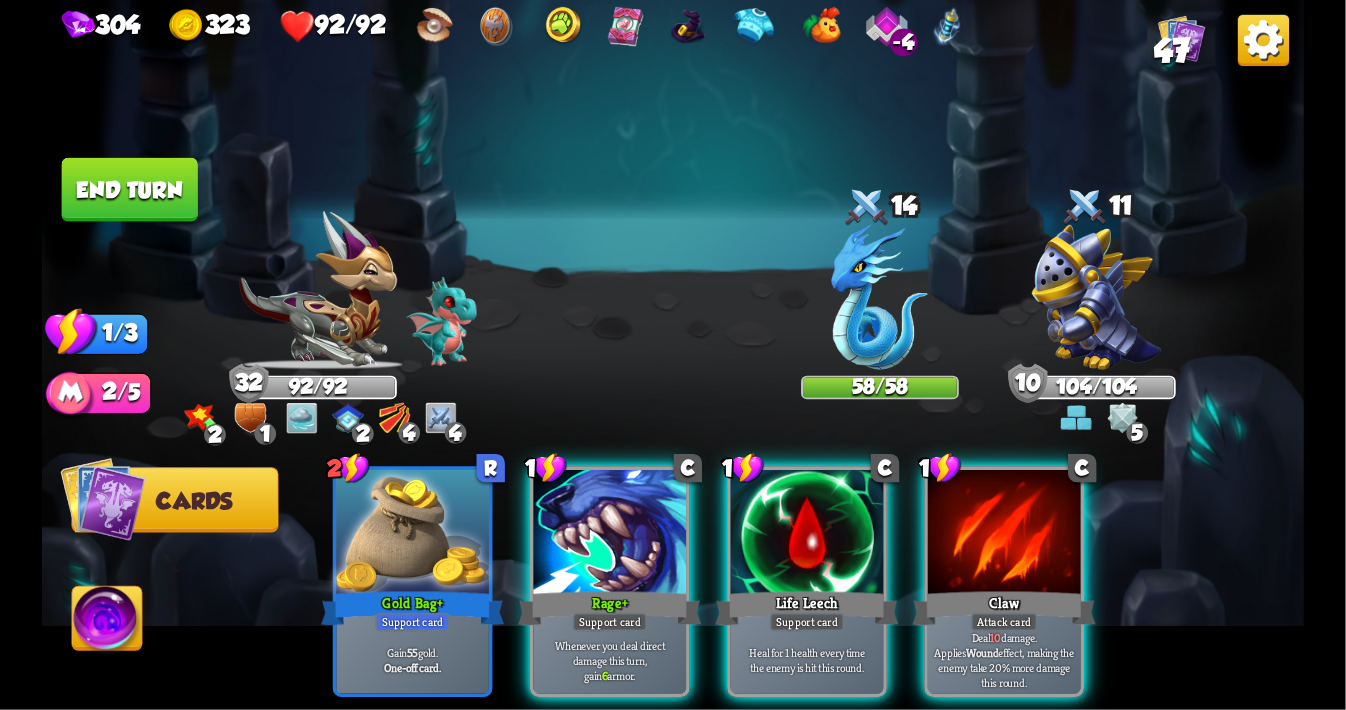 click at bounding box center [1004, 534] 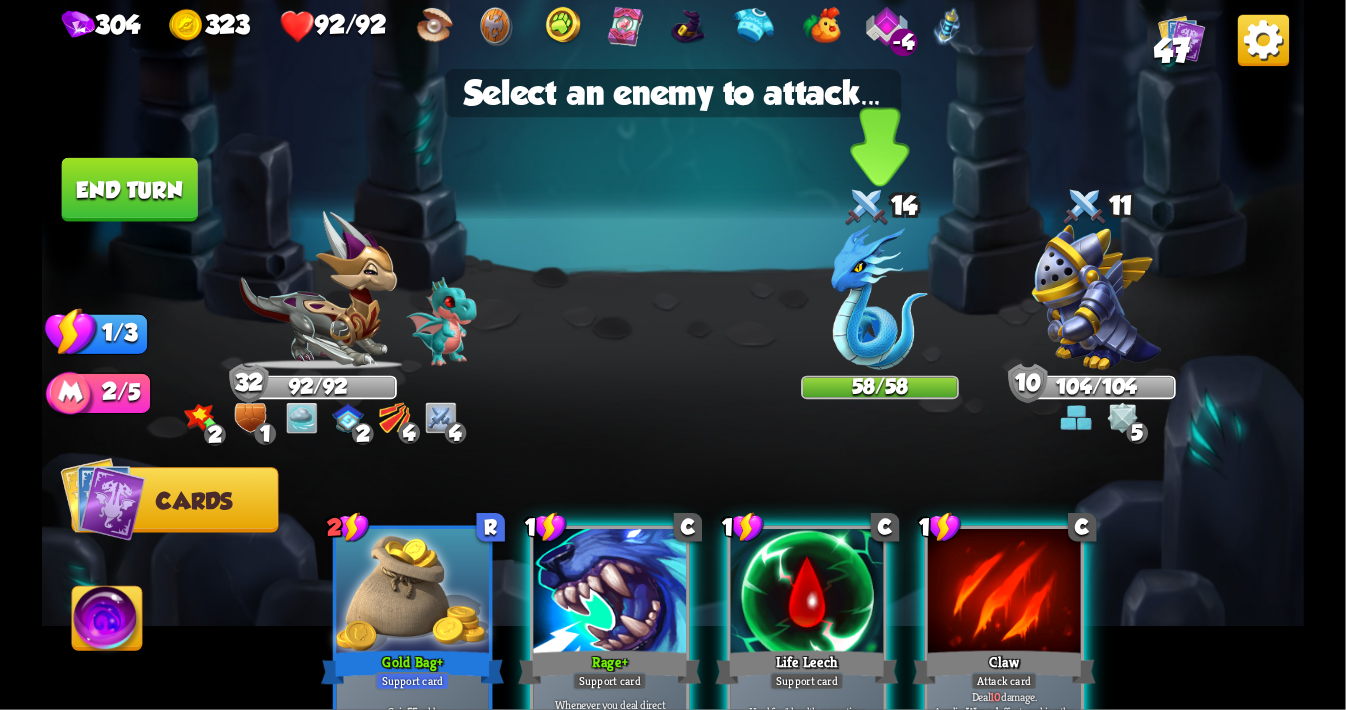 click at bounding box center [880, 297] 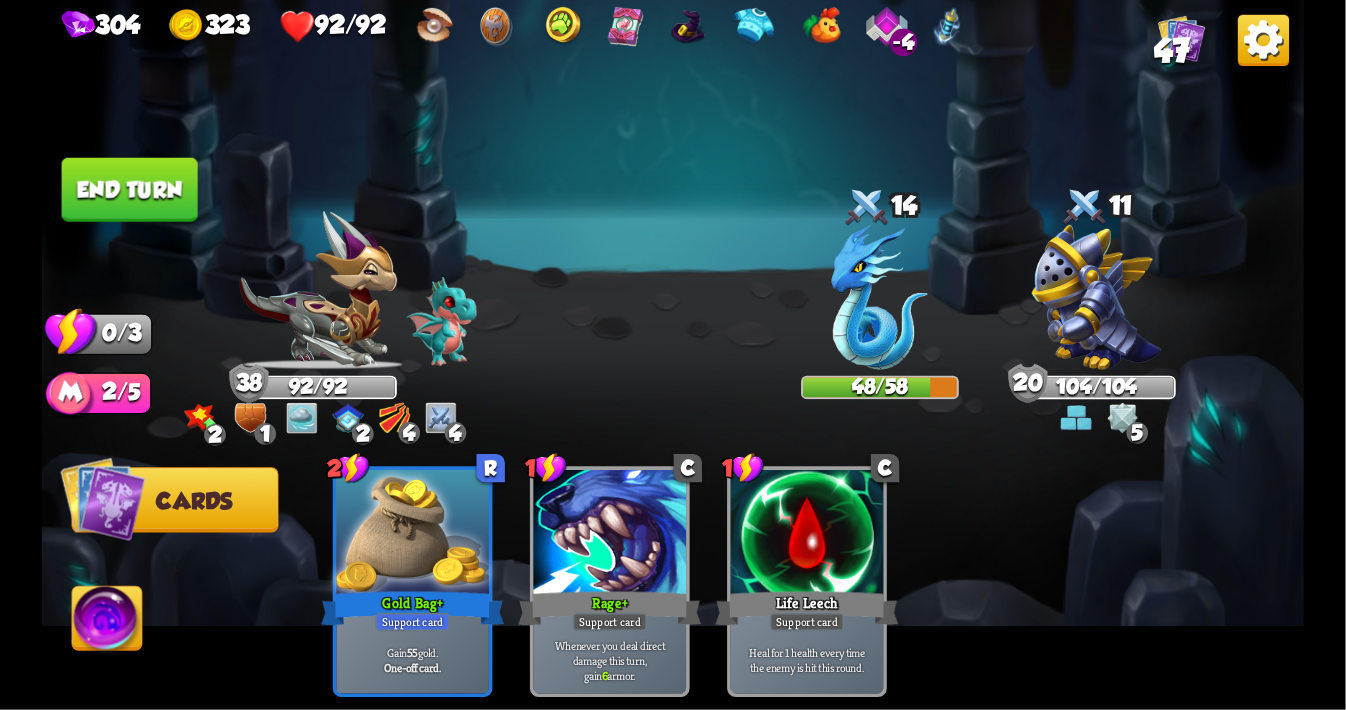 click on "End turn" at bounding box center (130, 190) 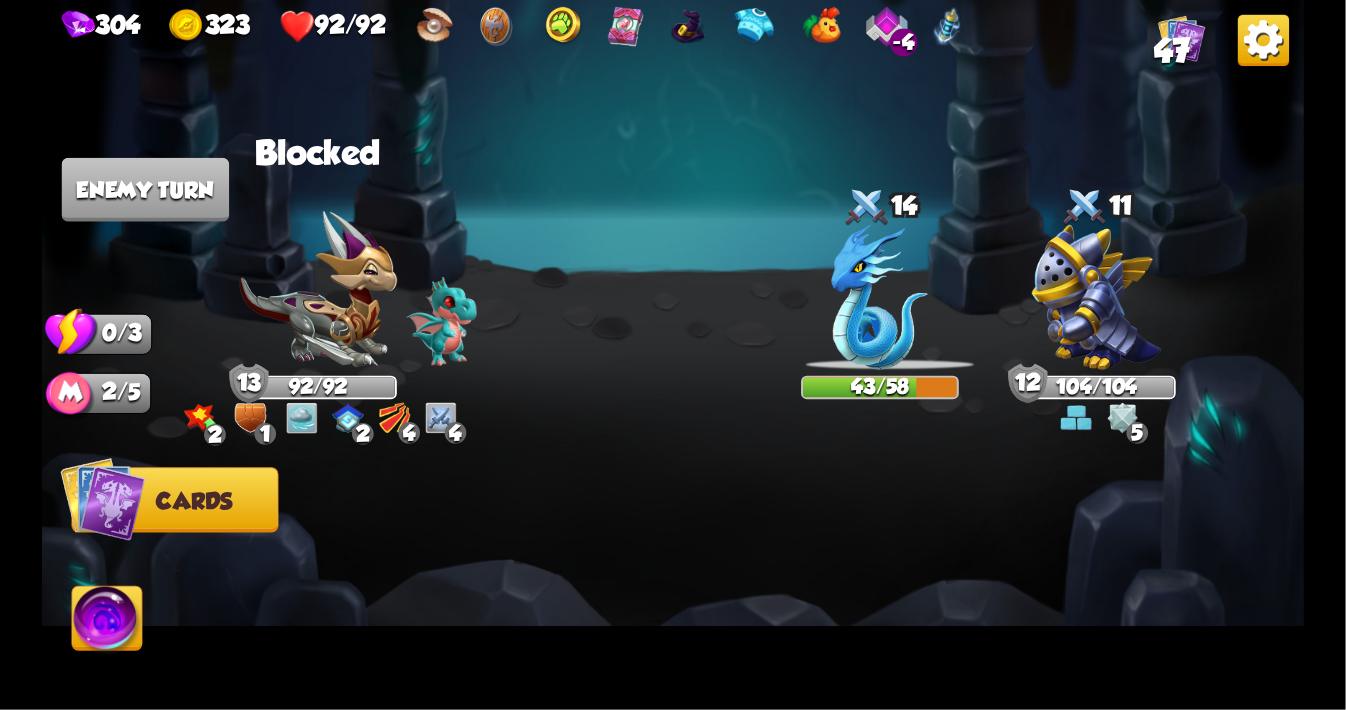 click at bounding box center [107, 622] 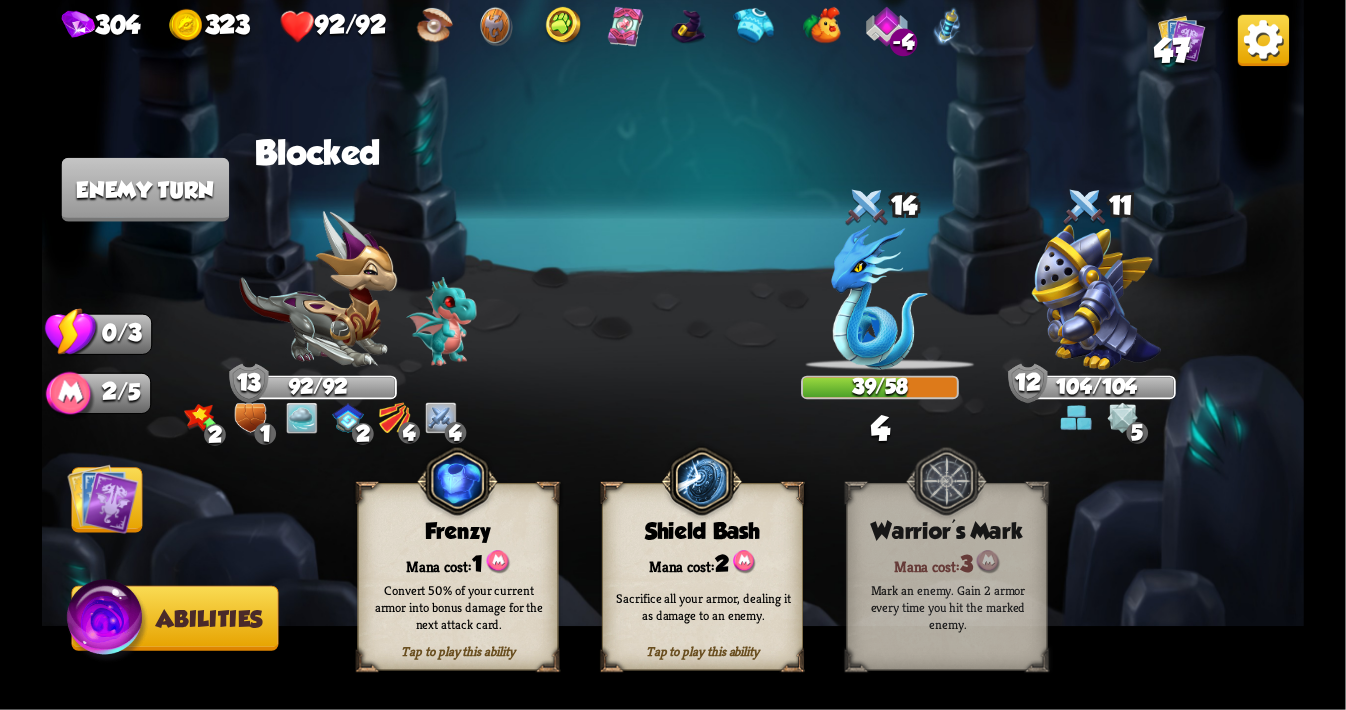 click on "Convert 50% of your current armor into bonus damage for the next attack card." at bounding box center [458, 607] 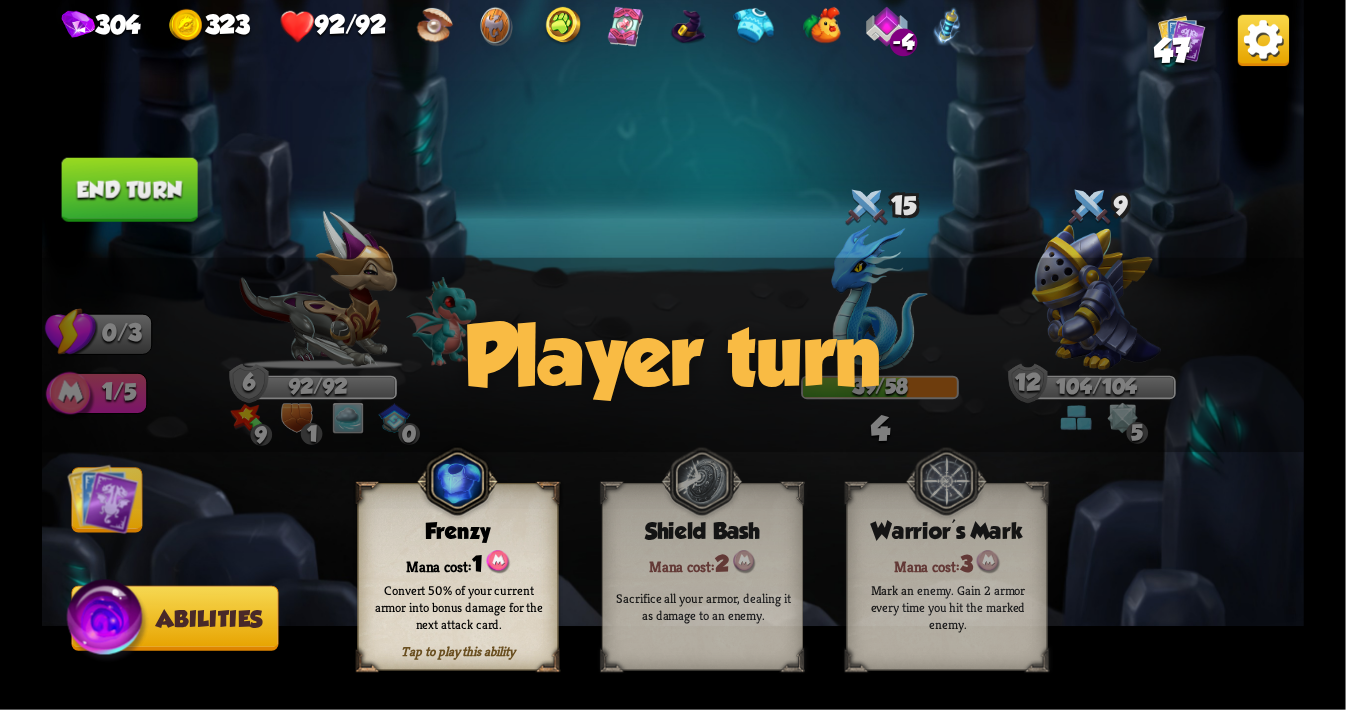click at bounding box center (103, 498) 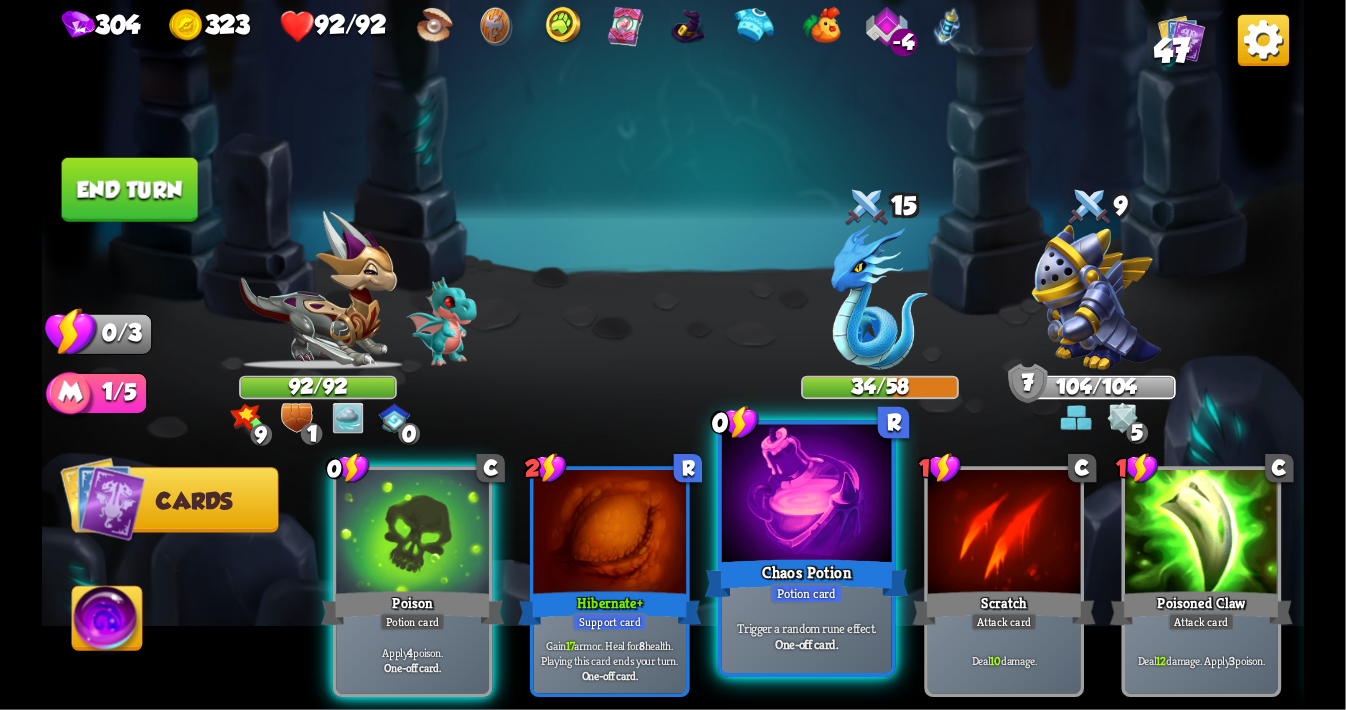 scroll, scrollTop: 0, scrollLeft: 189, axis: horizontal 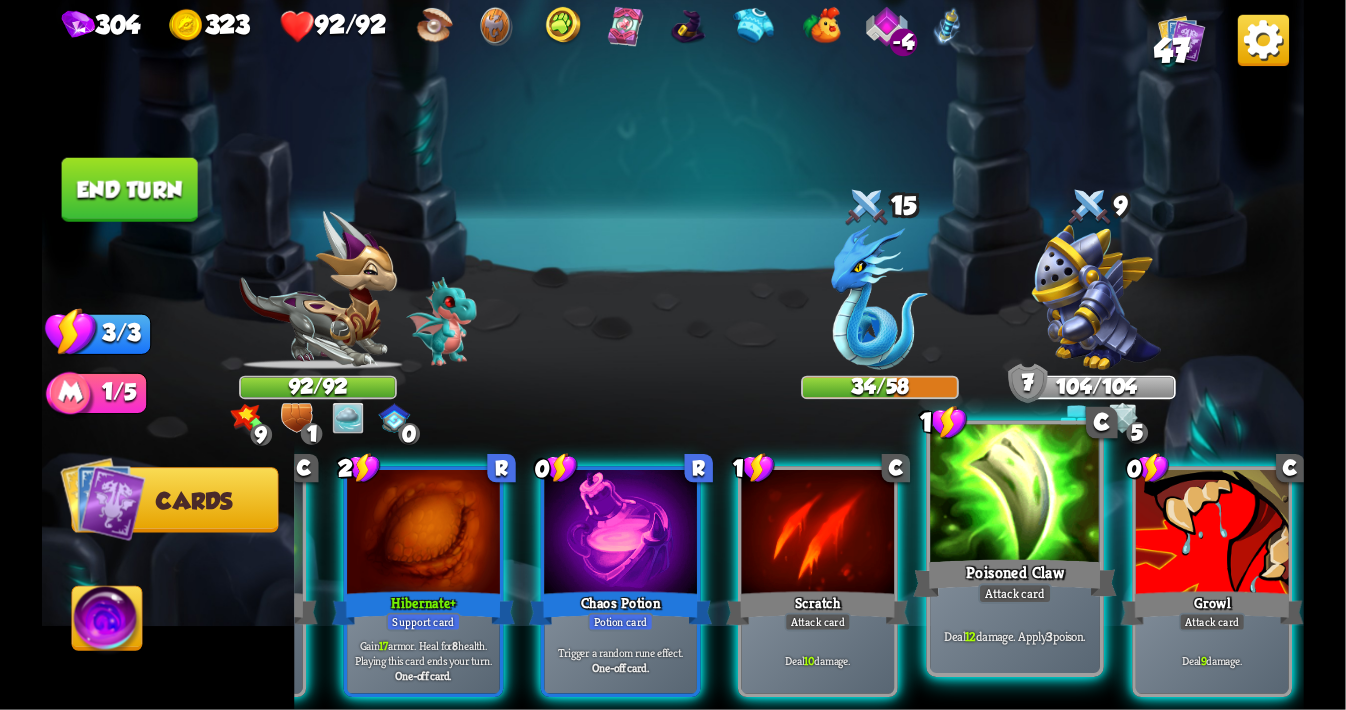 click at bounding box center (1015, 496) 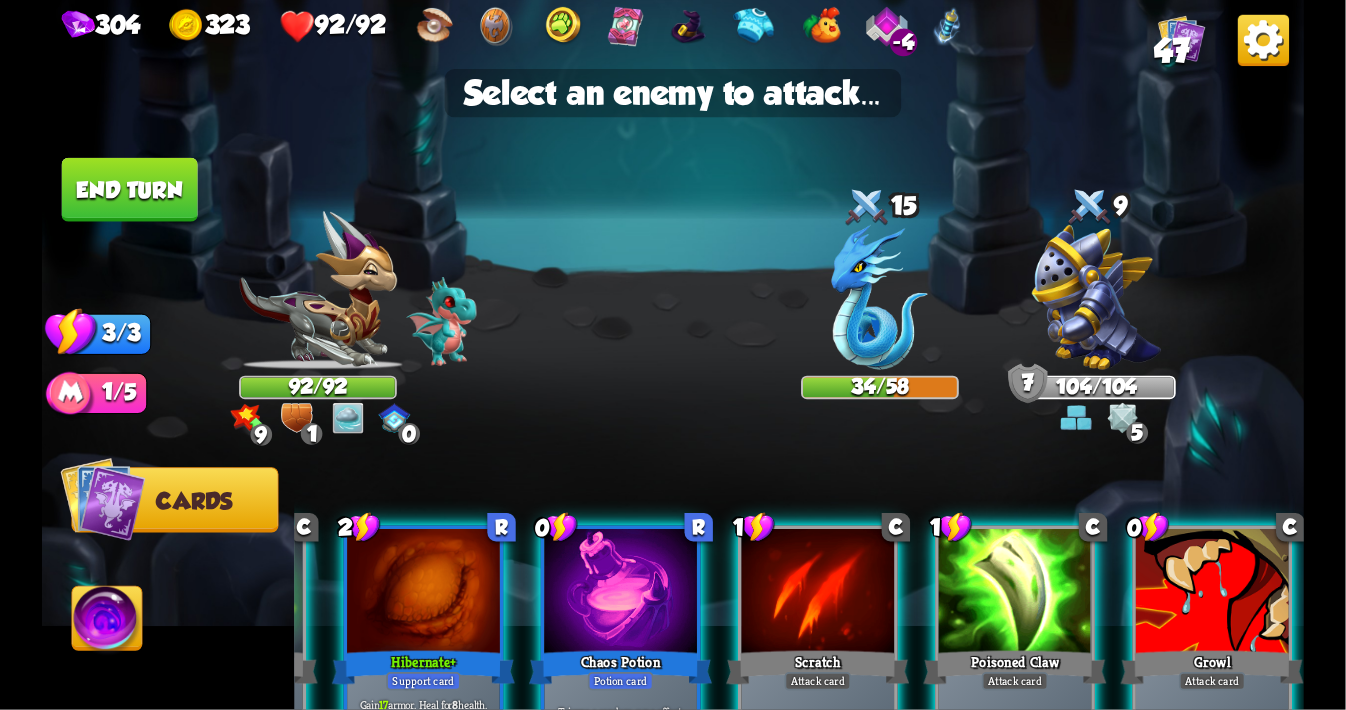 click on "0
C   Poison     Potion card   Apply  4  poison.   One-off card.
2
R   Hibernate +     Support card   Gain  17  armor. Heal for  8  health. Playing this card ends your turn.   One-off card.
0
R   Chaos Potion     Potion card   Trigger a random rune effect.   One-off card.
1
C   Scratch     Attack card   Deal  10  damage.
1
C   Poisoned Claw     Attack card   Deal  12  damage. Apply  3  poison.
0
C   Growl     Attack card   Deal  9  damage." at bounding box center (799, 612) 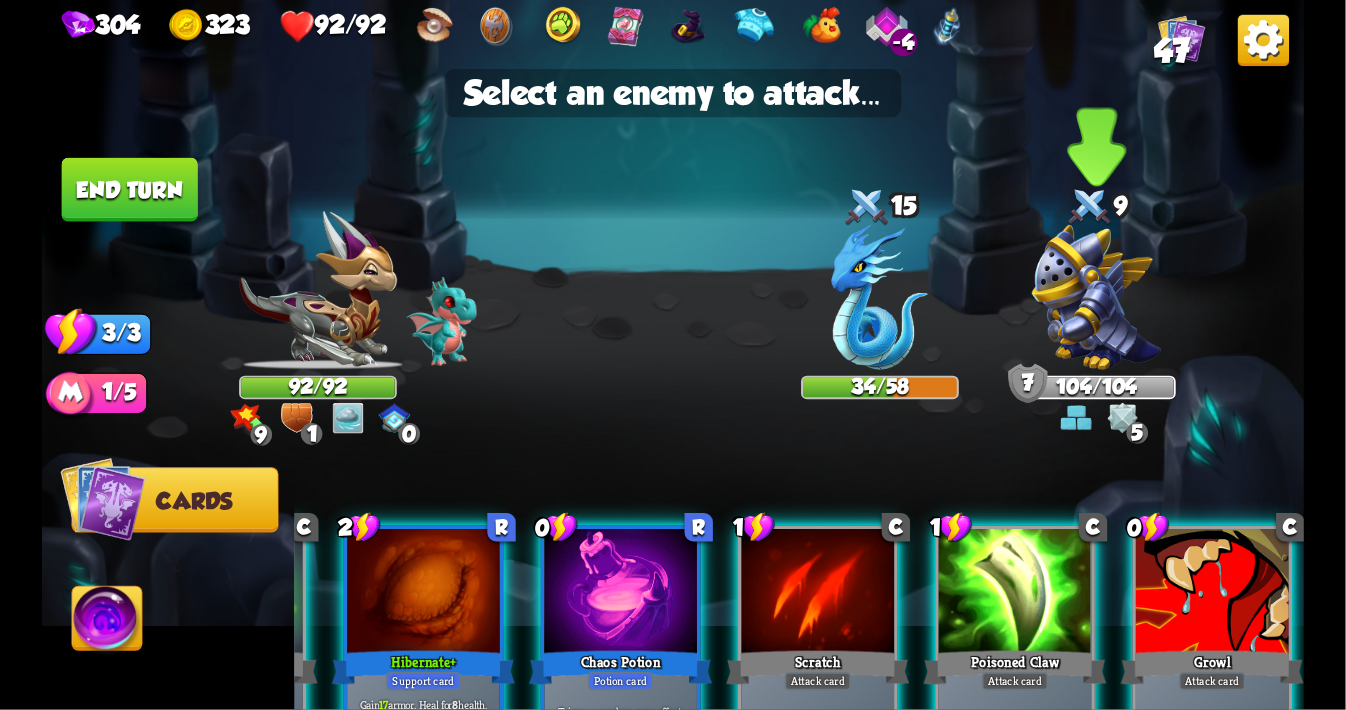 click at bounding box center (1097, 297) 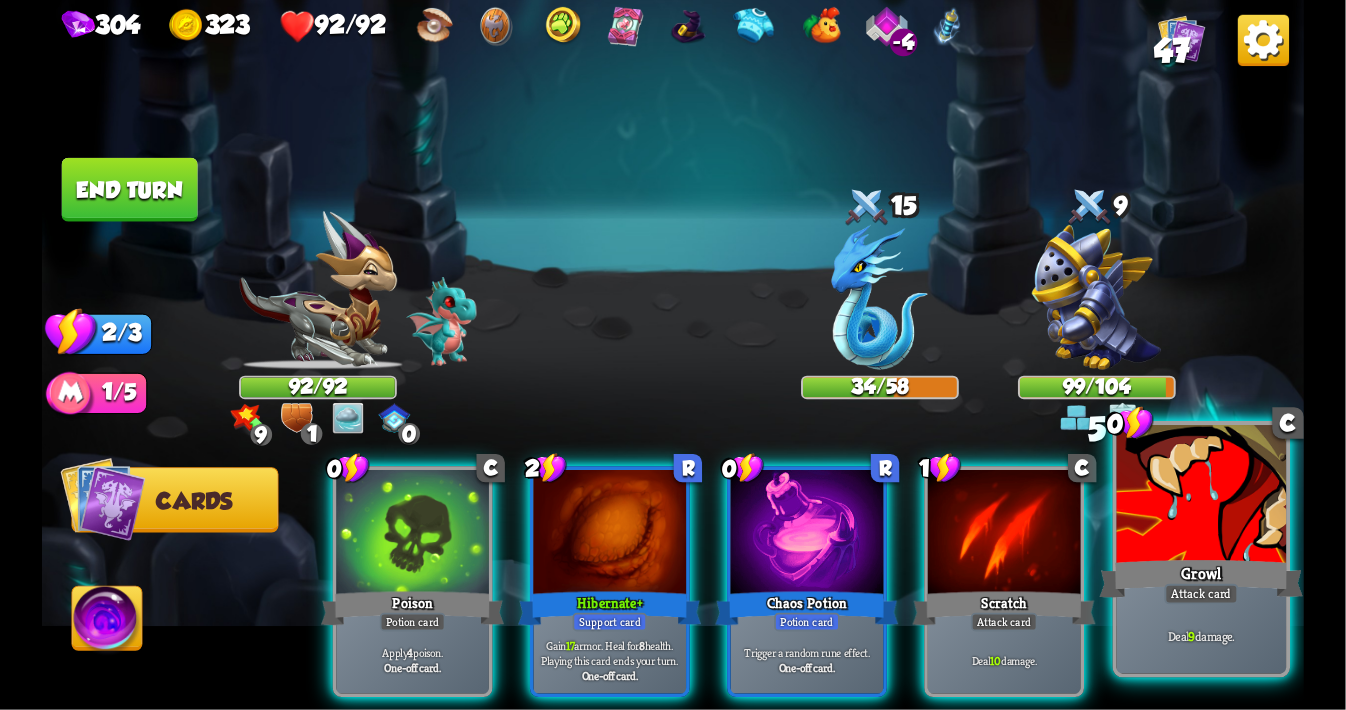click on "Growl" at bounding box center (1202, 578) 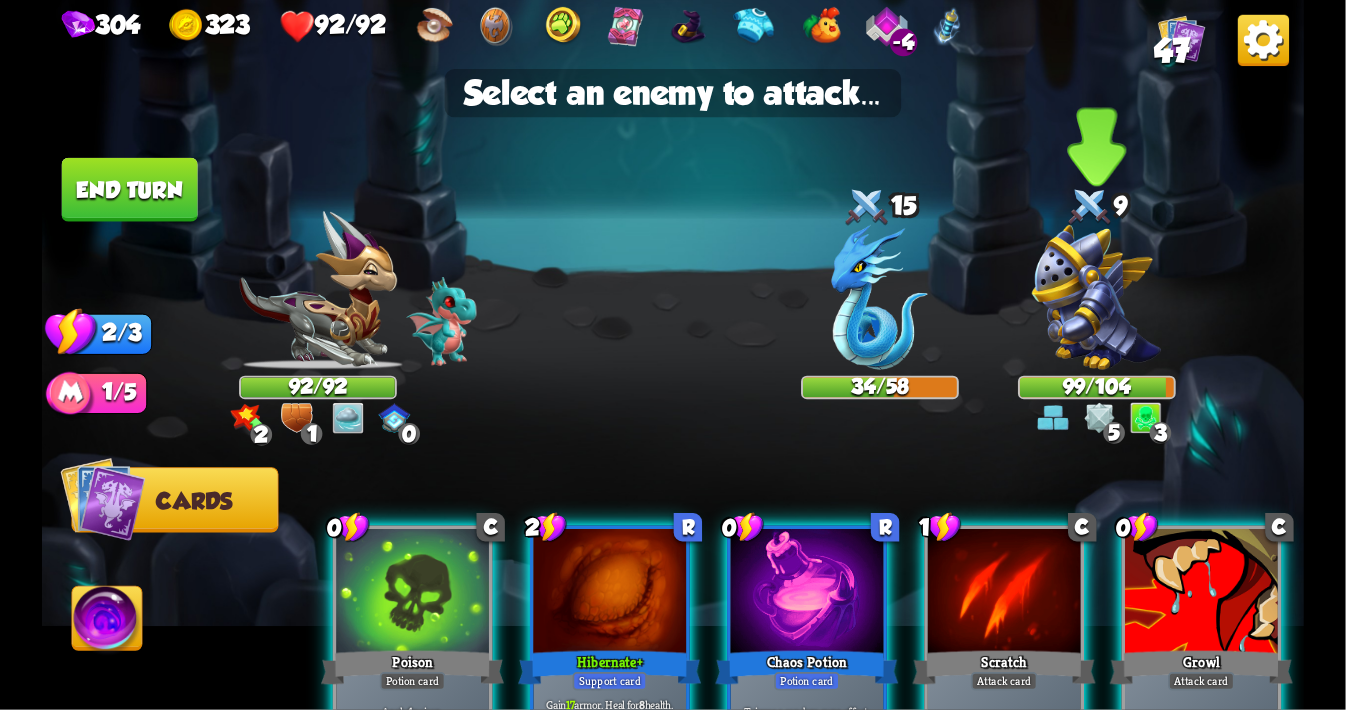 click at bounding box center (1097, 297) 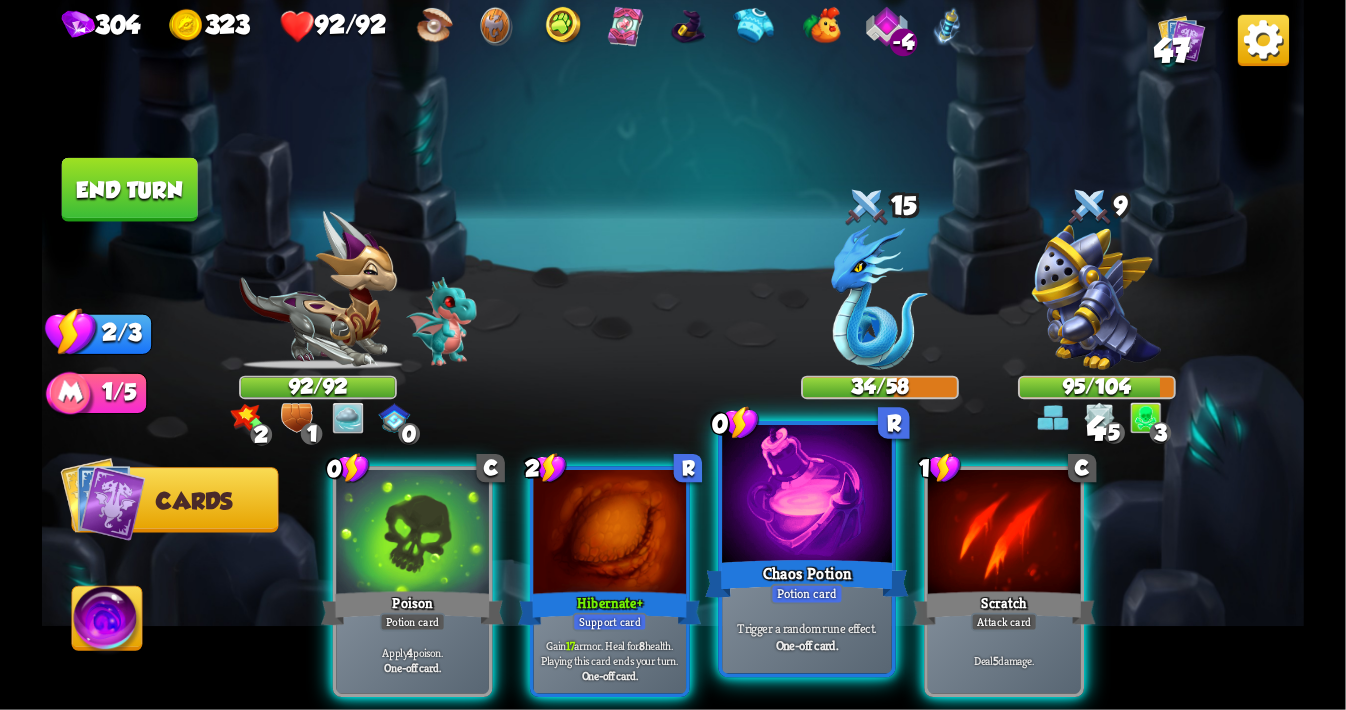 click at bounding box center (807, 496) 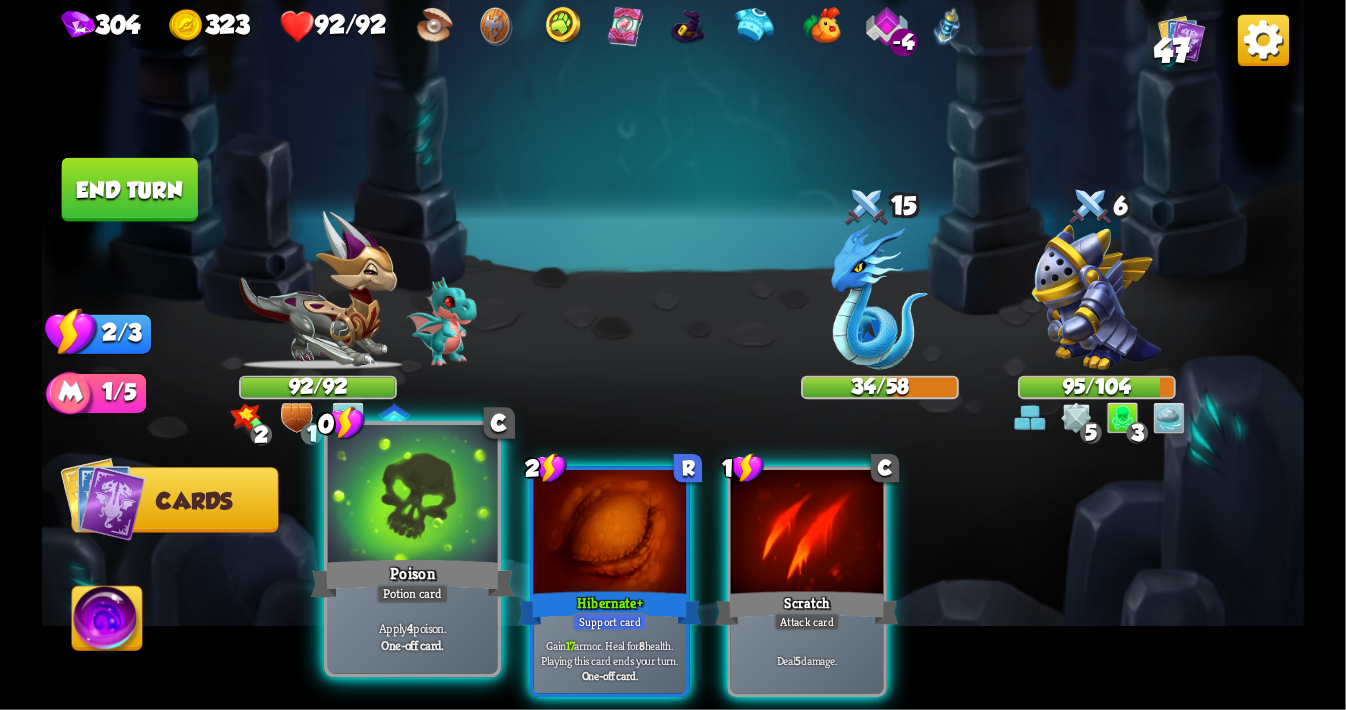 click at bounding box center [413, 496] 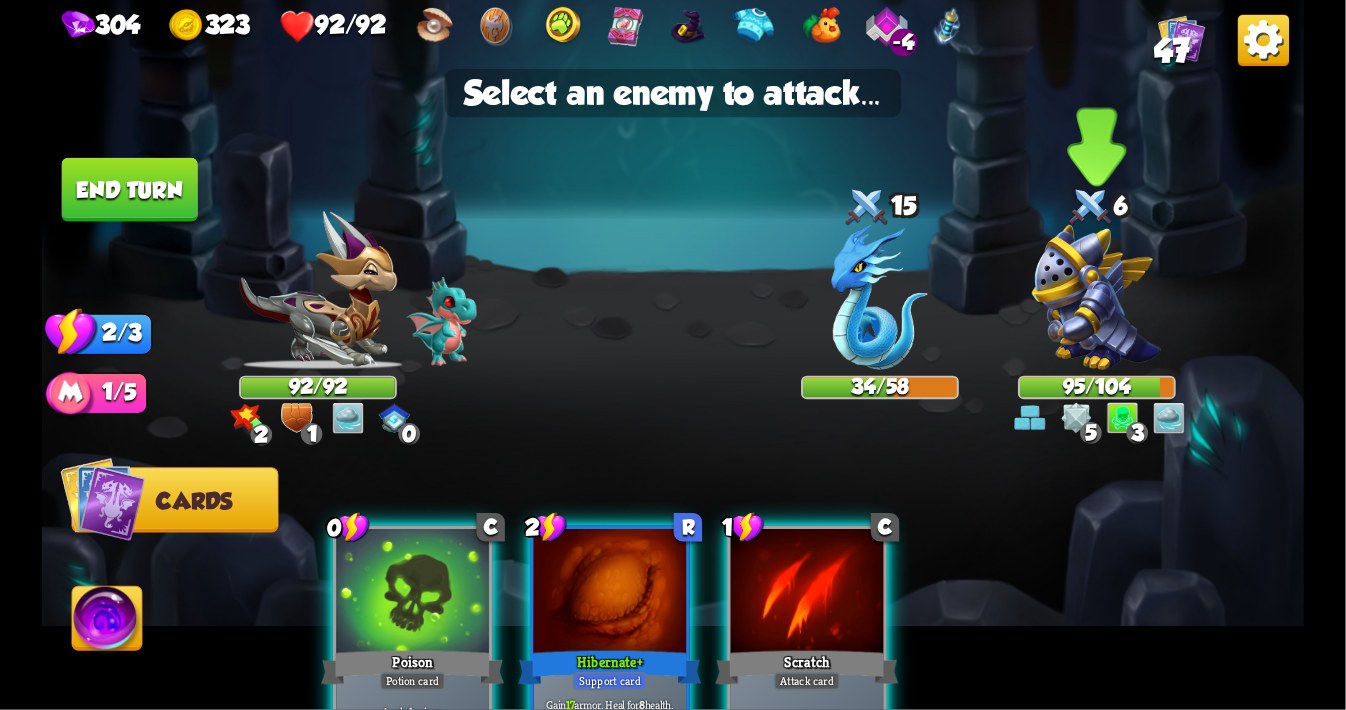 click at bounding box center (1097, 297) 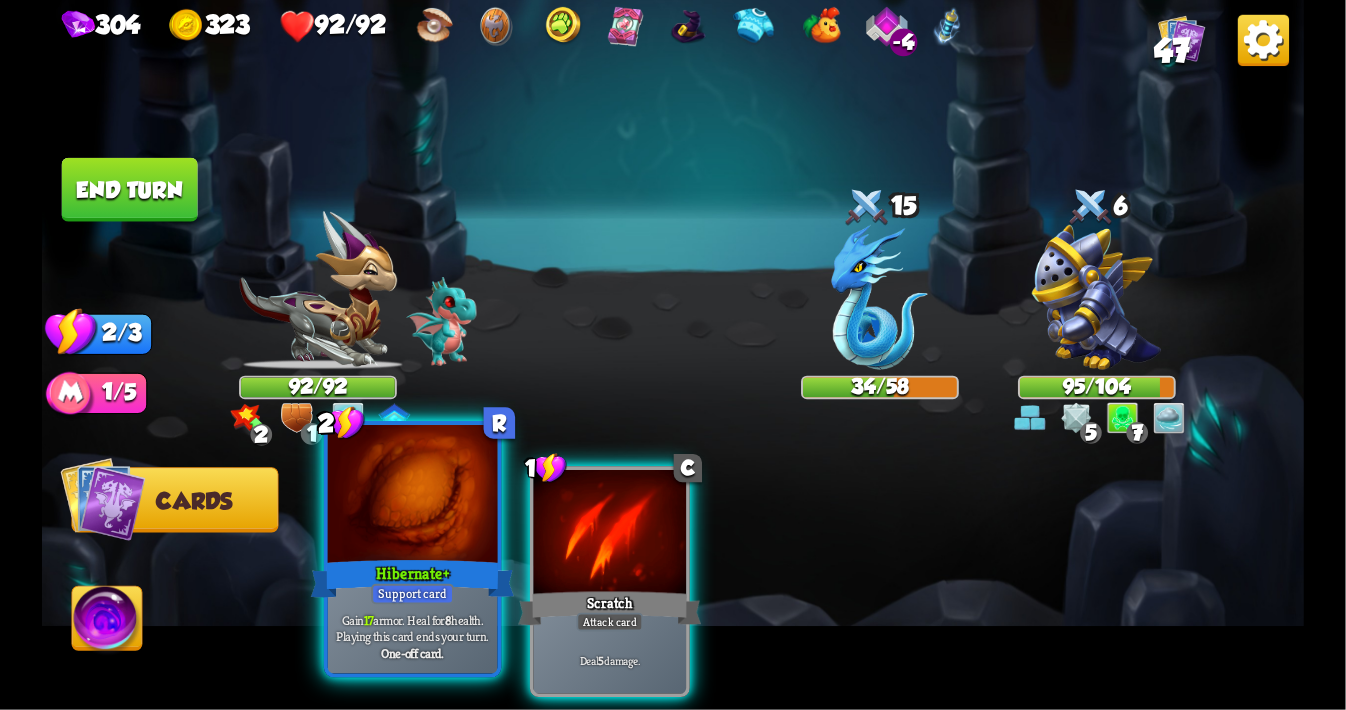 click at bounding box center [413, 496] 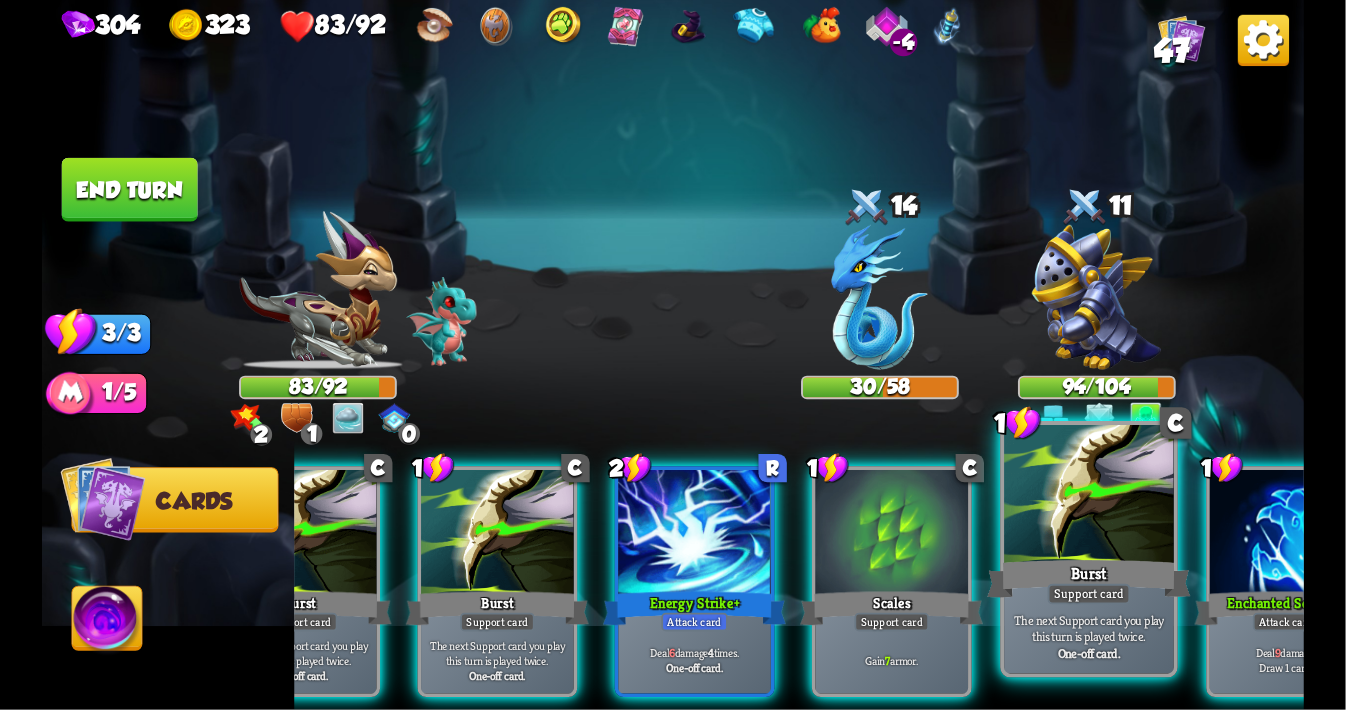 scroll, scrollTop: 0, scrollLeft: 0, axis: both 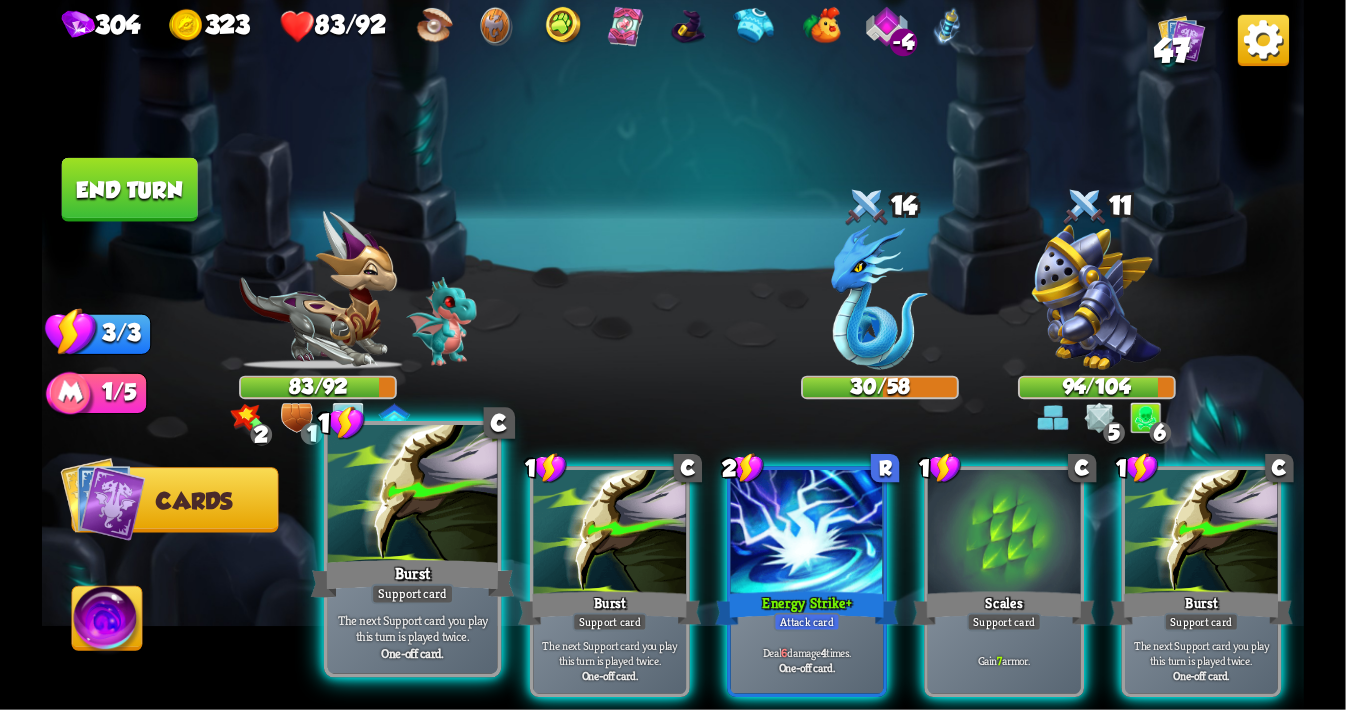 click at bounding box center (413, 496) 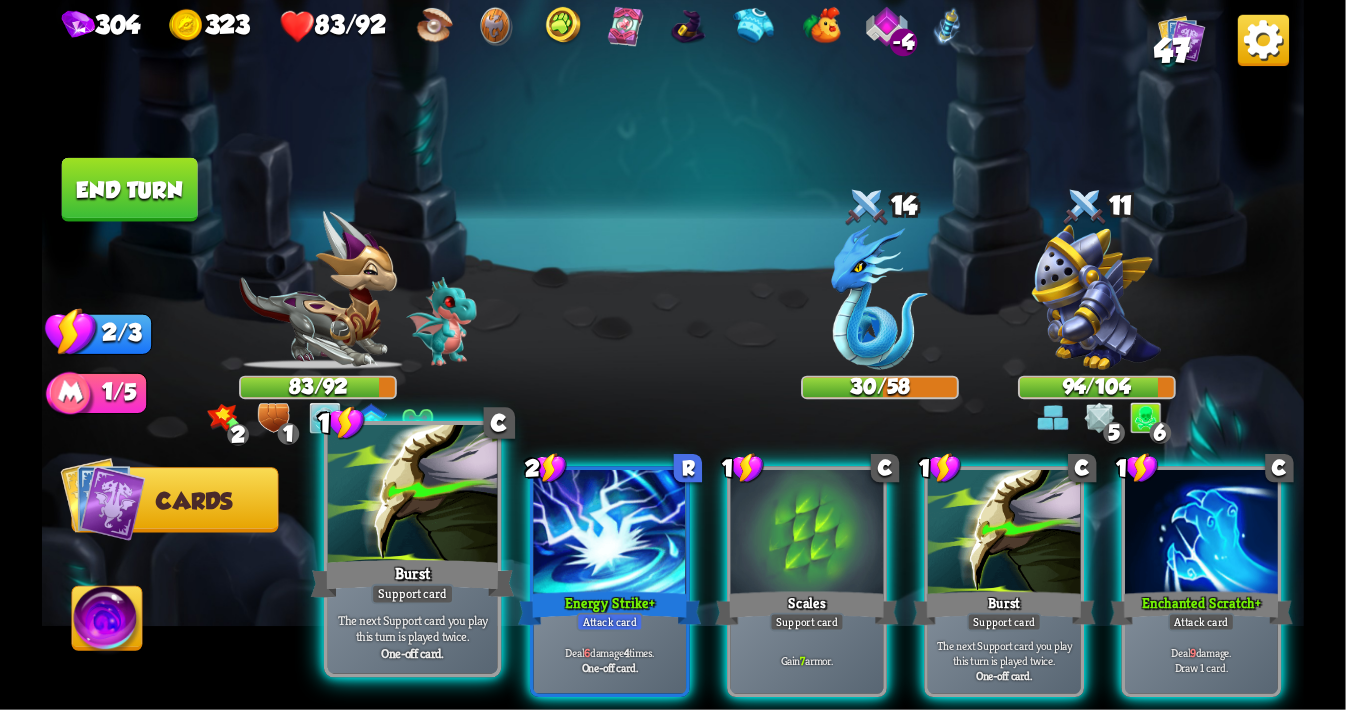 click at bounding box center (413, 496) 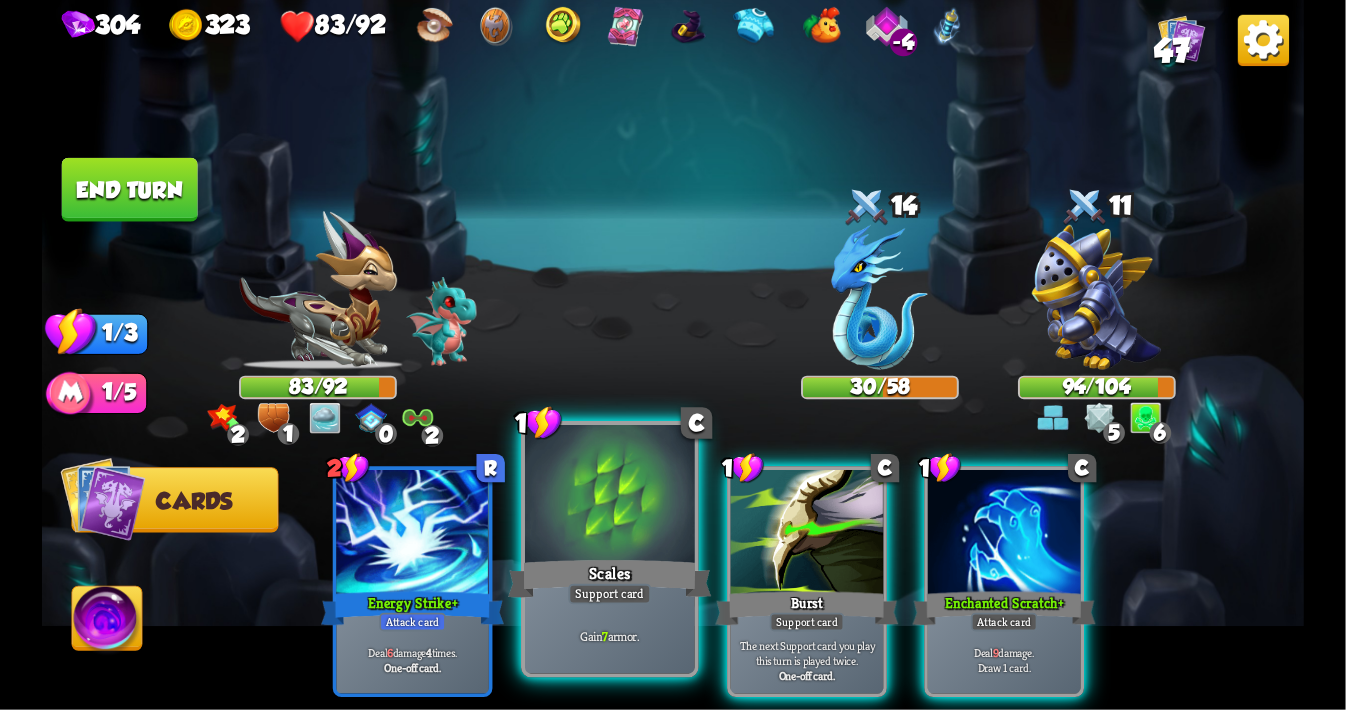 click at bounding box center [610, 496] 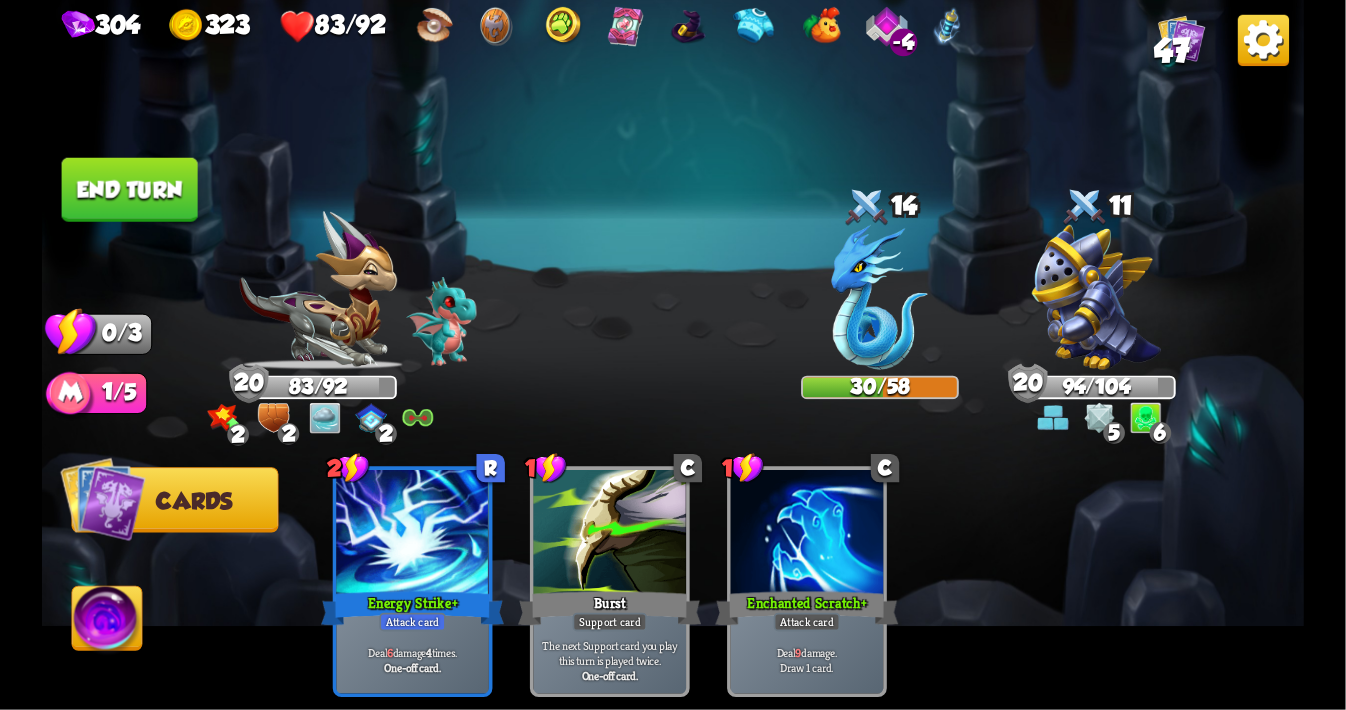 click on "End turn" at bounding box center (130, 190) 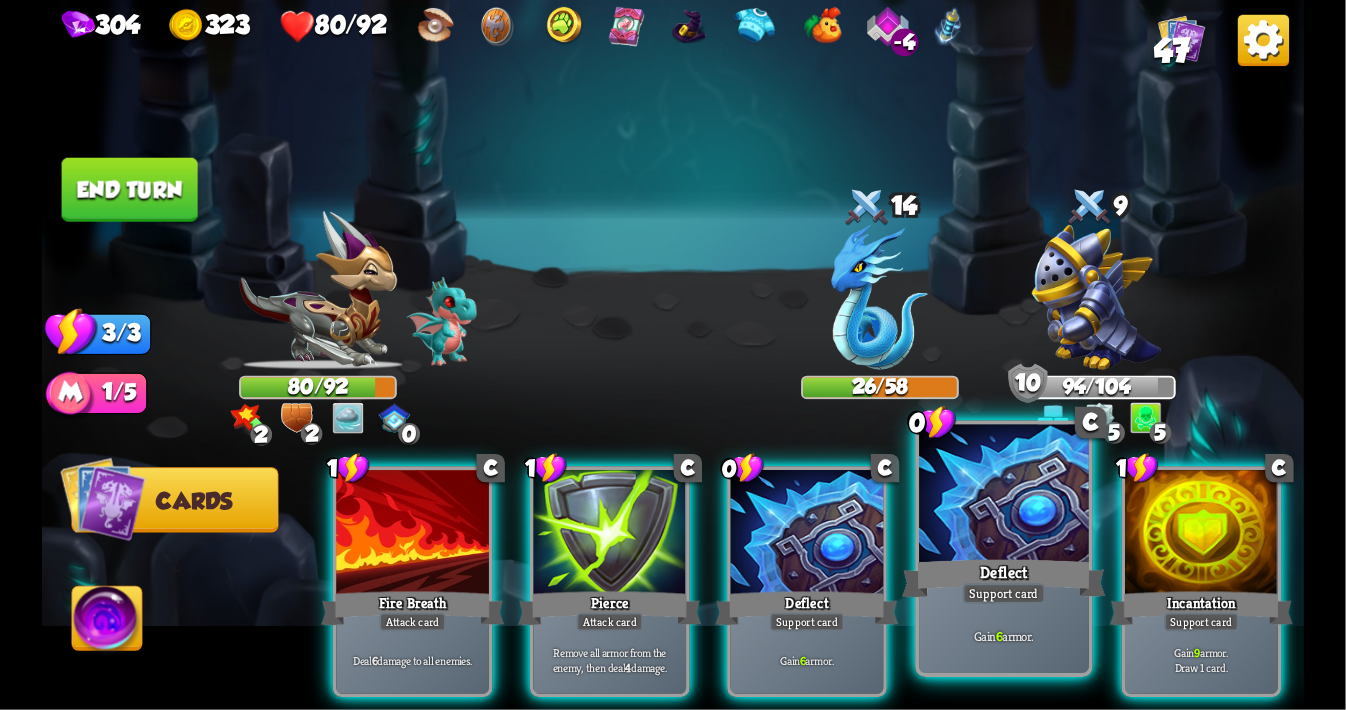 scroll, scrollTop: 0, scrollLeft: 189, axis: horizontal 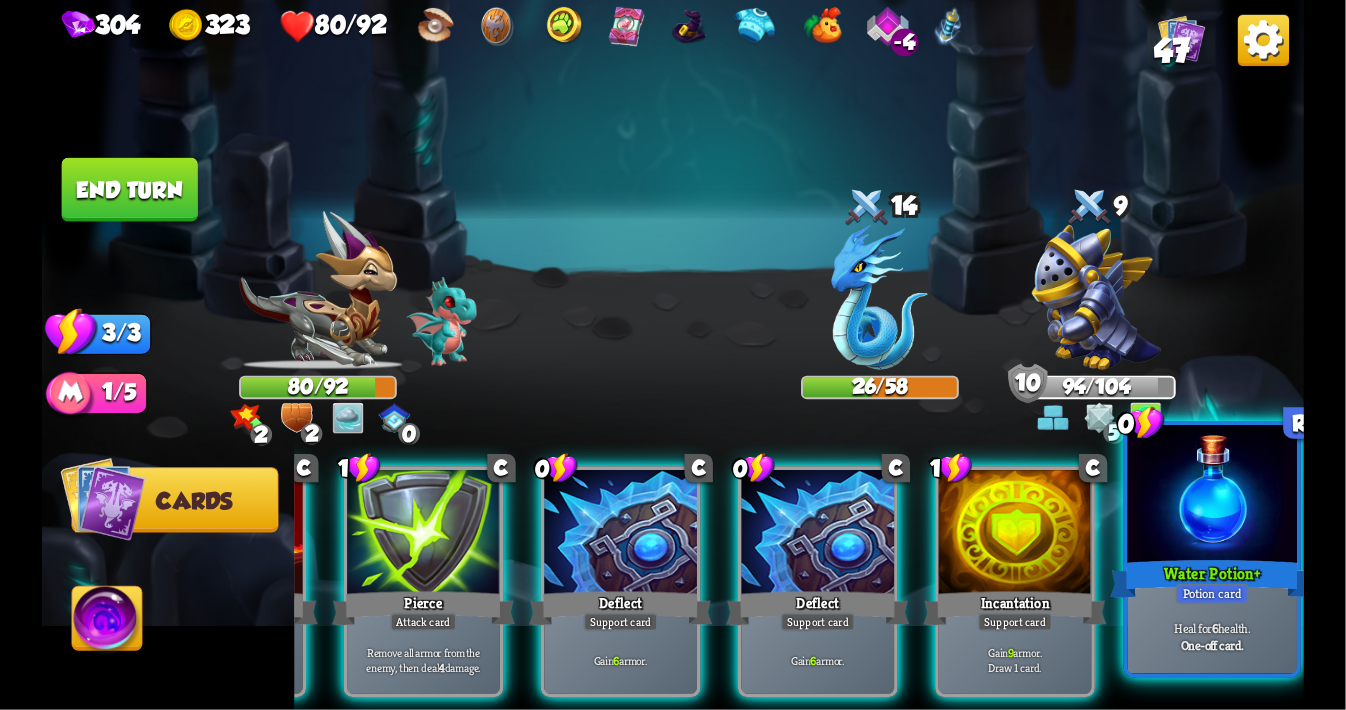 click at bounding box center (1213, 496) 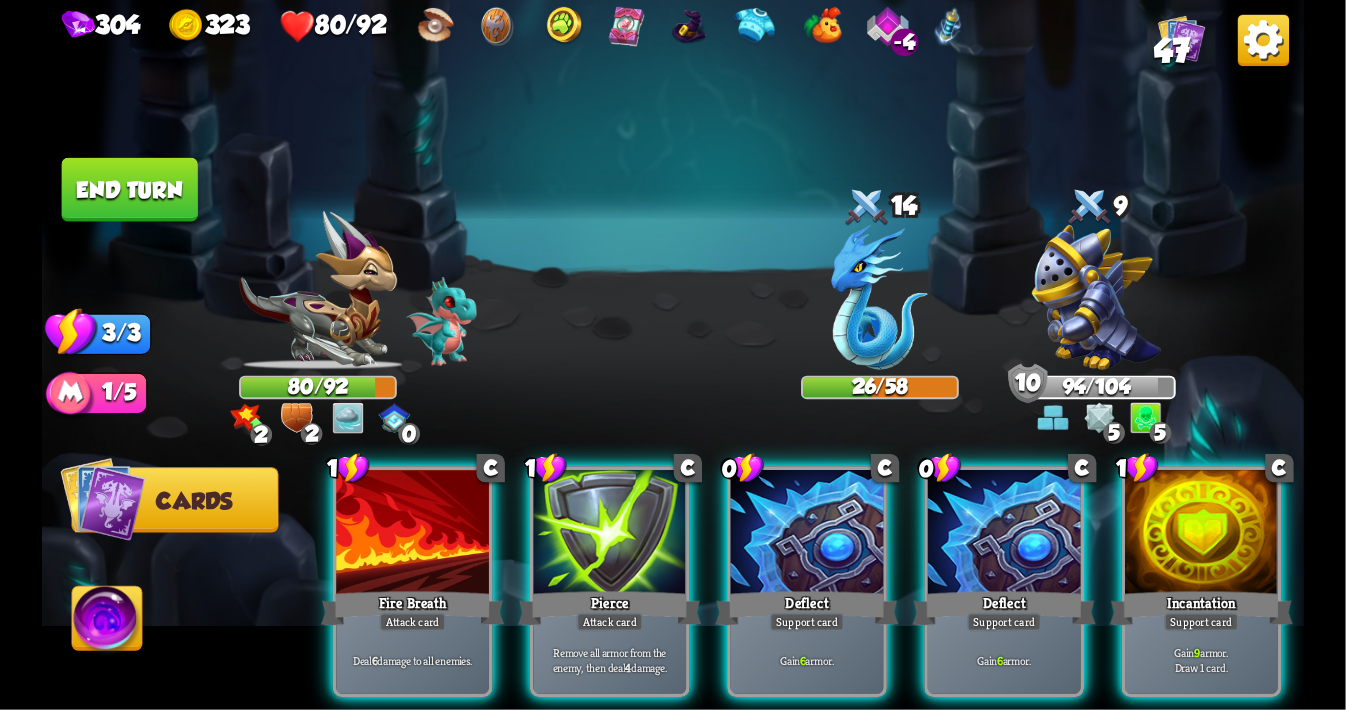 scroll, scrollTop: 0, scrollLeft: 0, axis: both 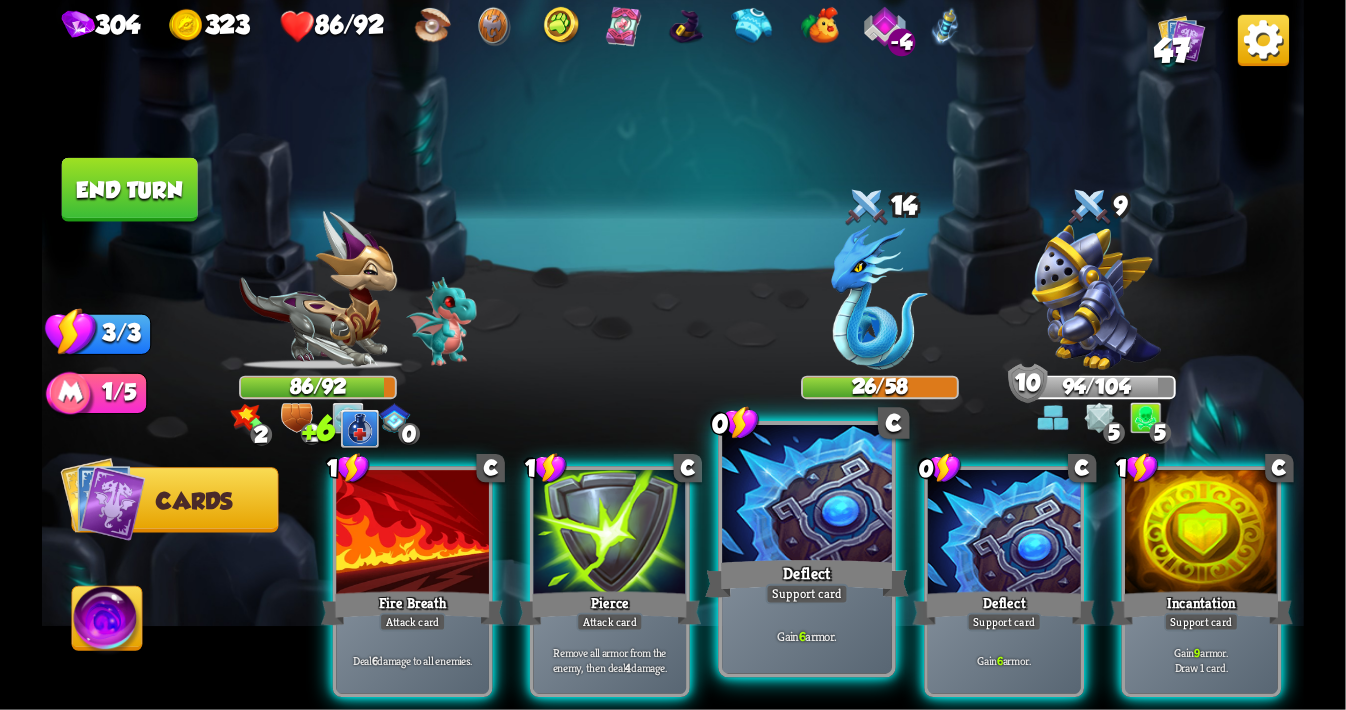 click at bounding box center [807, 496] 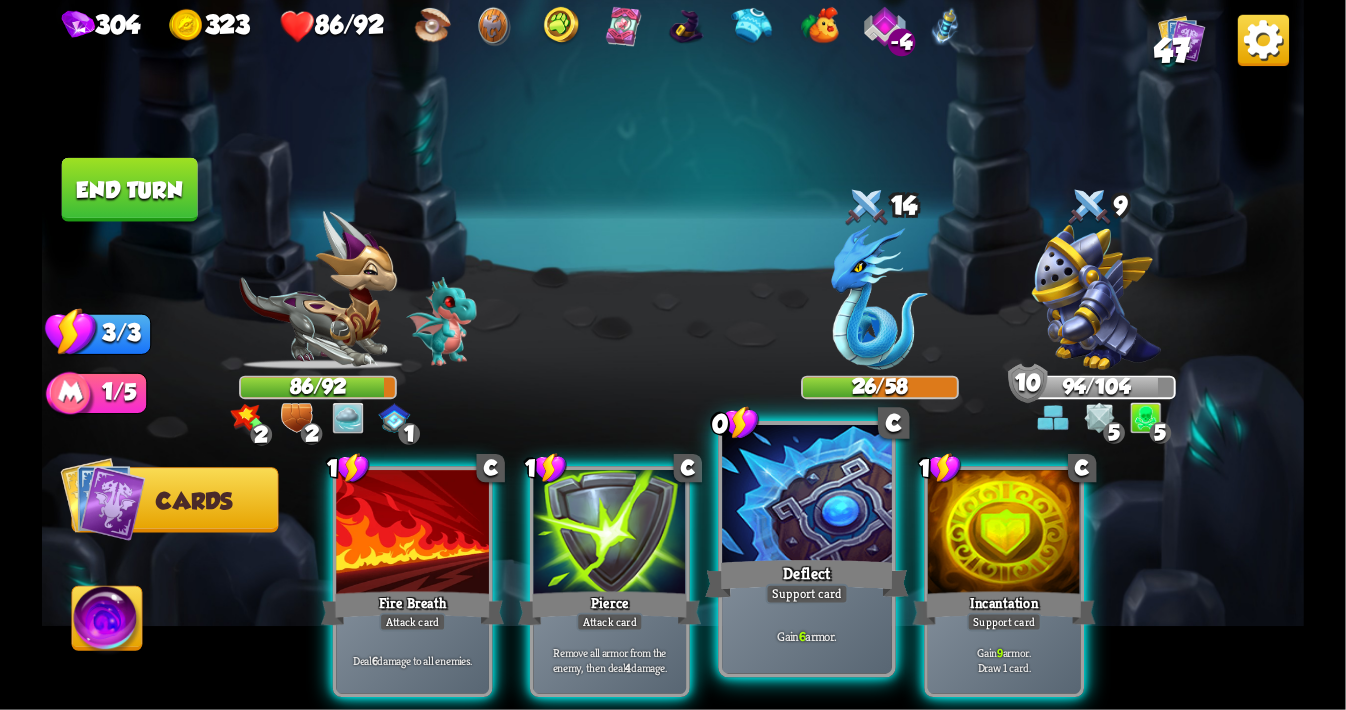 click at bounding box center (807, 496) 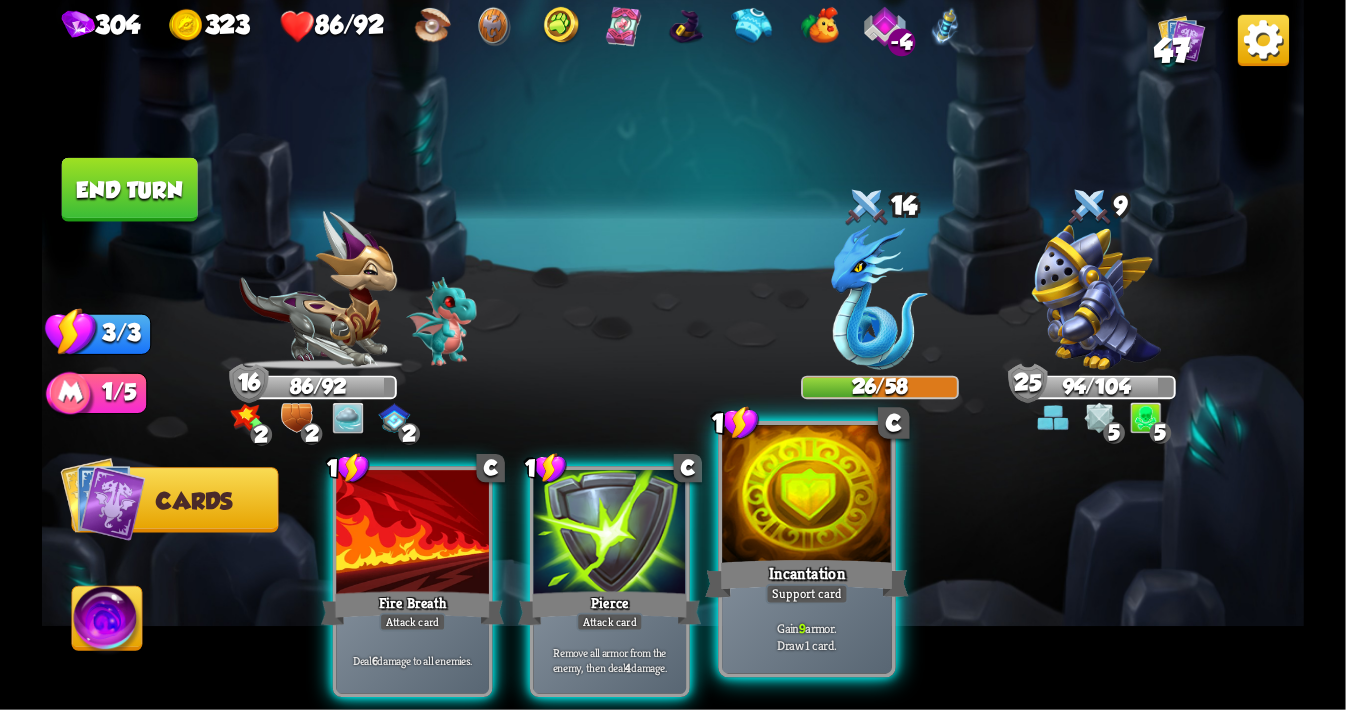click at bounding box center [807, 496] 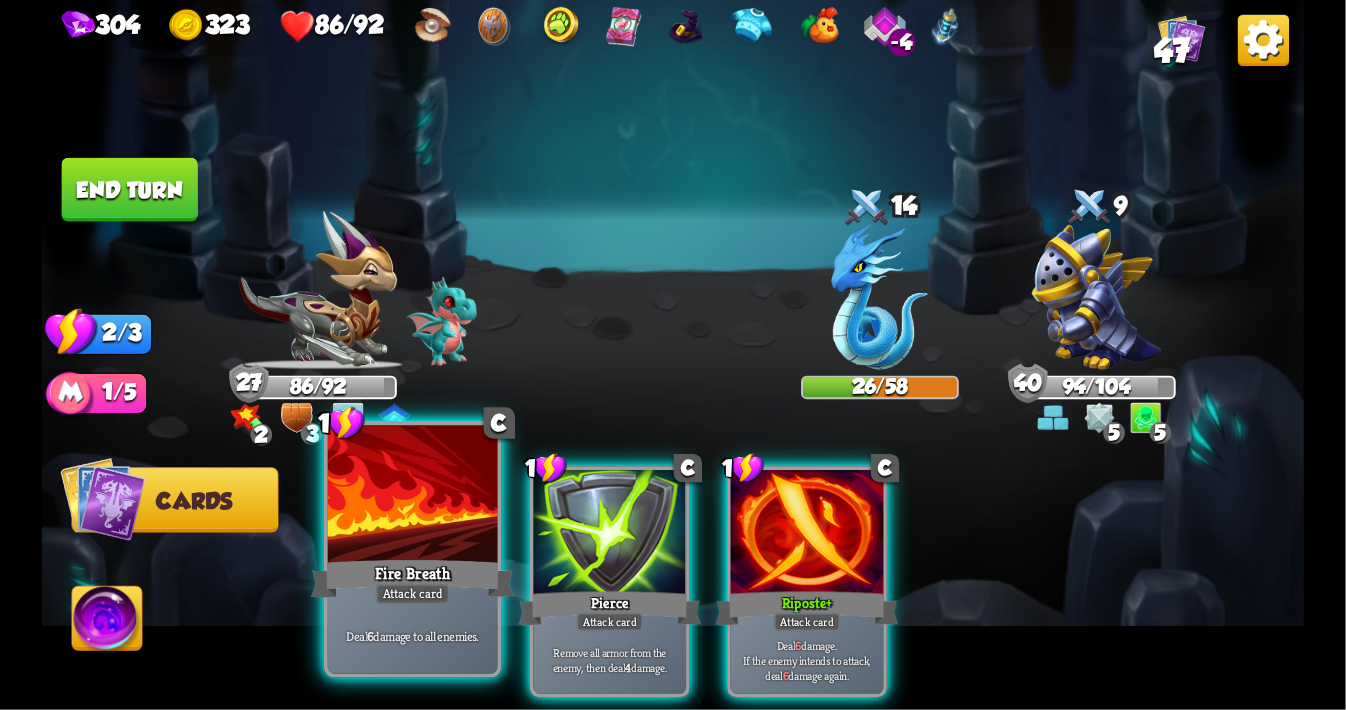 click at bounding box center (413, 496) 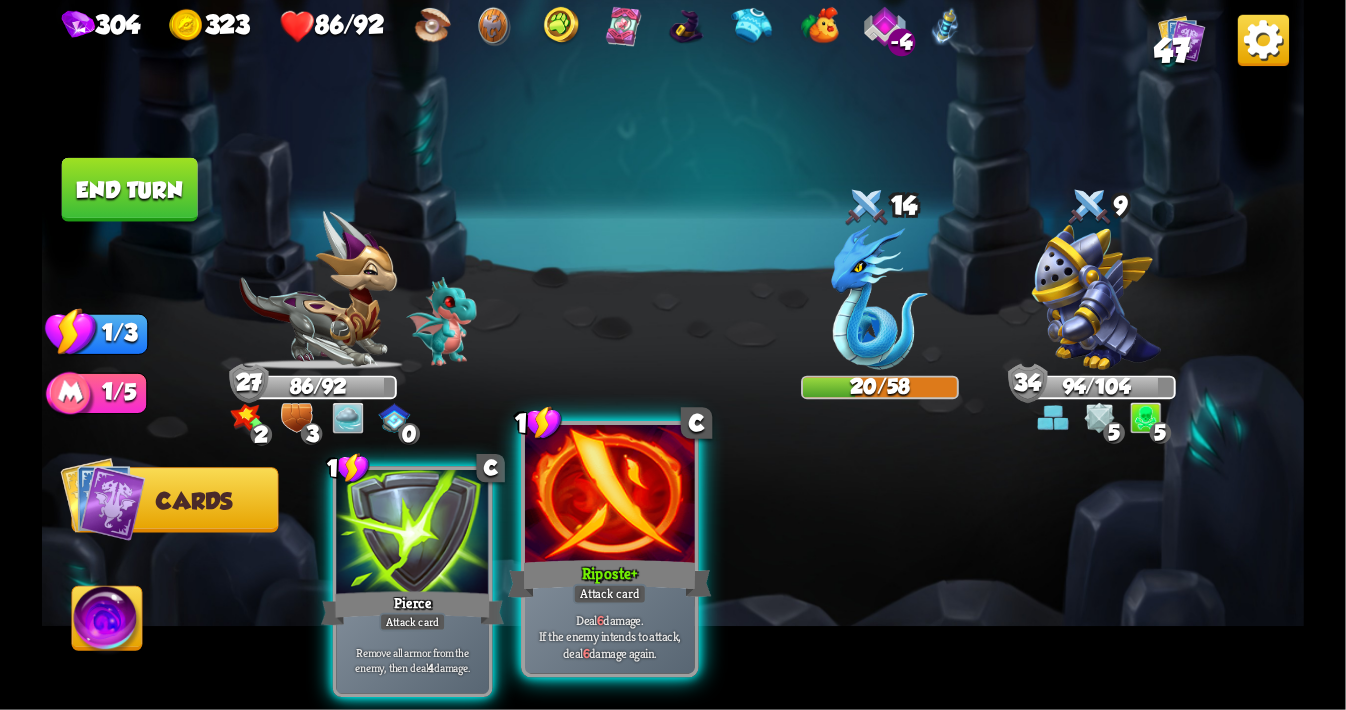 click at bounding box center [610, 496] 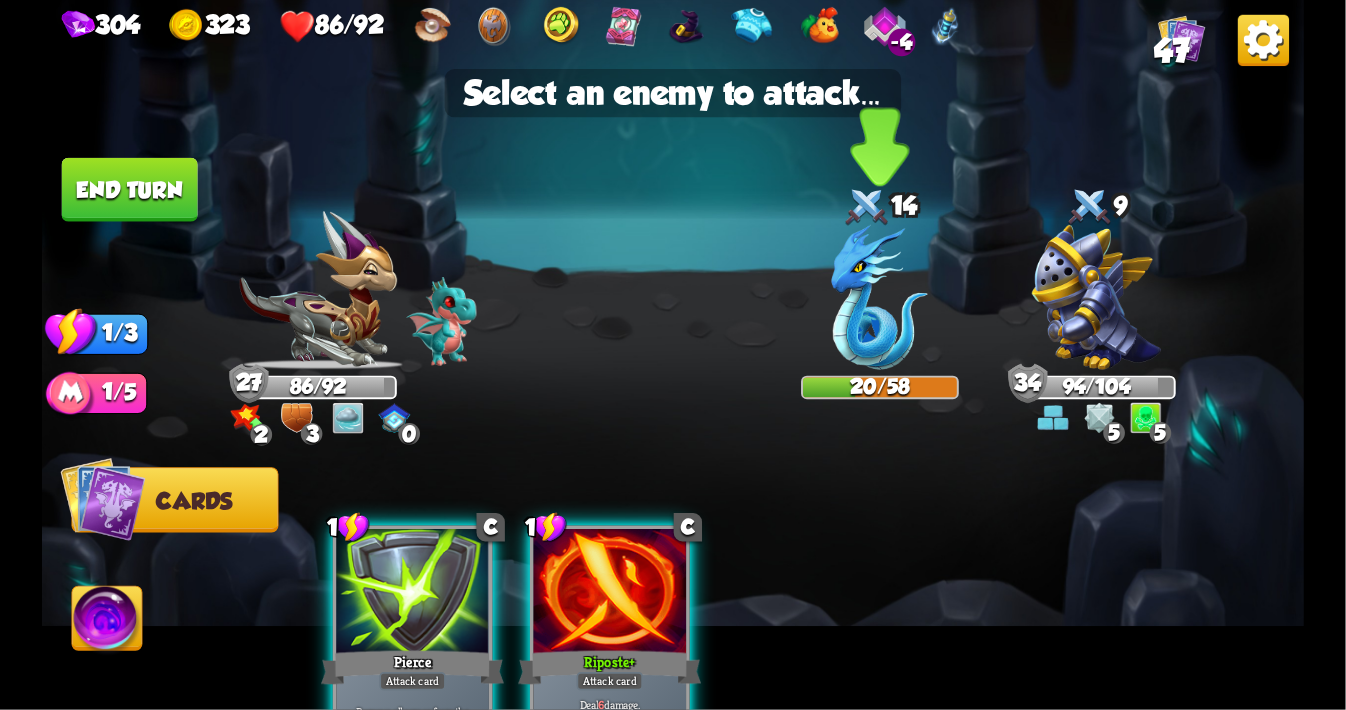 click at bounding box center (880, 297) 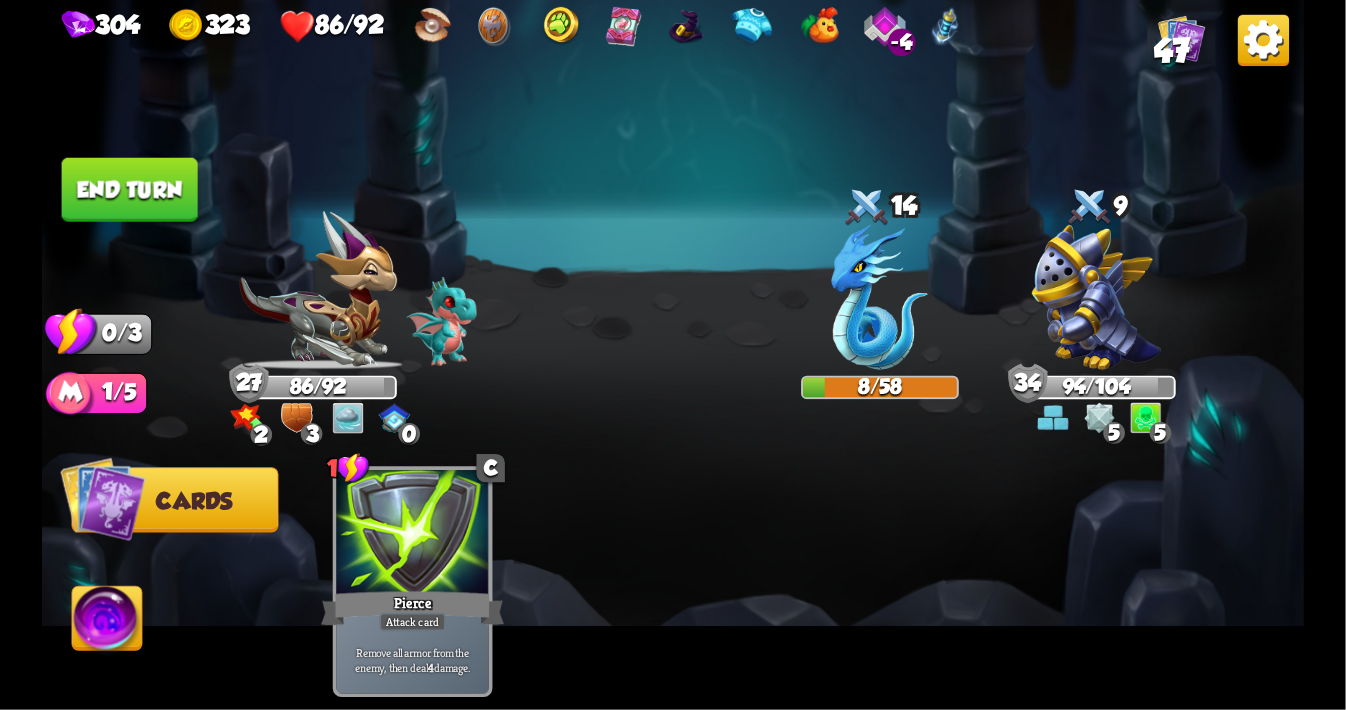 click on "End turn" at bounding box center [130, 190] 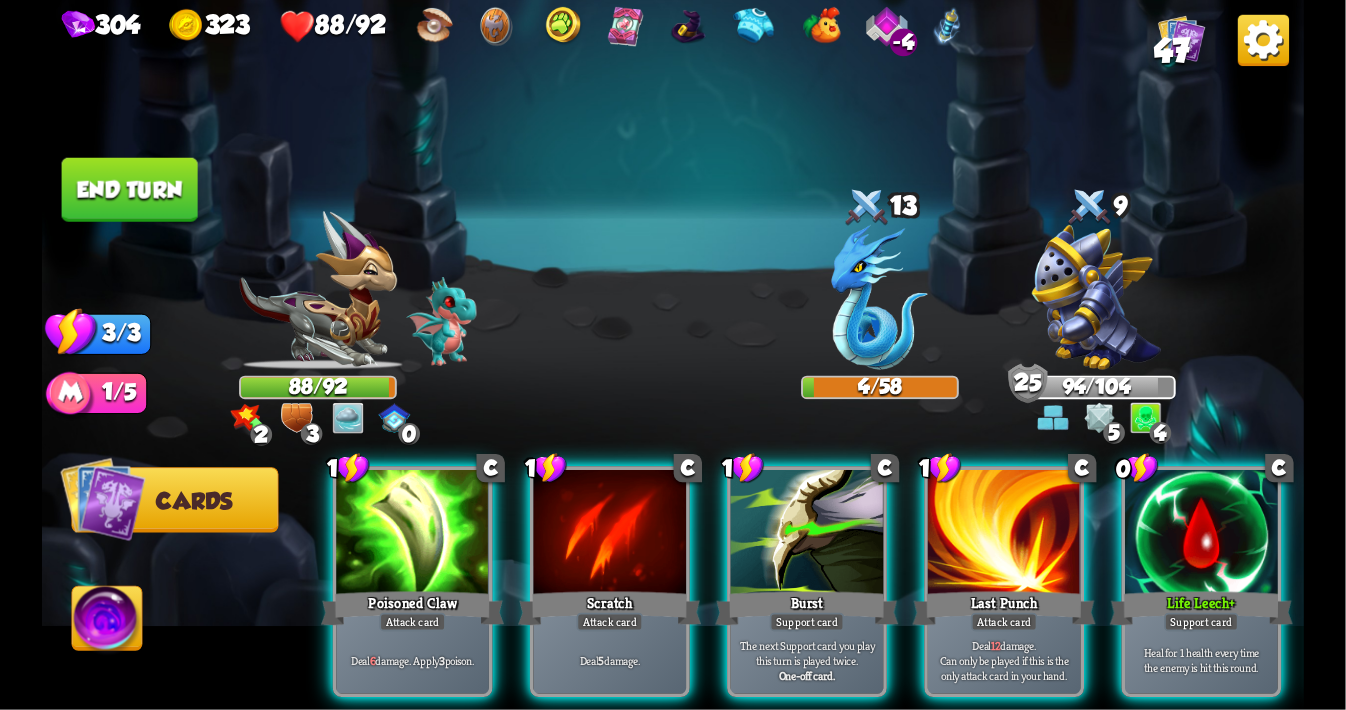 scroll, scrollTop: 0, scrollLeft: 189, axis: horizontal 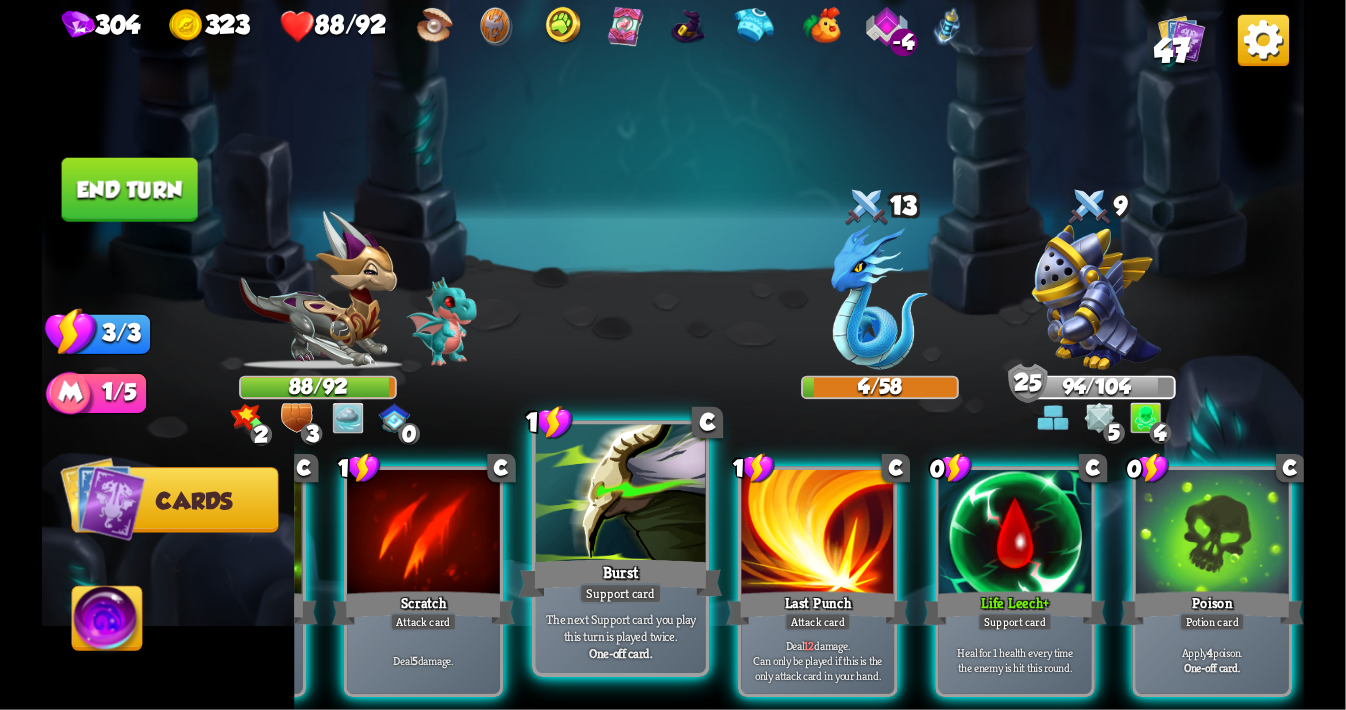 click on "Burst" at bounding box center (621, 578) 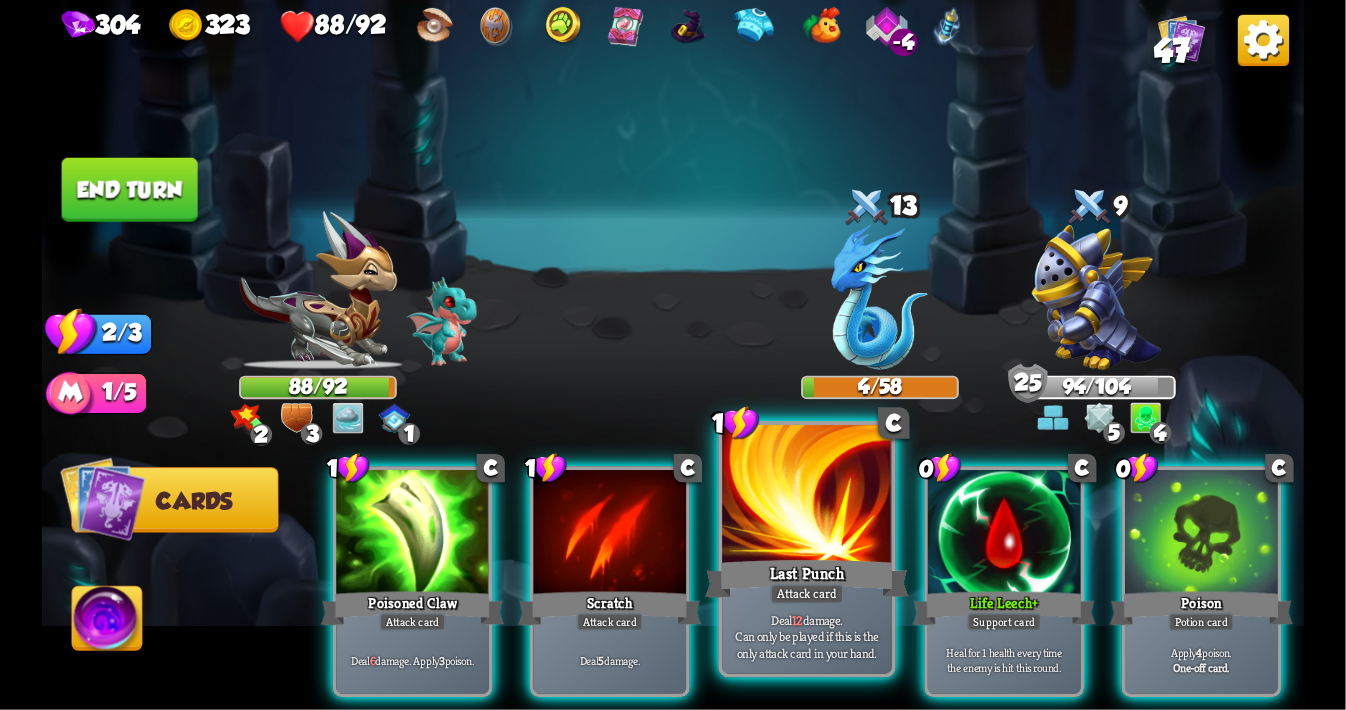 scroll, scrollTop: 0, scrollLeft: 0, axis: both 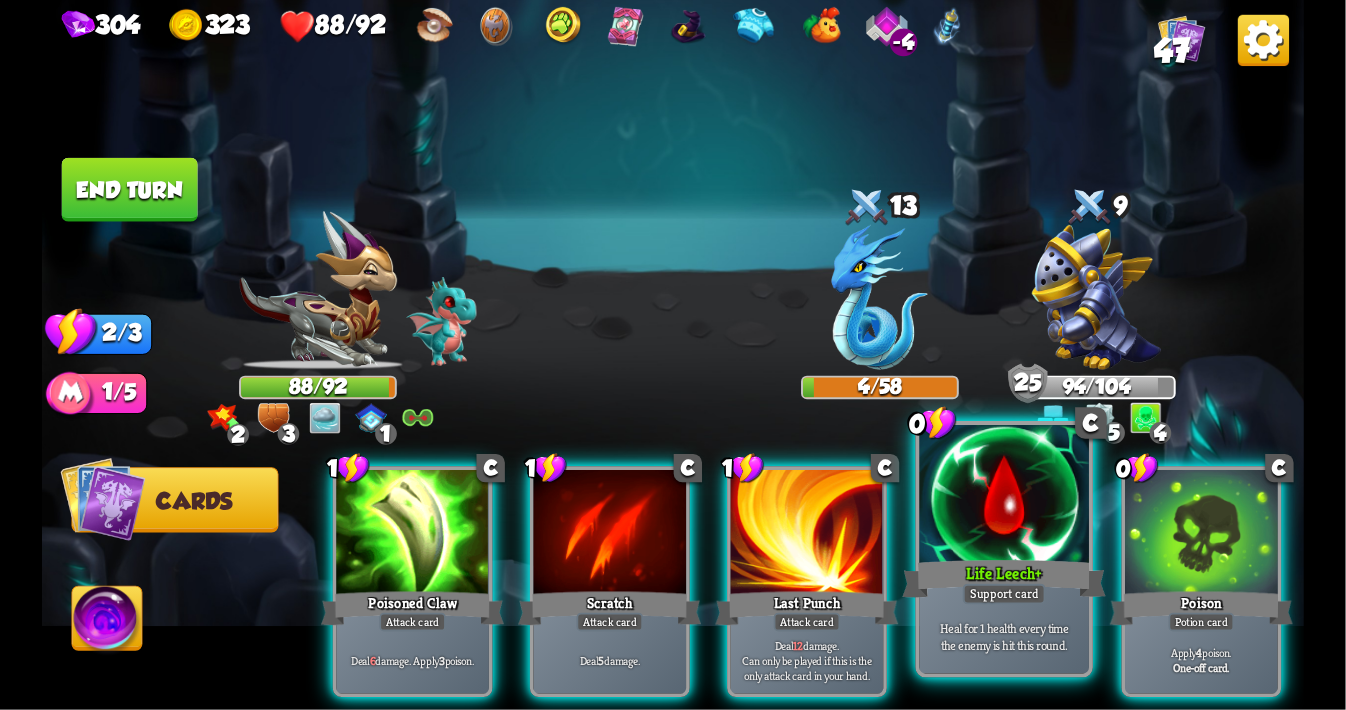 click at bounding box center [1005, 496] 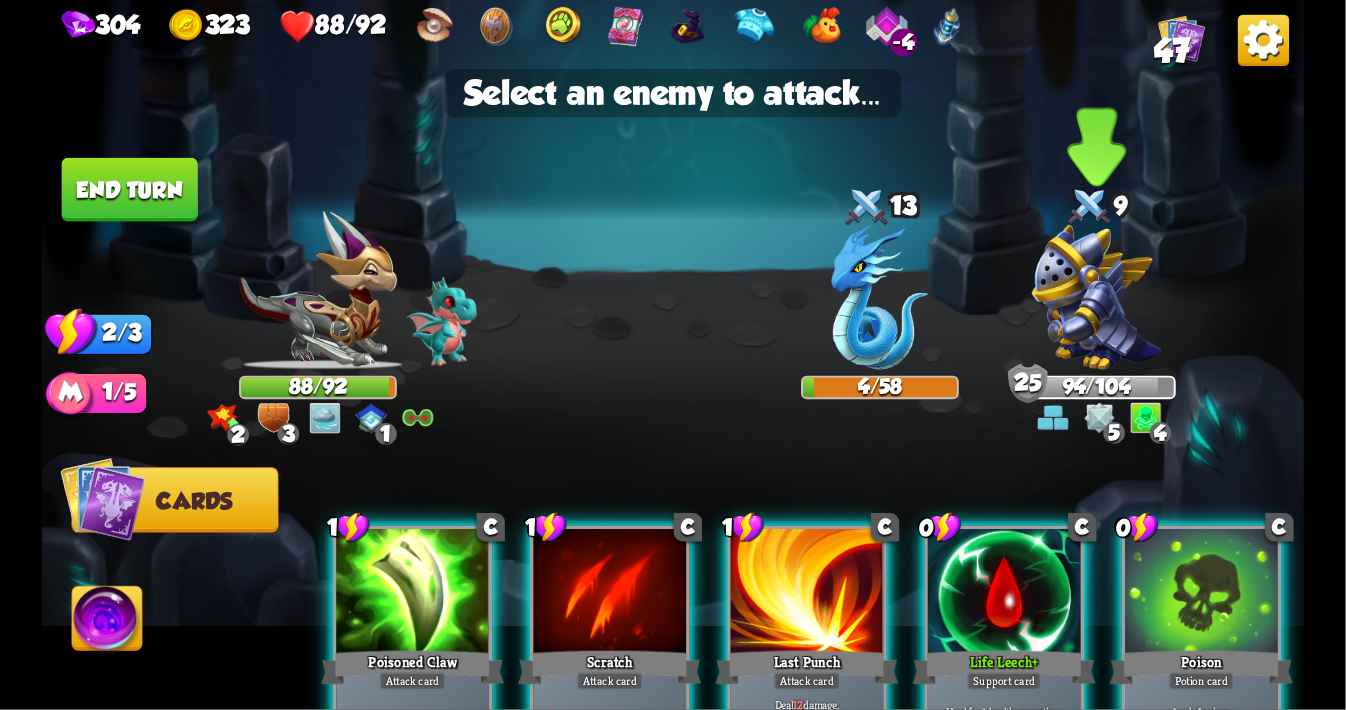 click at bounding box center (1097, 297) 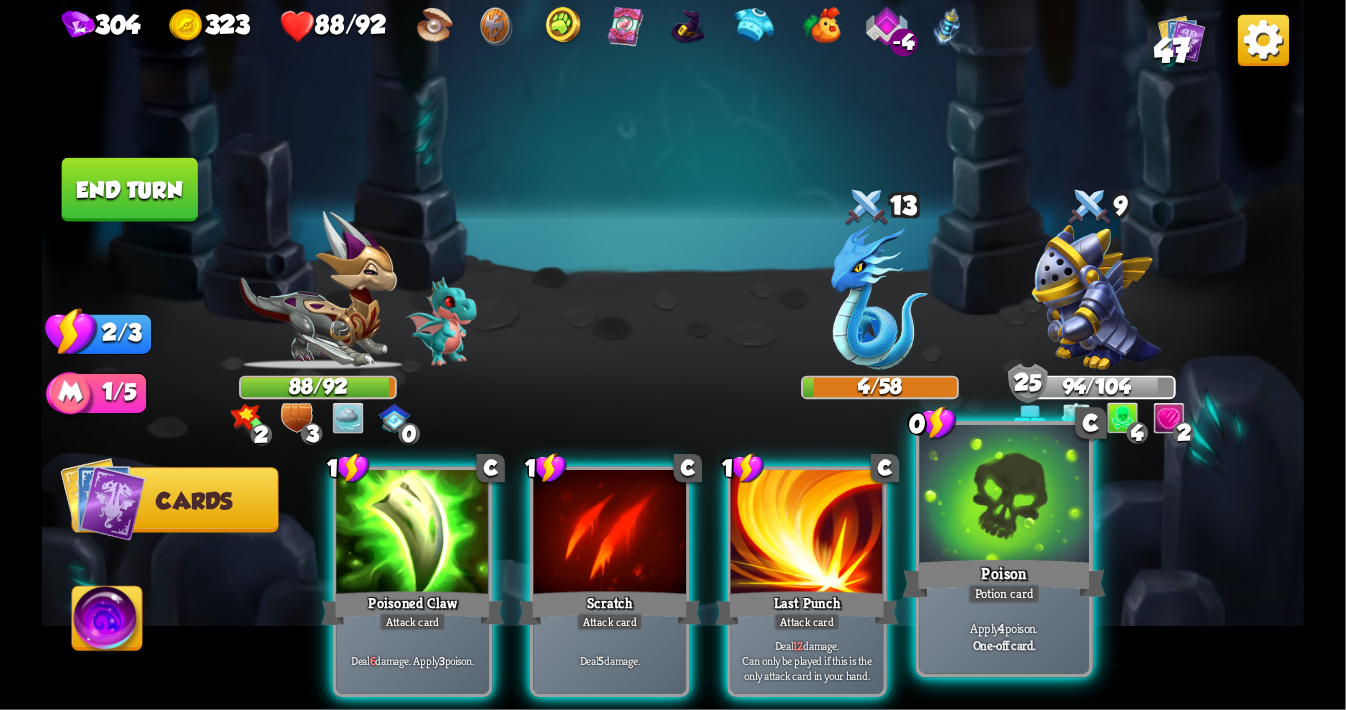 click at bounding box center [1005, 496] 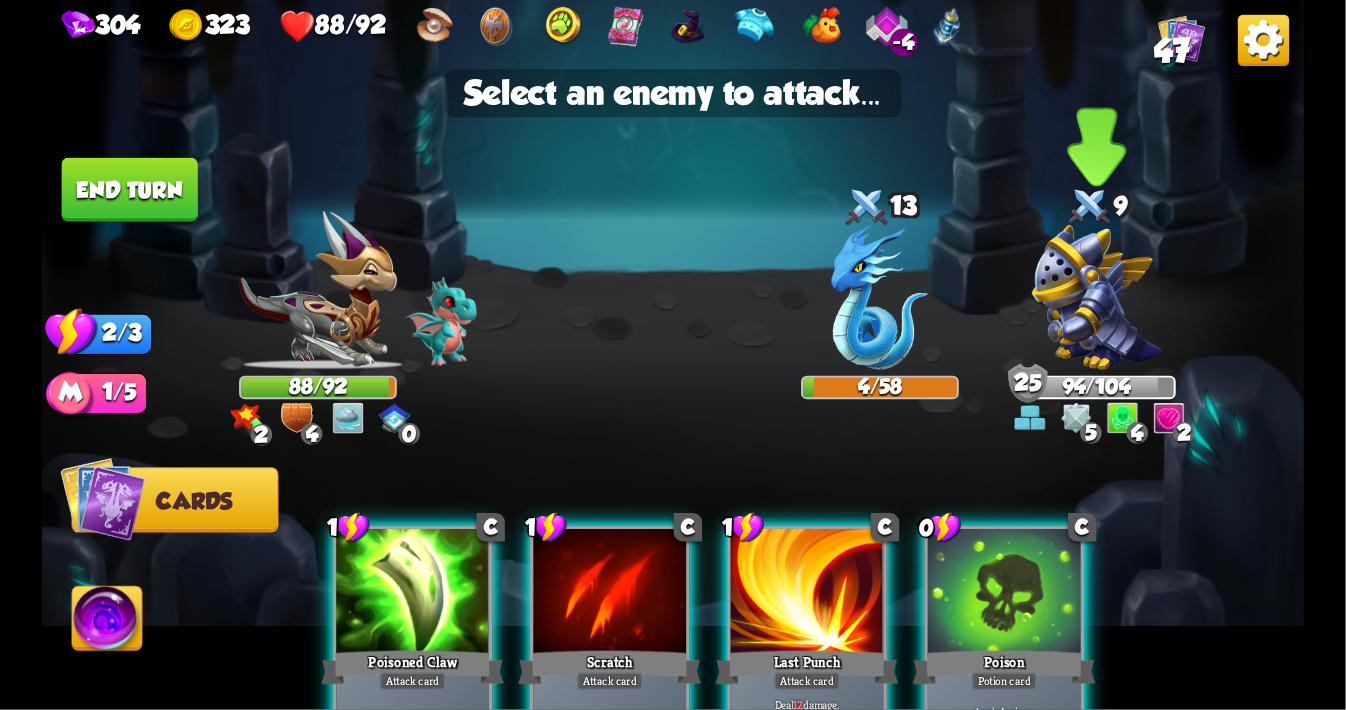 click at bounding box center (1097, 297) 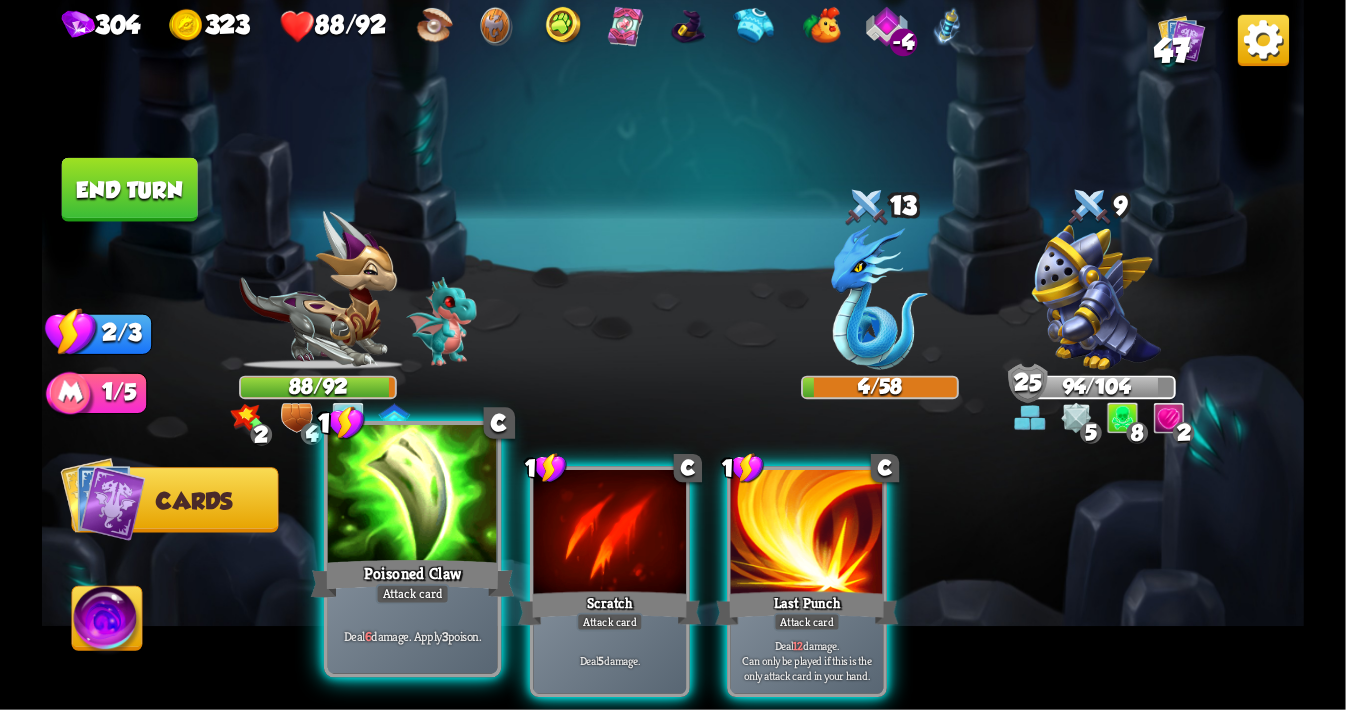 click on "Poisoned Claw" at bounding box center (413, 578) 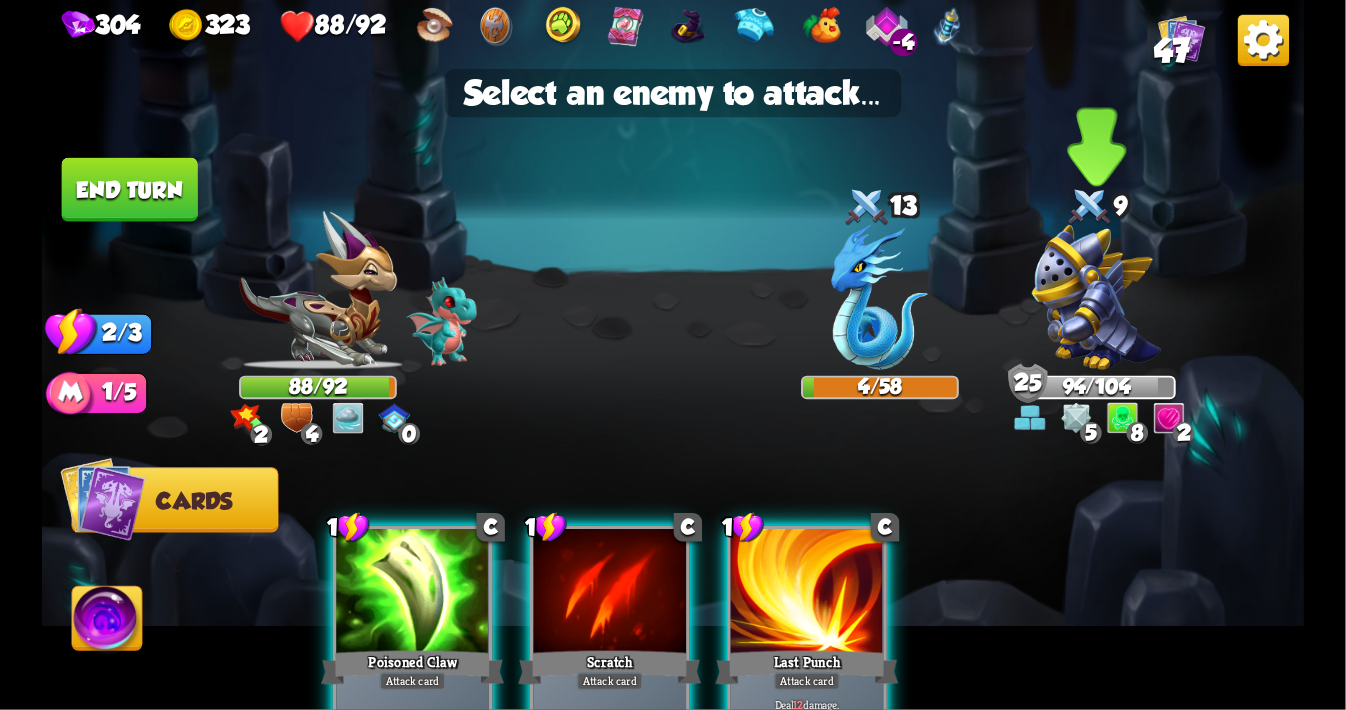 click at bounding box center [1097, 297] 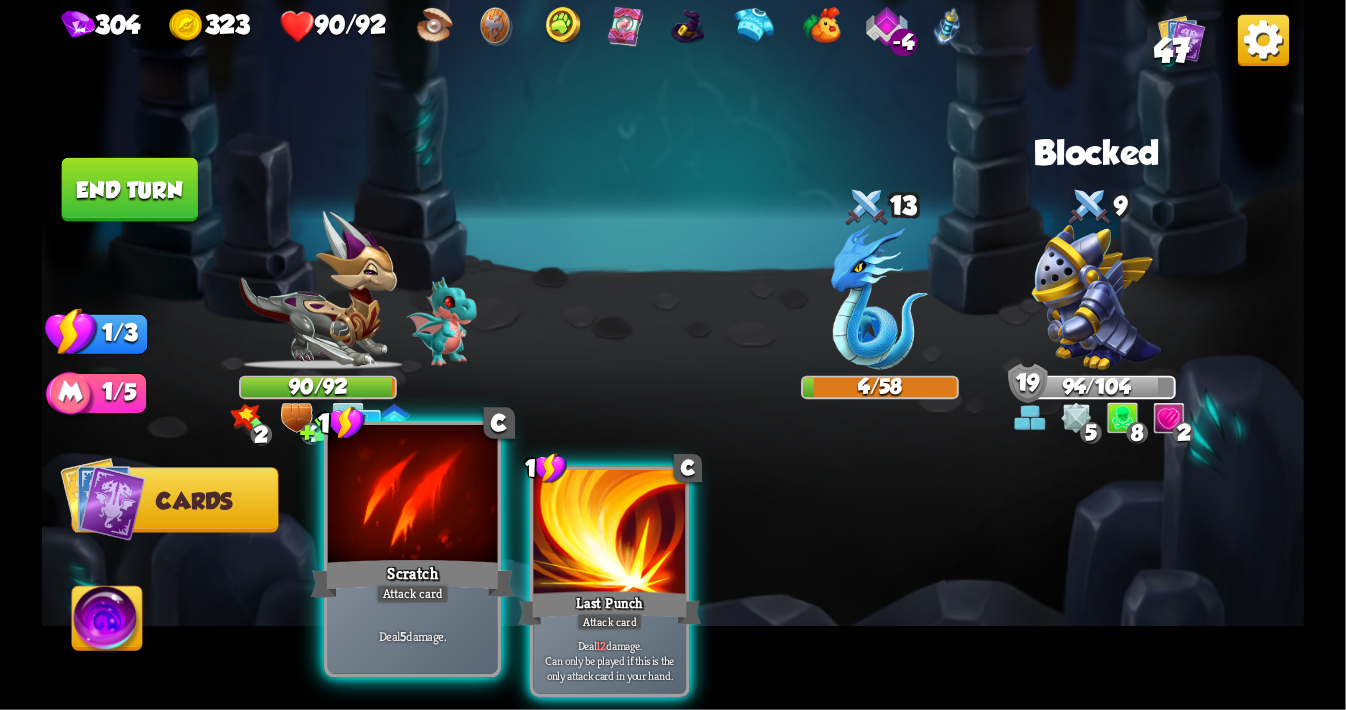 click at bounding box center [413, 496] 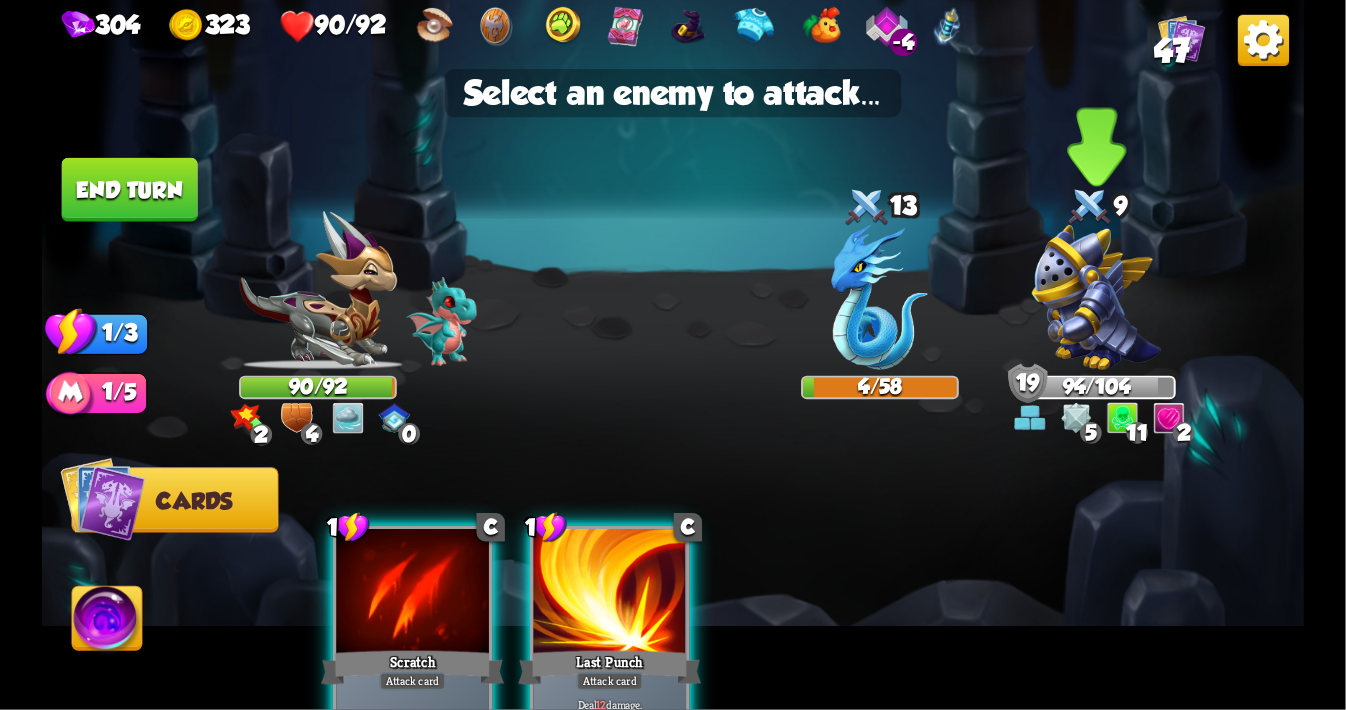 click at bounding box center (1097, 297) 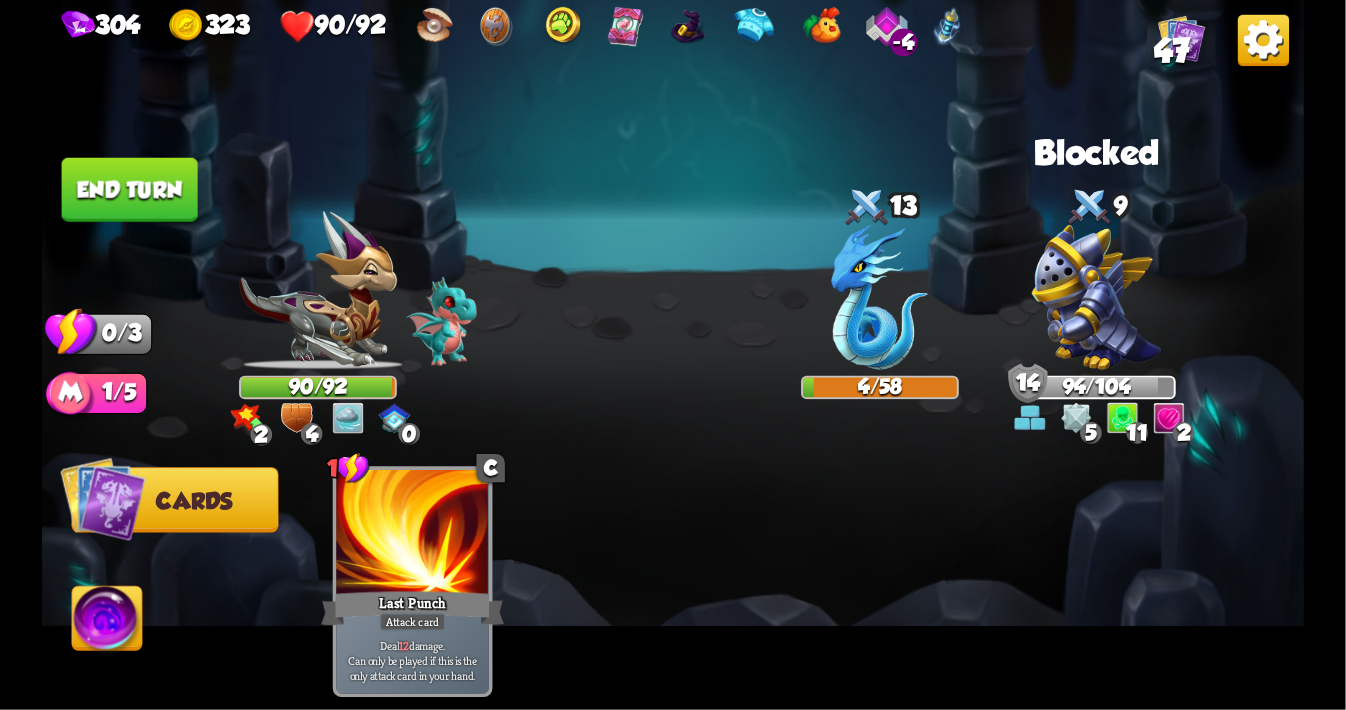 click on "End turn" at bounding box center [130, 190] 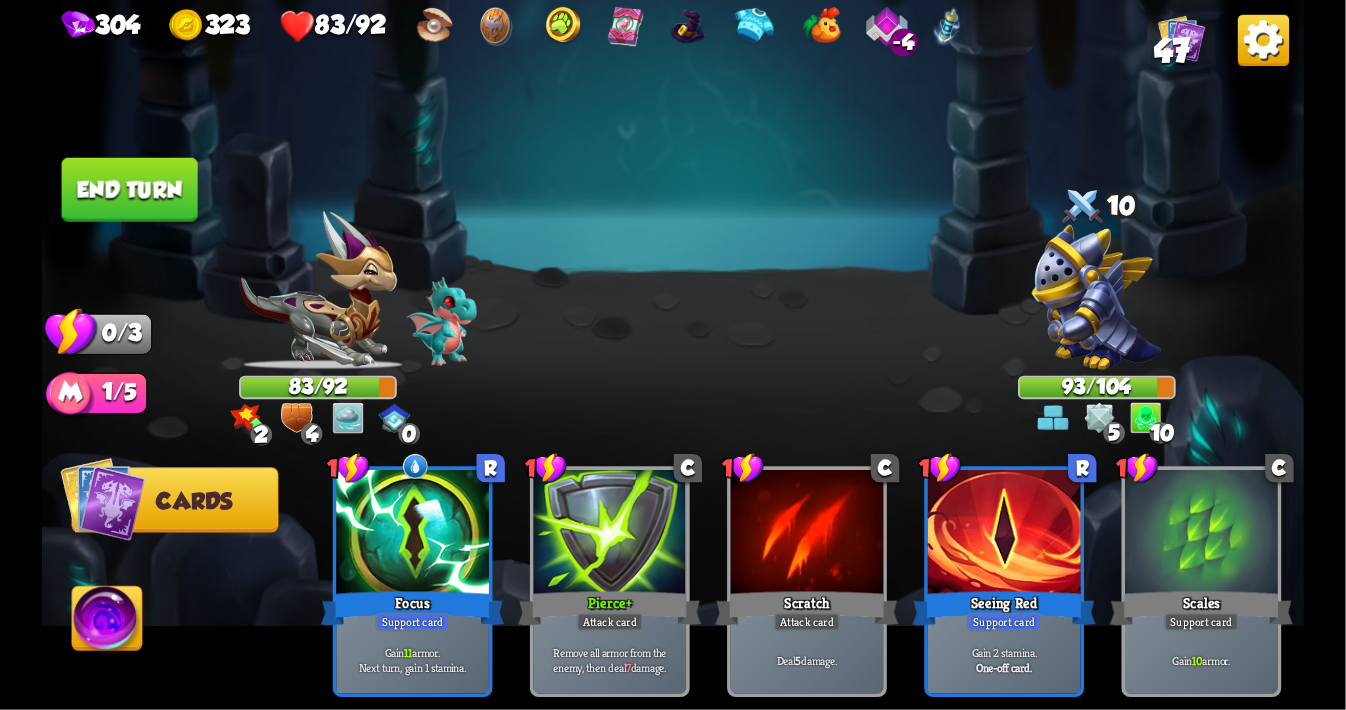 click on "Player turn" at bounding box center [673, 355] 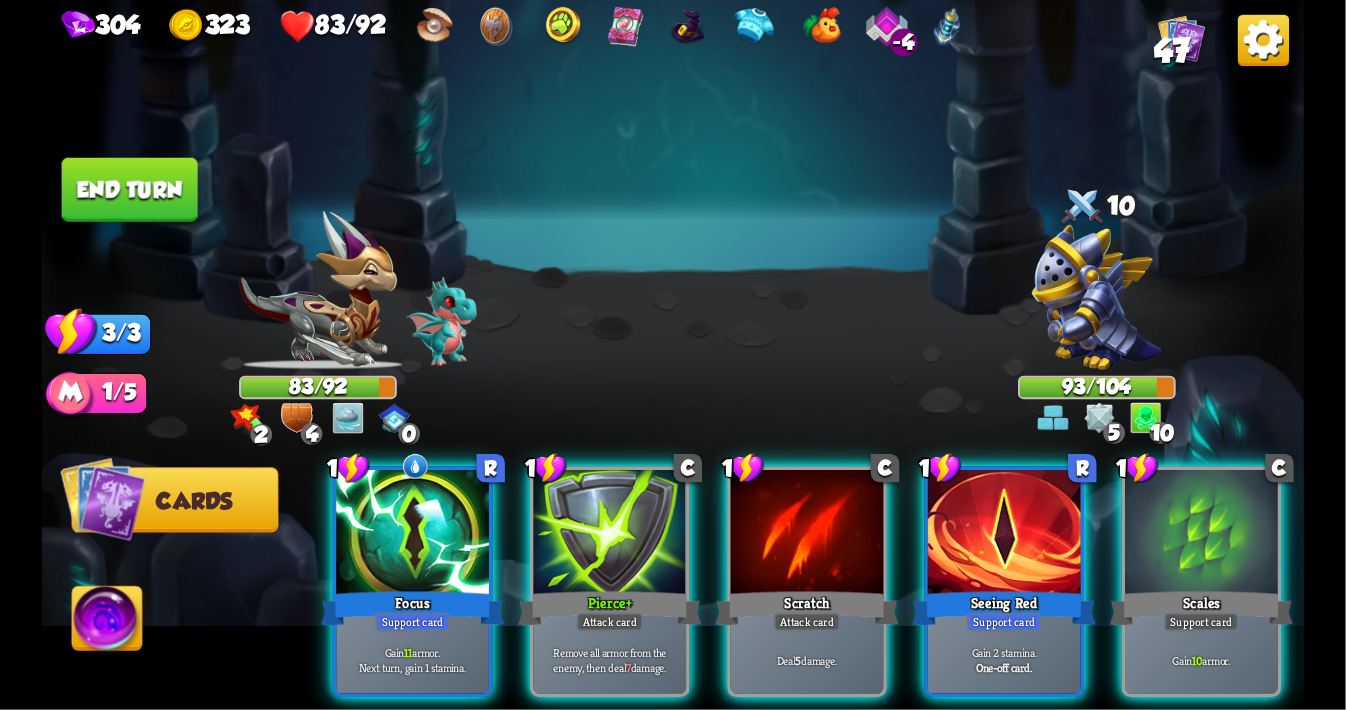 click at bounding box center [1100, 418] 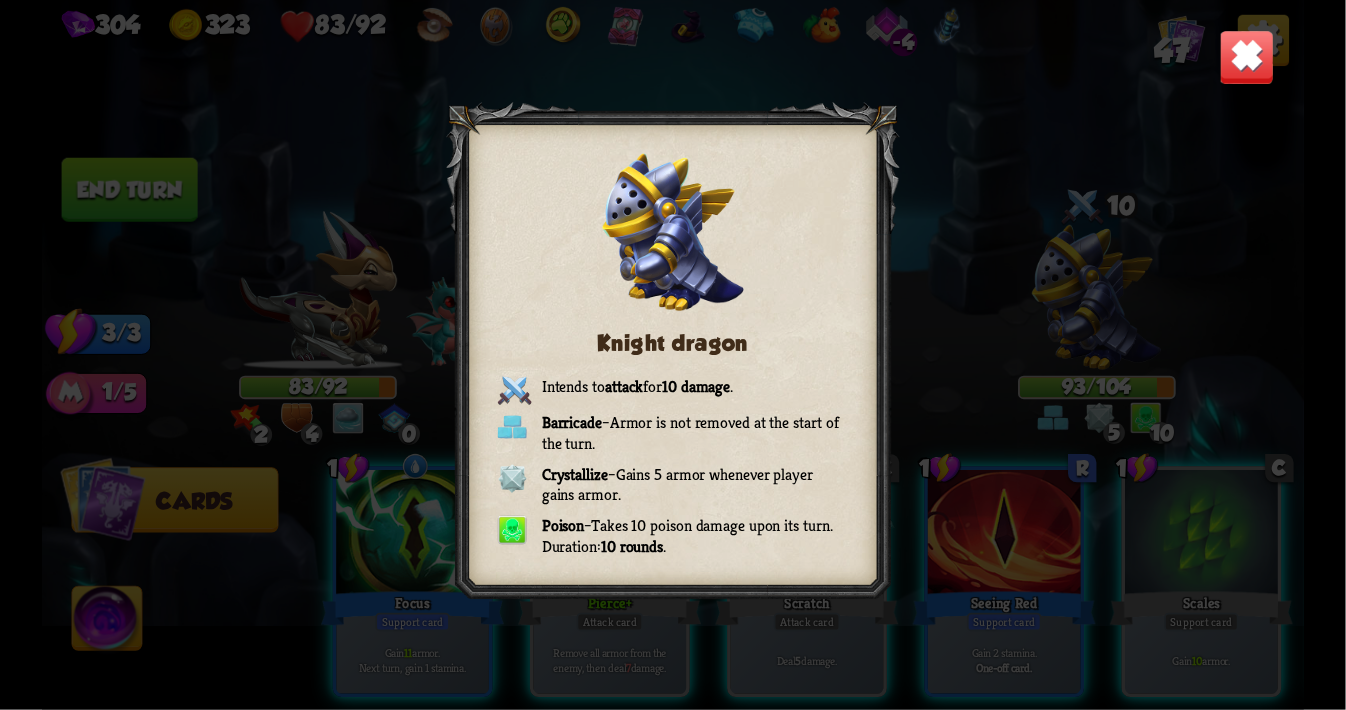 click at bounding box center [1246, 57] 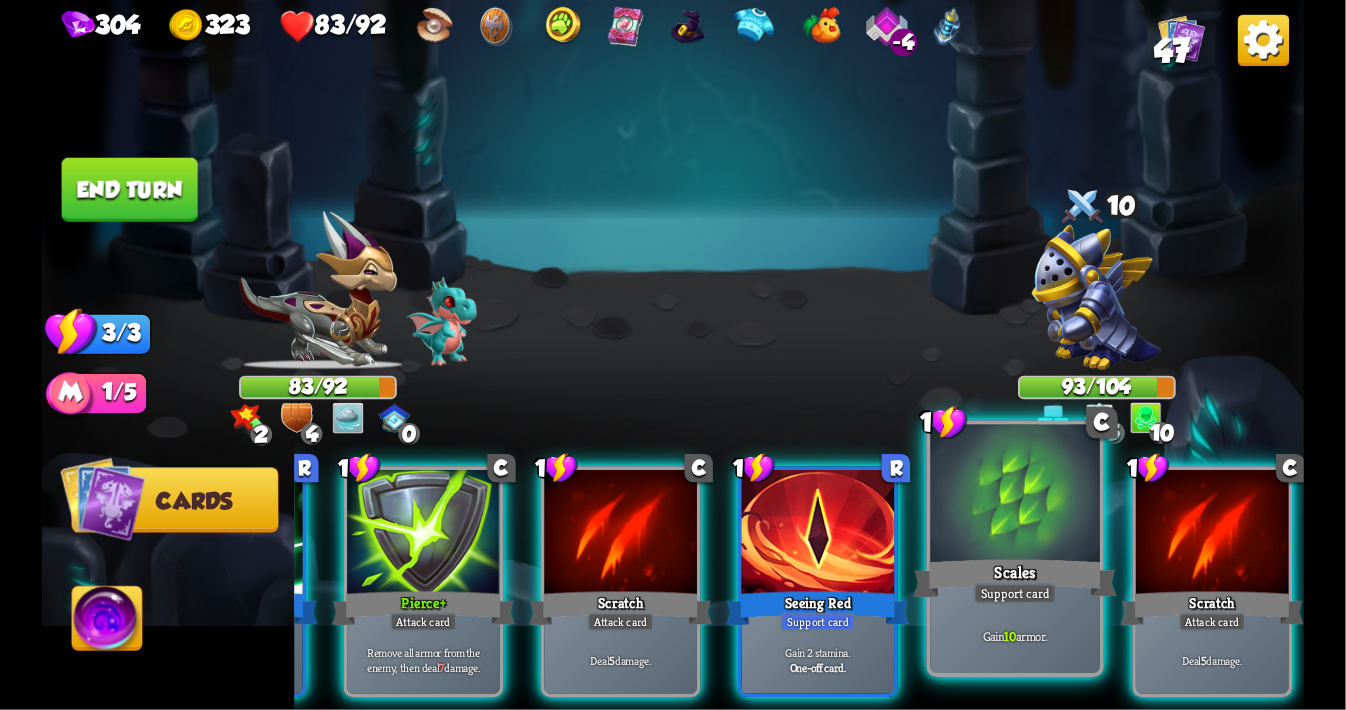 scroll, scrollTop: 0, scrollLeft: 0, axis: both 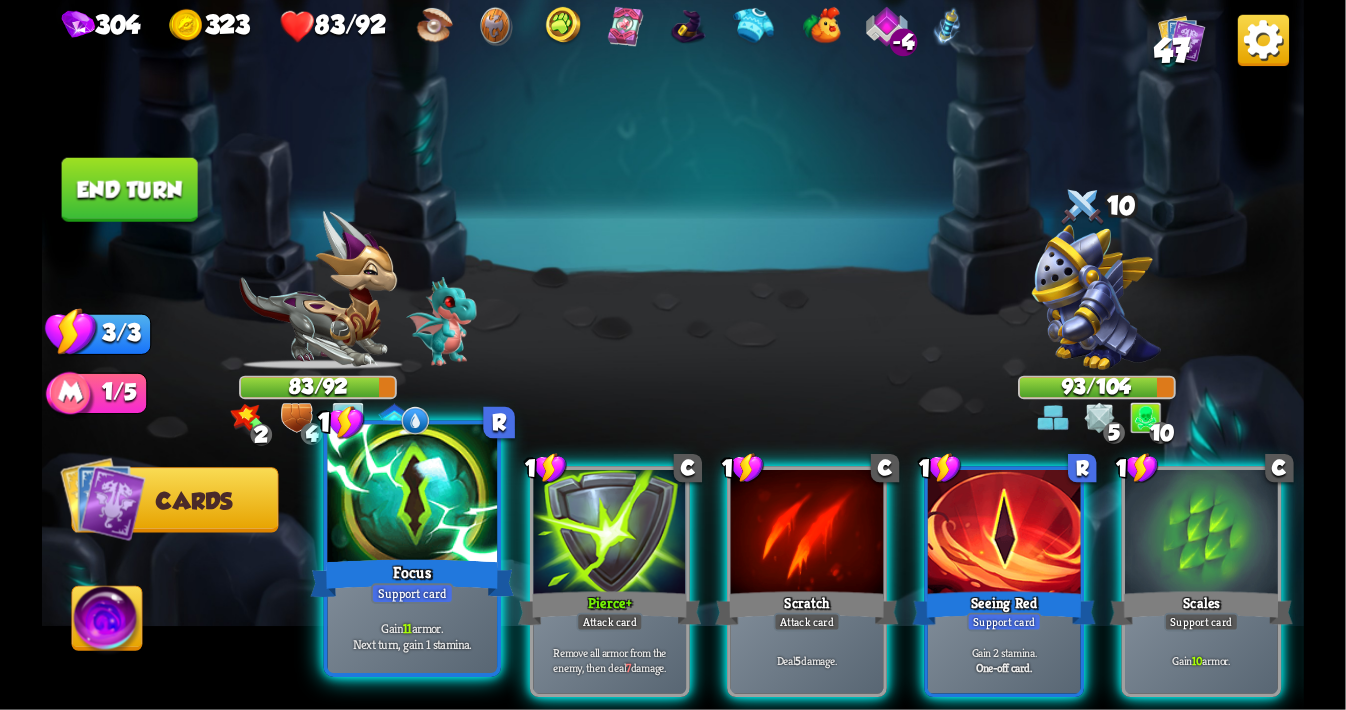 click at bounding box center (413, 496) 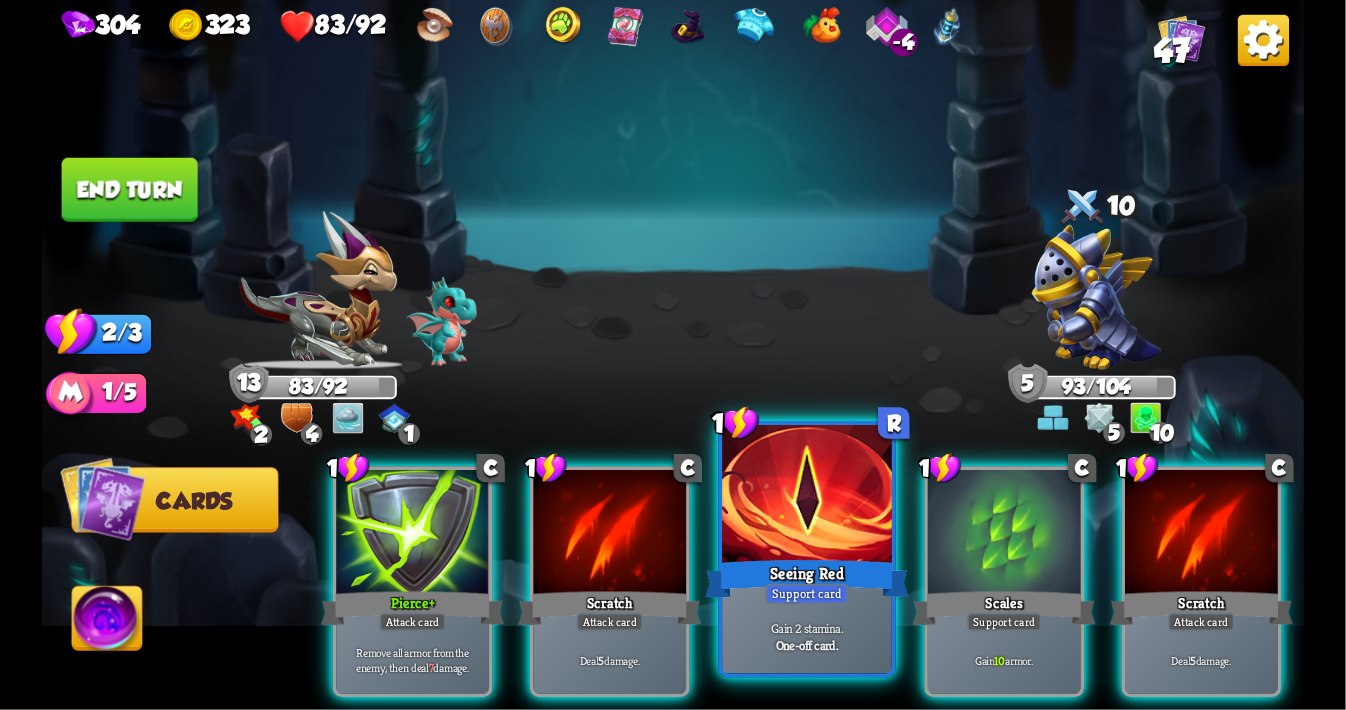 click at bounding box center [807, 496] 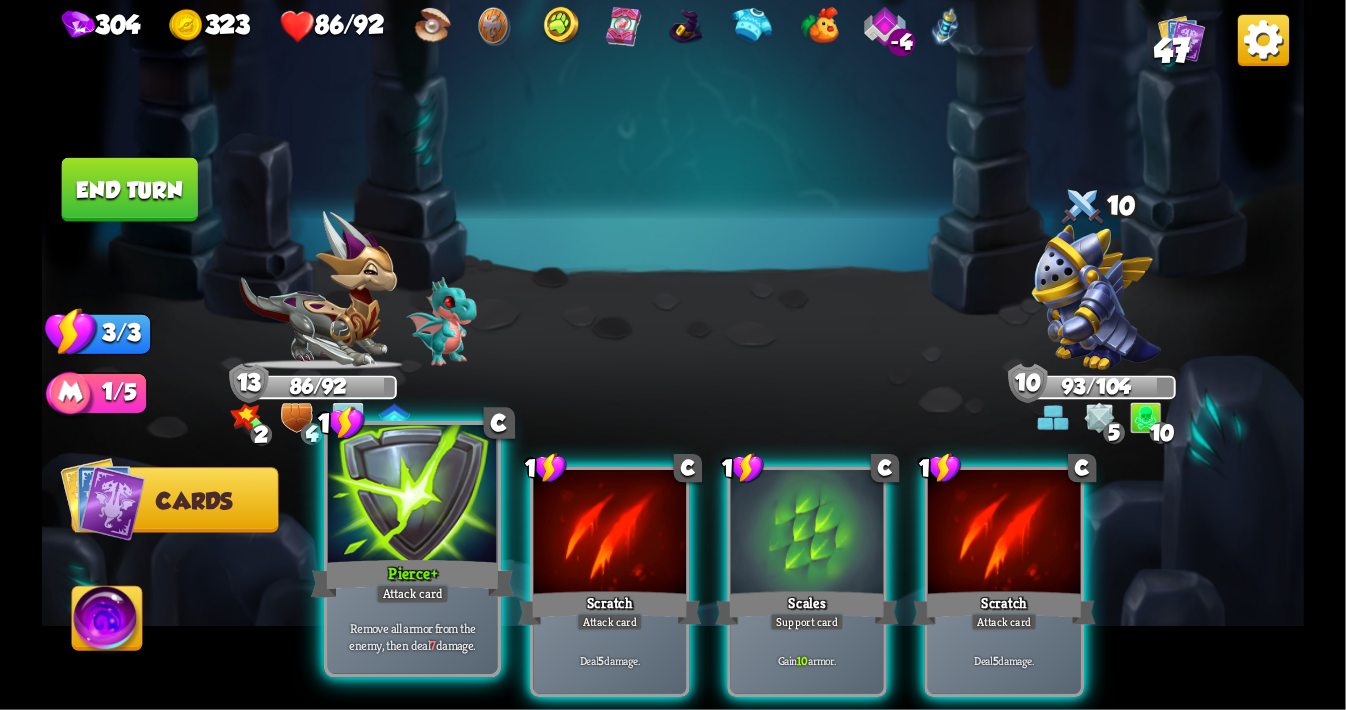 click on "Pierce +" at bounding box center (413, 578) 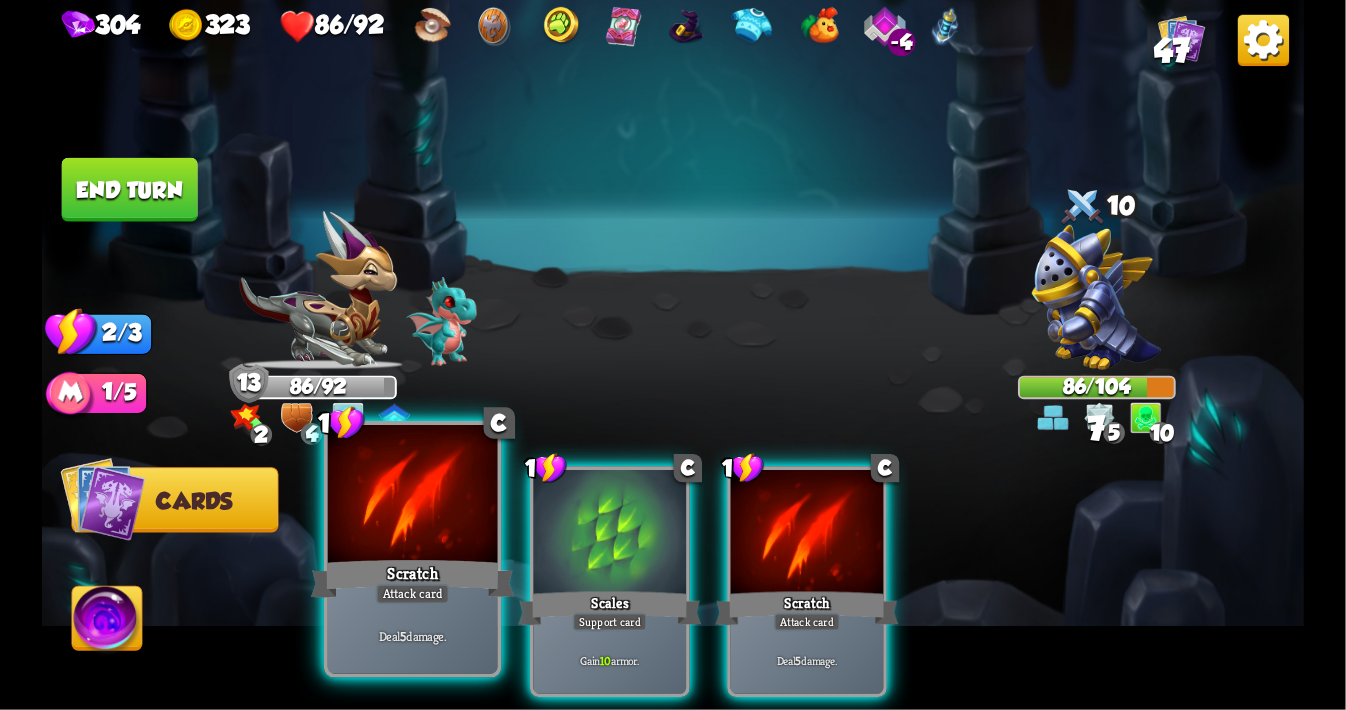 click at bounding box center [413, 496] 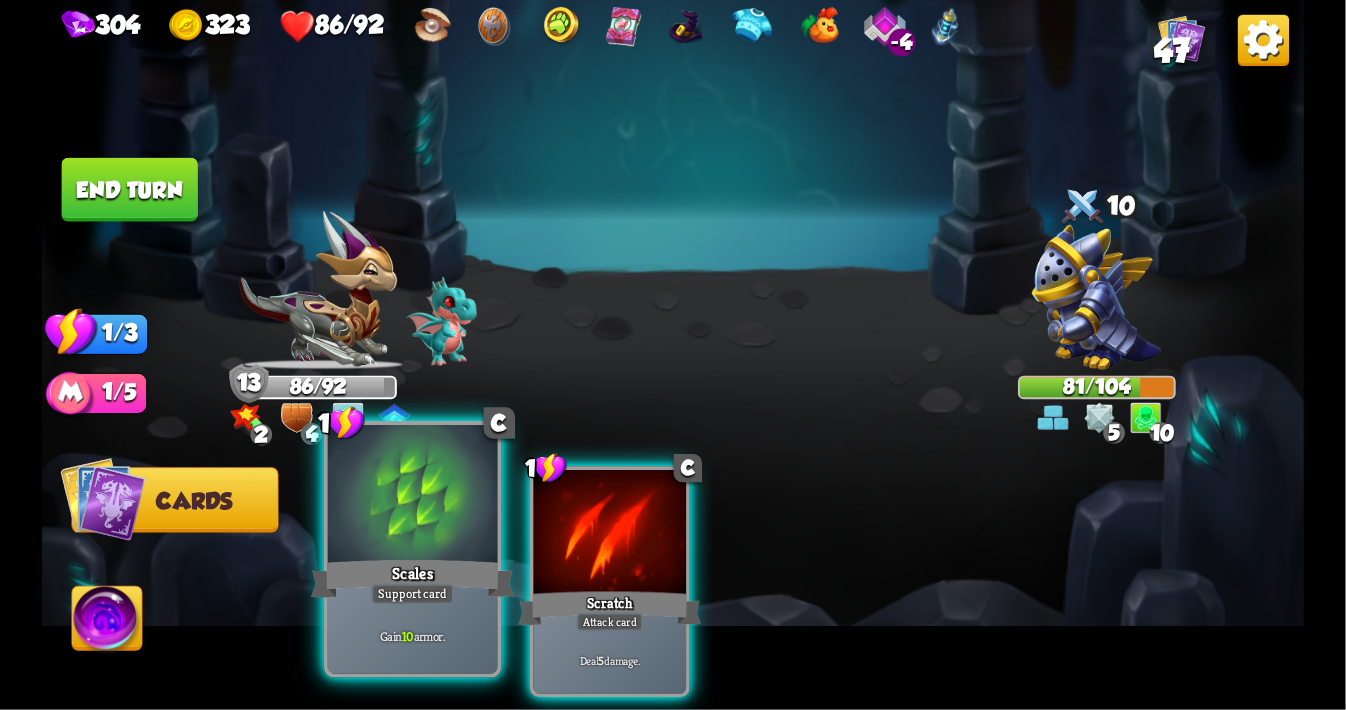 click at bounding box center [413, 496] 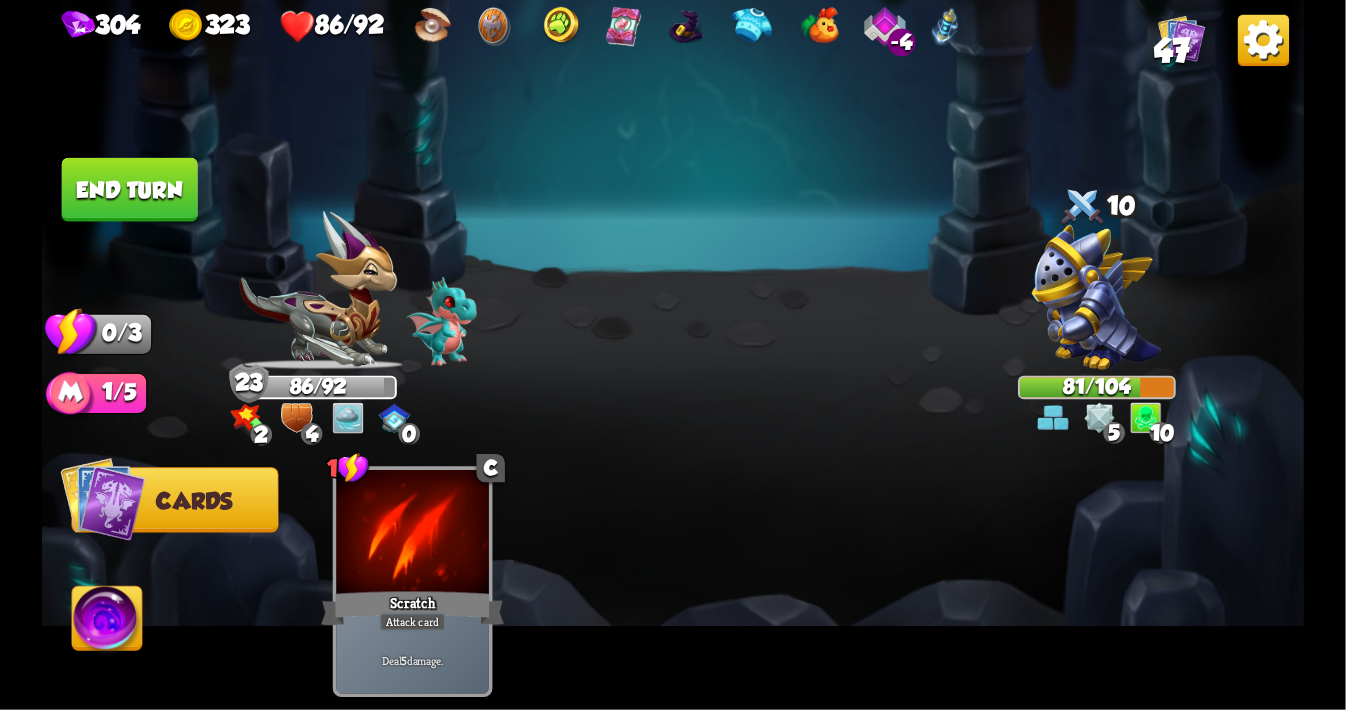 click at bounding box center [107, 622] 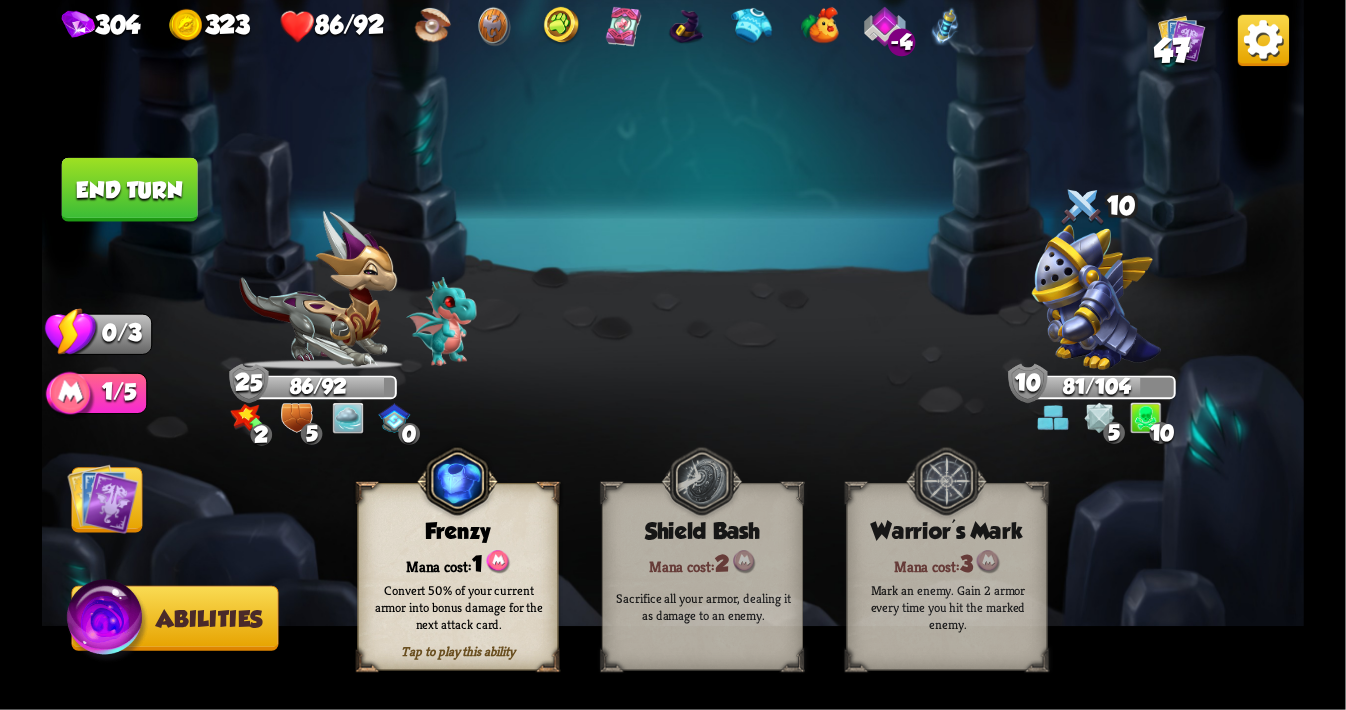 click at bounding box center [498, 562] 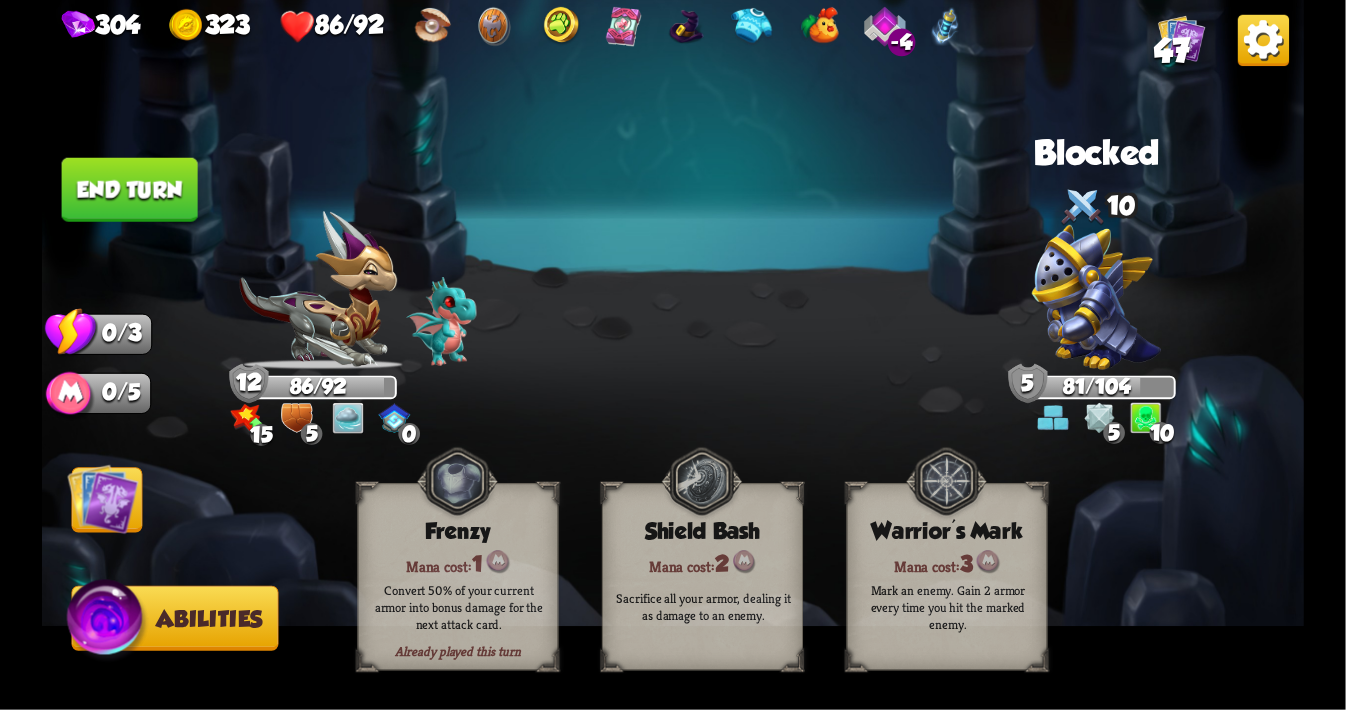 click on "End turn" at bounding box center [130, 190] 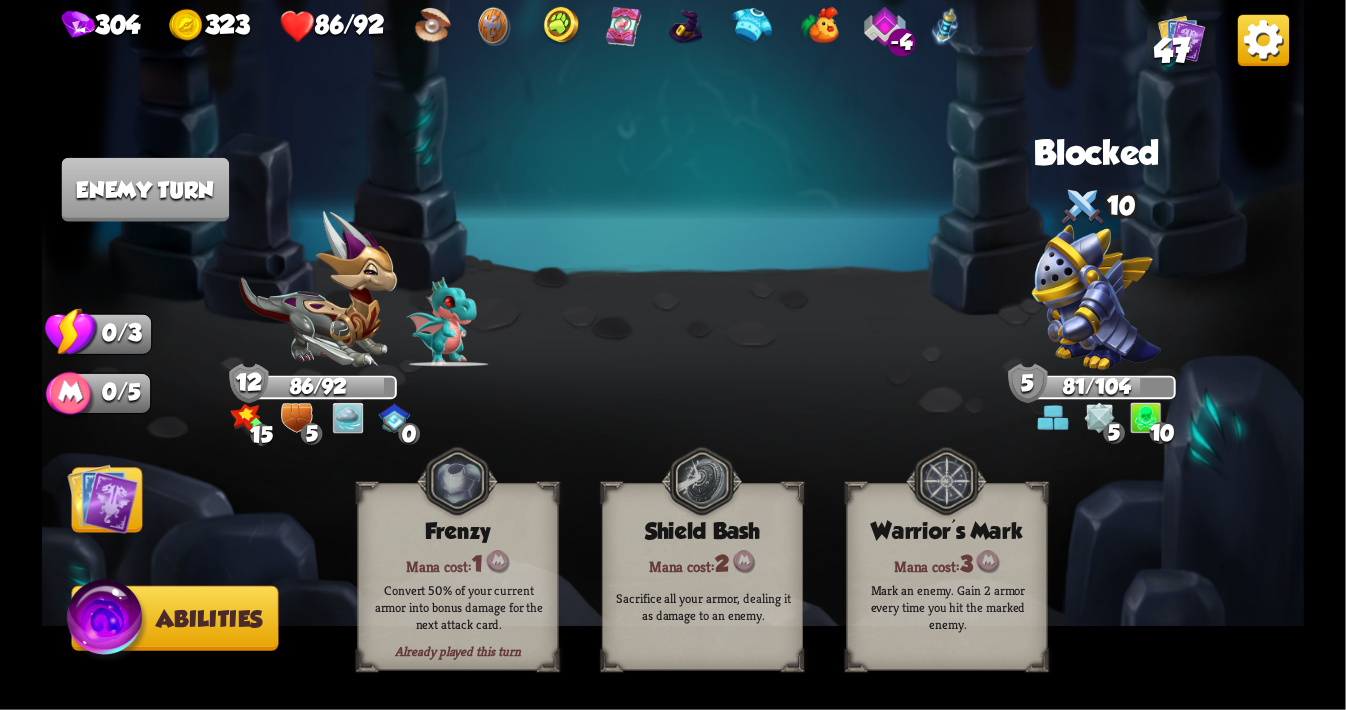 click at bounding box center (103, 498) 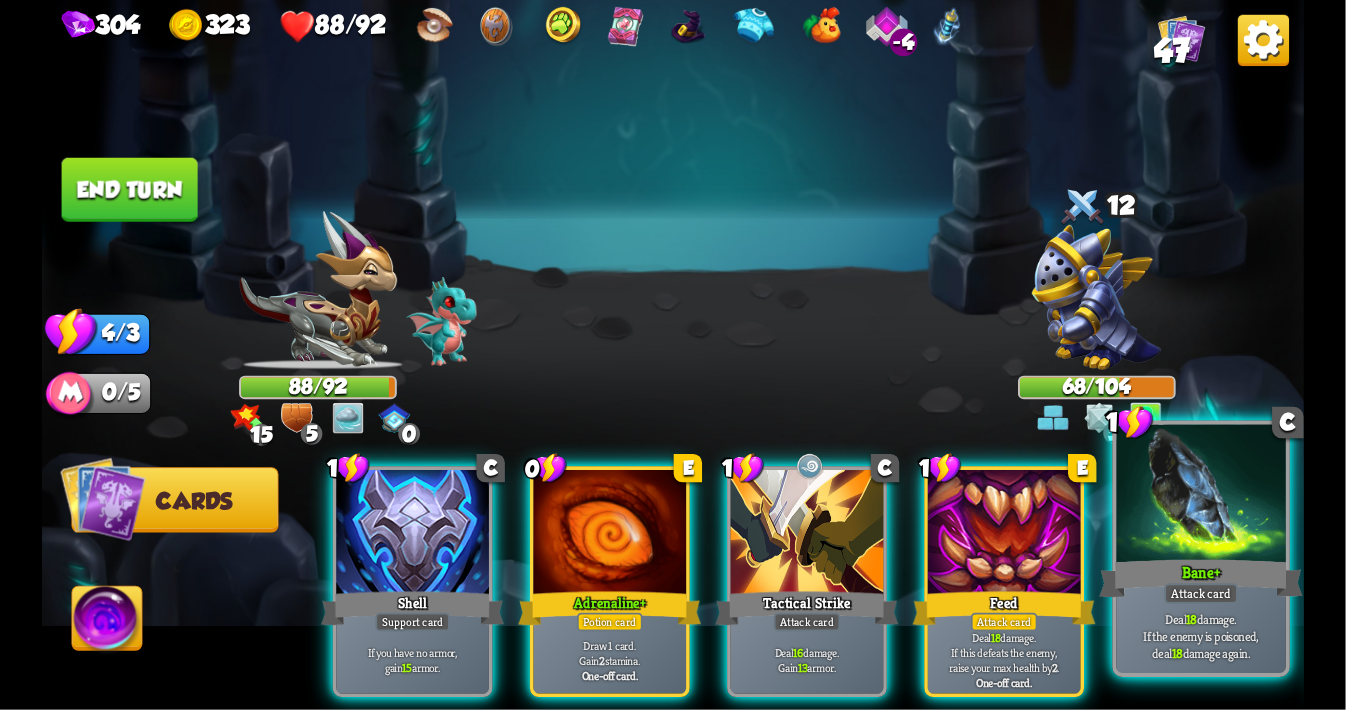 scroll, scrollTop: 0, scrollLeft: 189, axis: horizontal 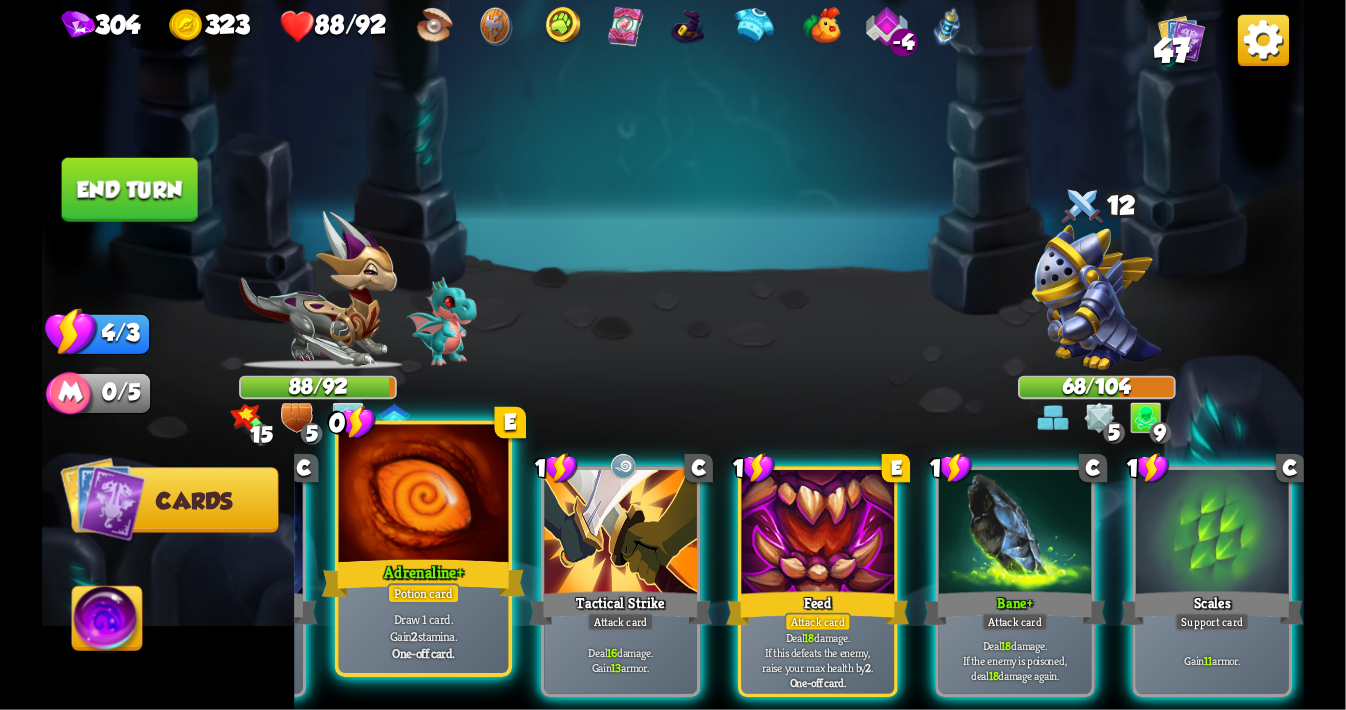 click on "Adrenaline +" at bounding box center [424, 578] 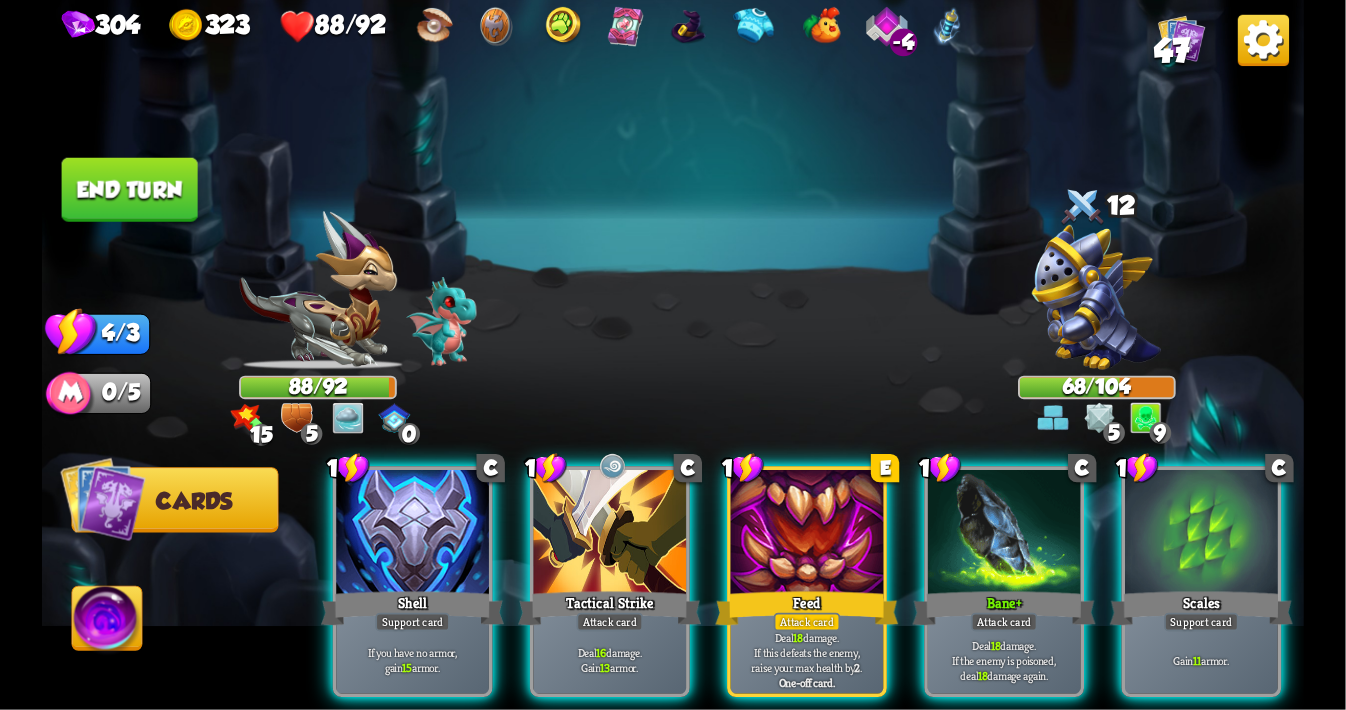 scroll, scrollTop: 0, scrollLeft: 0, axis: both 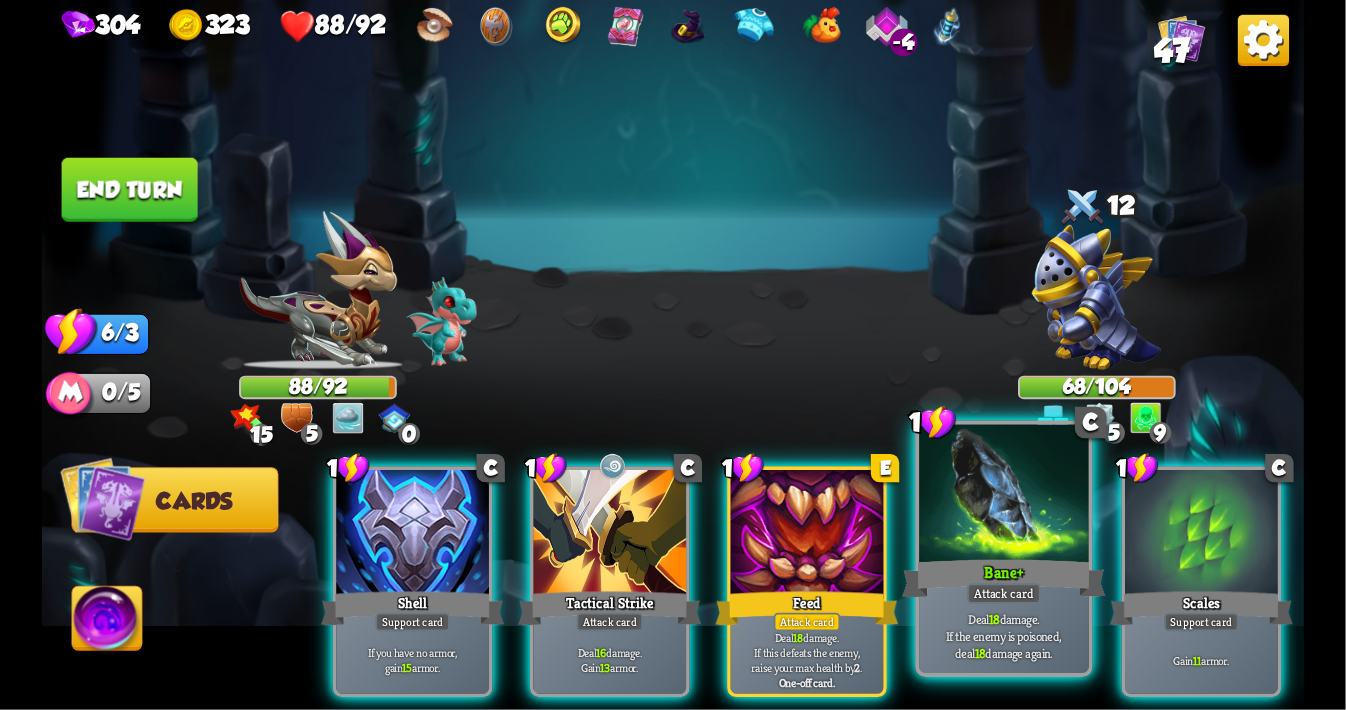 click at bounding box center [1005, 496] 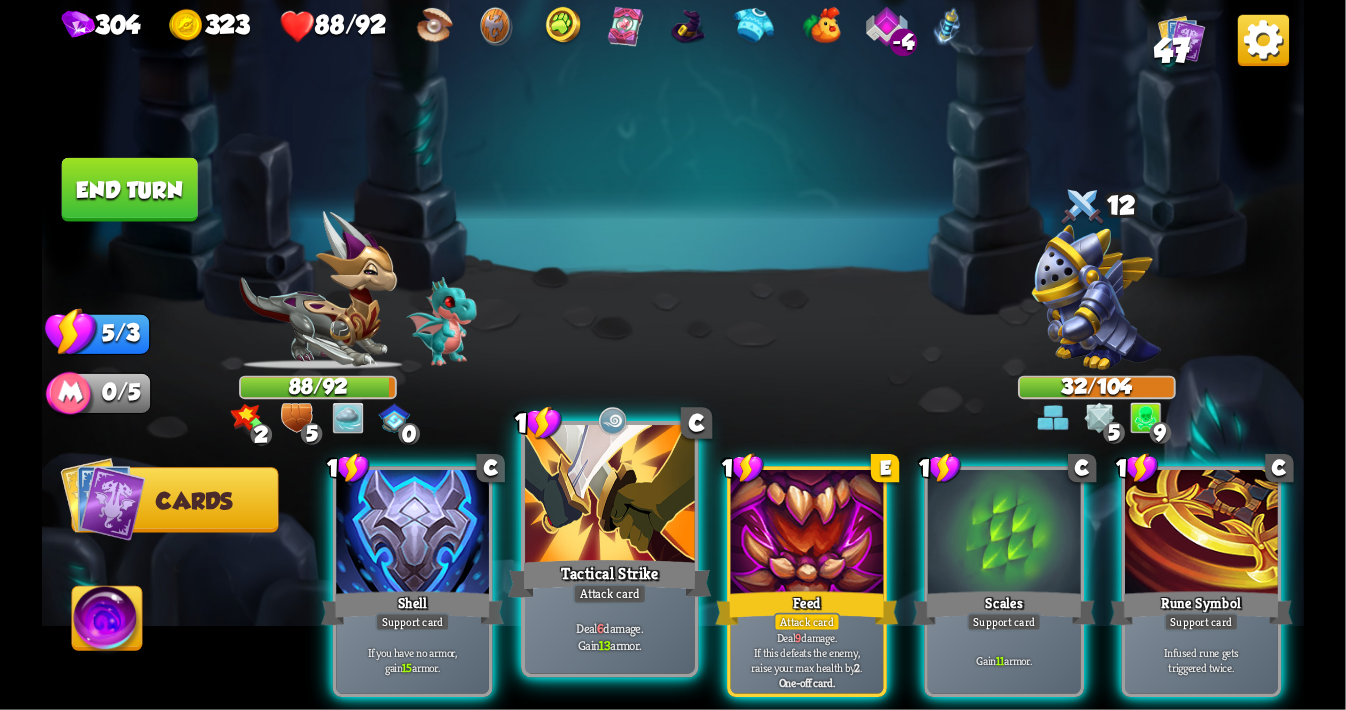 click at bounding box center (610, 496) 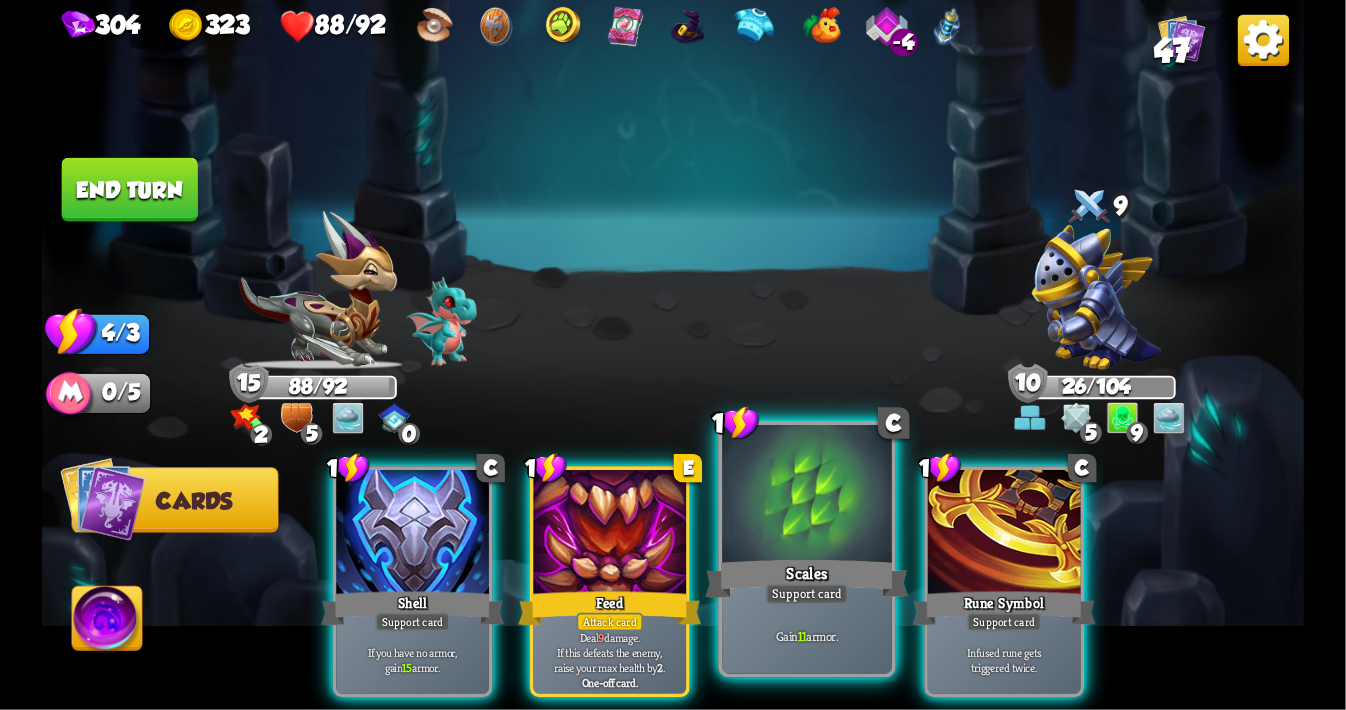 click on "Scales" at bounding box center [807, 578] 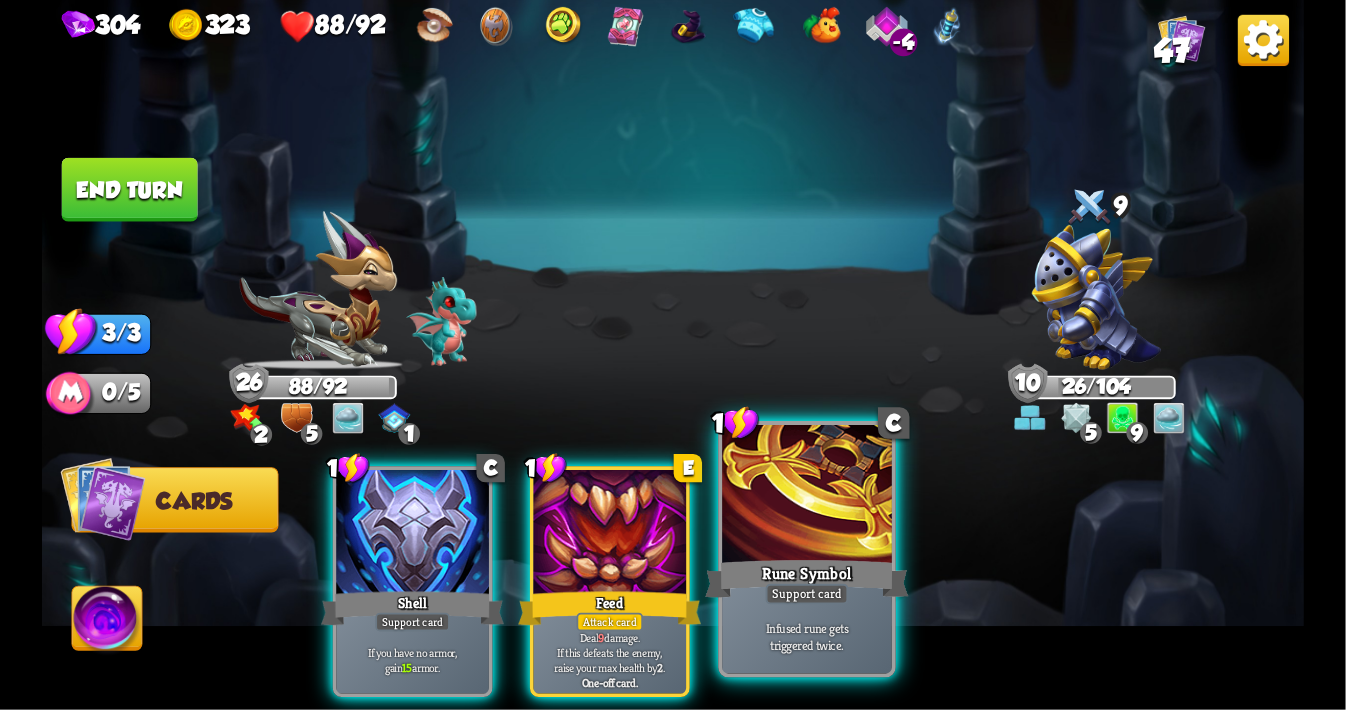 click at bounding box center (807, 496) 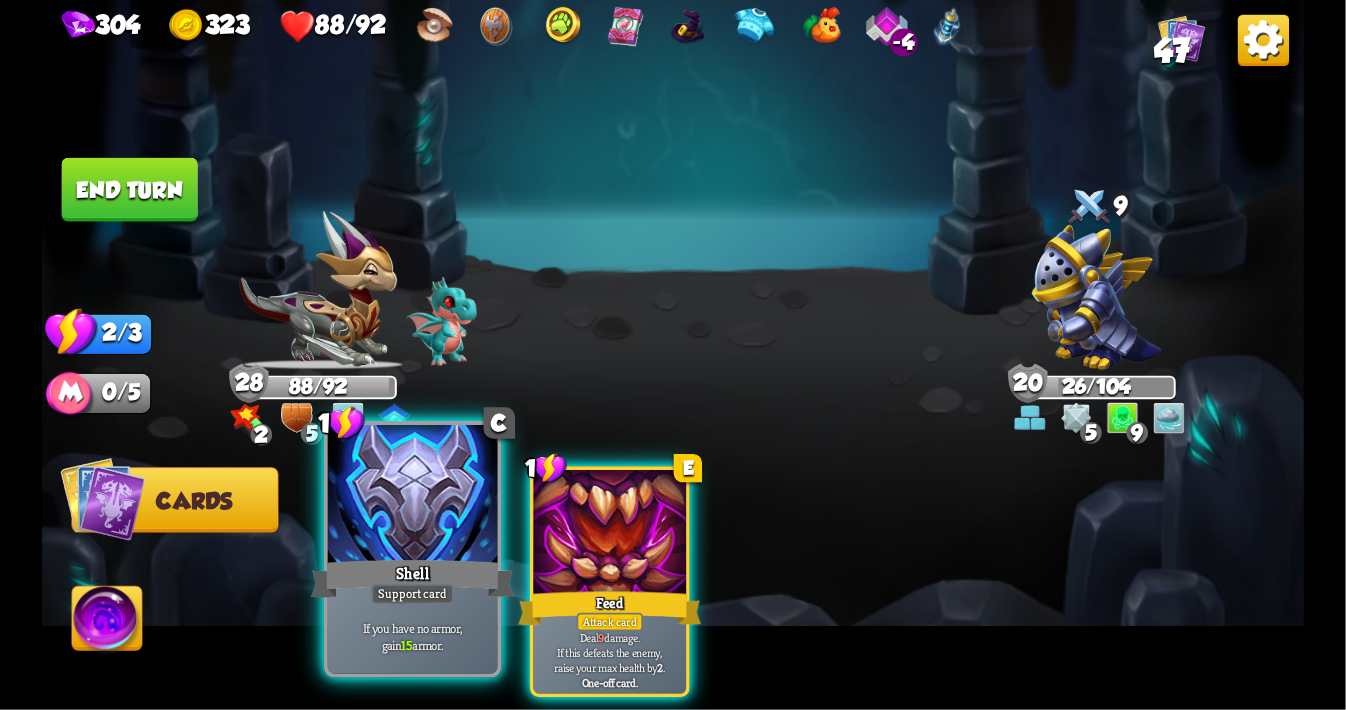 click at bounding box center [413, 496] 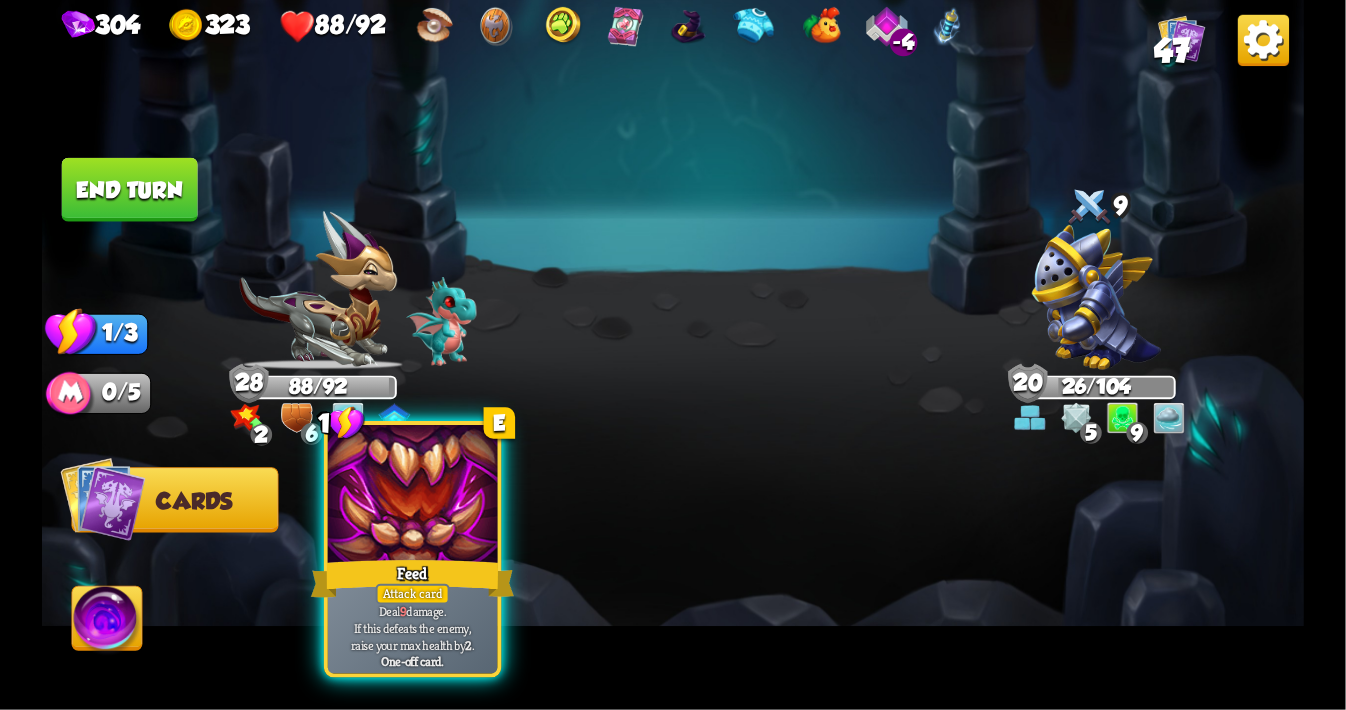 click at bounding box center (413, 496) 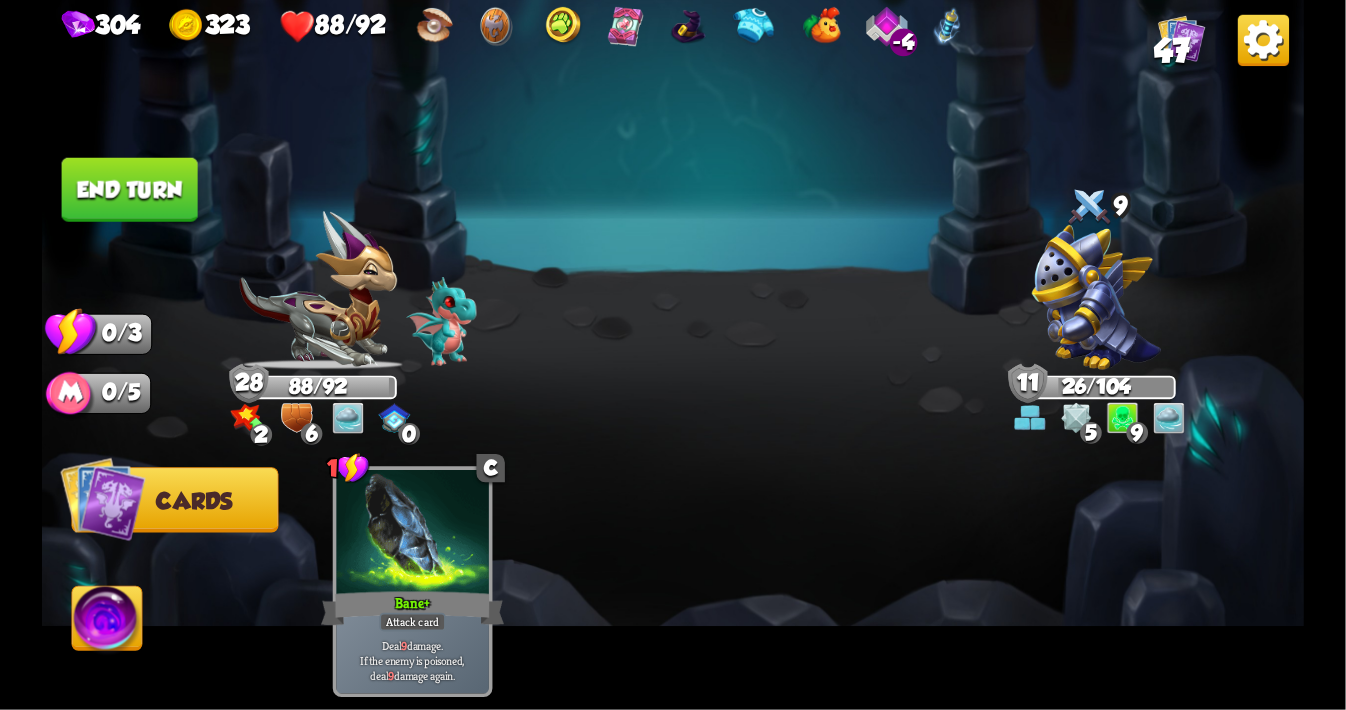click on "End turn" at bounding box center [130, 190] 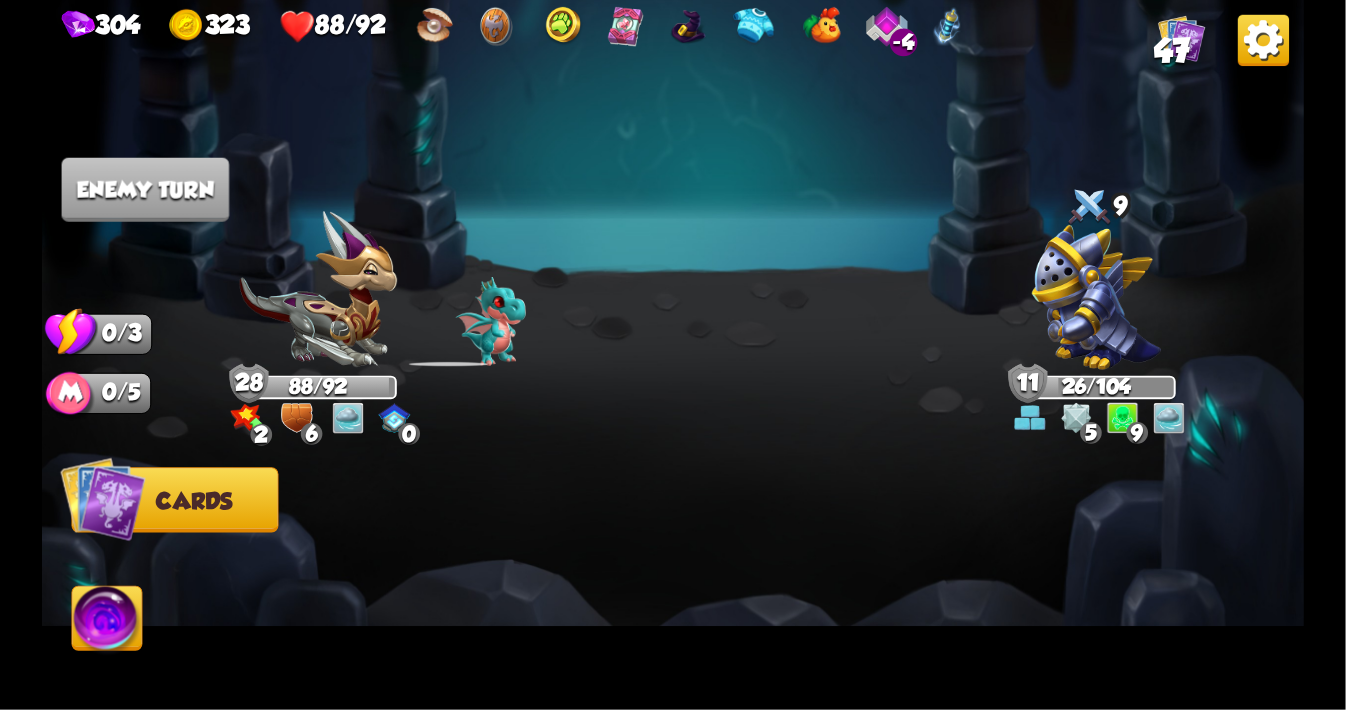 click at bounding box center (107, 622) 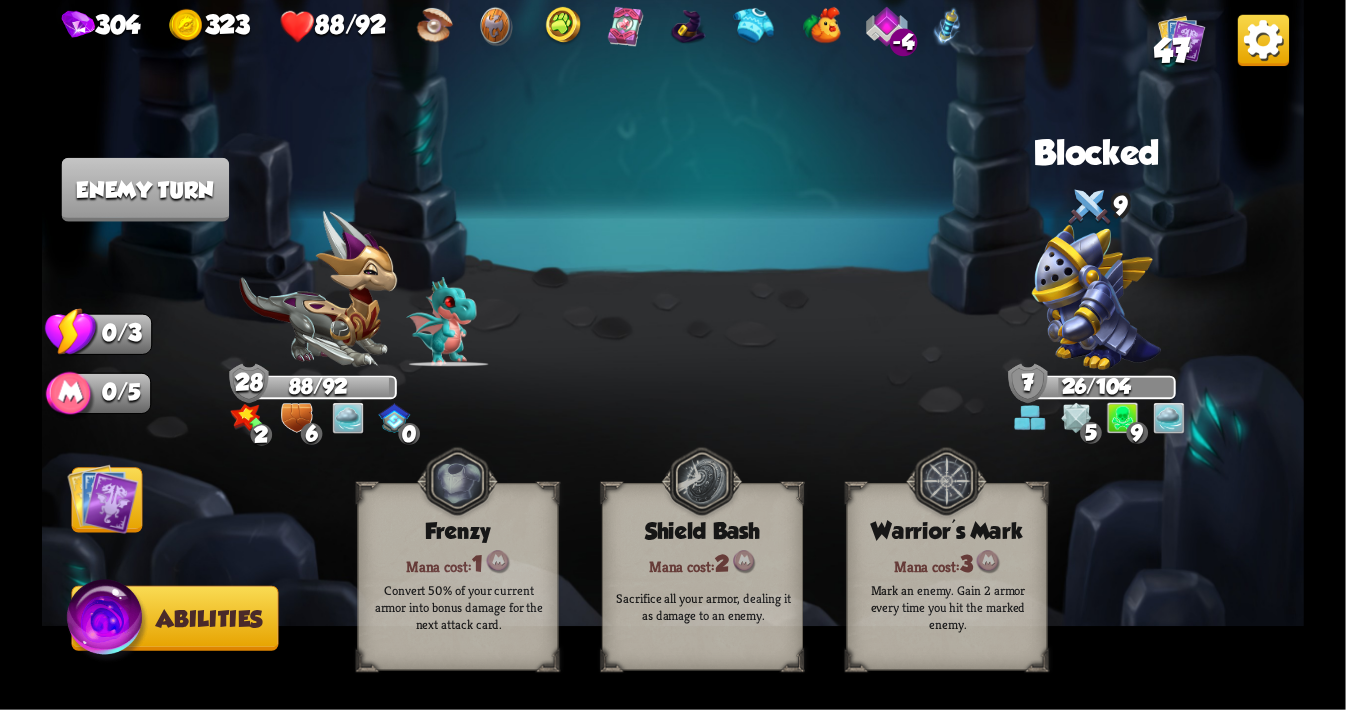 click at bounding box center (103, 498) 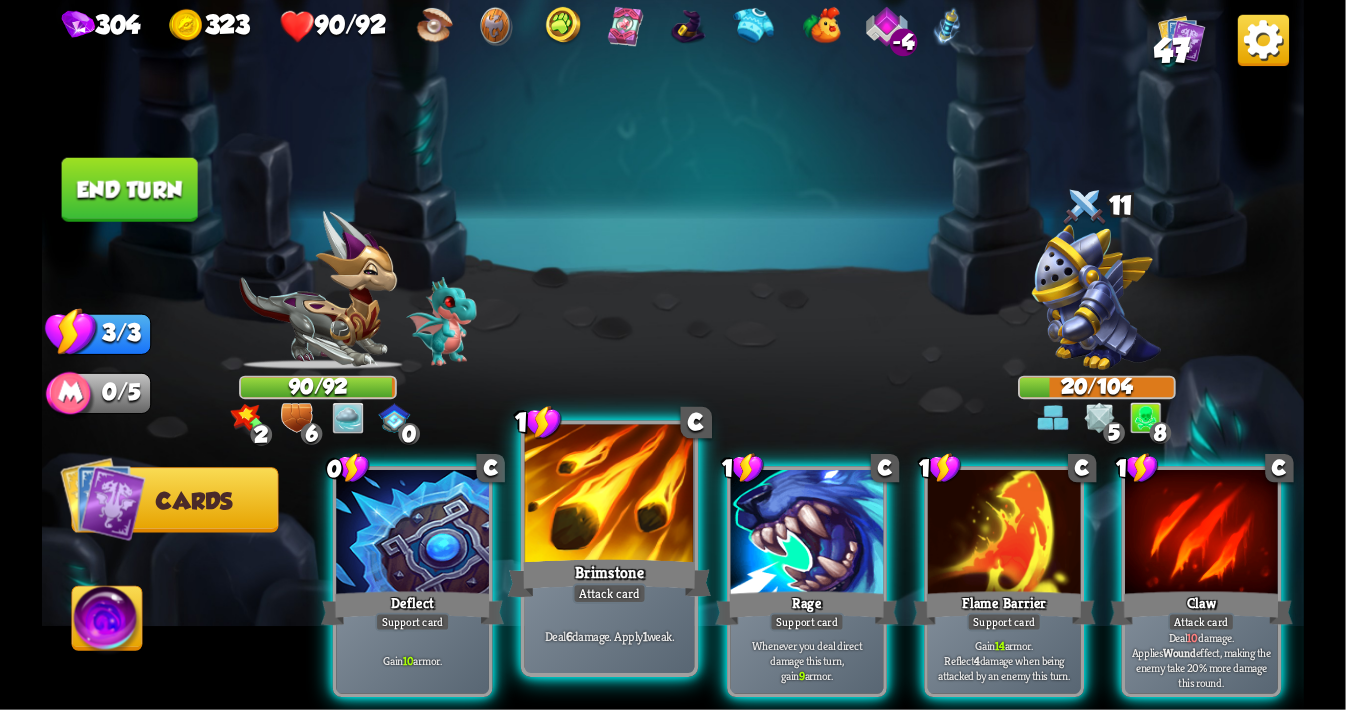 click at bounding box center (610, 496) 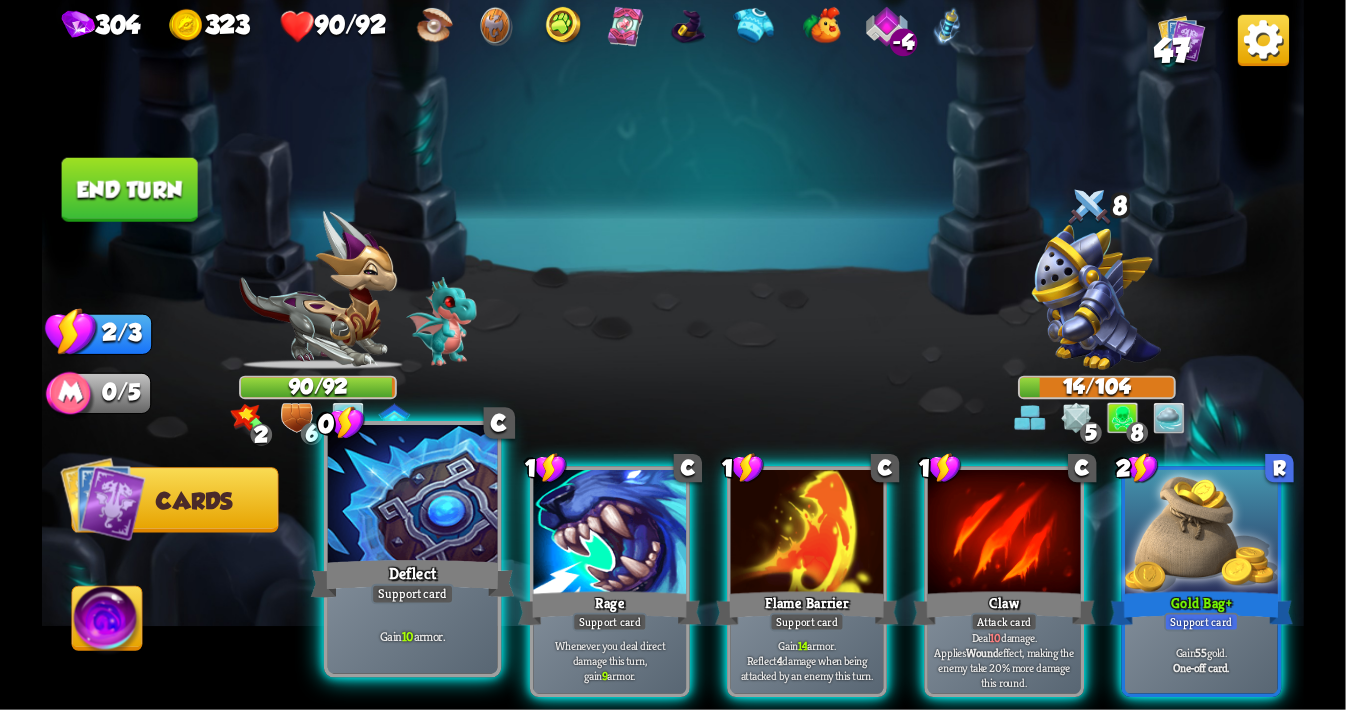 click at bounding box center (413, 496) 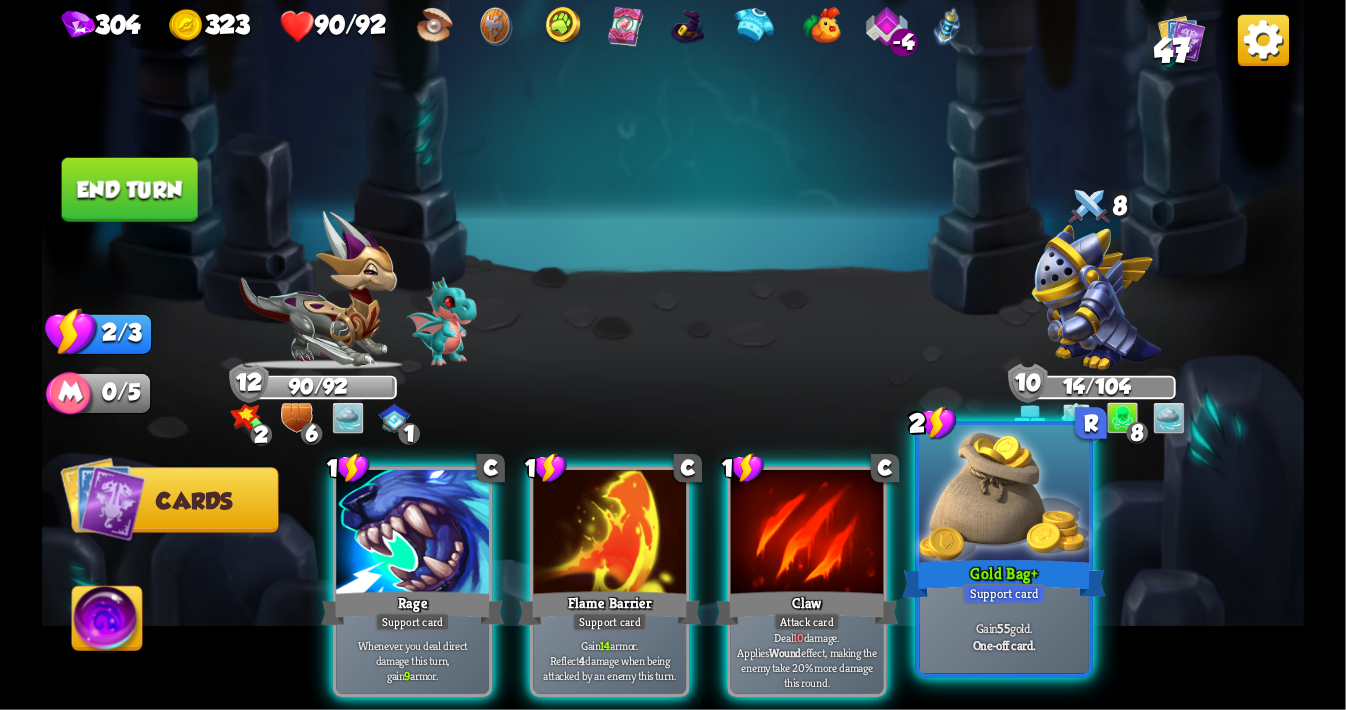 click on "Gold Bag +" at bounding box center (1005, 578) 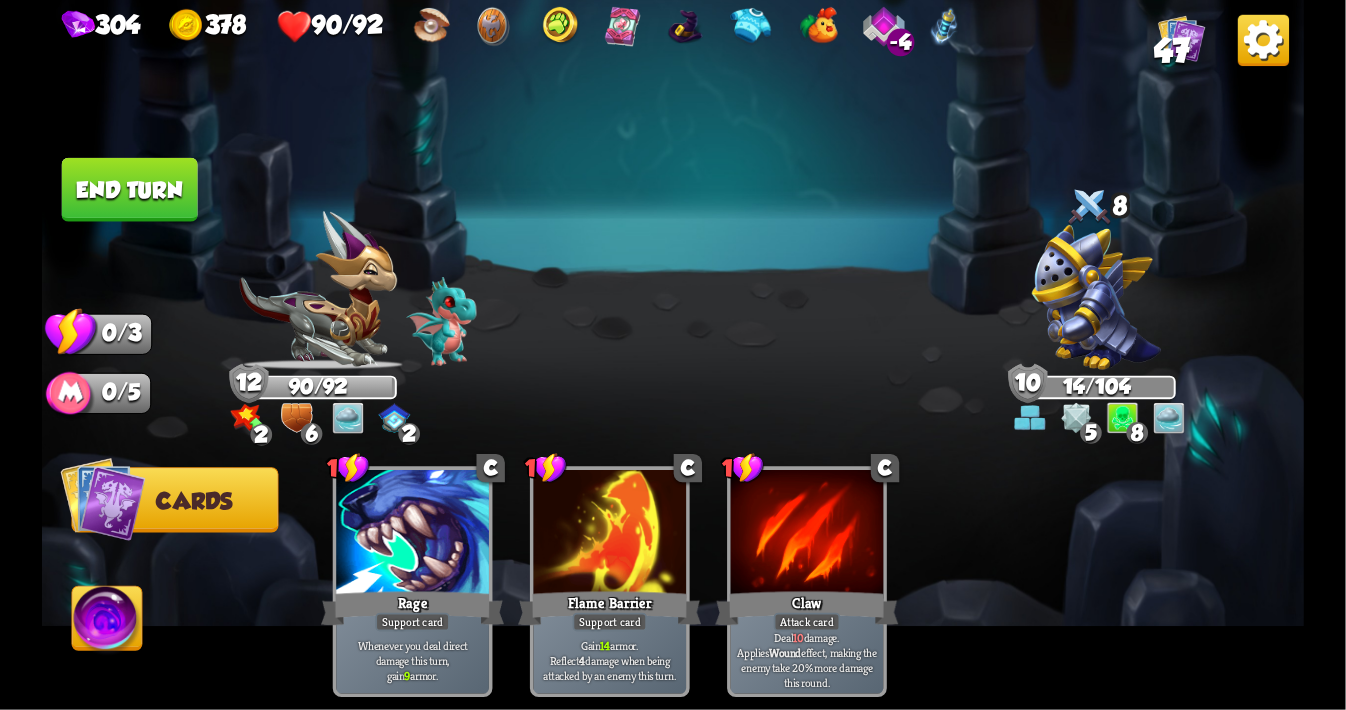 click on "End turn" at bounding box center (130, 190) 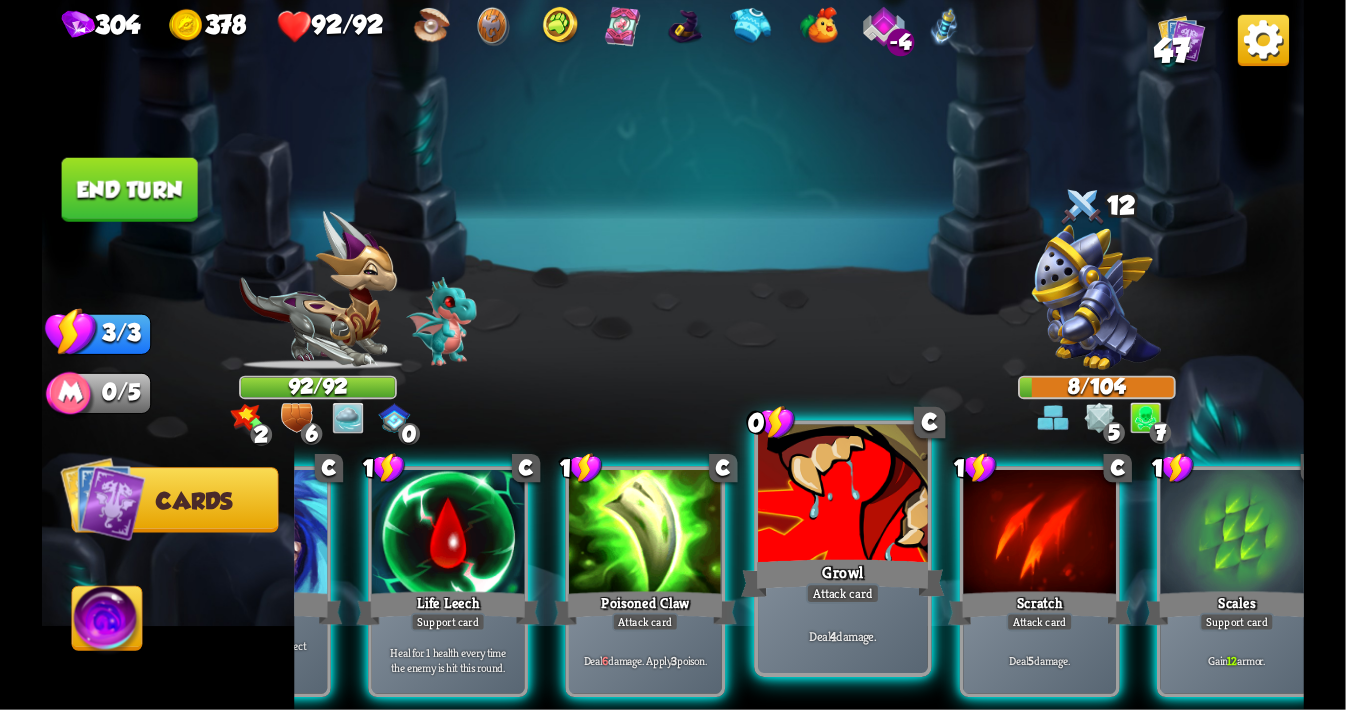 scroll, scrollTop: 0, scrollLeft: 189, axis: horizontal 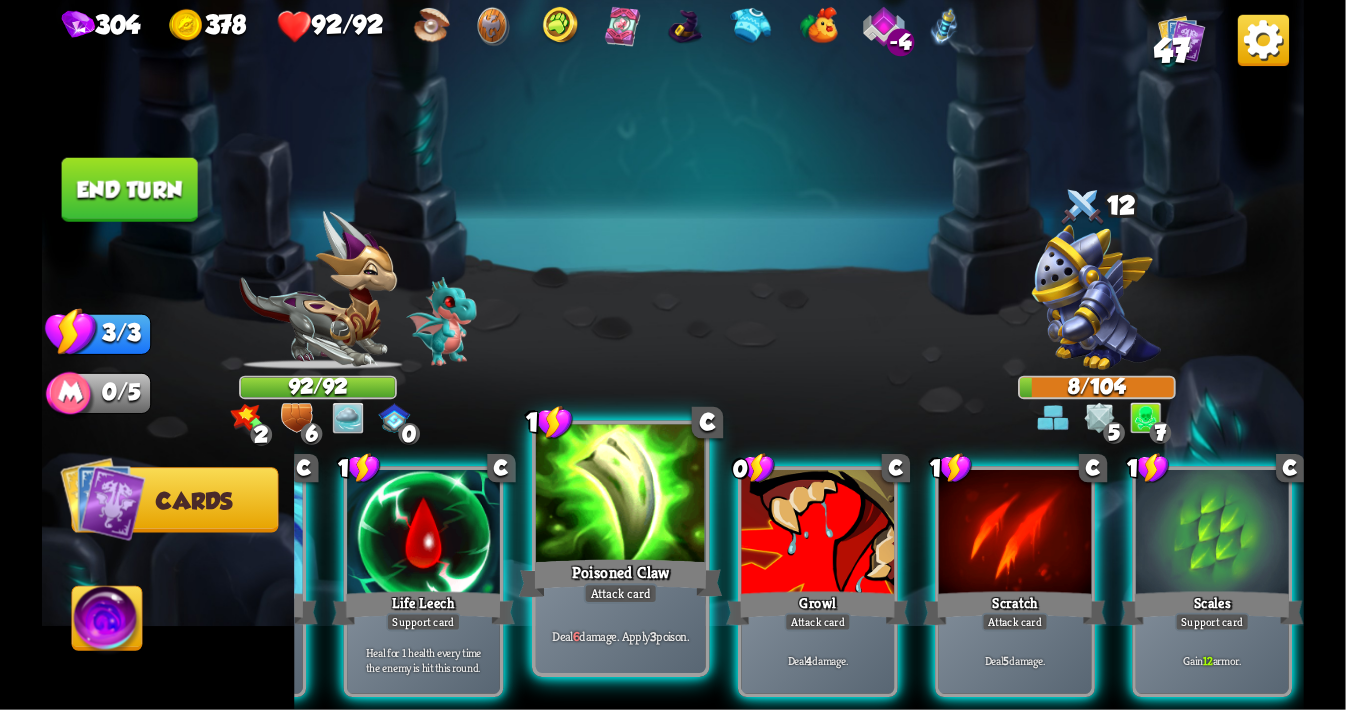 click at bounding box center (621, 496) 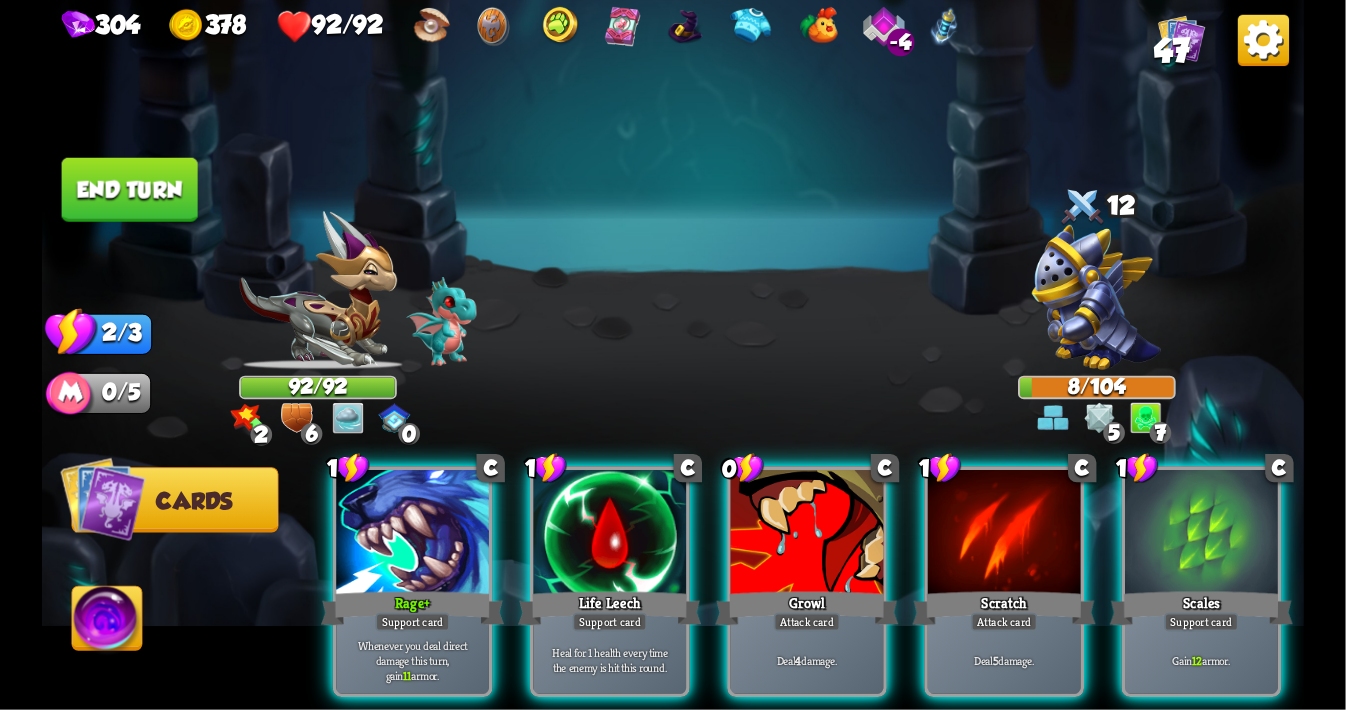 scroll, scrollTop: 0, scrollLeft: 0, axis: both 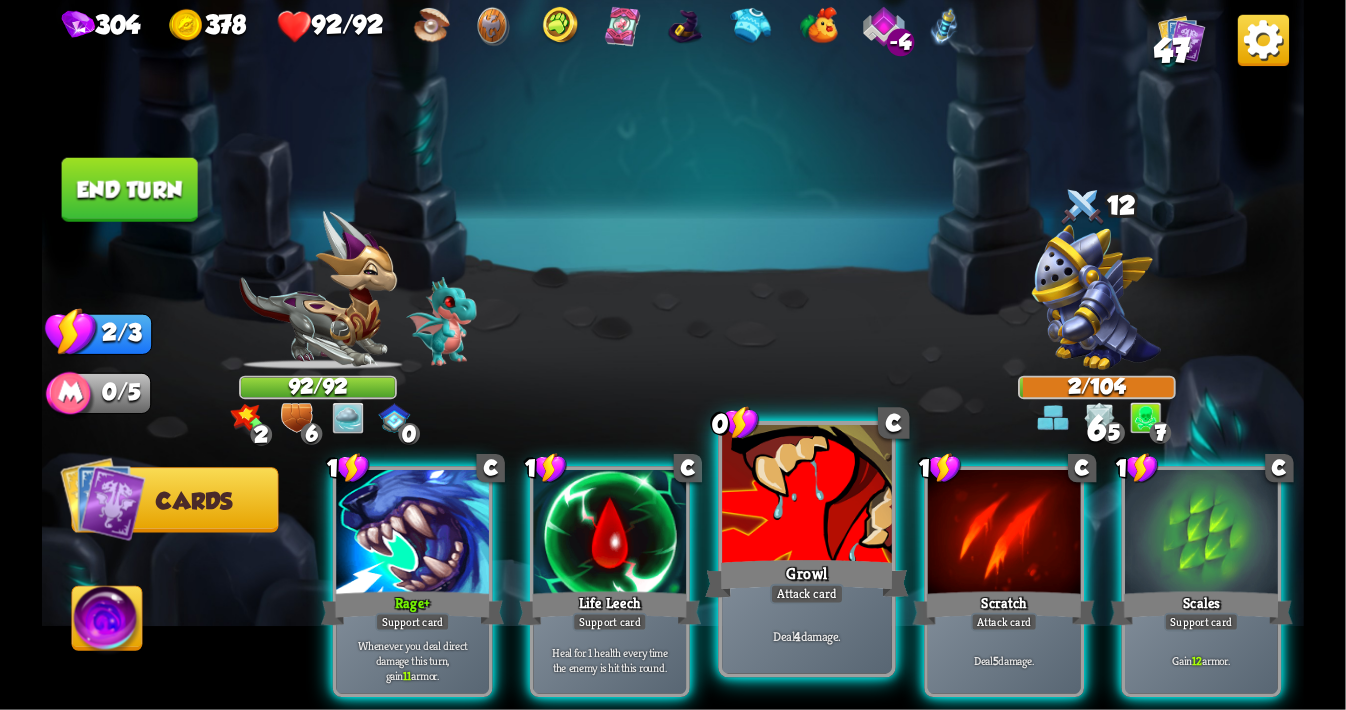 click at bounding box center (807, 496) 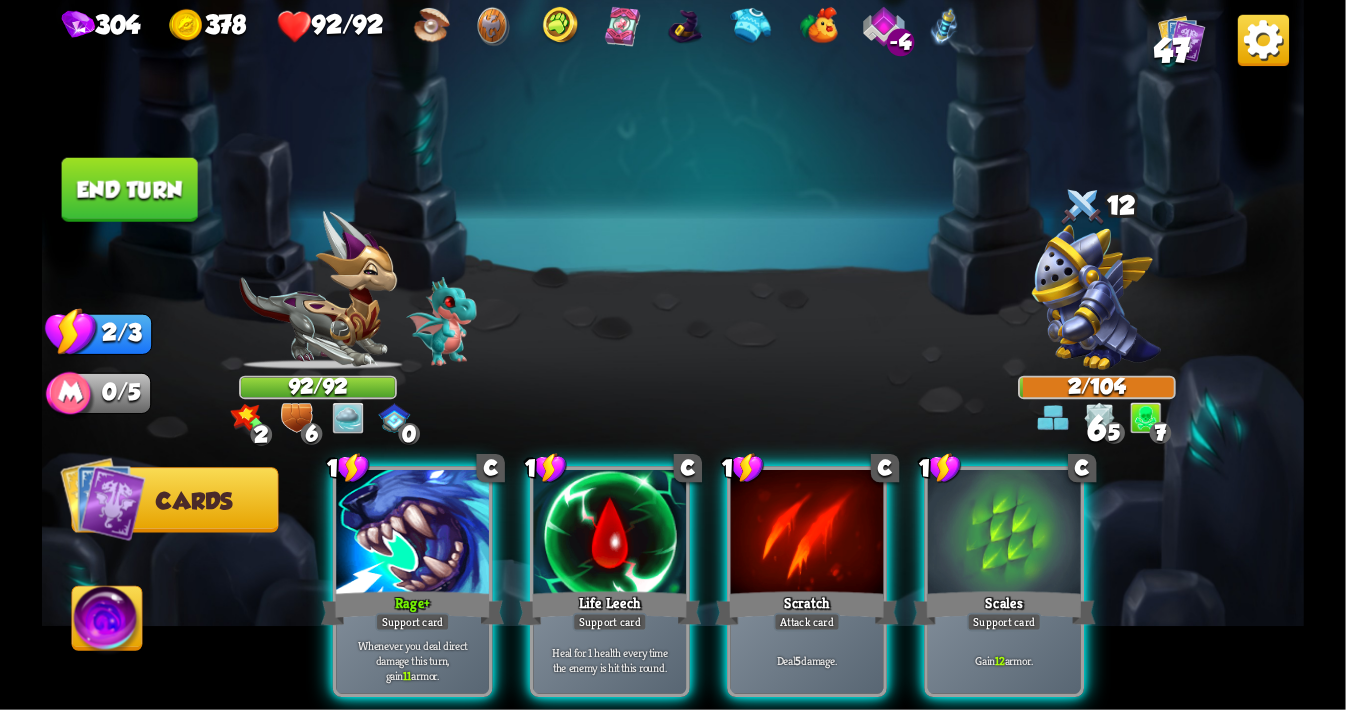 click at bounding box center (807, 534) 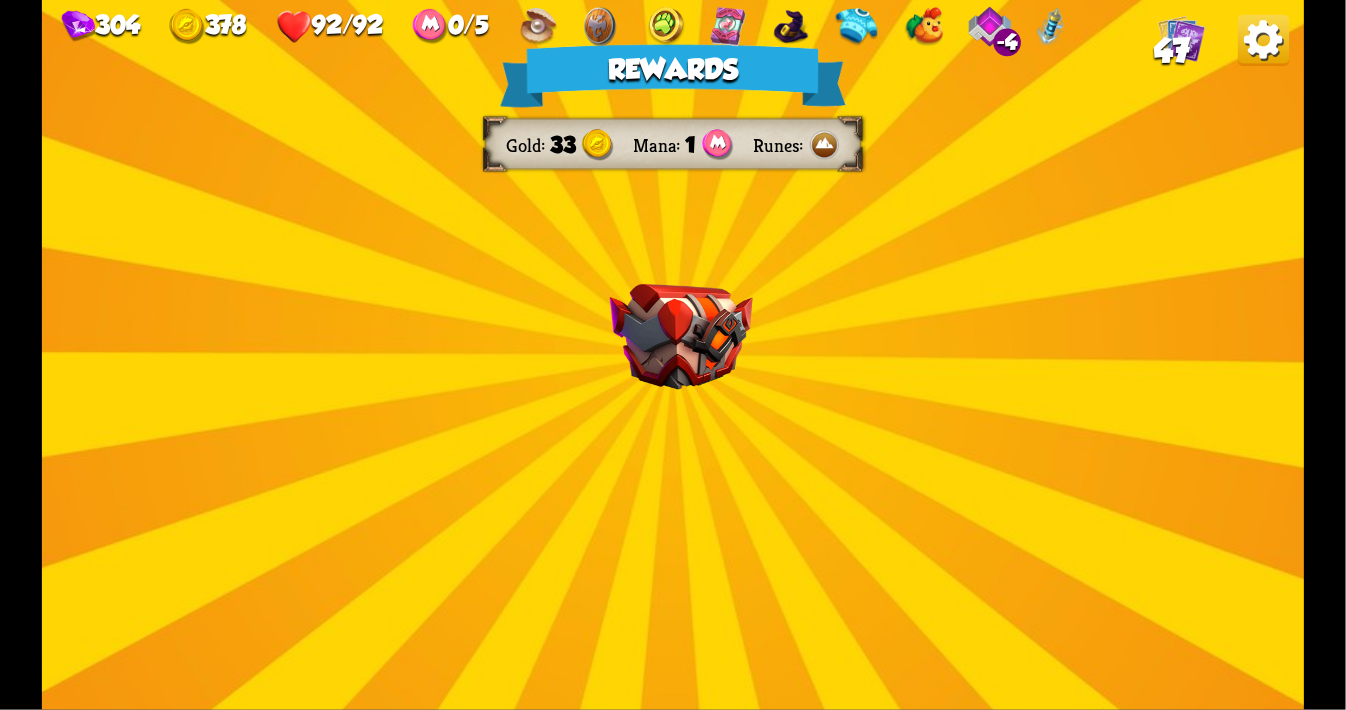click at bounding box center (681, 337) 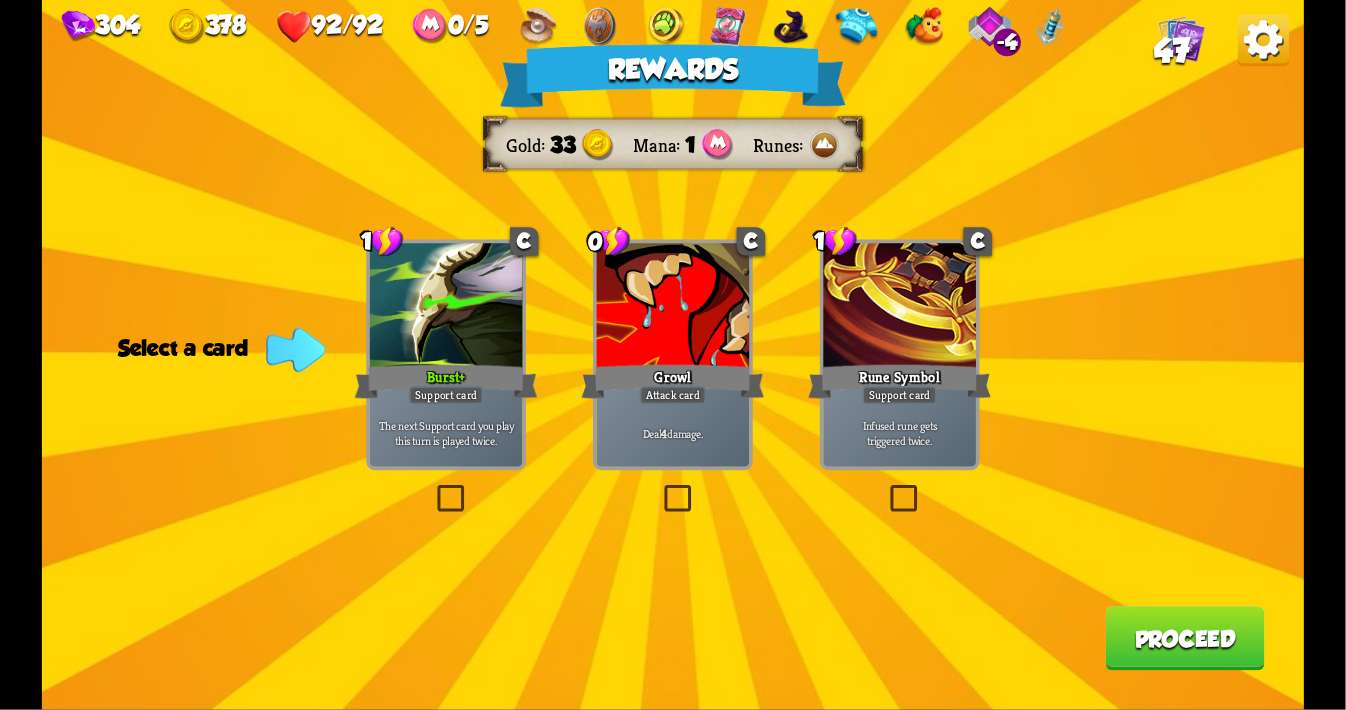 click at bounding box center (660, 488) 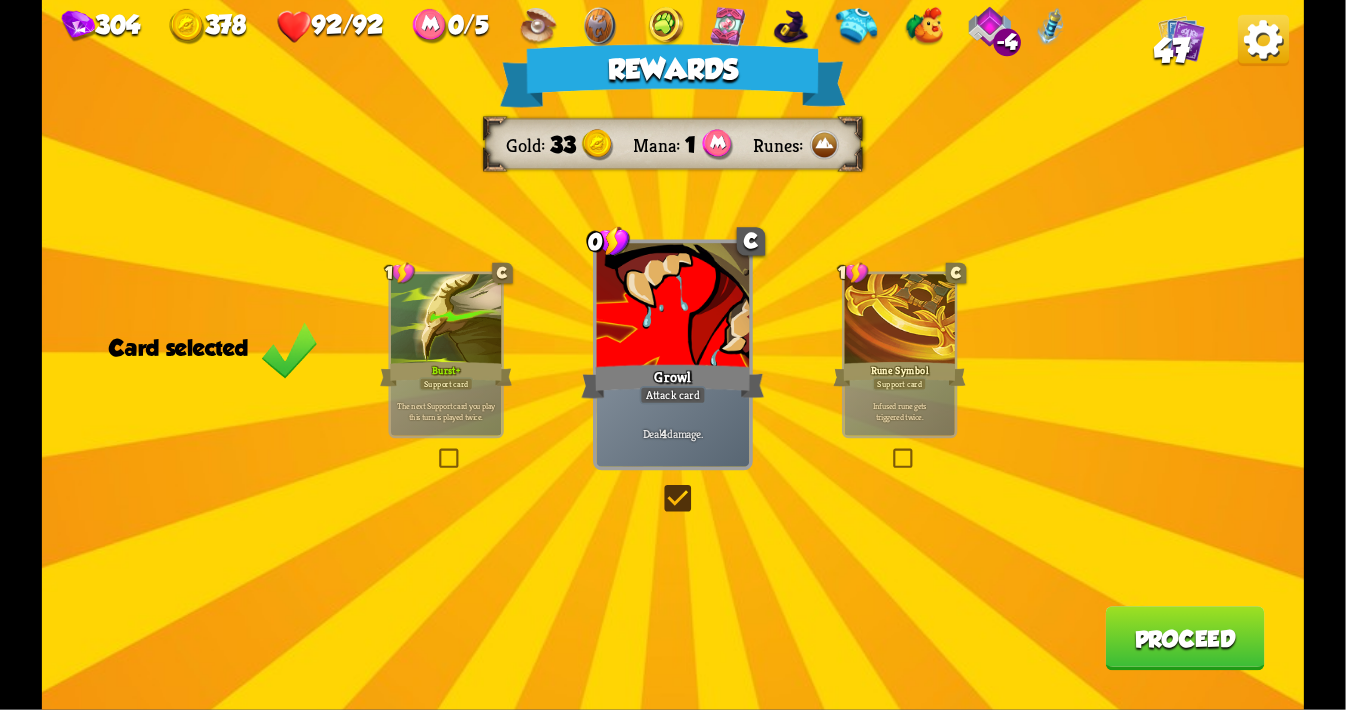 click on "Proceed" at bounding box center [1184, 638] 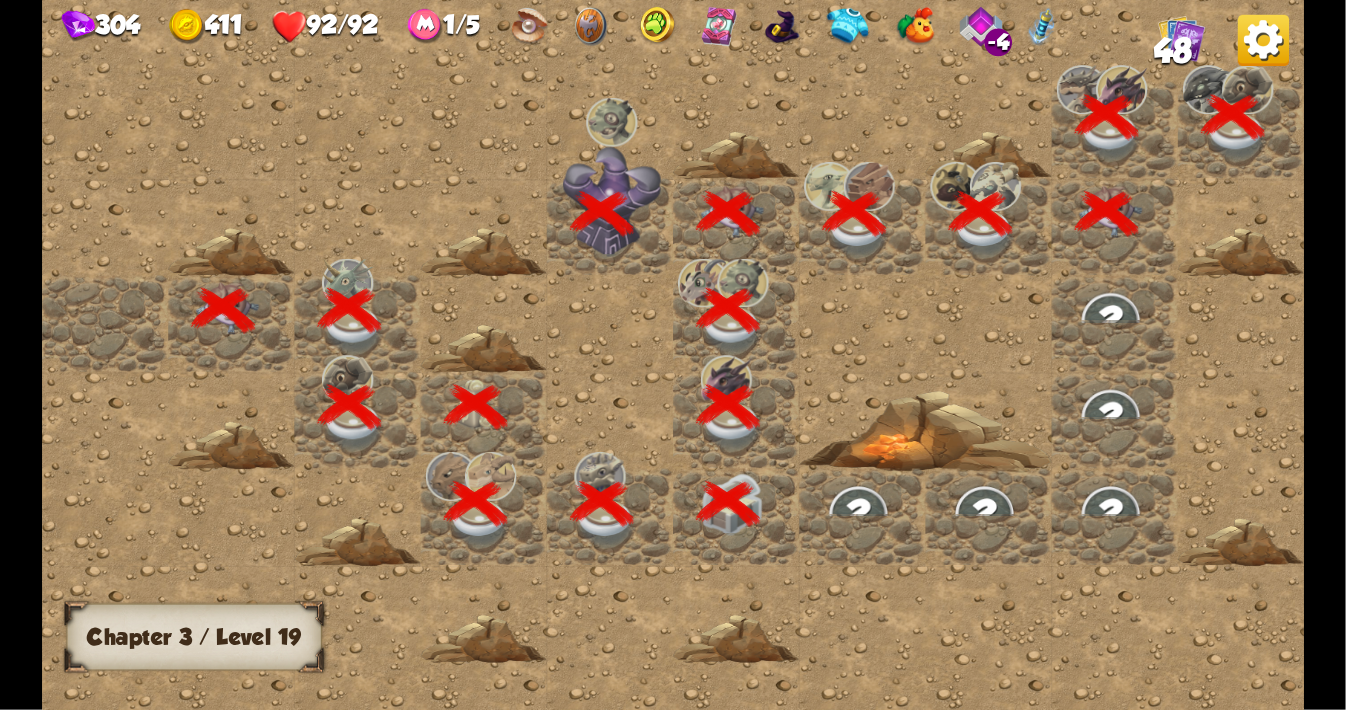 scroll, scrollTop: 0, scrollLeft: 384, axis: horizontal 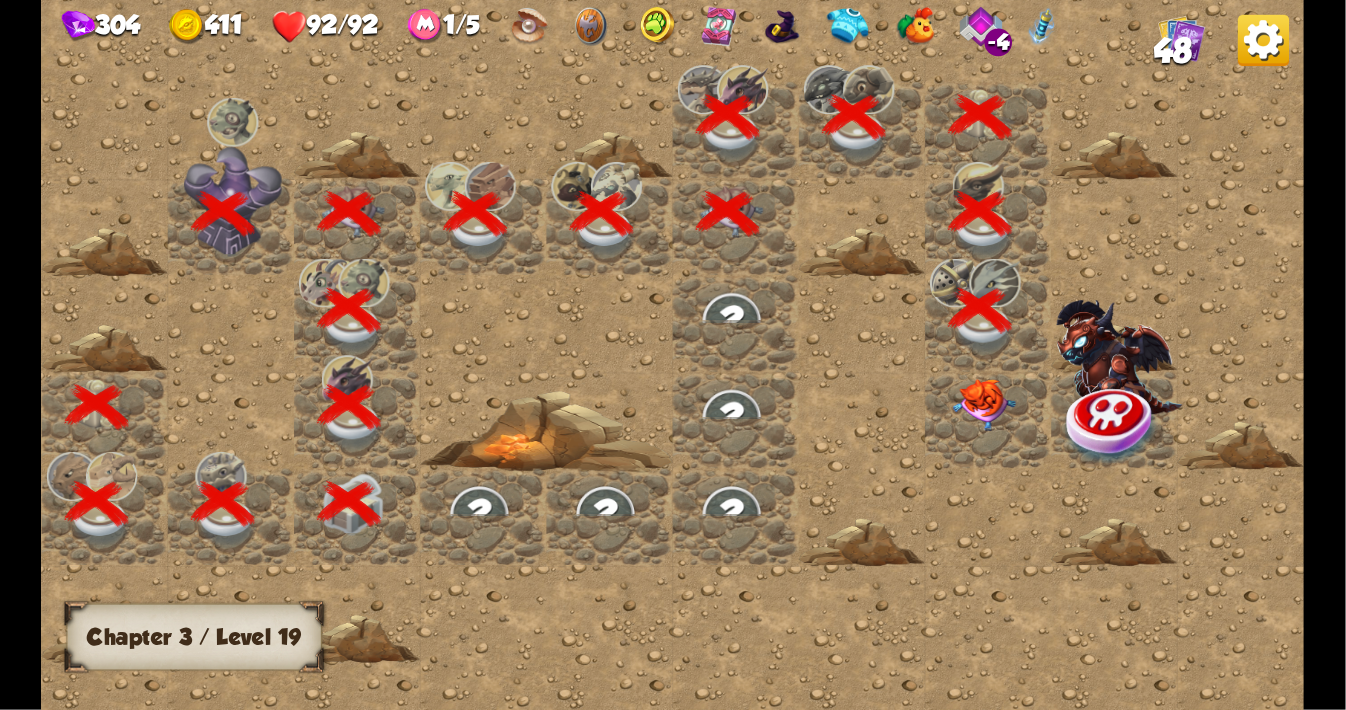 click at bounding box center [984, 405] 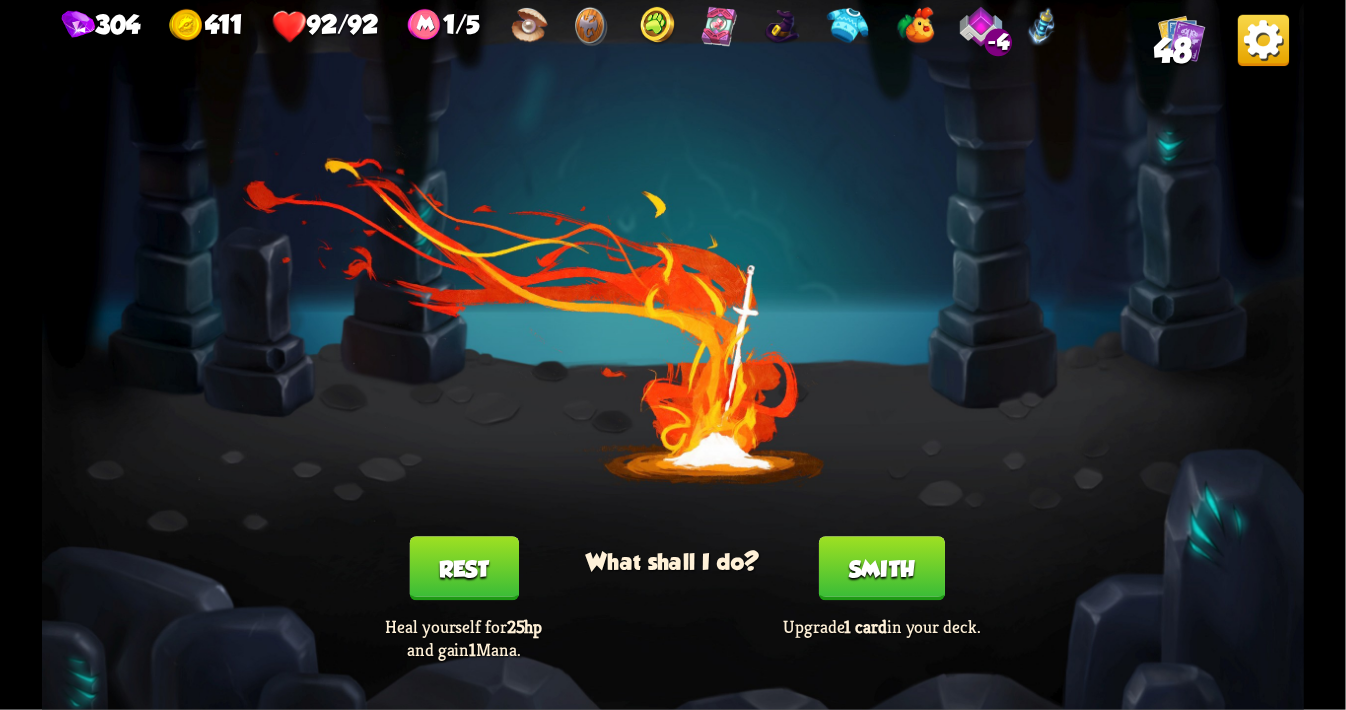 click on "Smith" at bounding box center [882, 568] 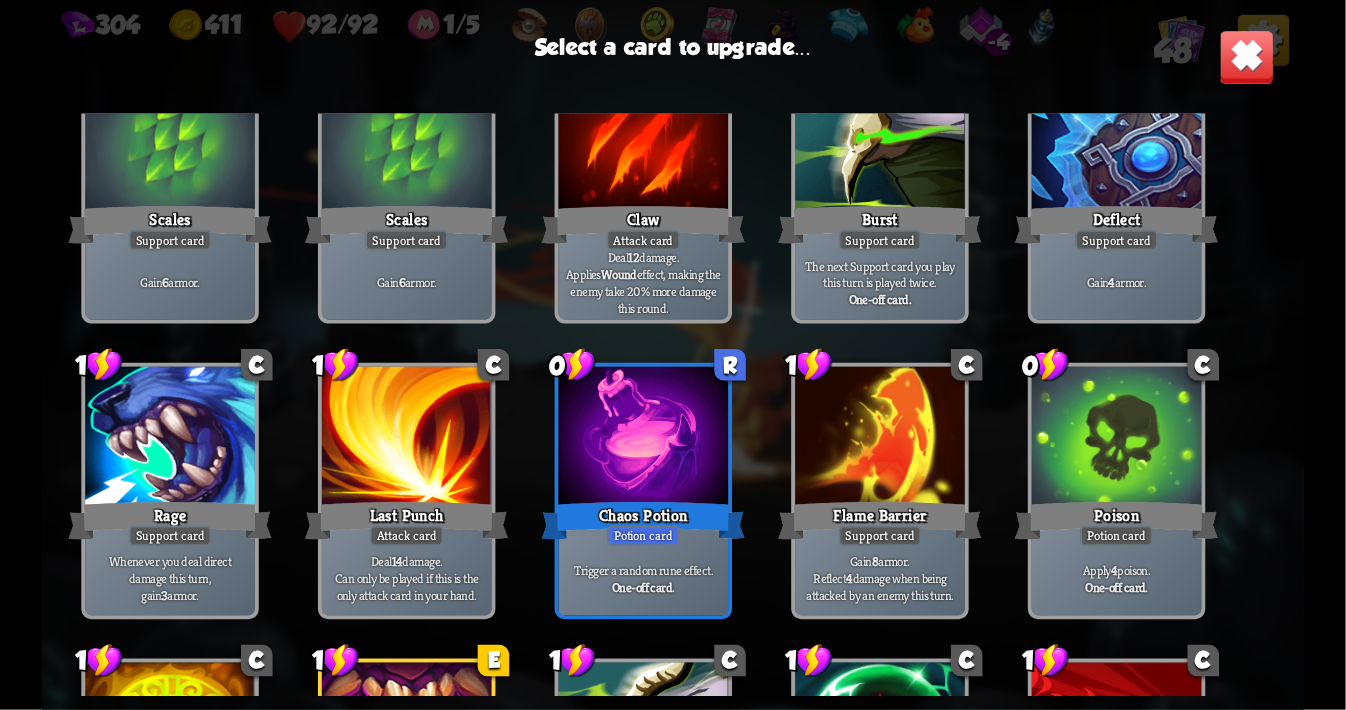scroll, scrollTop: 399, scrollLeft: 0, axis: vertical 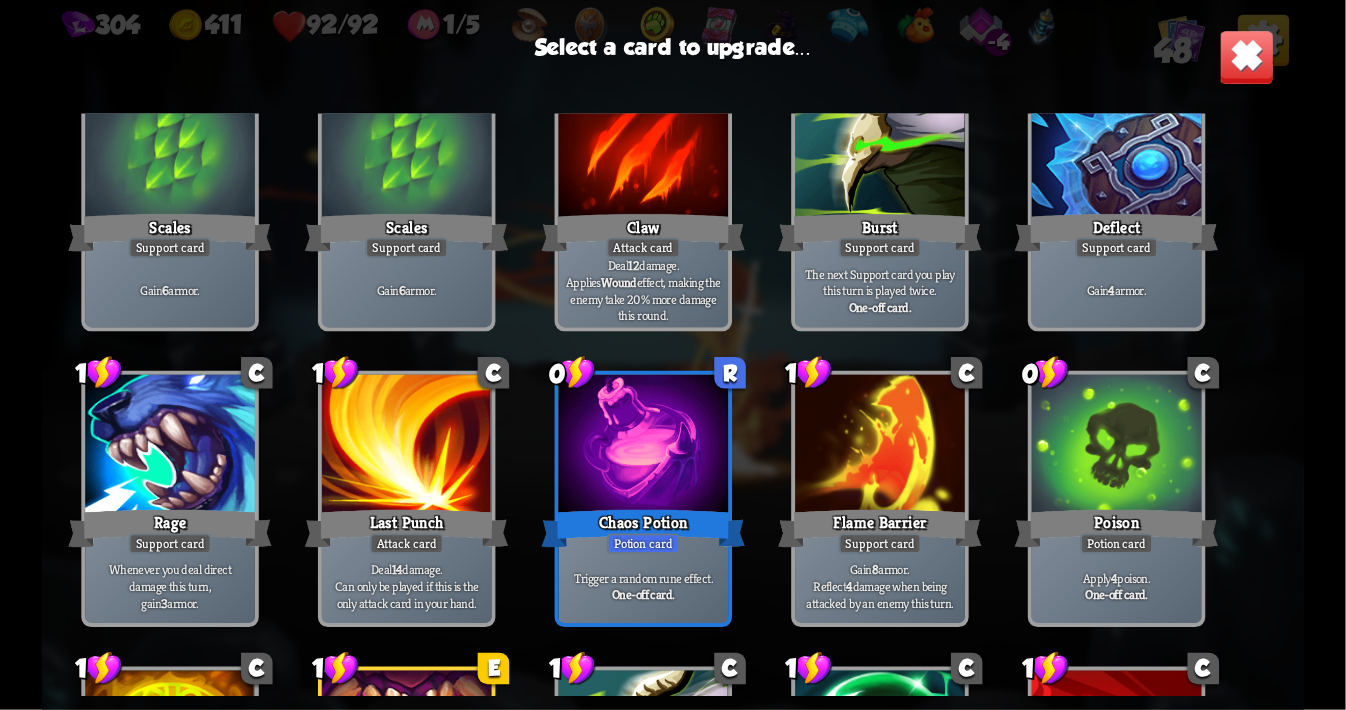 click on "Deflect" at bounding box center [1117, 232] 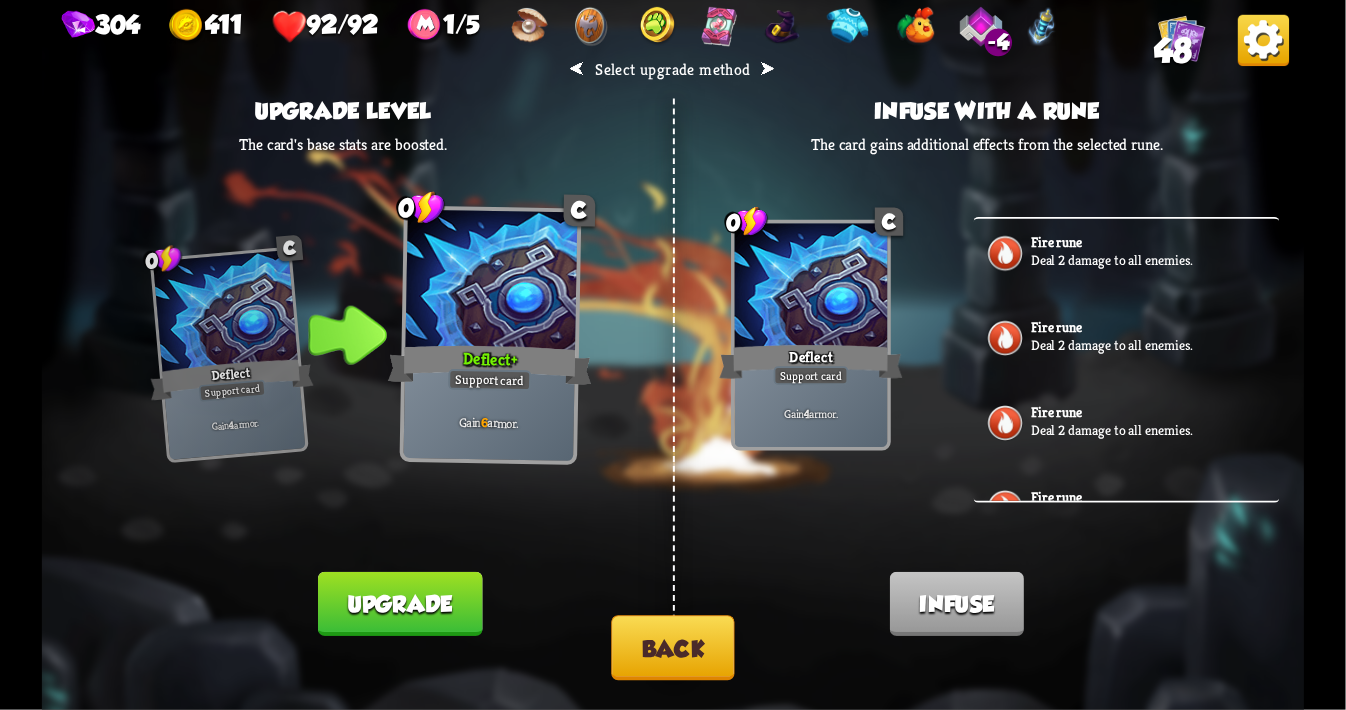 click at bounding box center [674, 385] 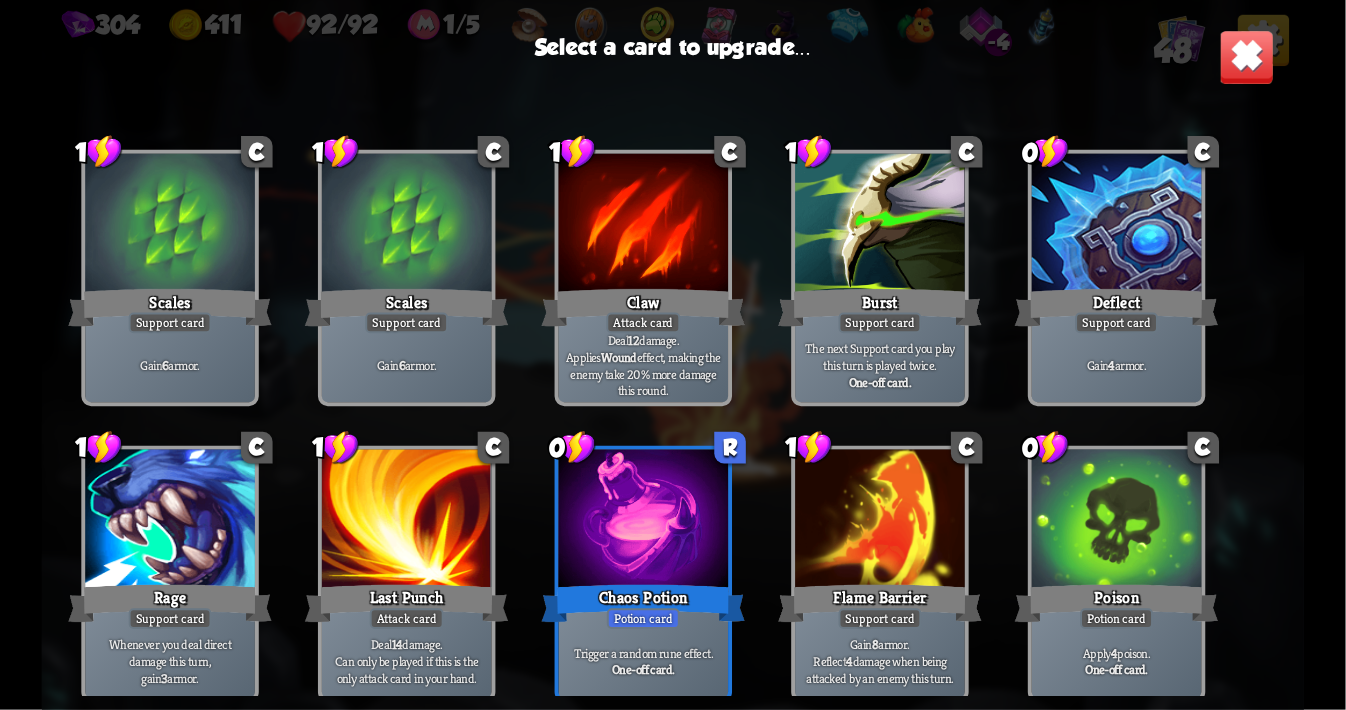 scroll, scrollTop: 223, scrollLeft: 0, axis: vertical 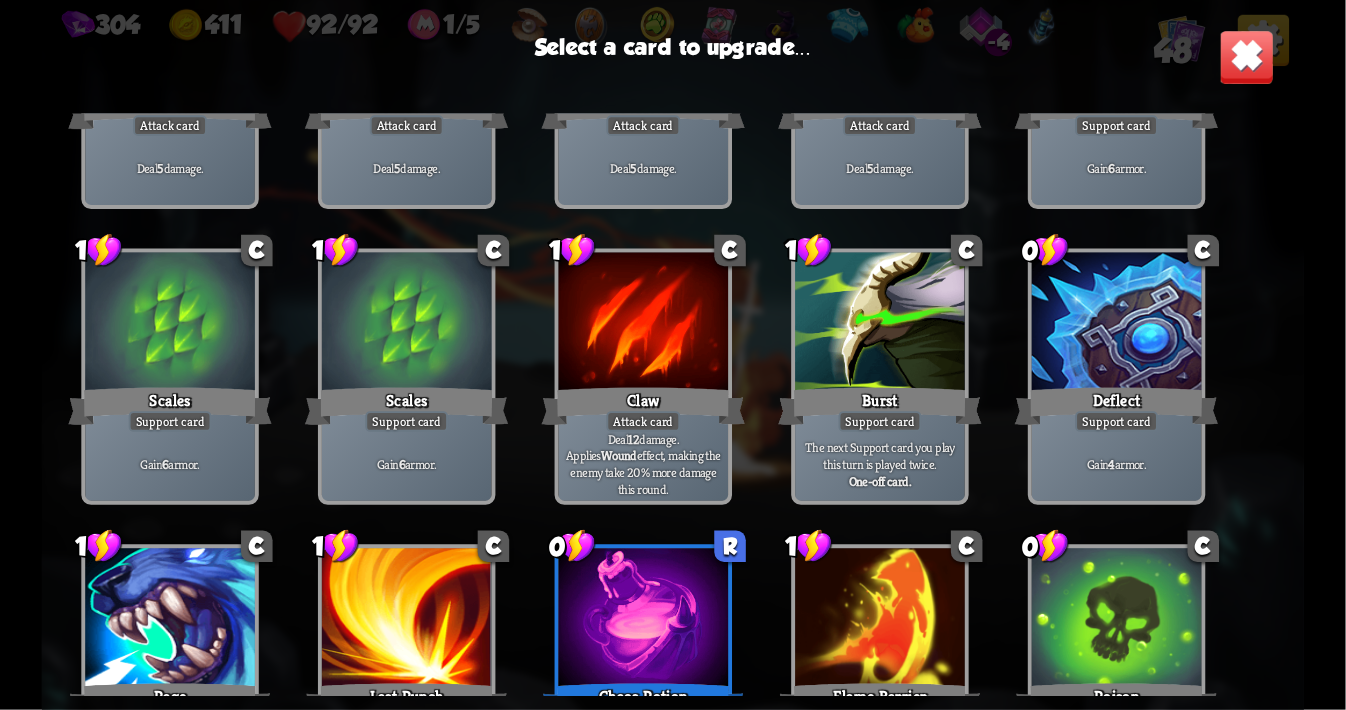 click on "0
C   Poison     Potion card   Apply  4  poison.   One-off card." at bounding box center [1117, 673] 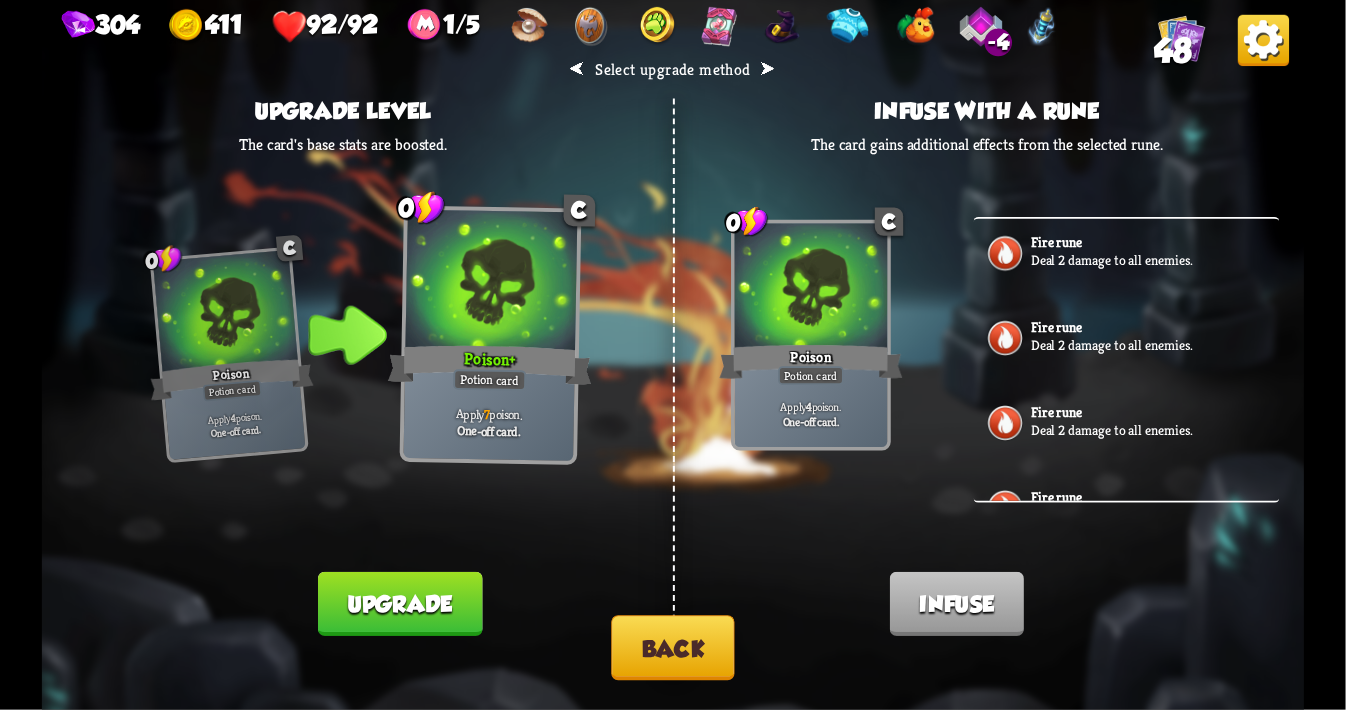 click on "Back" at bounding box center (672, 647) 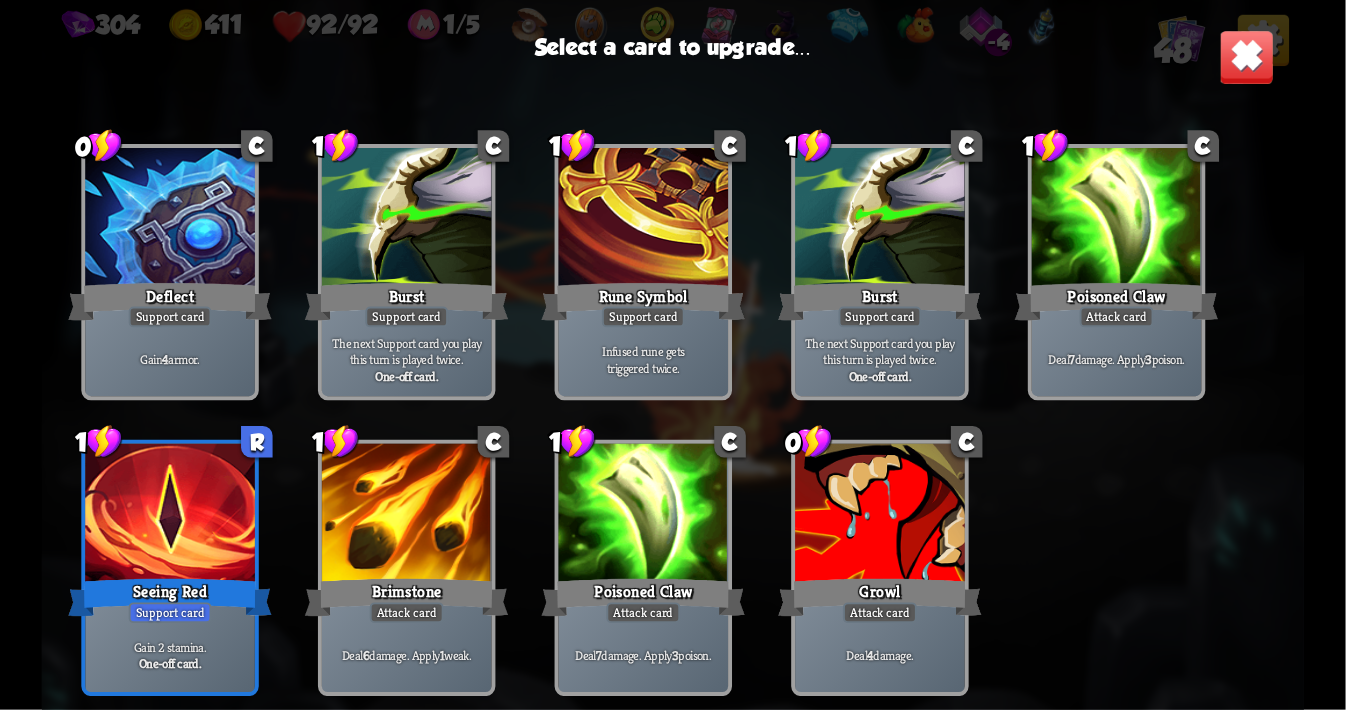 scroll, scrollTop: 1515, scrollLeft: 0, axis: vertical 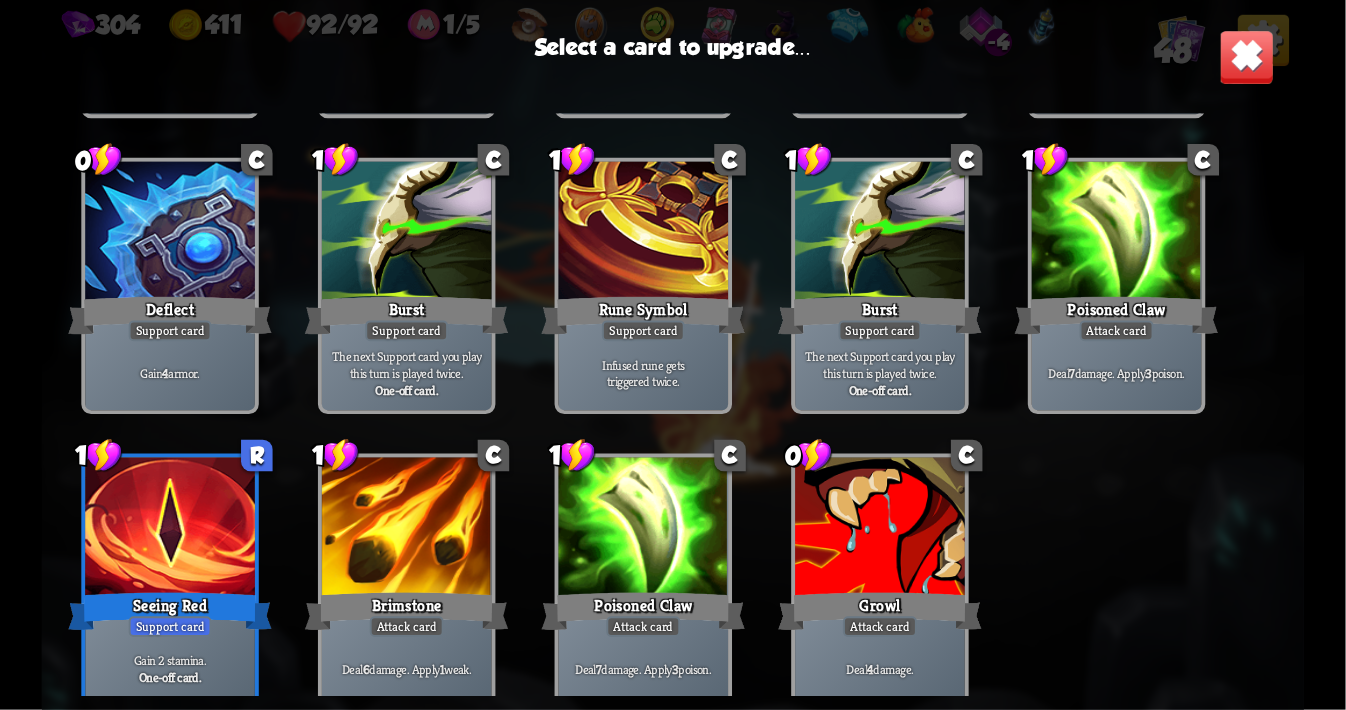 click on "1" at bounding box center (572, 455) 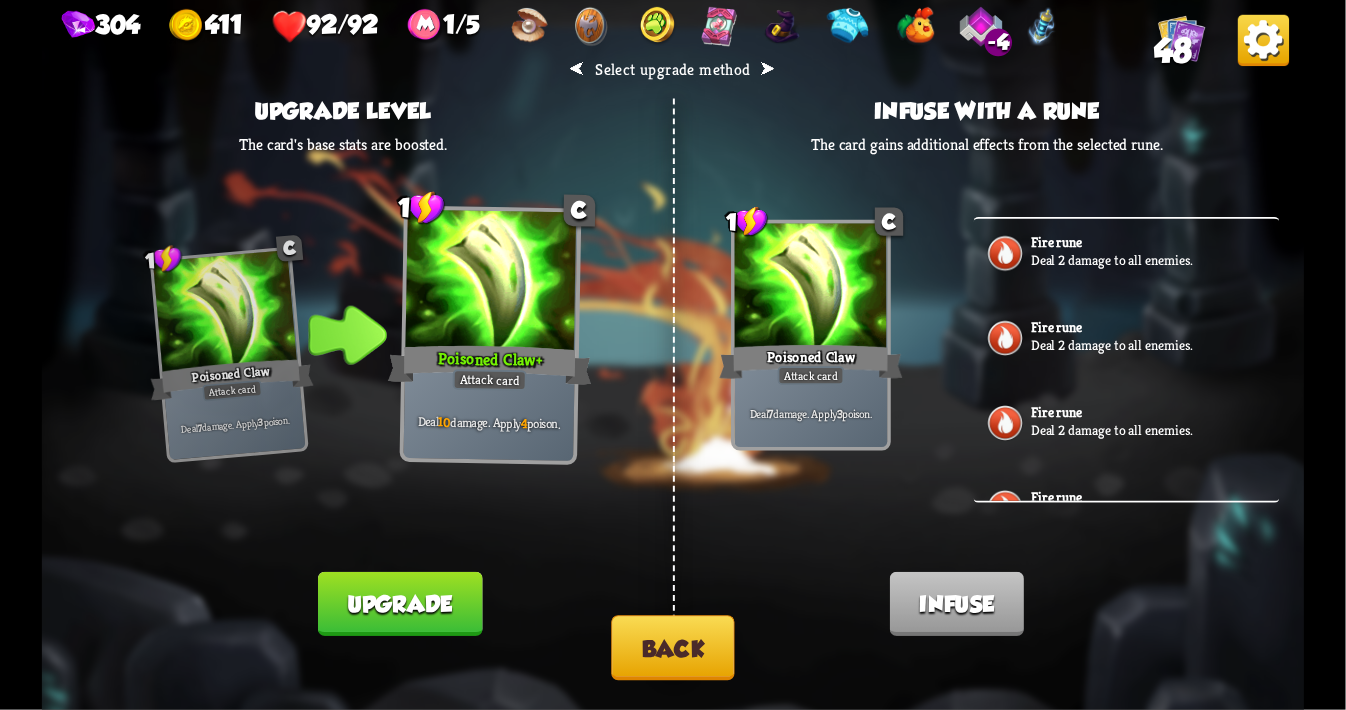 click on "Back" at bounding box center (672, 647) 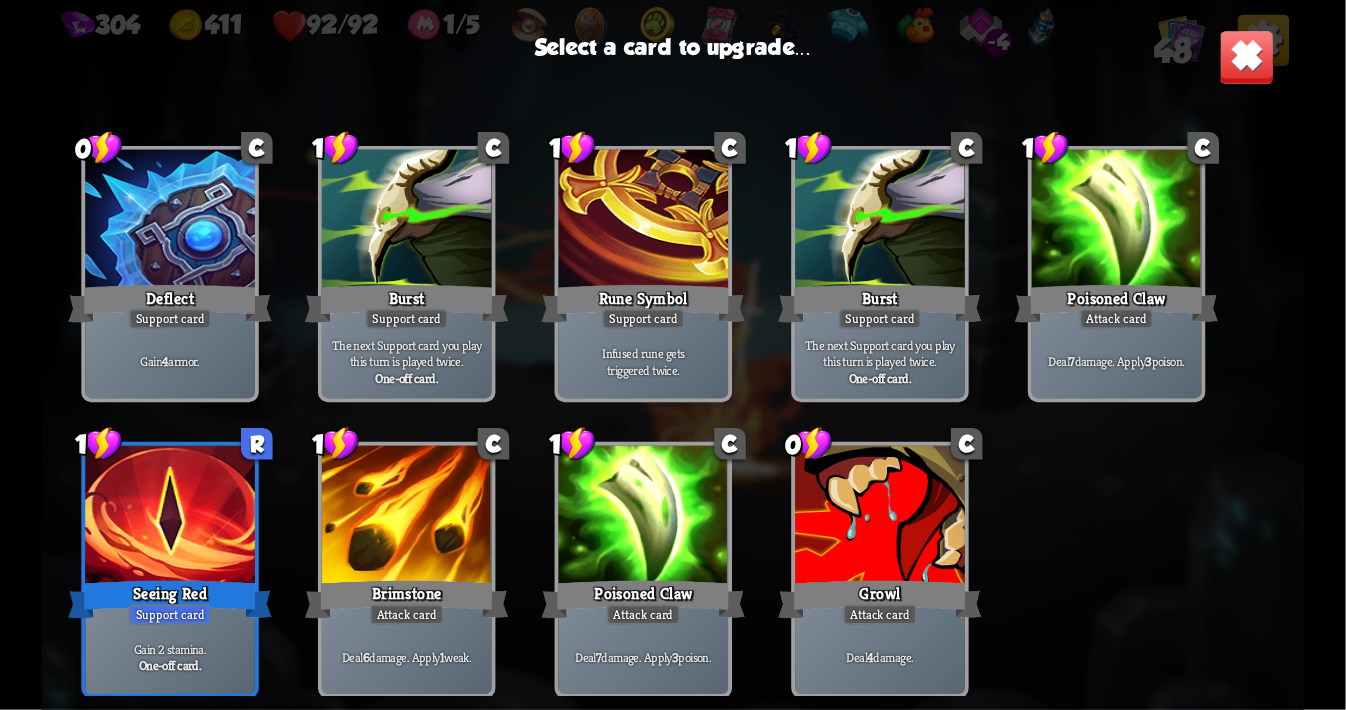 scroll, scrollTop: 1529, scrollLeft: 0, axis: vertical 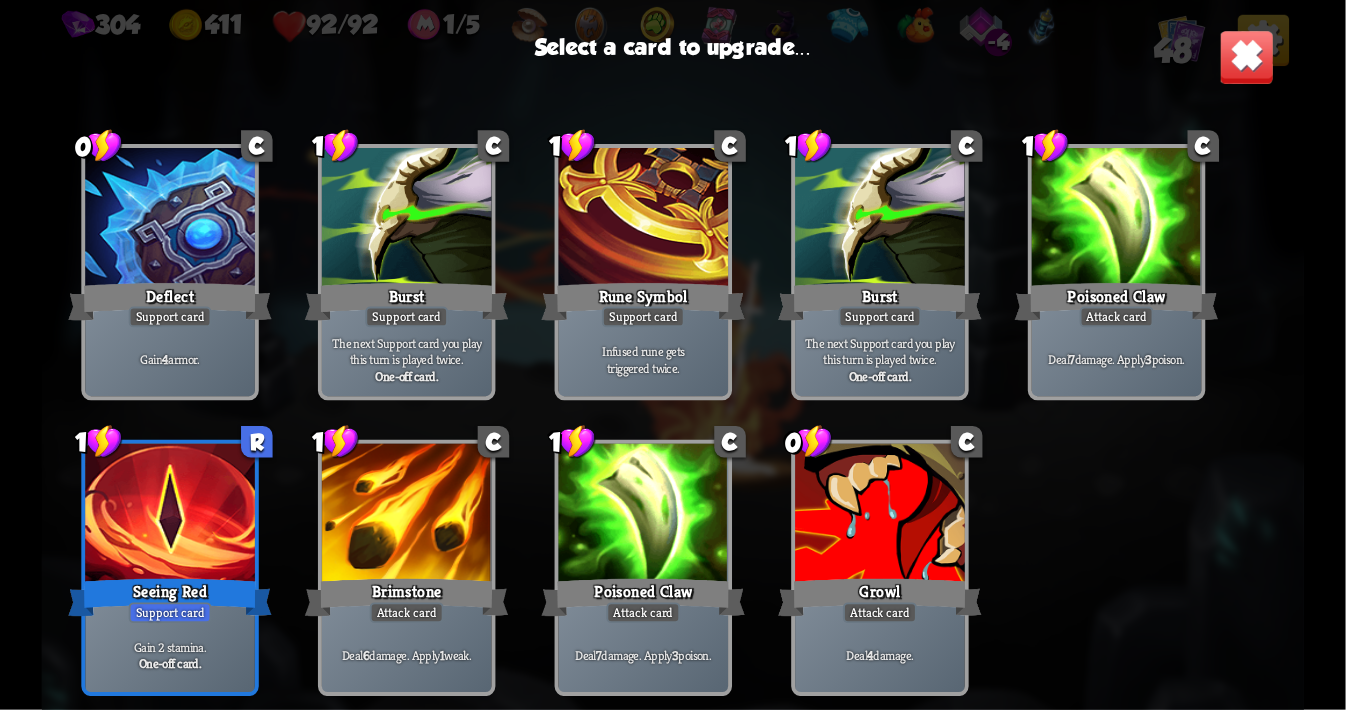 click on "Seeing Red" at bounding box center [170, 597] 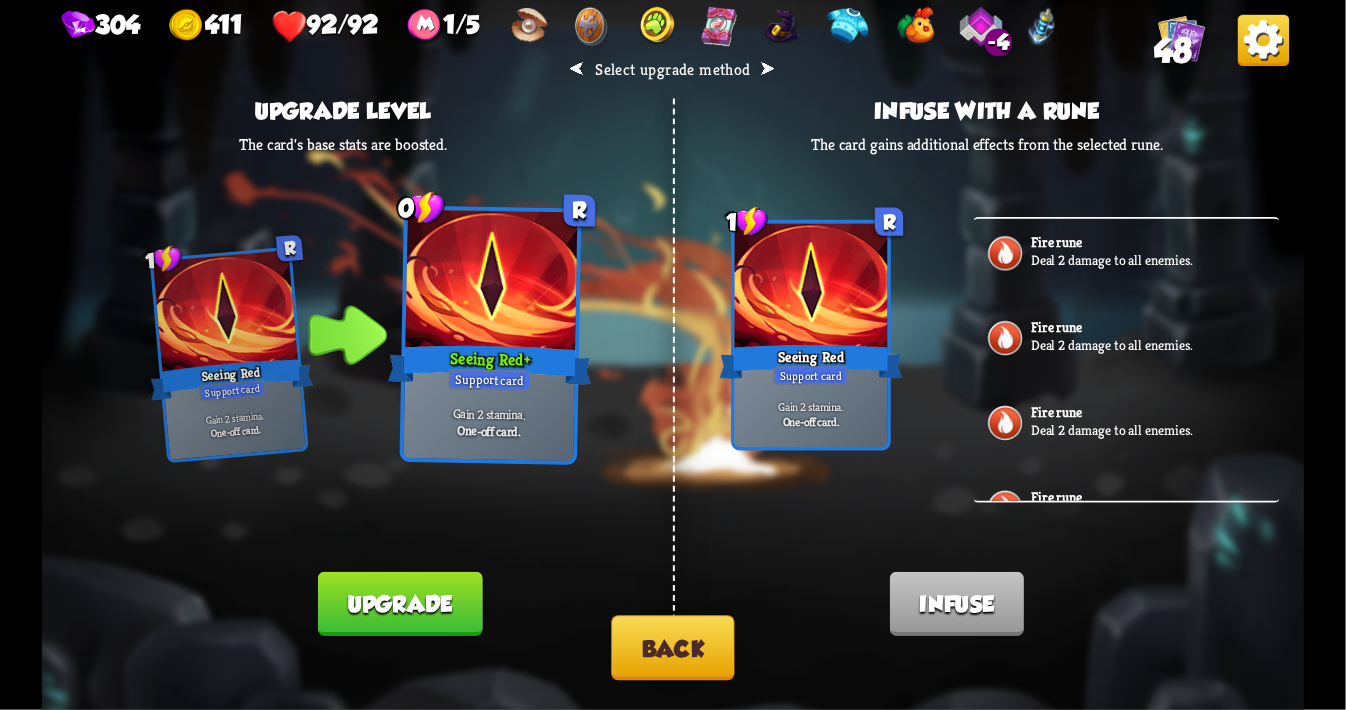 click on "Back" at bounding box center [672, 647] 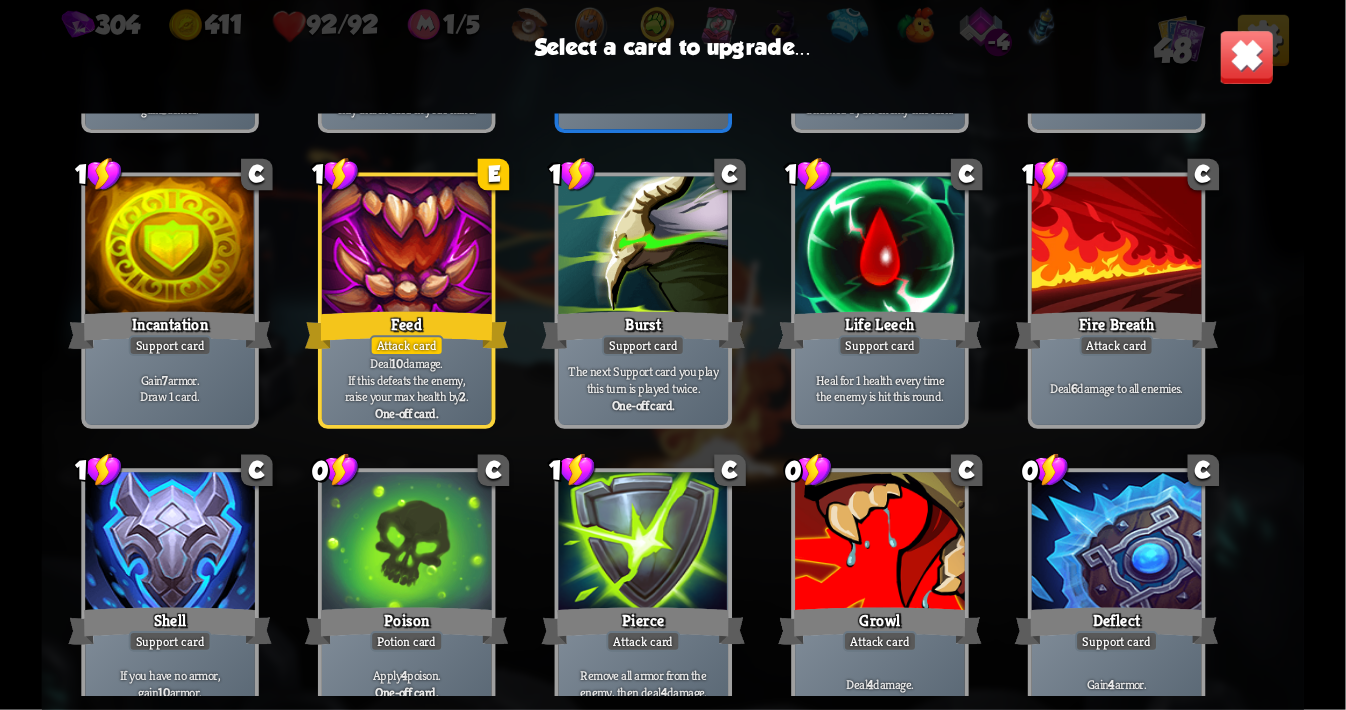 scroll, scrollTop: 895, scrollLeft: 0, axis: vertical 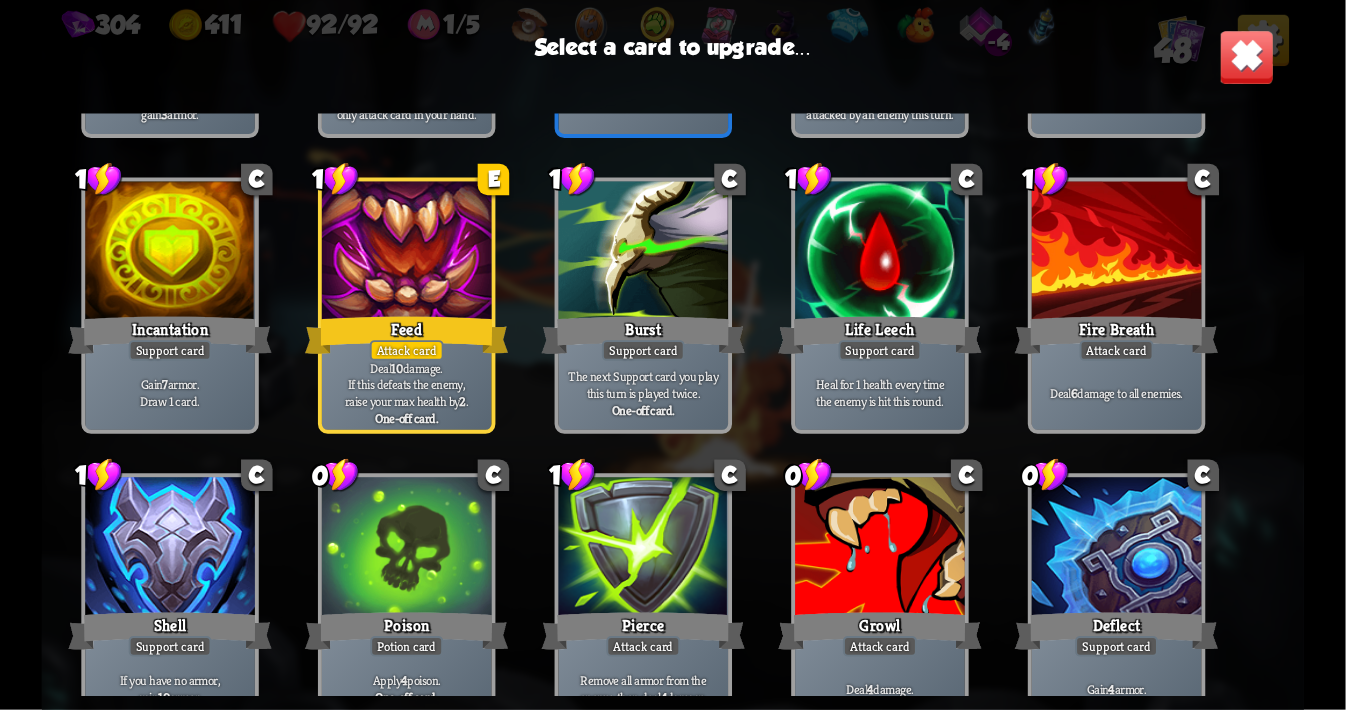 click at bounding box center [407, 253] 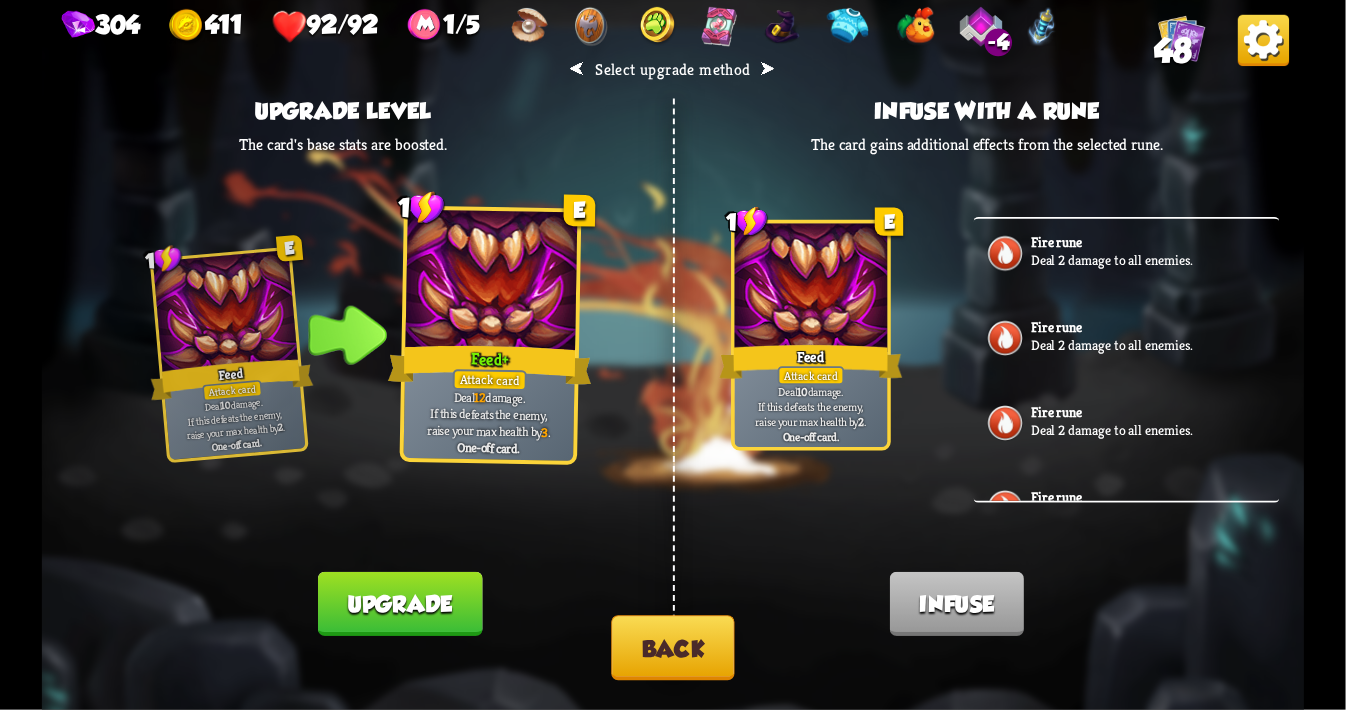 click on "Back" at bounding box center [672, 647] 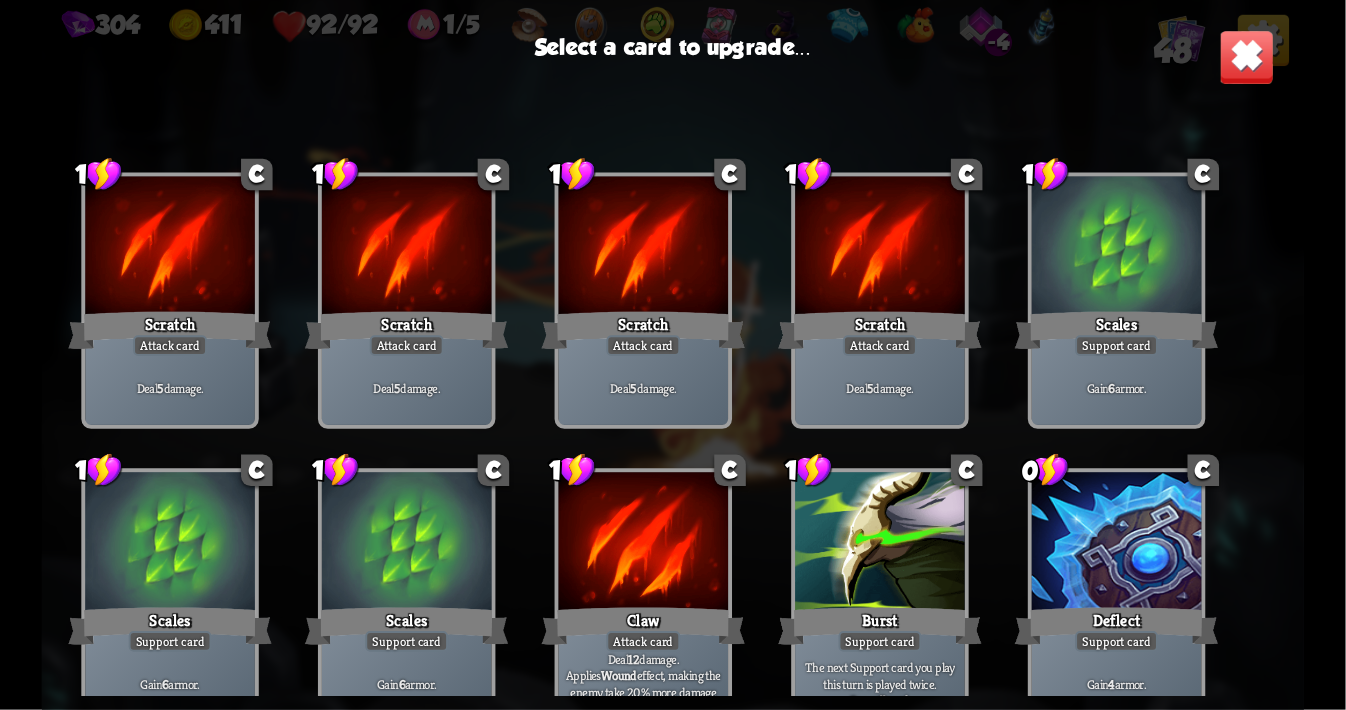 scroll, scrollTop: 411, scrollLeft: 0, axis: vertical 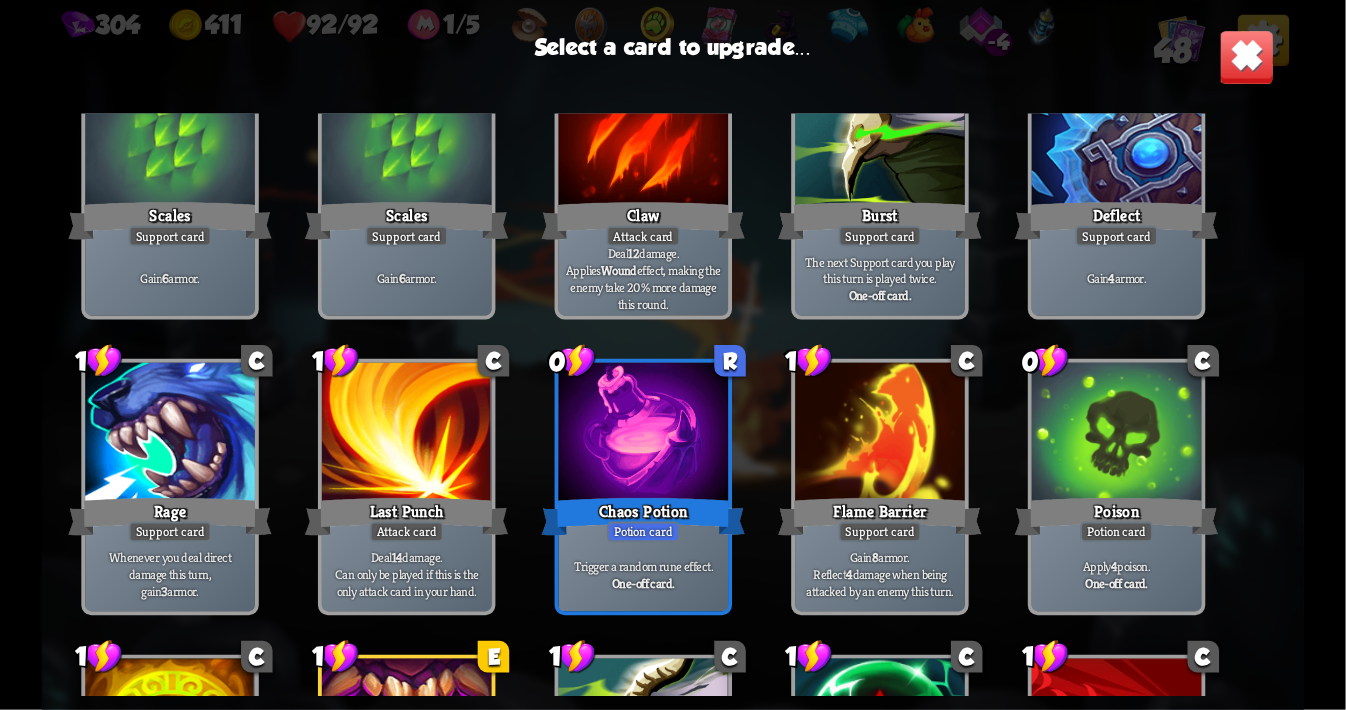 click on "Apply  4  poison.   One-off card." at bounding box center [1117, 575] 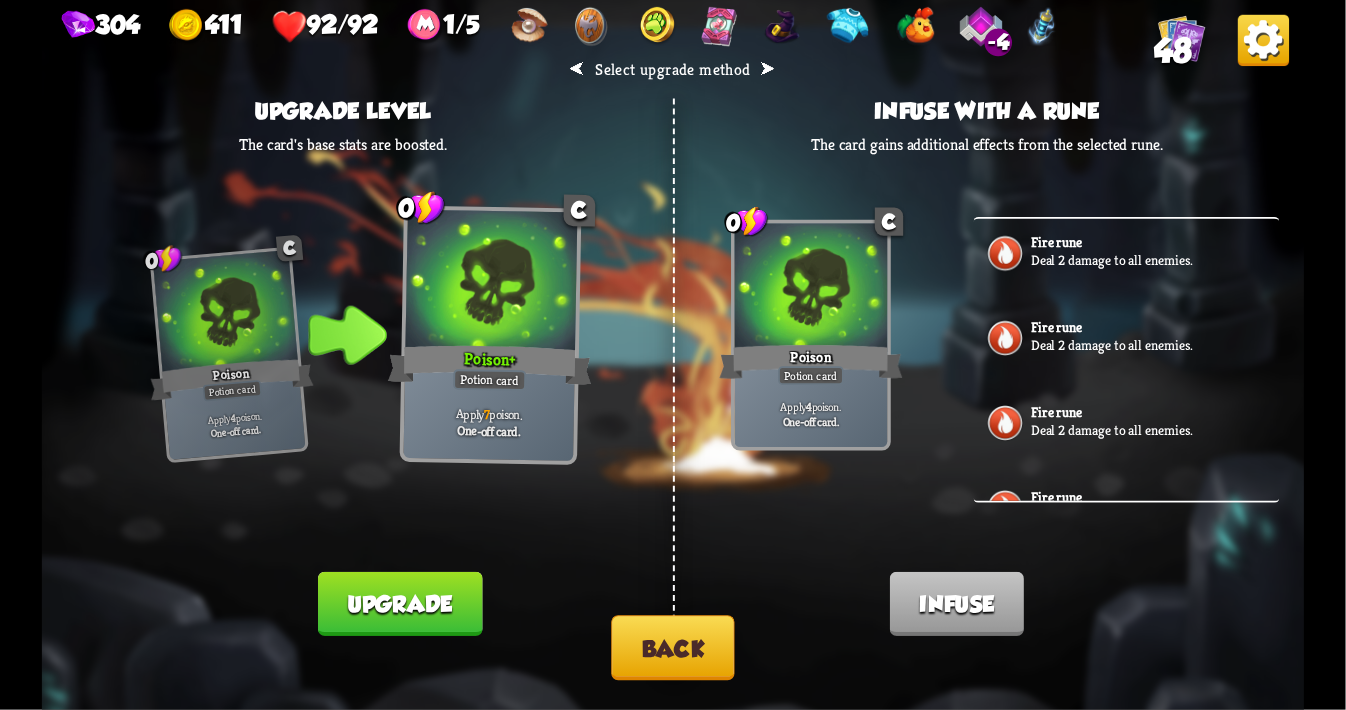 click on "Upgrade" at bounding box center (400, 604) 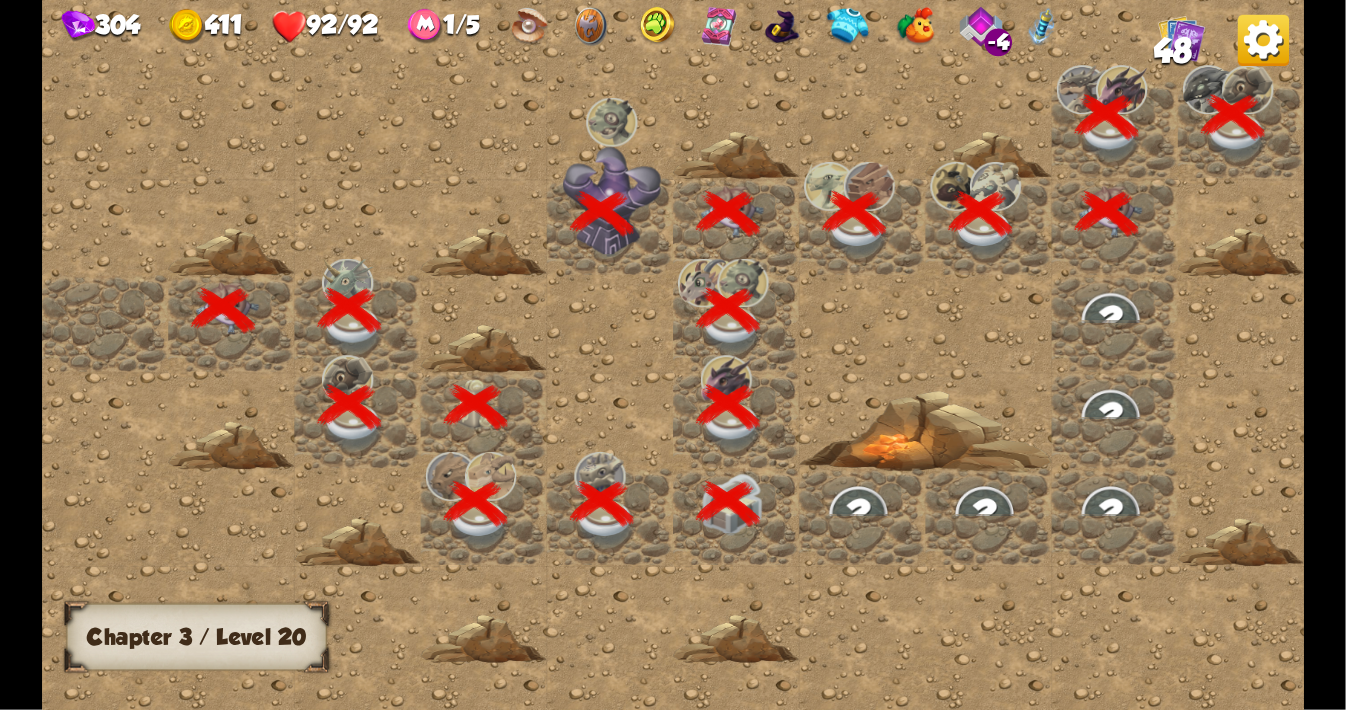 scroll, scrollTop: 0, scrollLeft: 384, axis: horizontal 